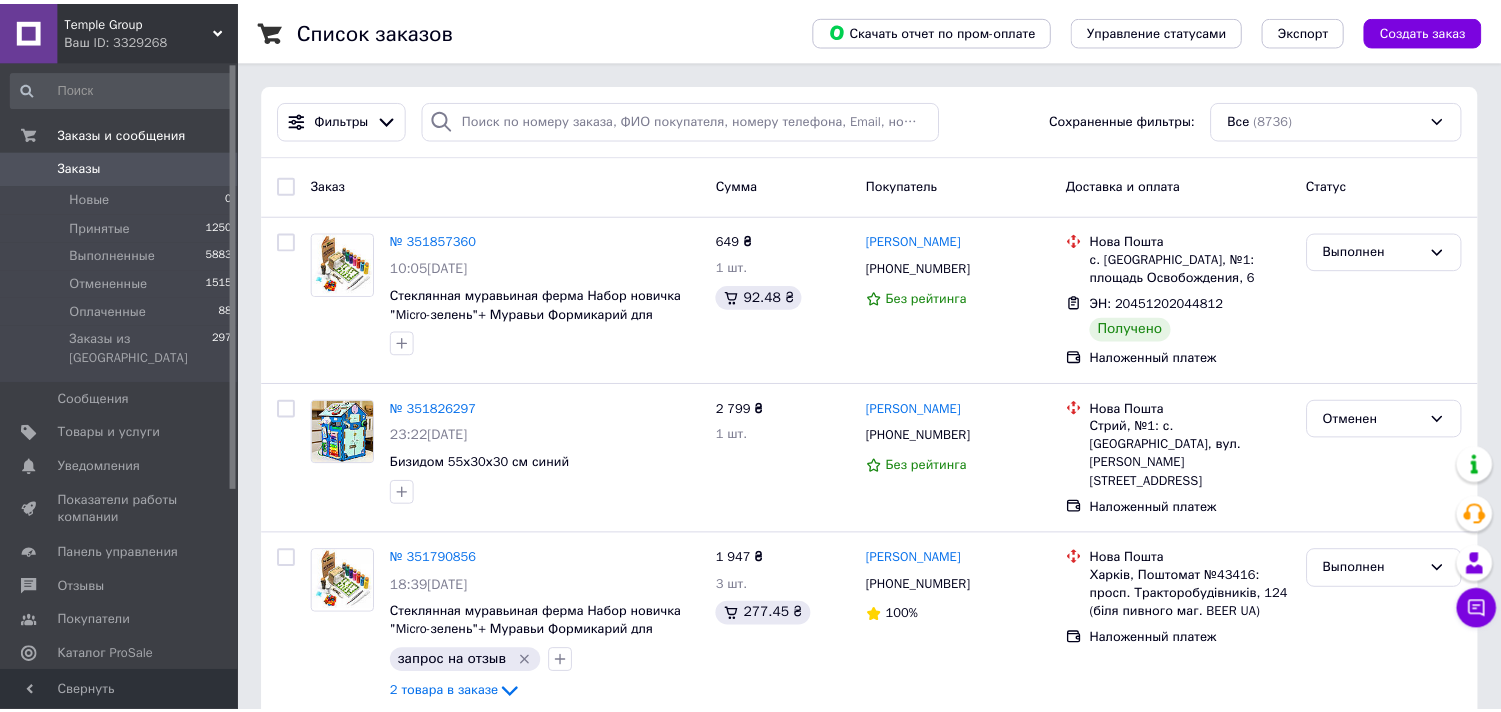 scroll, scrollTop: 0, scrollLeft: 0, axis: both 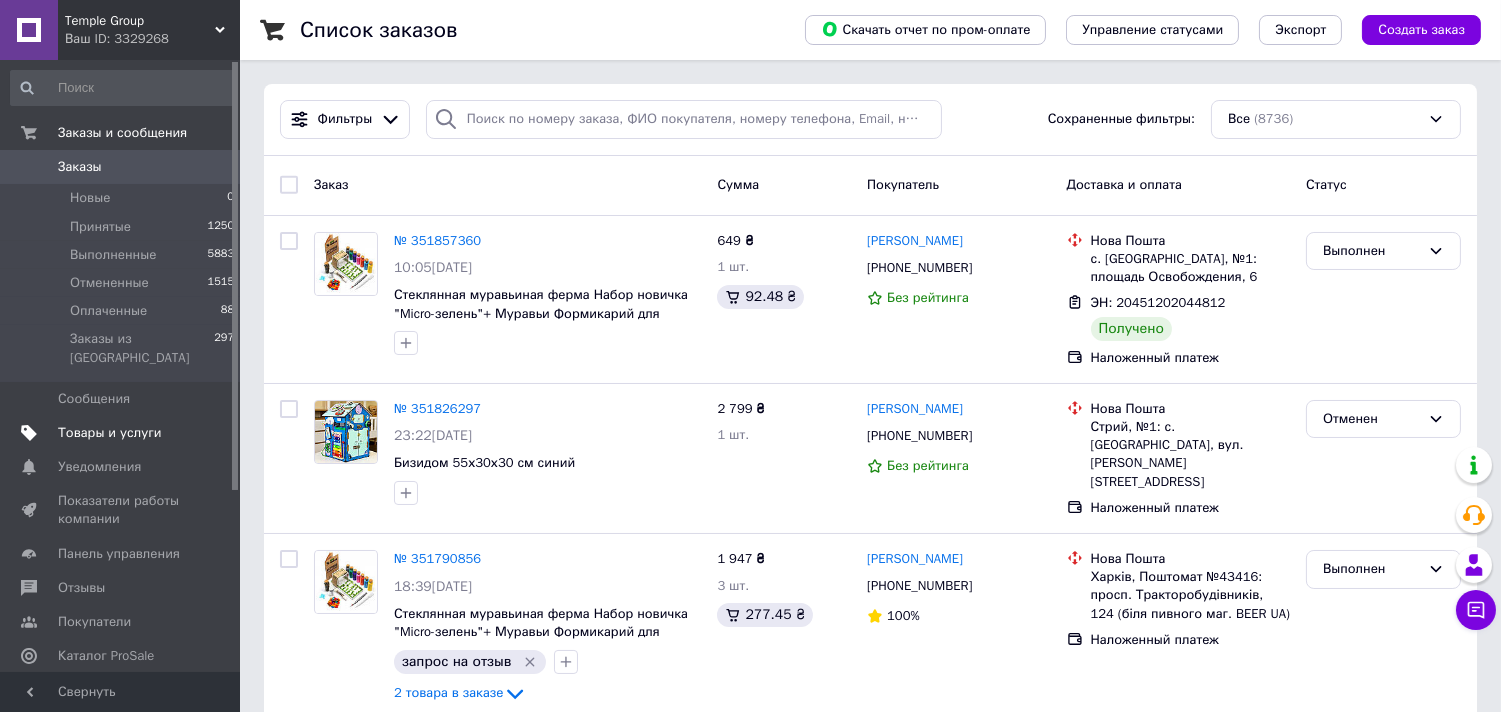 click on "Товары и услуги" at bounding box center [123, 433] 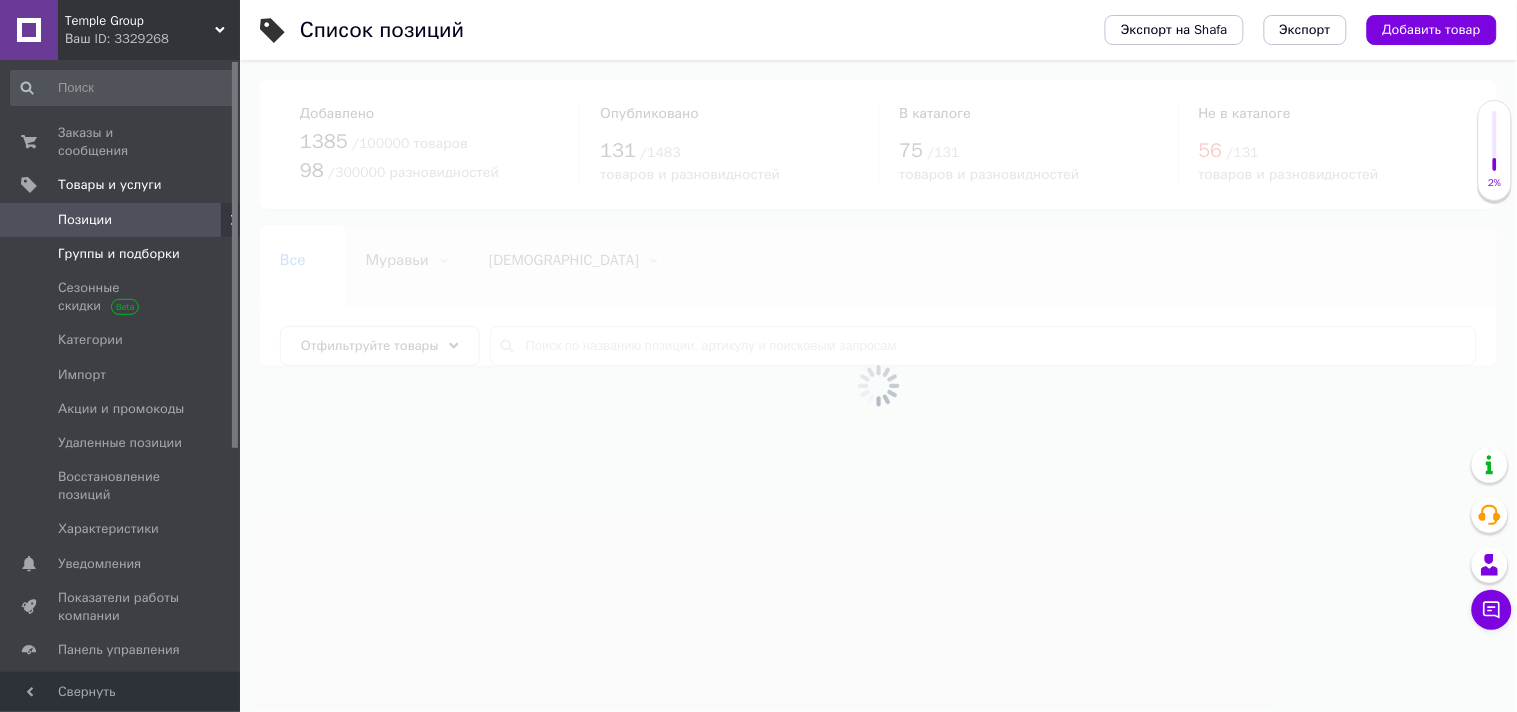 click on "Группы и подборки" at bounding box center (123, 254) 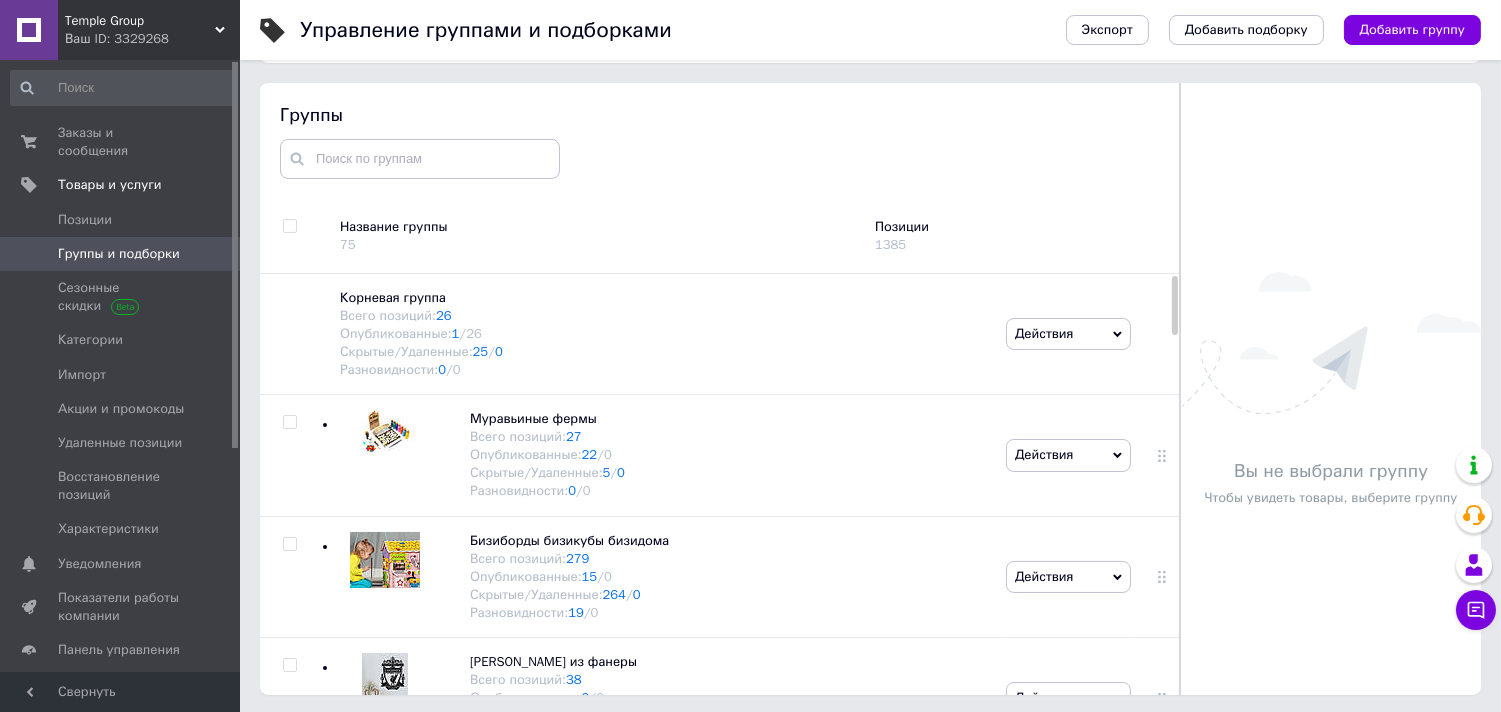 scroll, scrollTop: 113, scrollLeft: 0, axis: vertical 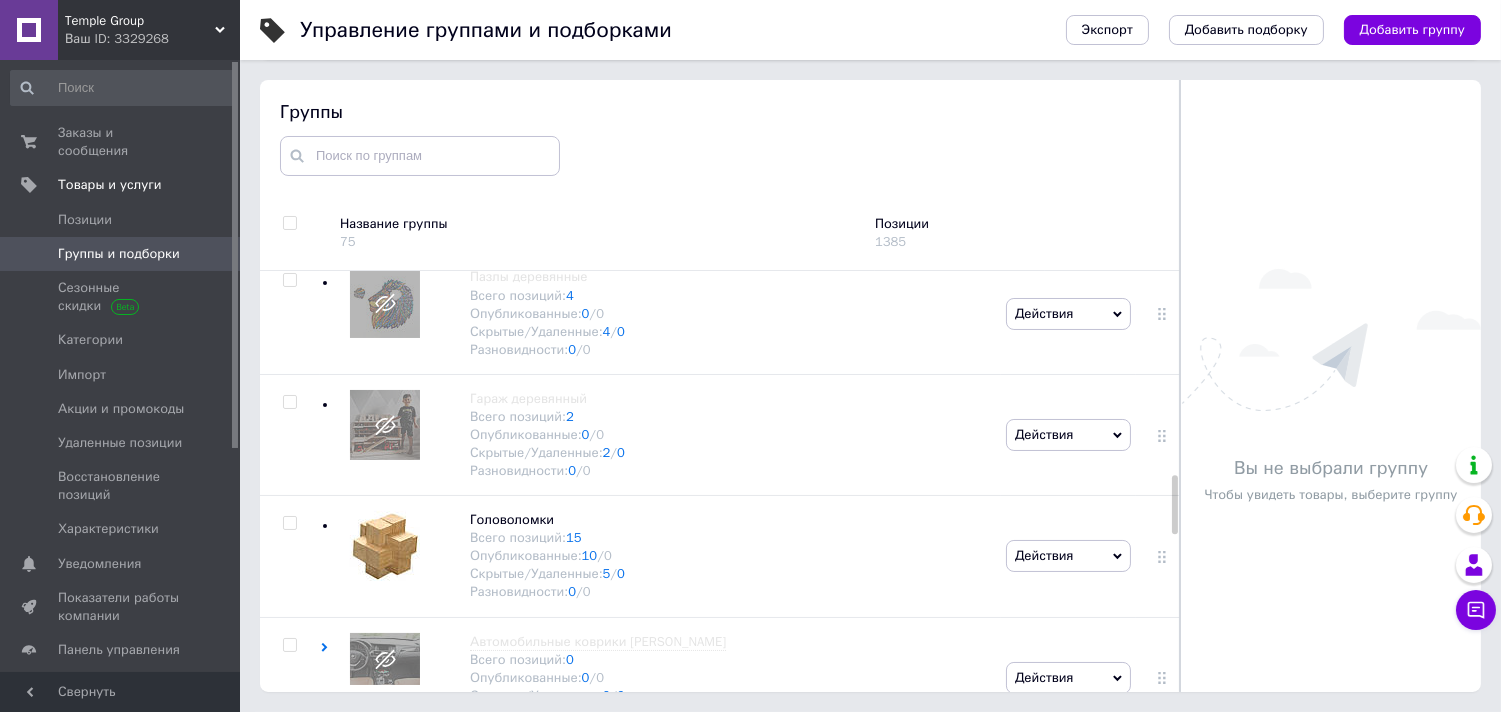 click on "Головоломки Всего позиций:  15 Опубликованные:  10  /  0 Скрытые/Удаленные:  5  /  0 Разновидности:  0  /  0" at bounding box center (660, 556) 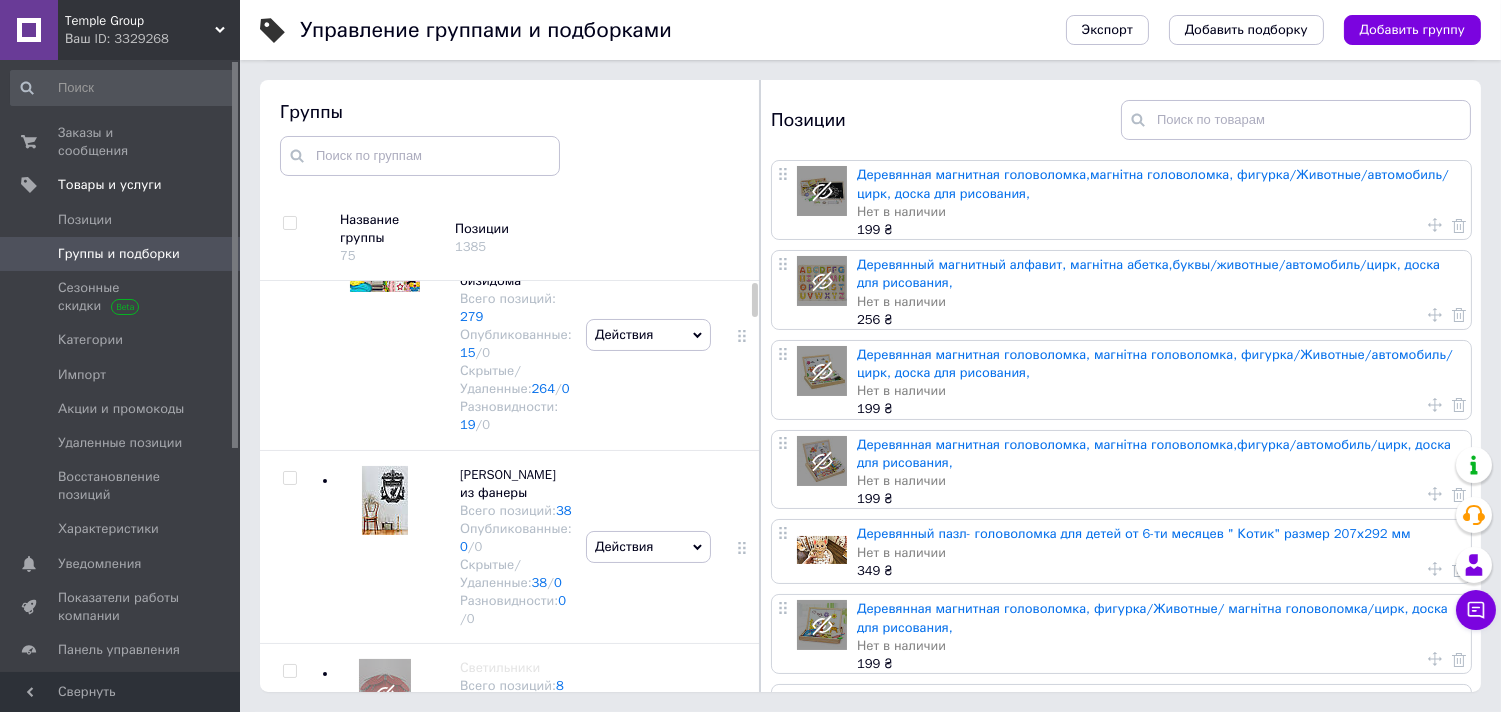 scroll, scrollTop: 0, scrollLeft: 0, axis: both 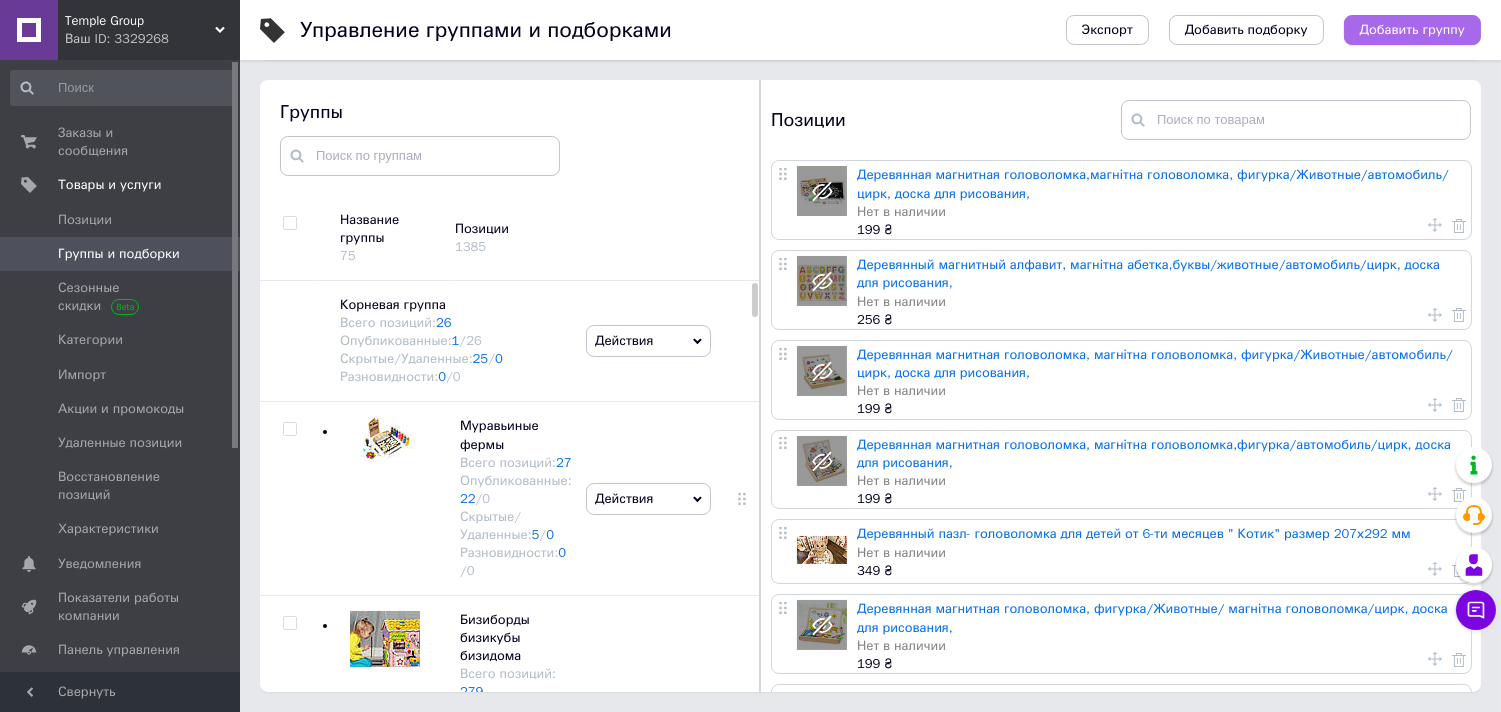 click on "Добавить группу" at bounding box center [1412, 30] 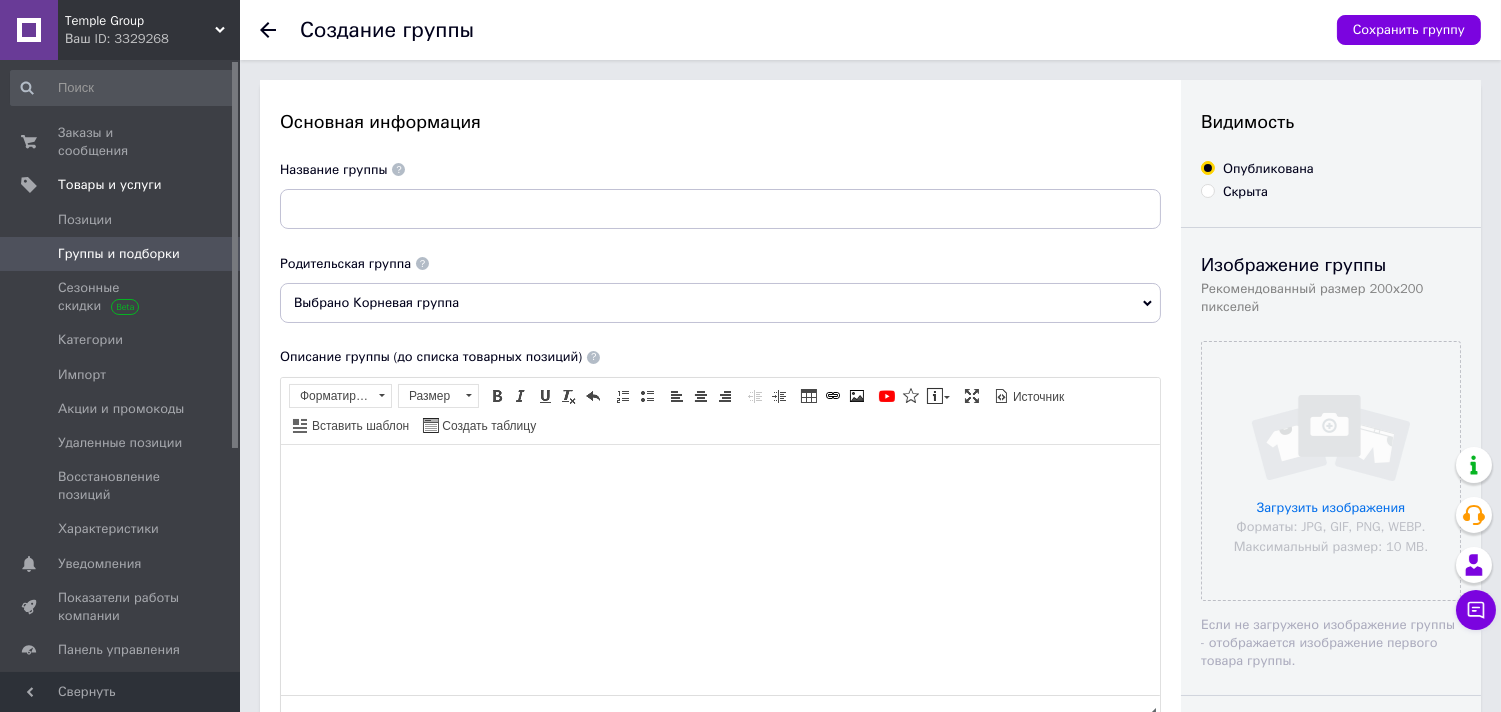 scroll, scrollTop: 0, scrollLeft: 0, axis: both 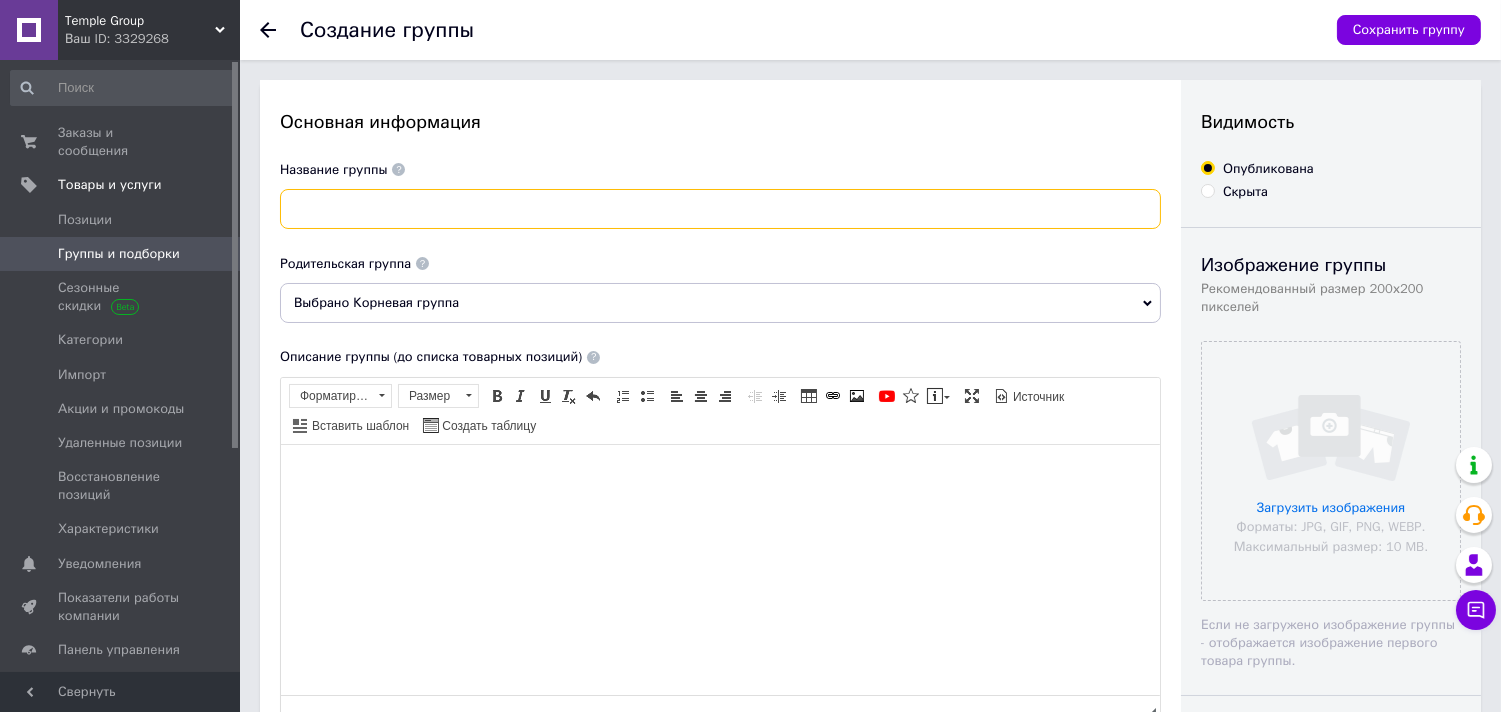 click at bounding box center (720, 209) 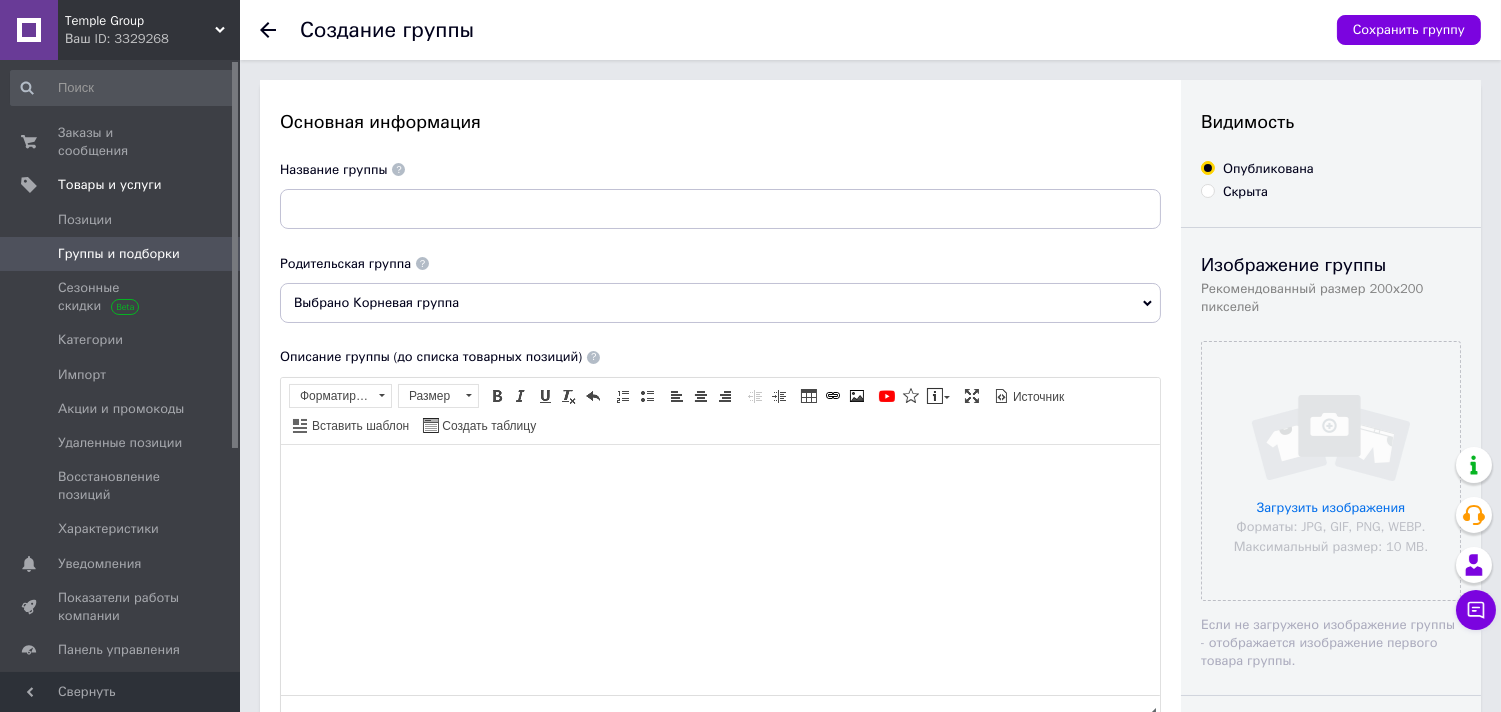click at bounding box center (398, 169) 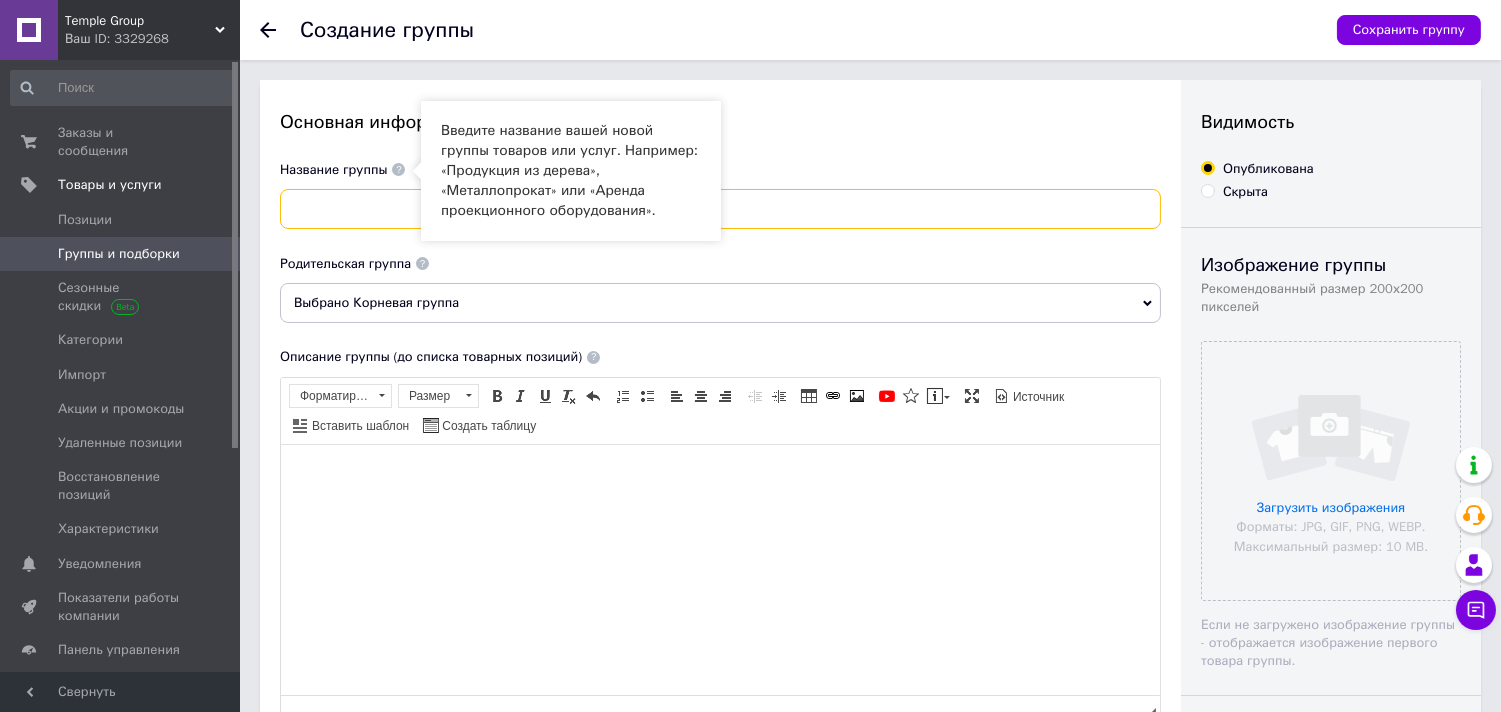click at bounding box center (720, 209) 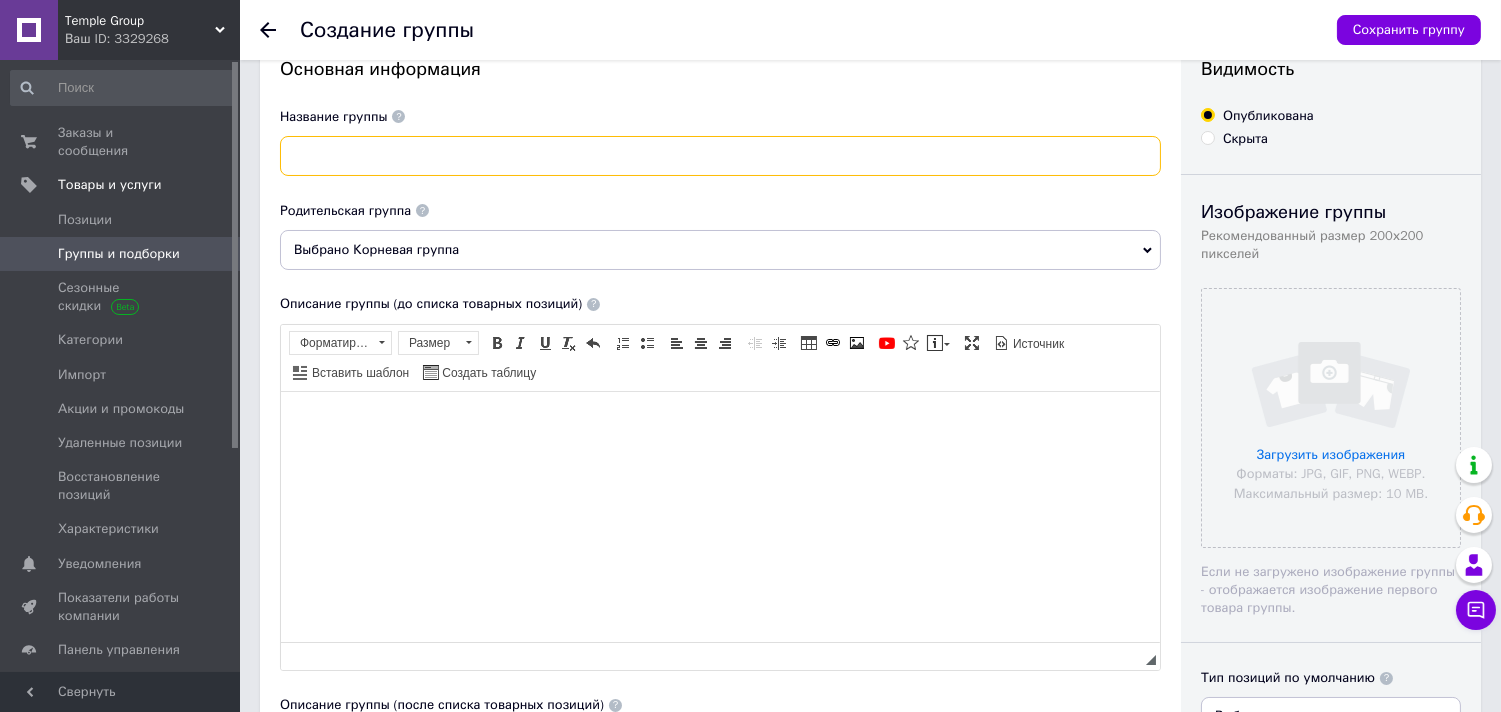 scroll, scrollTop: 94, scrollLeft: 0, axis: vertical 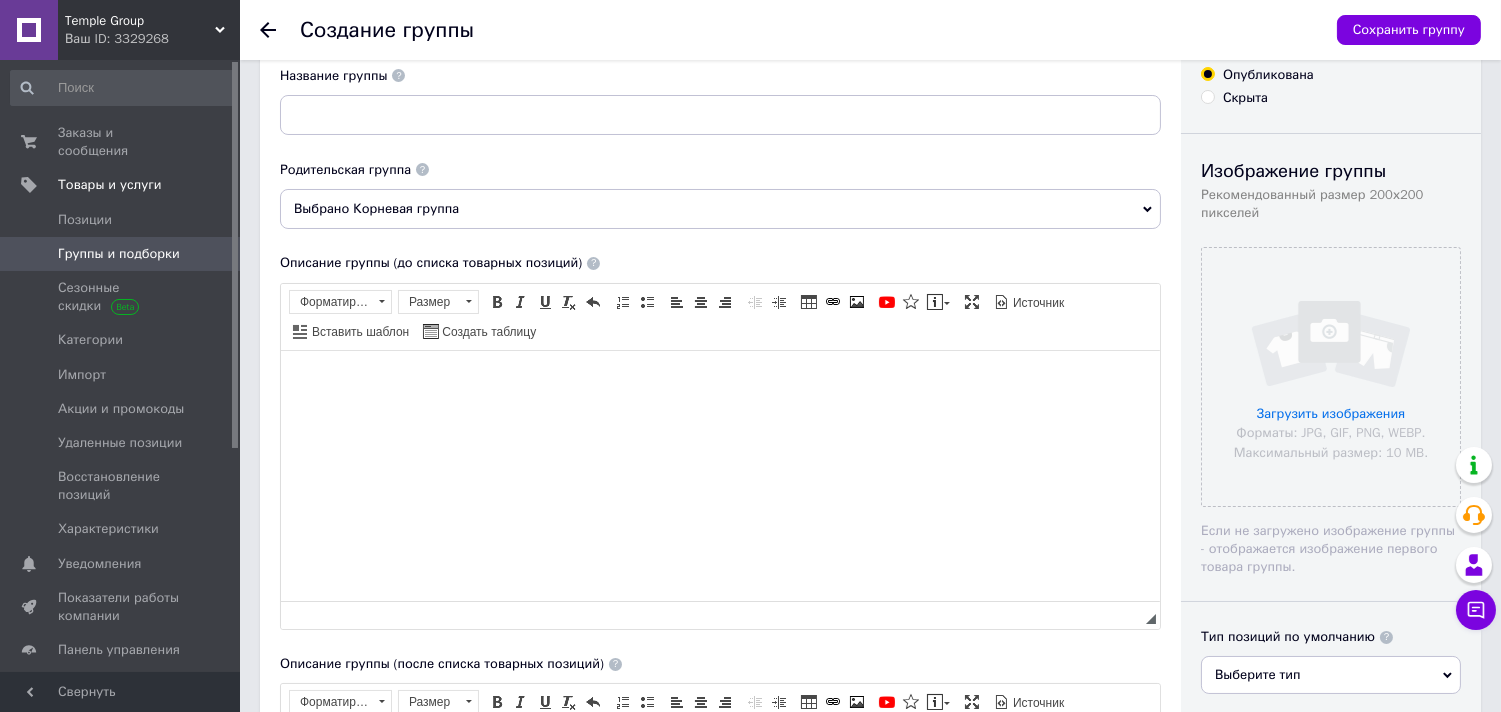 click on "Выбрано Корневая группа" at bounding box center (720, 209) 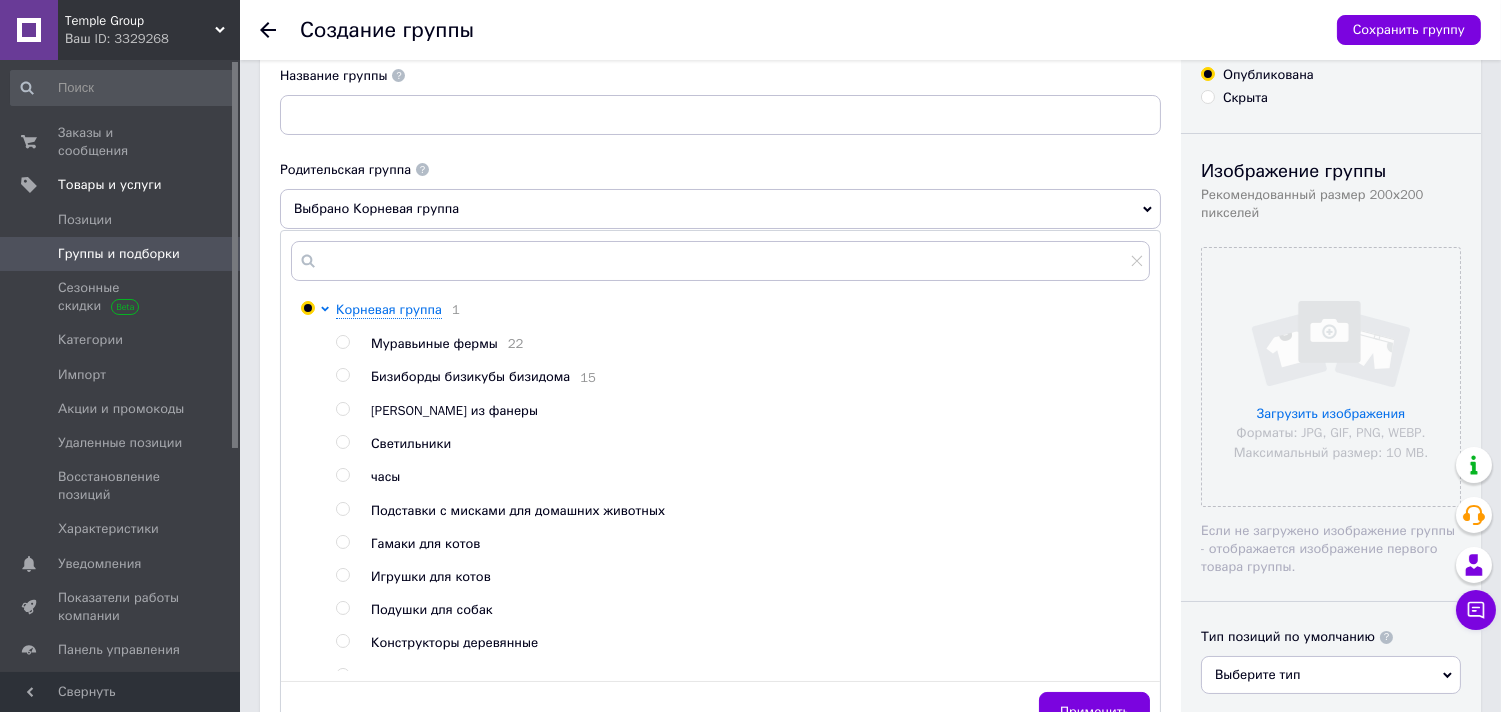 click on "Выбрано Корневая группа" at bounding box center (720, 209) 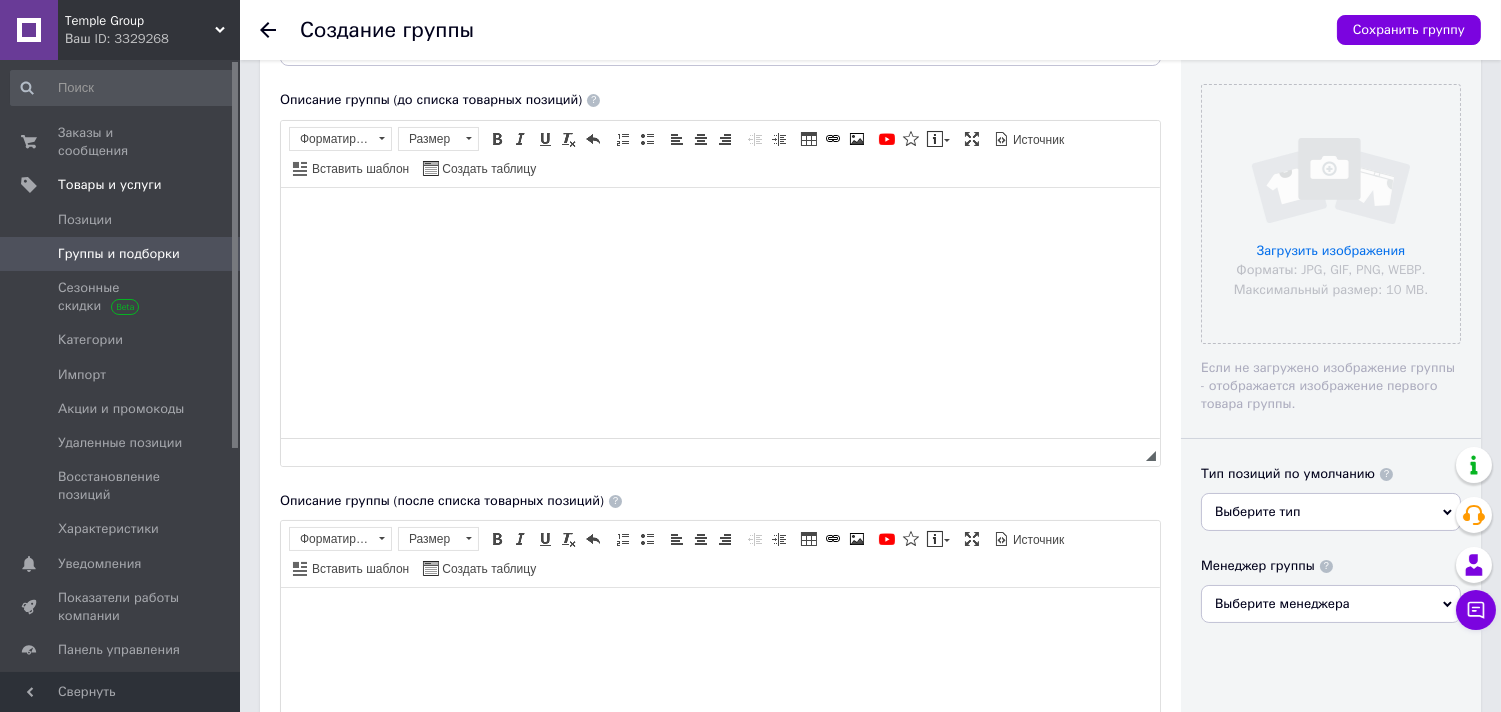 scroll, scrollTop: 254, scrollLeft: 0, axis: vertical 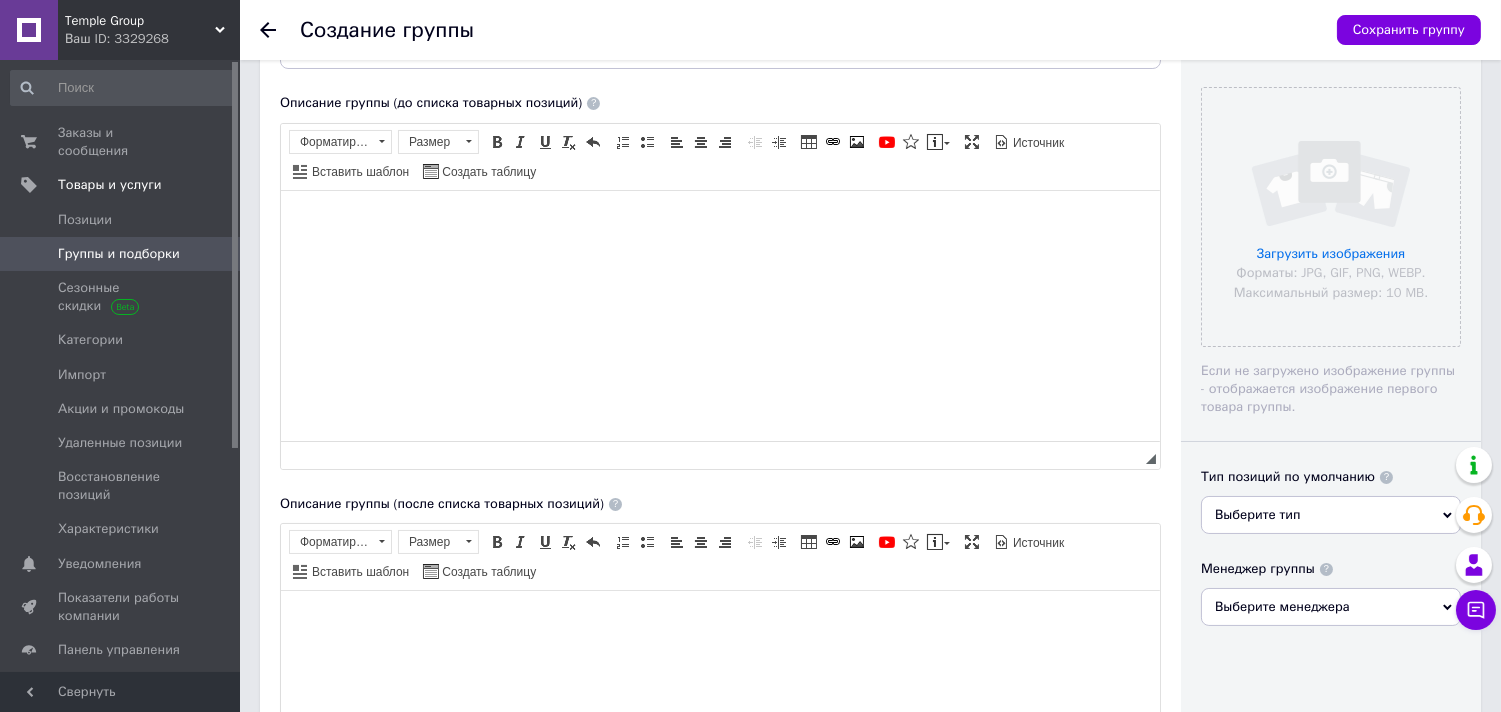 click on "Выберите тип" at bounding box center [1331, 515] 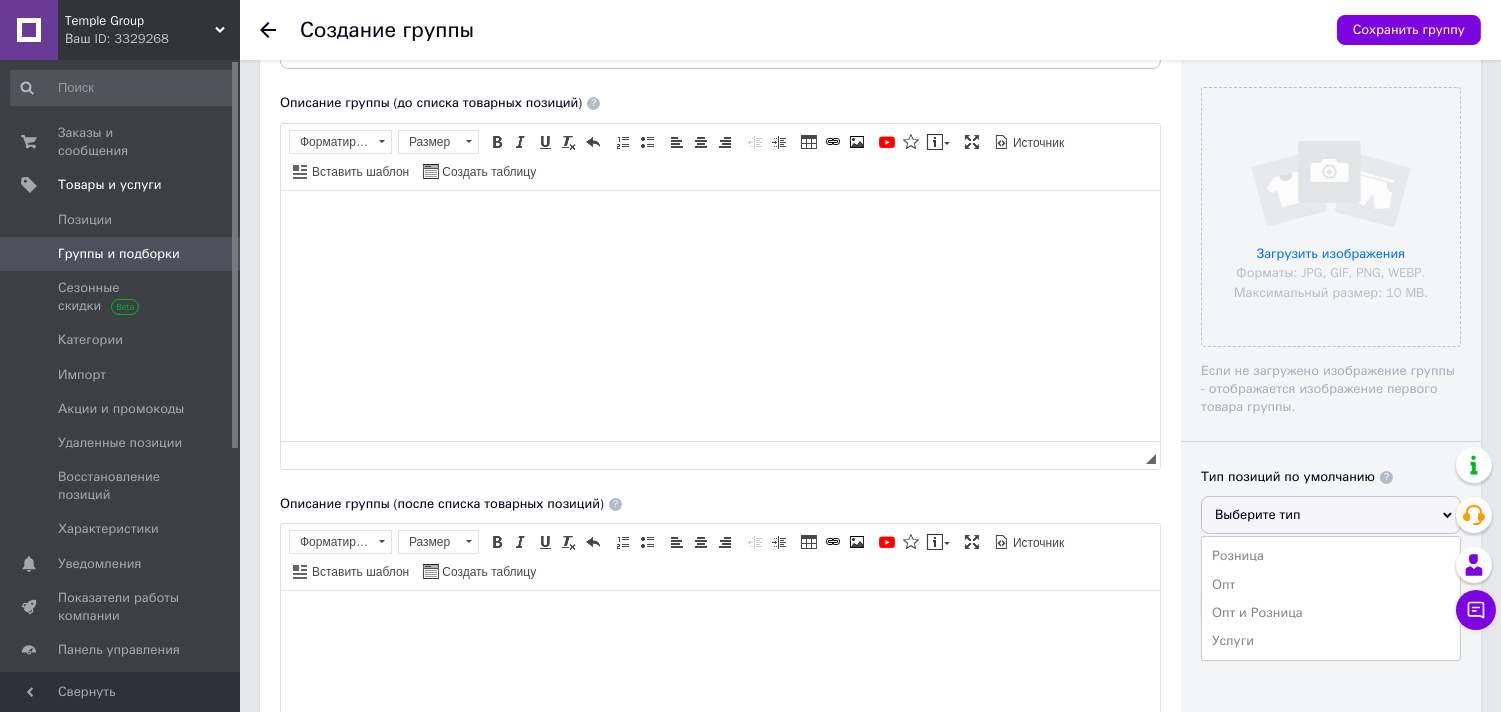 click on "Выберите тип" at bounding box center (1331, 515) 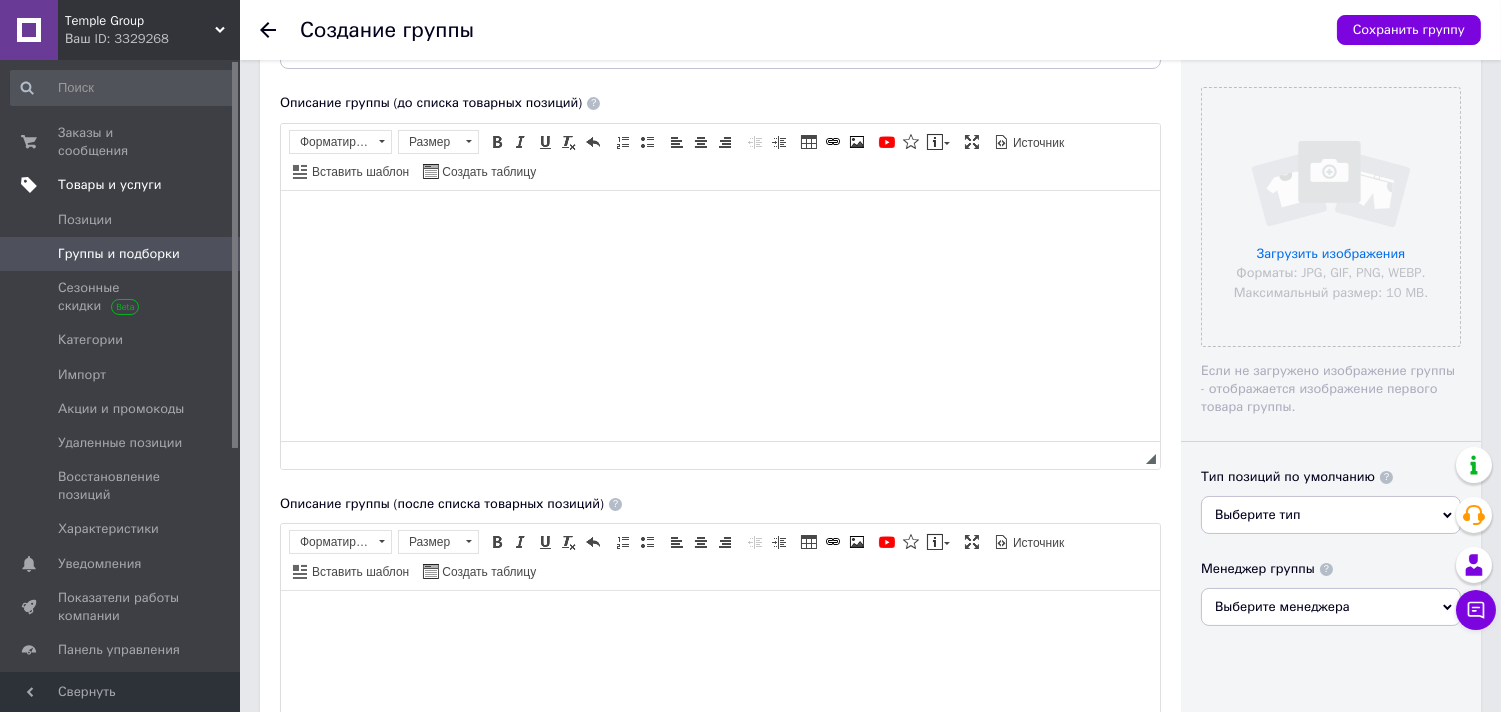 click on "Товары и услуги" at bounding box center (149, 185) 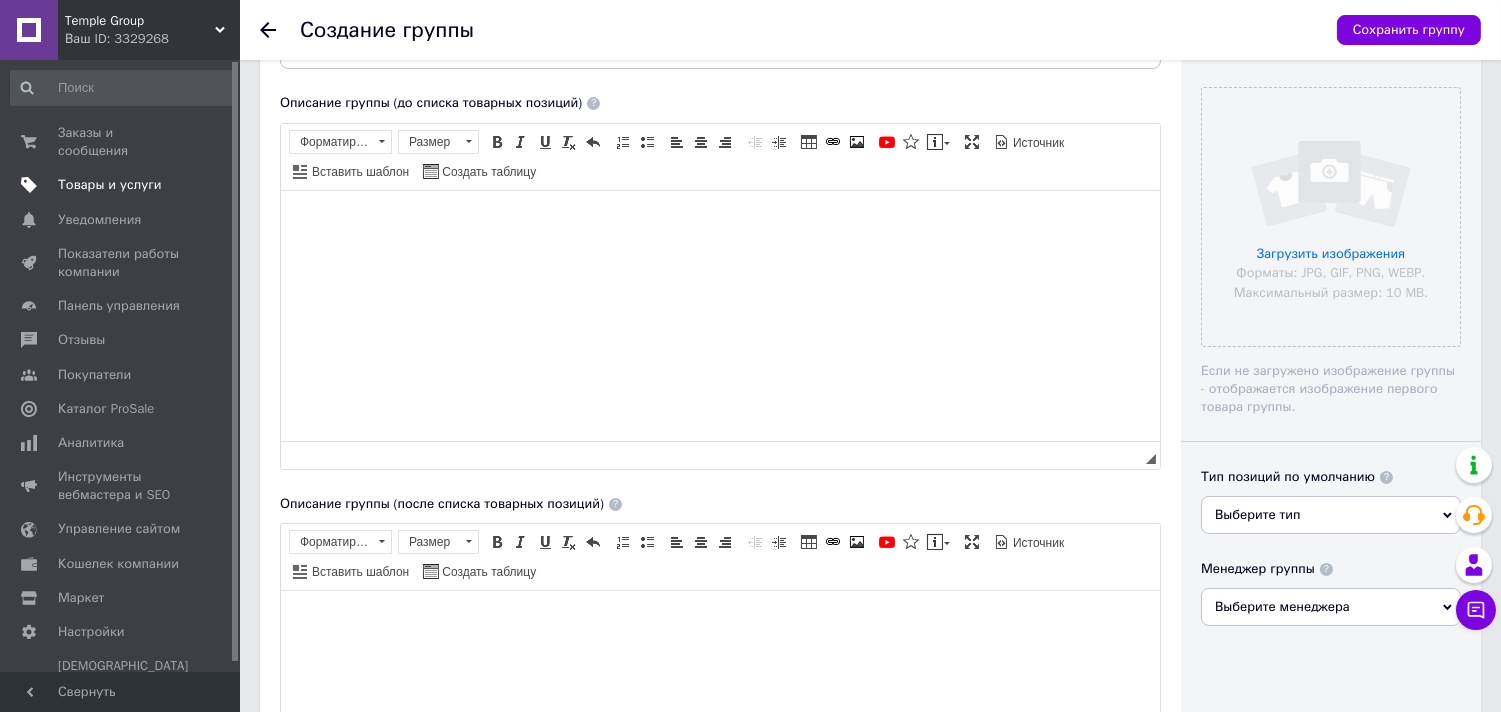 click on "Товары и услуги" at bounding box center (121, 185) 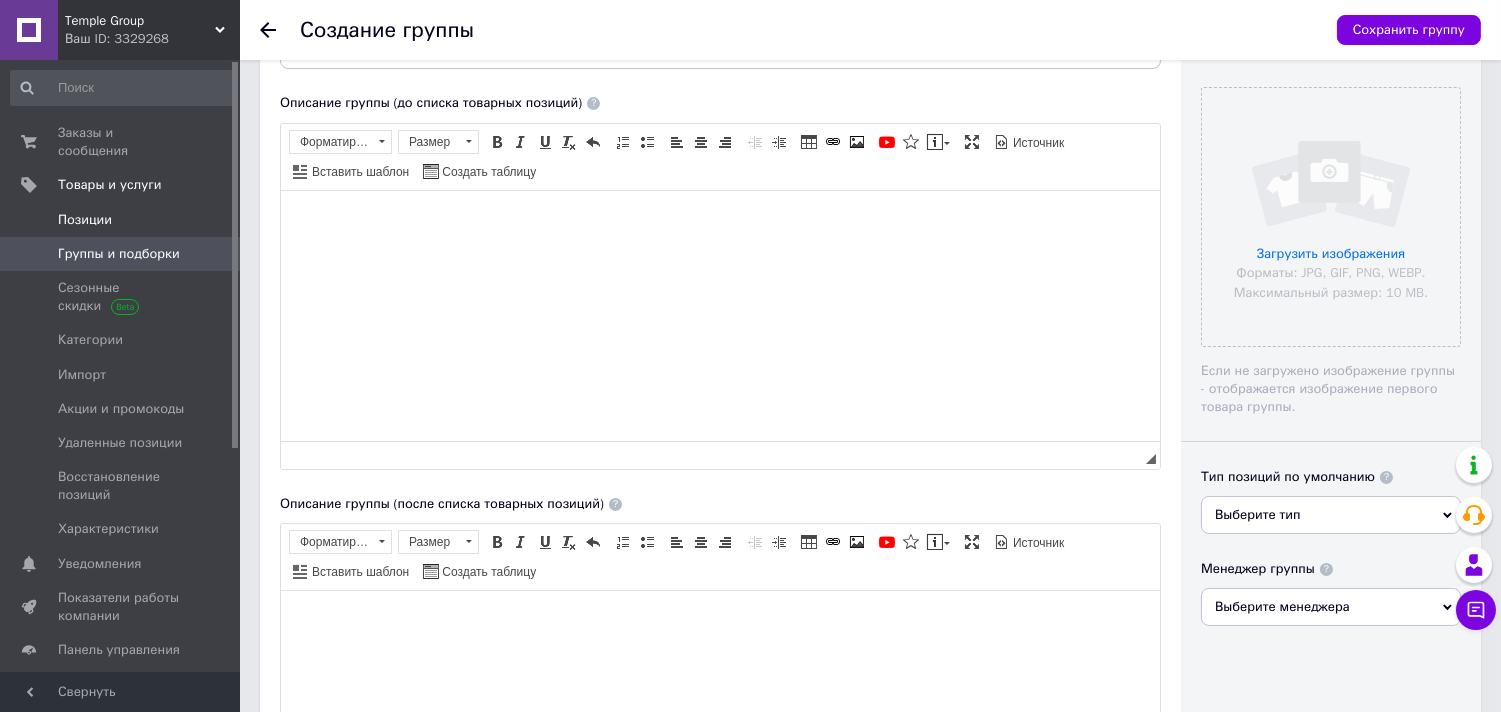 click on "Позиции" at bounding box center (121, 220) 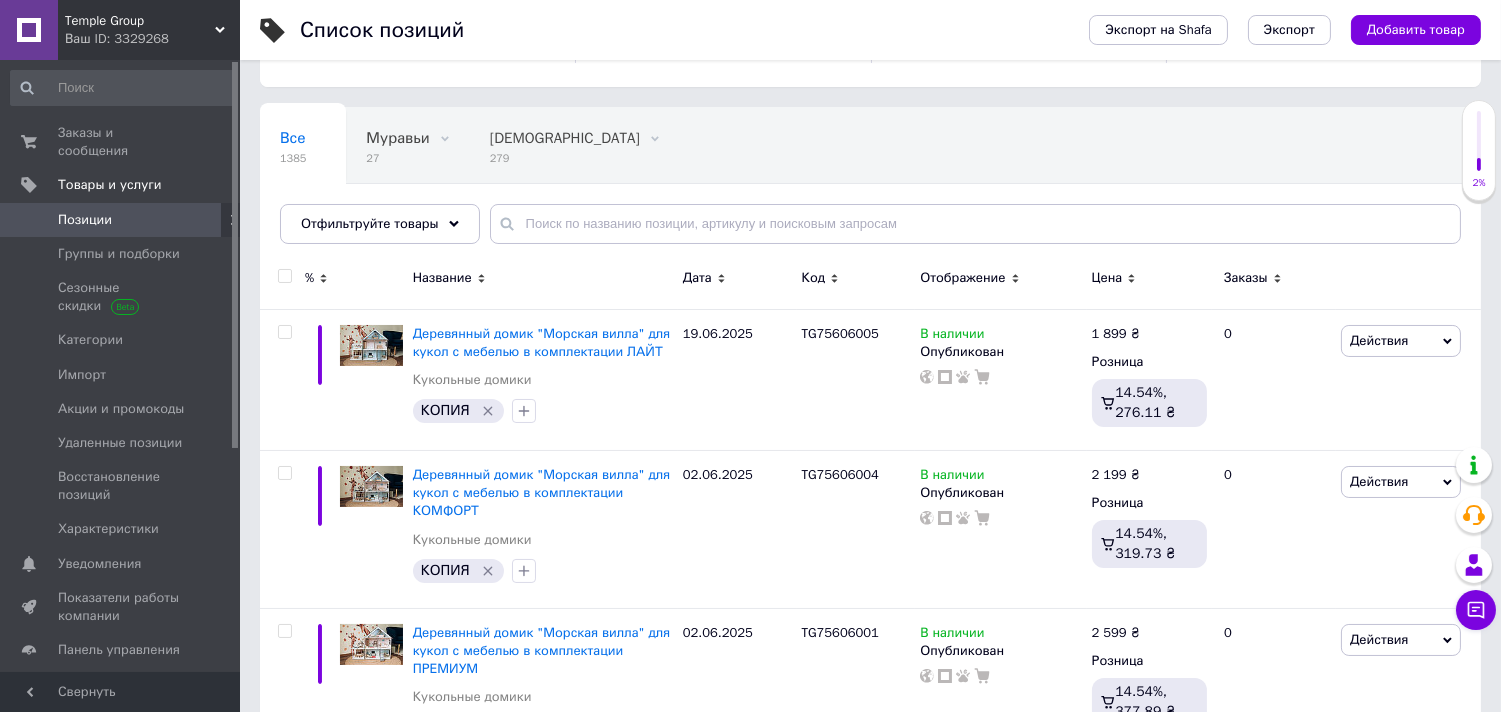 scroll, scrollTop: 130, scrollLeft: 0, axis: vertical 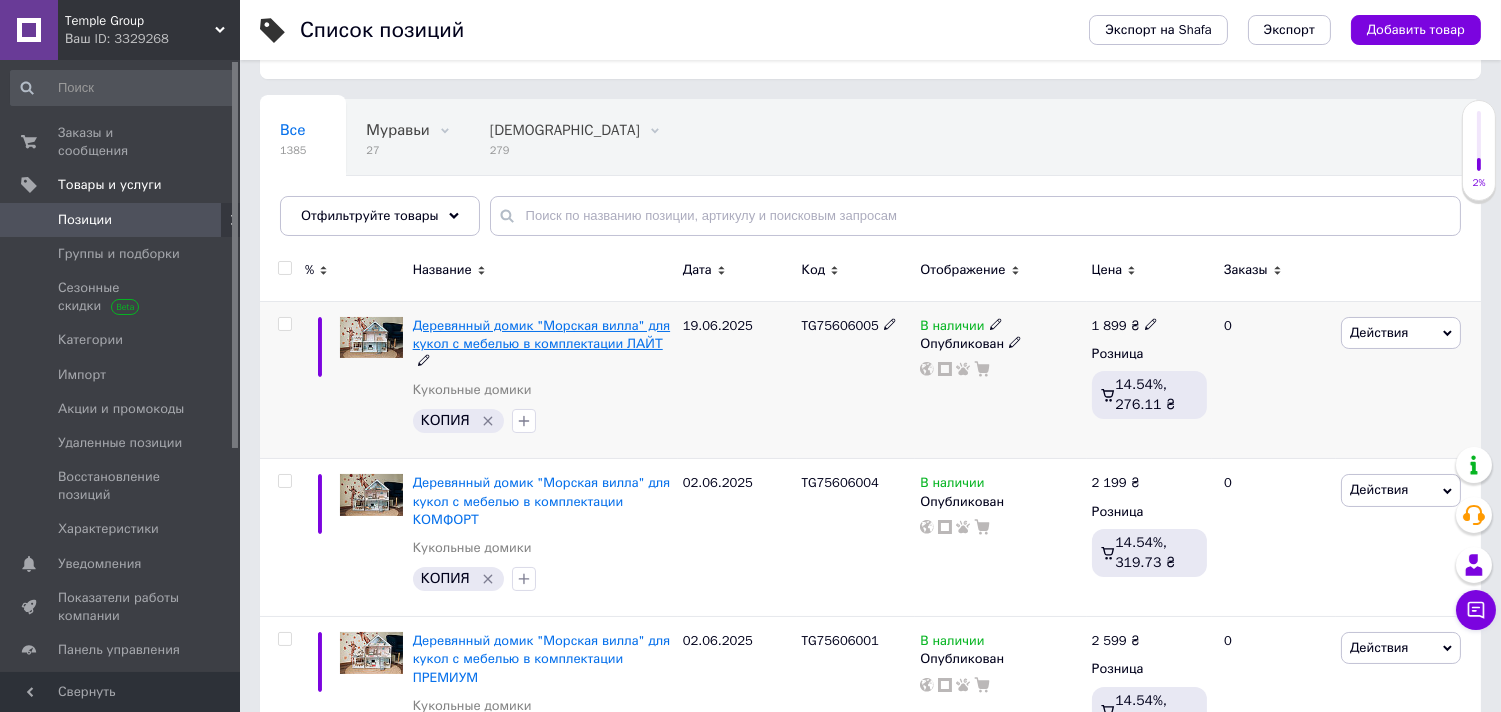 click on "Деревянный домик "Морская вилла" для кукол с мебелью в комплектации ЛАЙТ" at bounding box center [542, 334] 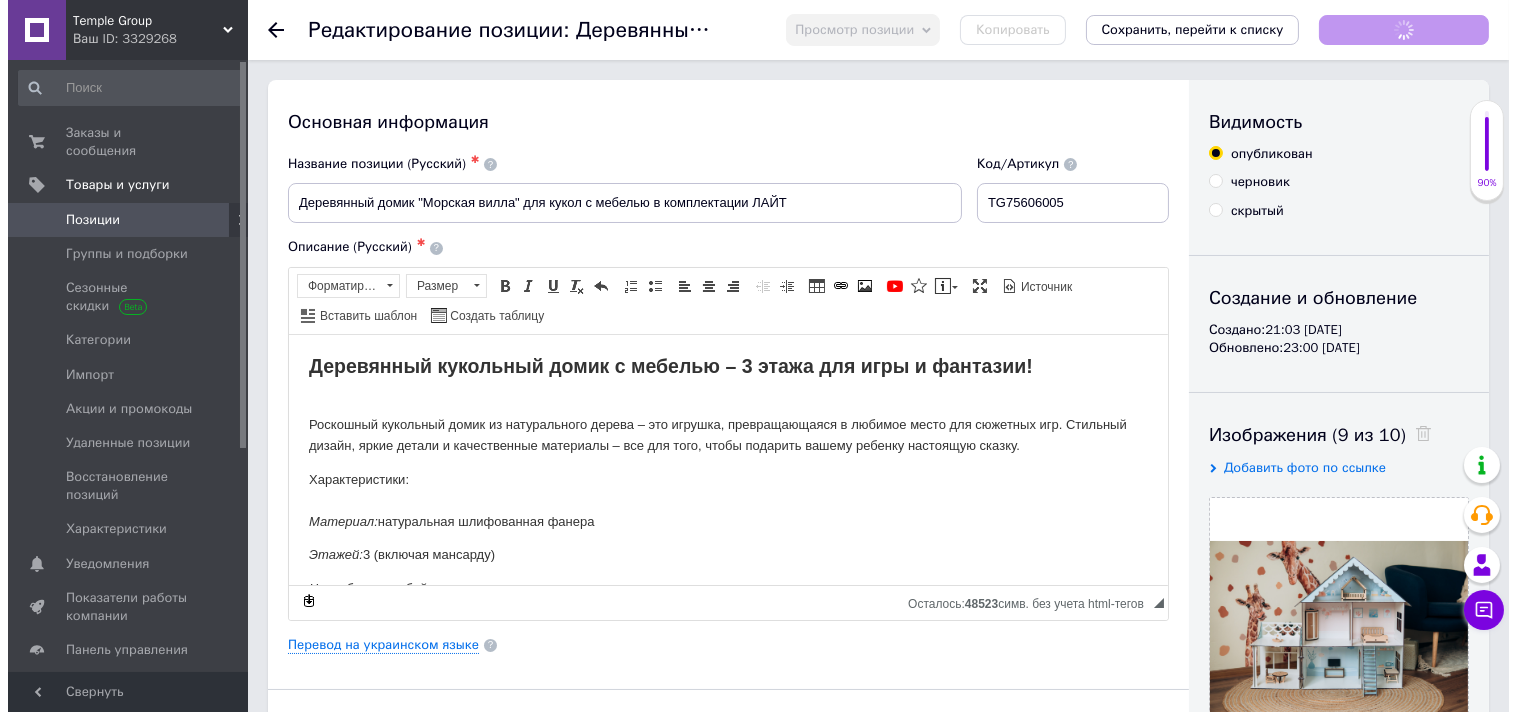 scroll, scrollTop: 0, scrollLeft: 0, axis: both 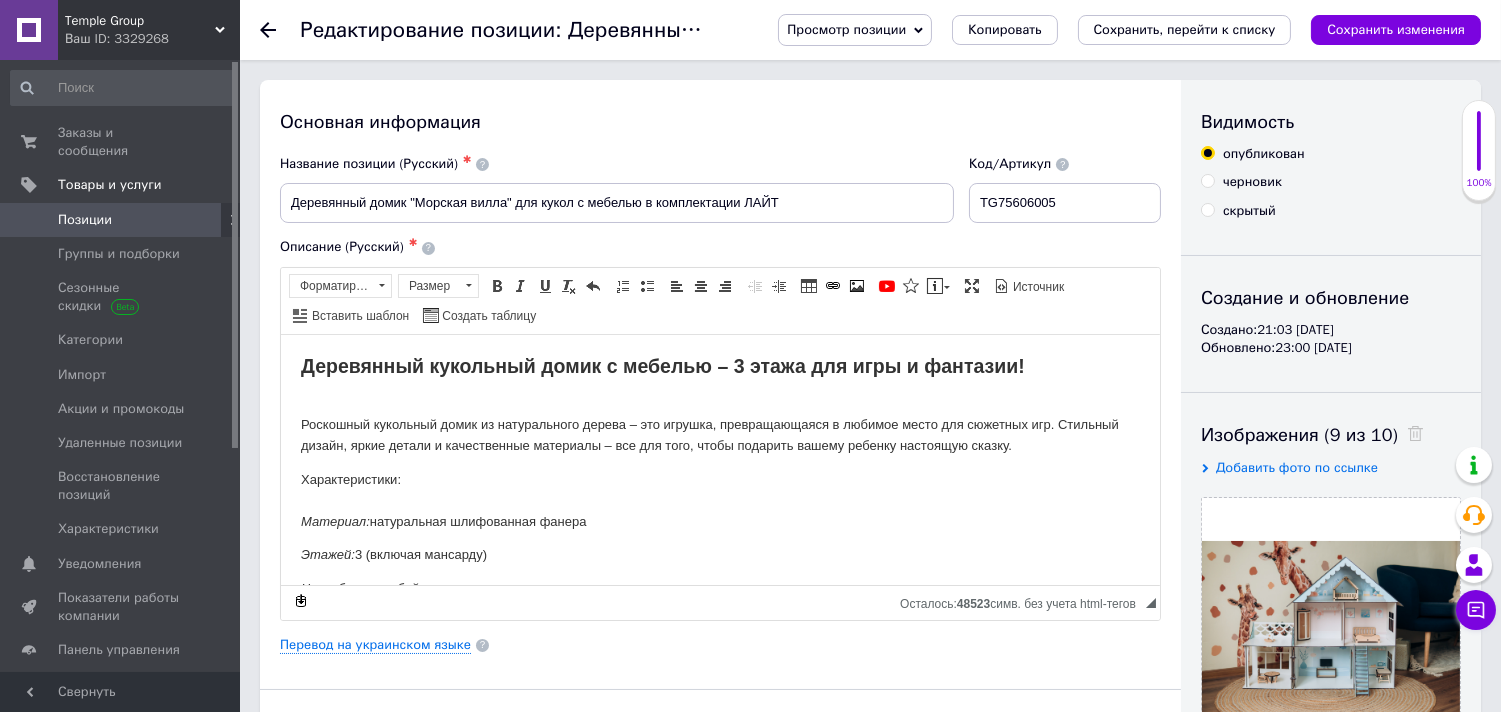 click on "Просмотр позиции" at bounding box center (855, 30) 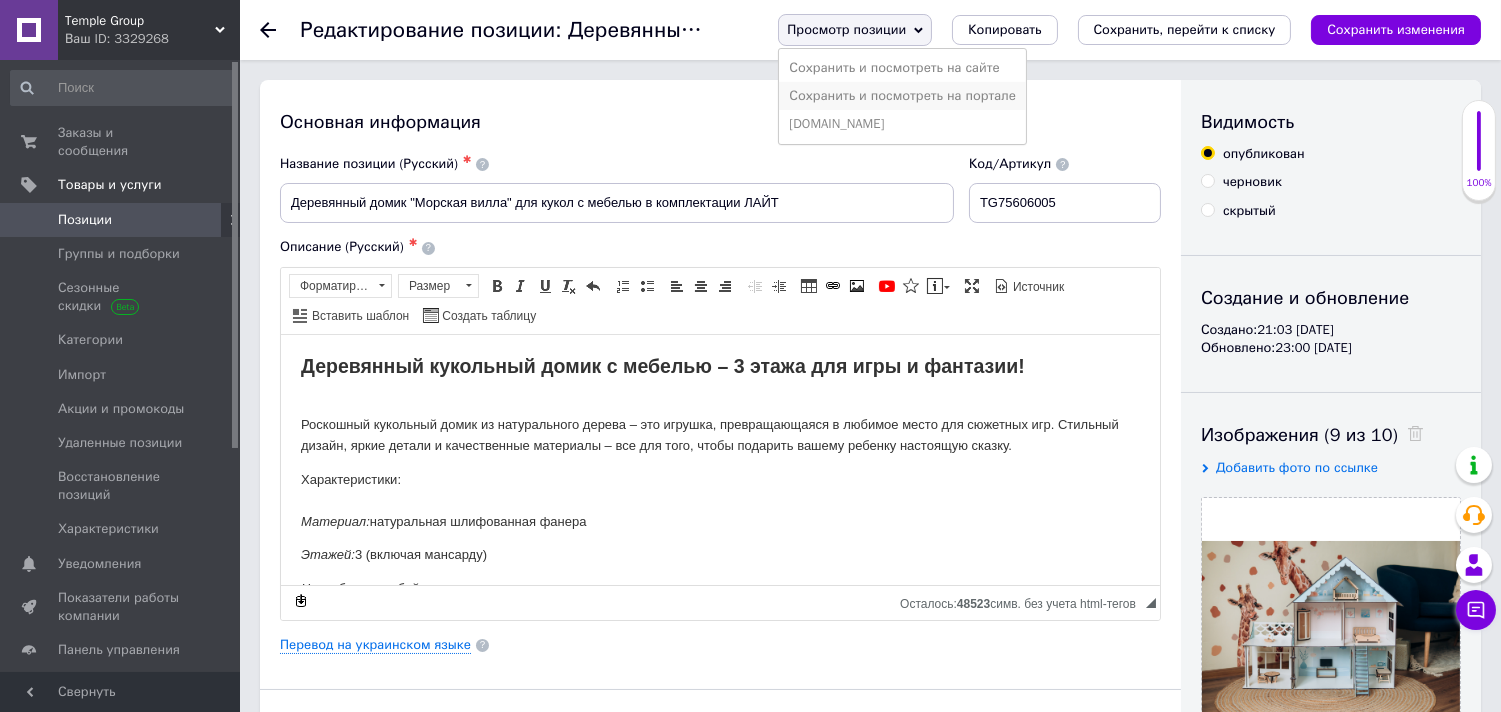 click on "Сохранить и посмотреть на портале" at bounding box center (902, 96) 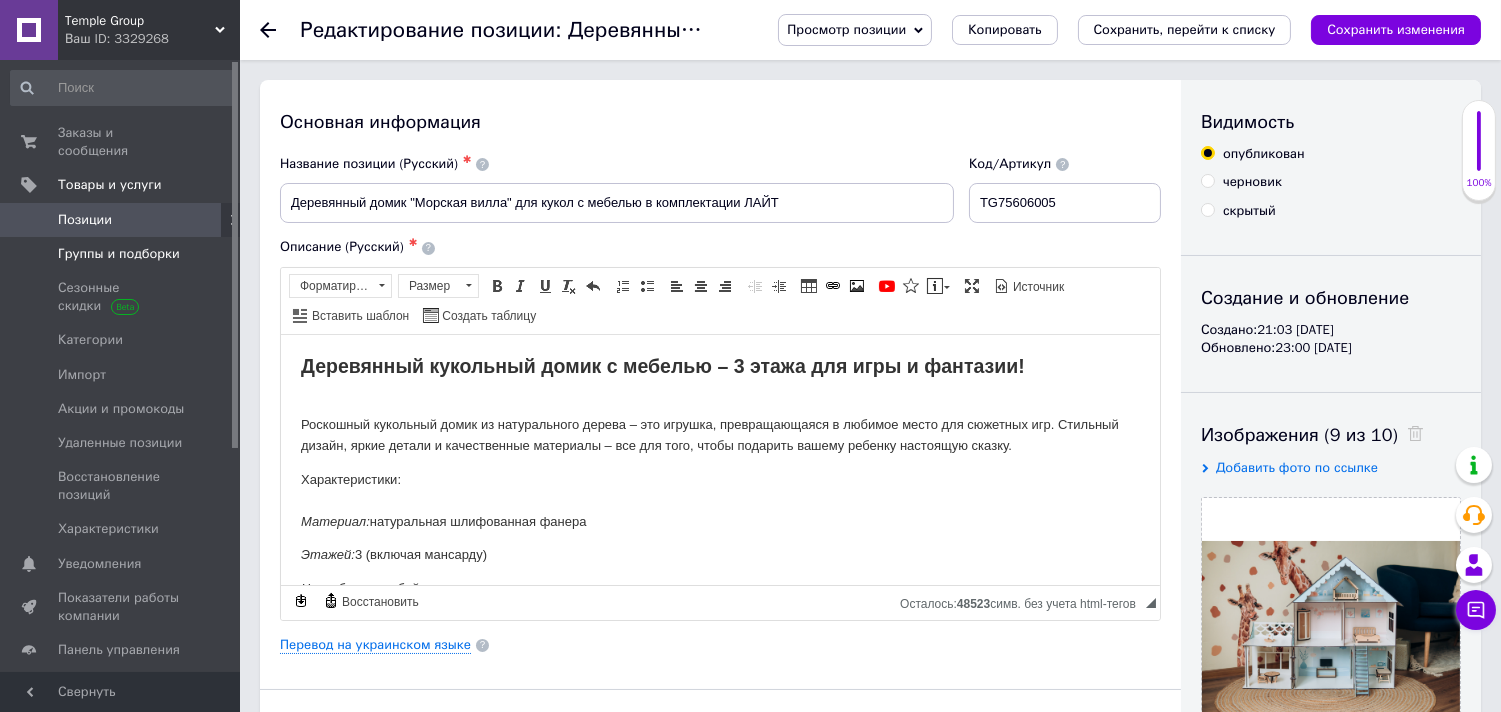 click on "Группы и подборки" at bounding box center [119, 254] 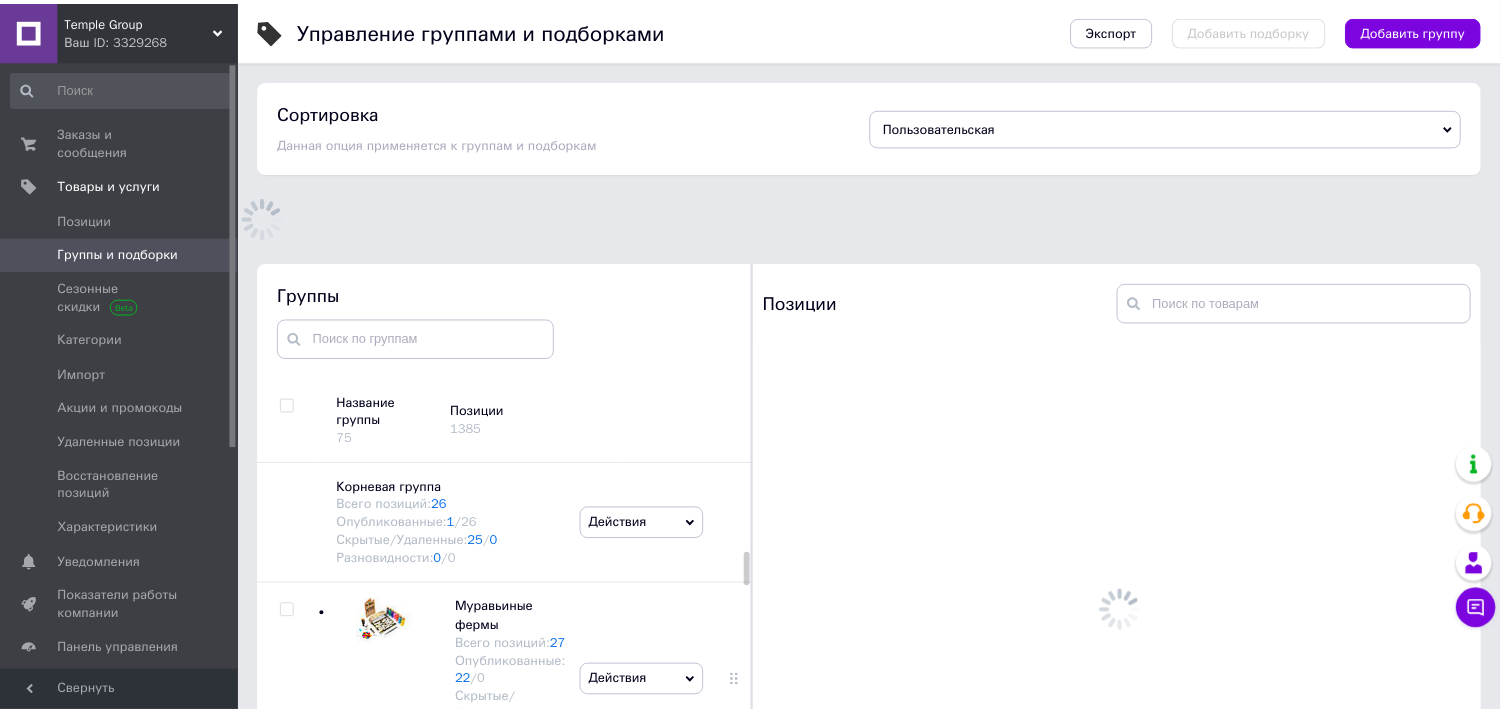 scroll, scrollTop: 183, scrollLeft: 0, axis: vertical 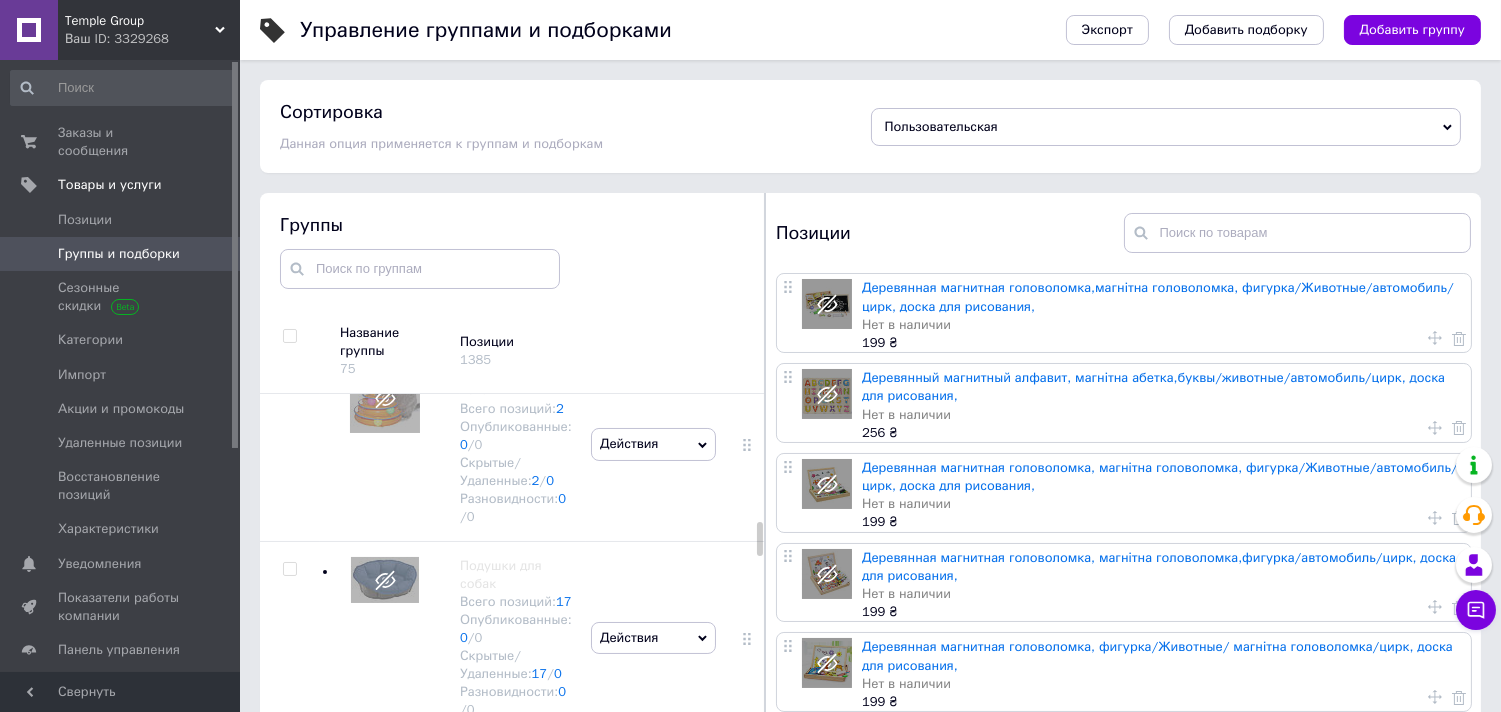 drag, startPoint x: 754, startPoint y: 544, endPoint x: 760, endPoint y: 441, distance: 103.17461 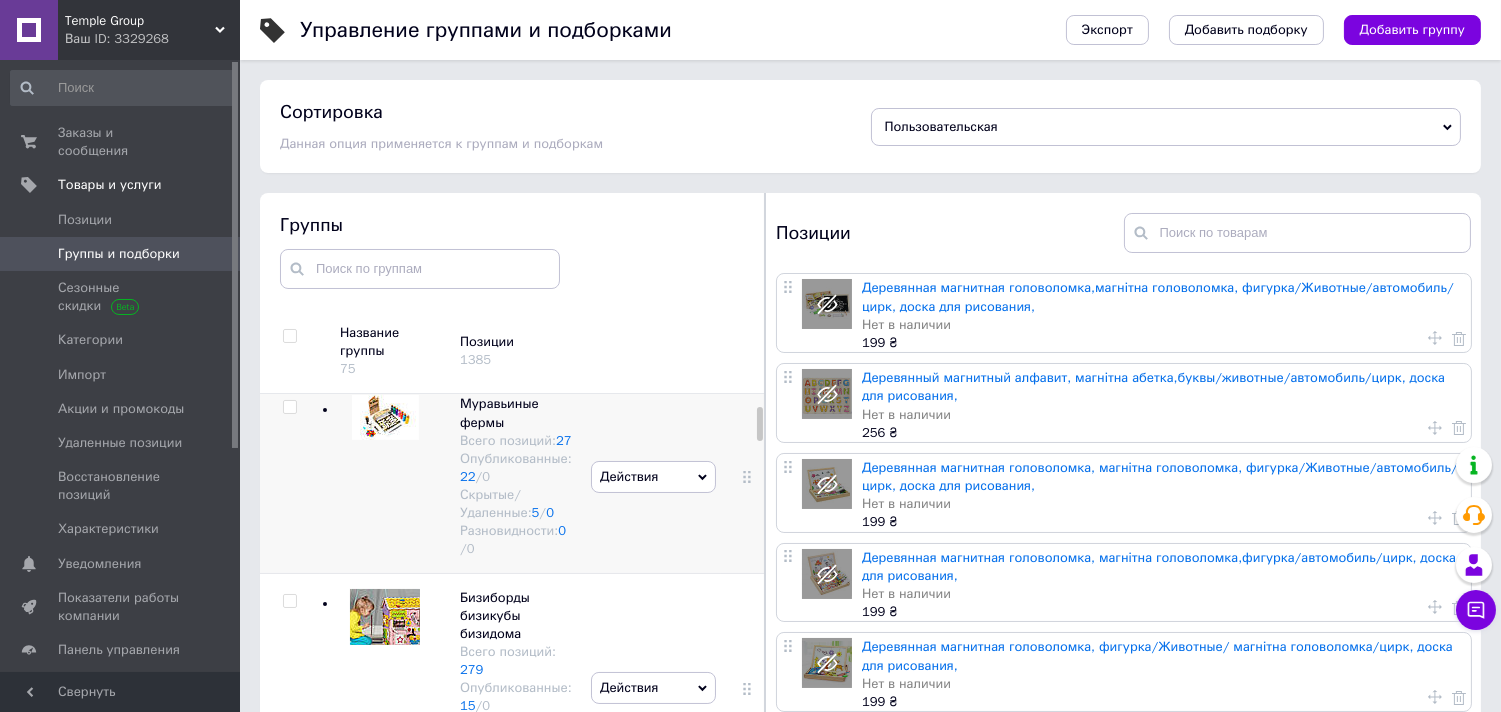 scroll, scrollTop: 136, scrollLeft: 0, axis: vertical 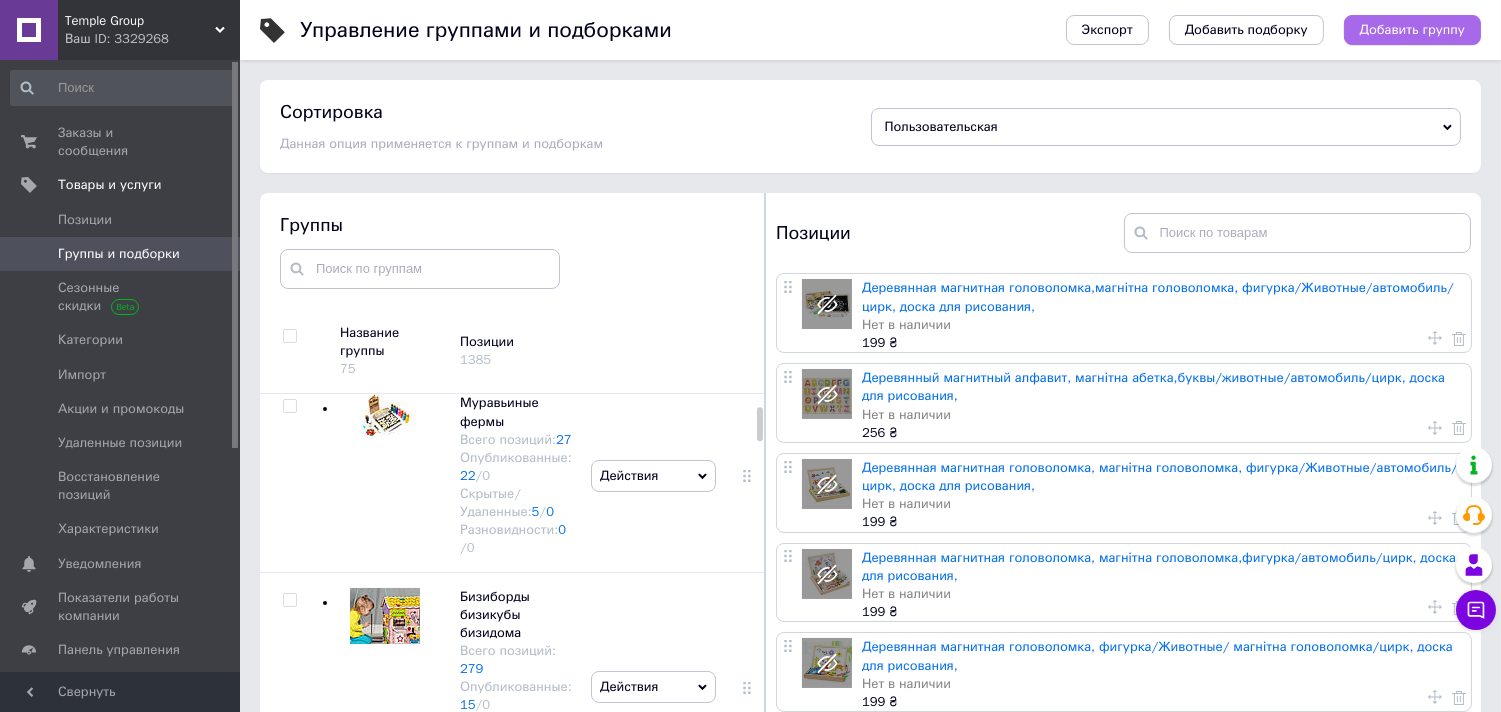 click on "Добавить группу" at bounding box center [1412, 30] 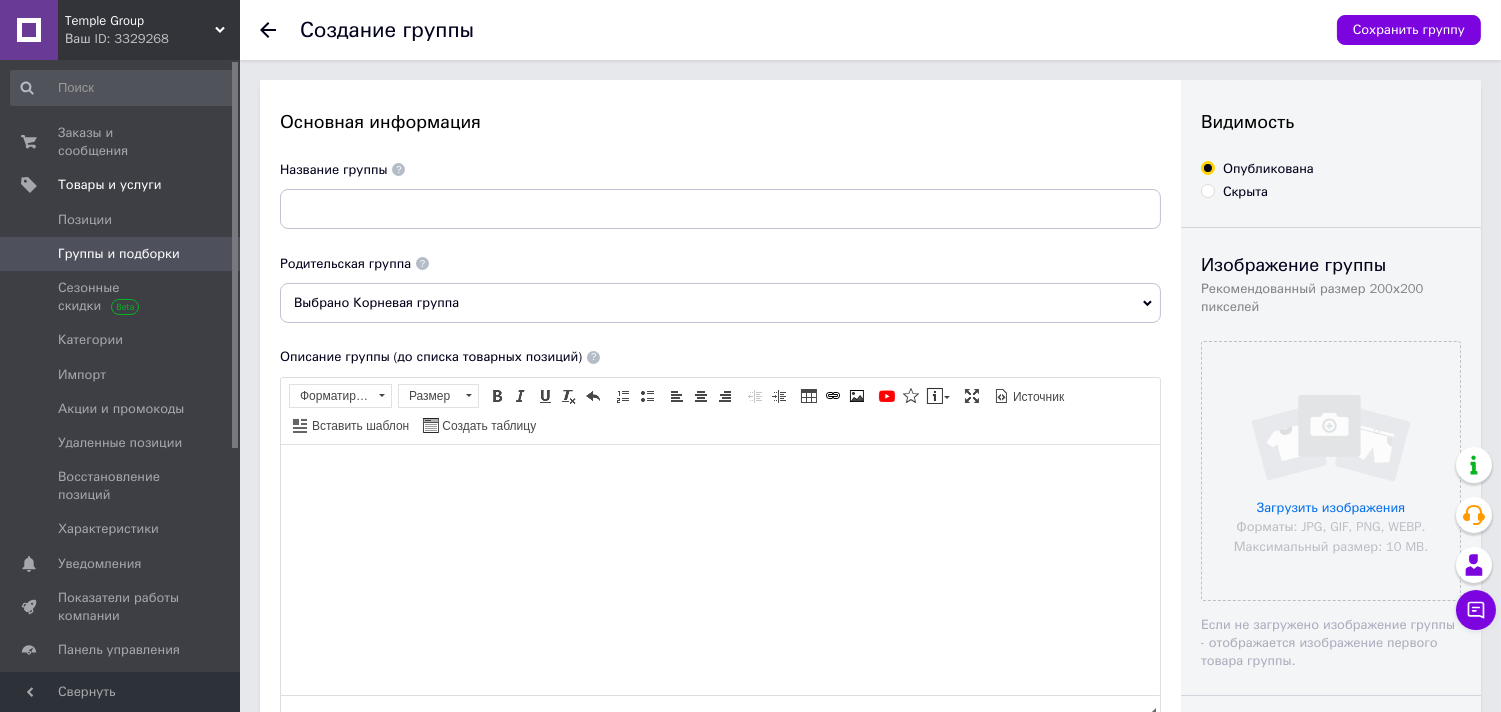scroll, scrollTop: 0, scrollLeft: 0, axis: both 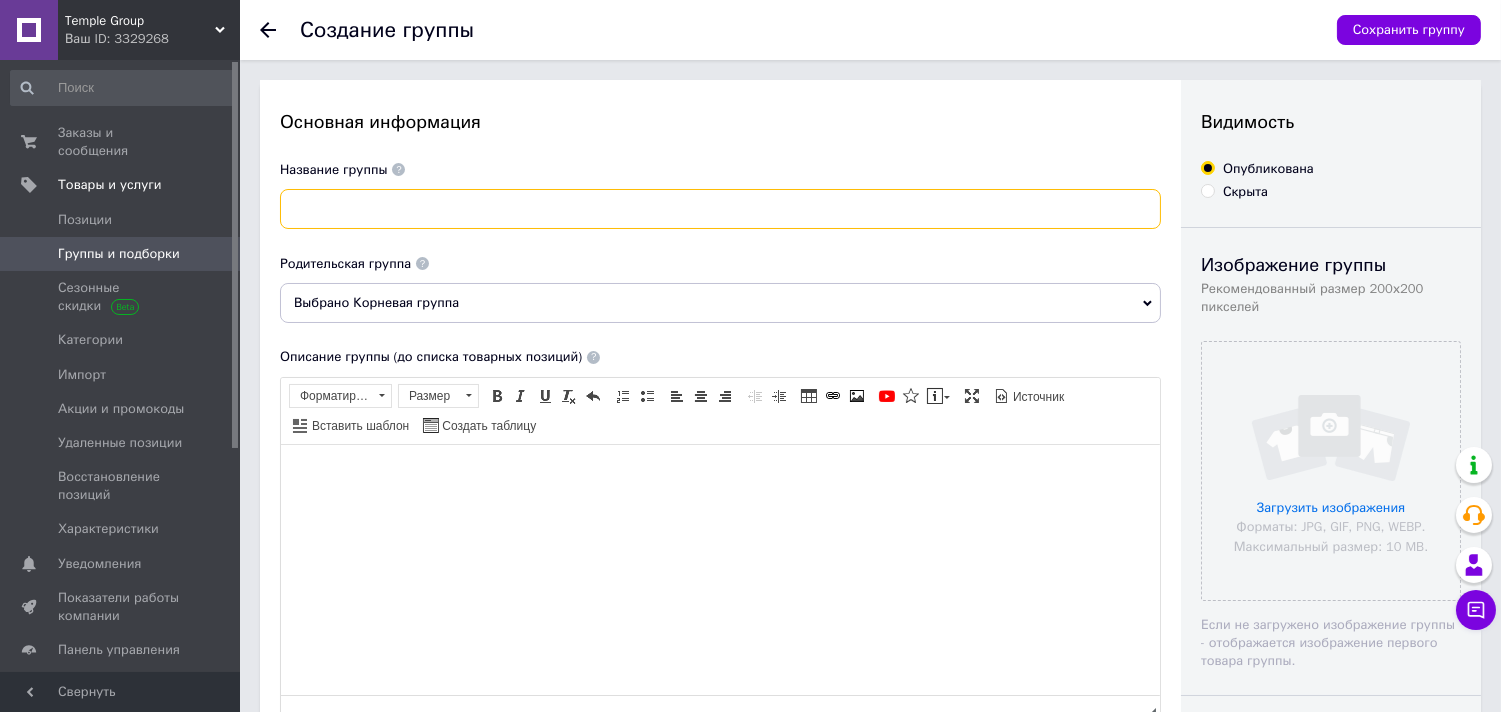 click at bounding box center [720, 209] 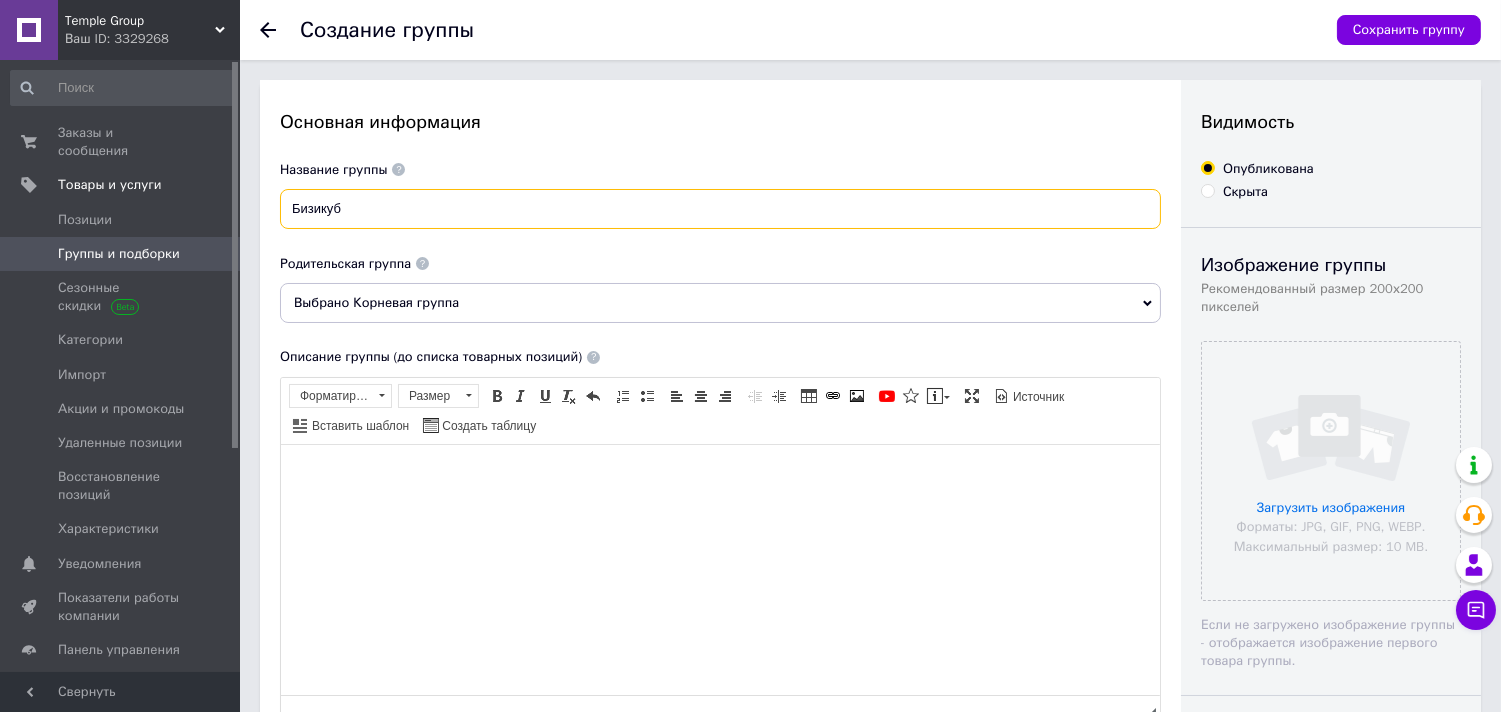 type on "Бизикуб" 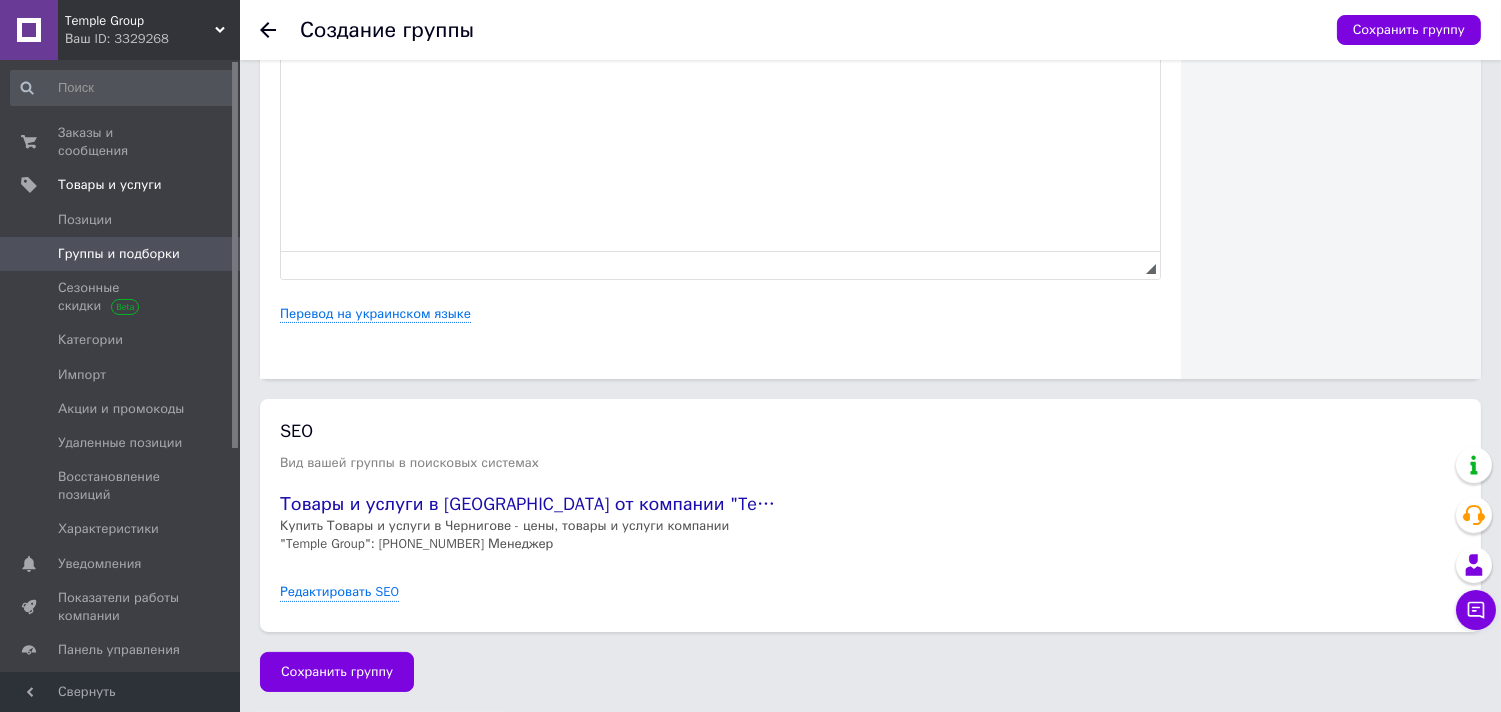 scroll, scrollTop: 851, scrollLeft: 0, axis: vertical 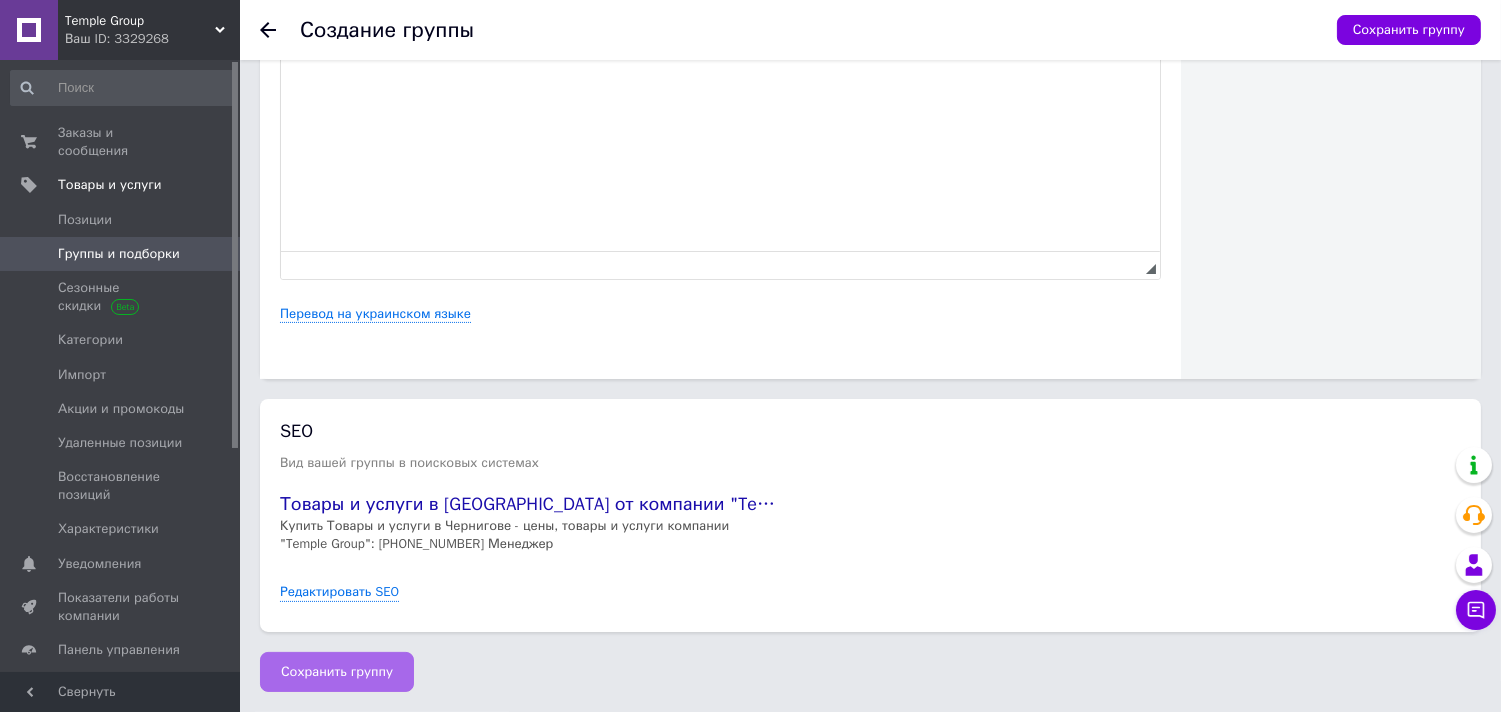 click on "Сохранить группу" at bounding box center [337, 672] 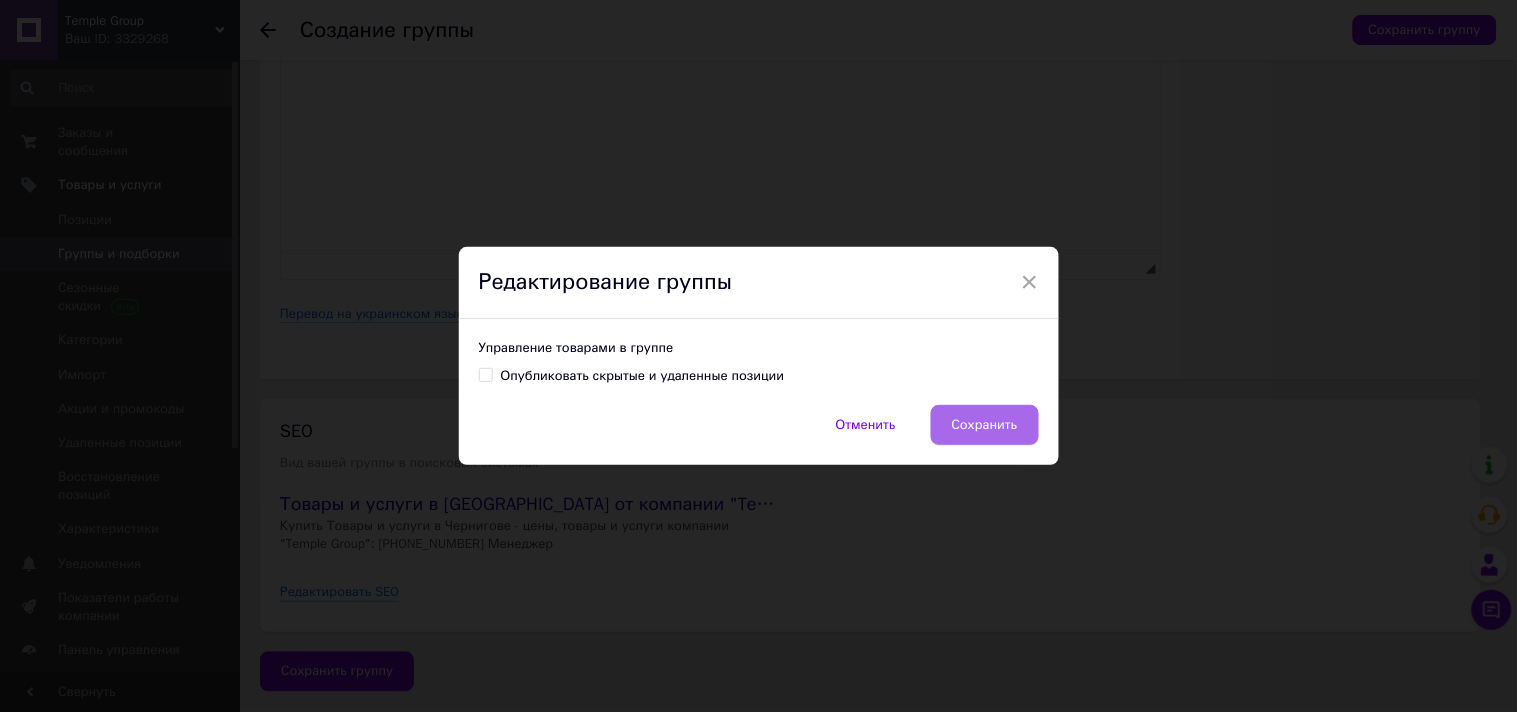 click on "Сохранить" at bounding box center (985, 425) 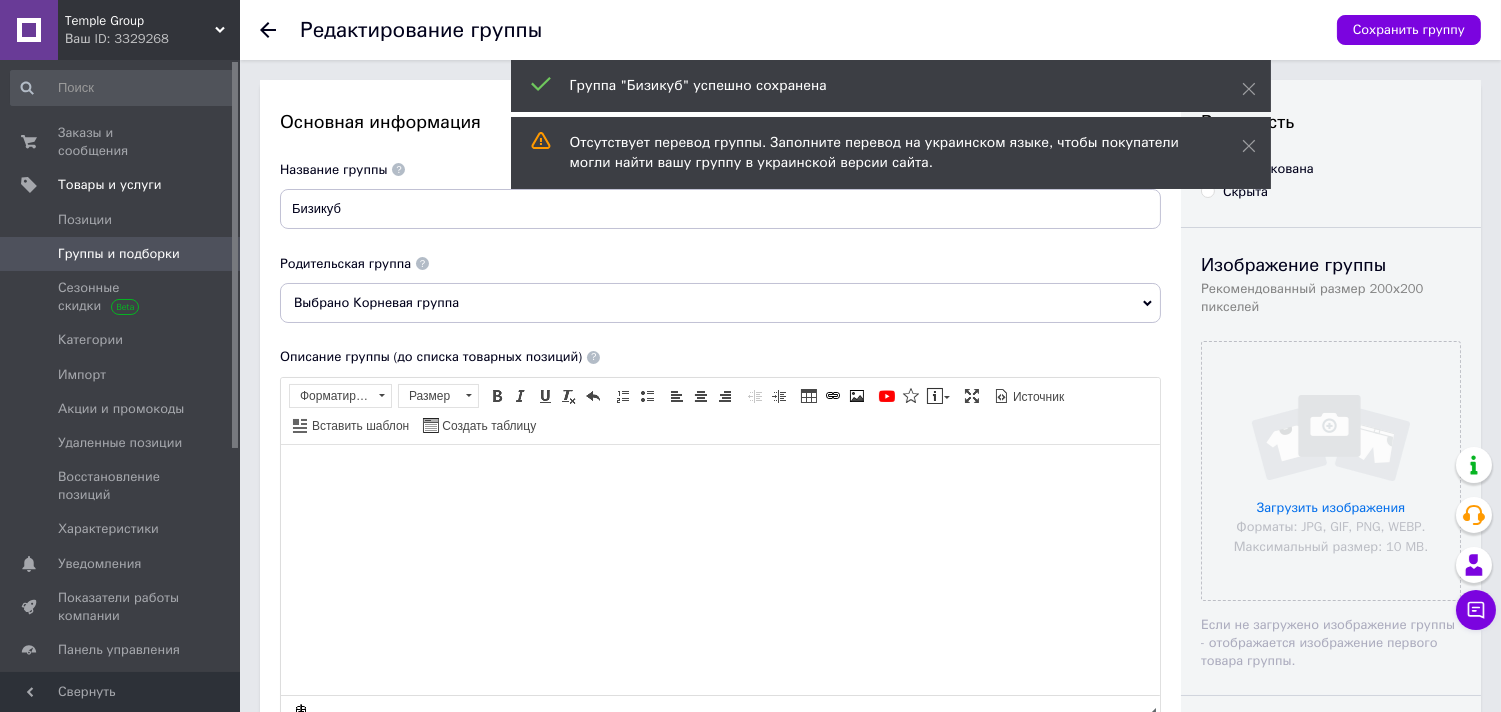scroll, scrollTop: 0, scrollLeft: 0, axis: both 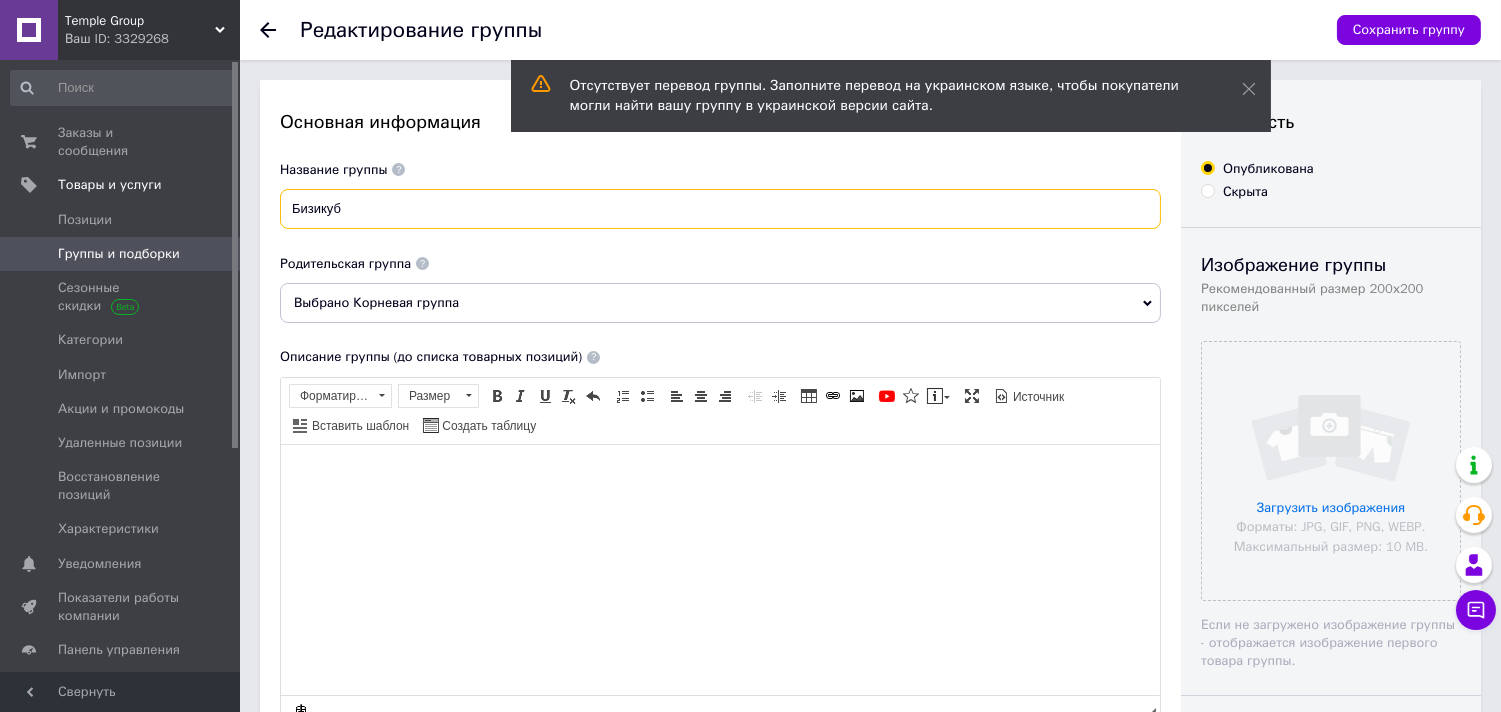 click on "Бизикуб" at bounding box center [720, 209] 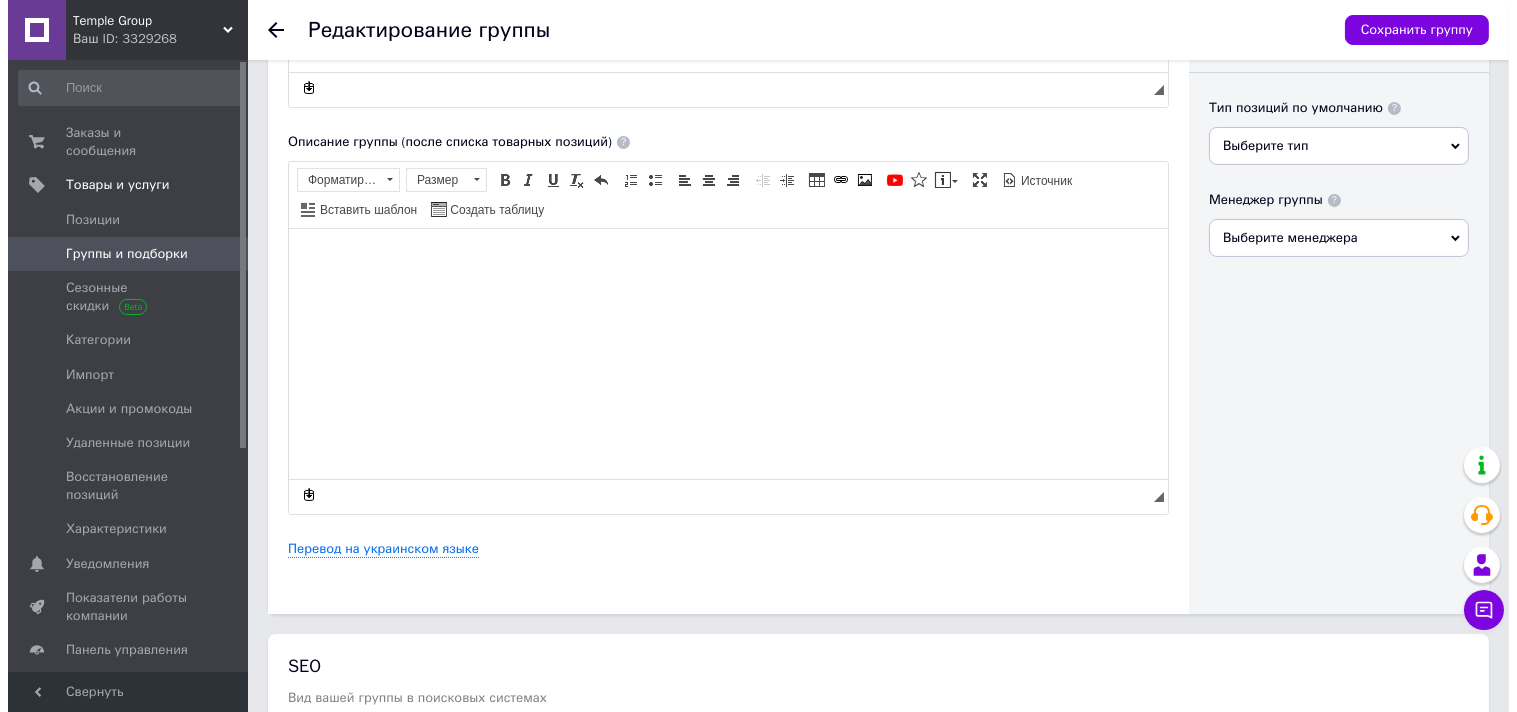 scroll, scrollTop: 668, scrollLeft: 0, axis: vertical 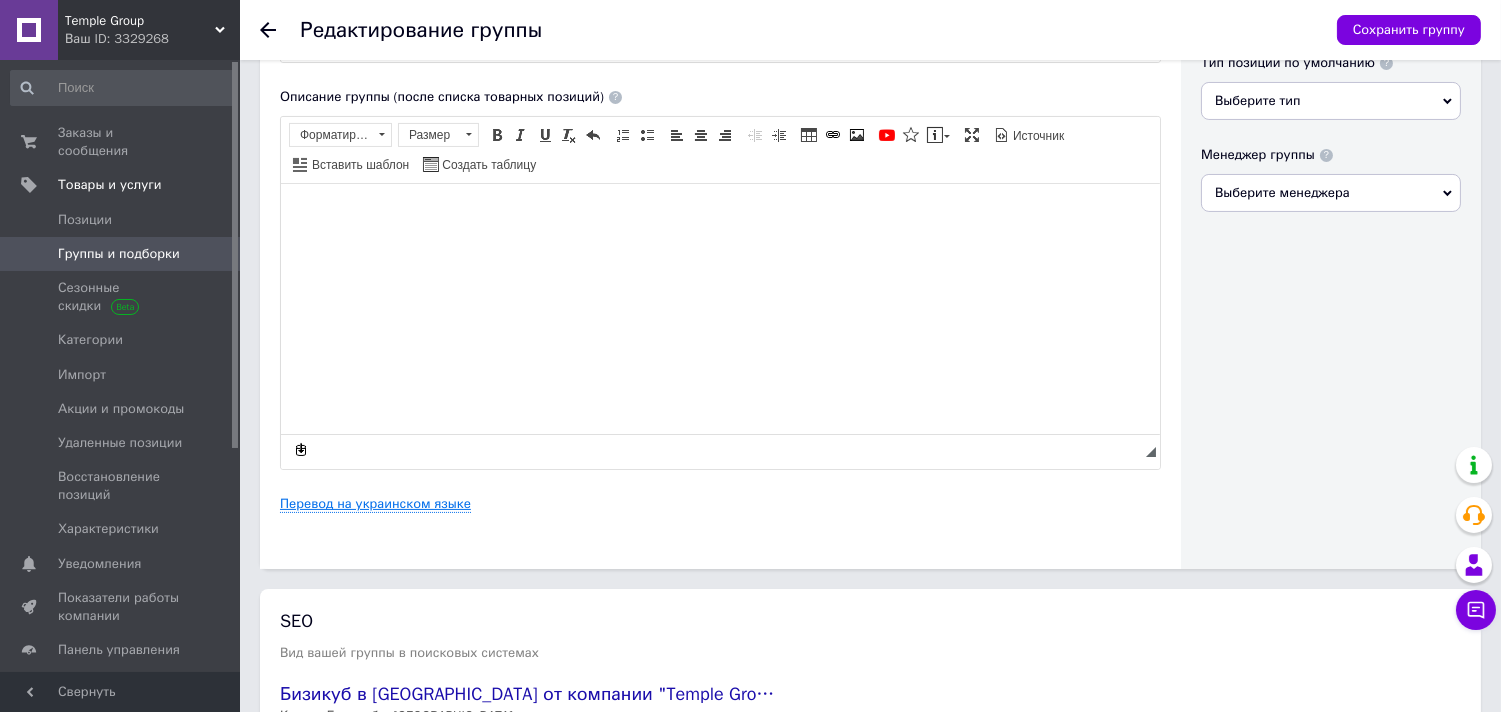 click on "Перевод на украинском языке" at bounding box center (375, 504) 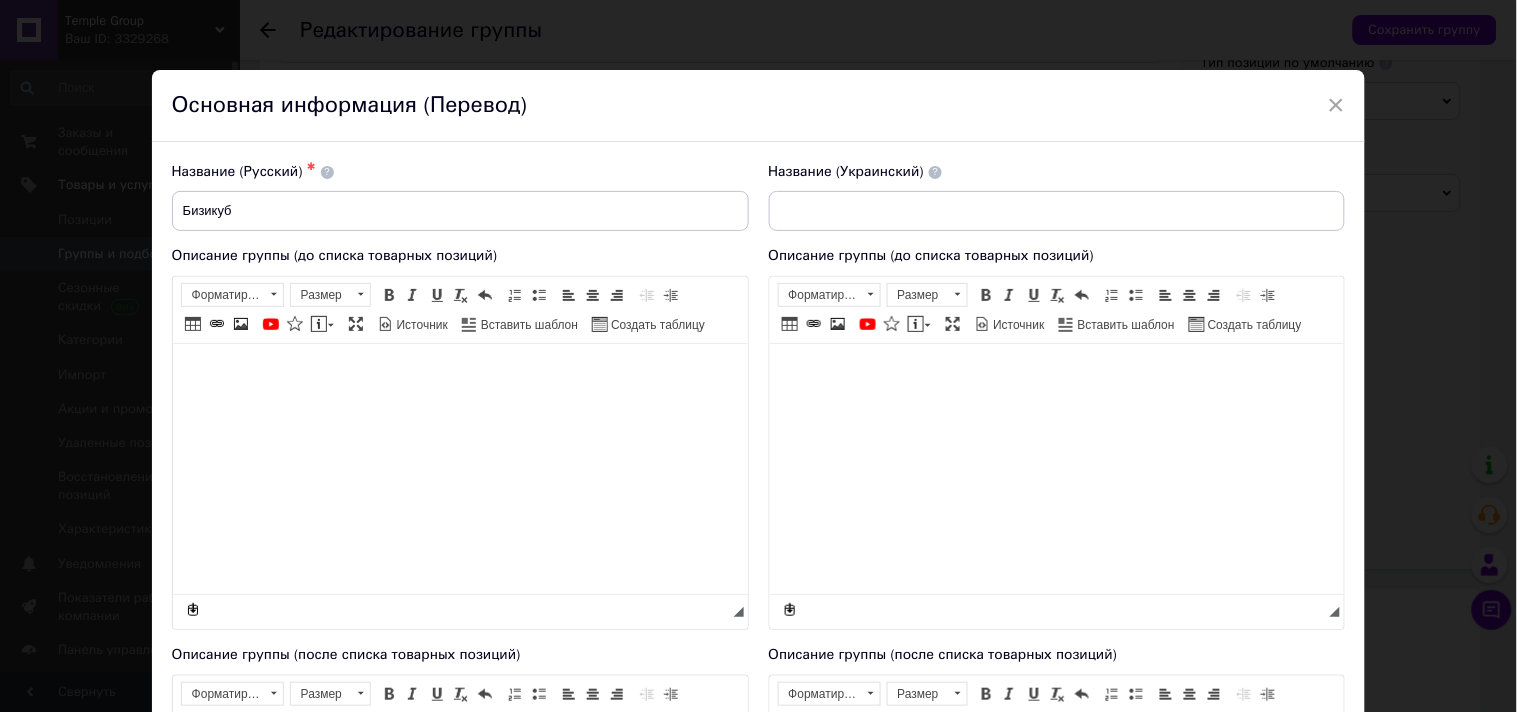 scroll, scrollTop: 0, scrollLeft: 0, axis: both 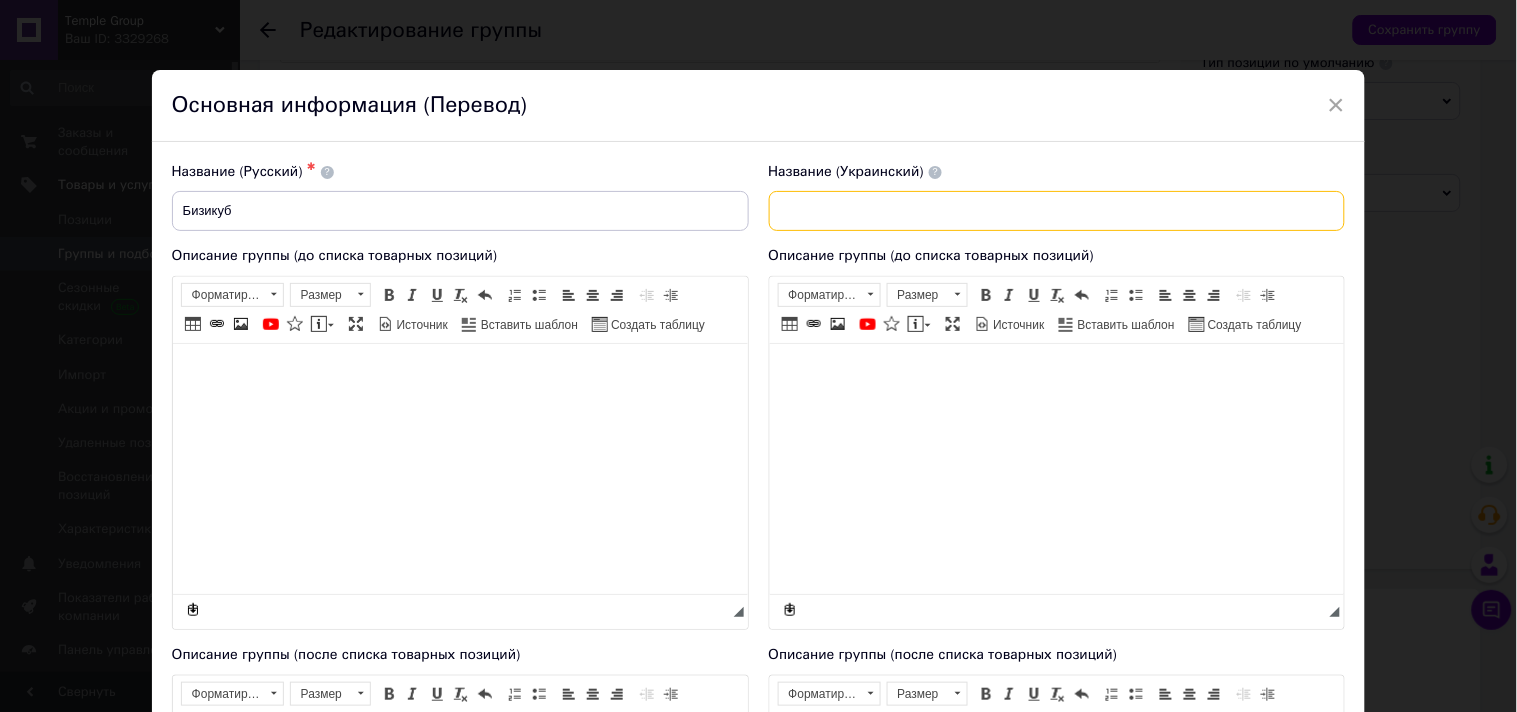 click at bounding box center [1057, 211] 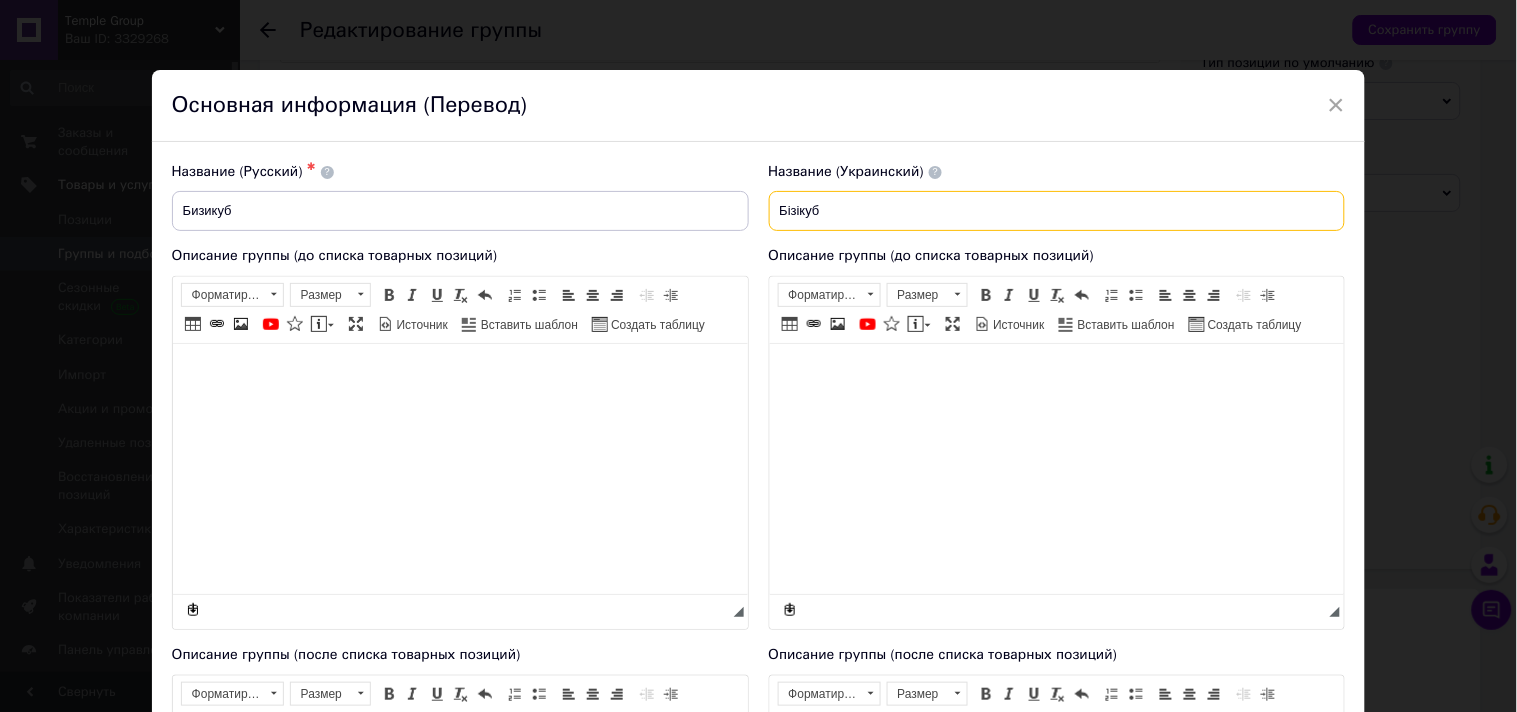 type on "Бізікуб" 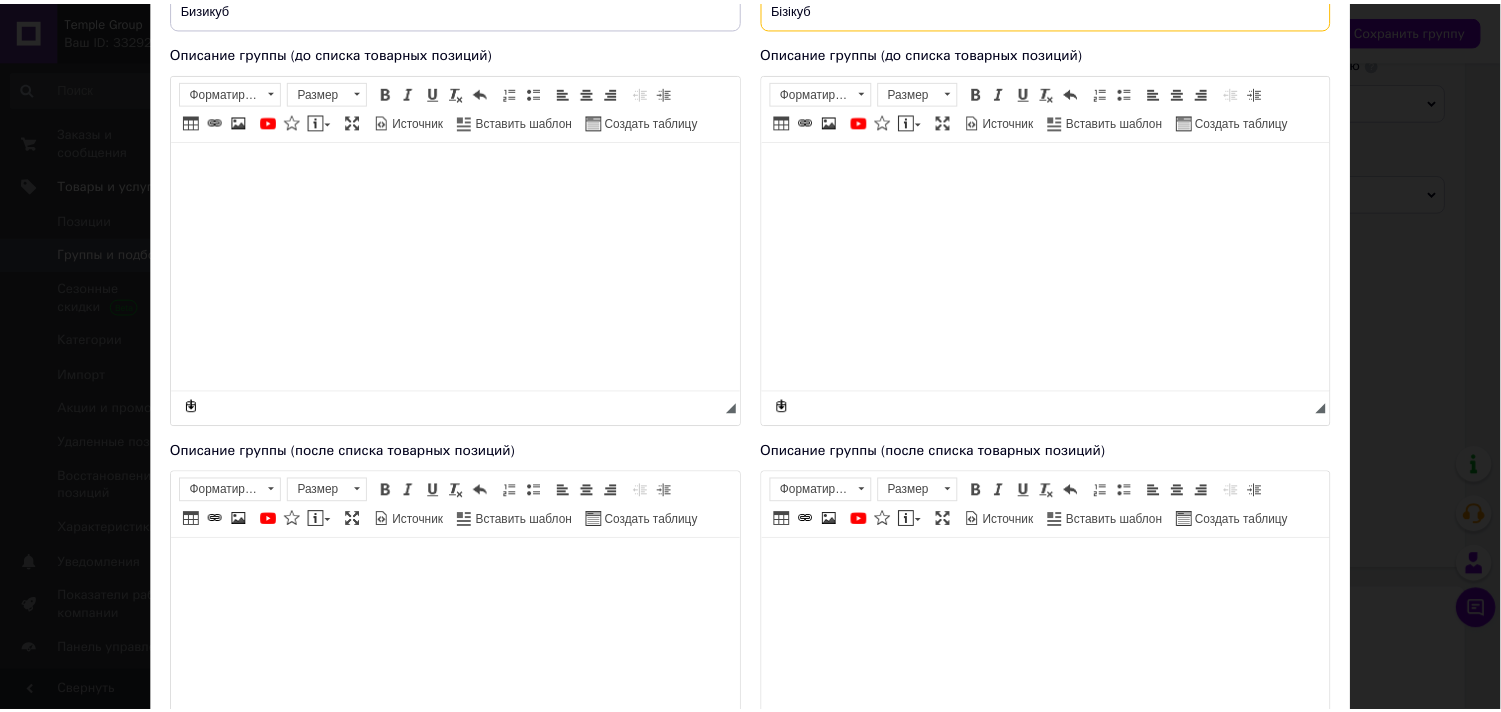 scroll, scrollTop: 542, scrollLeft: 0, axis: vertical 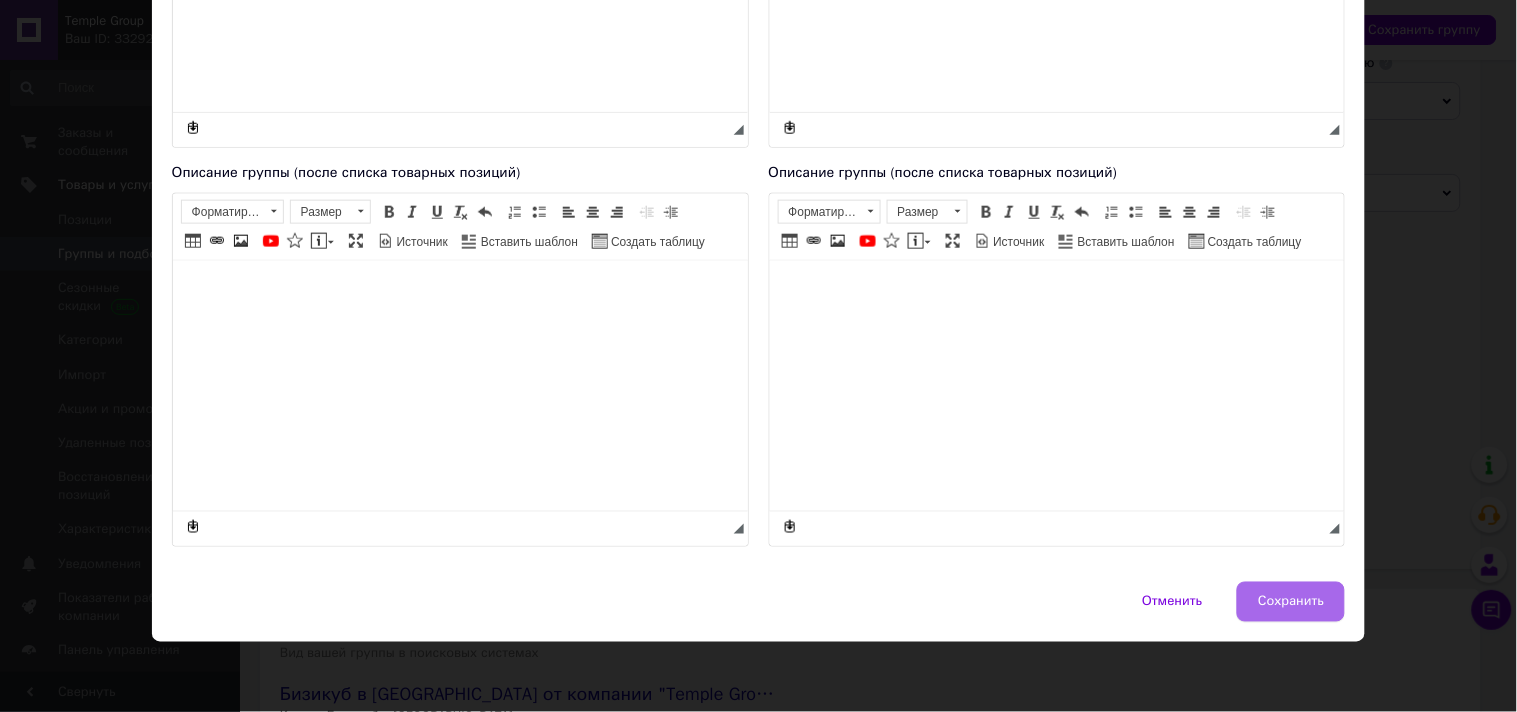 click on "Сохранить" at bounding box center [1291, 602] 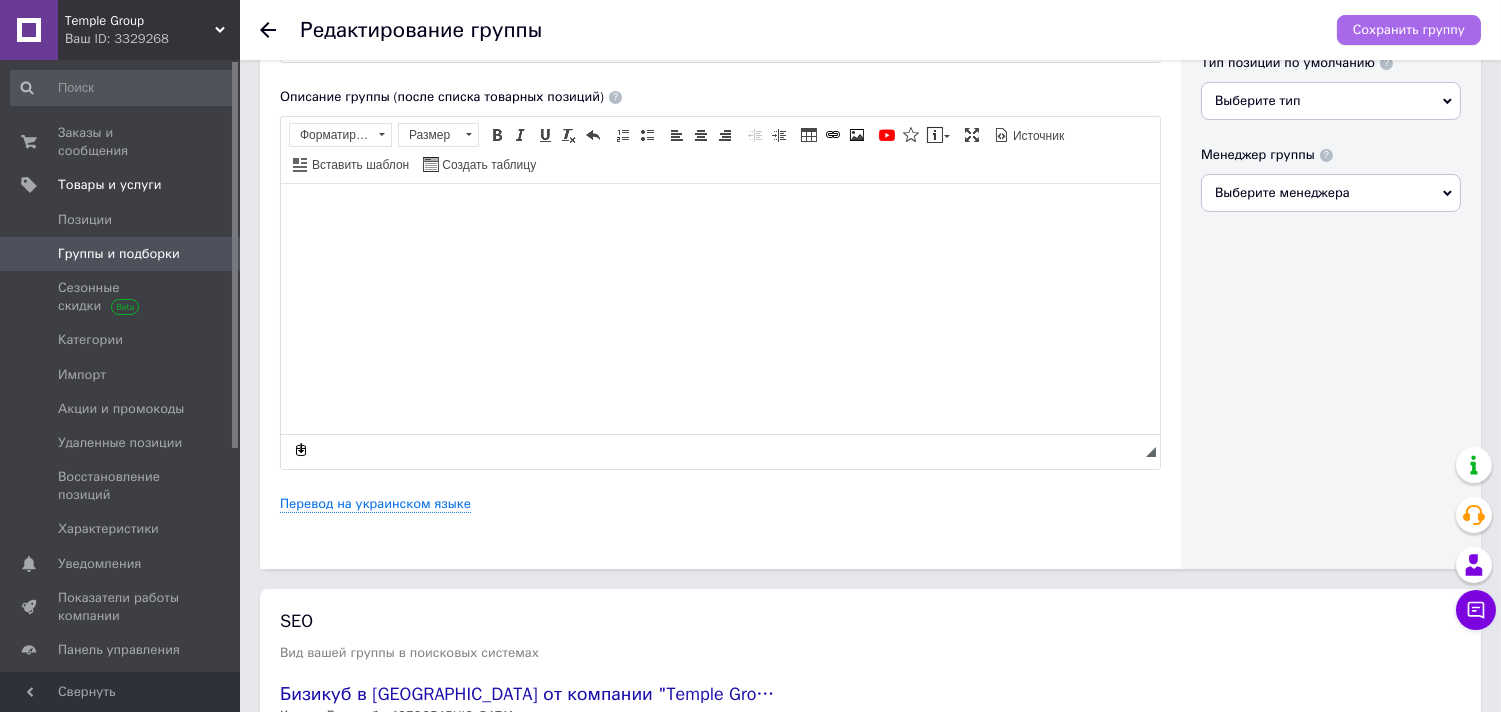click on "Сохранить группу" at bounding box center [1409, 30] 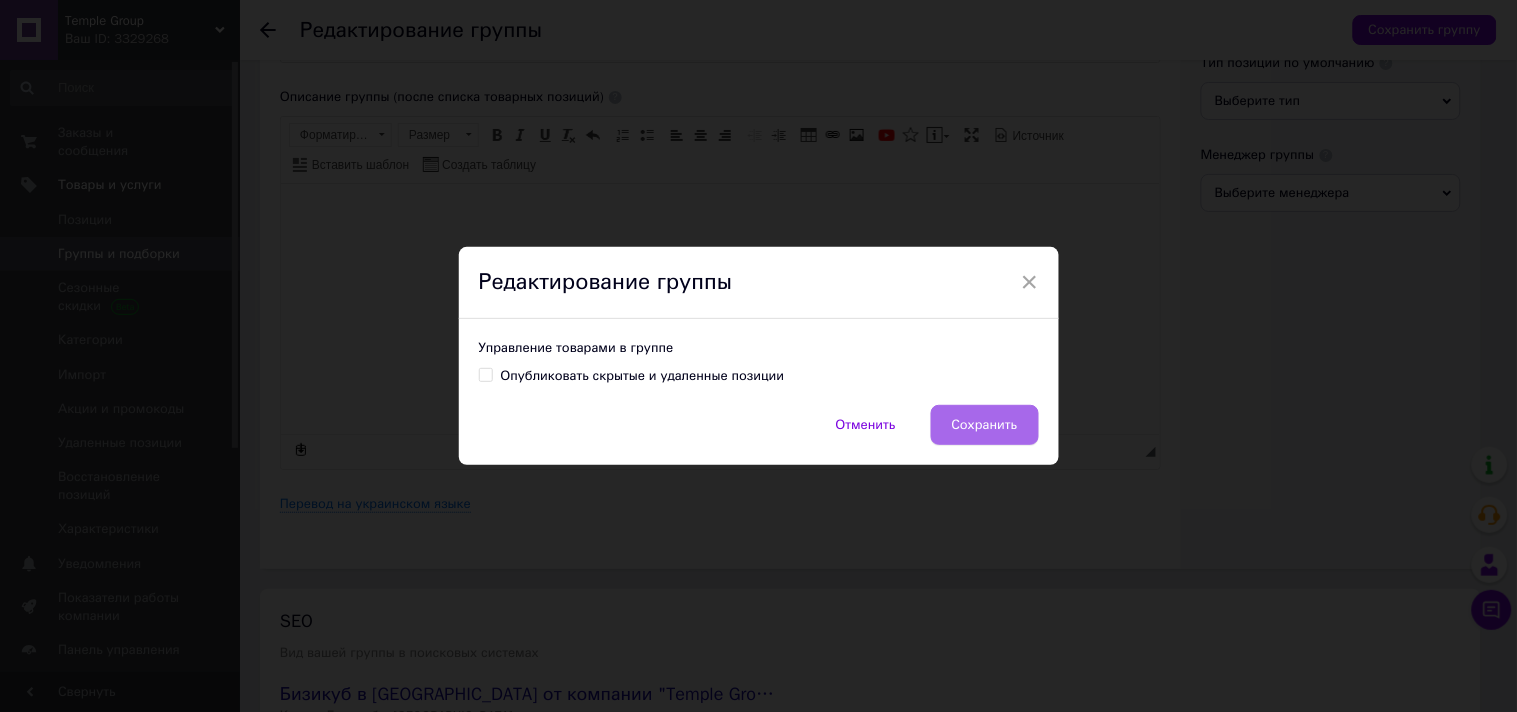click on "Сохранить" at bounding box center (985, 425) 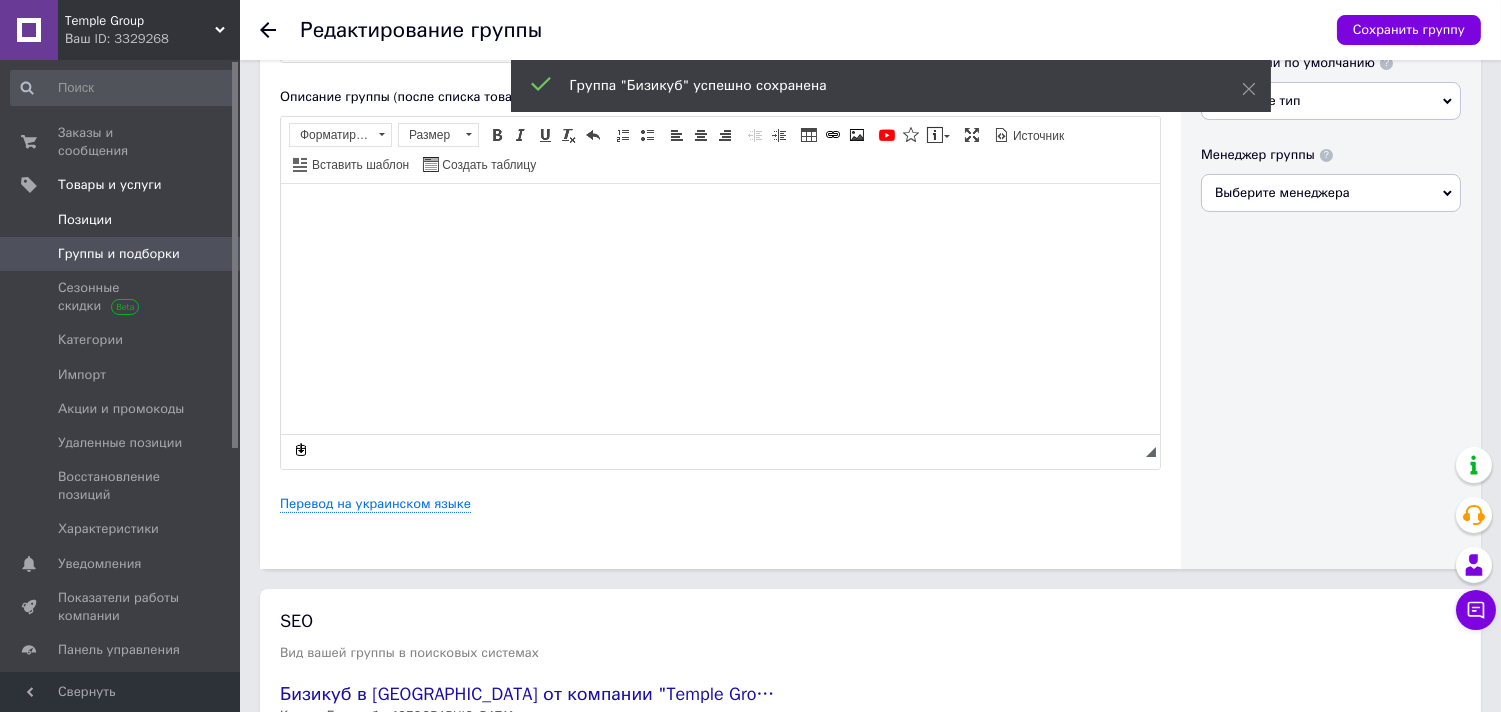 click at bounding box center [212, 220] 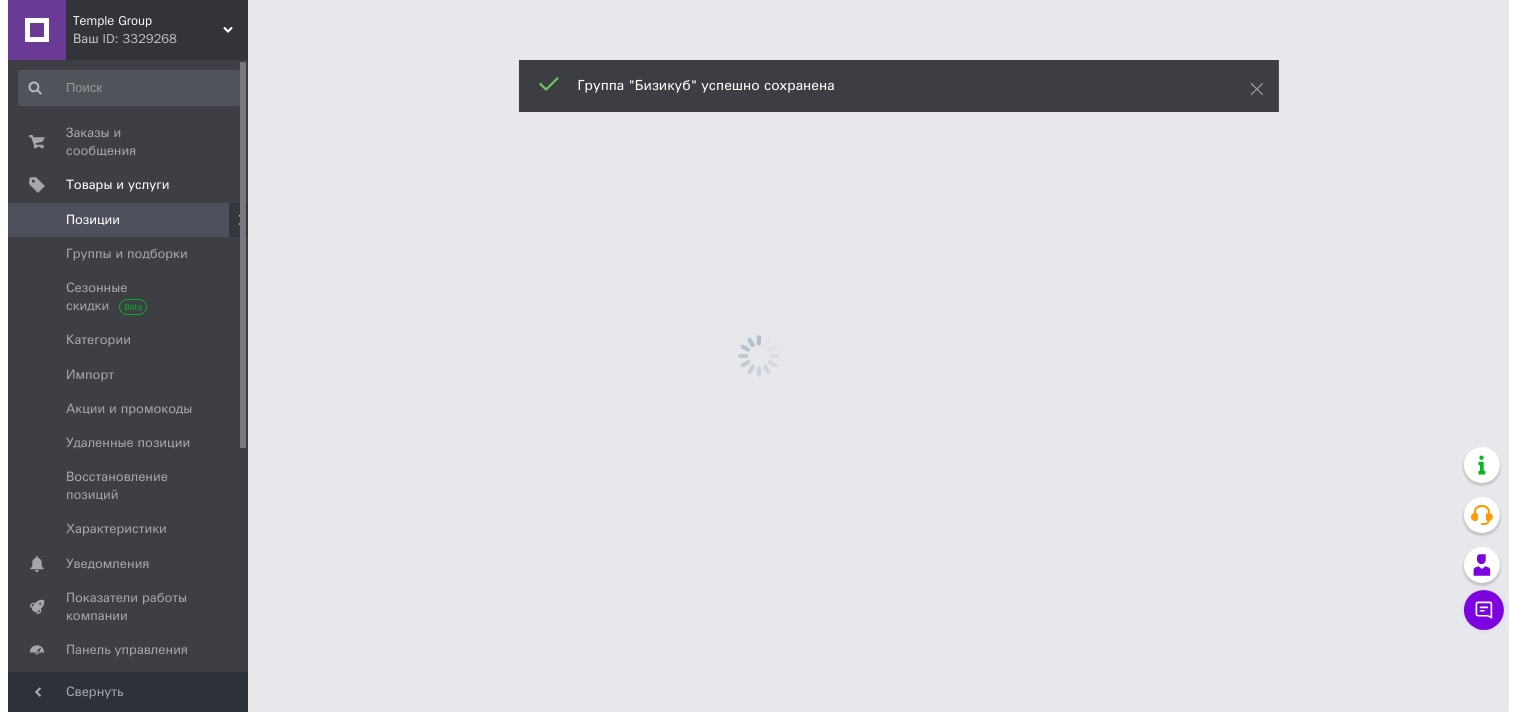 scroll, scrollTop: 0, scrollLeft: 0, axis: both 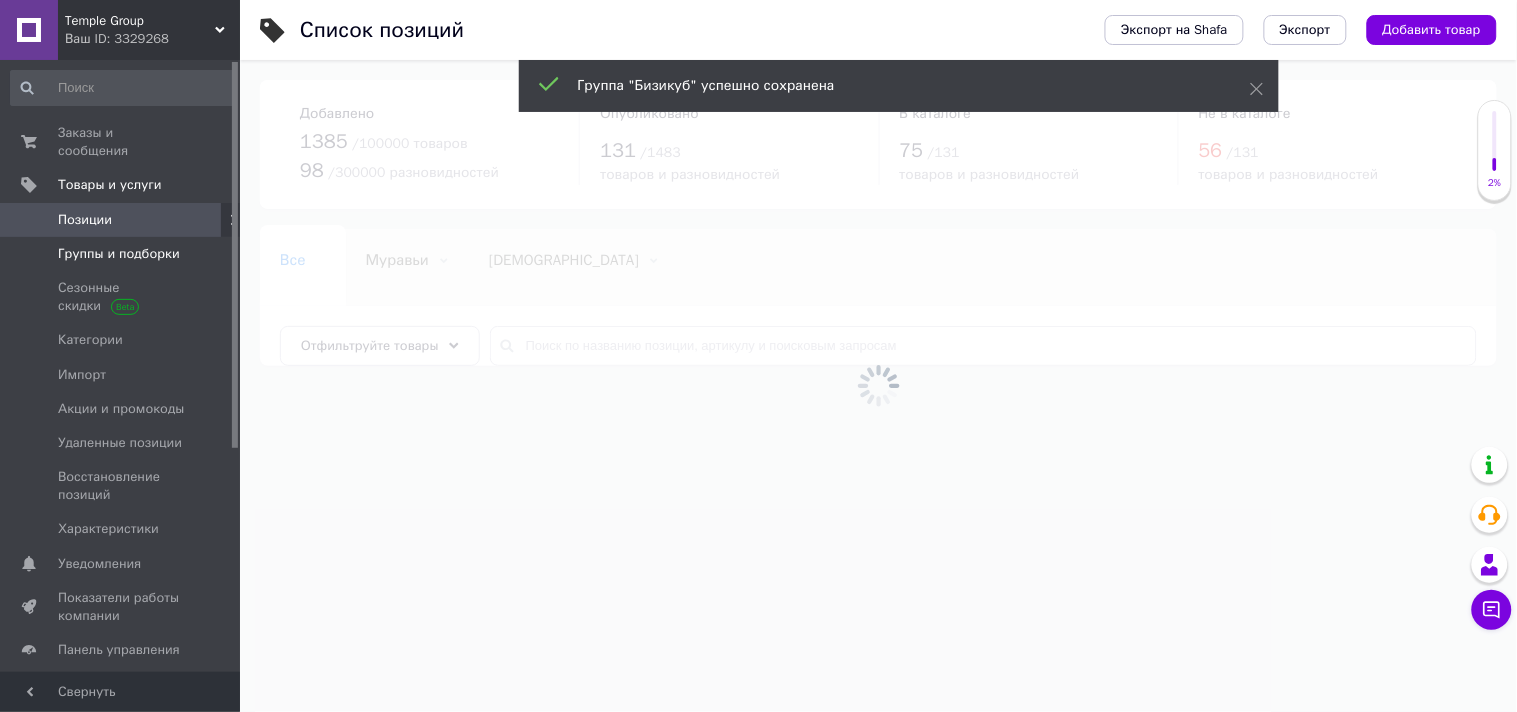 click on "Группы и подборки" at bounding box center (123, 254) 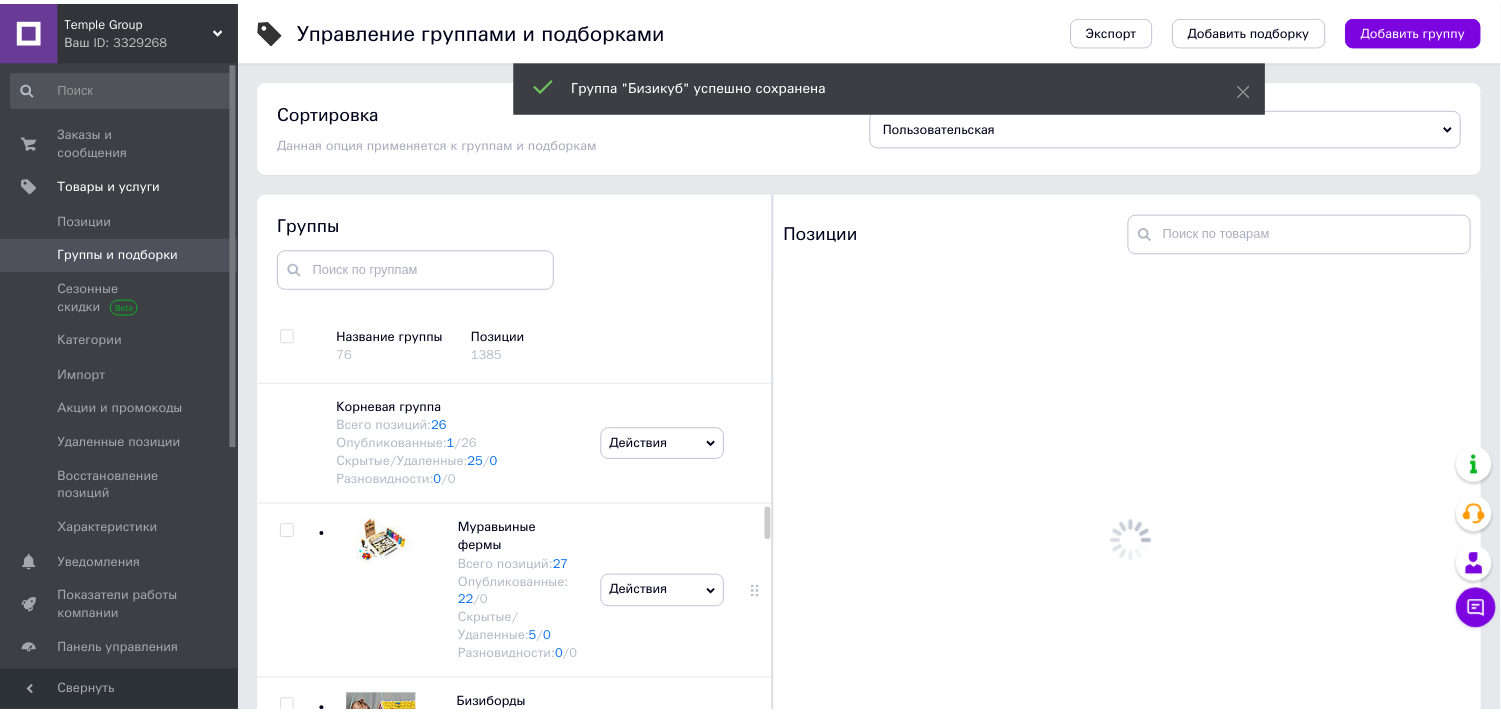 scroll, scrollTop: 113, scrollLeft: 0, axis: vertical 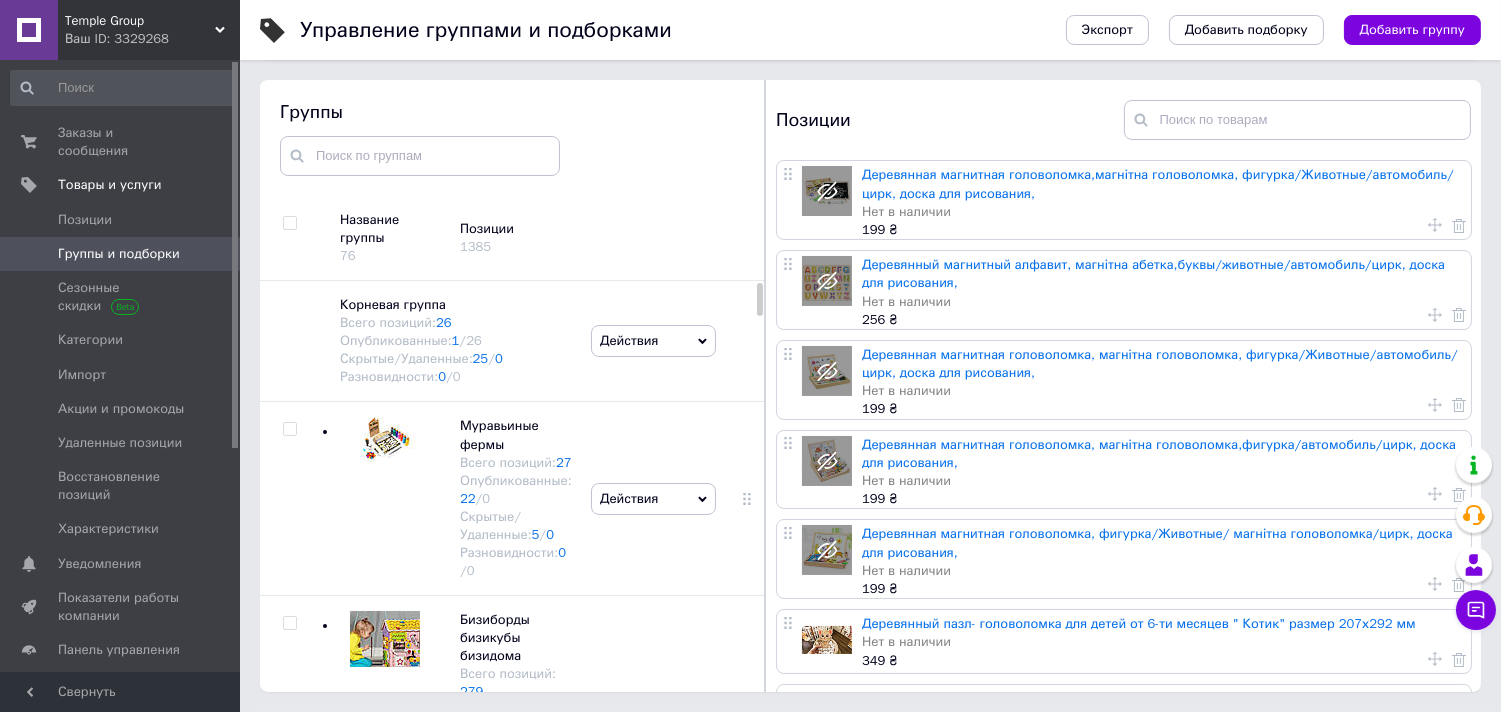 drag, startPoint x: 758, startPoint y: 492, endPoint x: 774, endPoint y: 266, distance: 226.56566 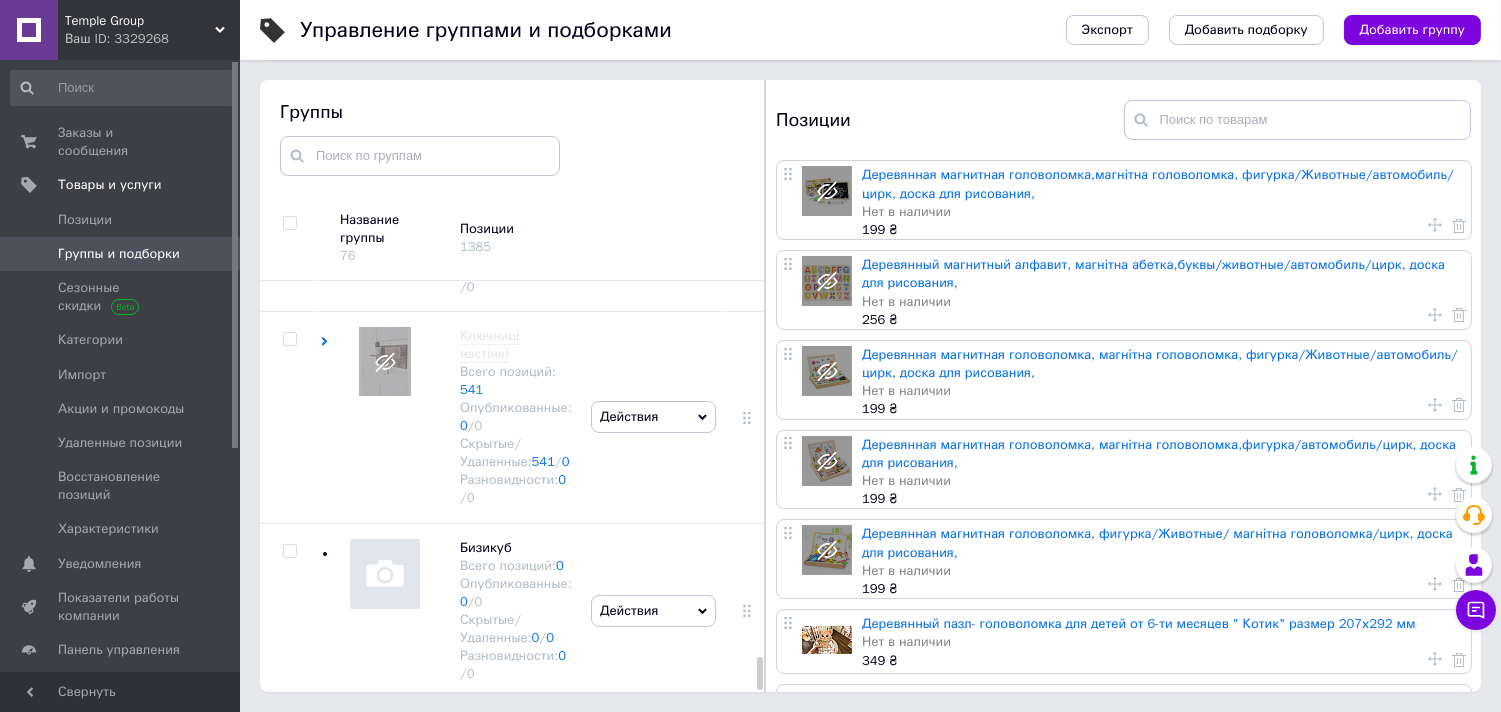 scroll, scrollTop: 4728, scrollLeft: 0, axis: vertical 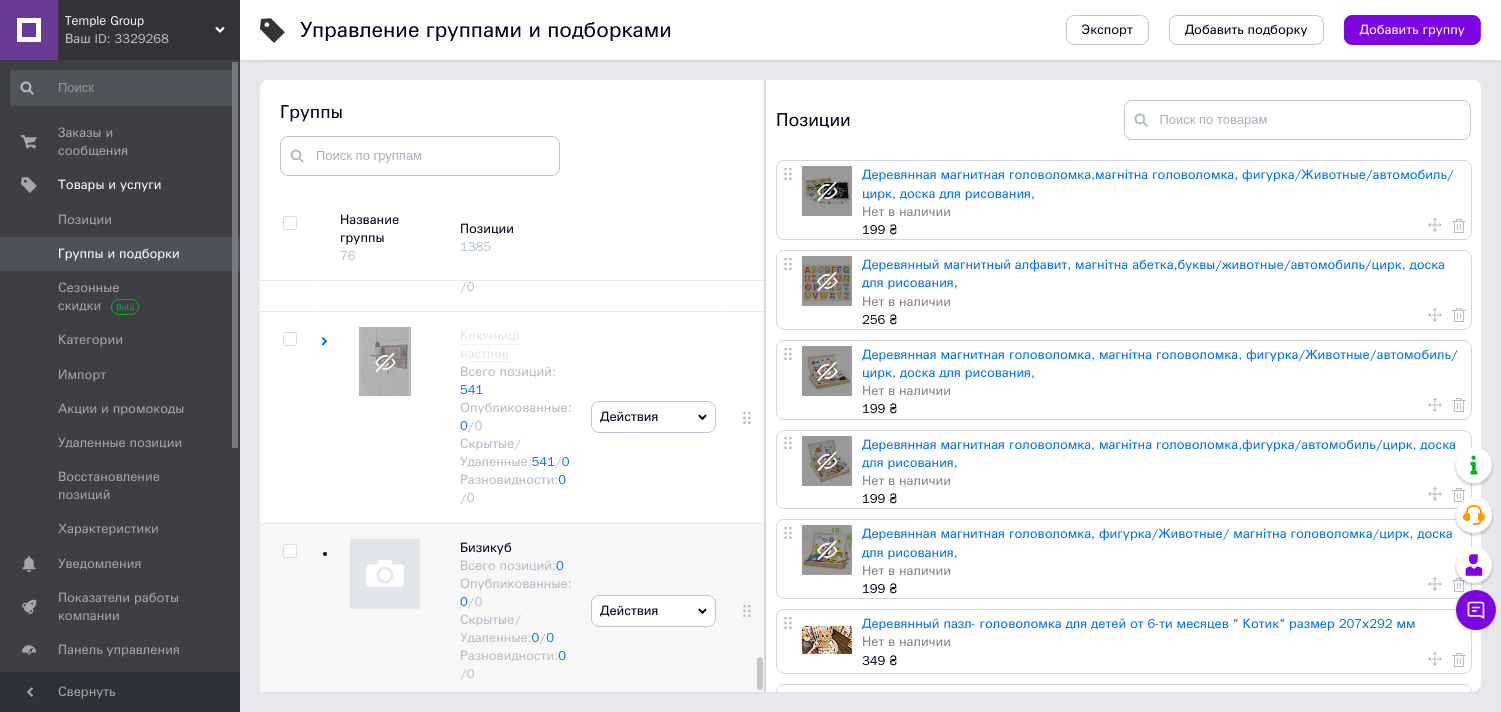 click at bounding box center [385, 574] 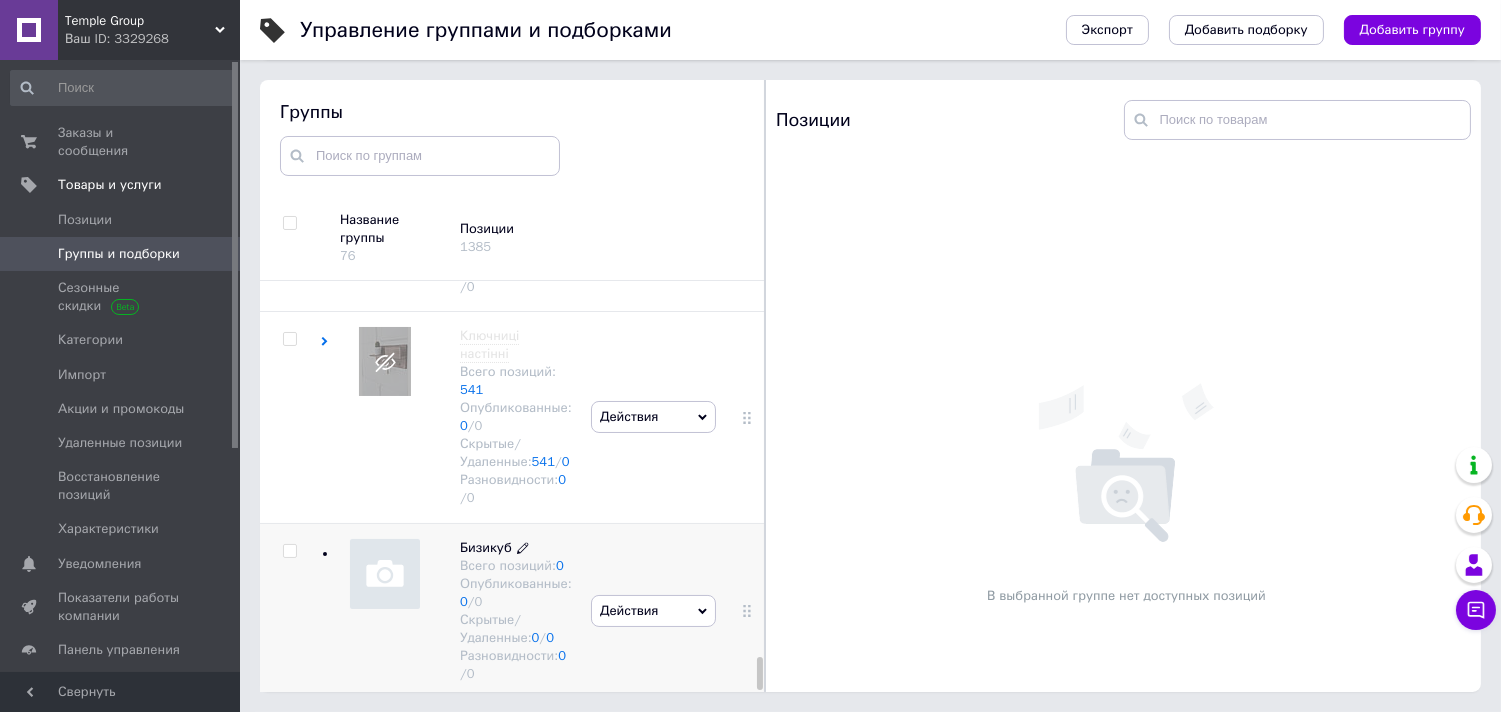 click 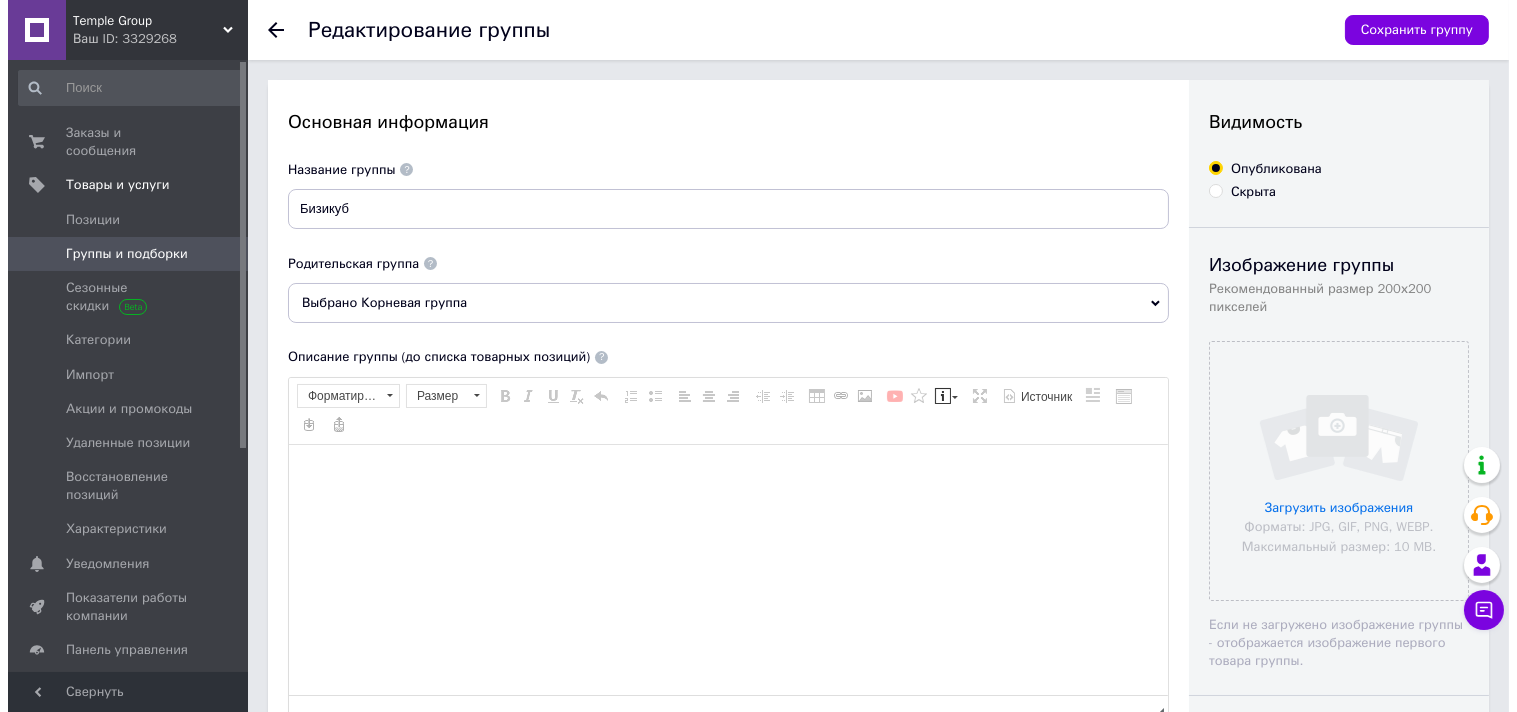 scroll, scrollTop: 0, scrollLeft: 0, axis: both 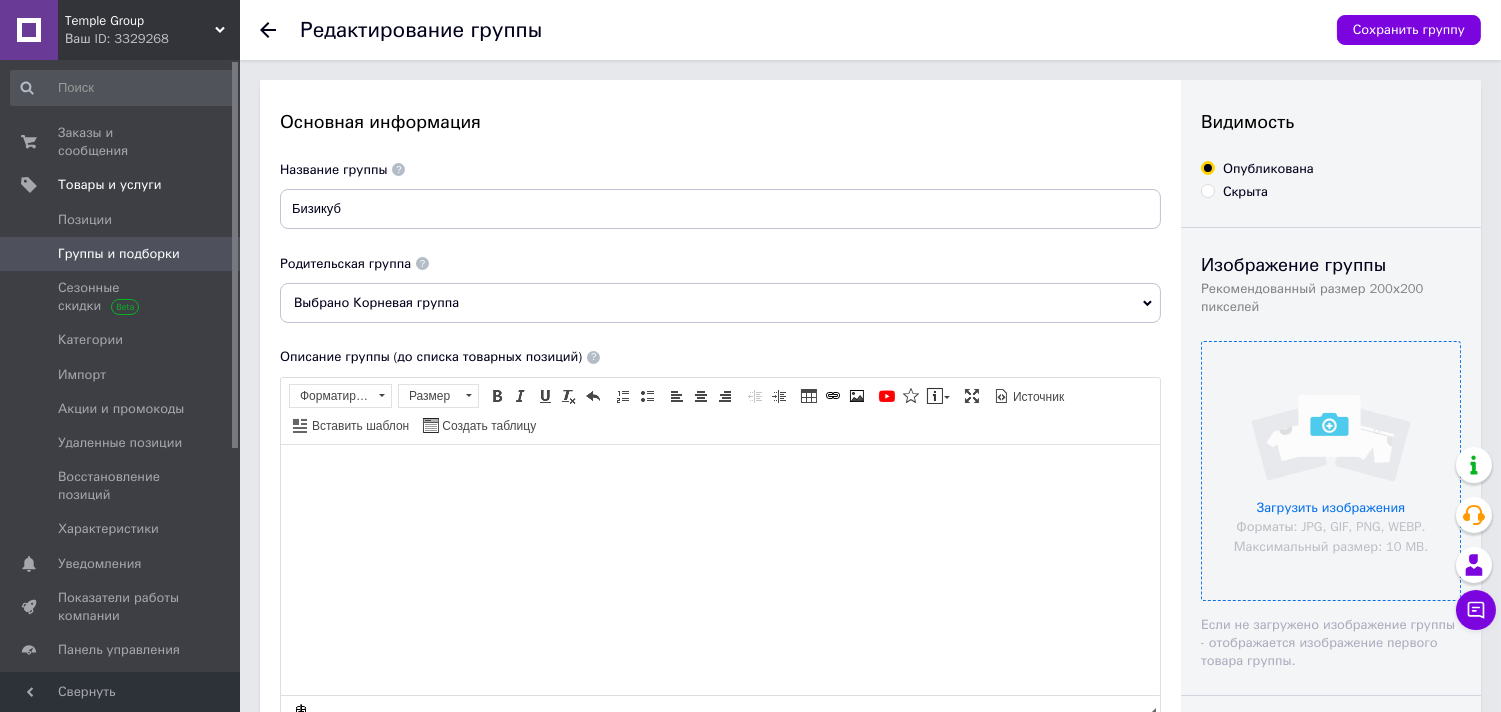 click at bounding box center (1331, 471) 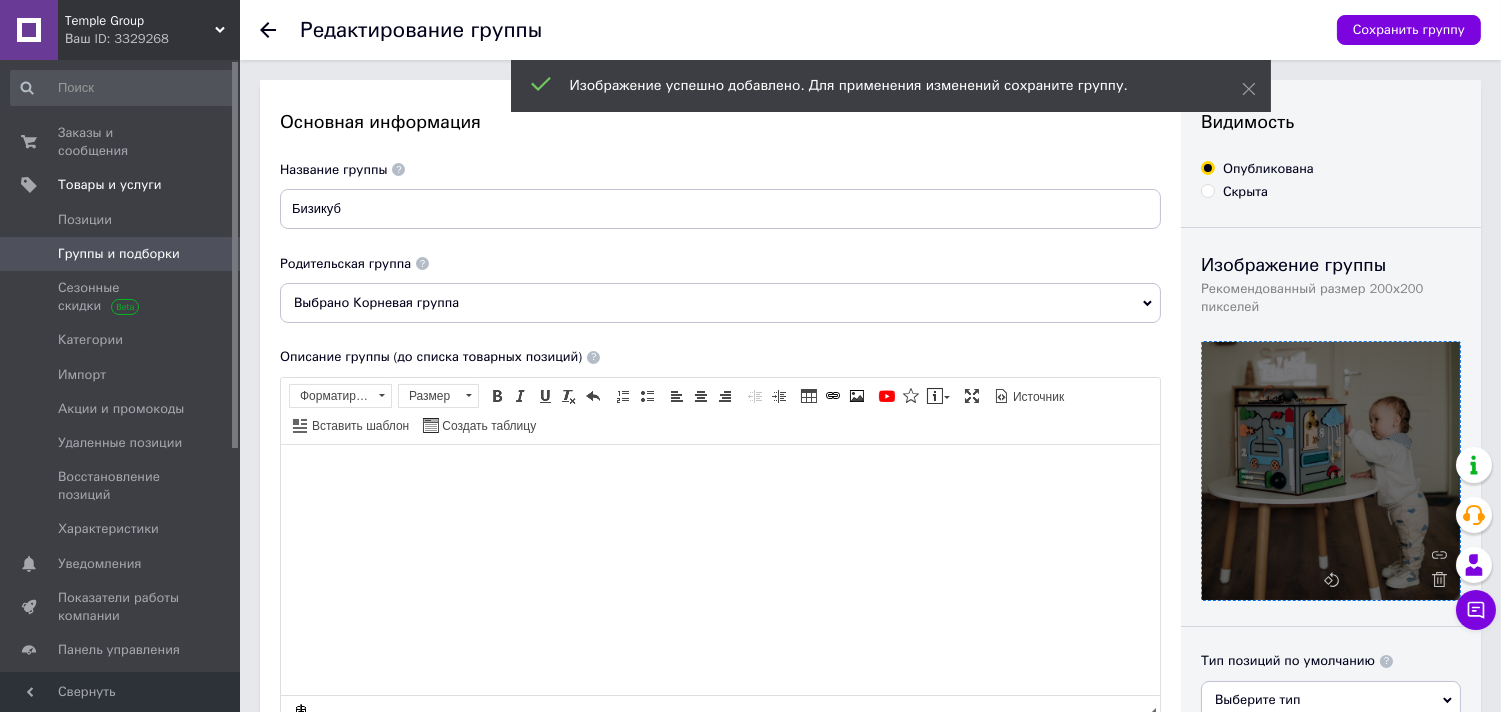 click at bounding box center [1331, 471] 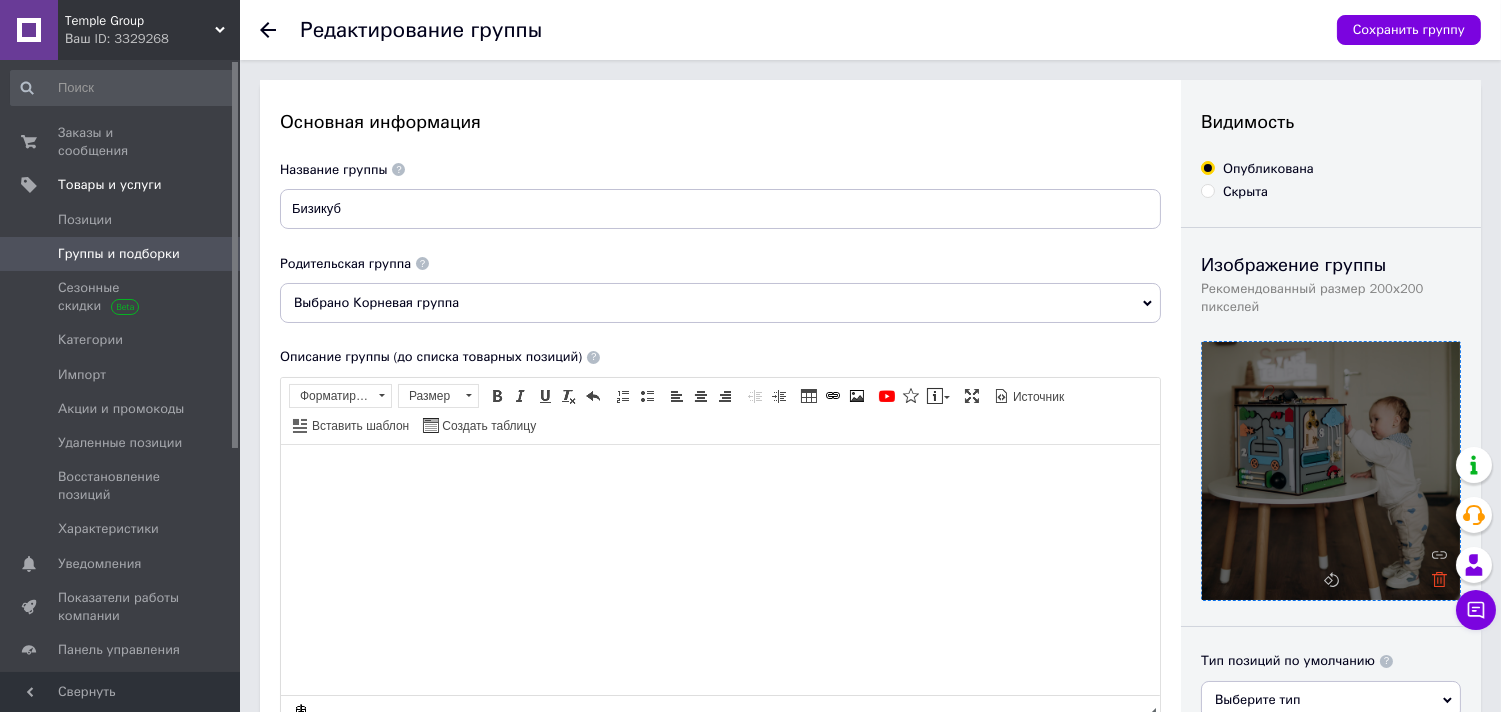 click 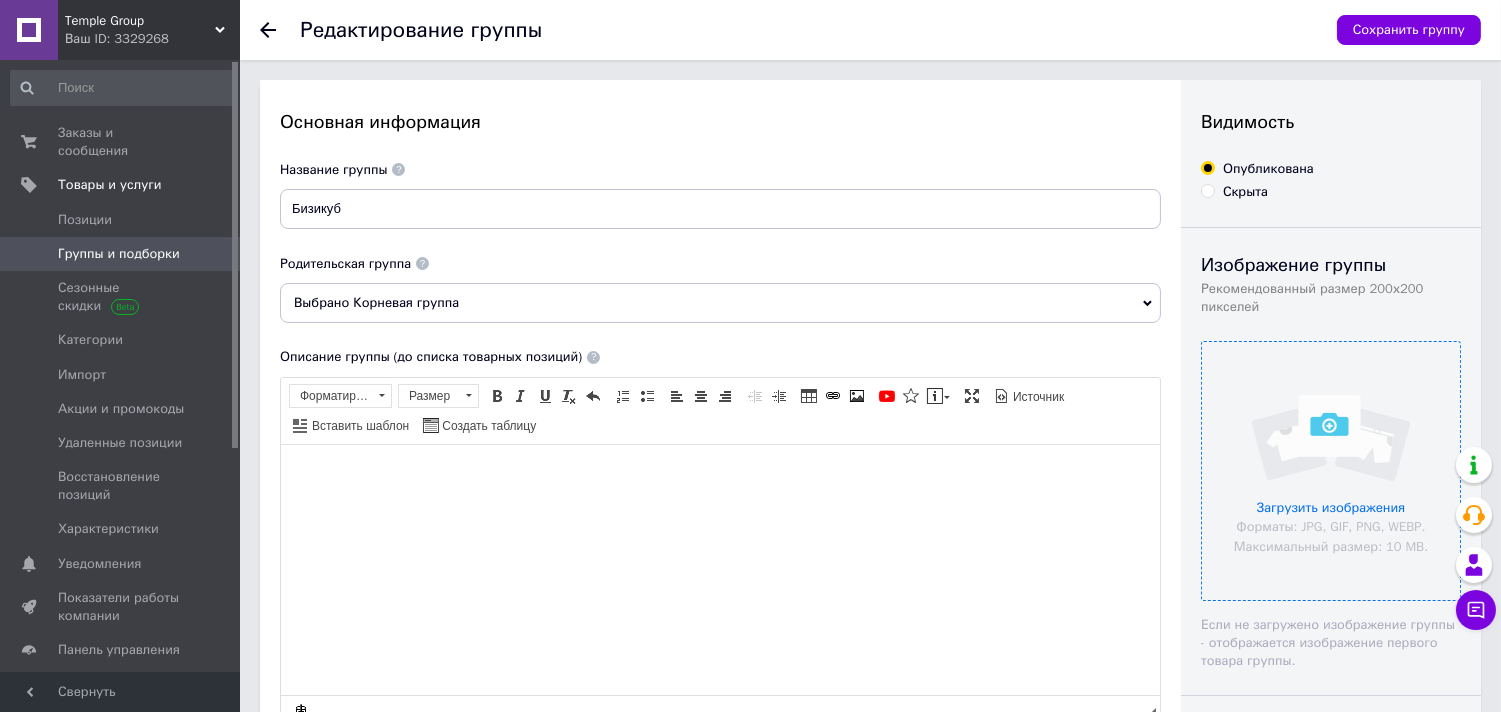 click at bounding box center [1331, 471] 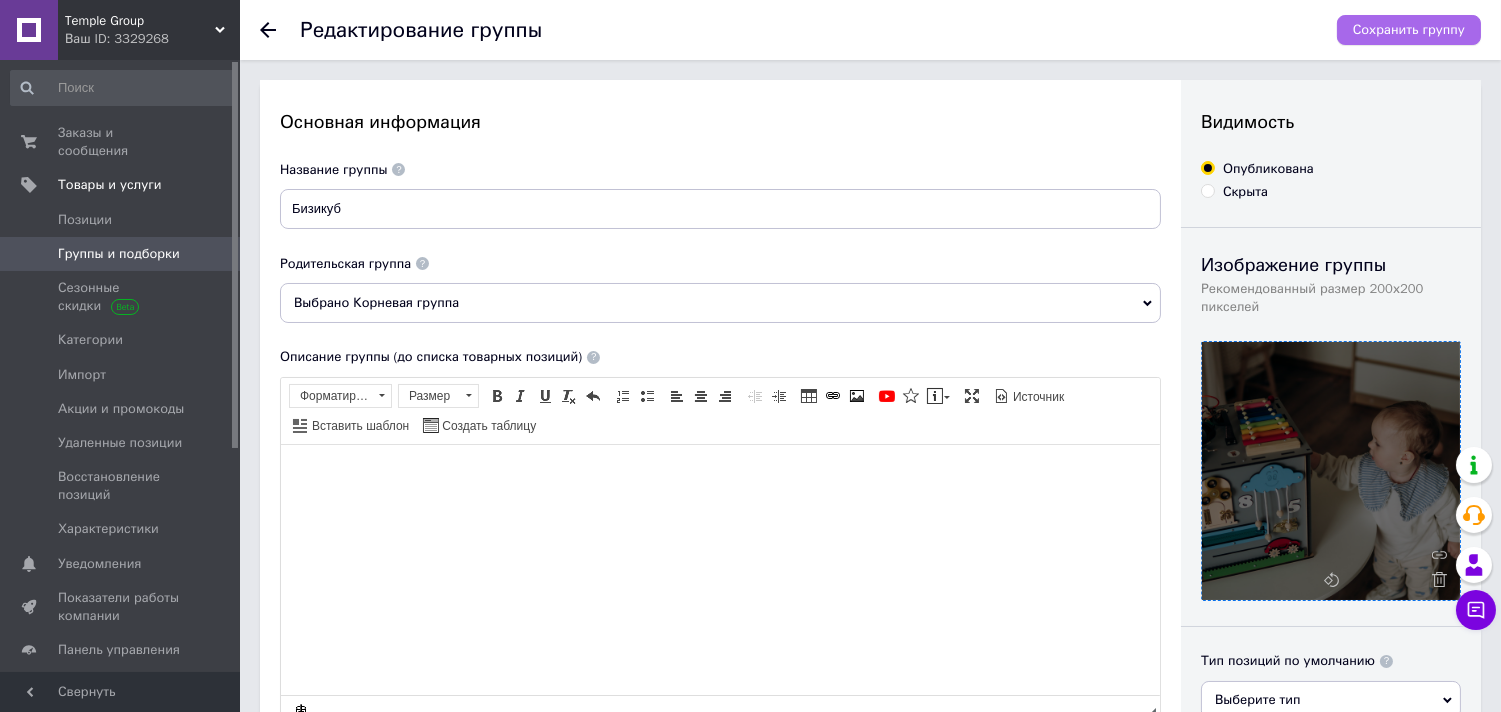click on "Сохранить группу" at bounding box center (1409, 30) 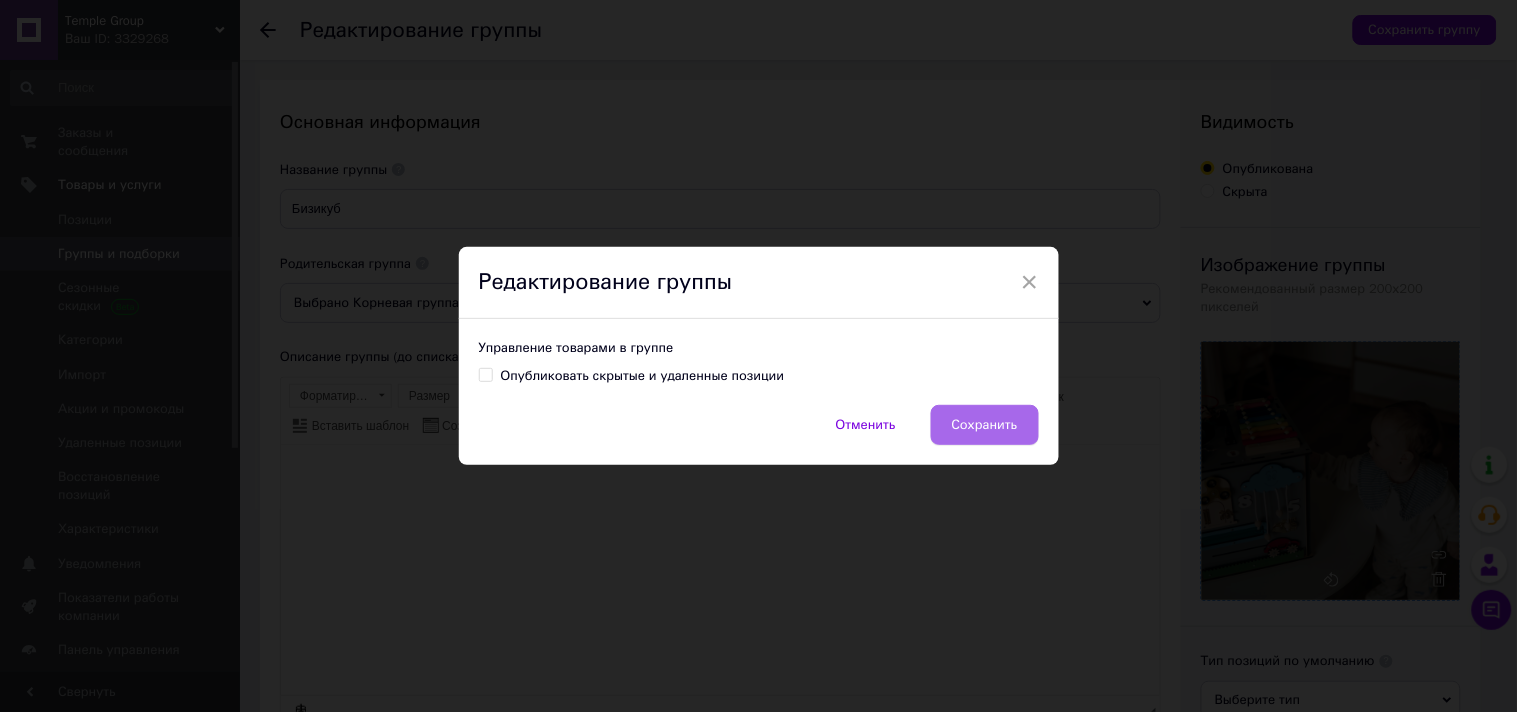 click on "Сохранить" at bounding box center [985, 425] 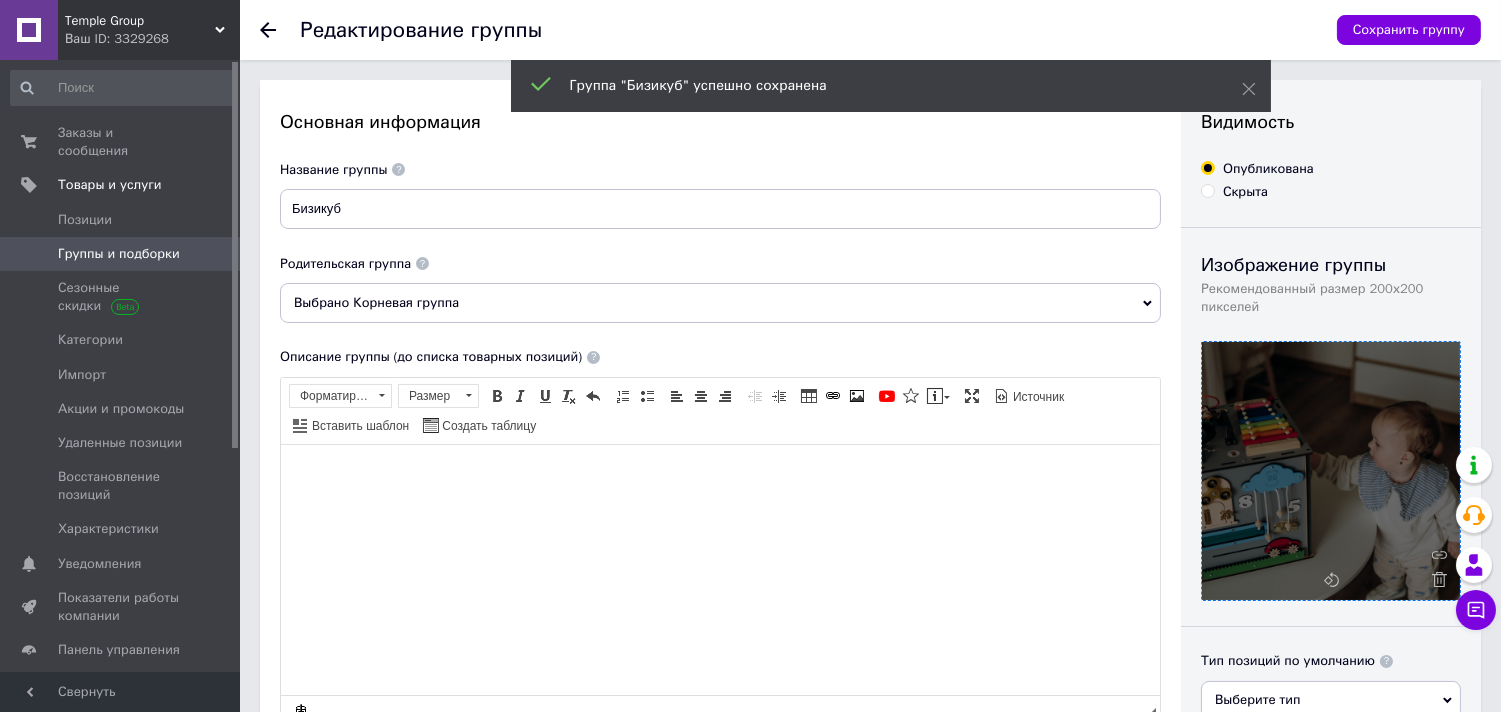 click on "Группы и подборки" at bounding box center [121, 254] 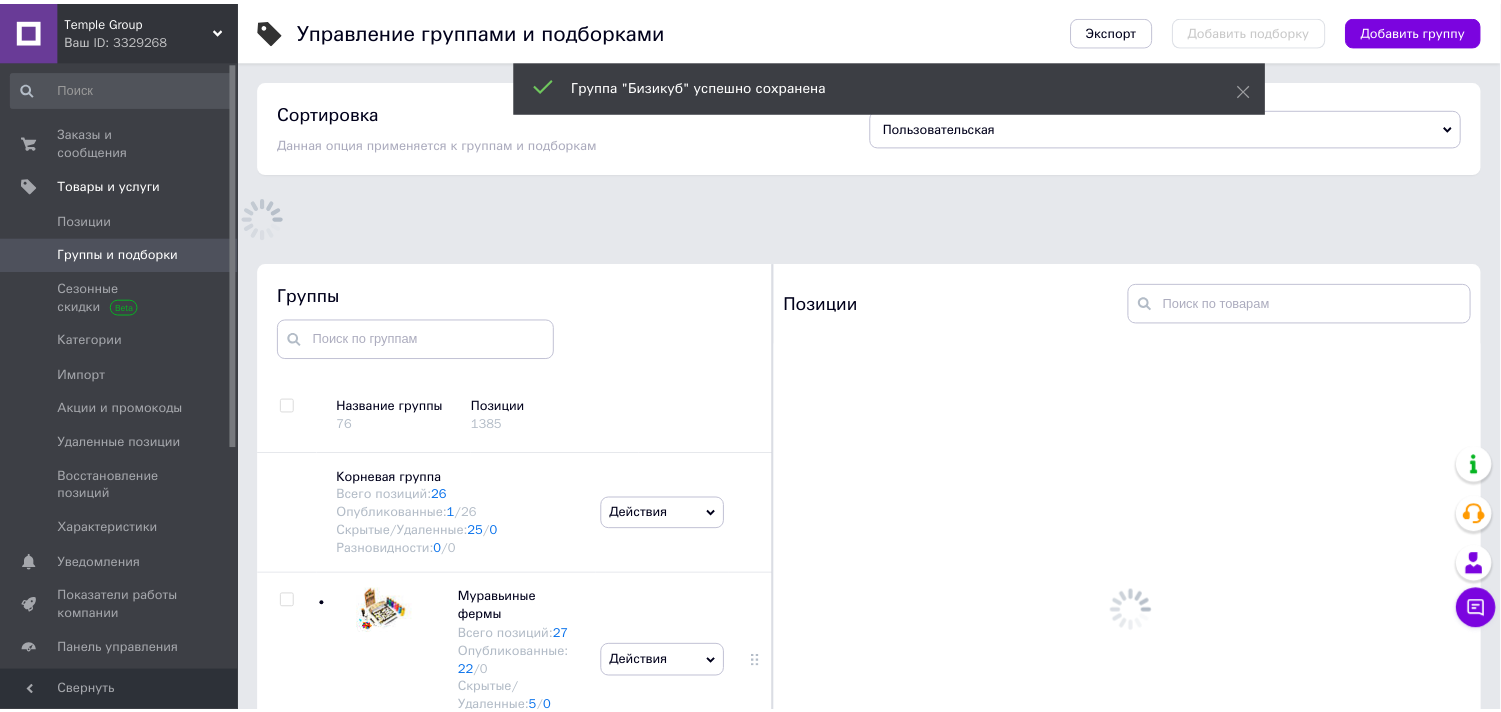 scroll, scrollTop: 113, scrollLeft: 0, axis: vertical 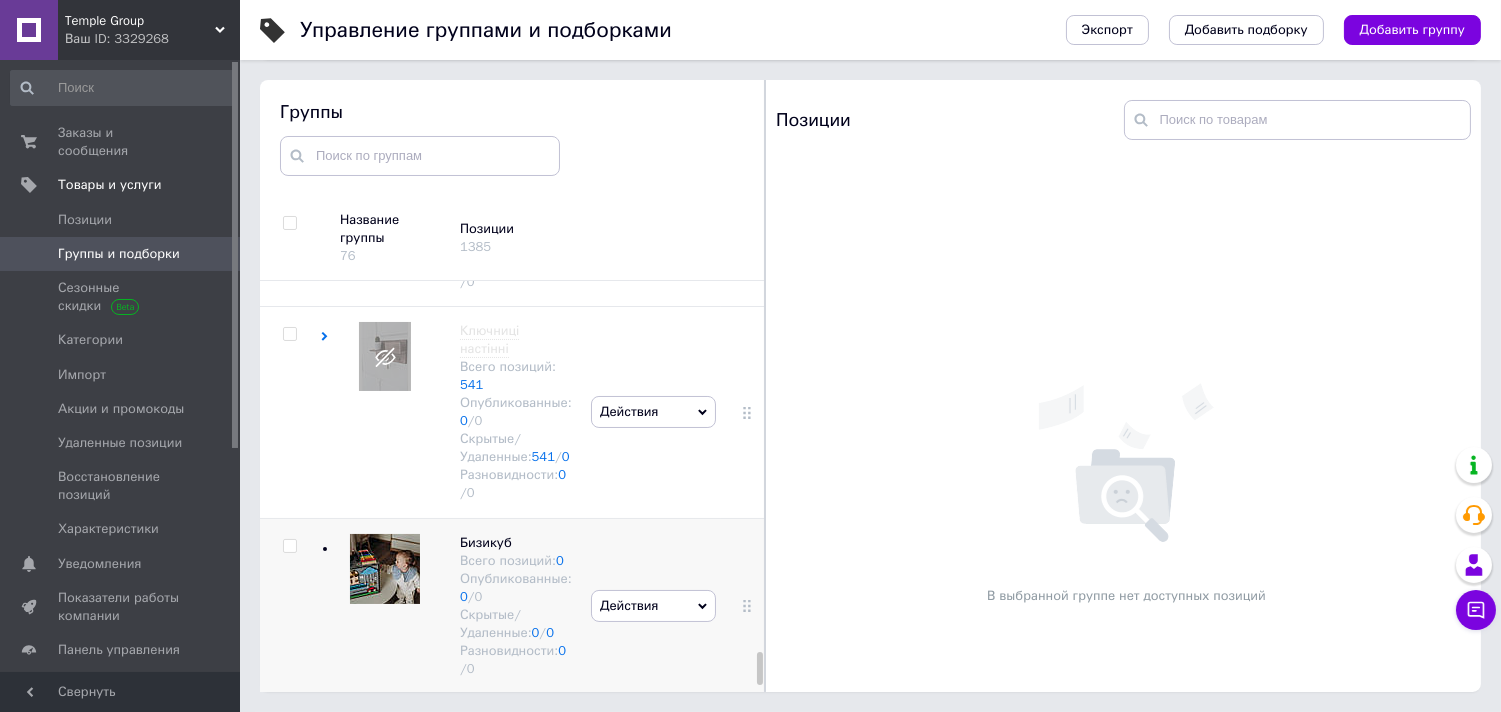 click on "Действия" at bounding box center (653, 606) 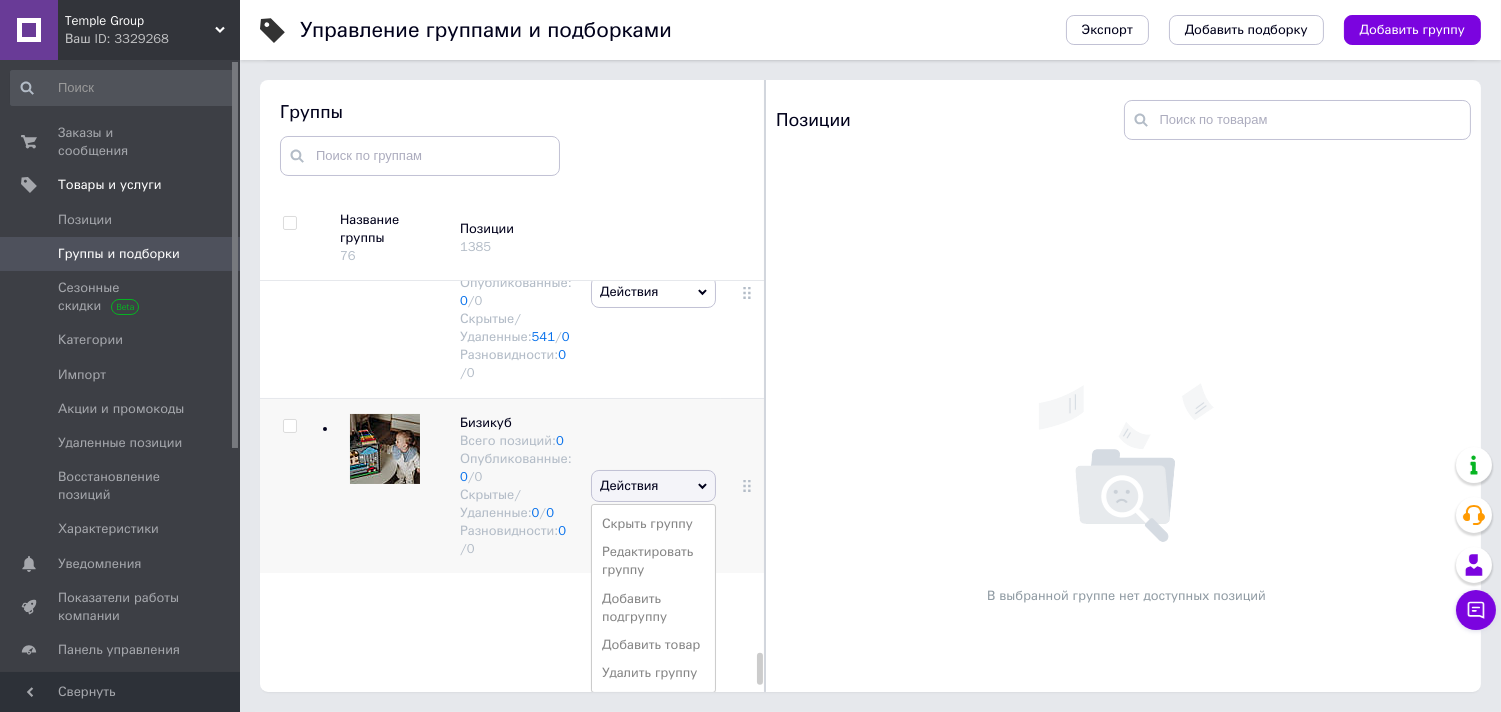 scroll, scrollTop: 4850, scrollLeft: 0, axis: vertical 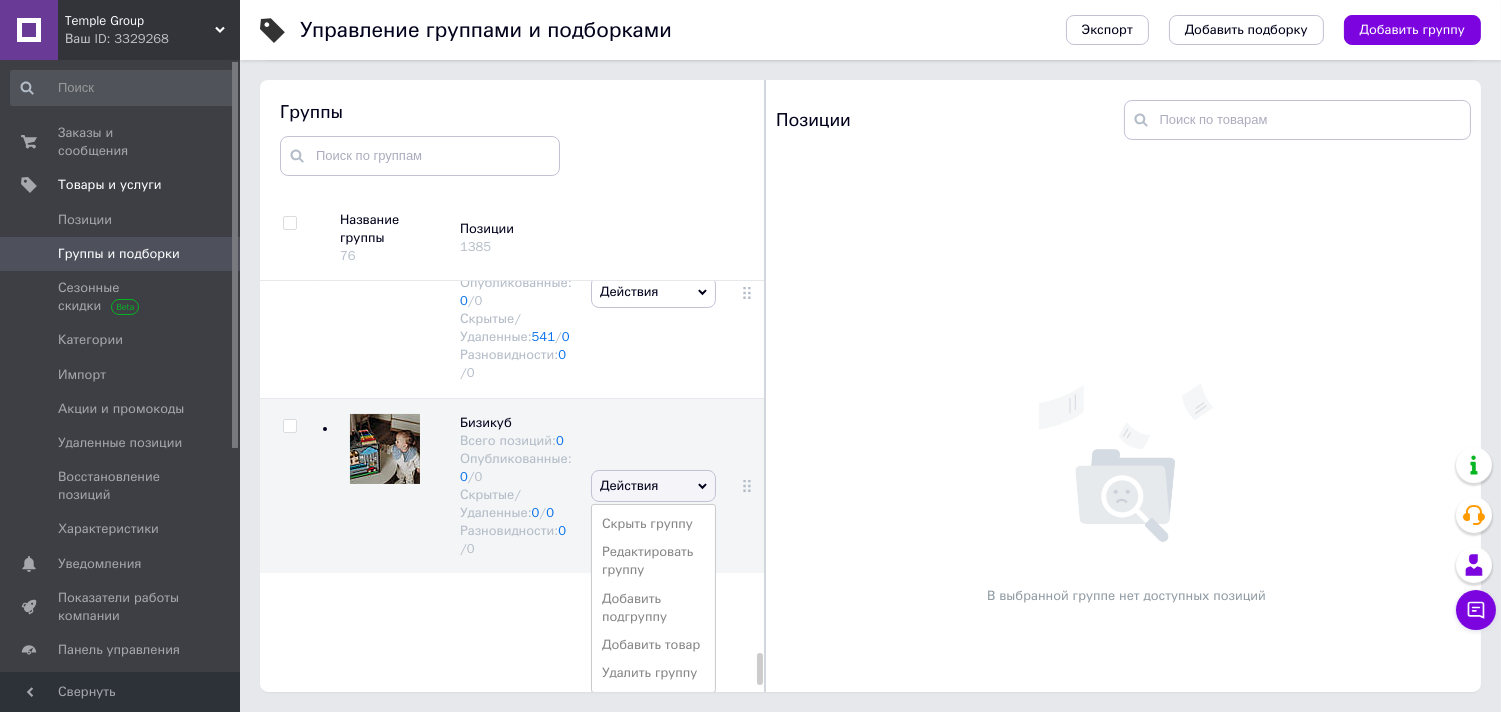 click at bounding box center (764, 386) 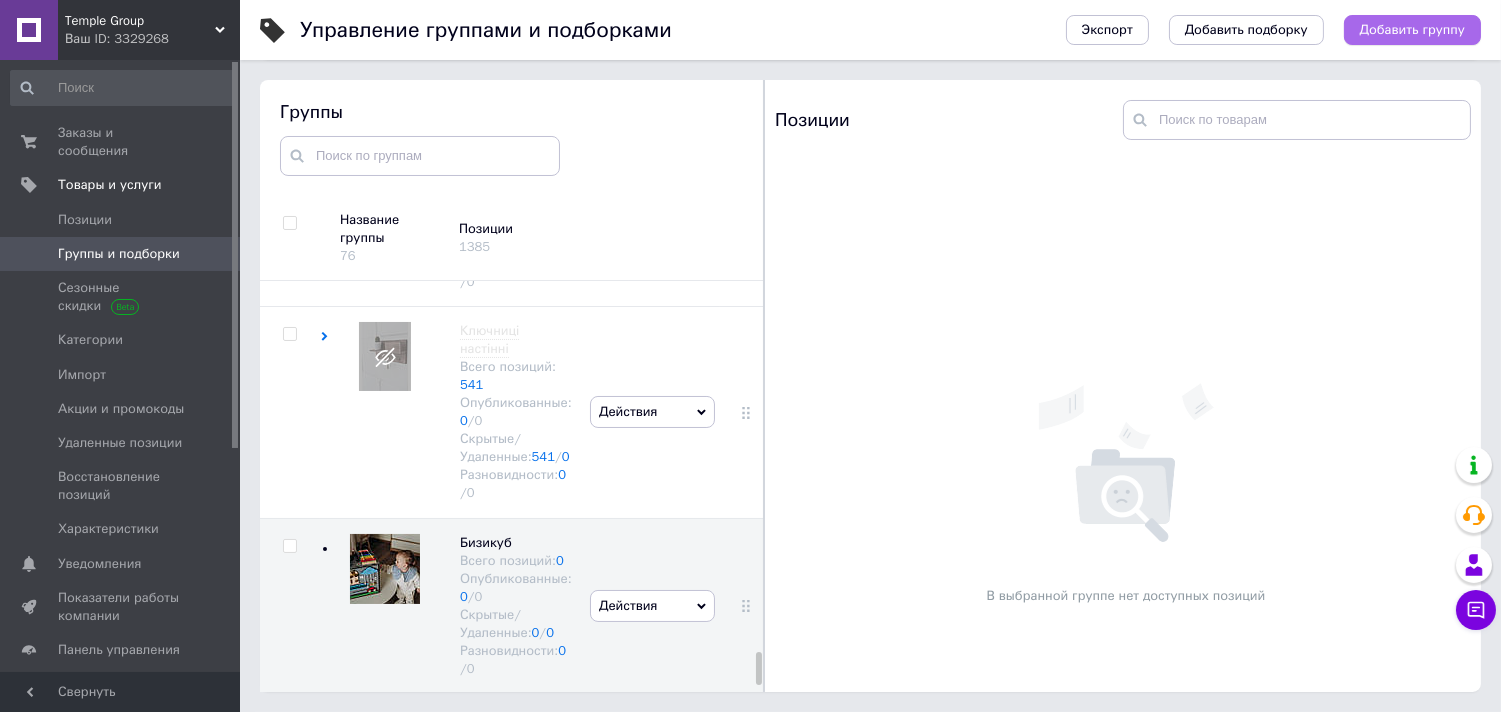 click on "Добавить группу" at bounding box center (1412, 30) 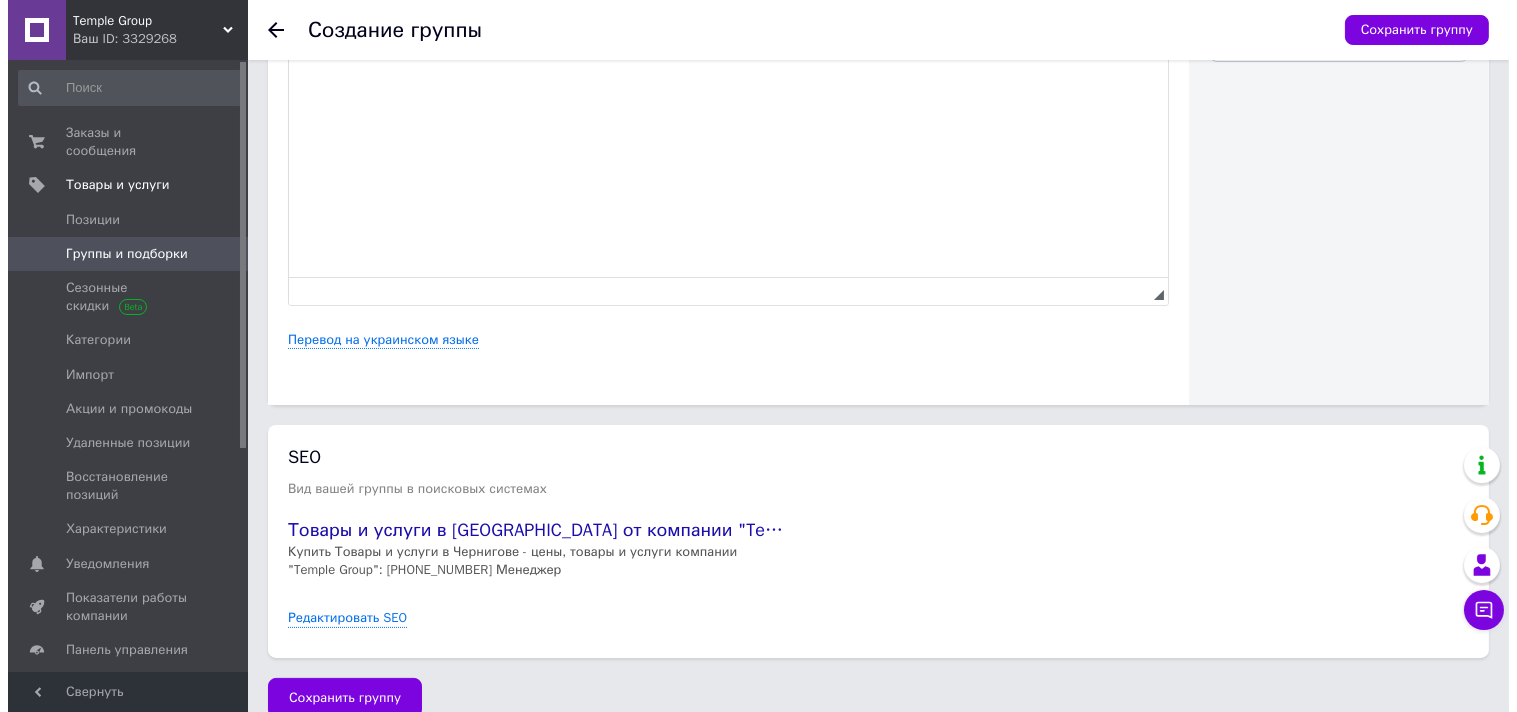 scroll, scrollTop: 851, scrollLeft: 0, axis: vertical 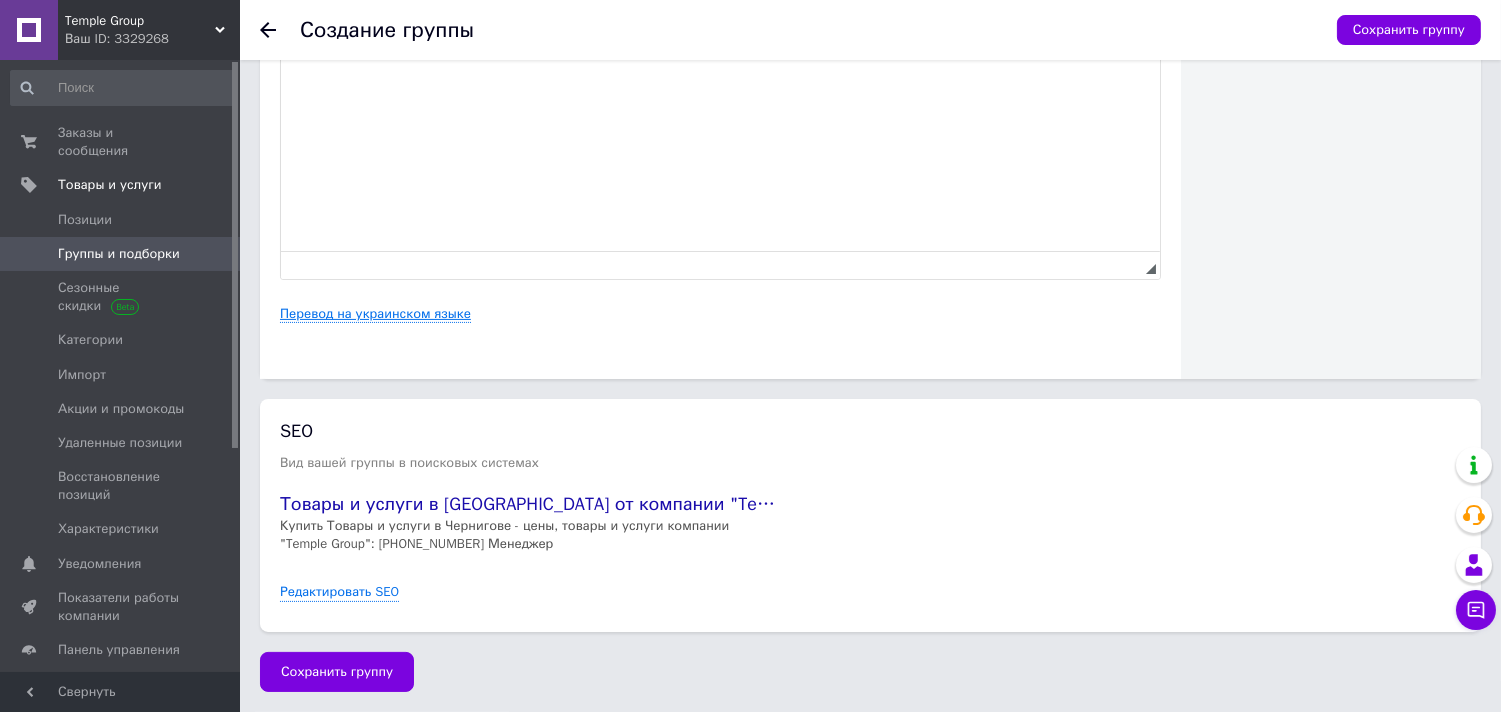 click on "Перевод на украинском языке" at bounding box center (375, 314) 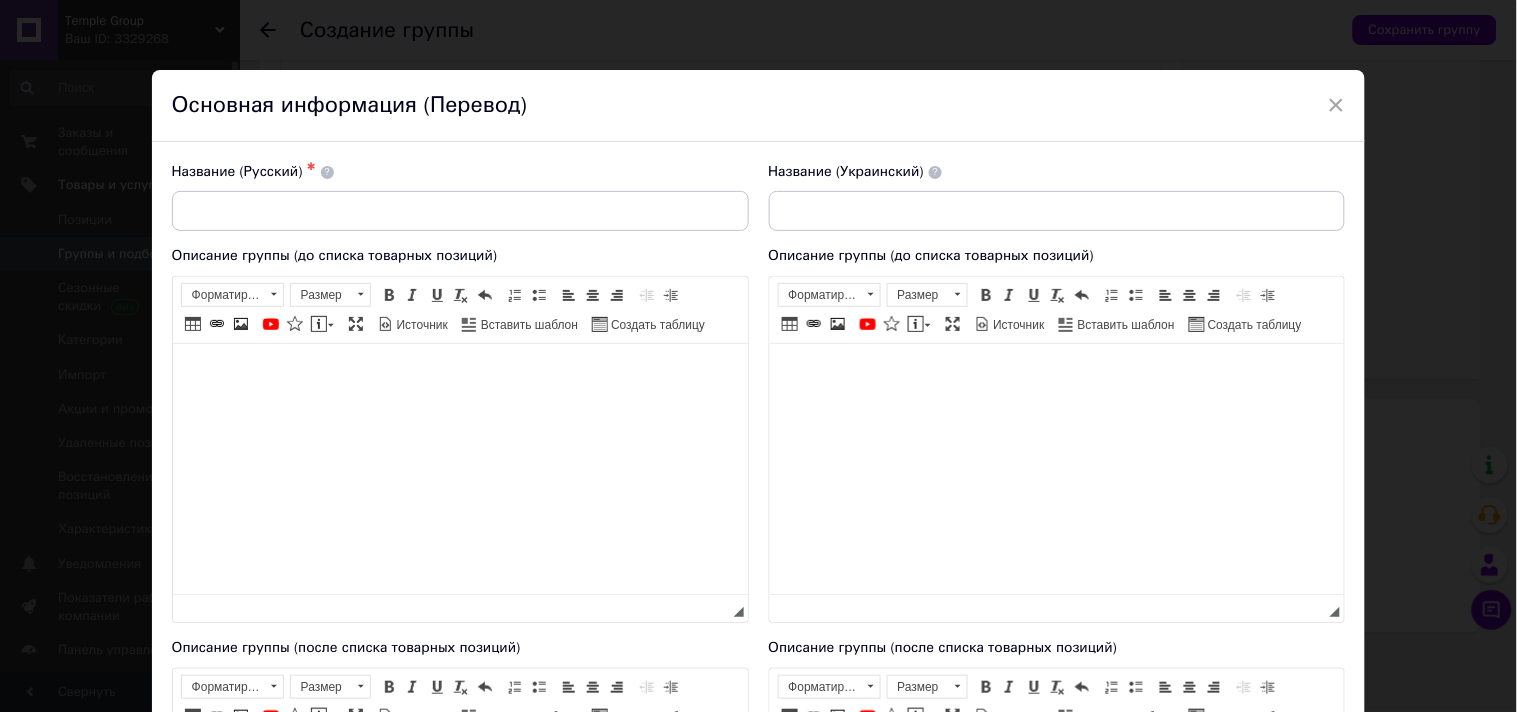 scroll, scrollTop: 0, scrollLeft: 0, axis: both 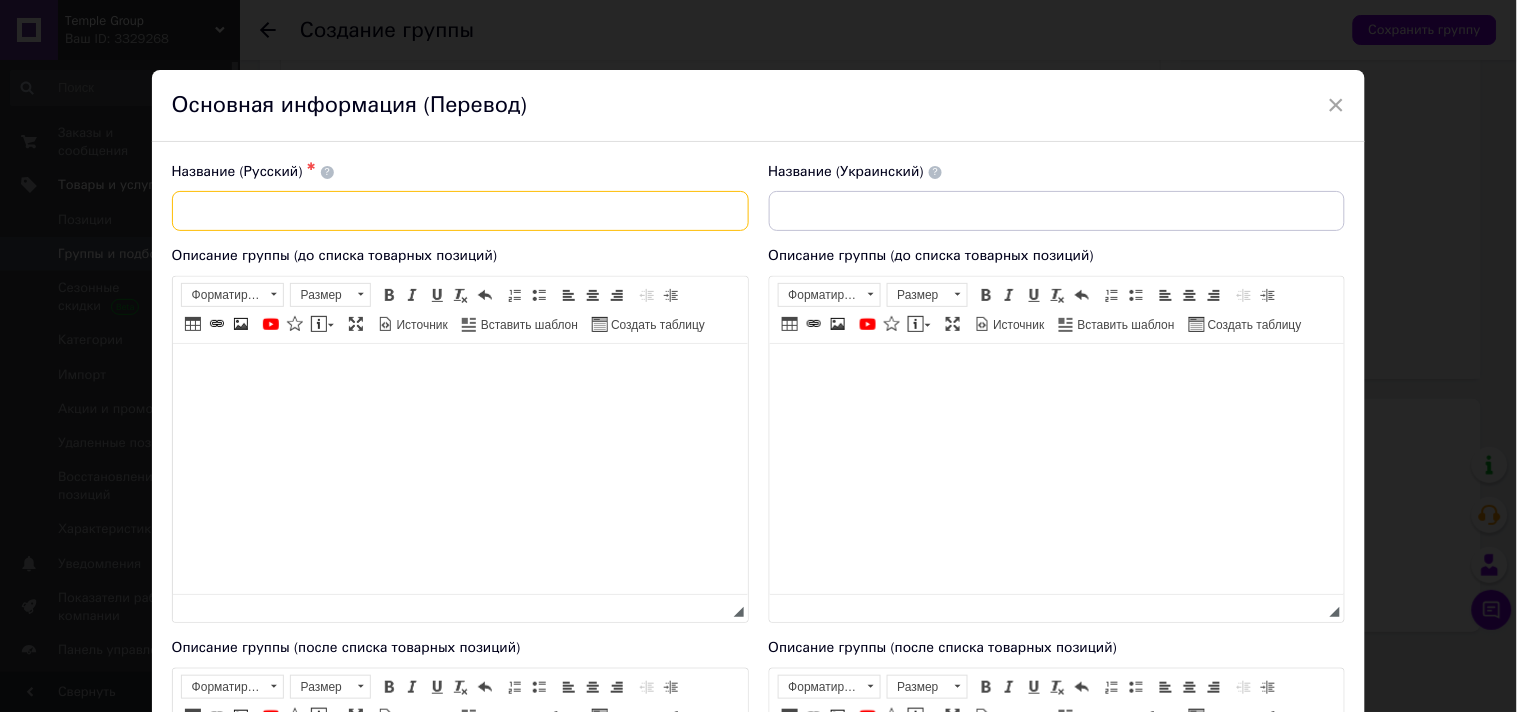 click at bounding box center [460, 211] 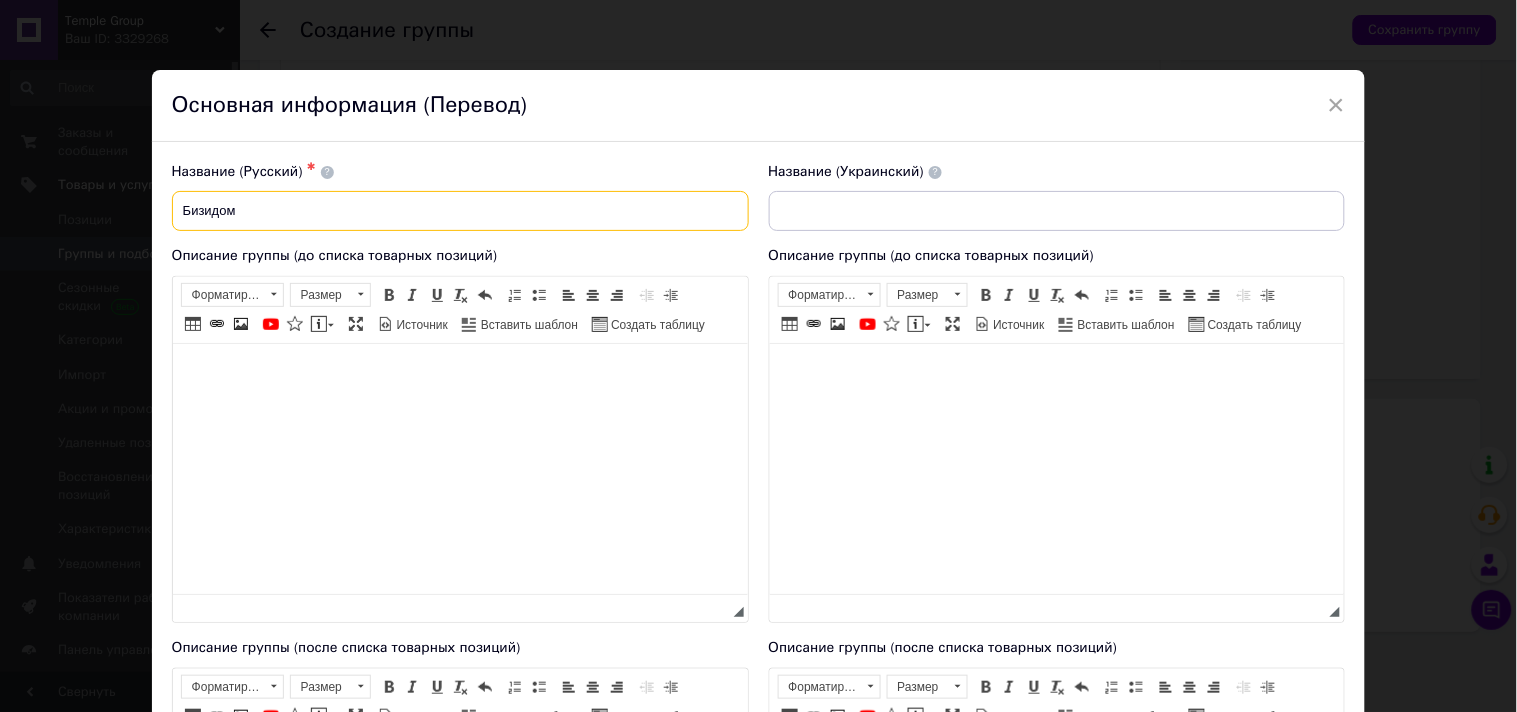 type on "Бизидом" 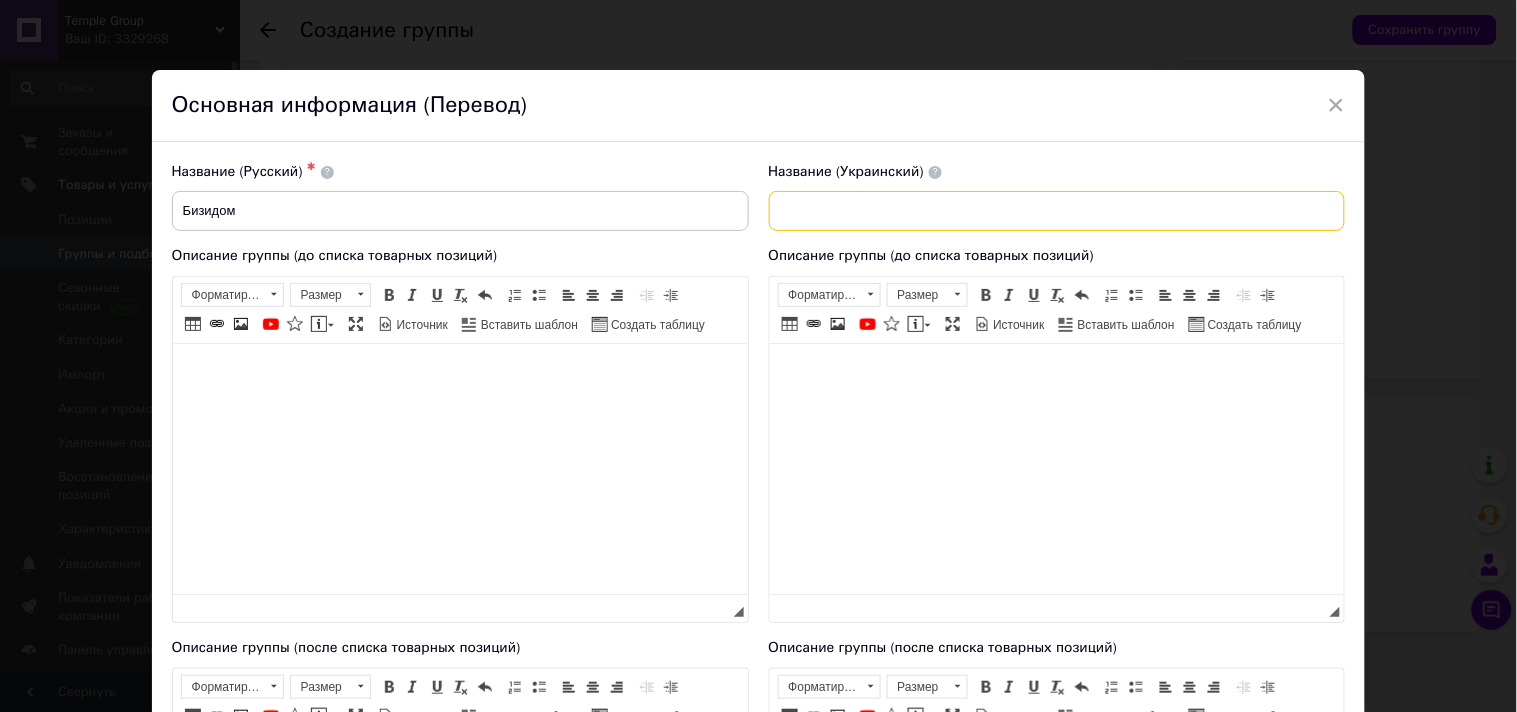 click at bounding box center (1057, 211) 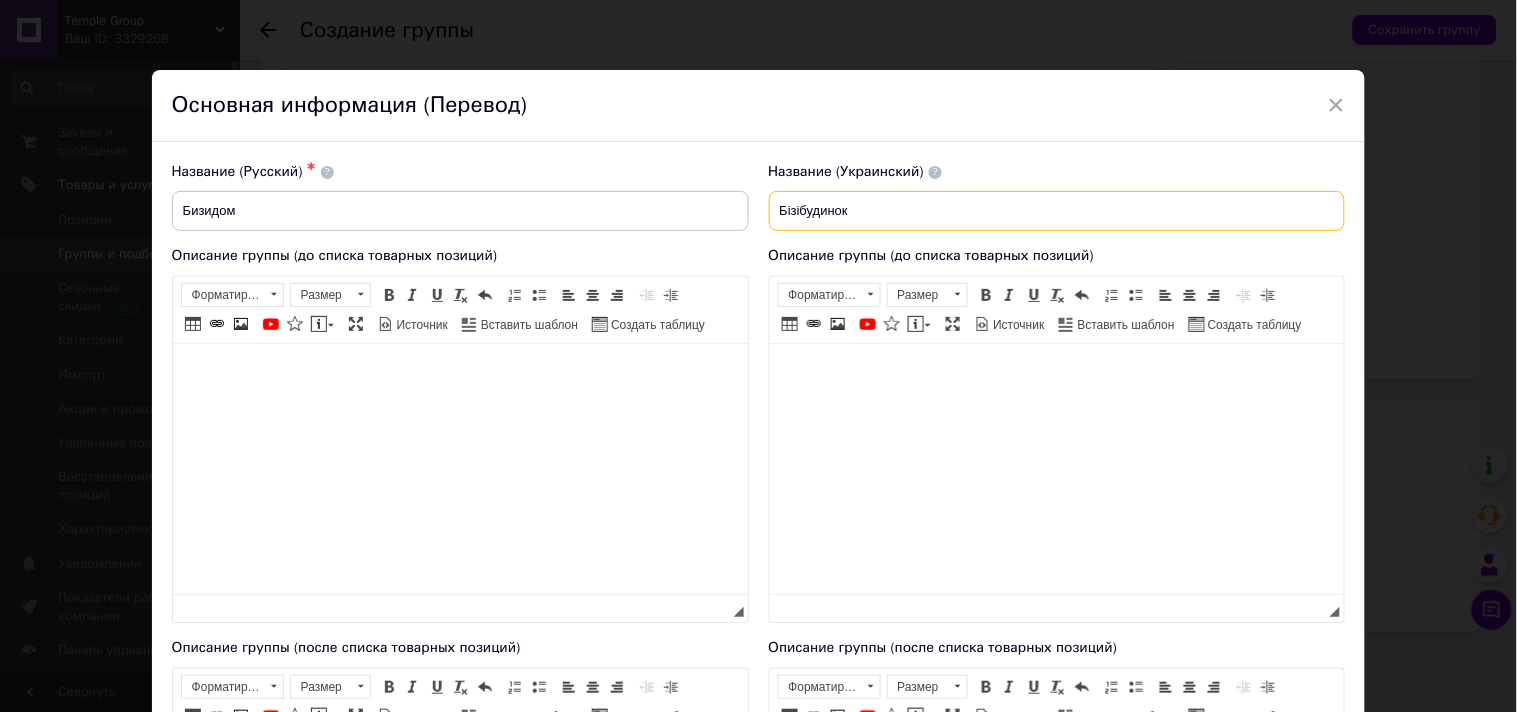 type on "Бізібудинок" 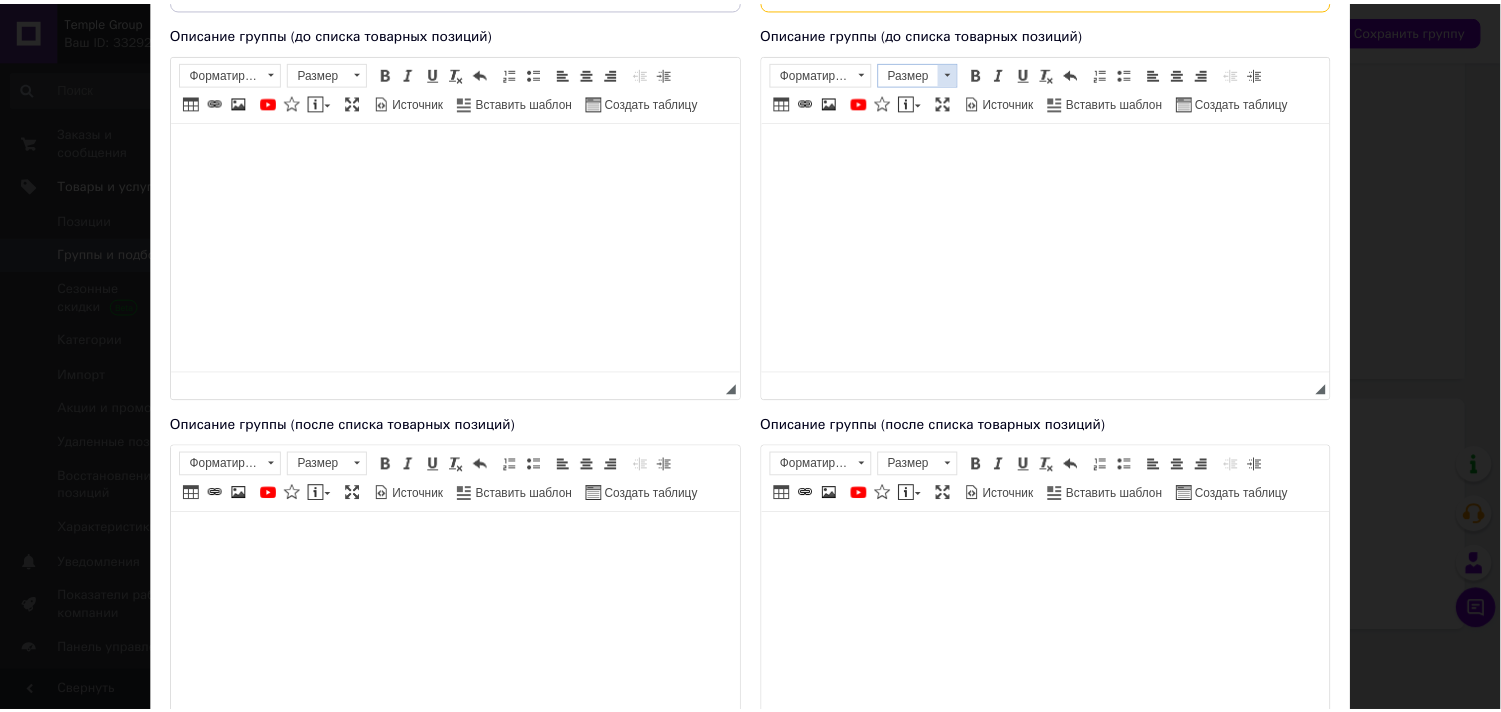 scroll, scrollTop: 526, scrollLeft: 0, axis: vertical 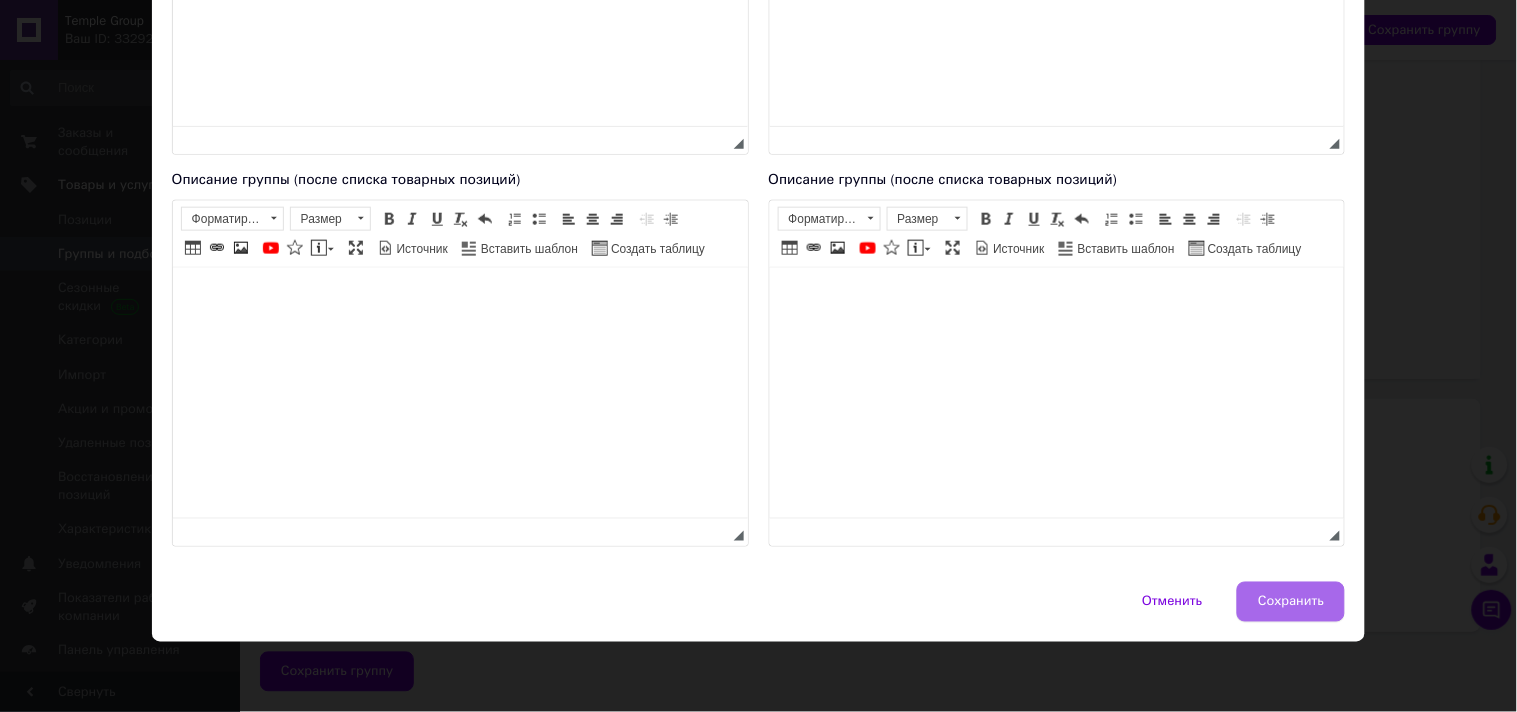 click on "Сохранить" at bounding box center (1291, 602) 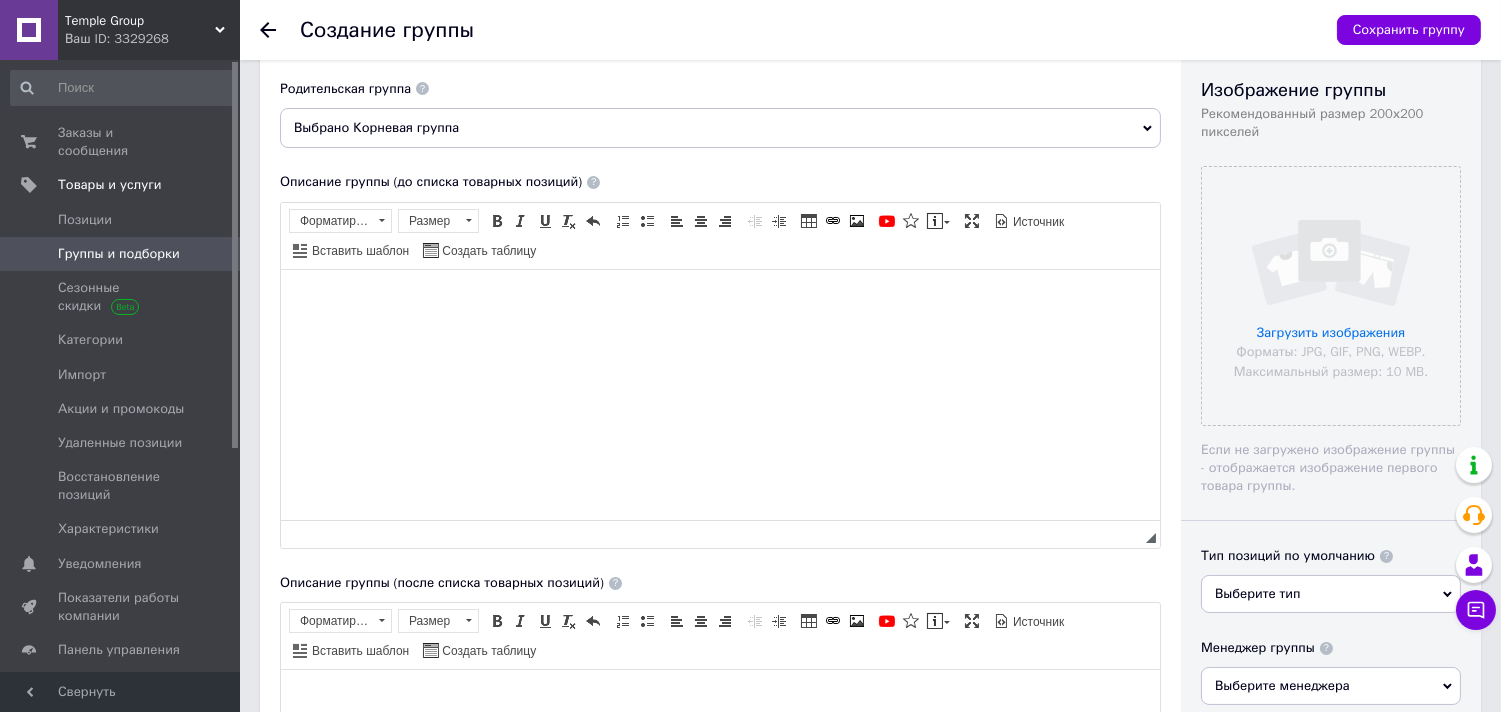 scroll, scrollTop: 174, scrollLeft: 0, axis: vertical 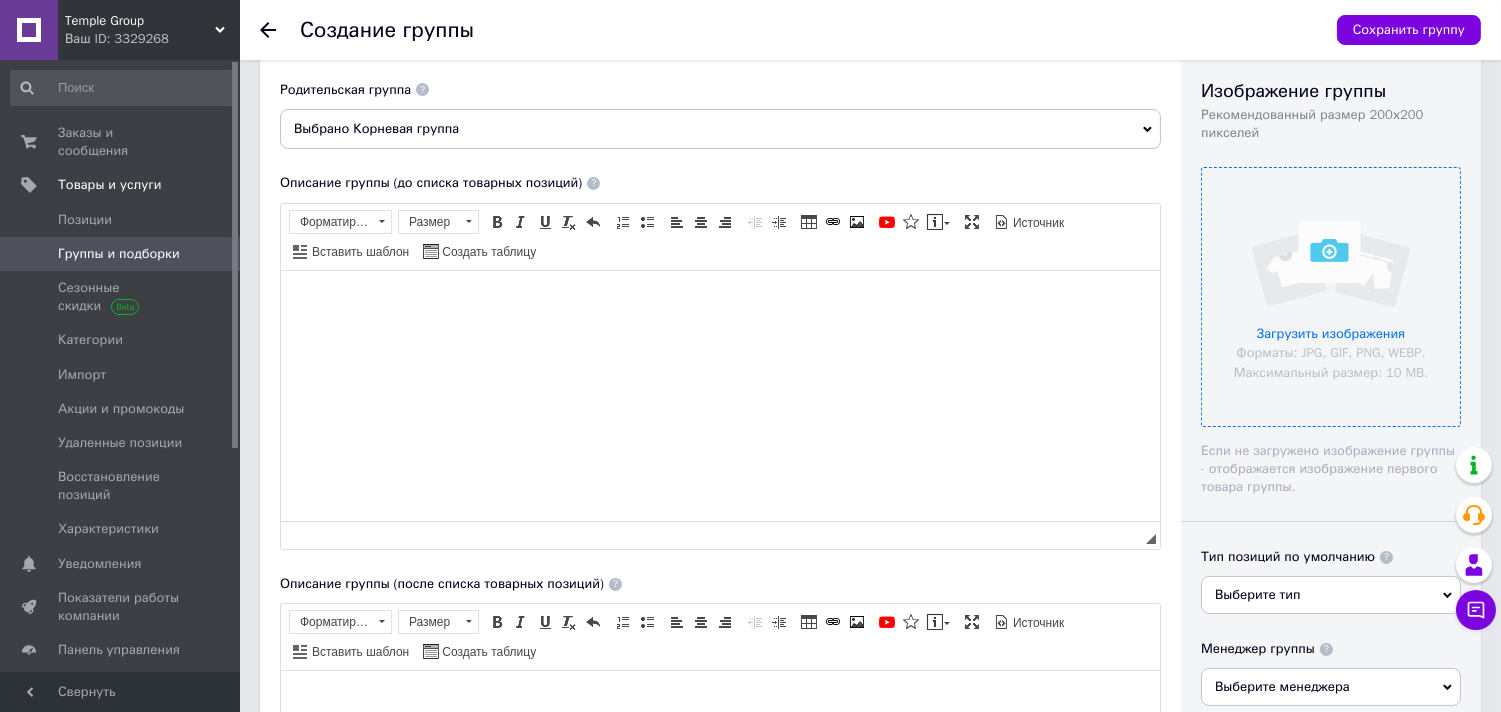 click at bounding box center [1331, 297] 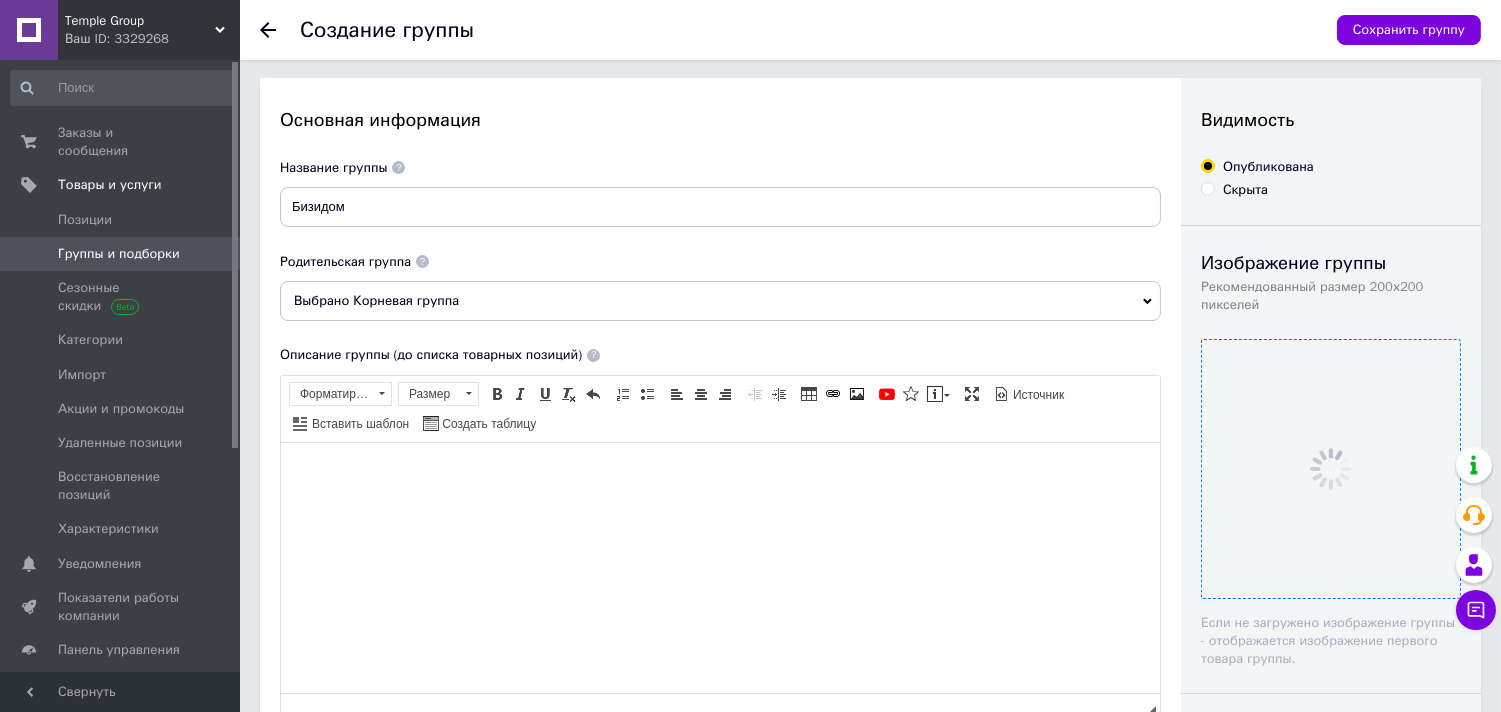scroll, scrollTop: 0, scrollLeft: 0, axis: both 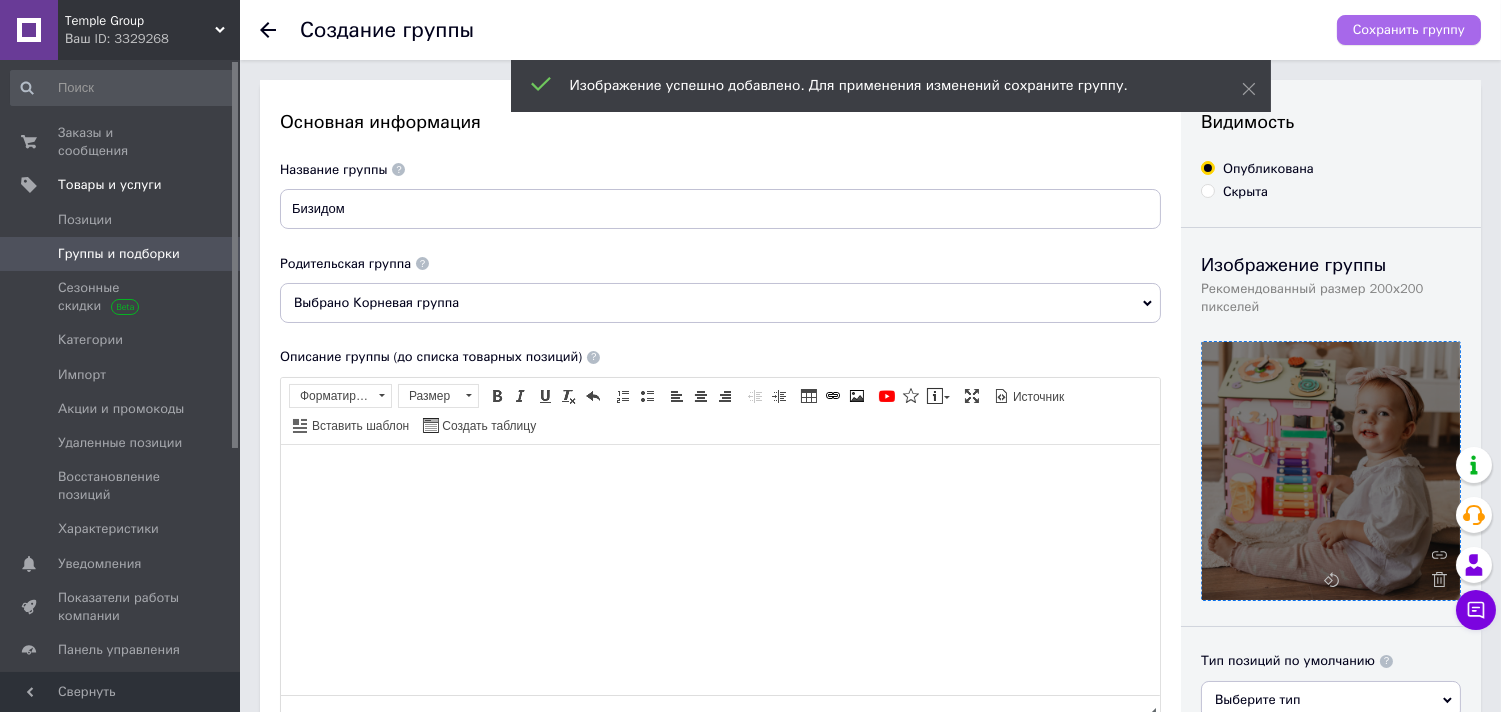 click on "Сохранить группу" at bounding box center (1409, 30) 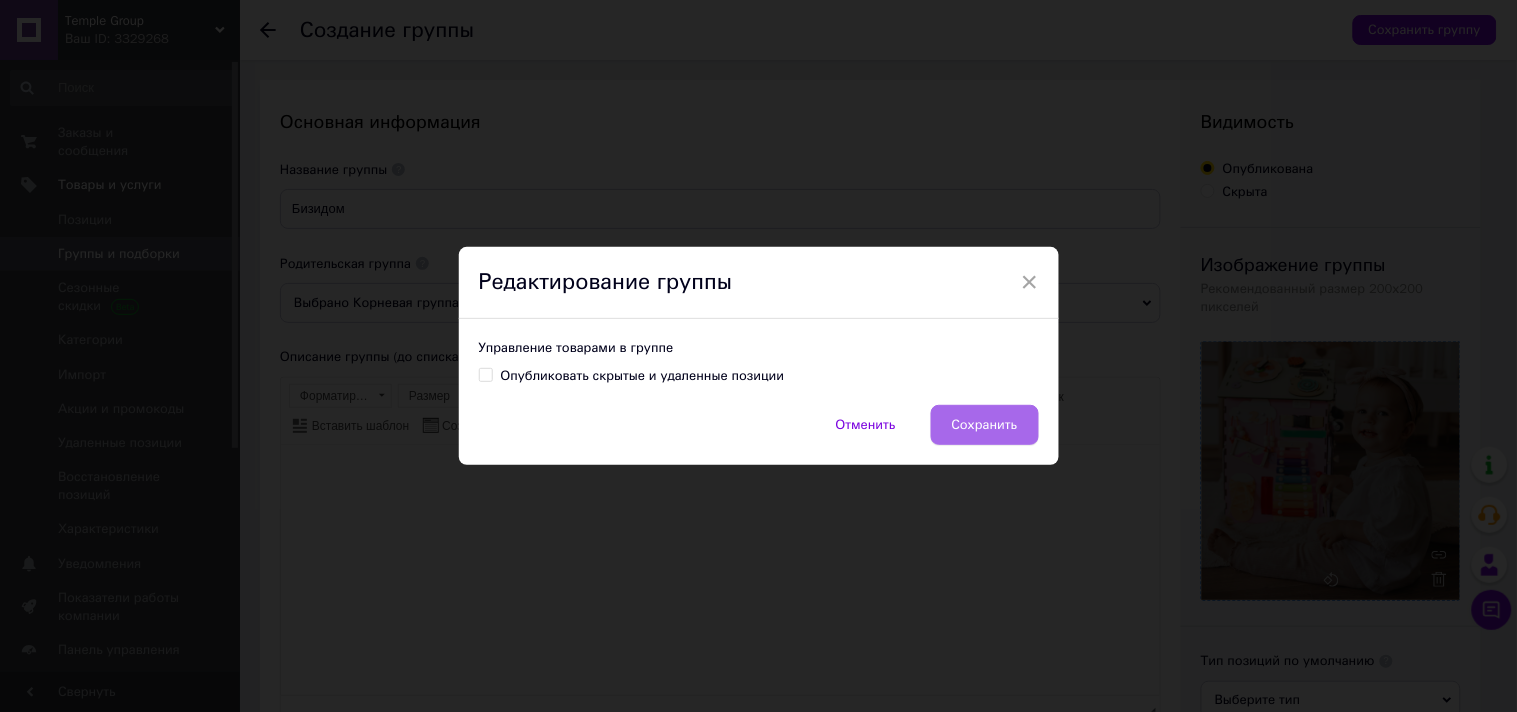 click on "Сохранить" at bounding box center [985, 425] 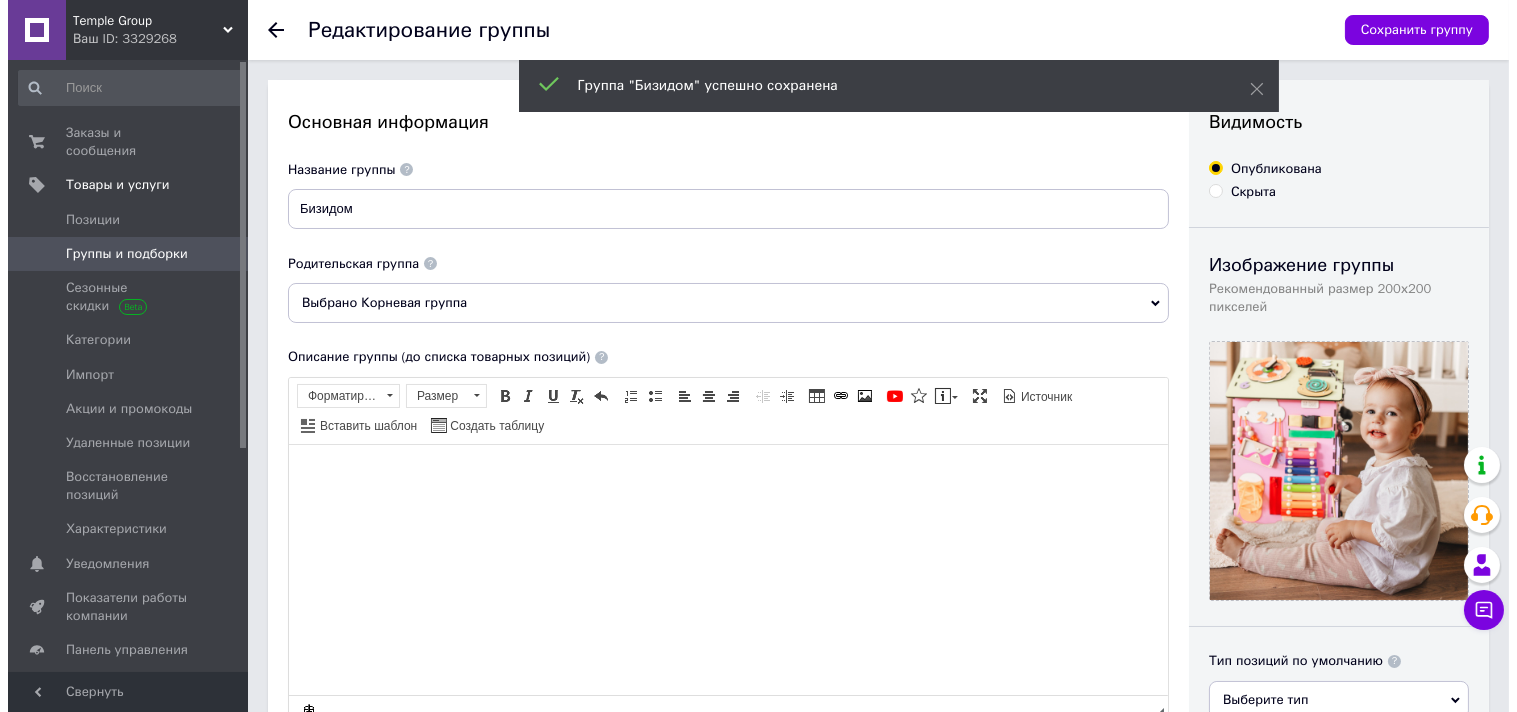 scroll, scrollTop: 0, scrollLeft: 0, axis: both 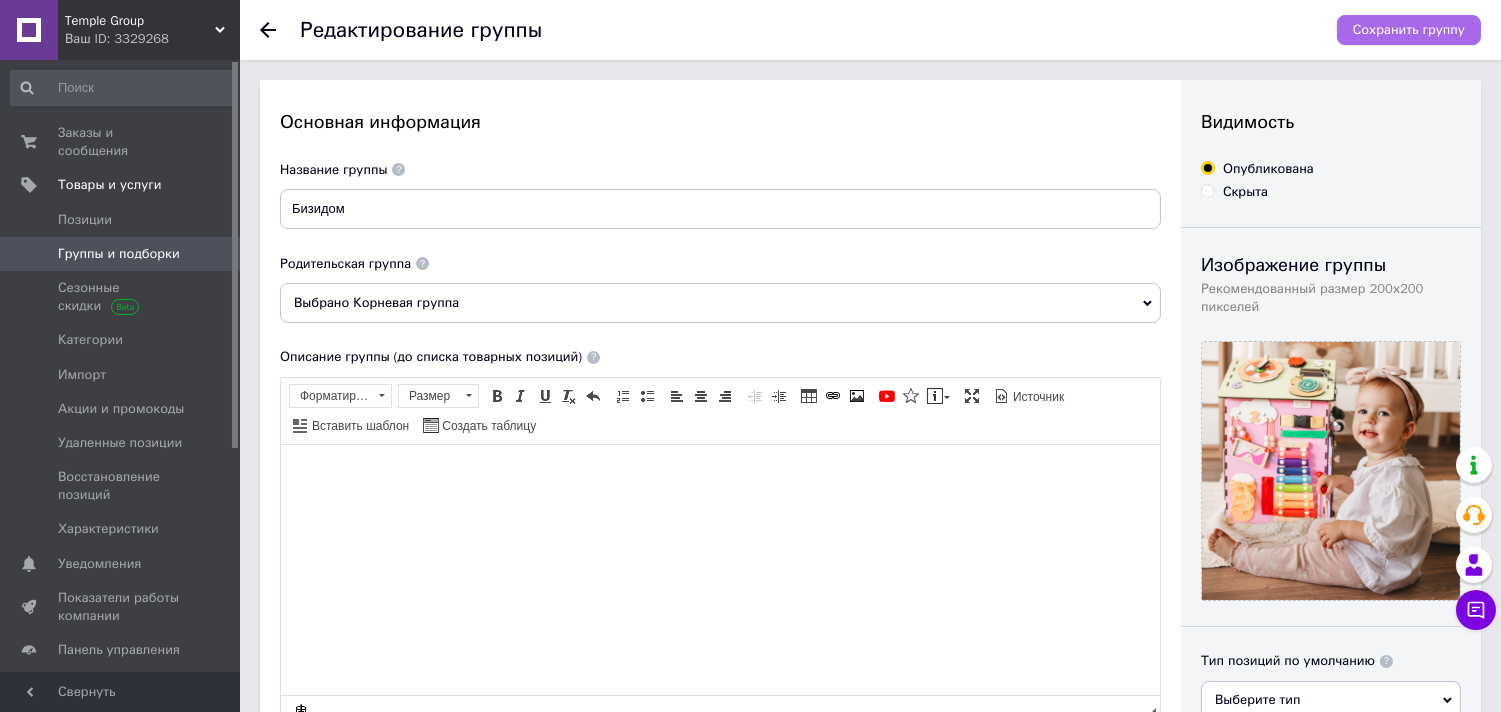 click on "Сохранить группу" at bounding box center (1409, 30) 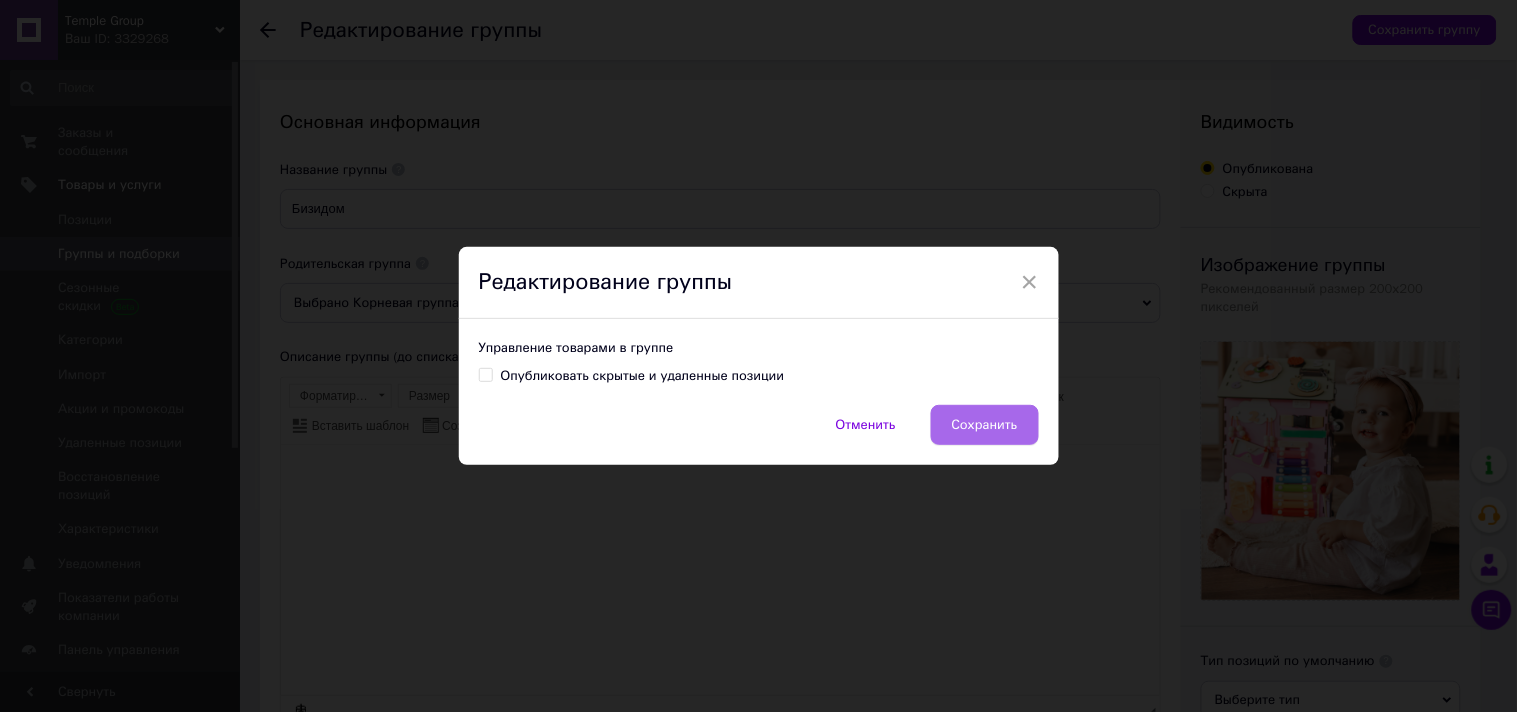 click on "Сохранить" at bounding box center [985, 425] 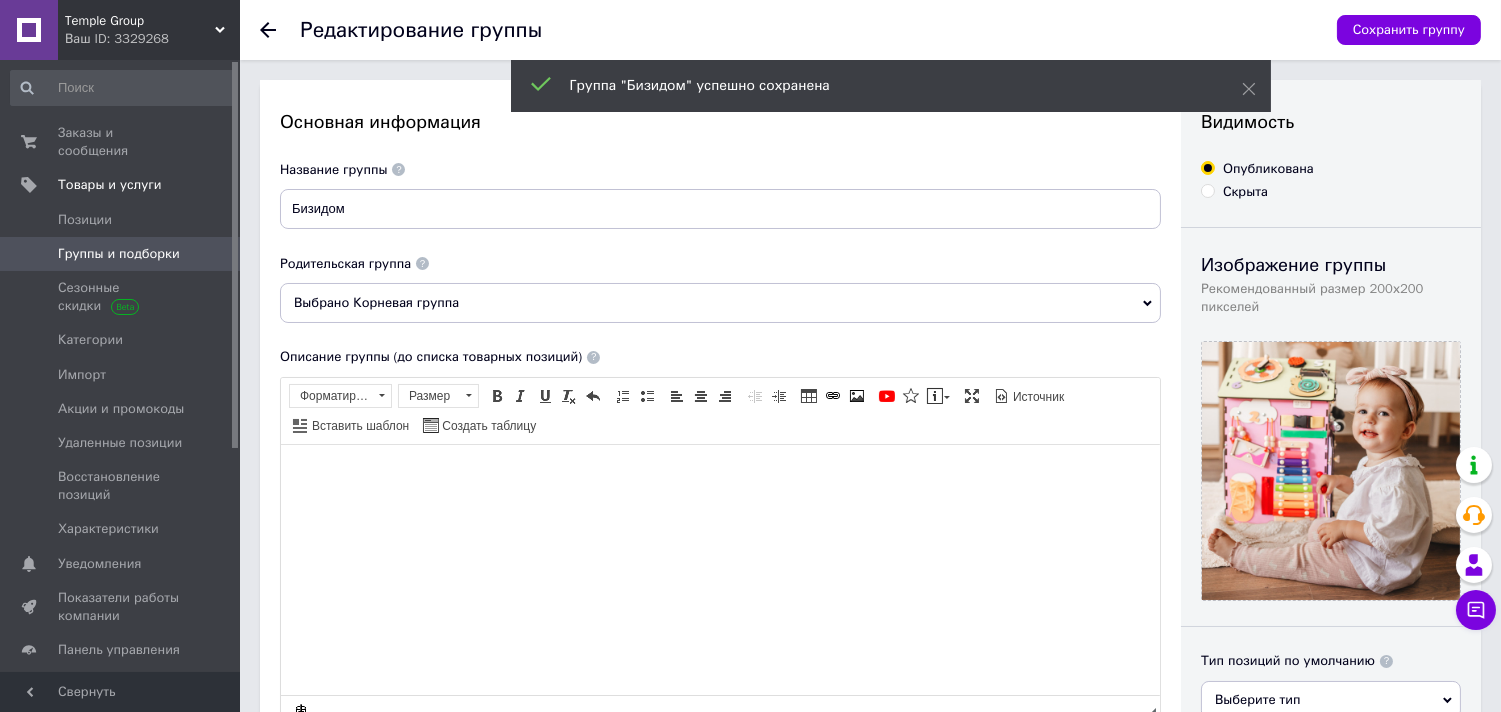 click on "Редактирование группы" at bounding box center (808, 30) 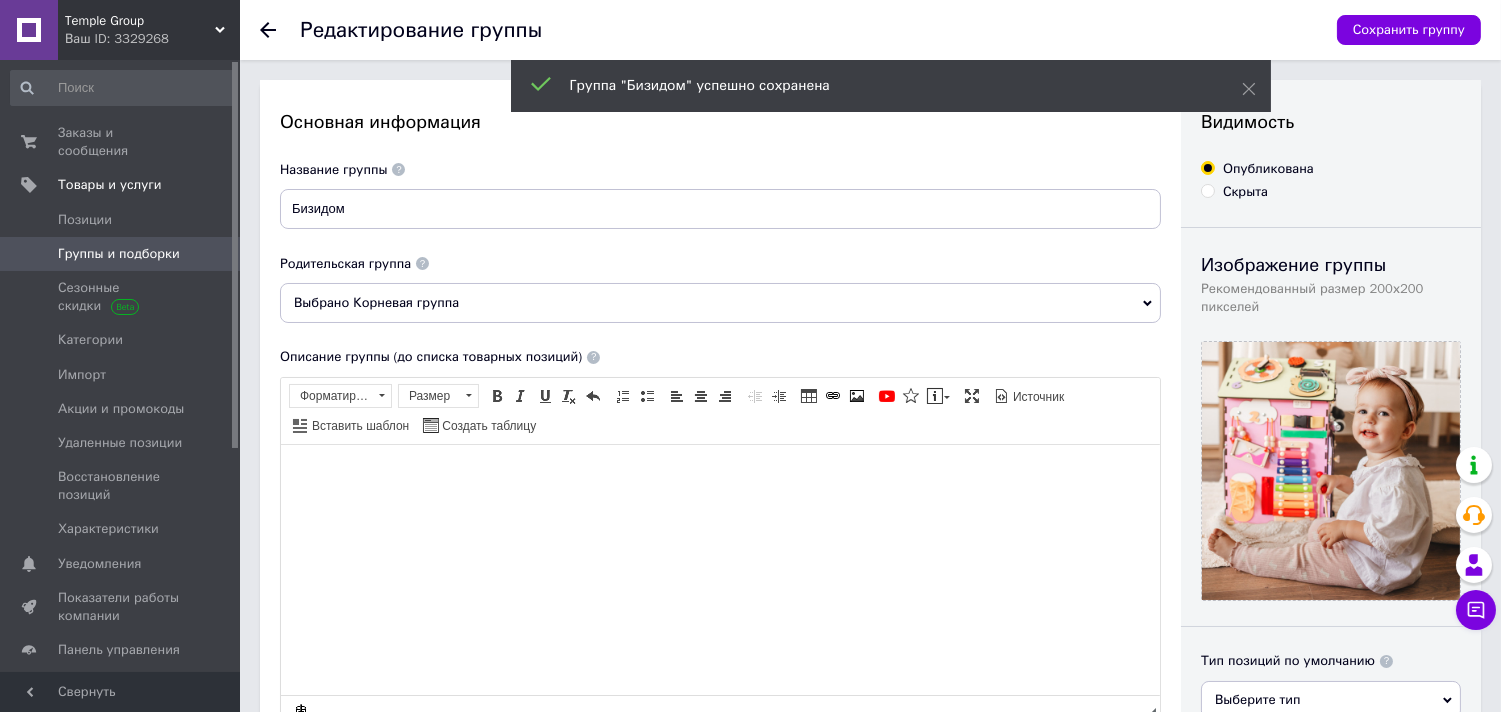 click on "Группы и подборки" at bounding box center (119, 254) 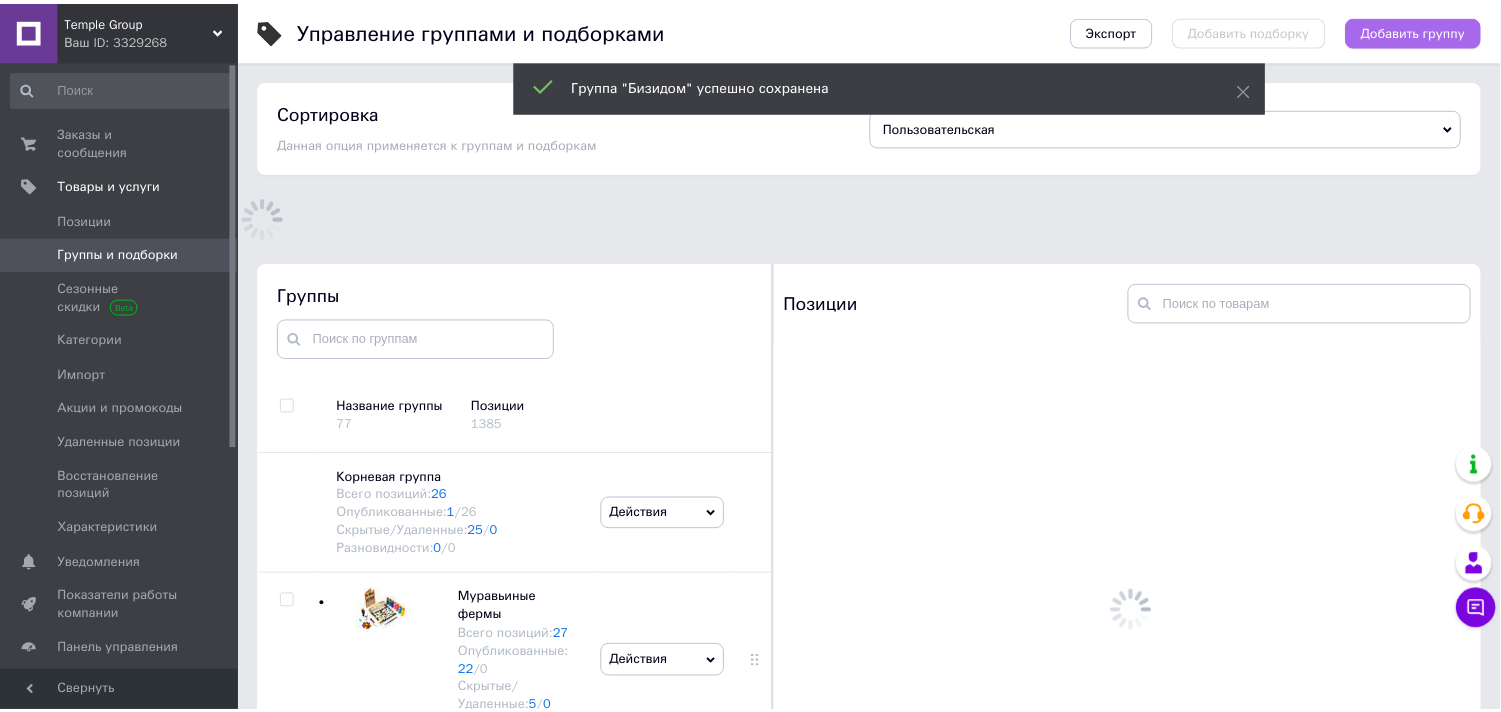 scroll, scrollTop: 113, scrollLeft: 0, axis: vertical 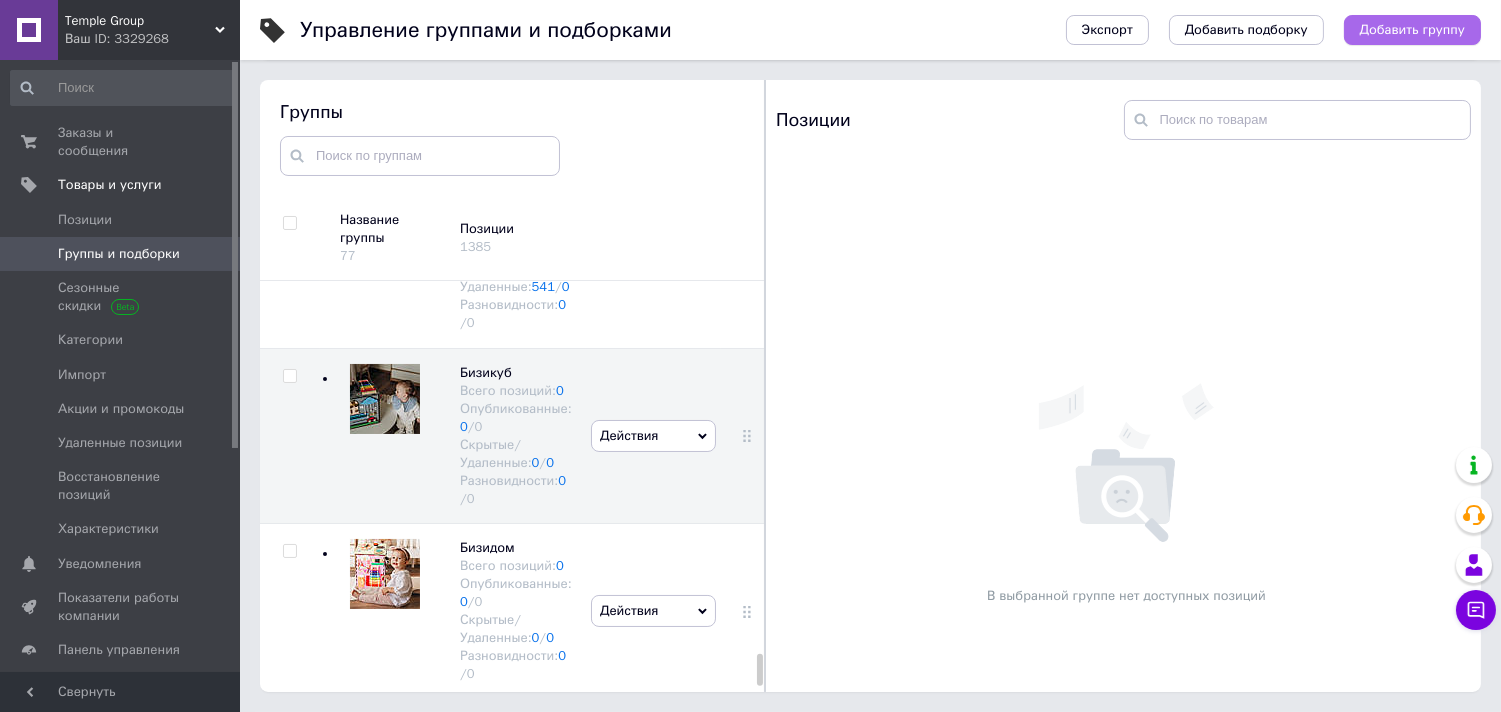 click on "Добавить группу" at bounding box center [1412, 30] 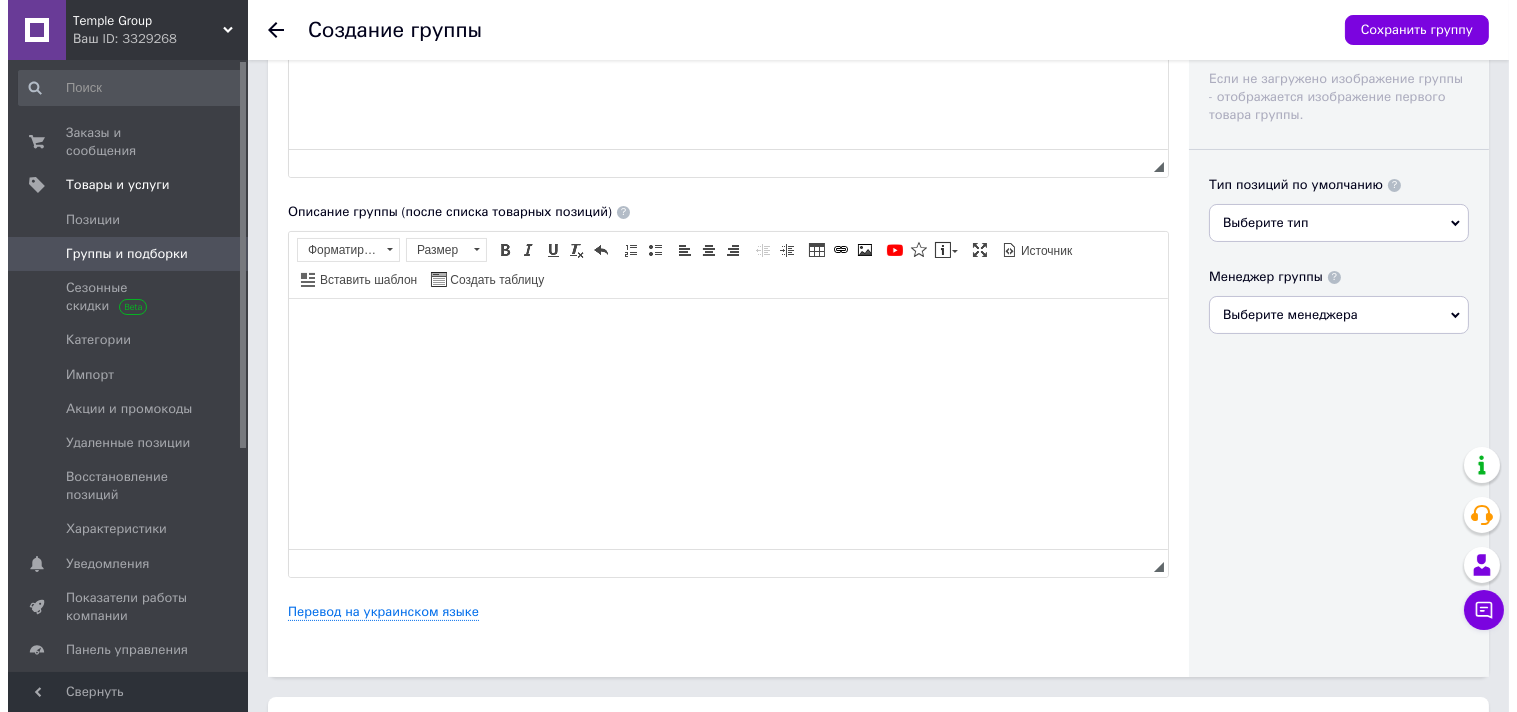 scroll, scrollTop: 575, scrollLeft: 0, axis: vertical 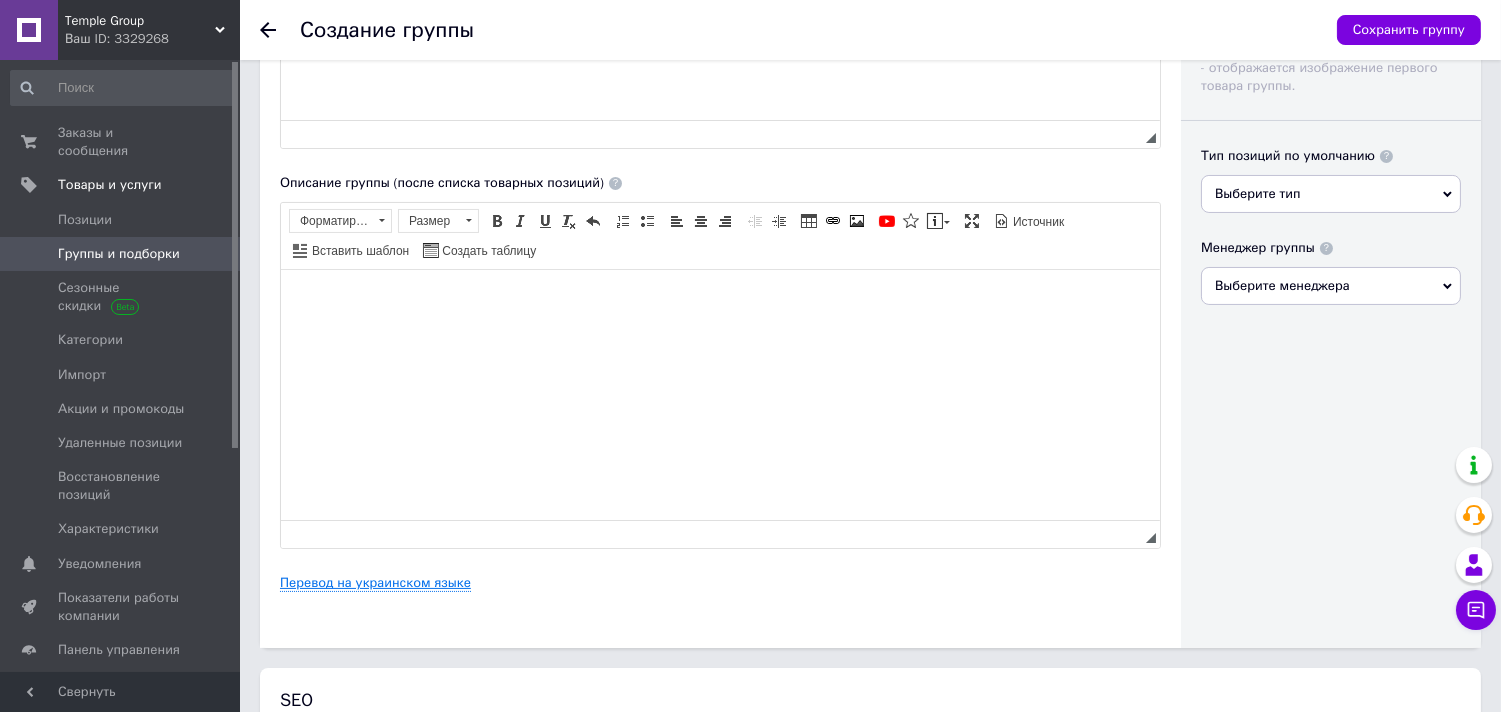 click on "Перевод на украинском языке" at bounding box center [375, 583] 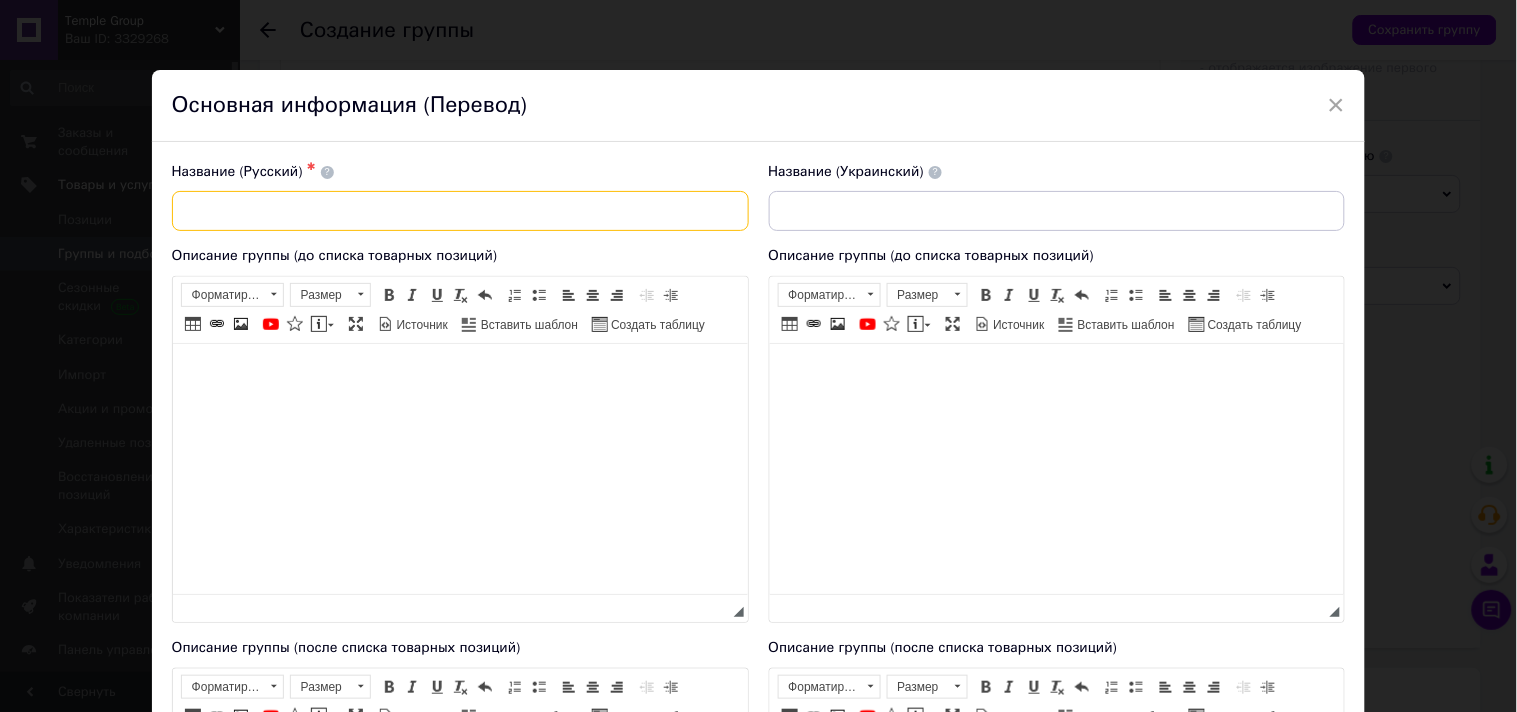 click at bounding box center (460, 211) 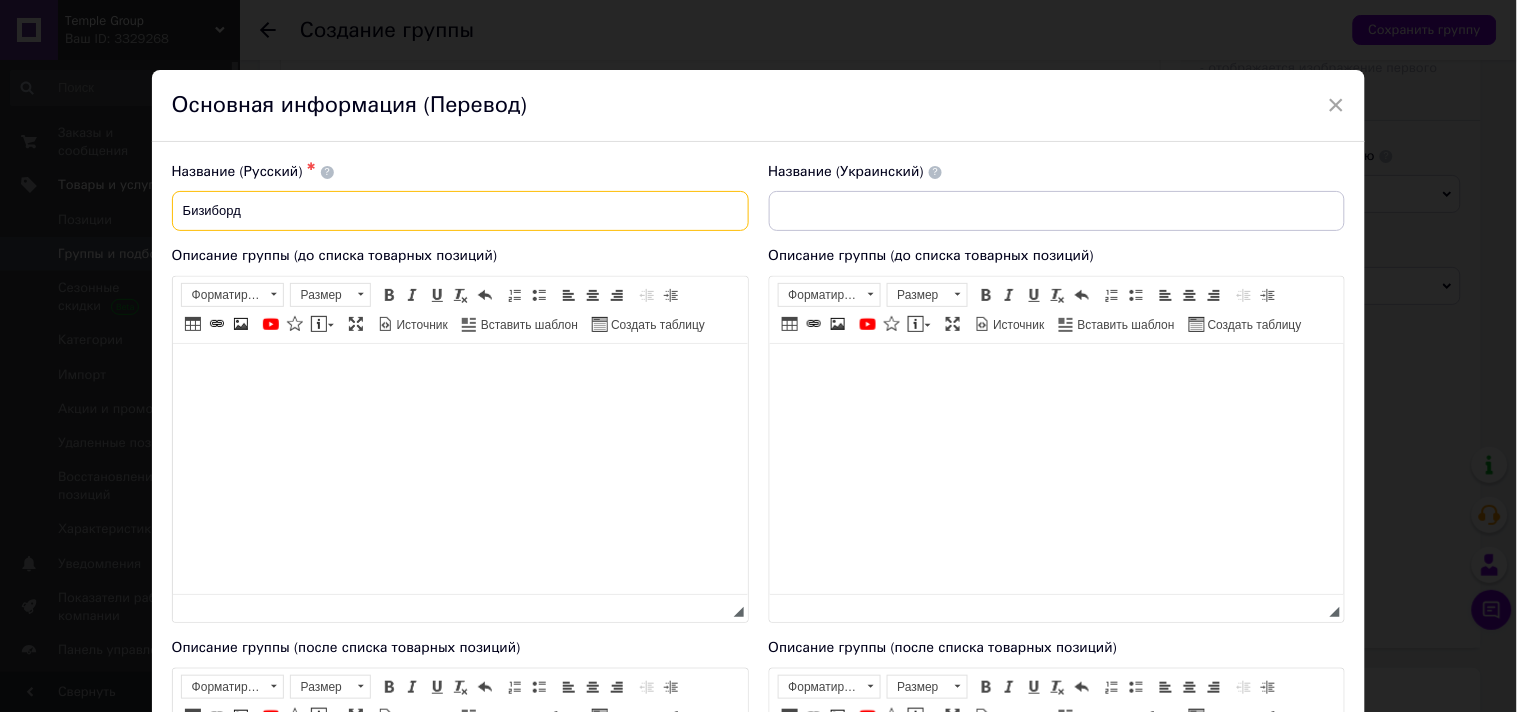 type on "Бизиборд" 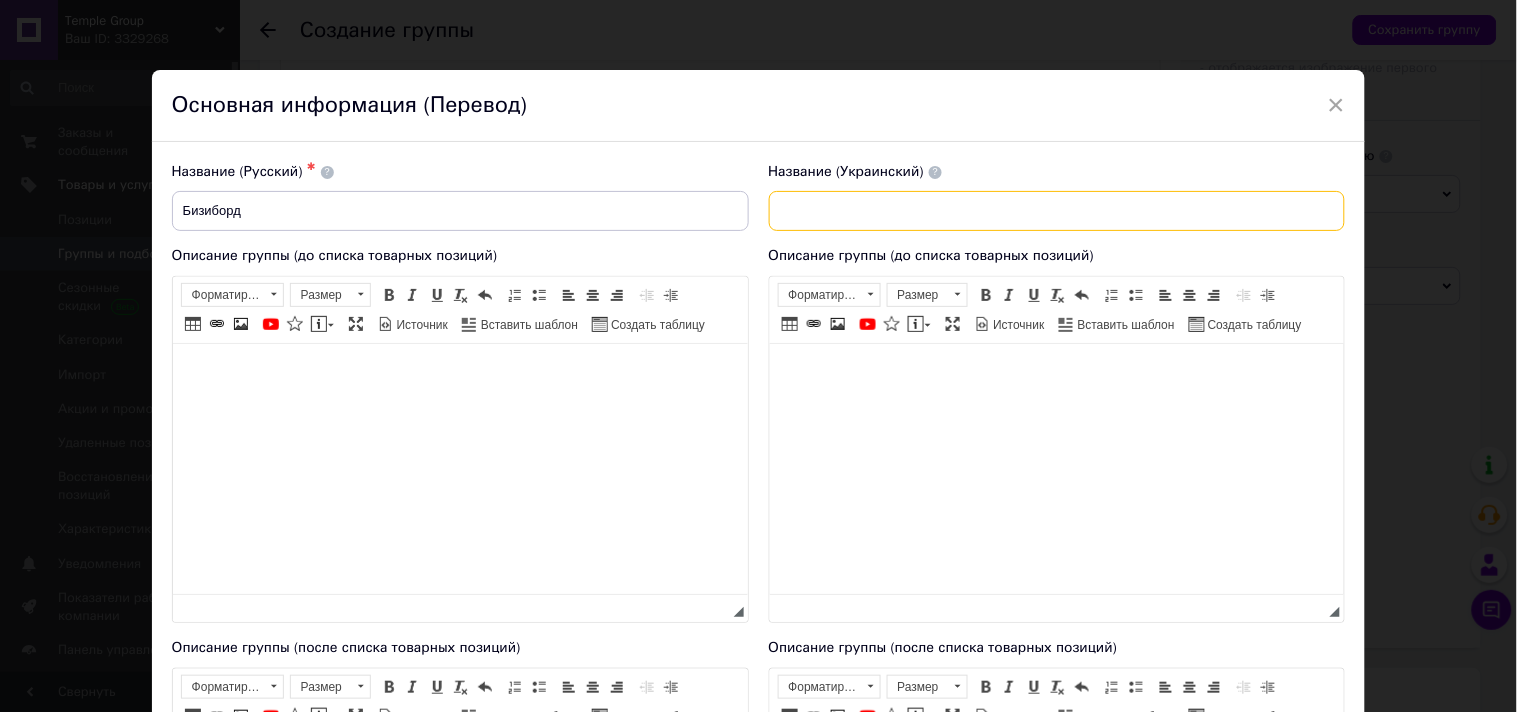 click at bounding box center (1057, 211) 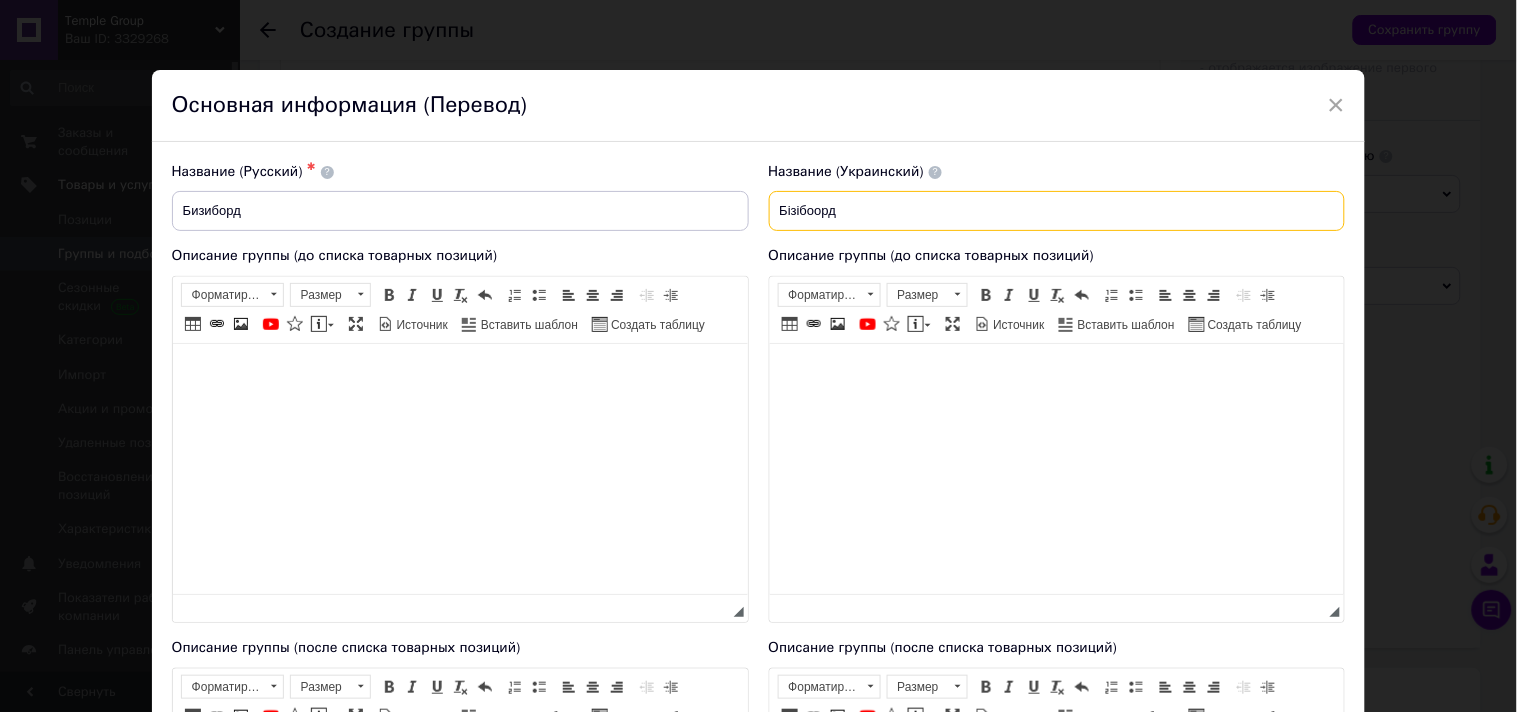 click on "Бізібоорд" at bounding box center (1057, 211) 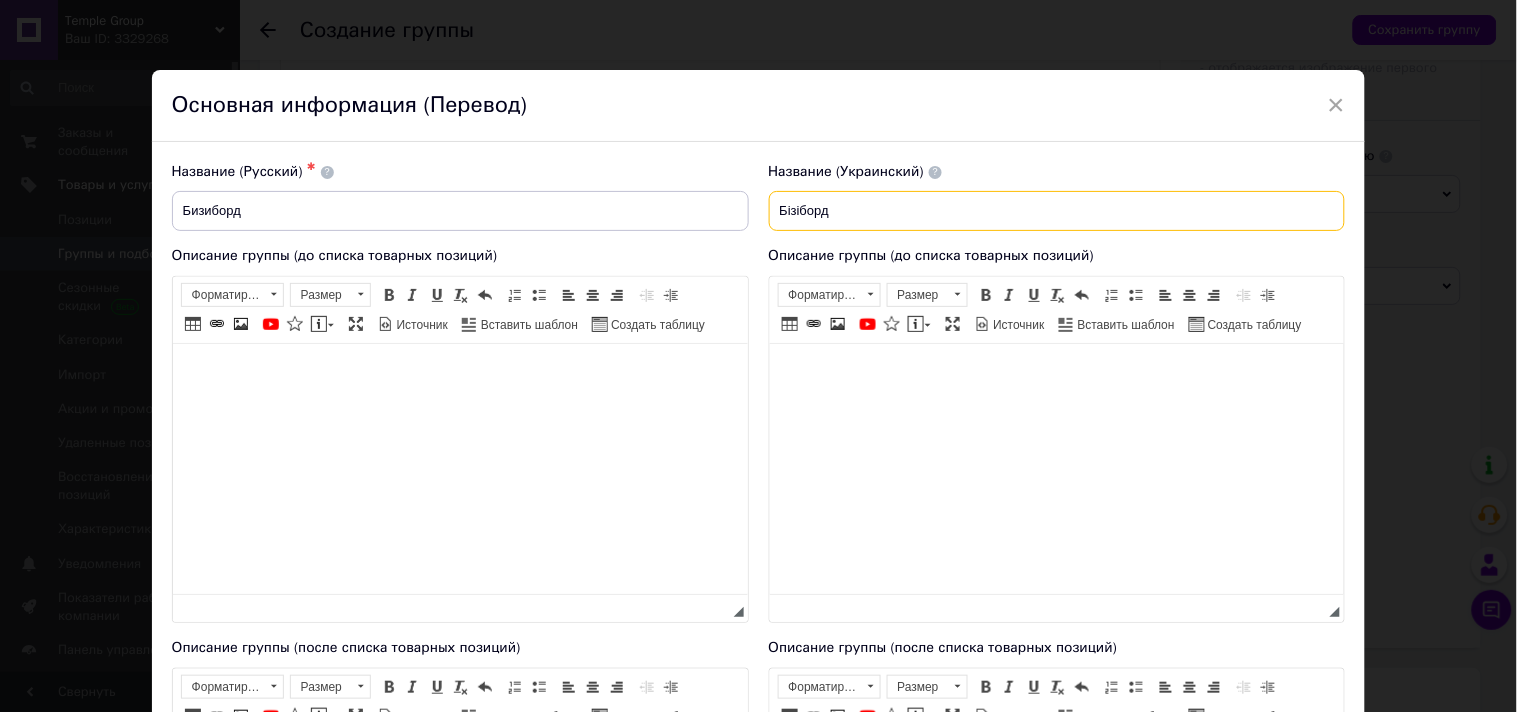 type on "Бізіборд" 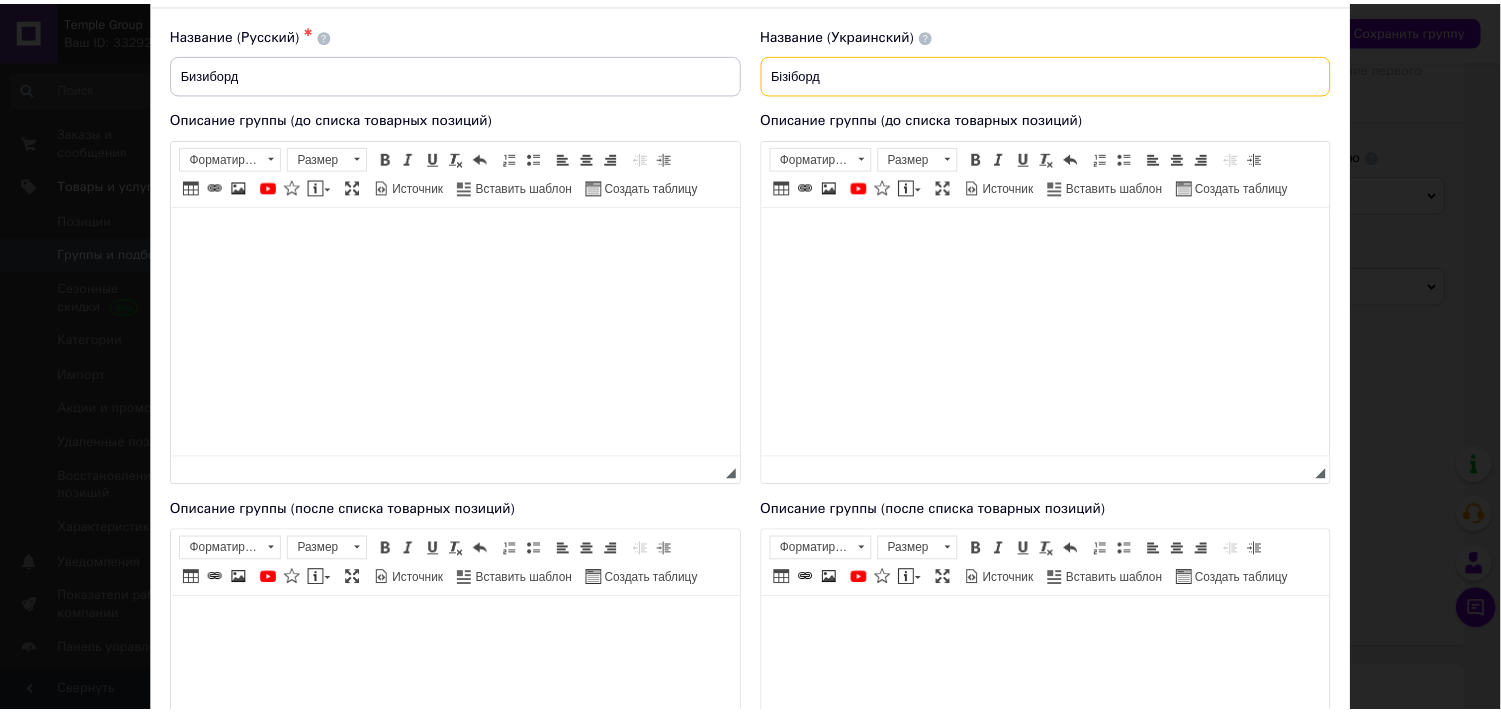 scroll, scrollTop: 526, scrollLeft: 0, axis: vertical 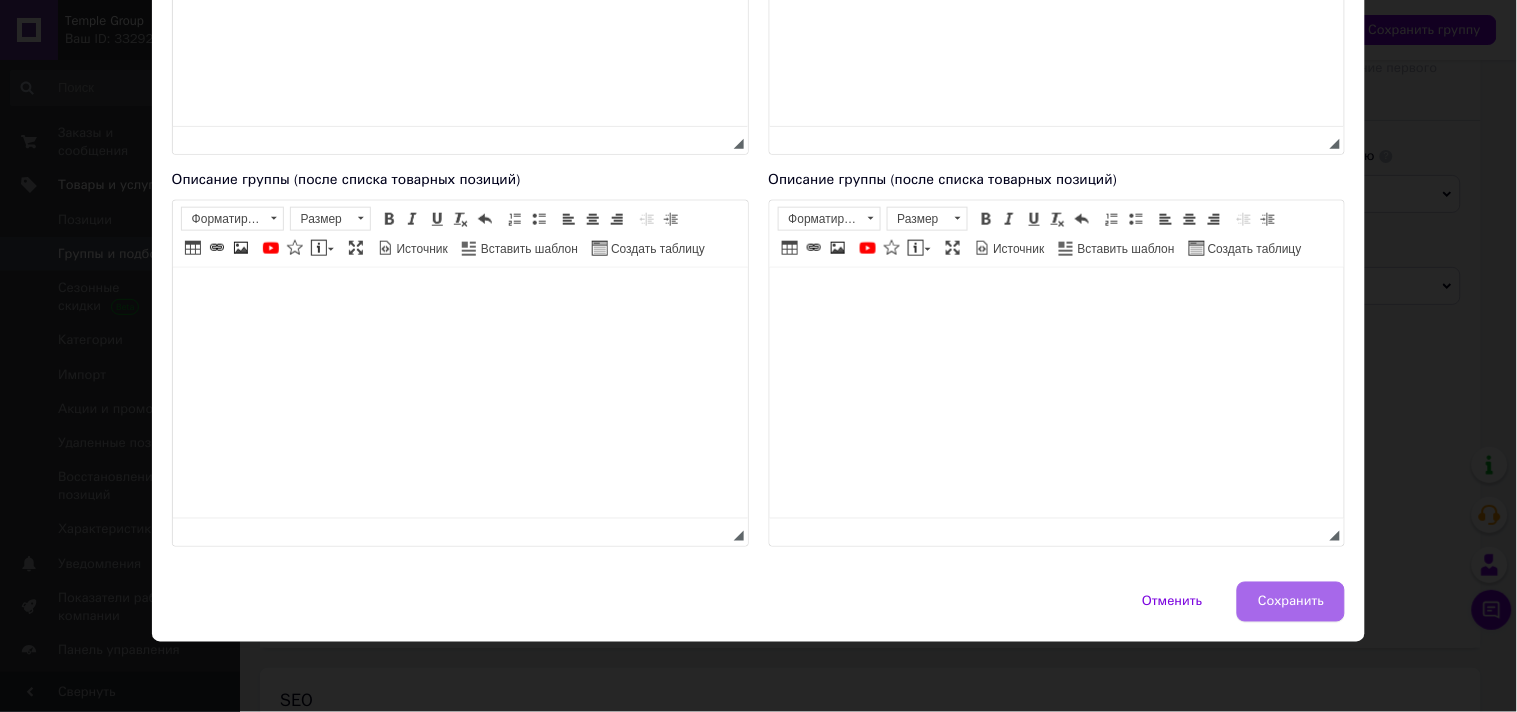 click on "Сохранить" at bounding box center [1291, 602] 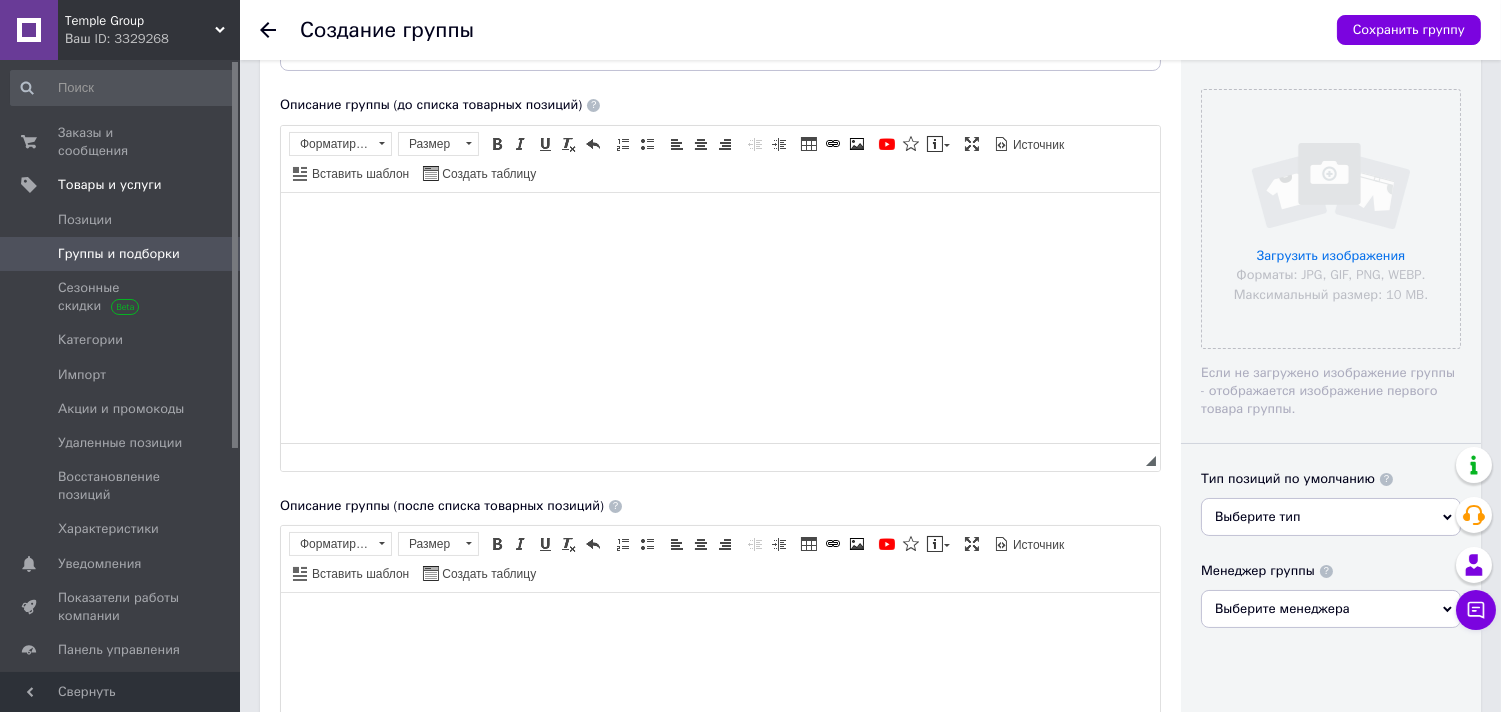 scroll, scrollTop: 154, scrollLeft: 0, axis: vertical 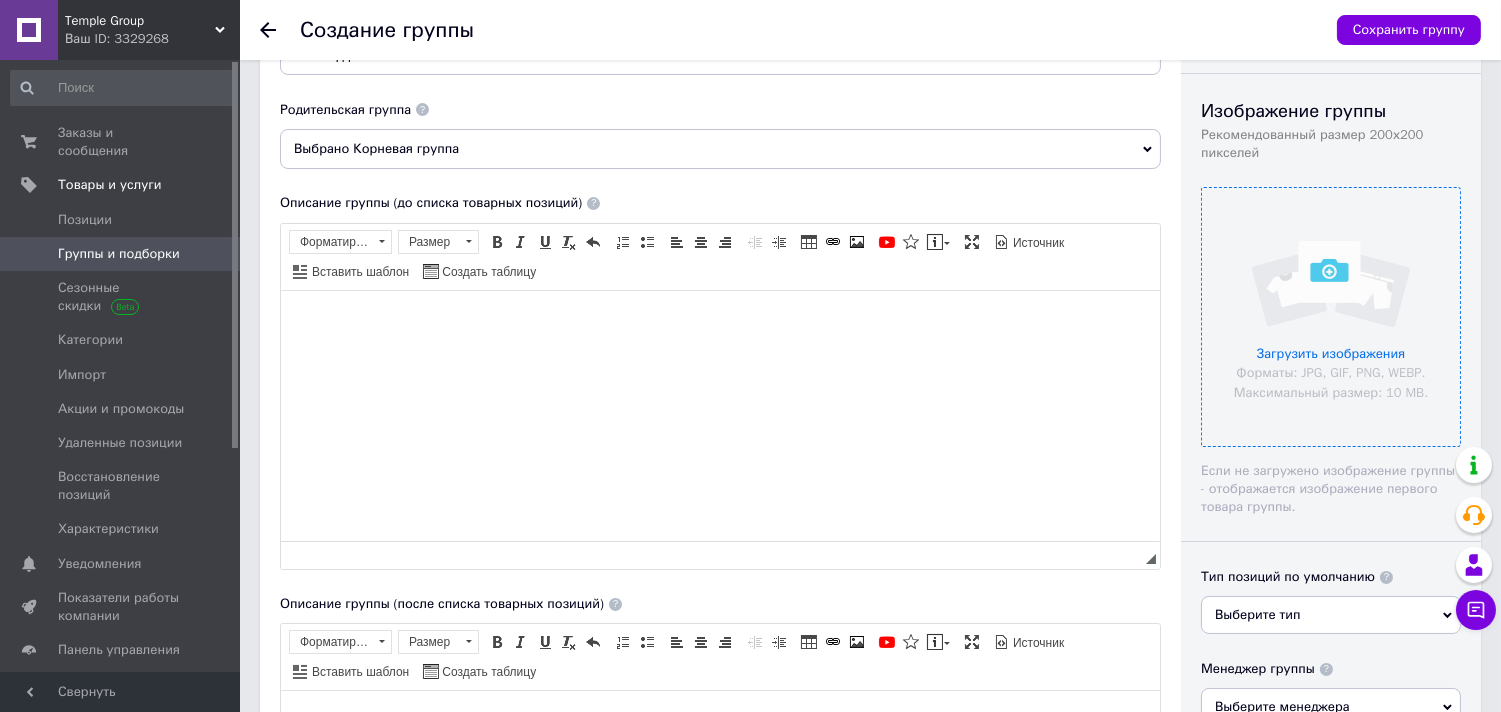click at bounding box center [1331, 317] 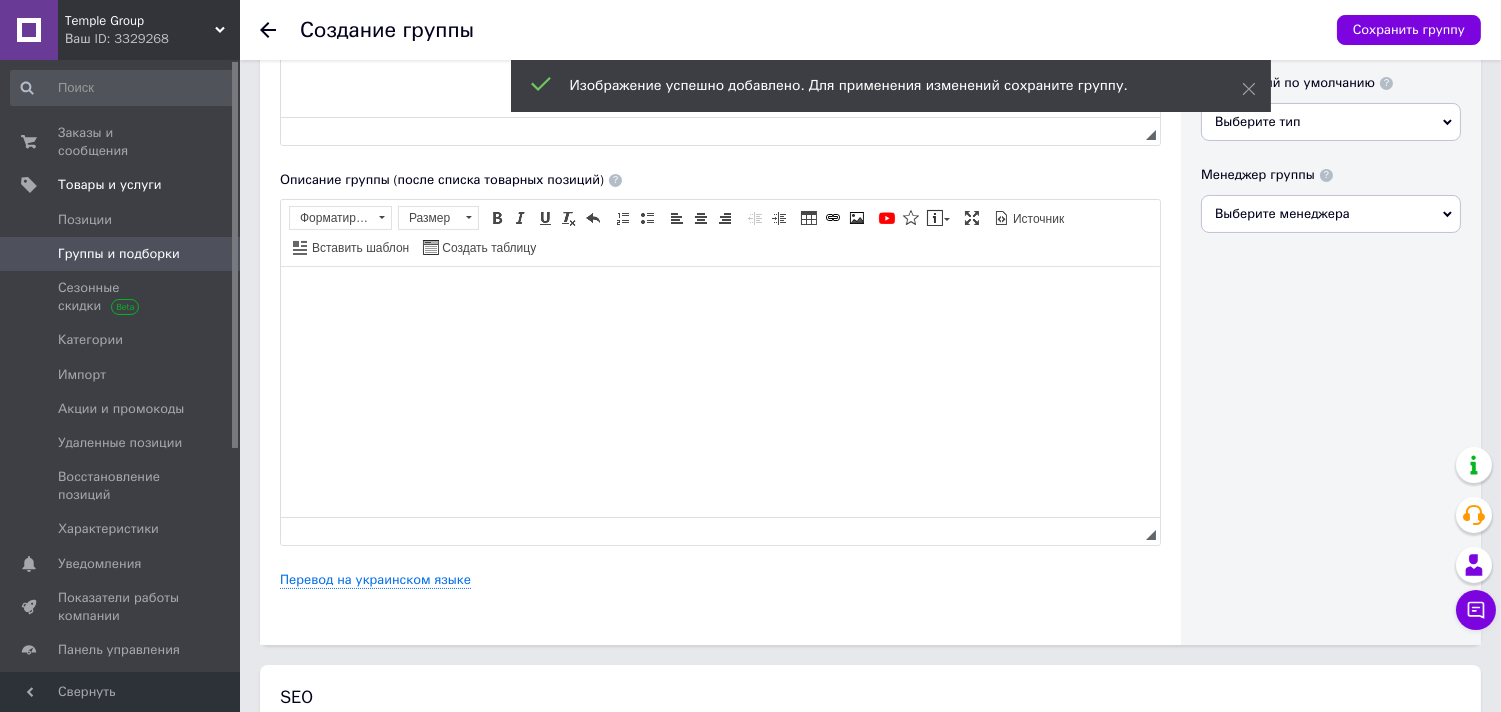 scroll, scrollTop: 851, scrollLeft: 0, axis: vertical 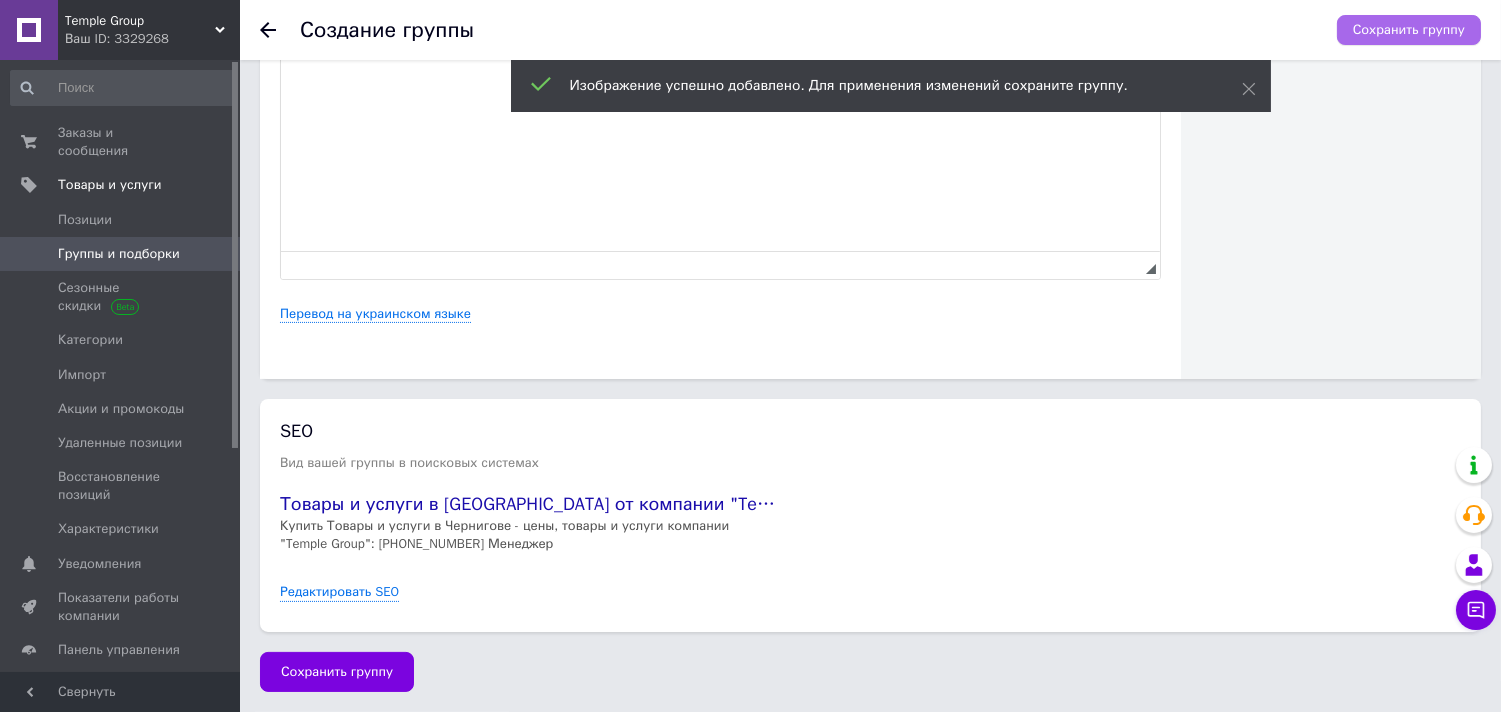 click on "Сохранить группу" at bounding box center [1409, 30] 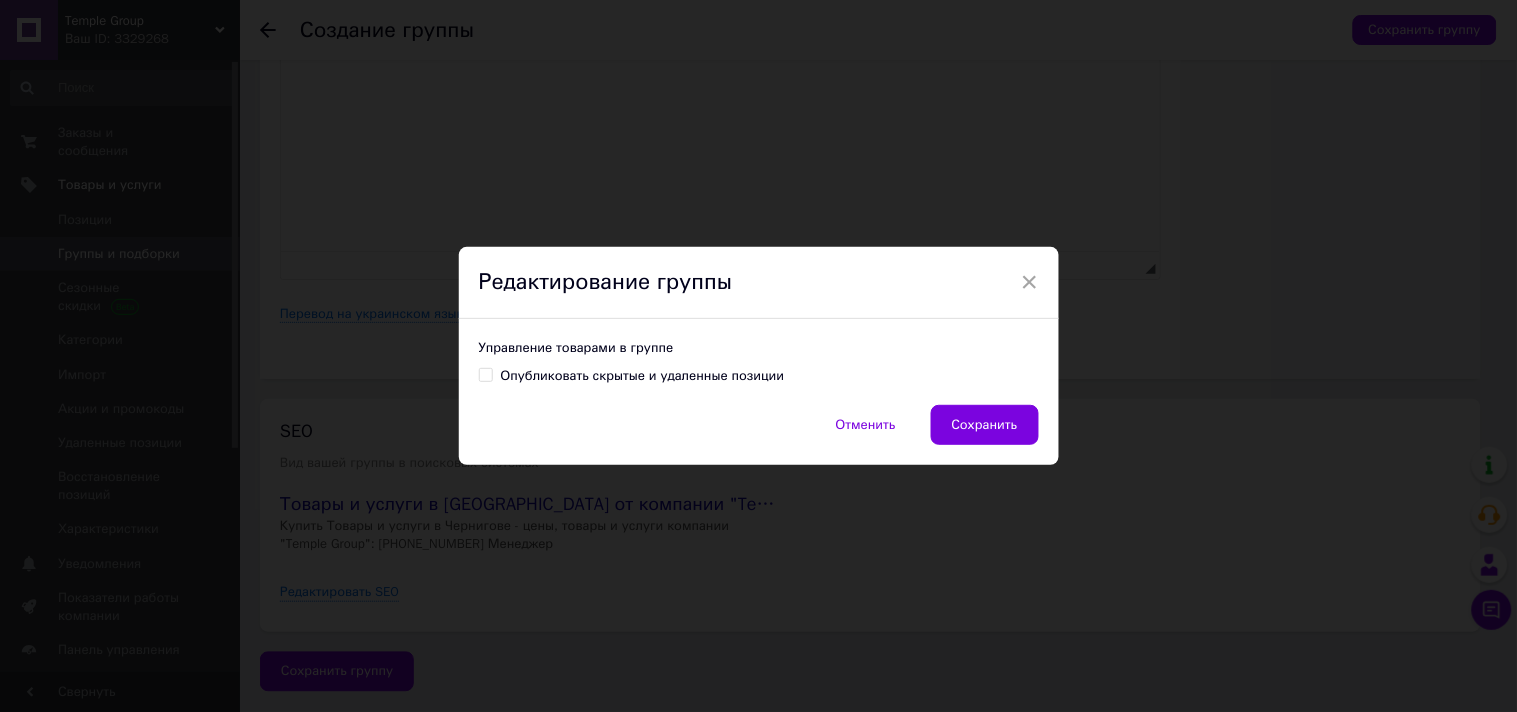 click on "Сохранить" at bounding box center (985, 425) 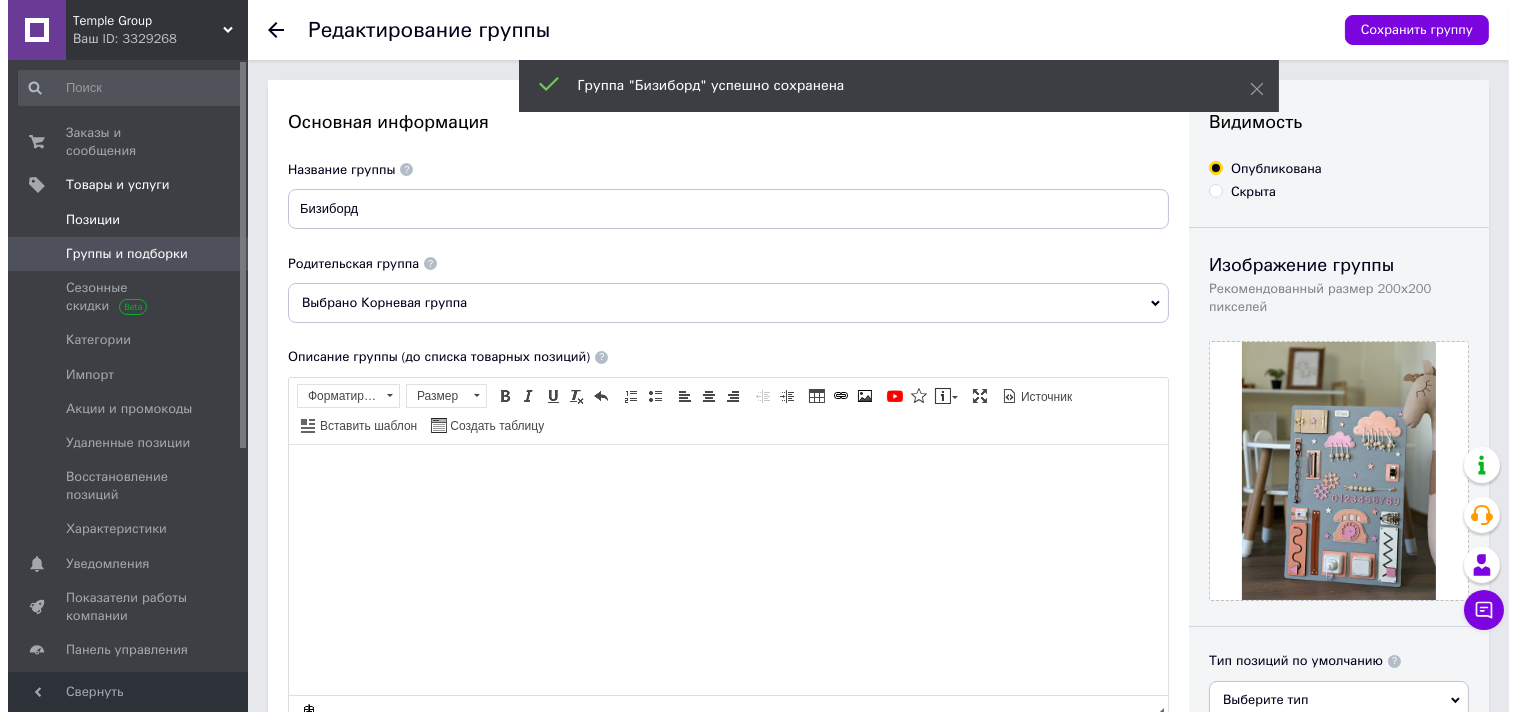 scroll, scrollTop: 0, scrollLeft: 0, axis: both 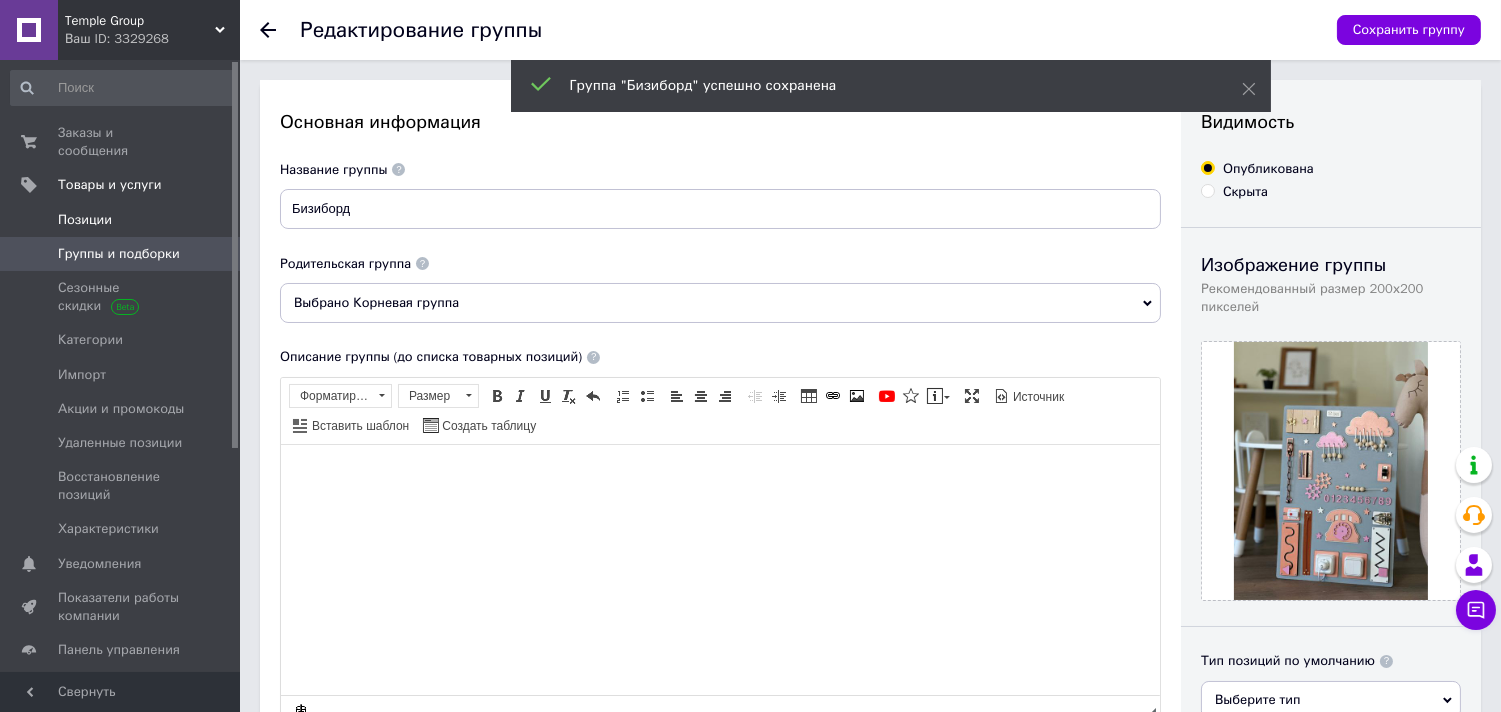 click on "Позиции" at bounding box center [121, 220] 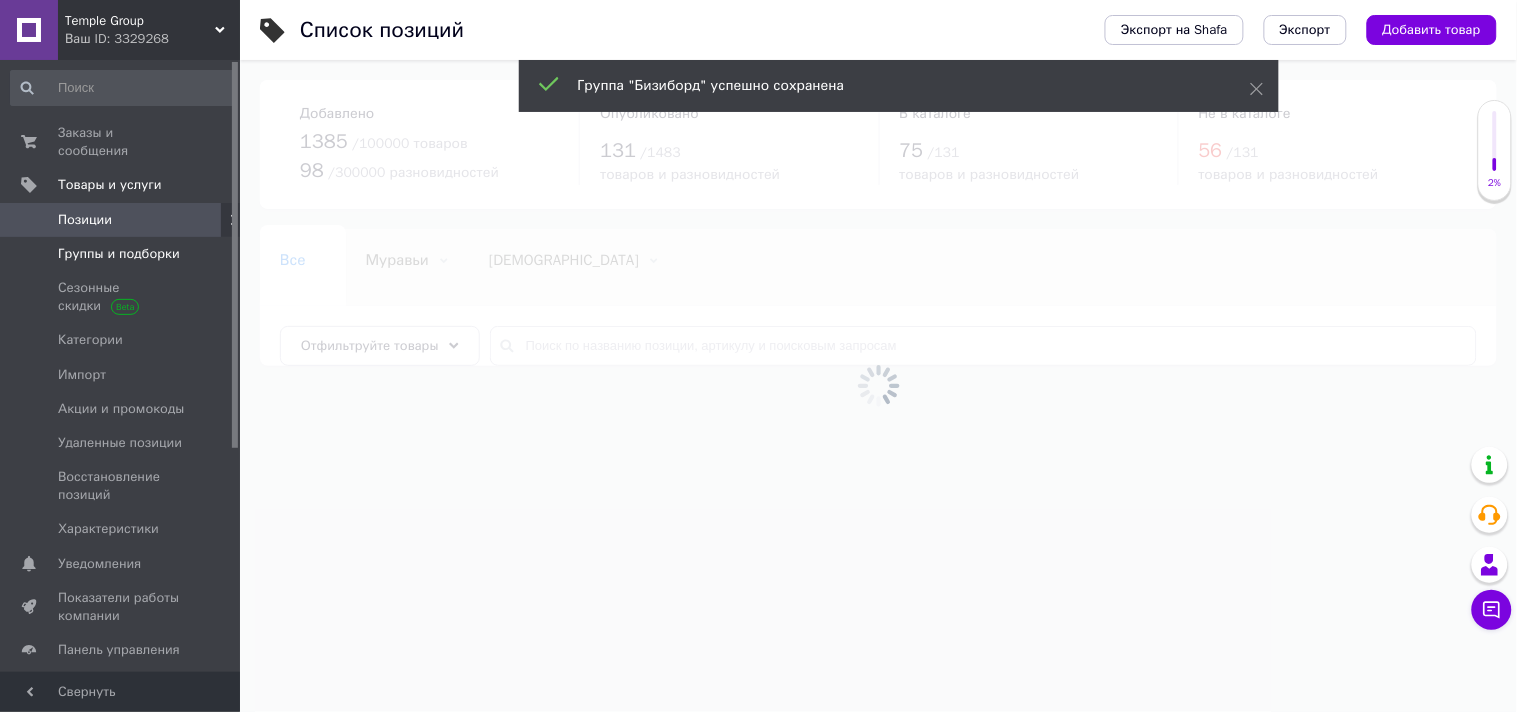 click on "Группы и подборки" at bounding box center [119, 254] 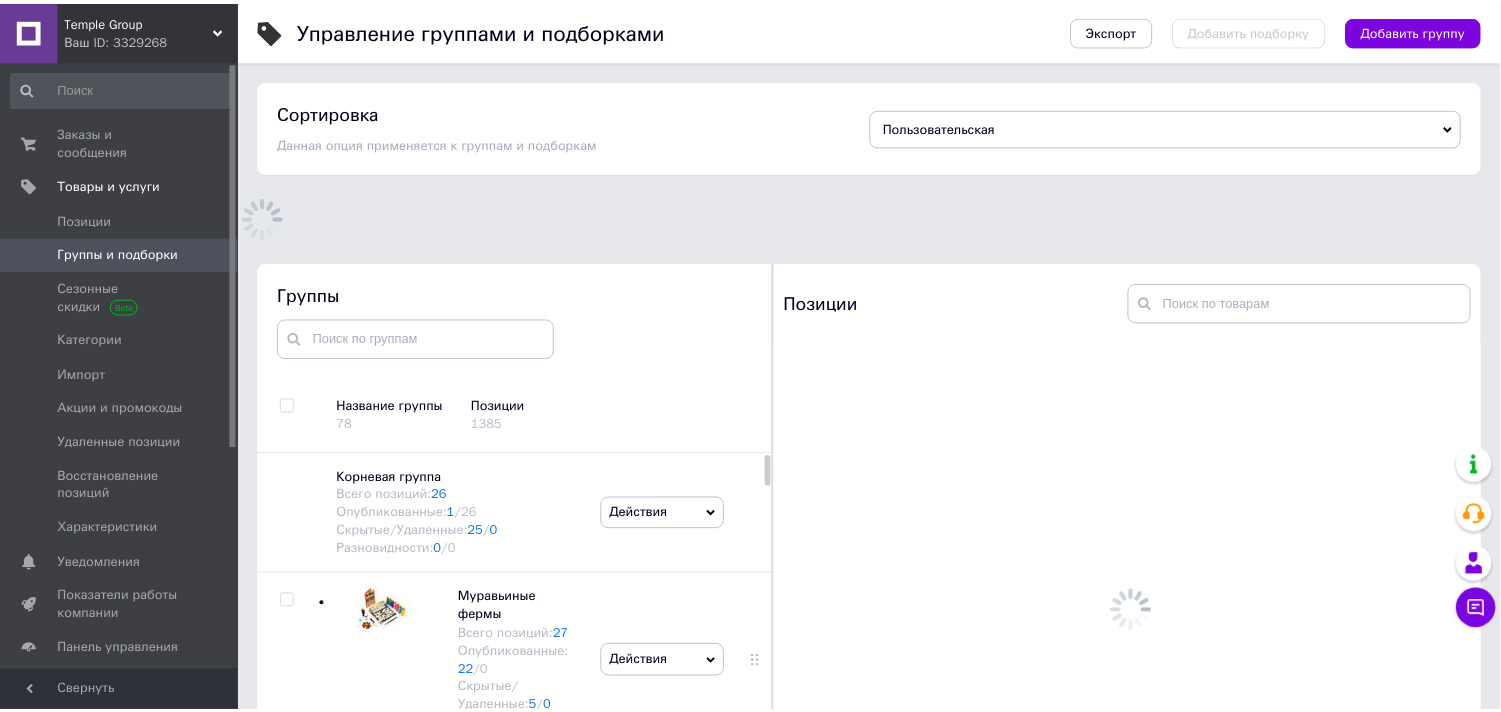 scroll, scrollTop: 113, scrollLeft: 0, axis: vertical 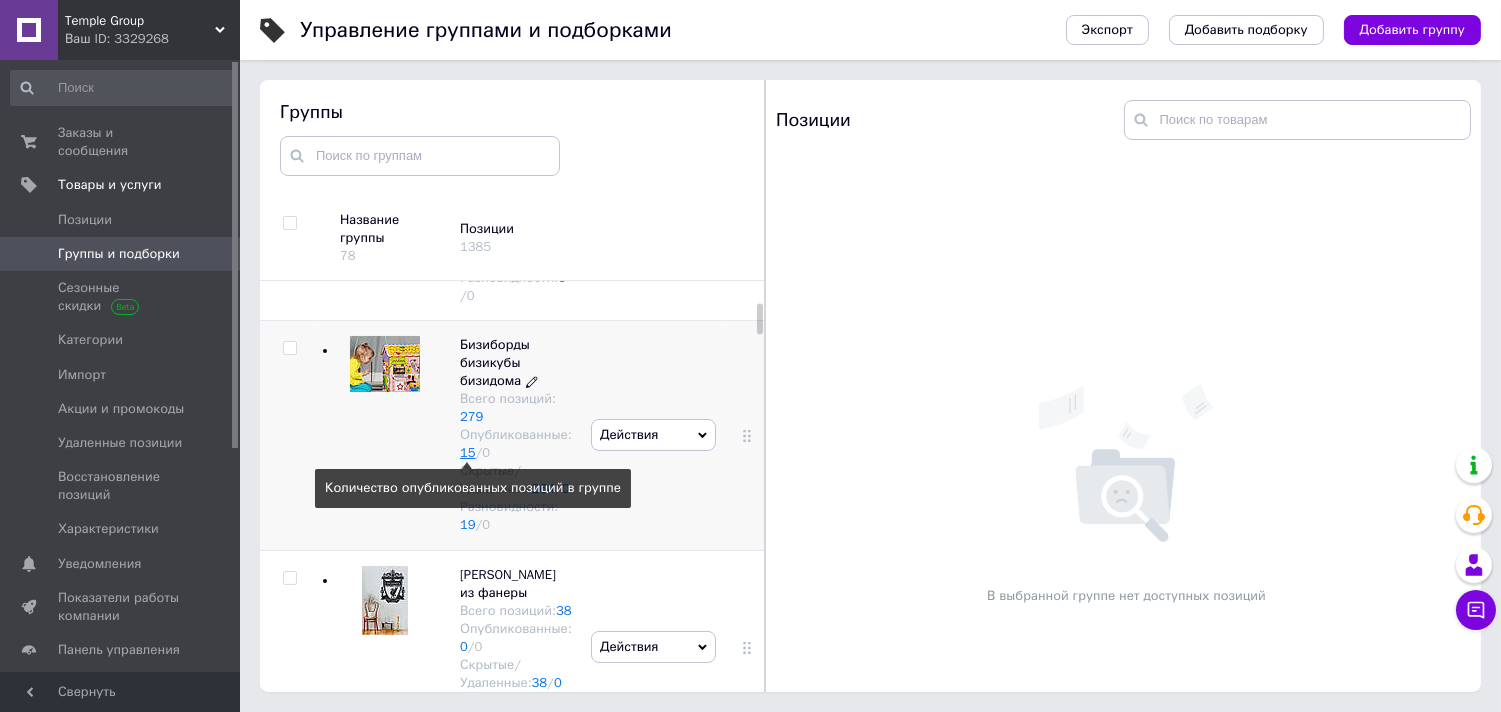 click on "15" at bounding box center (468, 452) 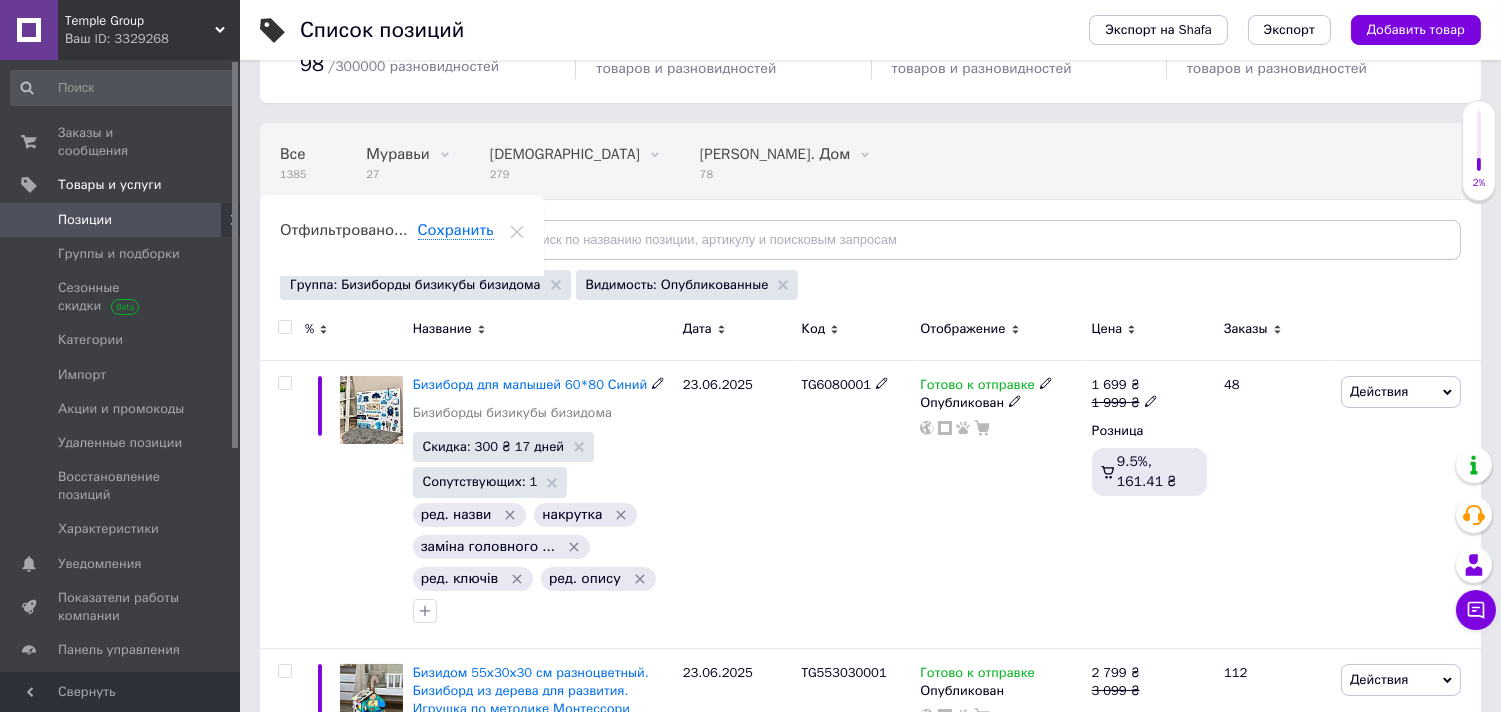 scroll, scrollTop: 105, scrollLeft: 0, axis: vertical 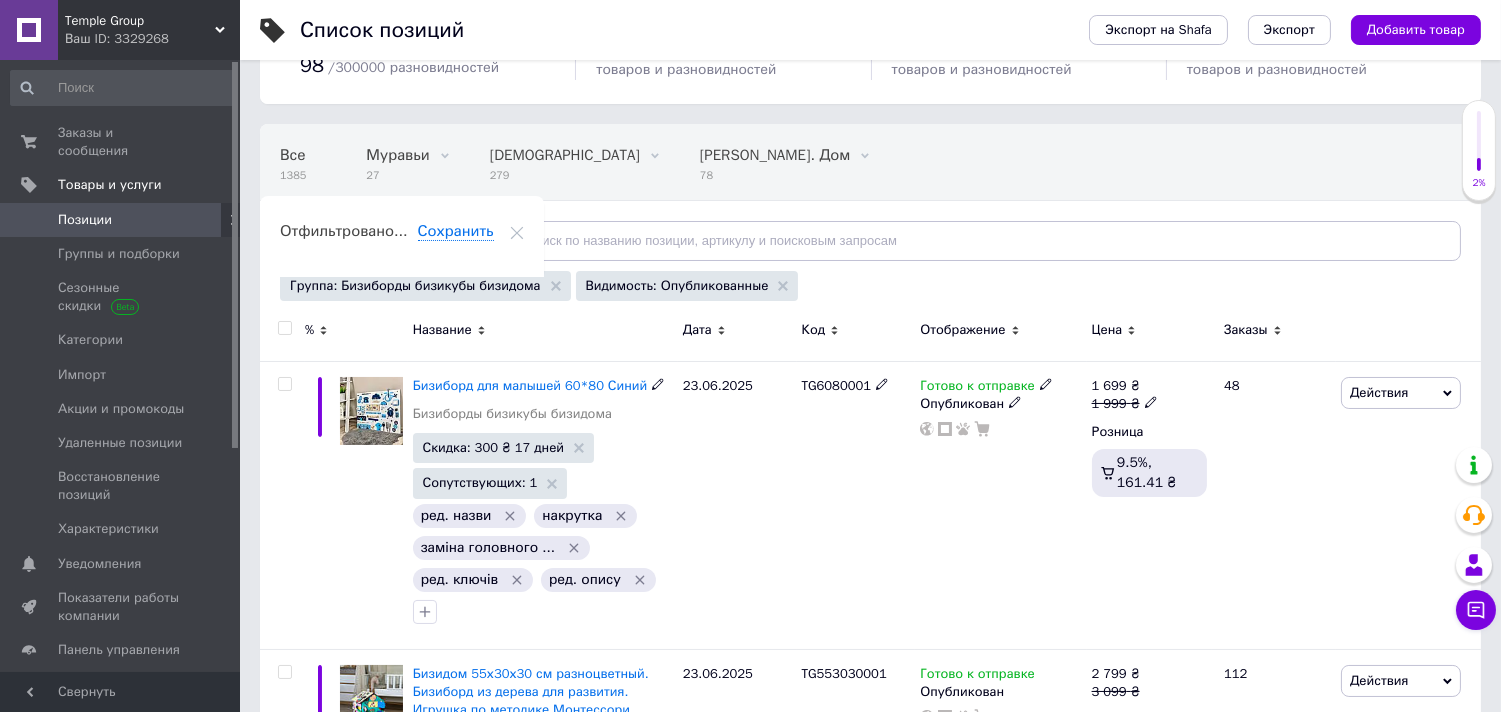 click on "Бизиборд для малышей 60*80 Синий" at bounding box center (530, 385) 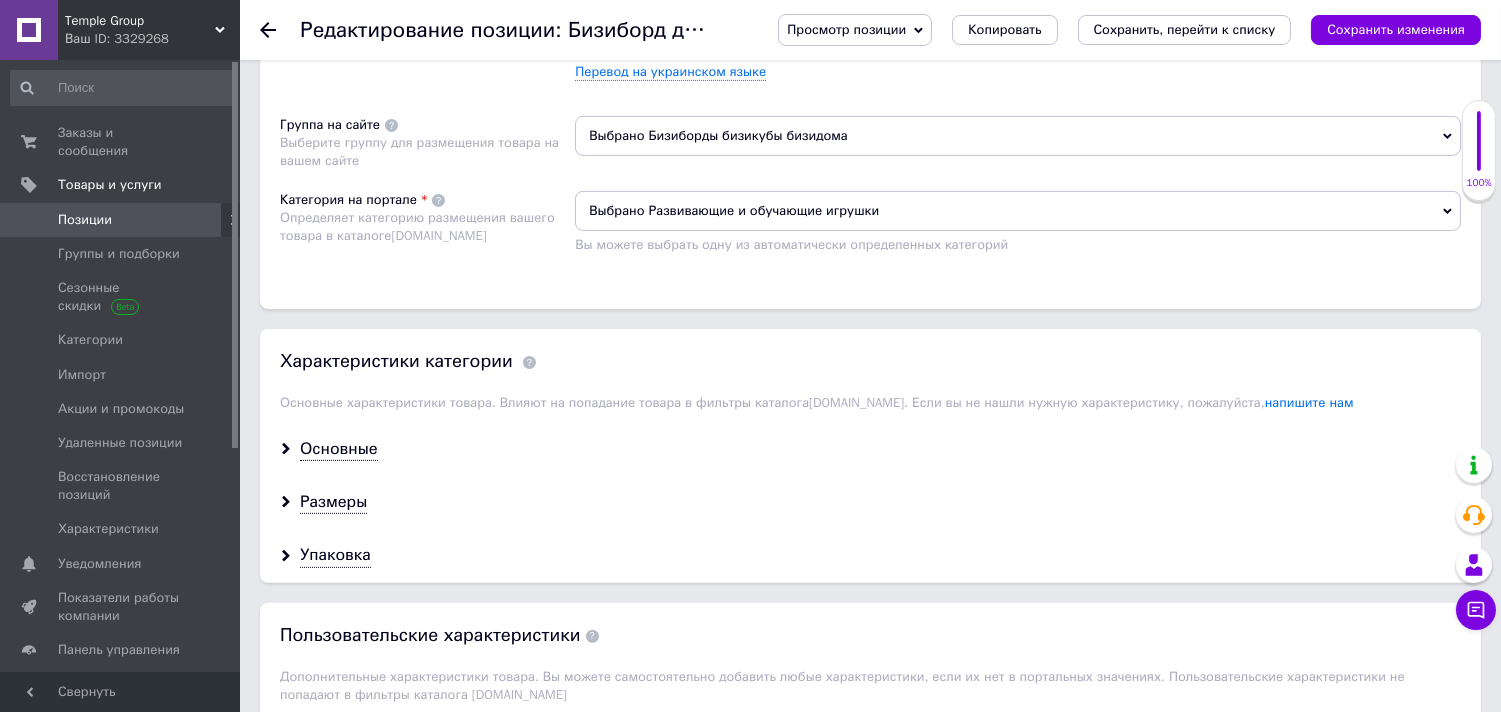 scroll, scrollTop: 1301, scrollLeft: 0, axis: vertical 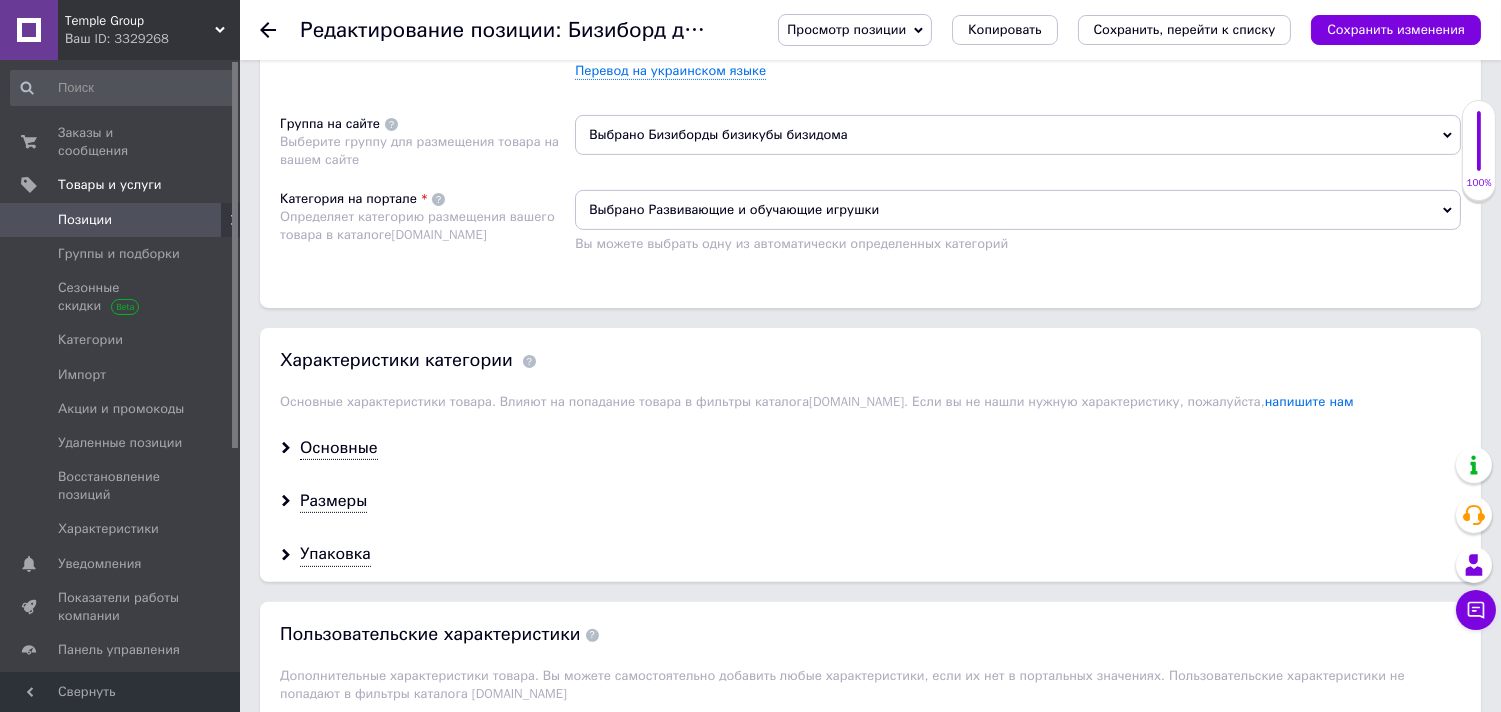 click on "Выбрано Бизиборды бизикубы бизидома" at bounding box center [1018, 135] 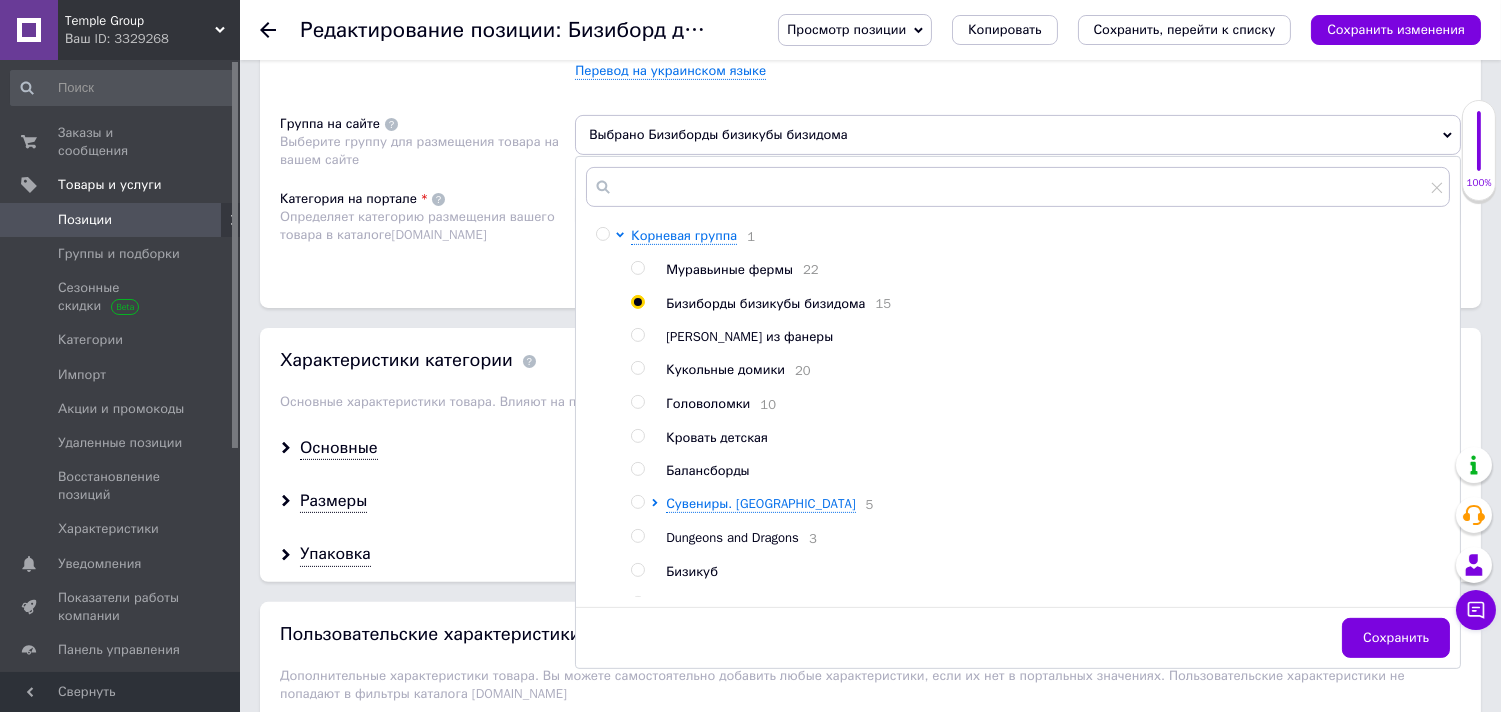 scroll, scrollTop: 61, scrollLeft: 0, axis: vertical 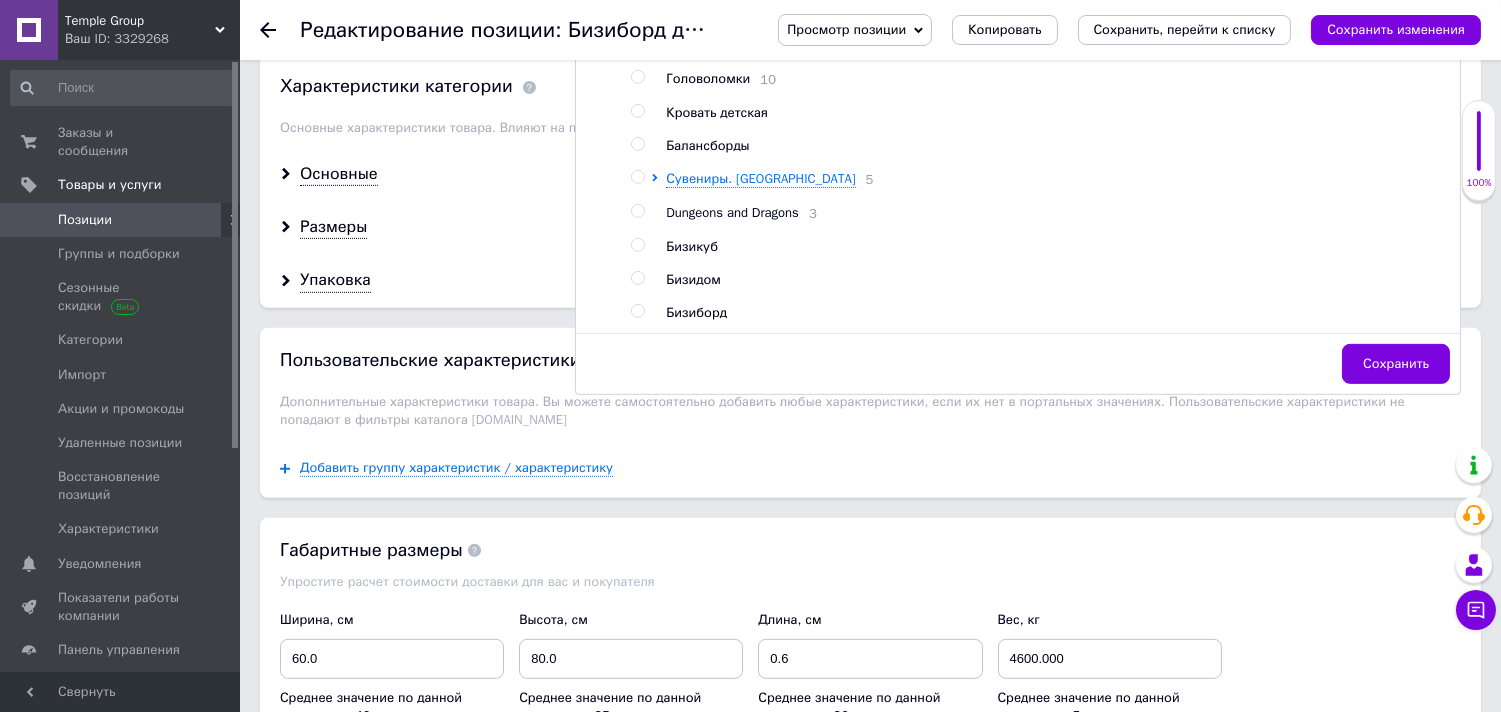 click at bounding box center [637, 311] 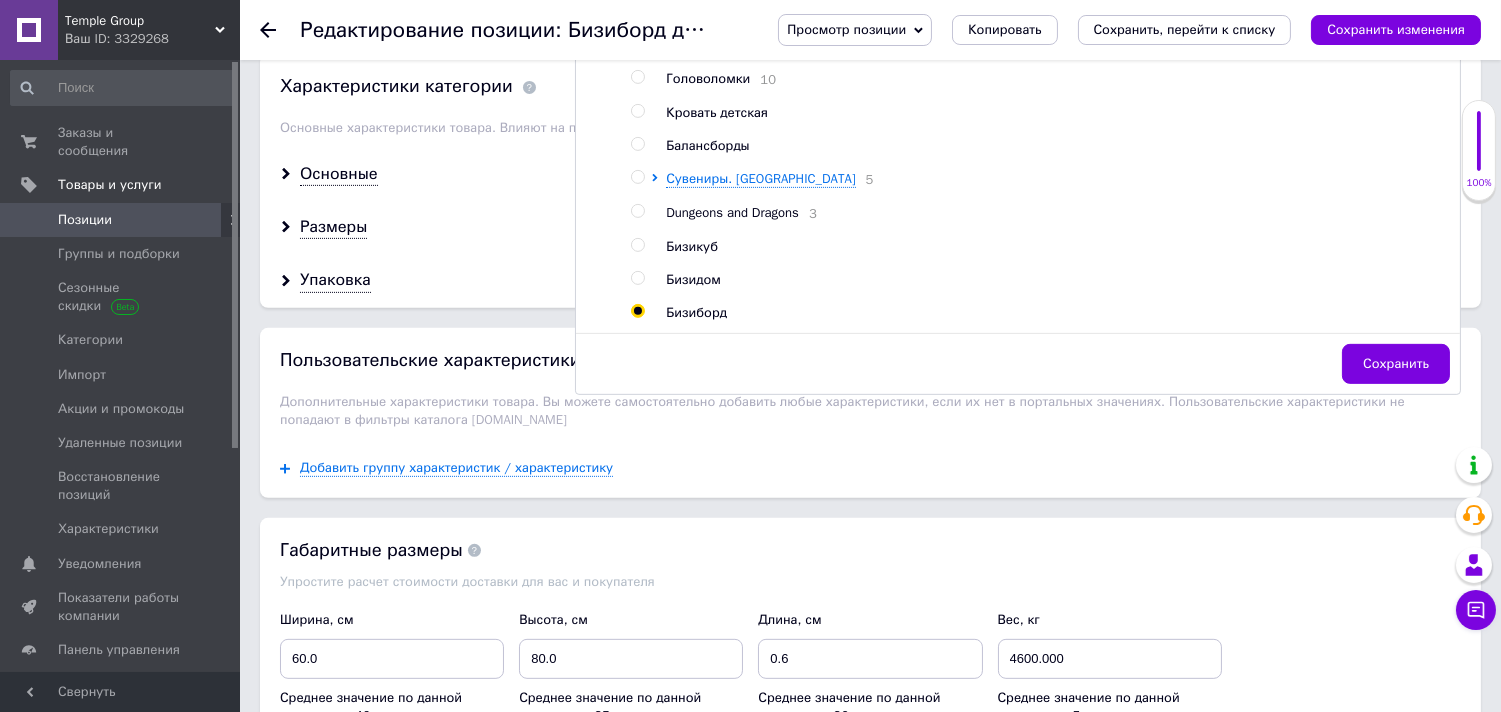 radio on "true" 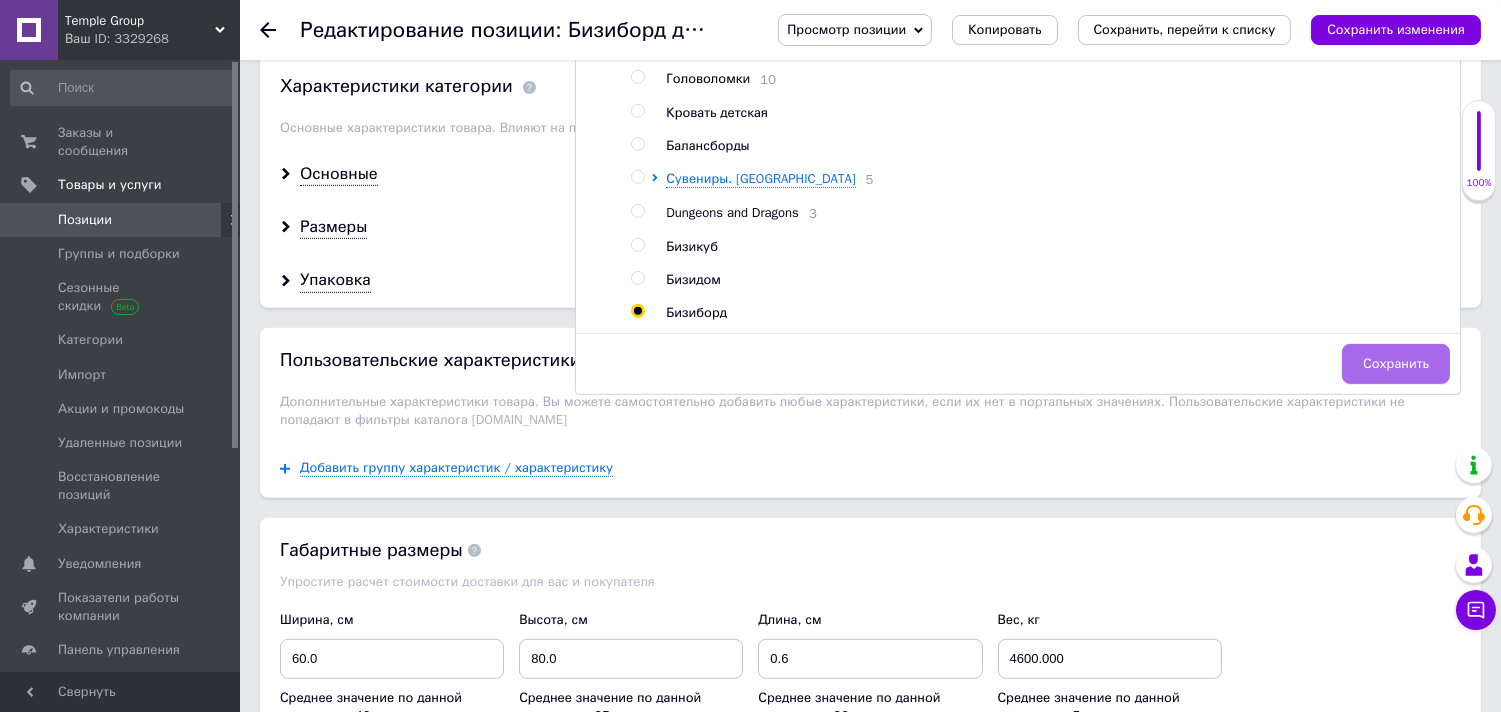 click on "Сохранить" at bounding box center (1396, 364) 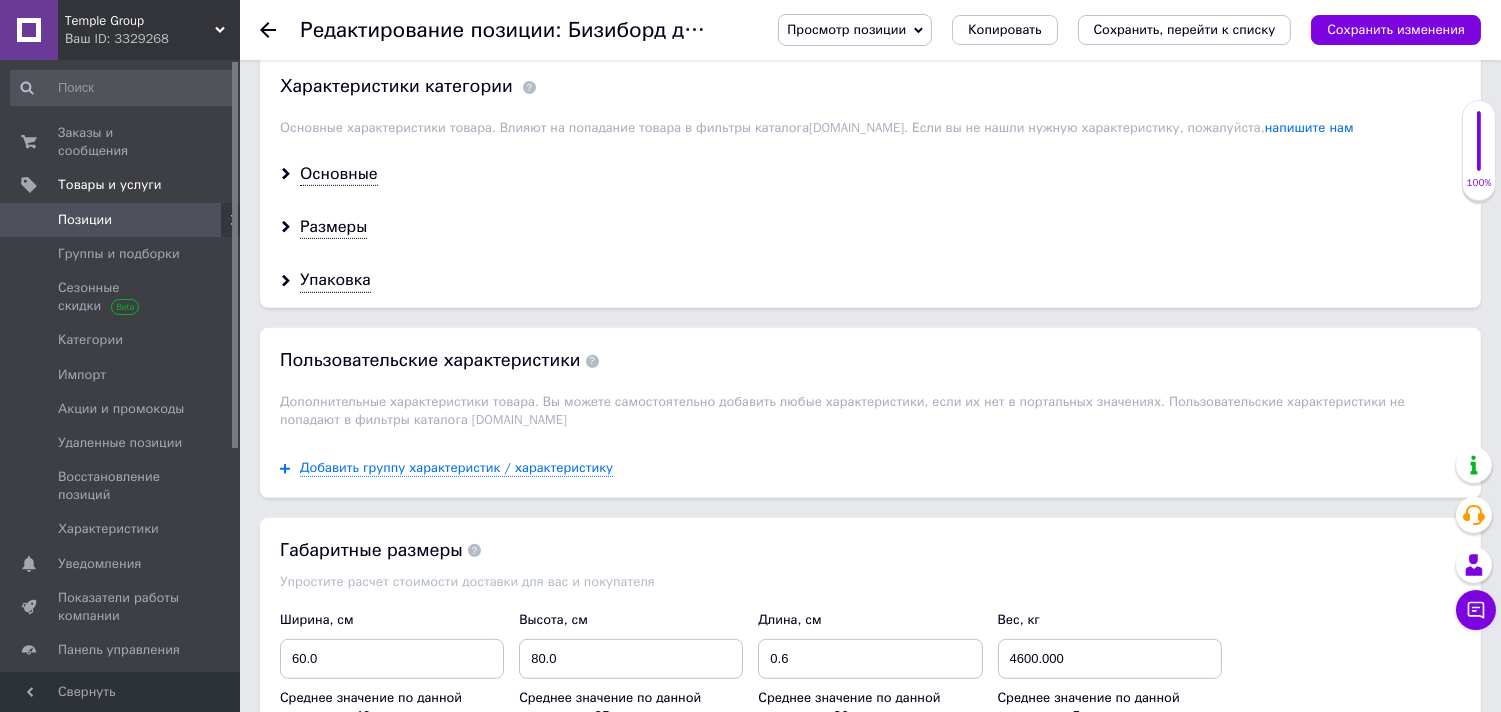 scroll, scrollTop: 1403, scrollLeft: 0, axis: vertical 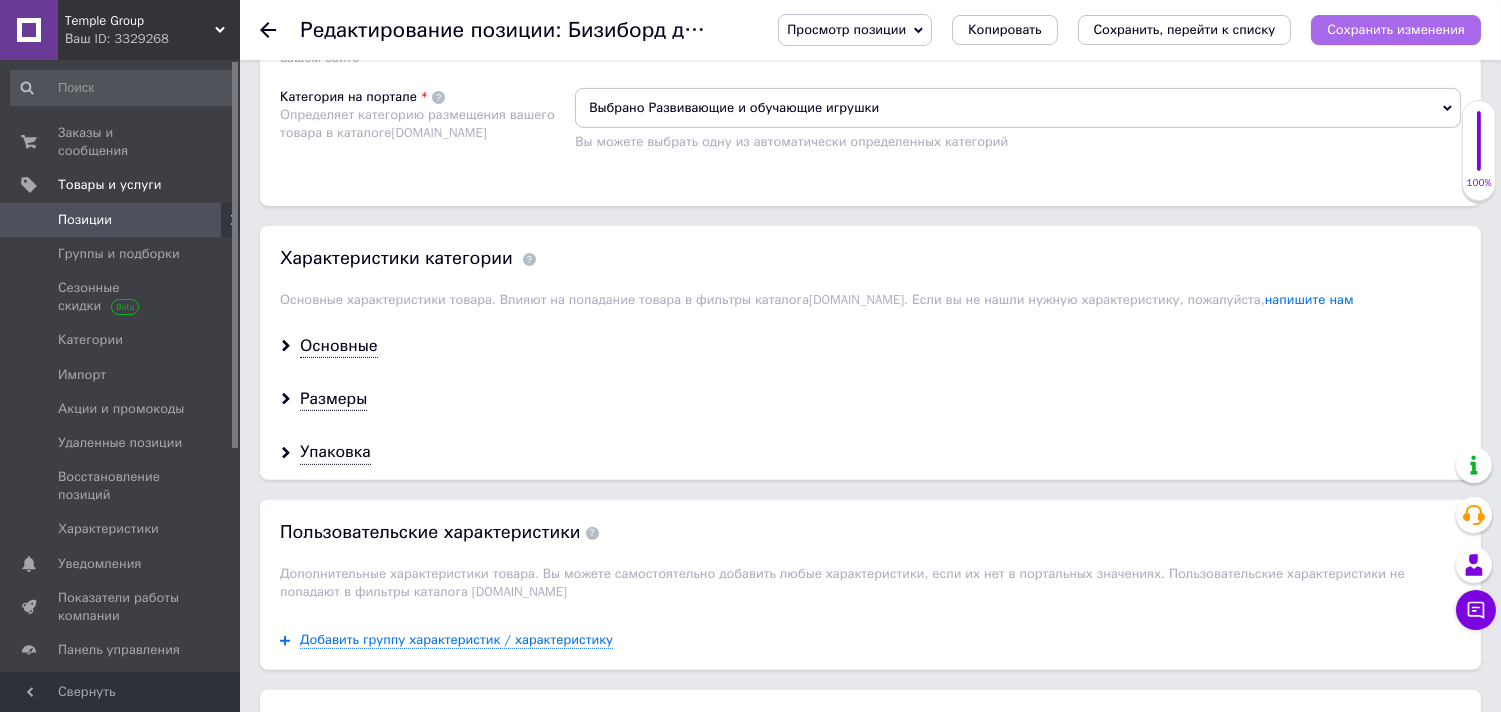 click on "Сохранить изменения" at bounding box center [1396, 29] 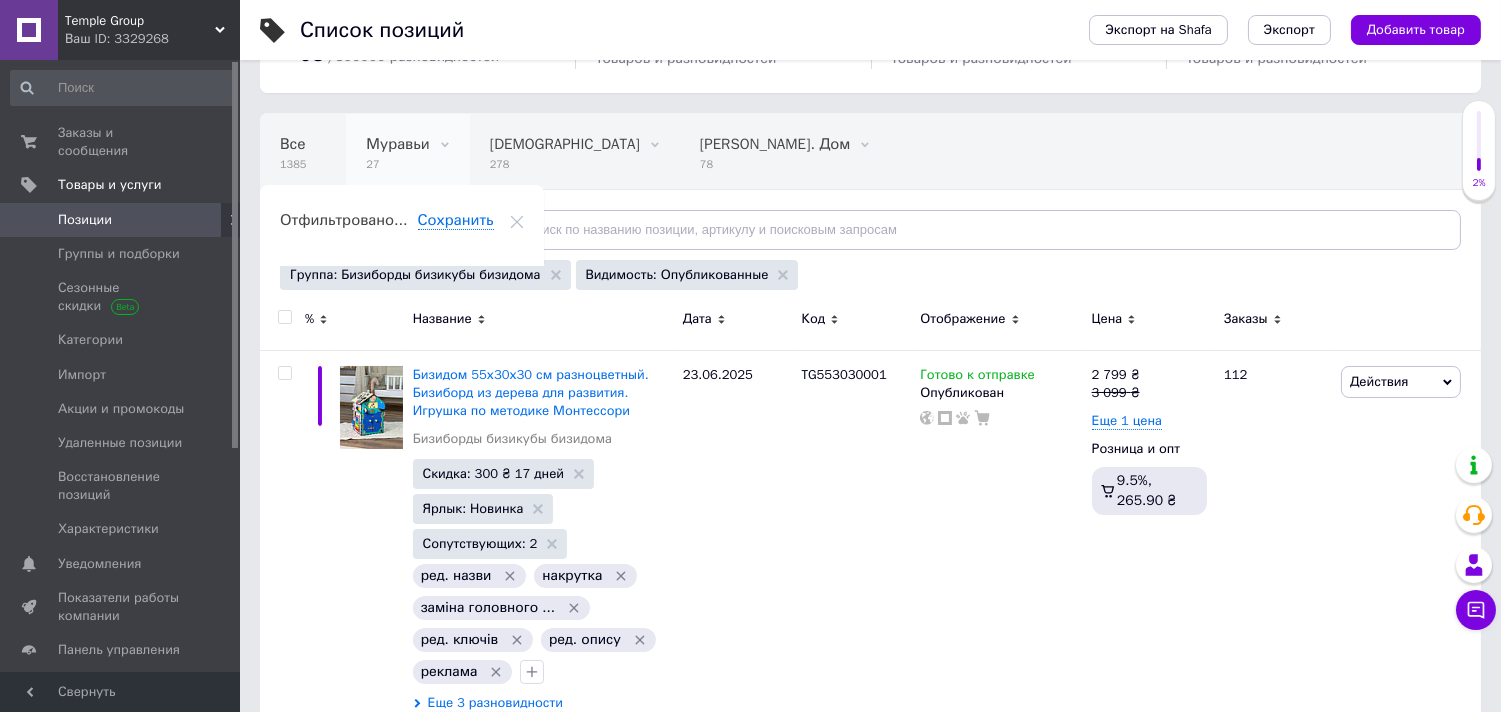 scroll, scrollTop: 136, scrollLeft: 0, axis: vertical 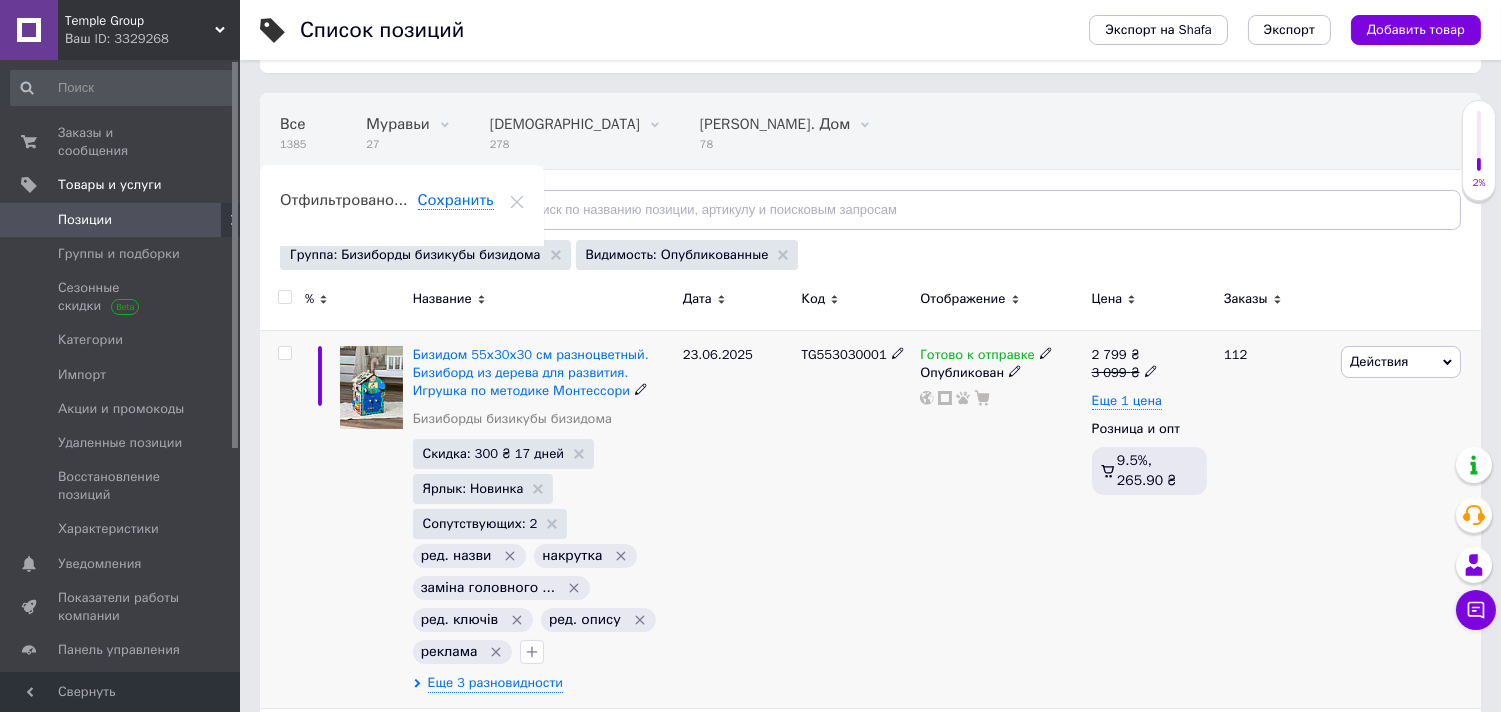 click on "Действия" at bounding box center [1401, 362] 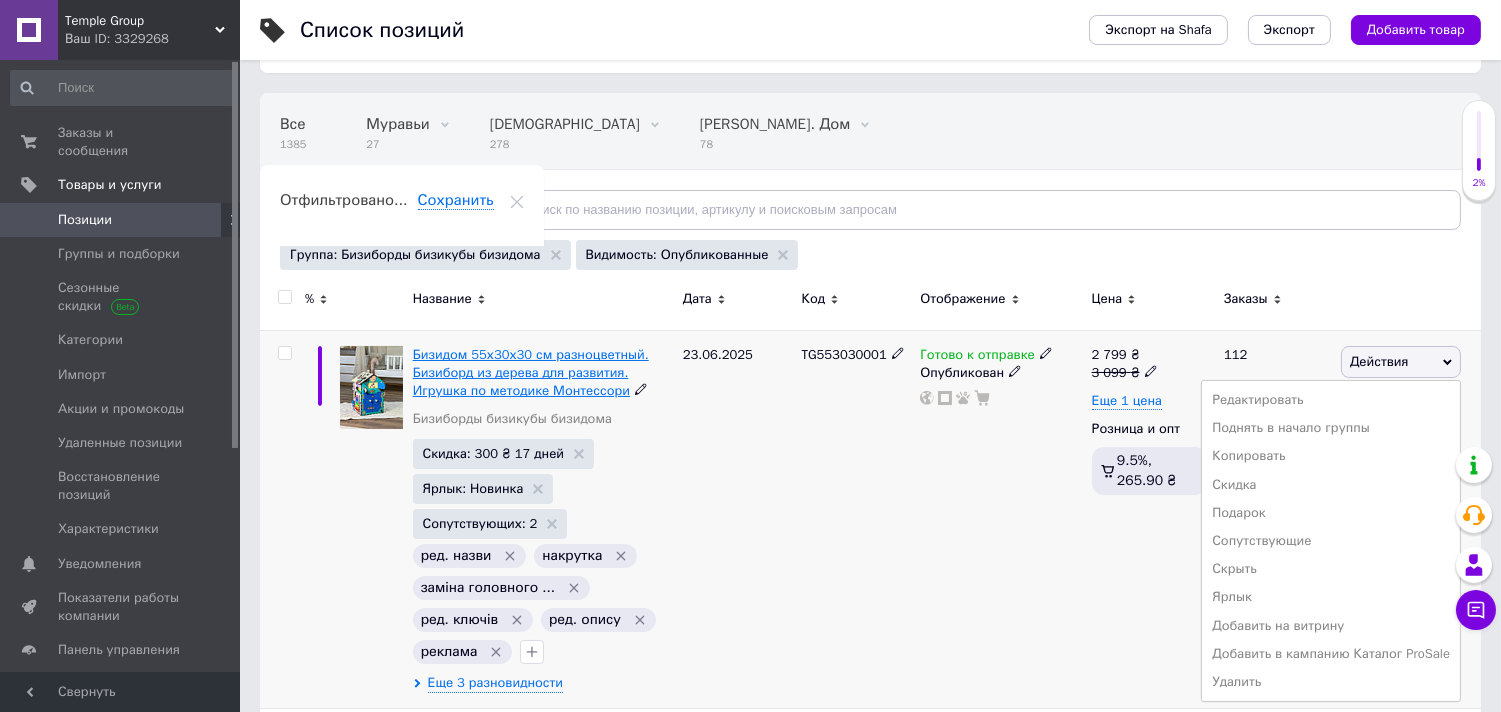 click on "Бизидом 55х30х30 см разноцветный. Бизиборд из дерева для развития. Игрушка по методике Монтессори" at bounding box center (531, 372) 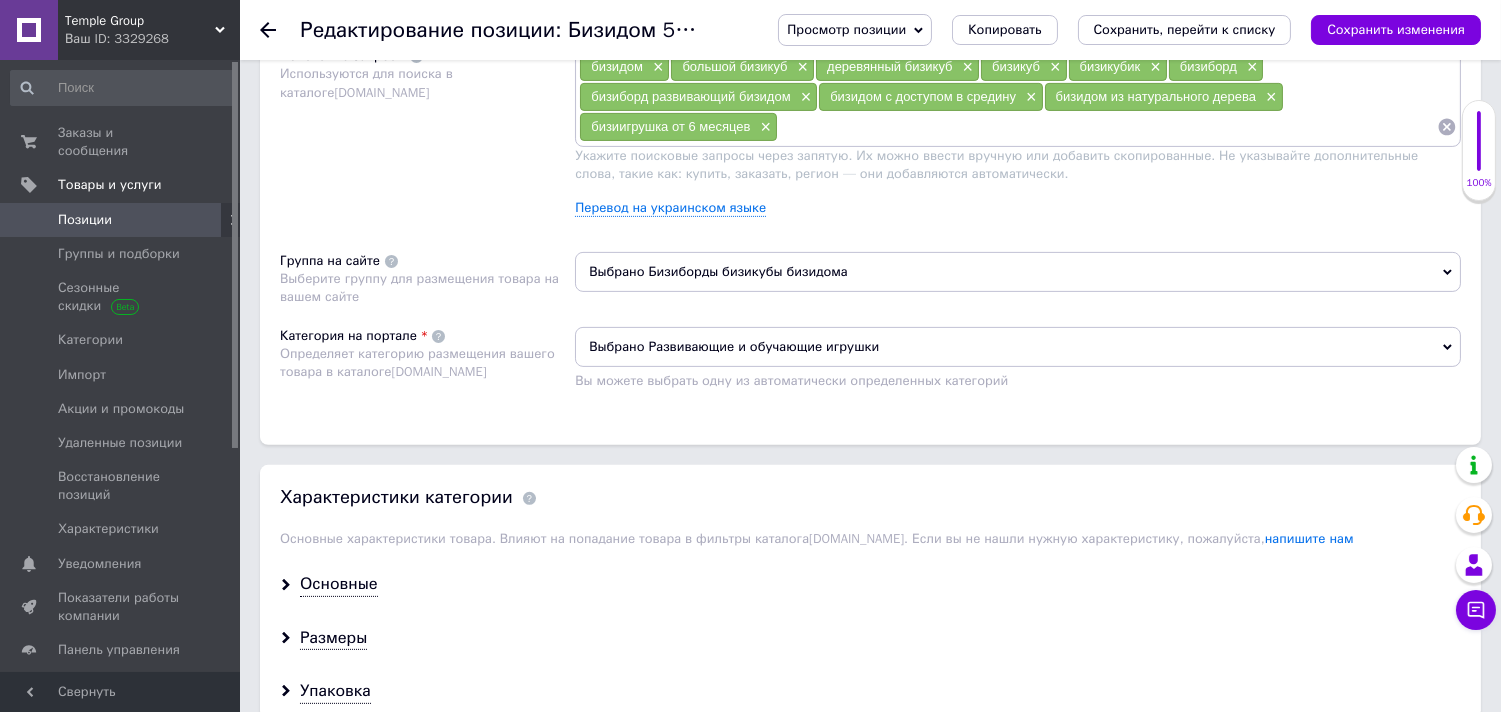 scroll, scrollTop: 1286, scrollLeft: 0, axis: vertical 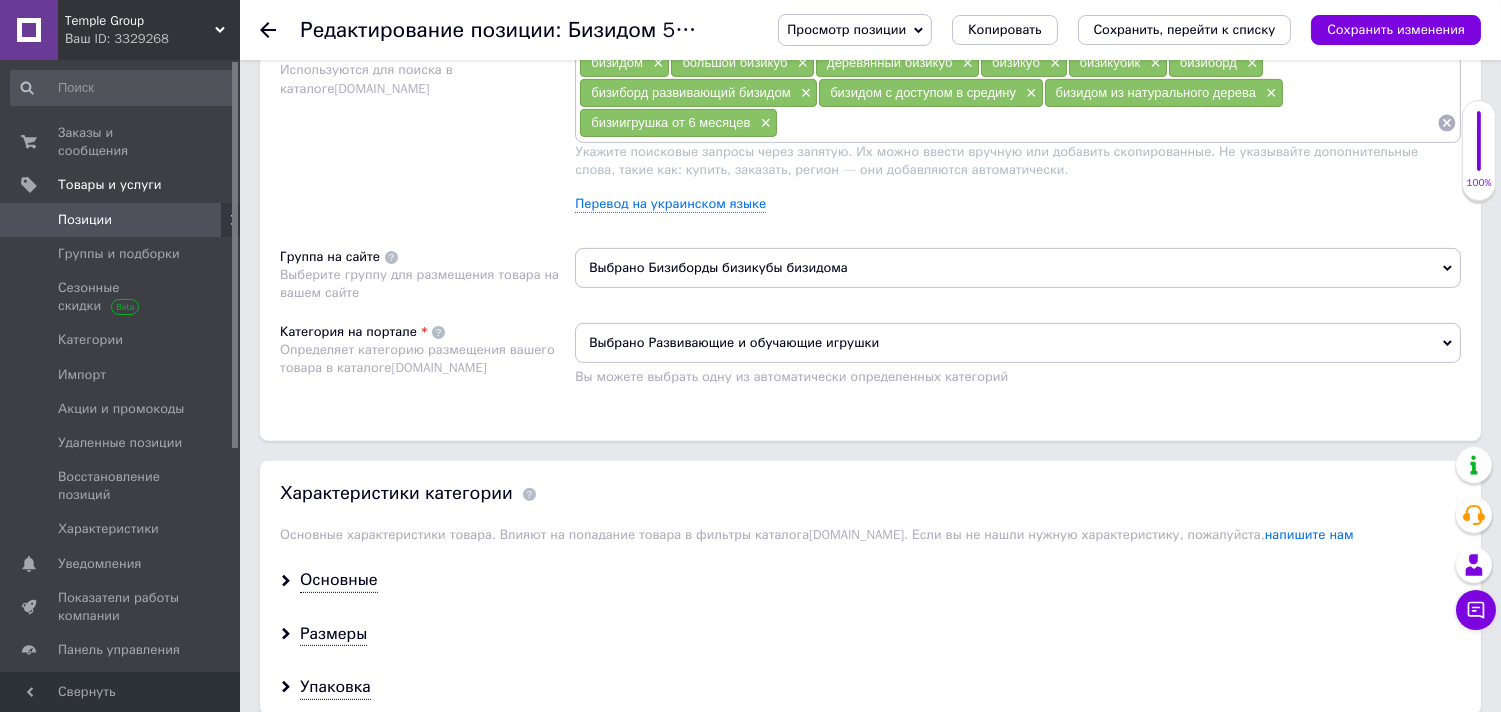click on "Выбрано Бизиборды бизикубы бизидома" at bounding box center [1018, 268] 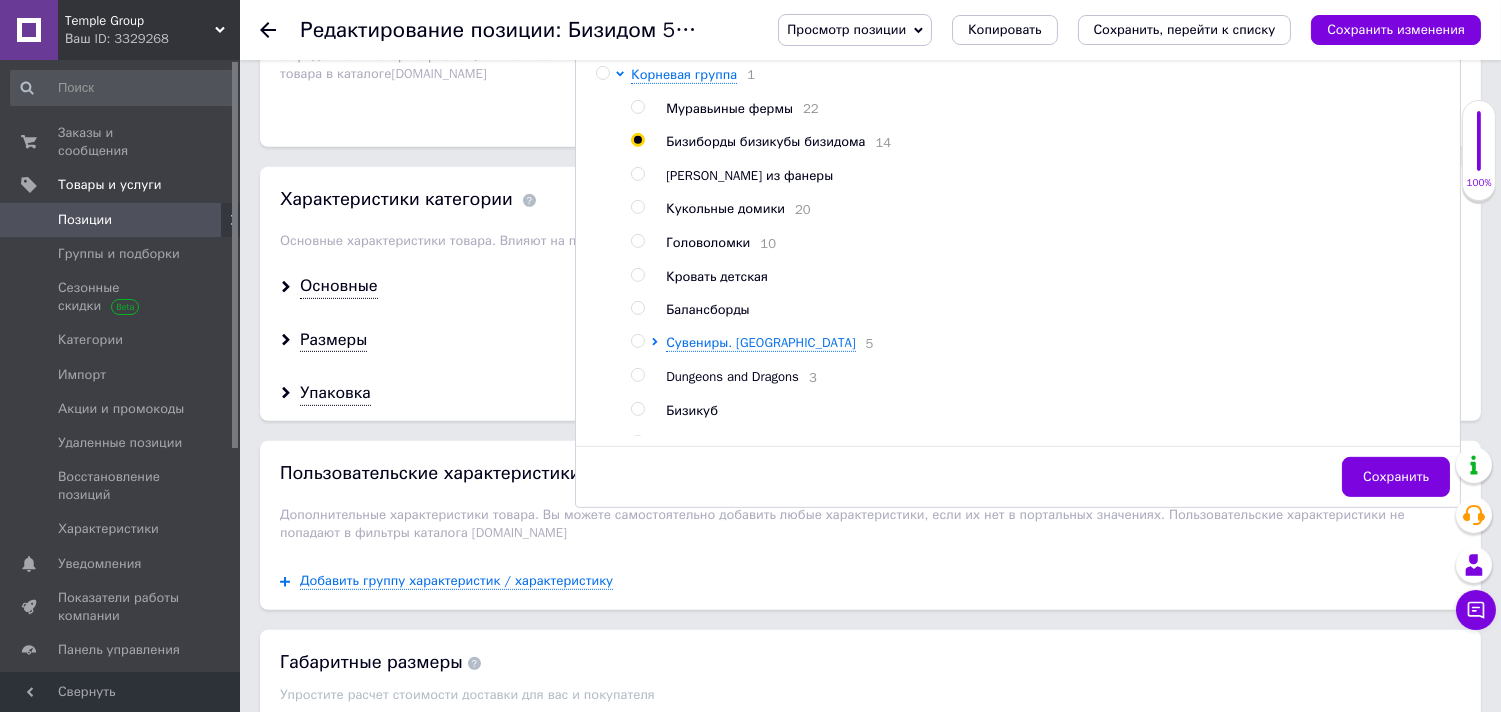 scroll, scrollTop: 1581, scrollLeft: 0, axis: vertical 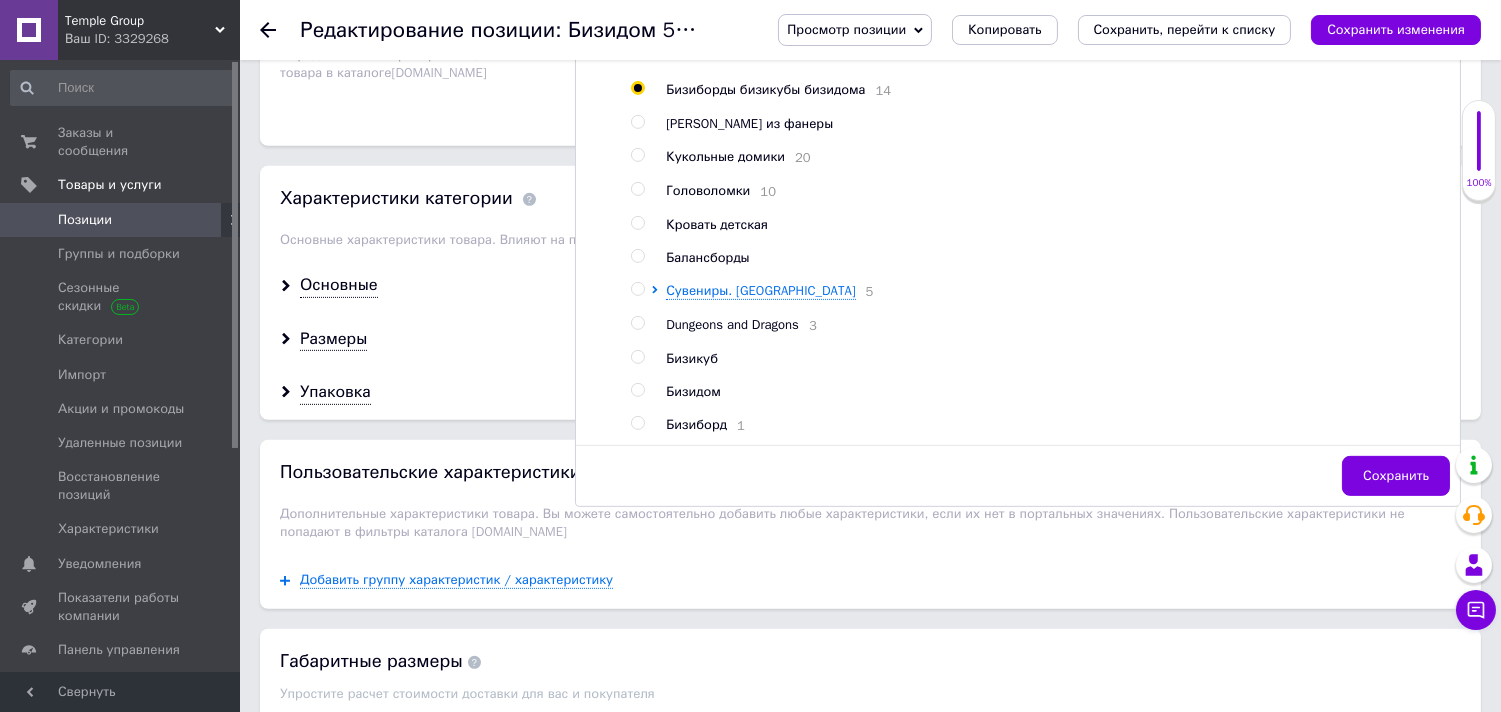 click at bounding box center [637, 390] 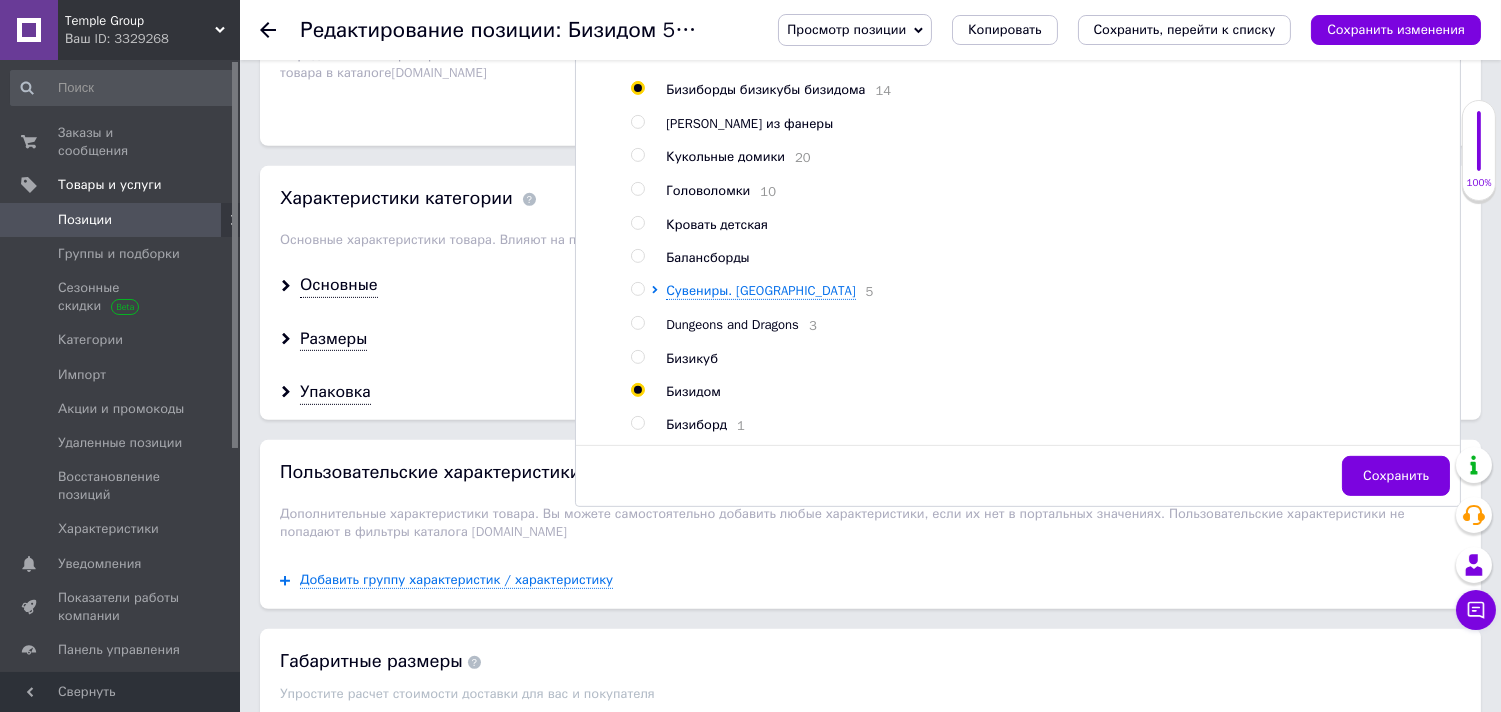 radio on "true" 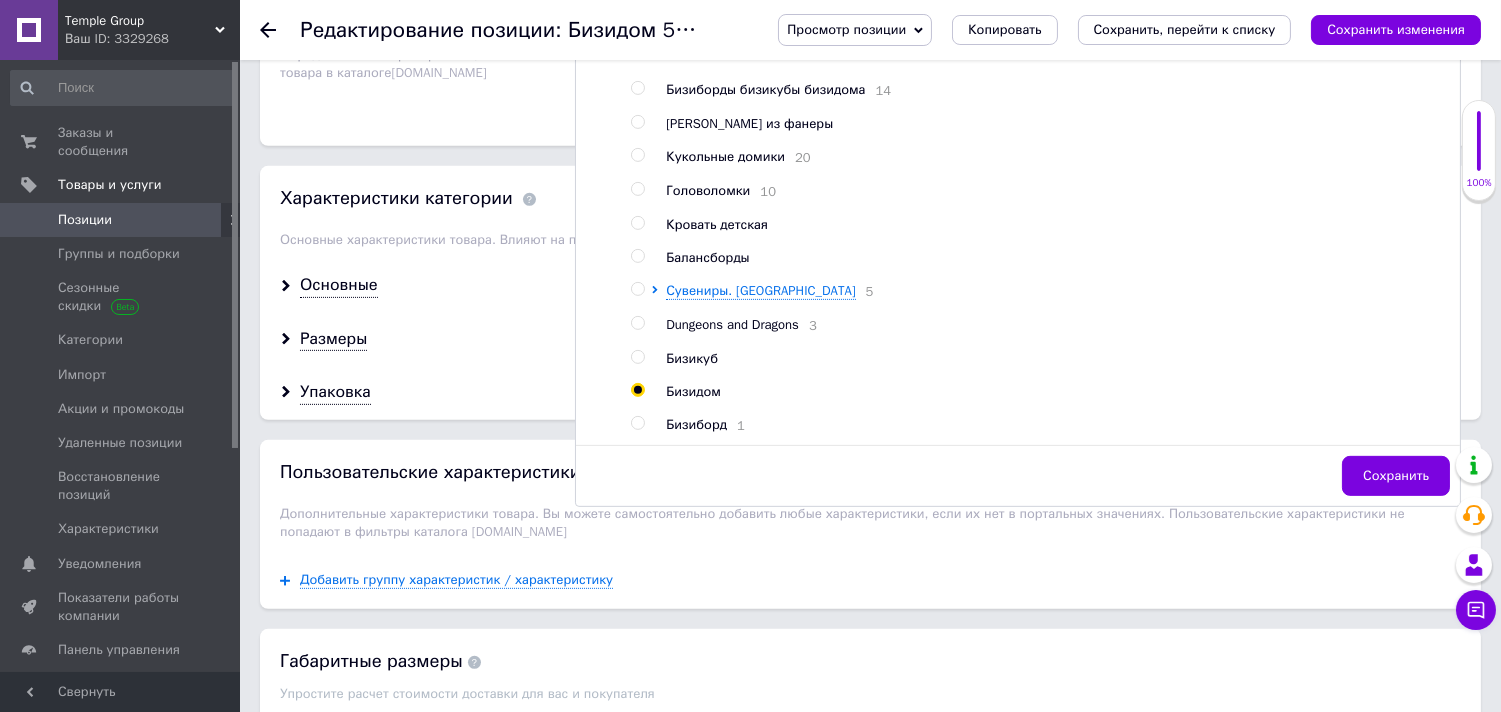click on "Сохранить" at bounding box center [1396, 476] 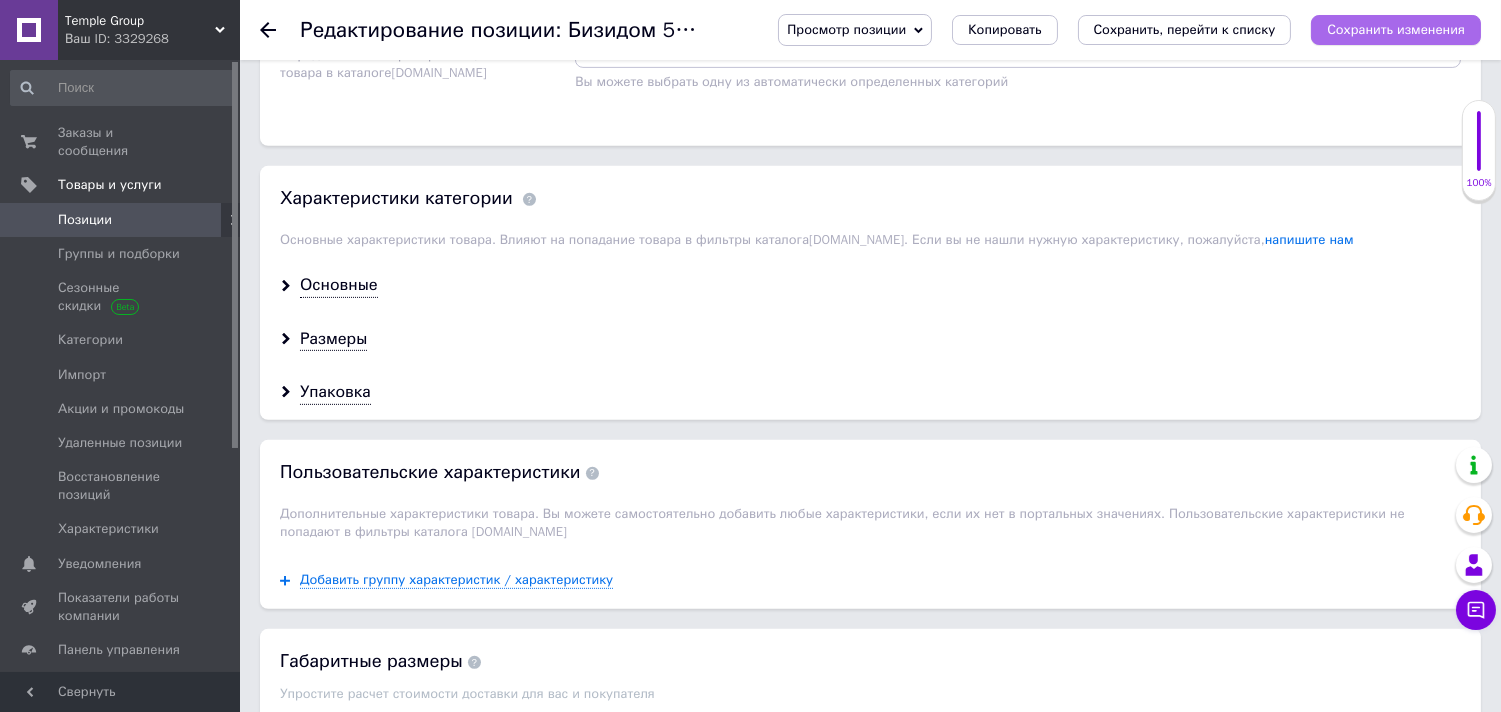 click on "Сохранить изменения" at bounding box center [1396, 29] 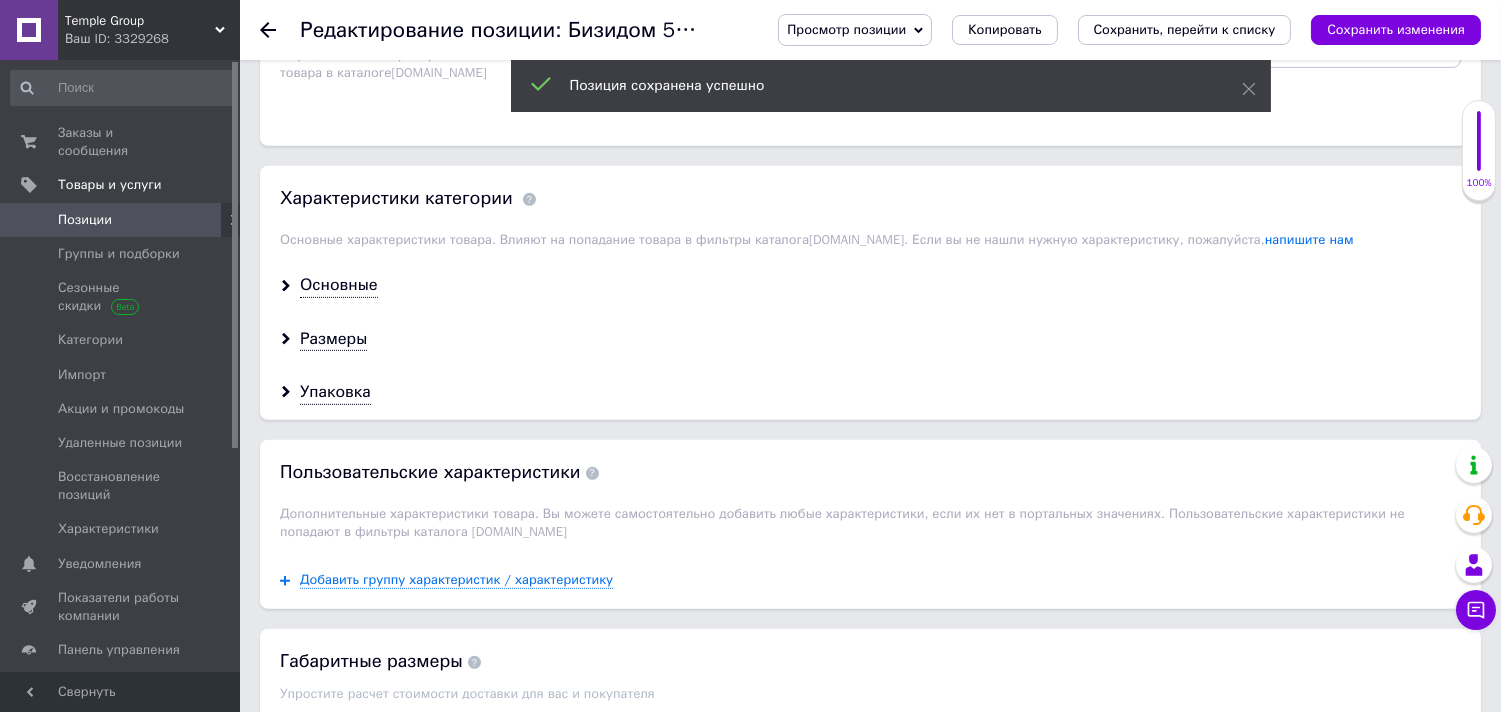 click 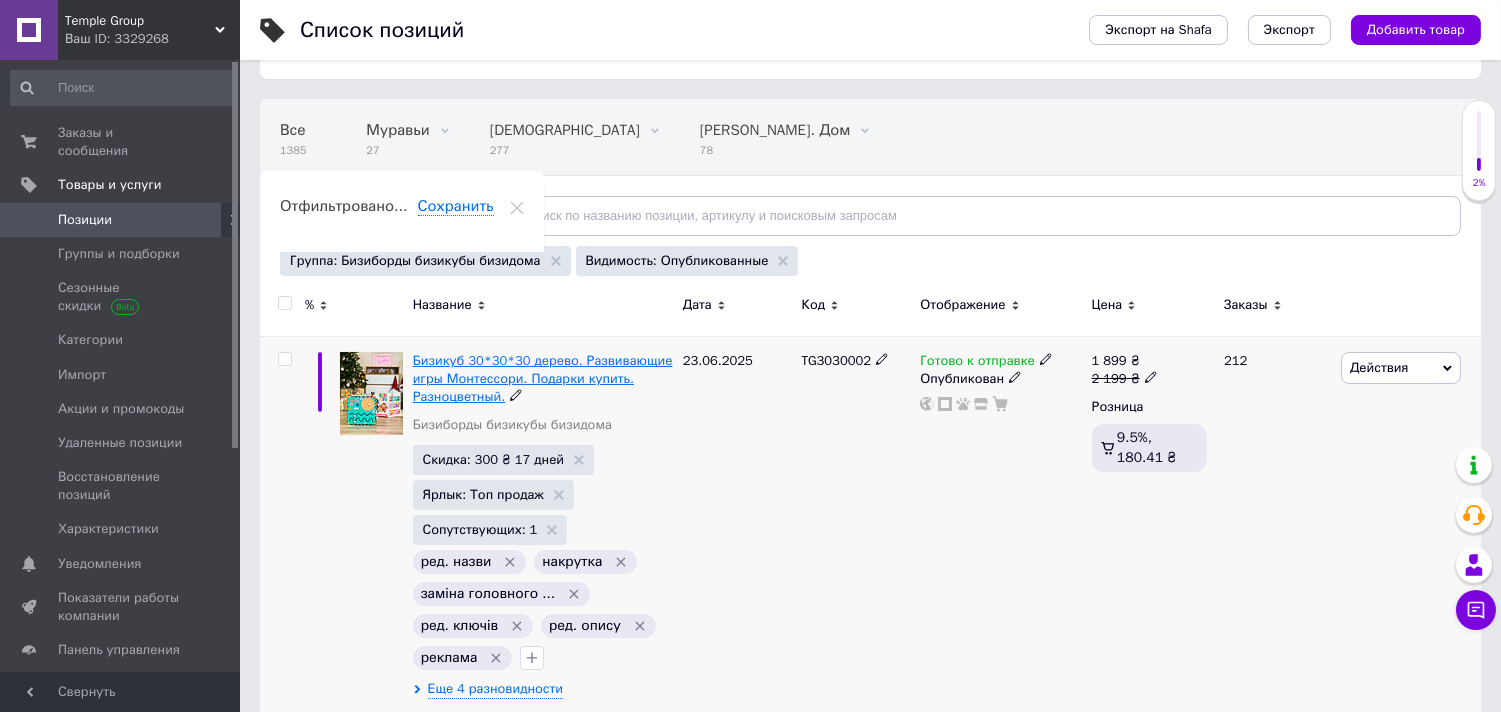 scroll, scrollTop: 145, scrollLeft: 0, axis: vertical 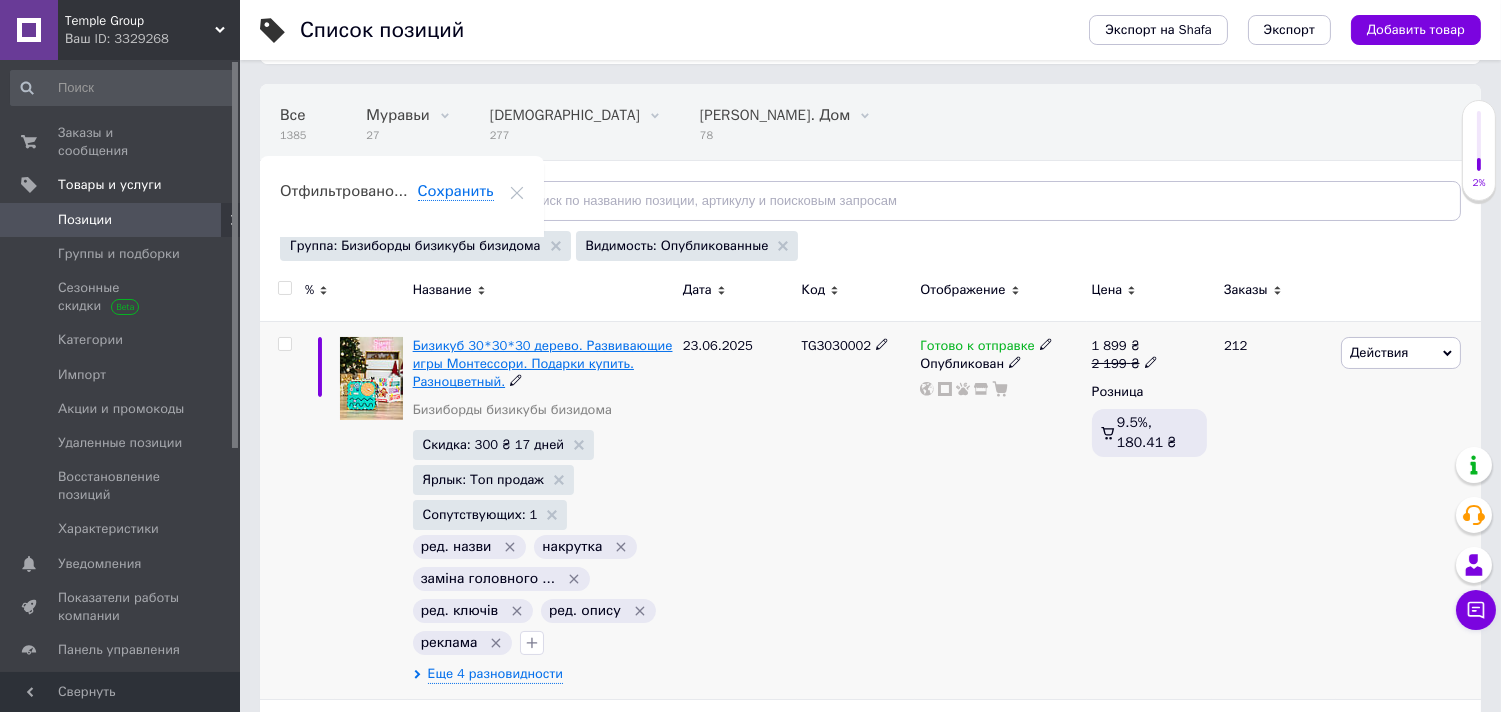 click on "Бизикуб 30*30*30 дерево. Развивающие игры Монтессори. Подарки купить. Разноцветный." at bounding box center [543, 363] 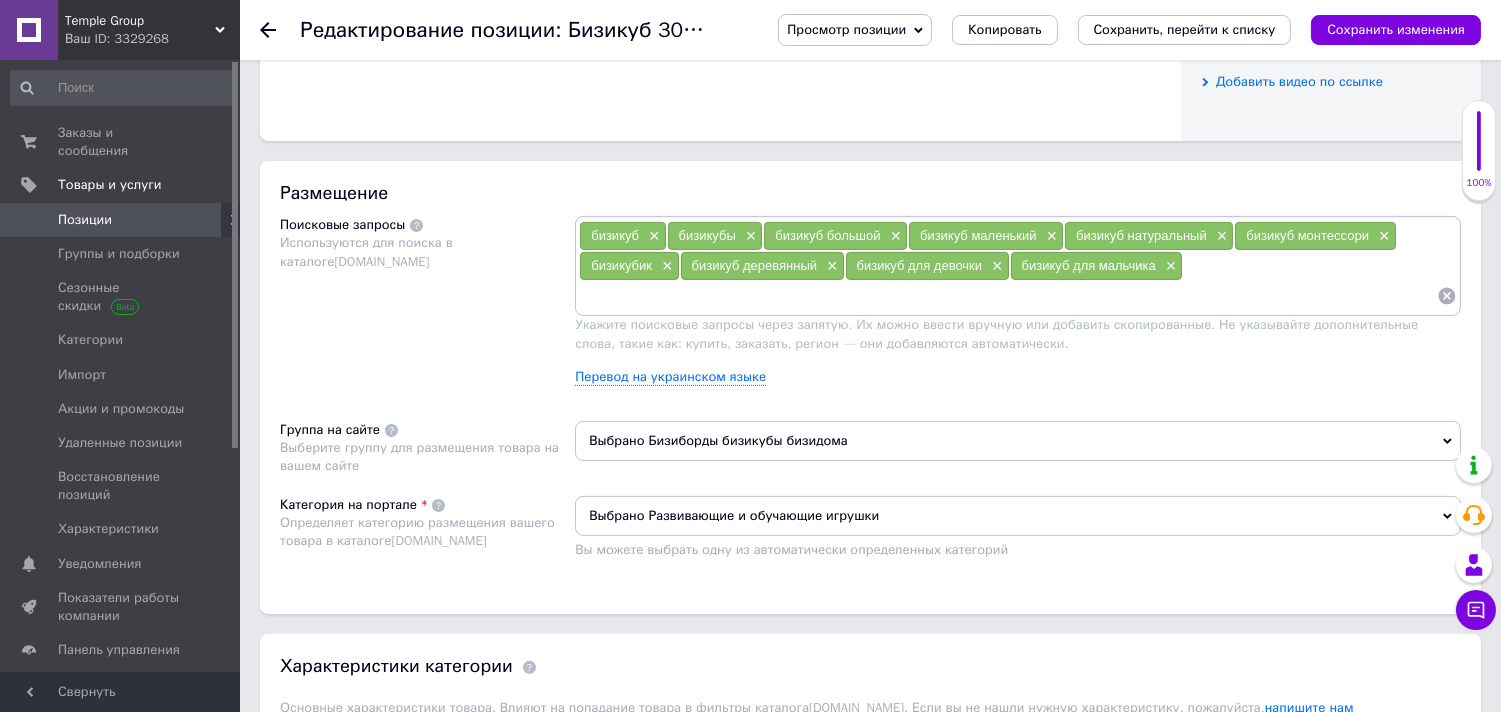 scroll, scrollTop: 1076, scrollLeft: 0, axis: vertical 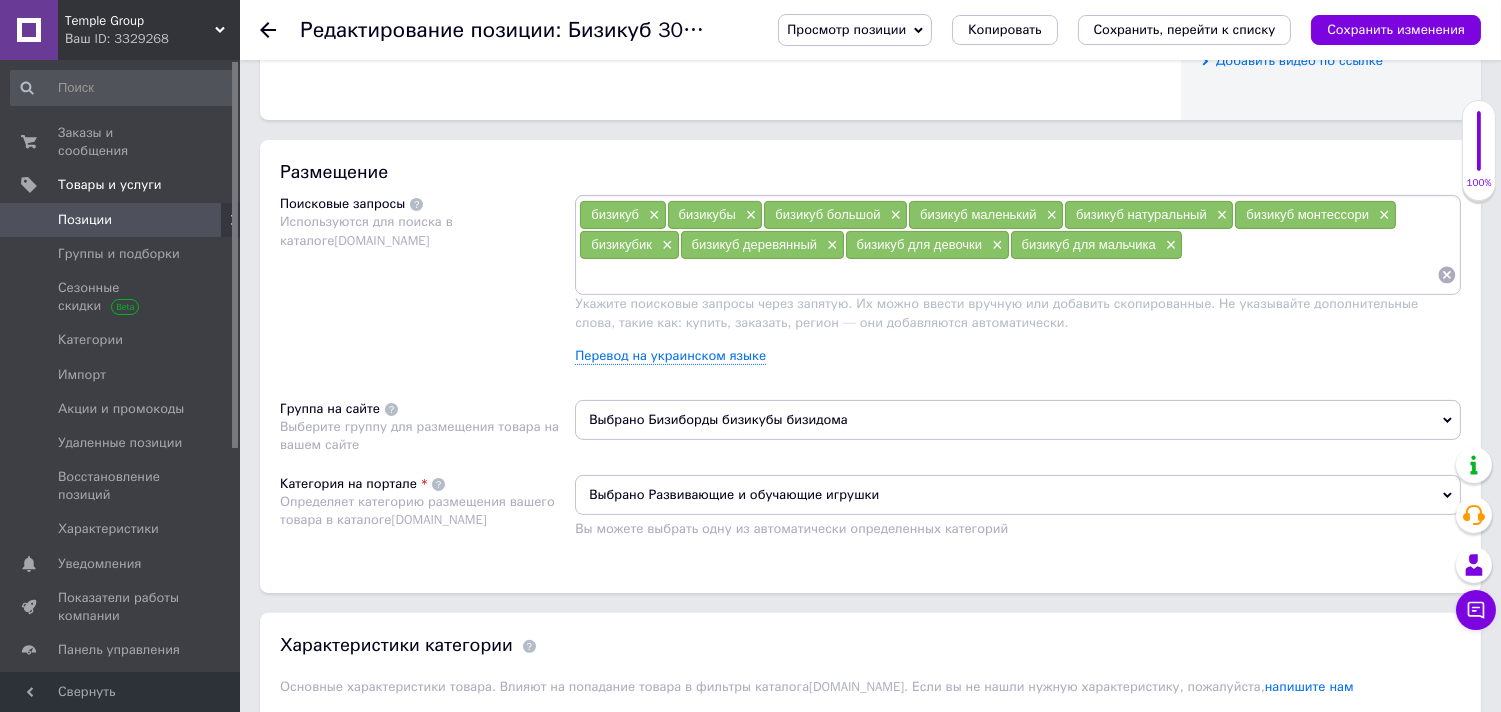 click on "Выбрано Бизиборды бизикубы бизидома" at bounding box center (1018, 420) 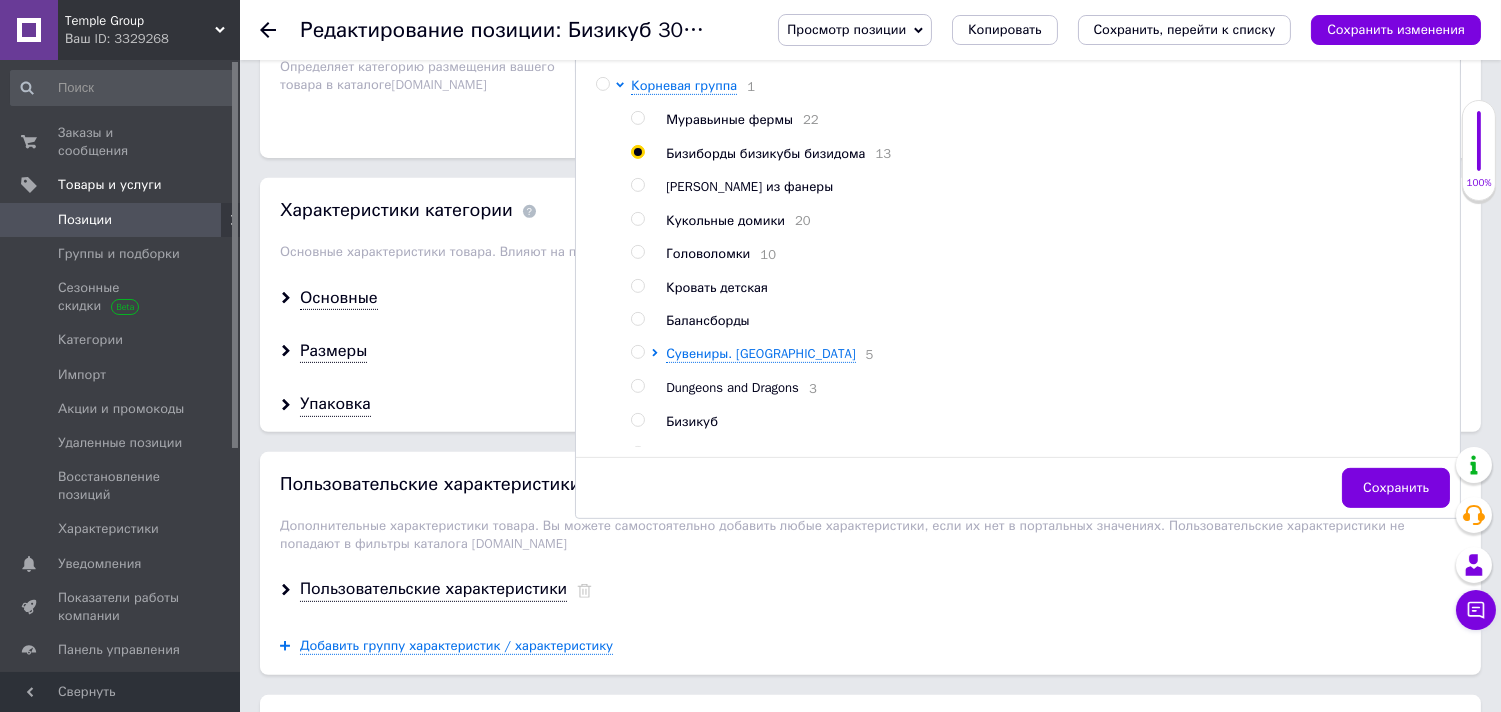 scroll, scrollTop: 1543, scrollLeft: 0, axis: vertical 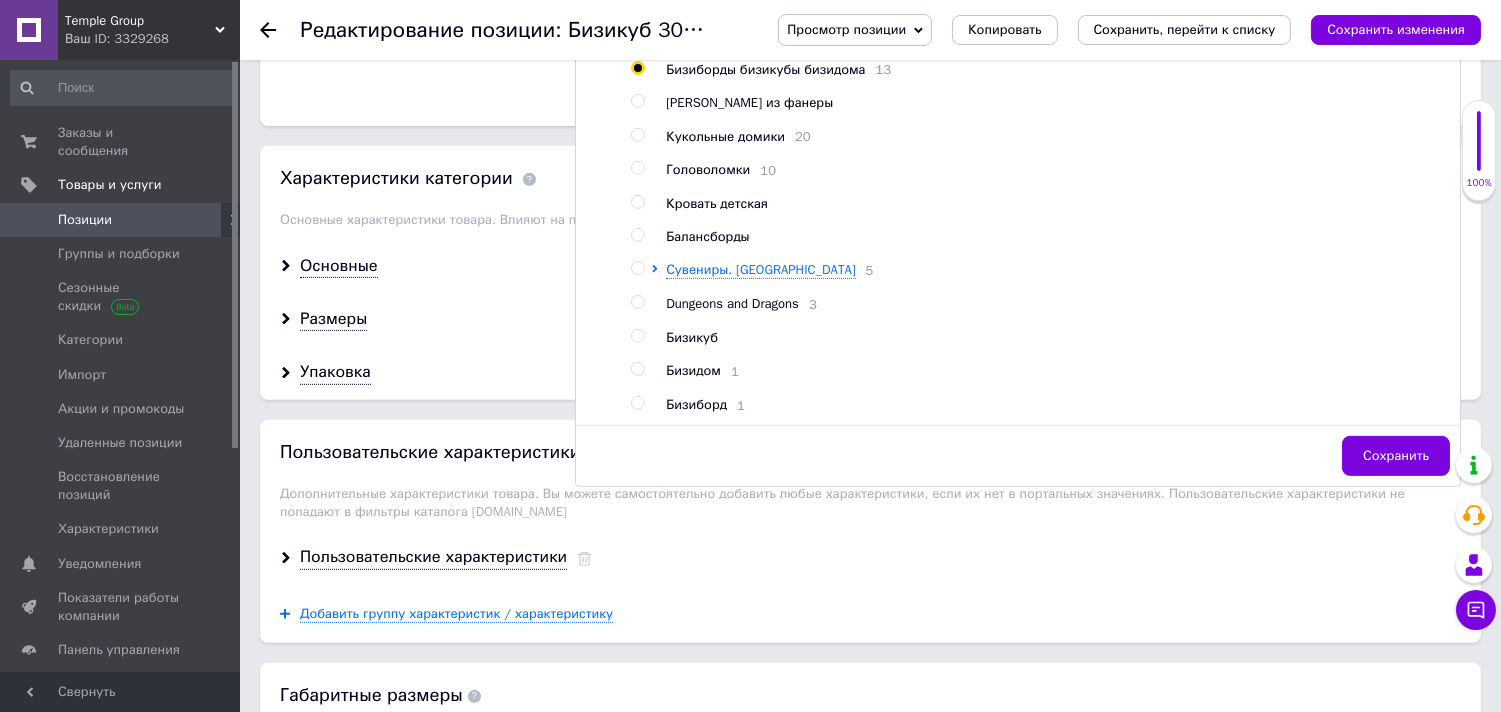 click at bounding box center [638, 336] 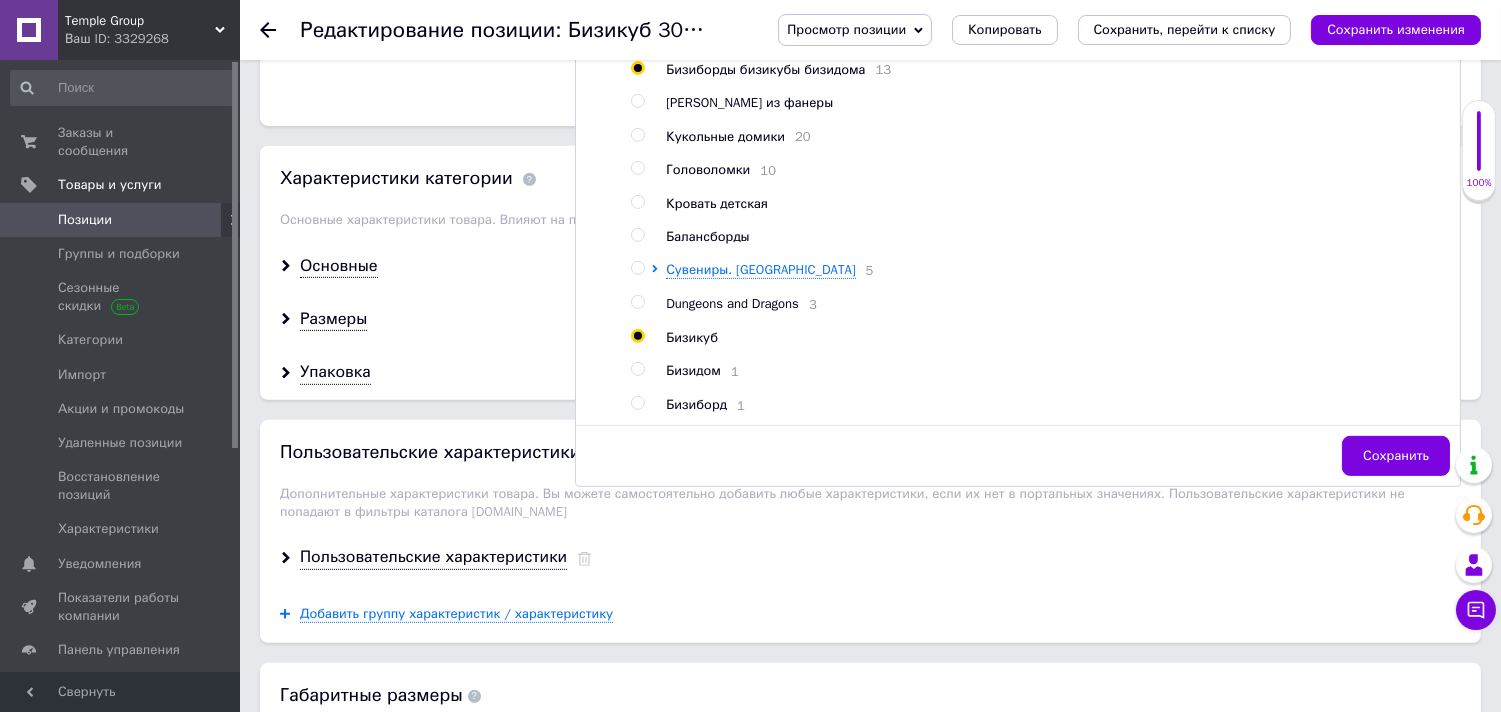 radio on "true" 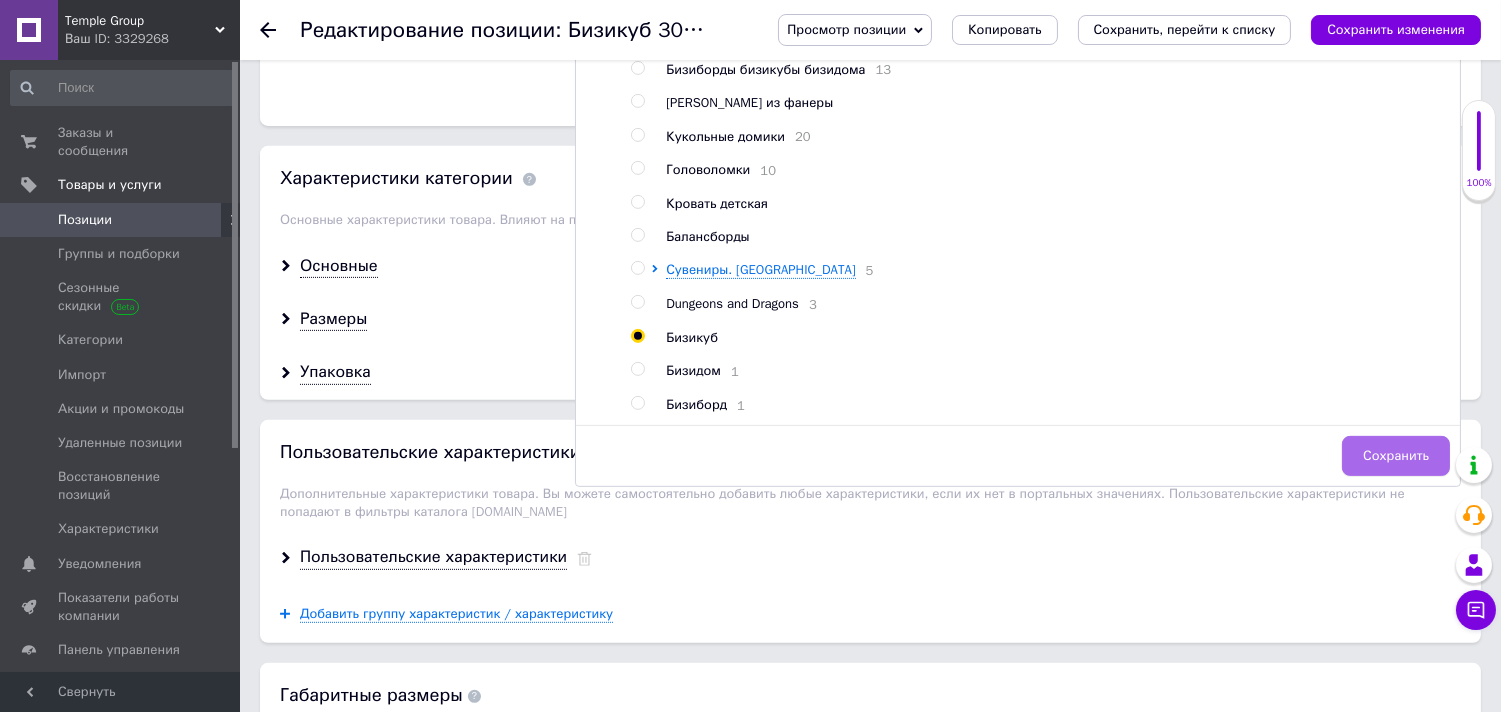click on "Сохранить" at bounding box center (1396, 456) 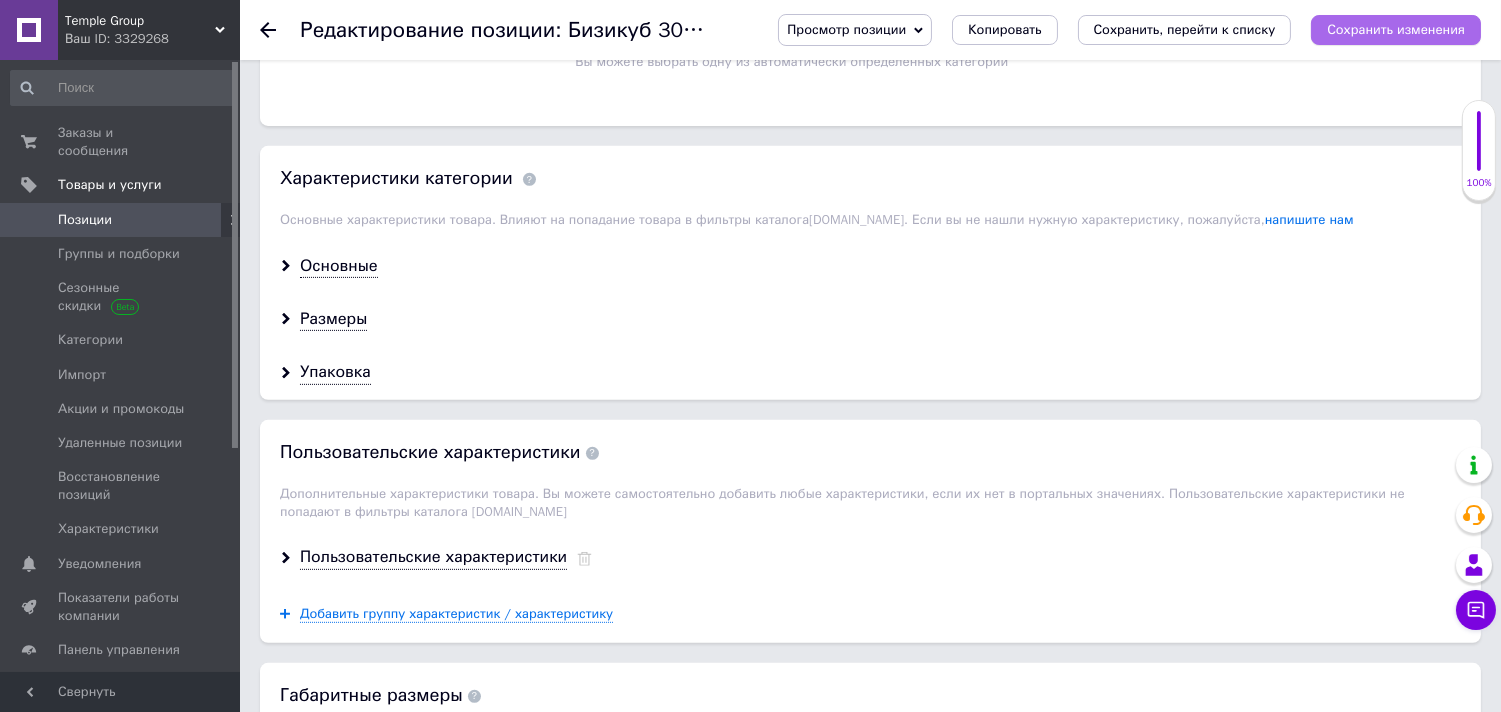 click on "Сохранить изменения" at bounding box center [1396, 29] 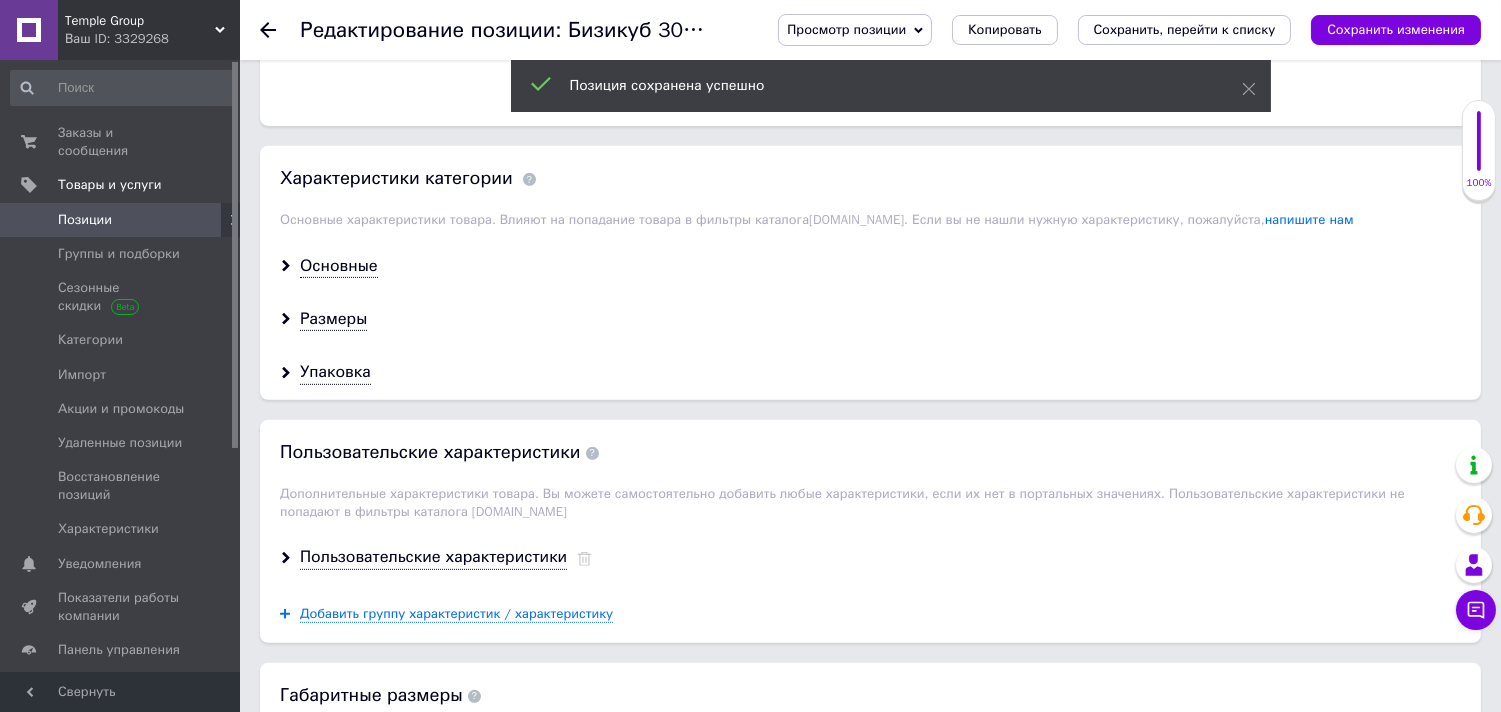 click 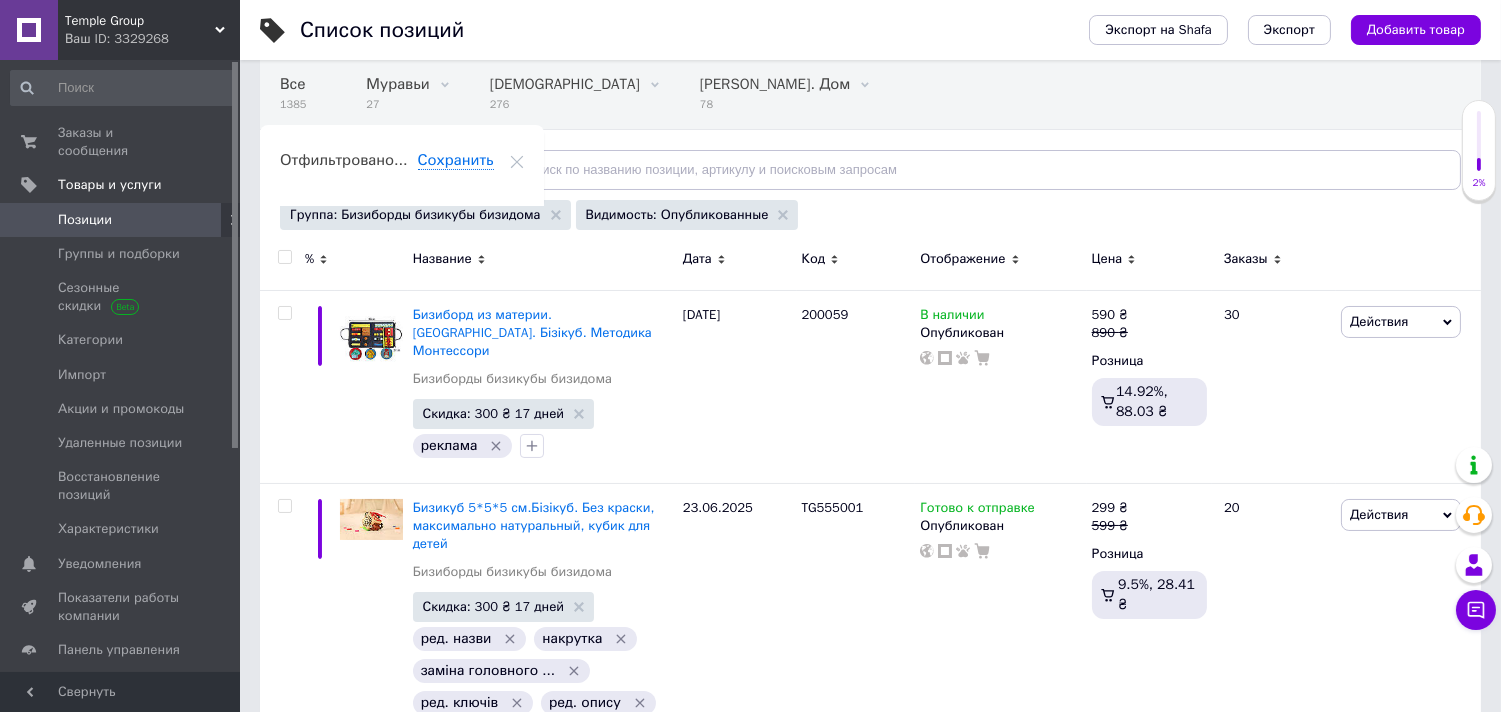 scroll, scrollTop: 202, scrollLeft: 0, axis: vertical 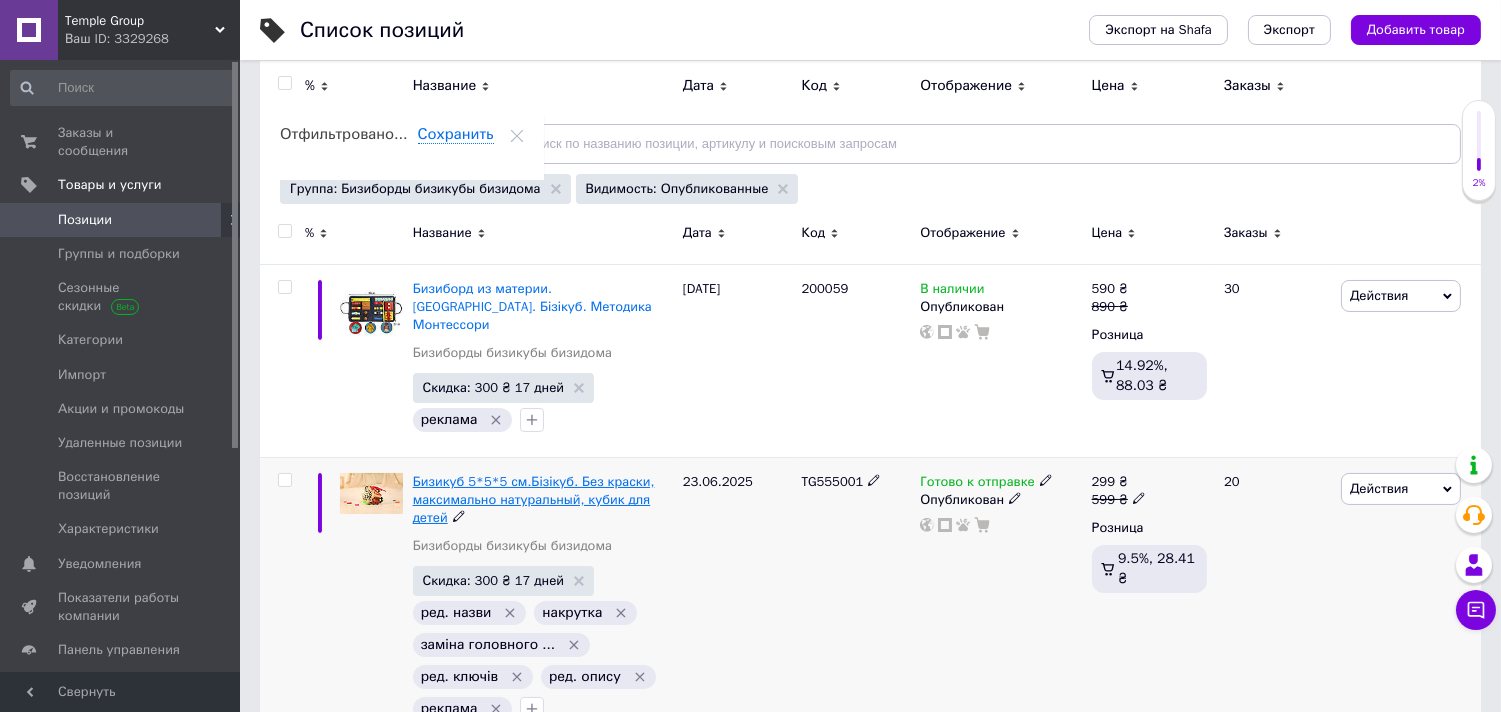 click on "Бизикуб 5*5*5 см.Бізікуб. Без краски, максимально натуральный, кубик для детей" at bounding box center [534, 499] 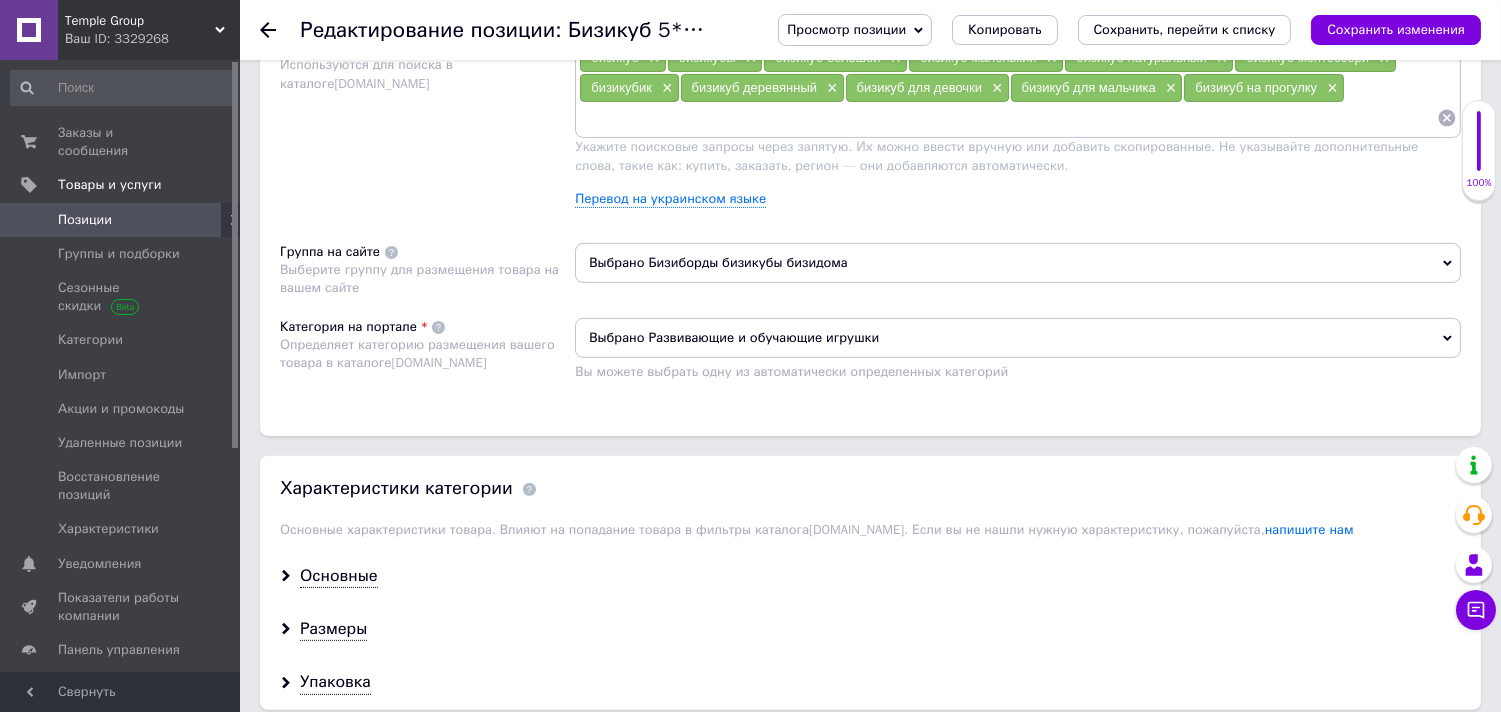 scroll, scrollTop: 1278, scrollLeft: 0, axis: vertical 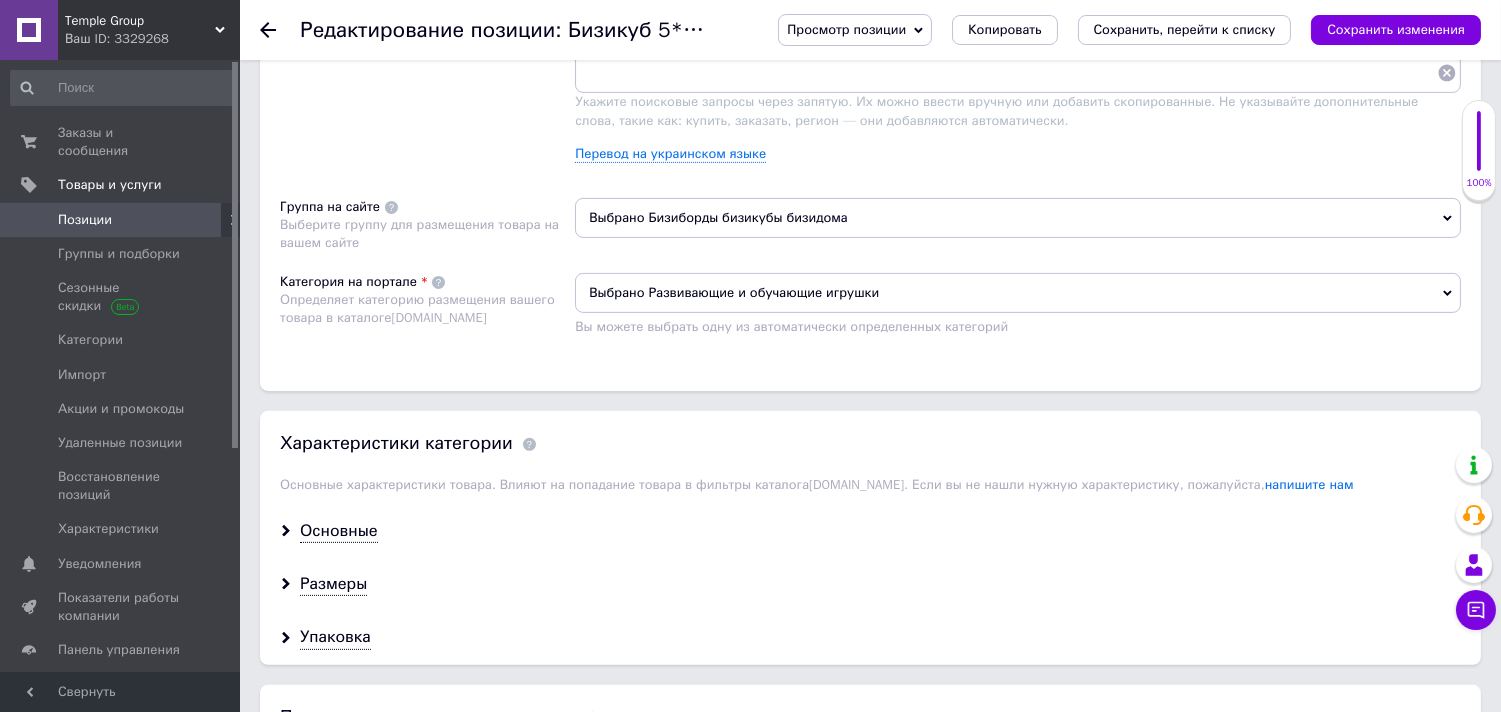 click on "Выбрано Бизиборды бизикубы бизидома" at bounding box center (1018, 218) 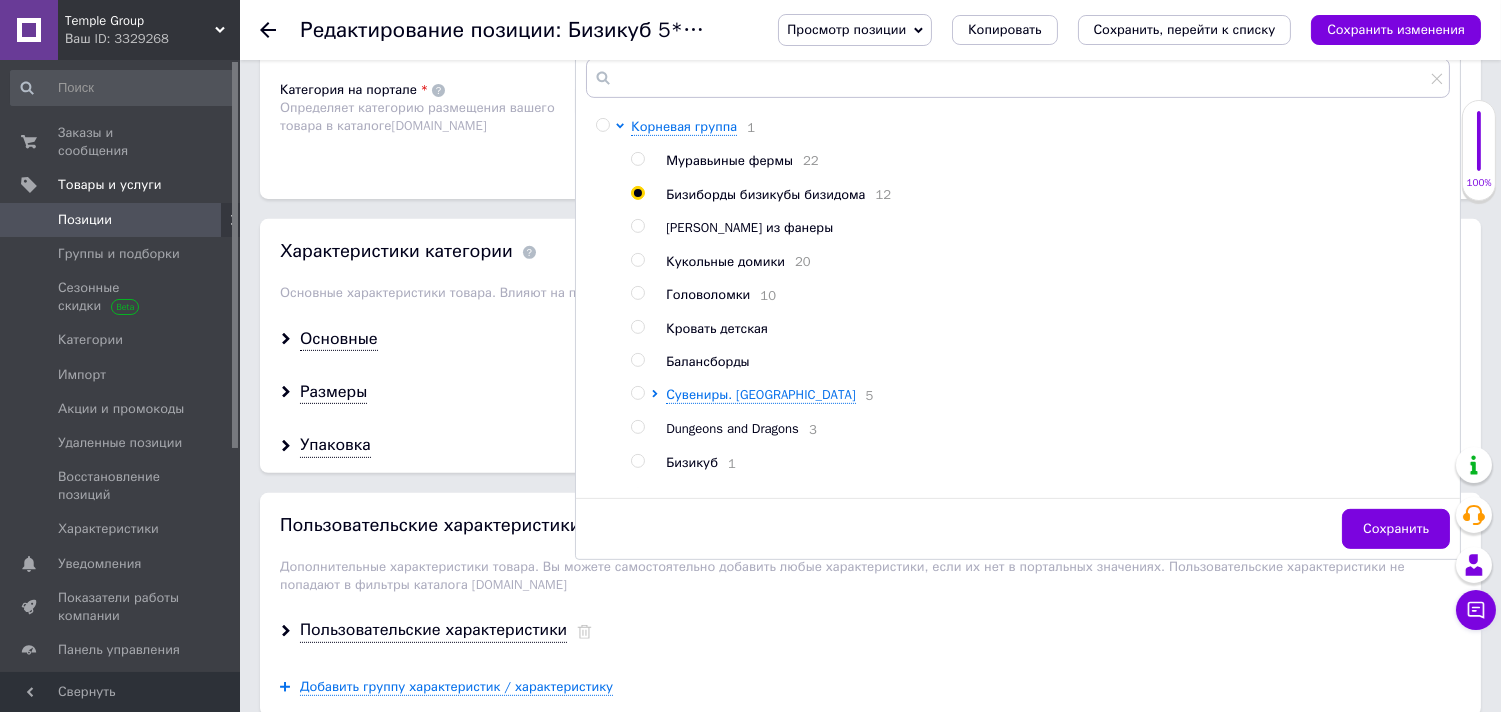 scroll, scrollTop: 1611, scrollLeft: 0, axis: vertical 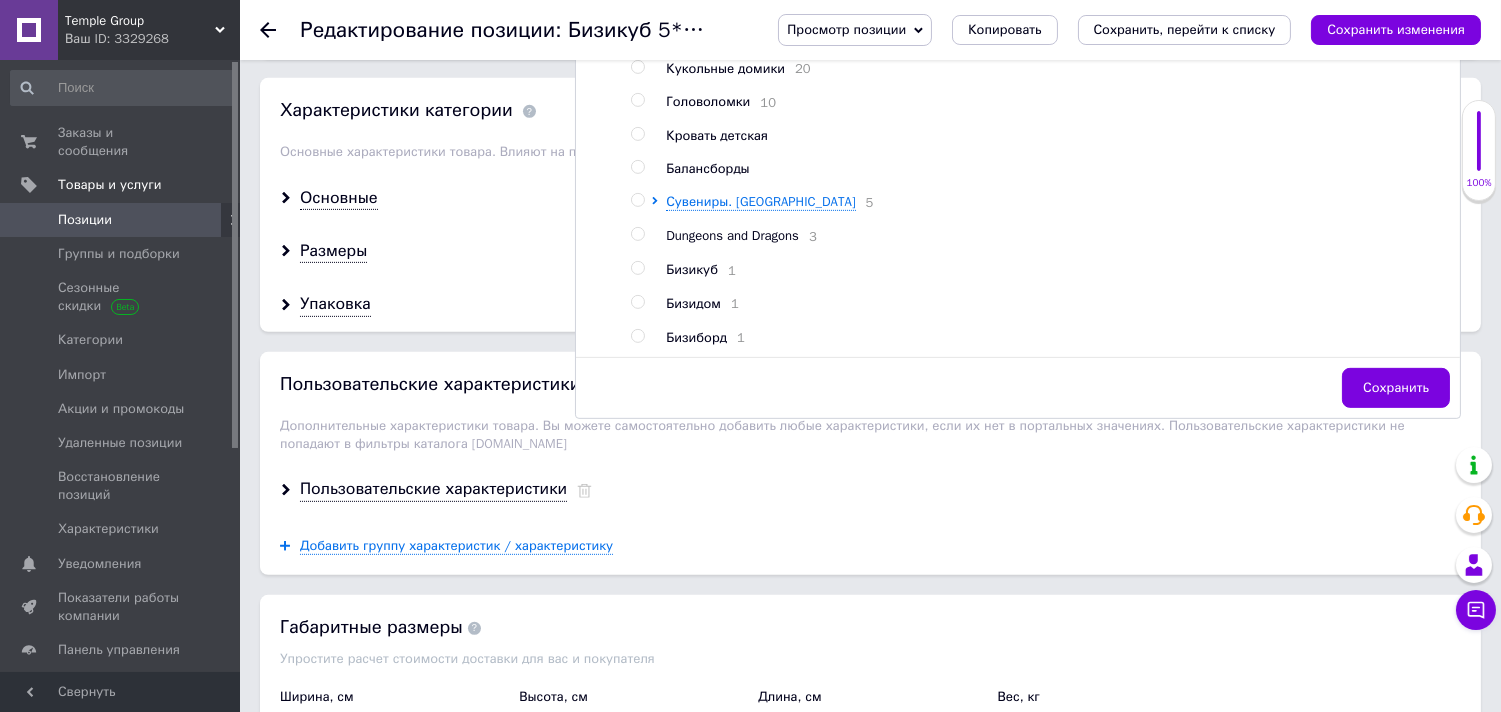 click at bounding box center [637, 268] 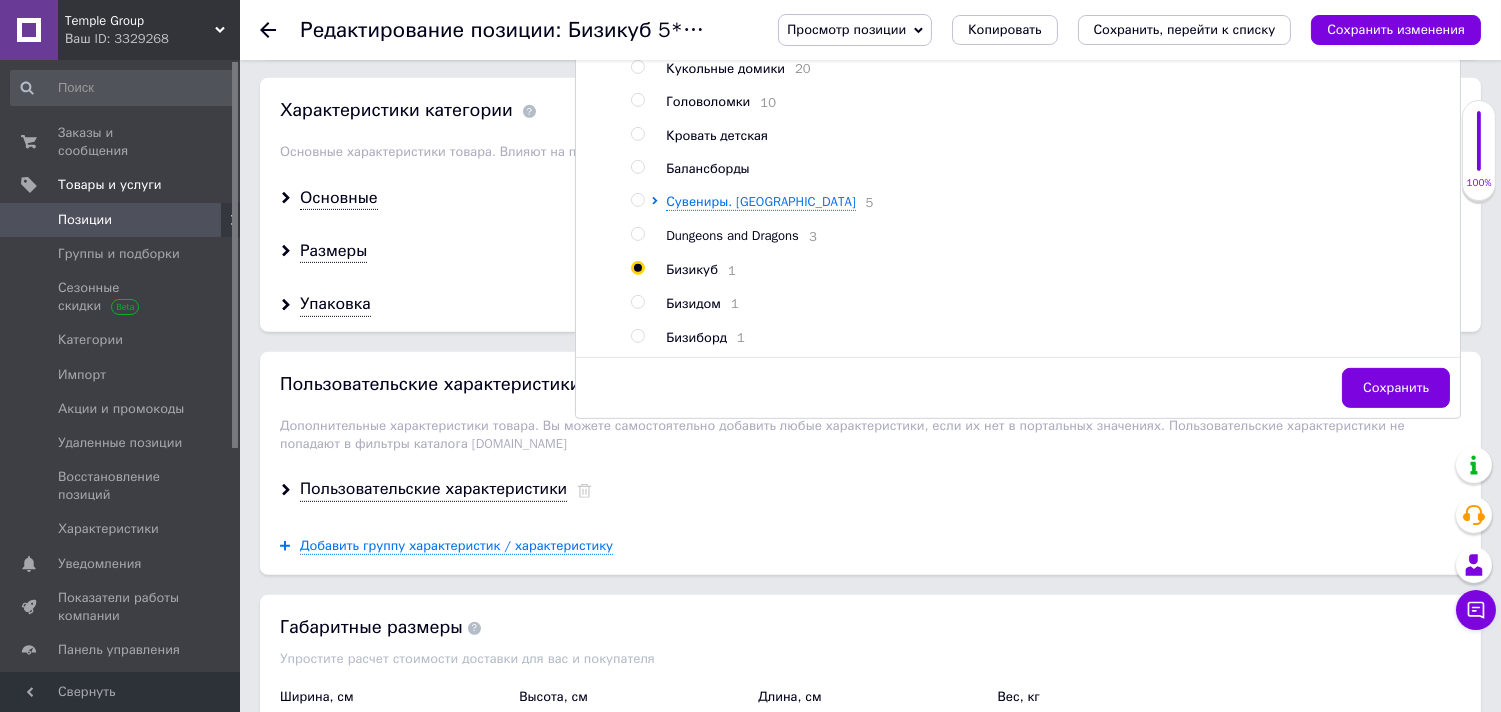 radio on "true" 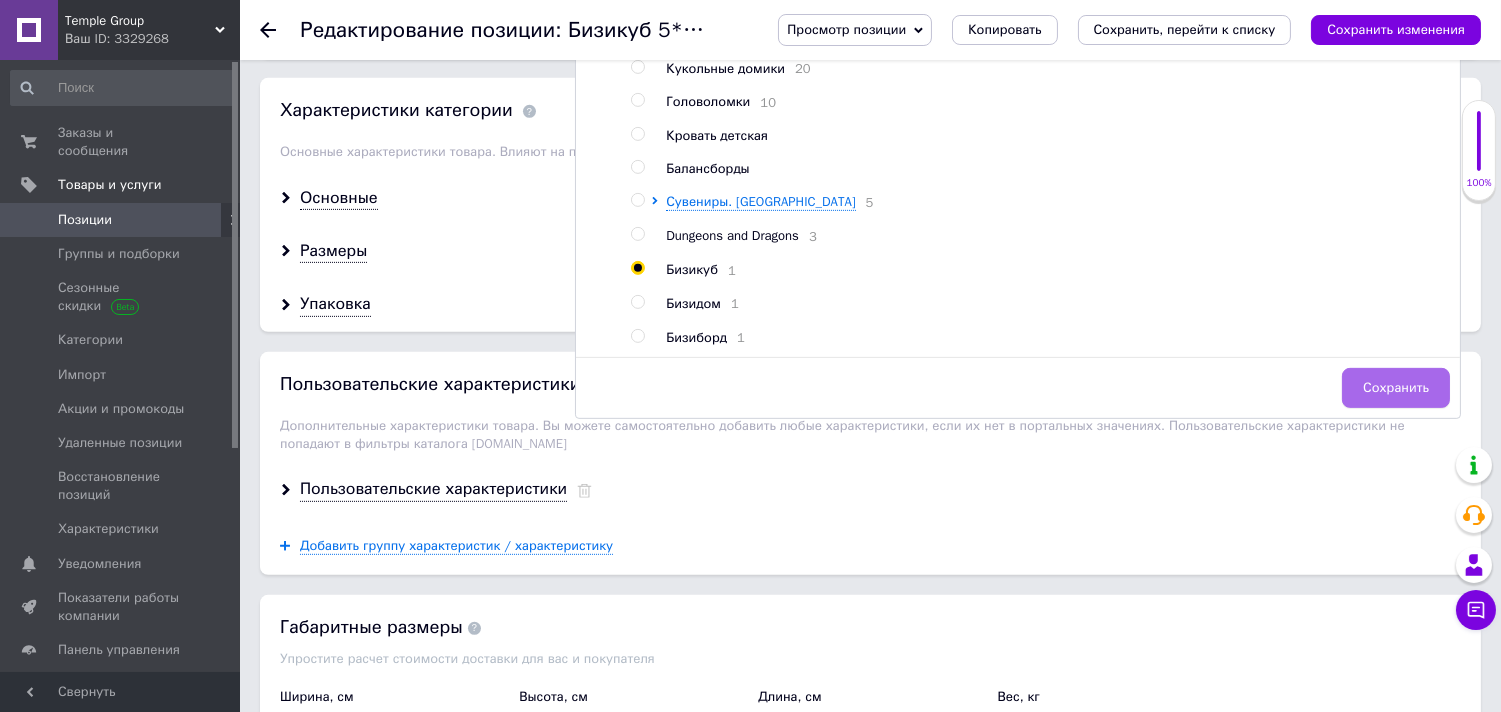 click on "Сохранить" at bounding box center (1396, 388) 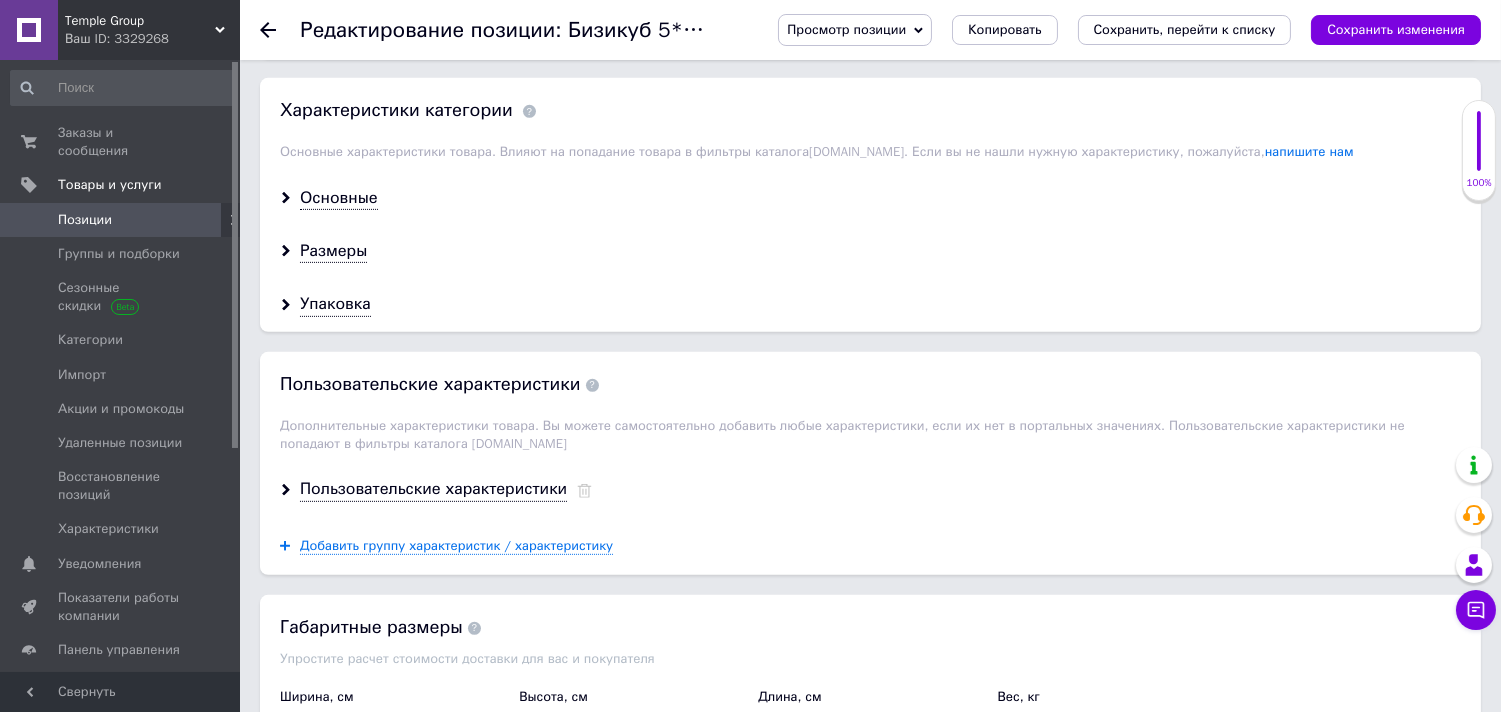 click on "Сохранить изменения" at bounding box center [1396, 29] 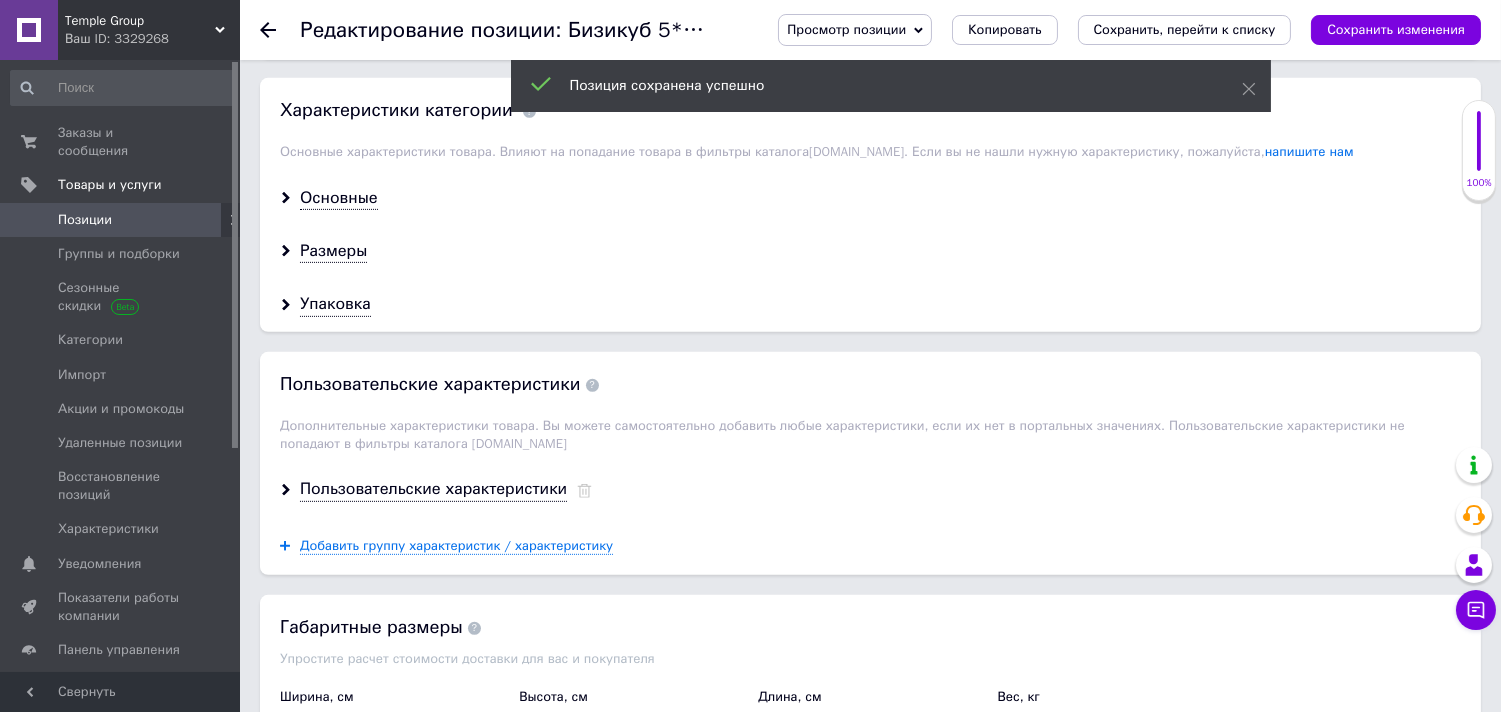click 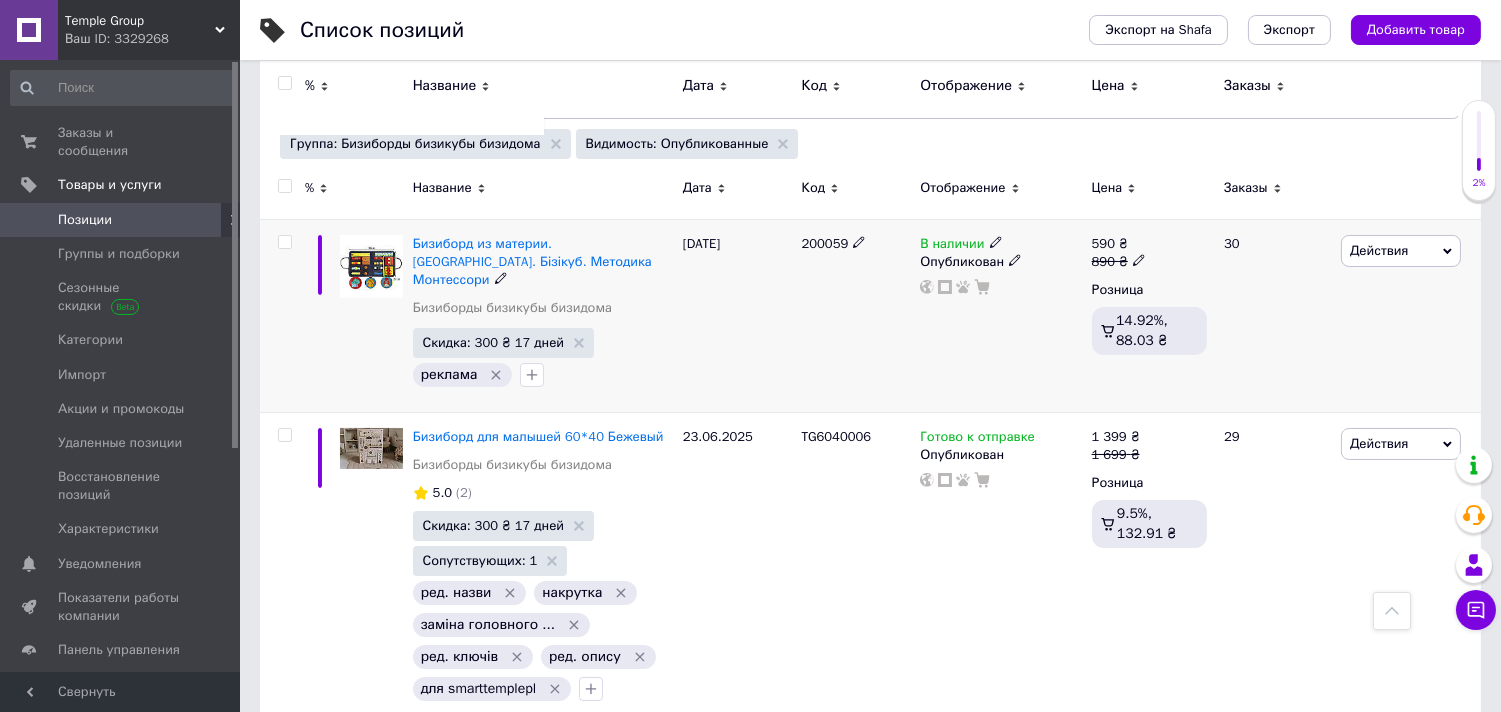 scroll, scrollTop: 226, scrollLeft: 0, axis: vertical 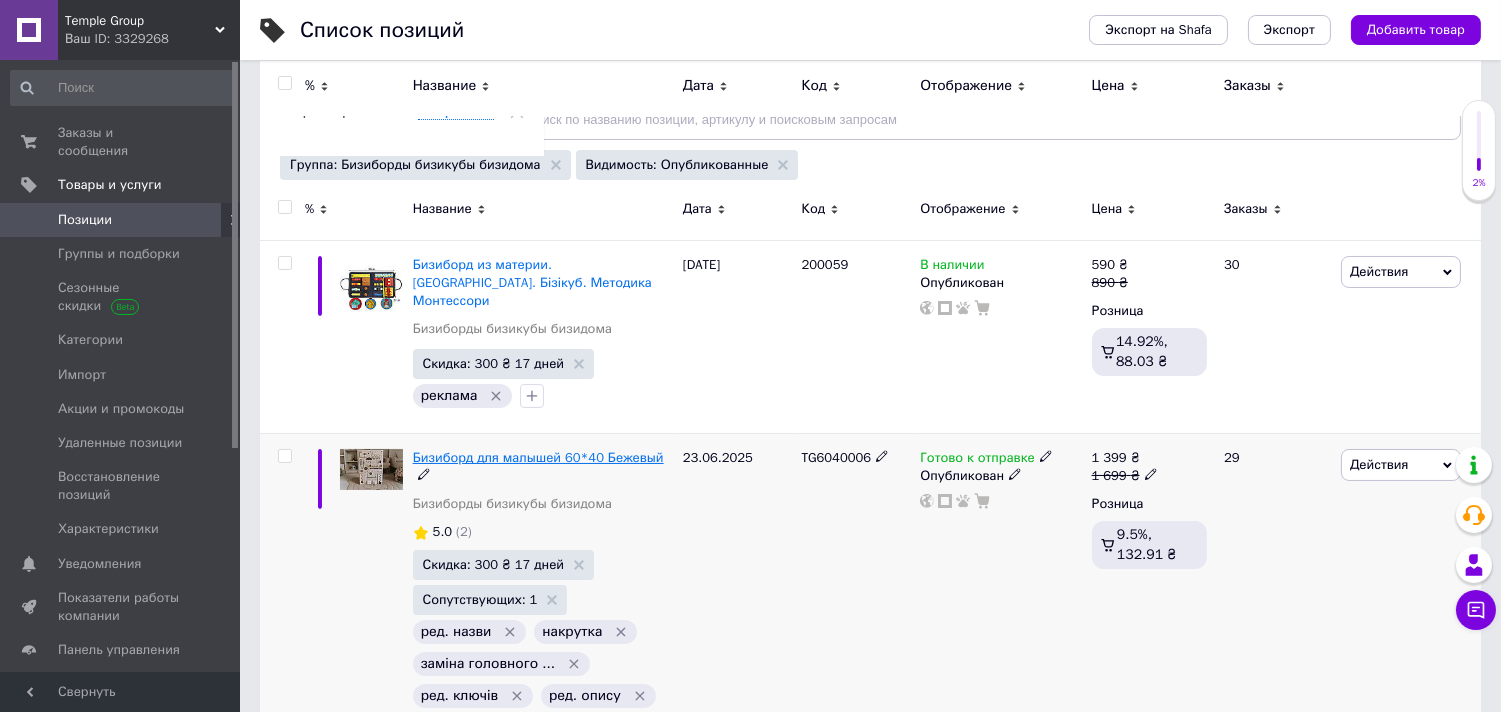 click on "Бизиборд для малышей 60*40 Бежевый" at bounding box center [538, 457] 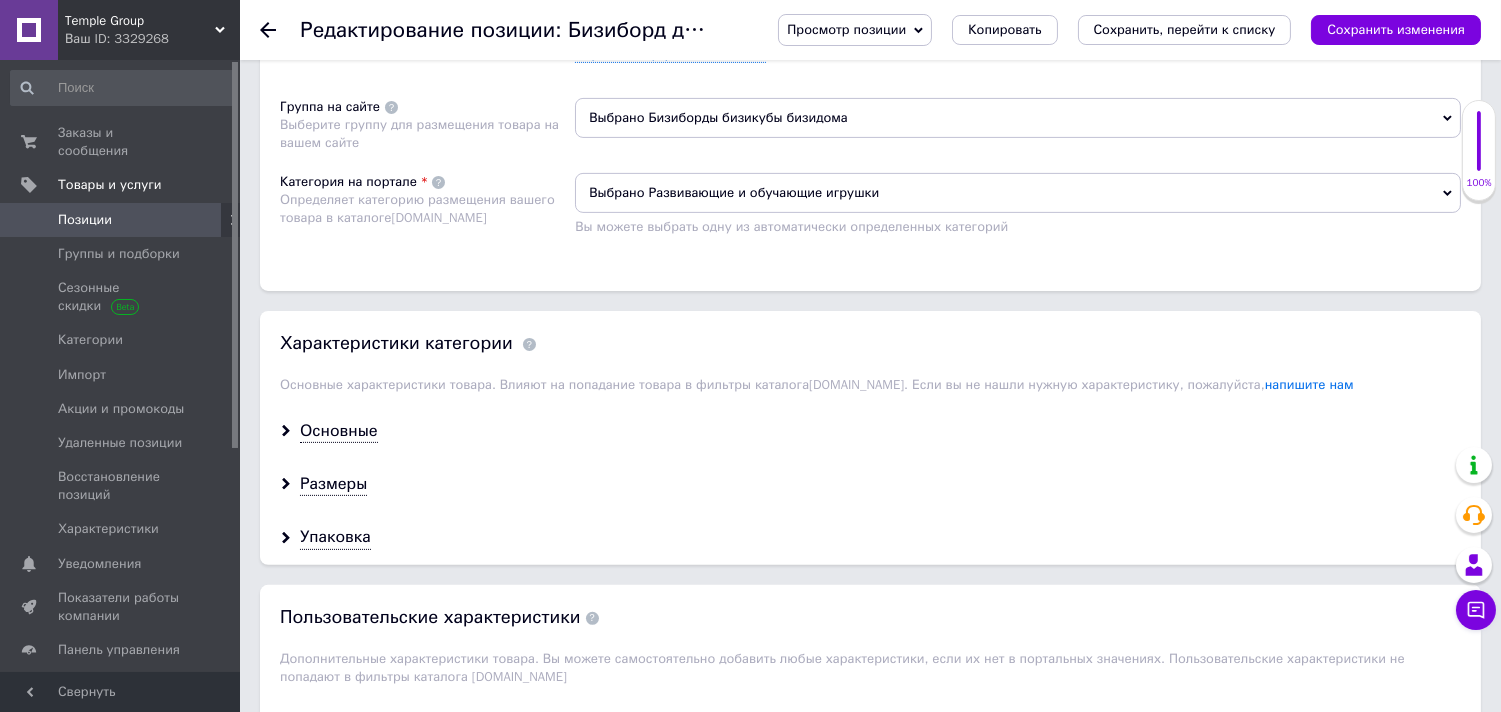 scroll, scrollTop: 1353, scrollLeft: 0, axis: vertical 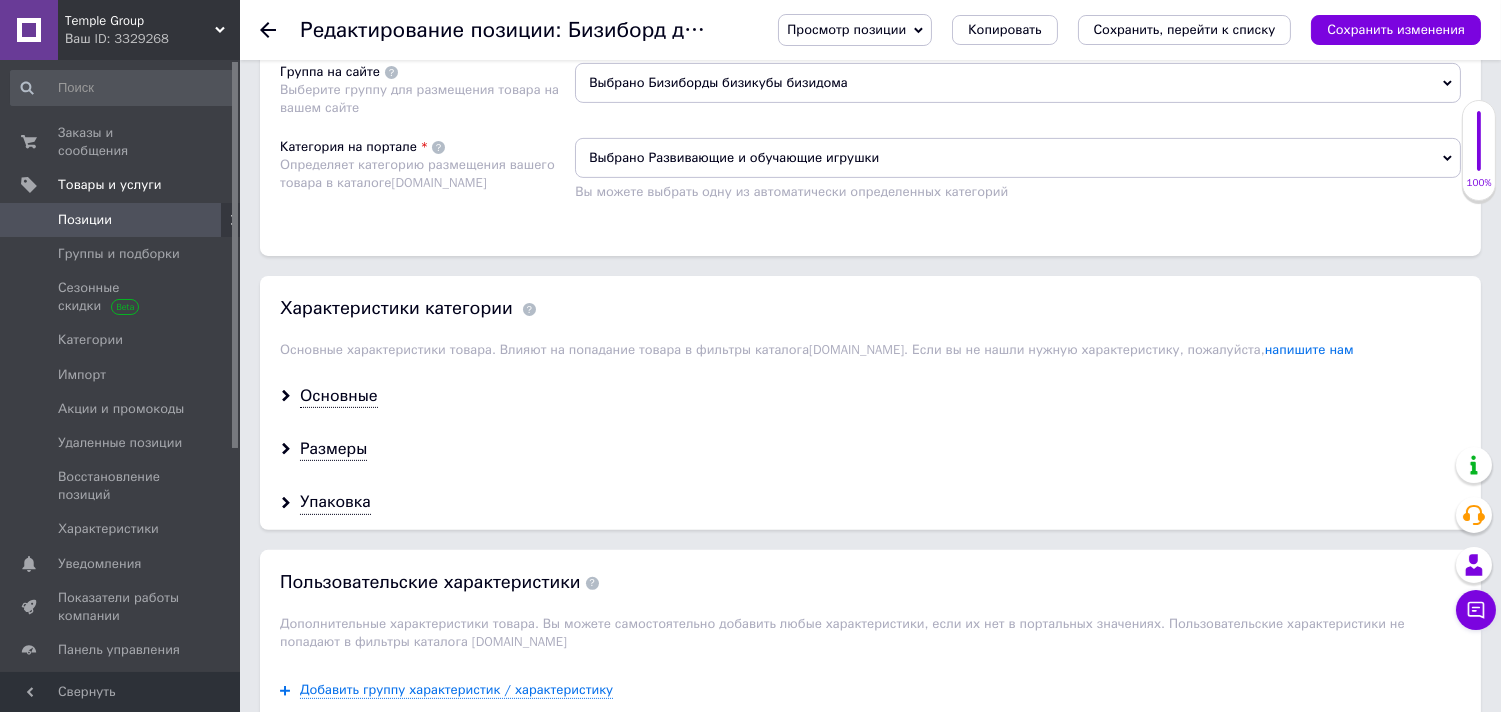 click on "Выбрано Бизиборды бизикубы бизидома" at bounding box center (1018, 83) 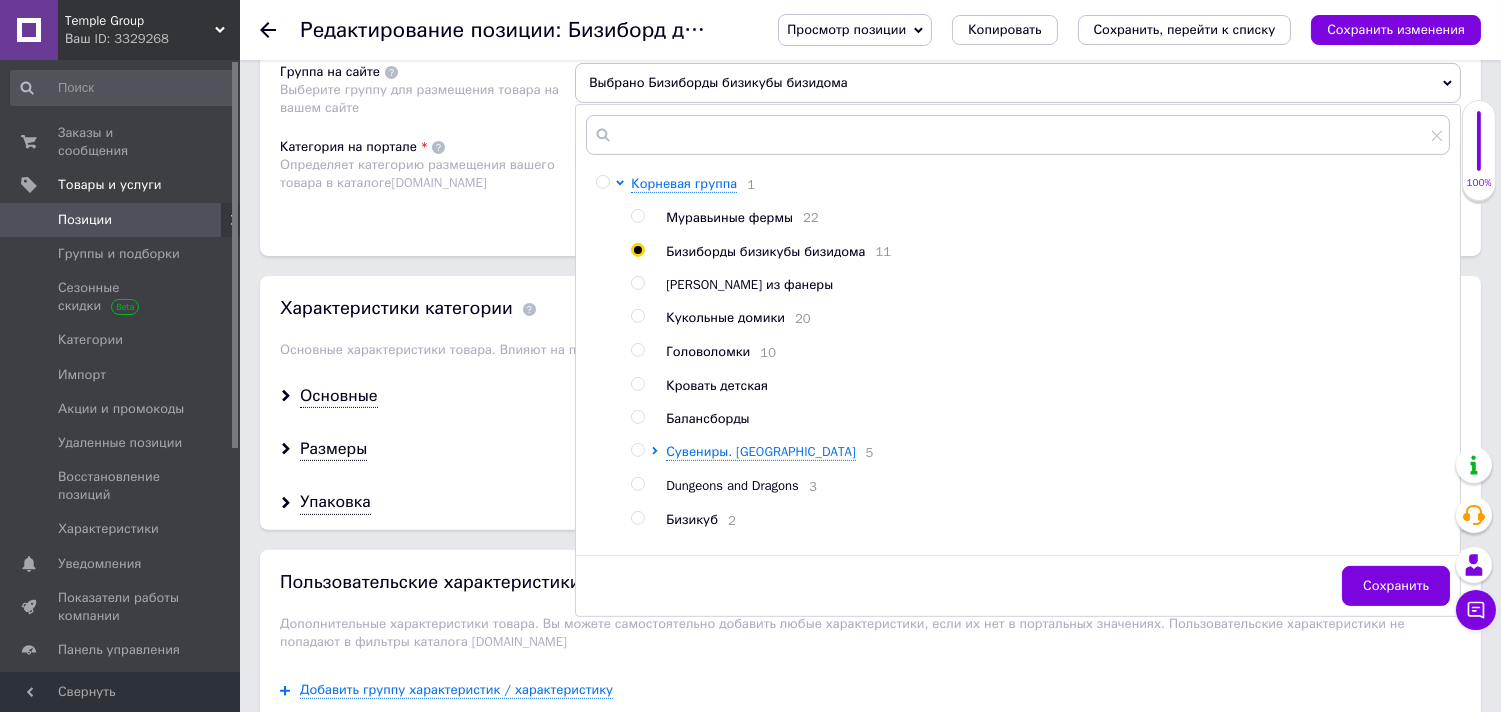 scroll, scrollTop: 67, scrollLeft: 0, axis: vertical 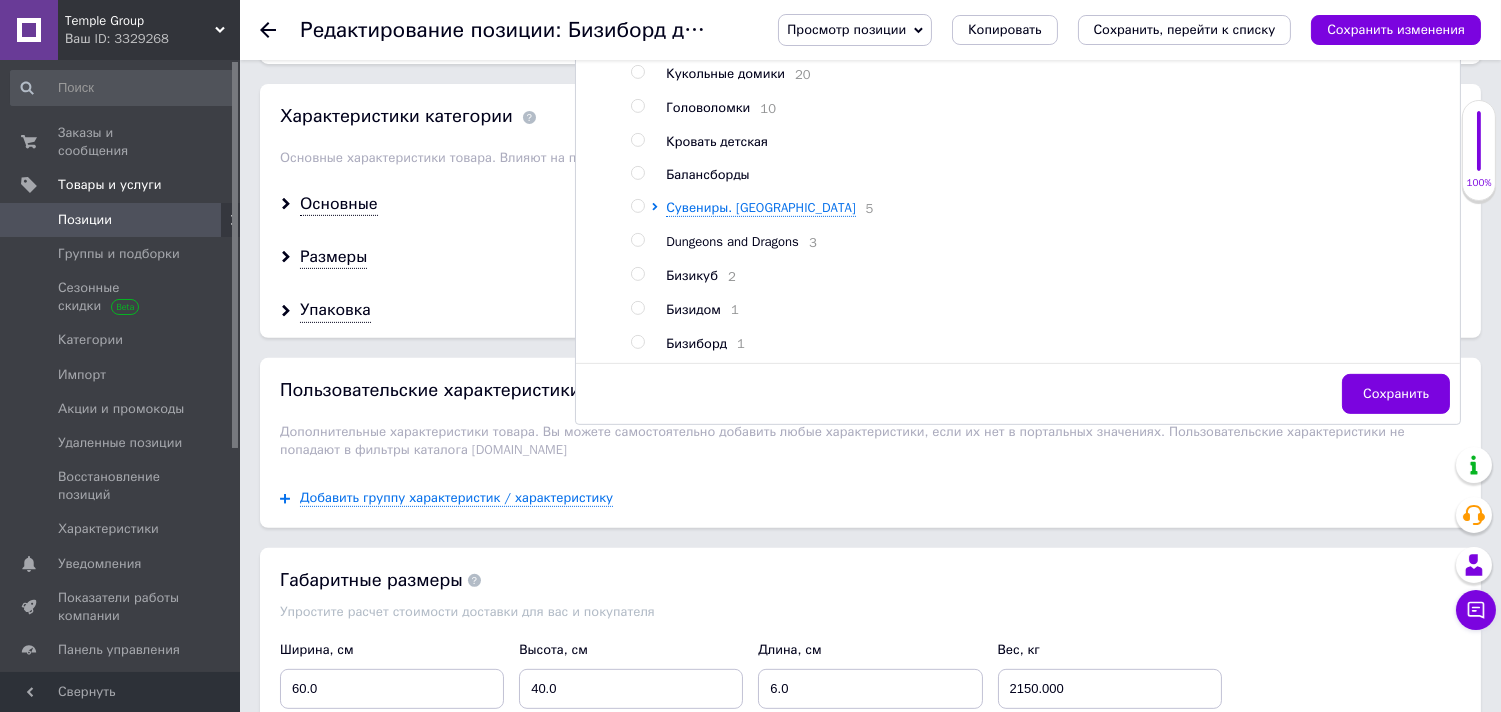 click at bounding box center (641, 344) 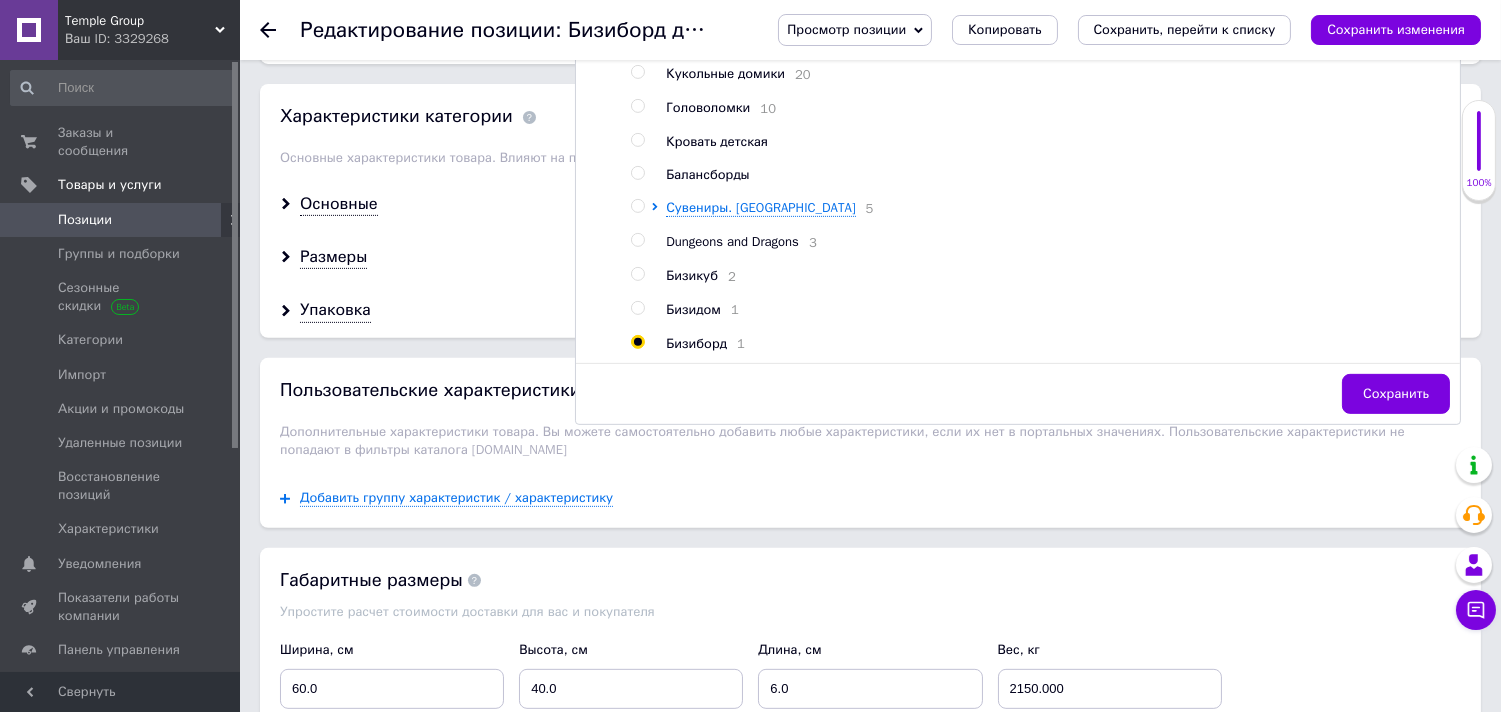 radio on "true" 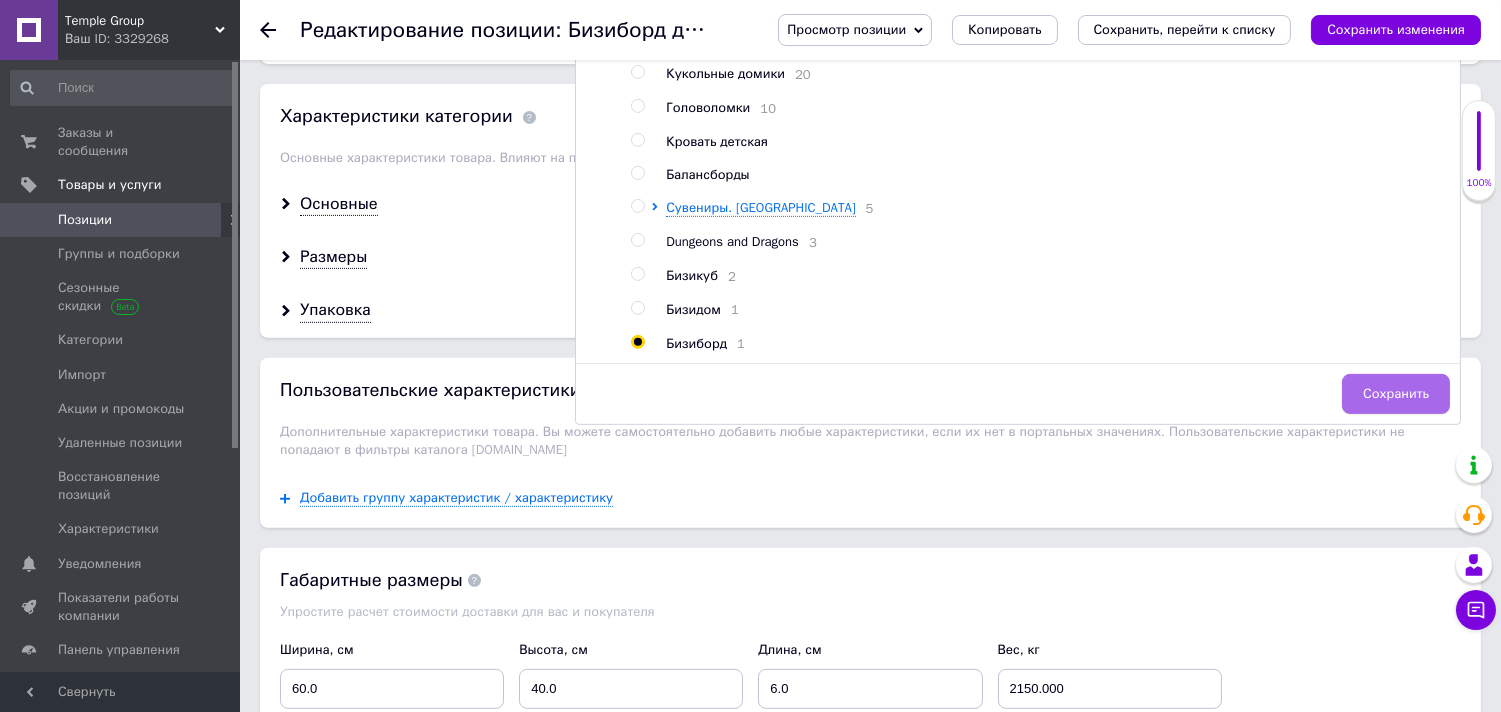 click on "Сохранить" at bounding box center [1396, 394] 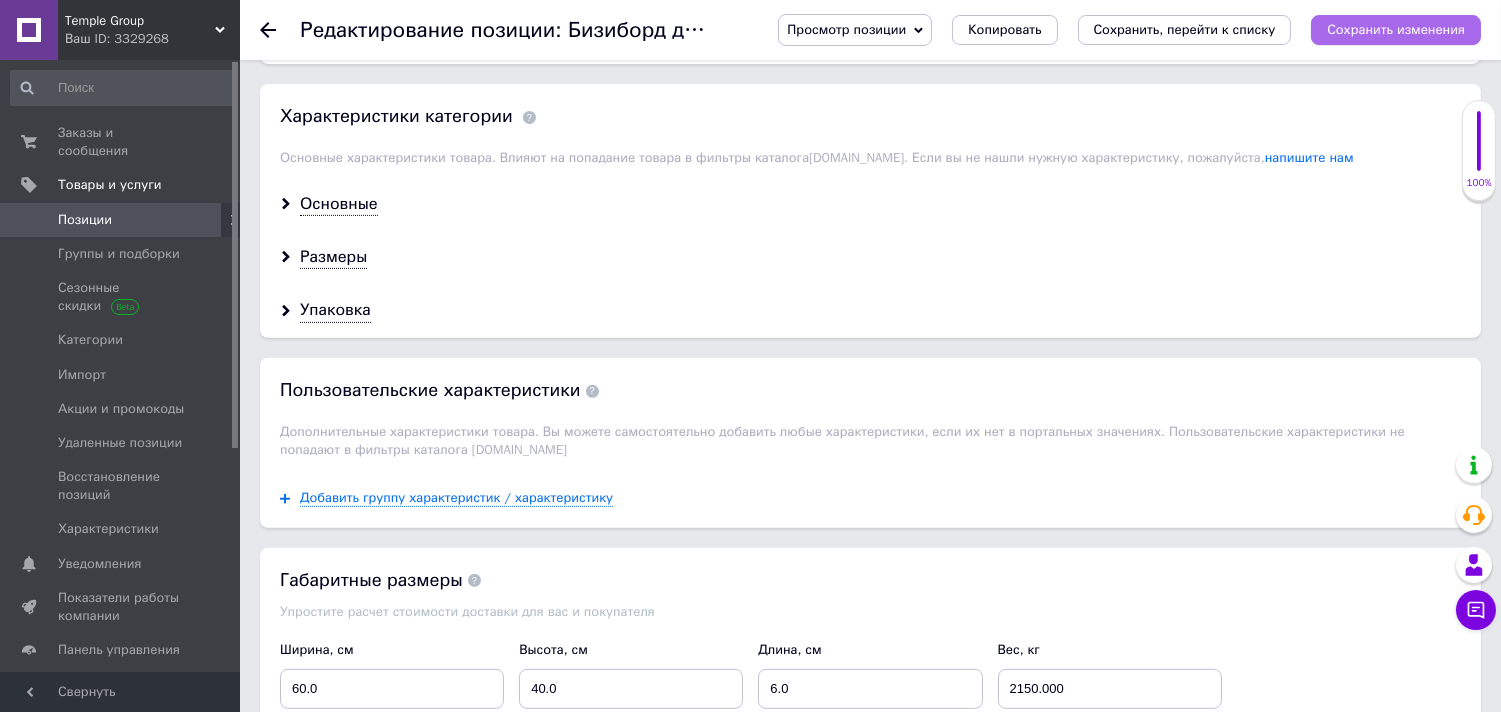 click on "Сохранить изменения" at bounding box center (1396, 30) 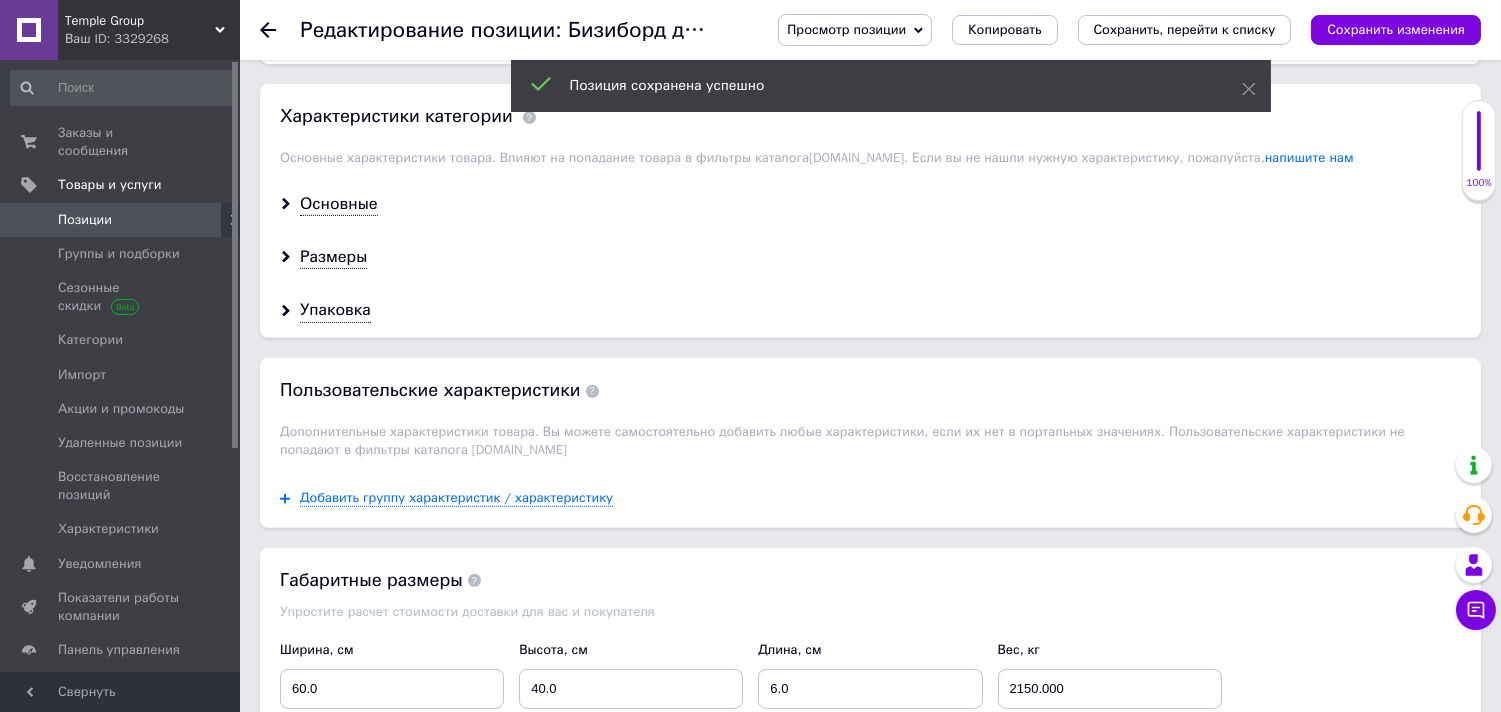 click 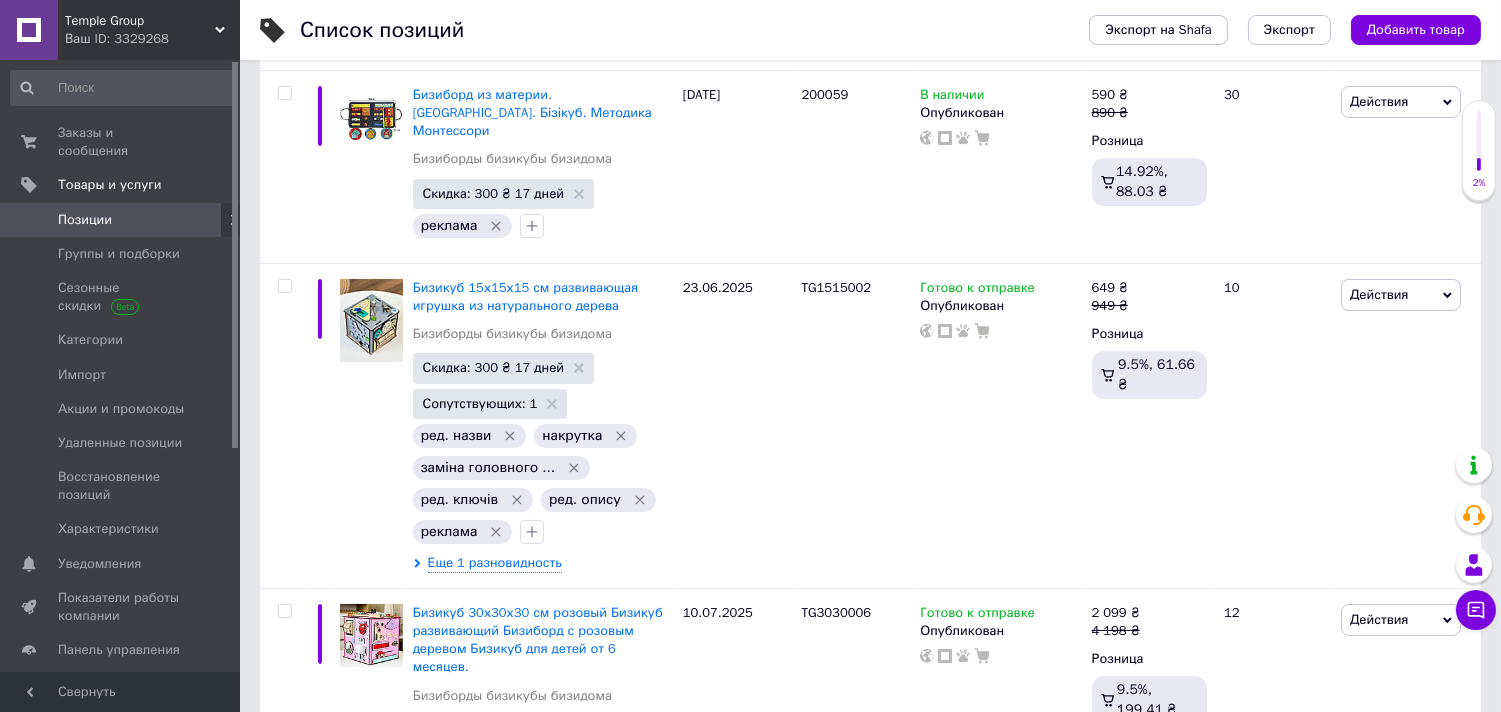 scroll, scrollTop: 404, scrollLeft: 0, axis: vertical 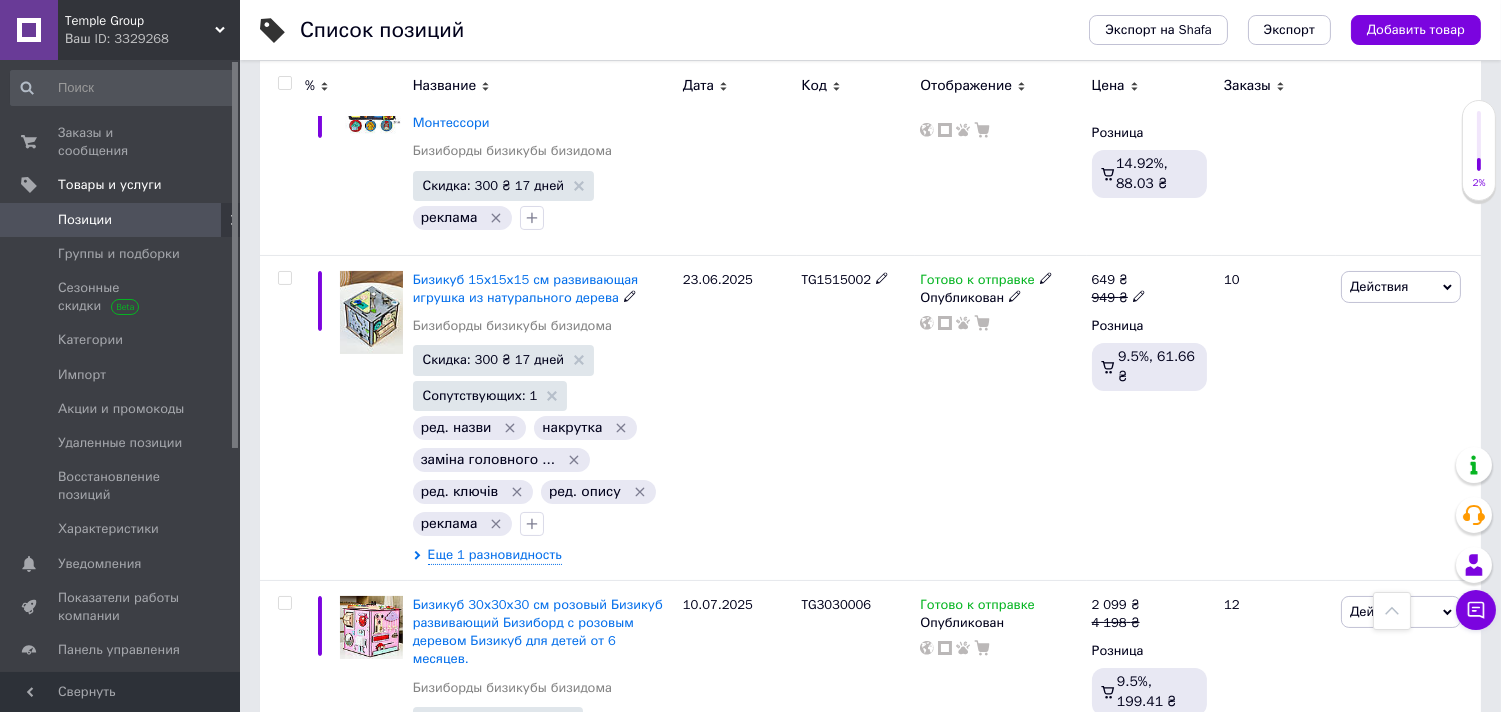 click on "Бизикуб 15х15х15 см развивающая игрушка из натурального дерева" at bounding box center (525, 288) 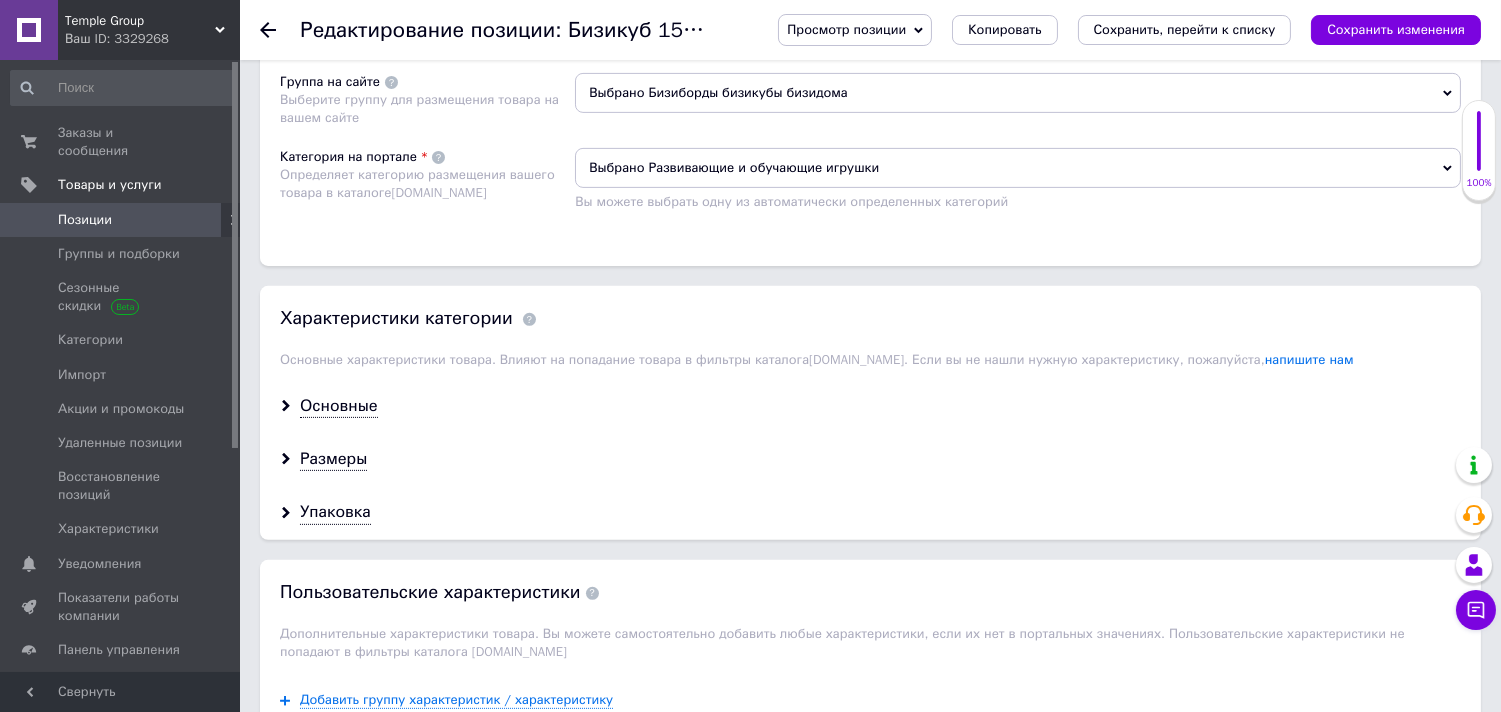 scroll, scrollTop: 1404, scrollLeft: 0, axis: vertical 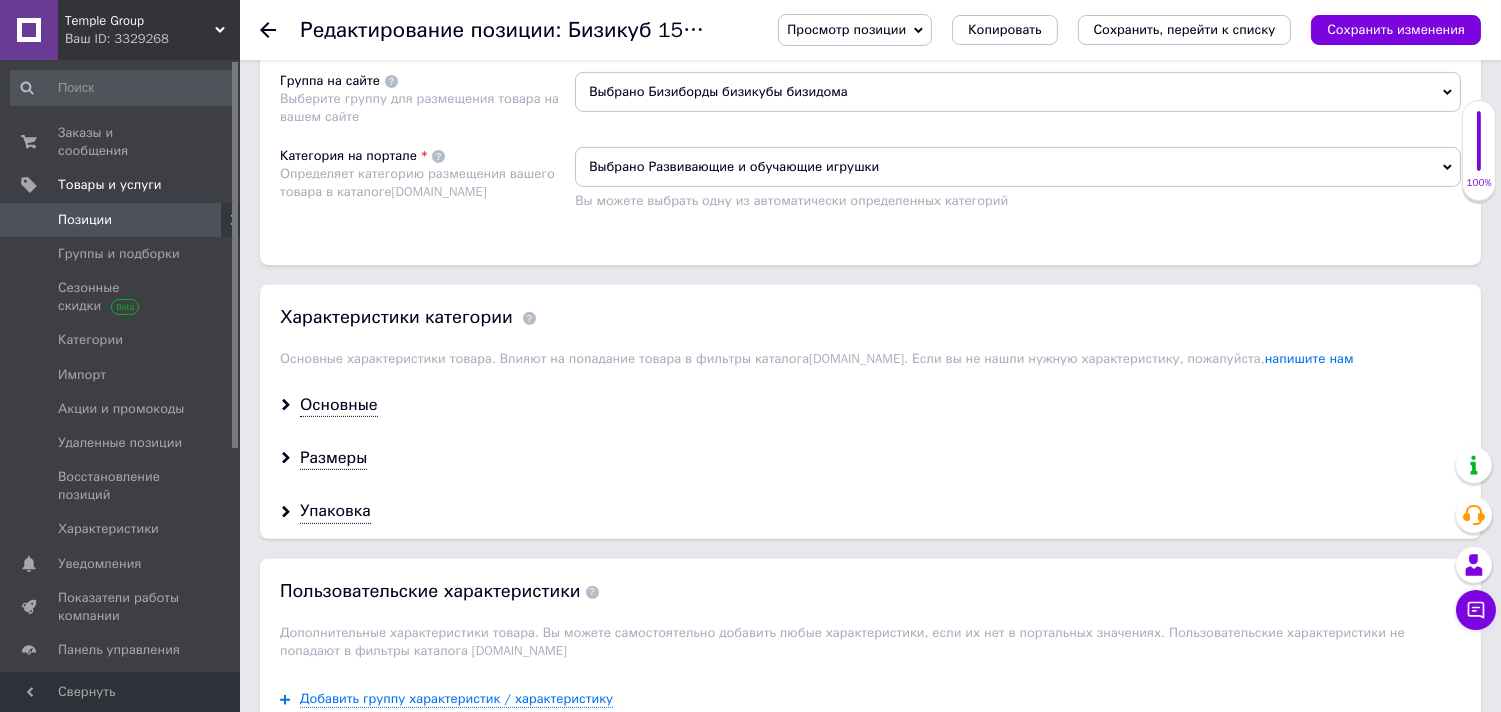 click on "Выбрано Бизиборды бизикубы бизидома" at bounding box center (1018, 92) 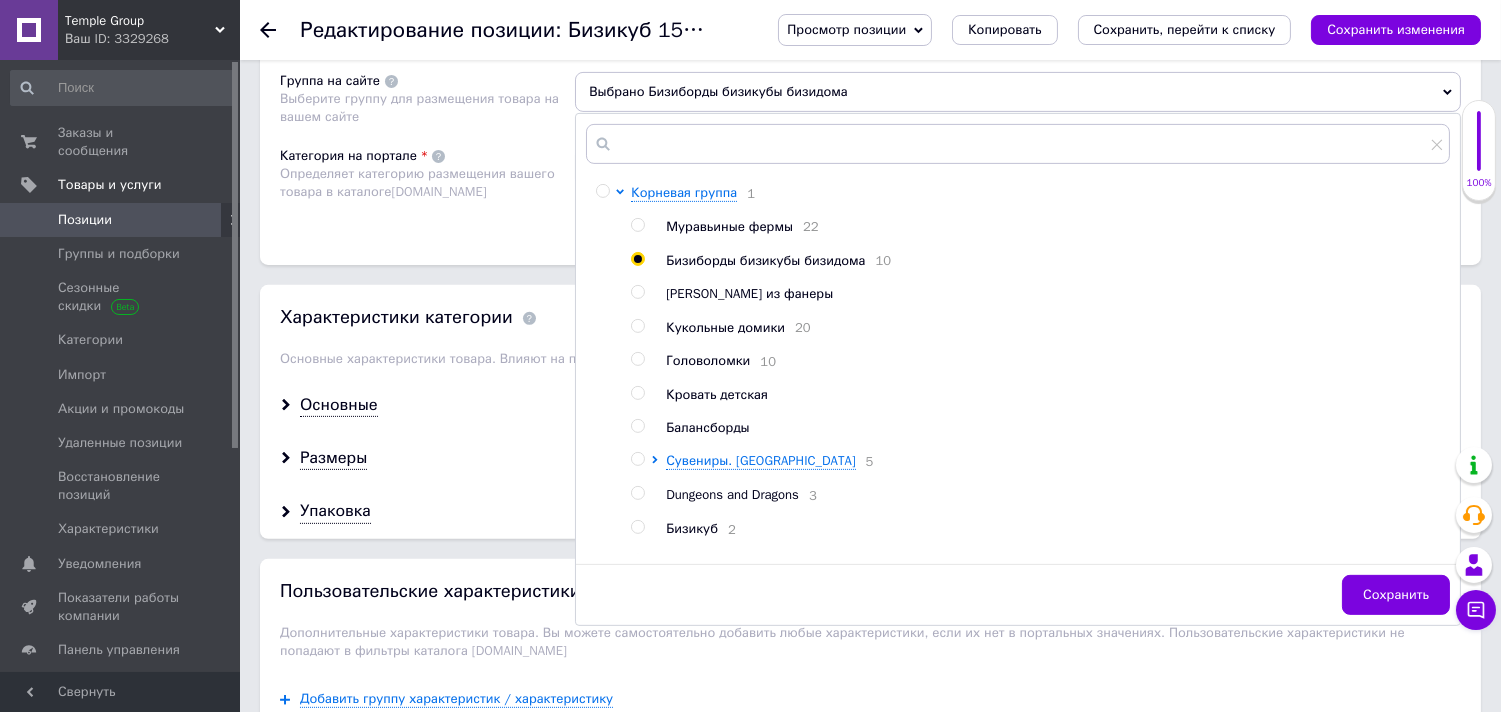 scroll, scrollTop: 67, scrollLeft: 0, axis: vertical 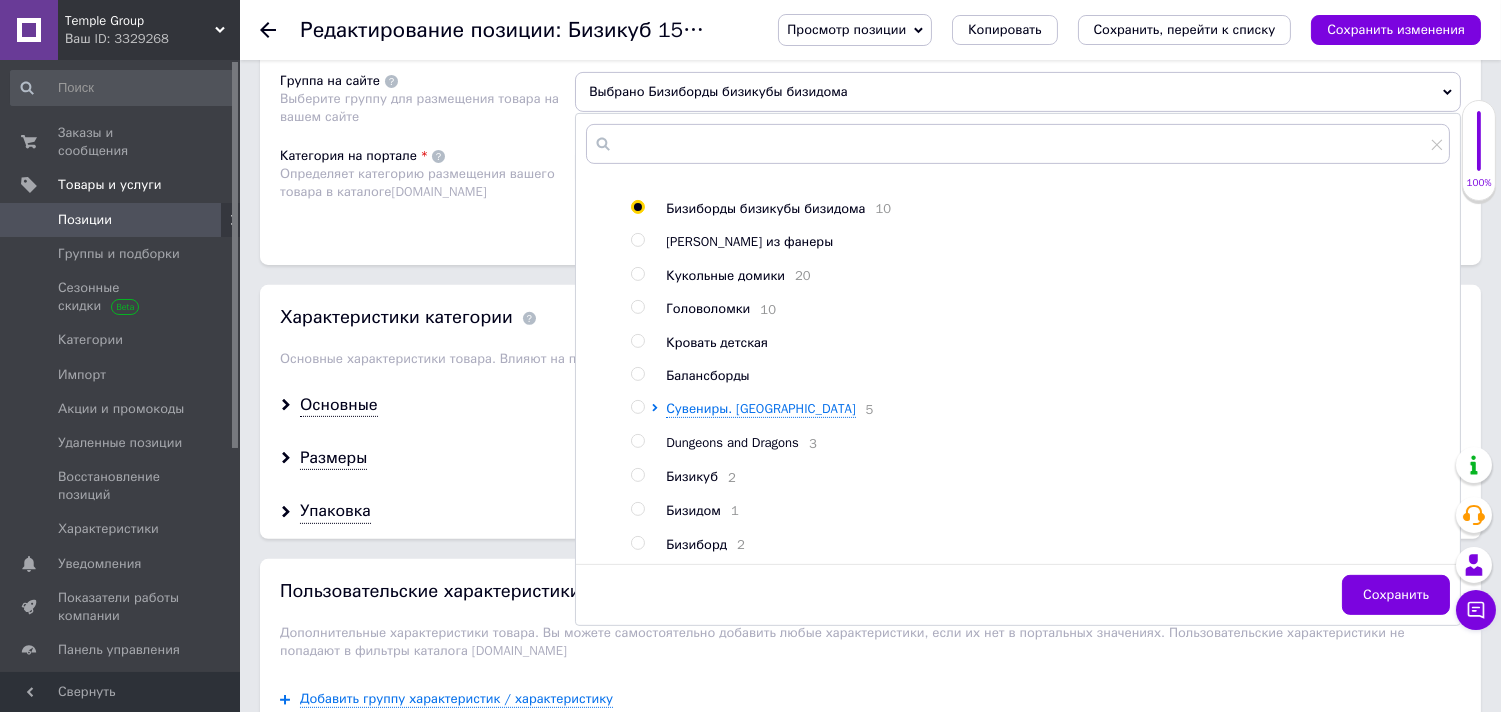 click at bounding box center (637, 475) 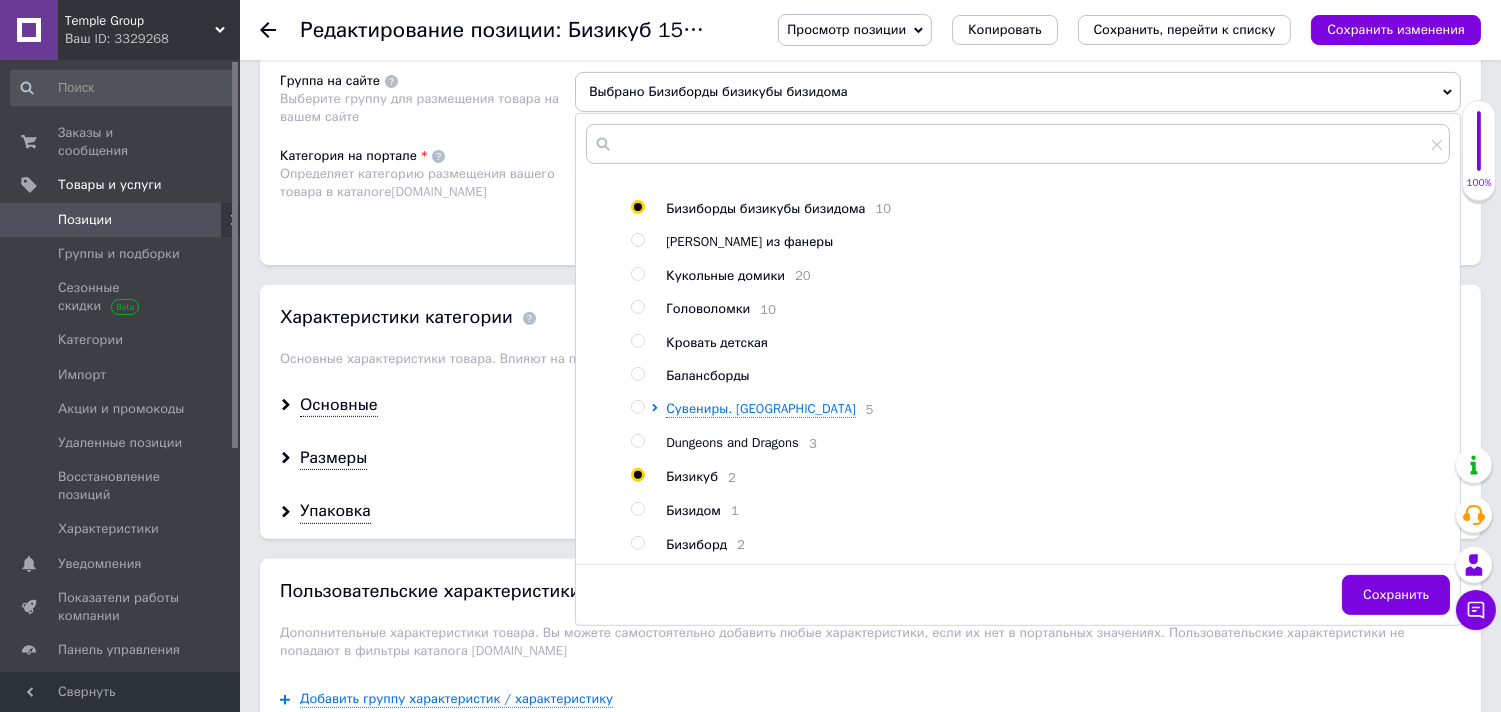 radio on "true" 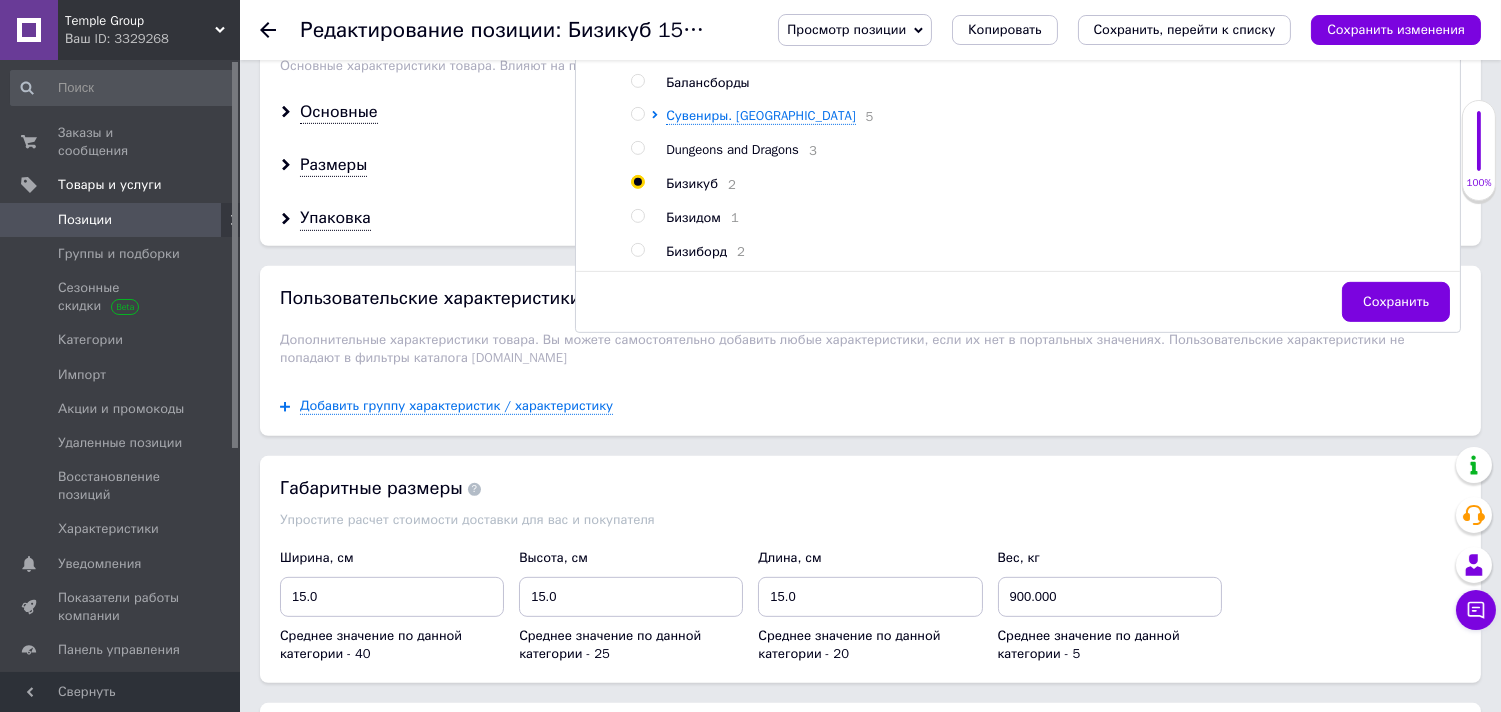 scroll, scrollTop: 1728, scrollLeft: 0, axis: vertical 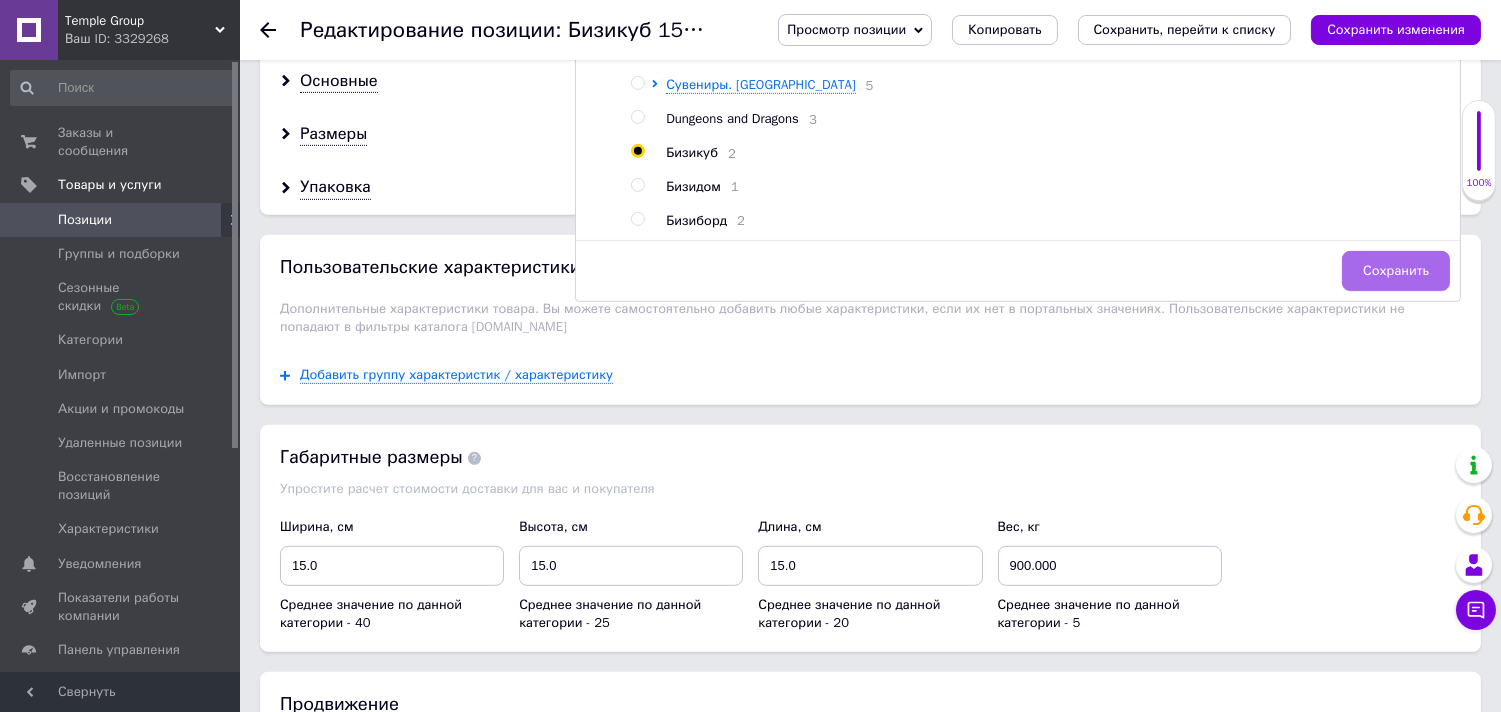 click on "Сохранить" at bounding box center [1396, 271] 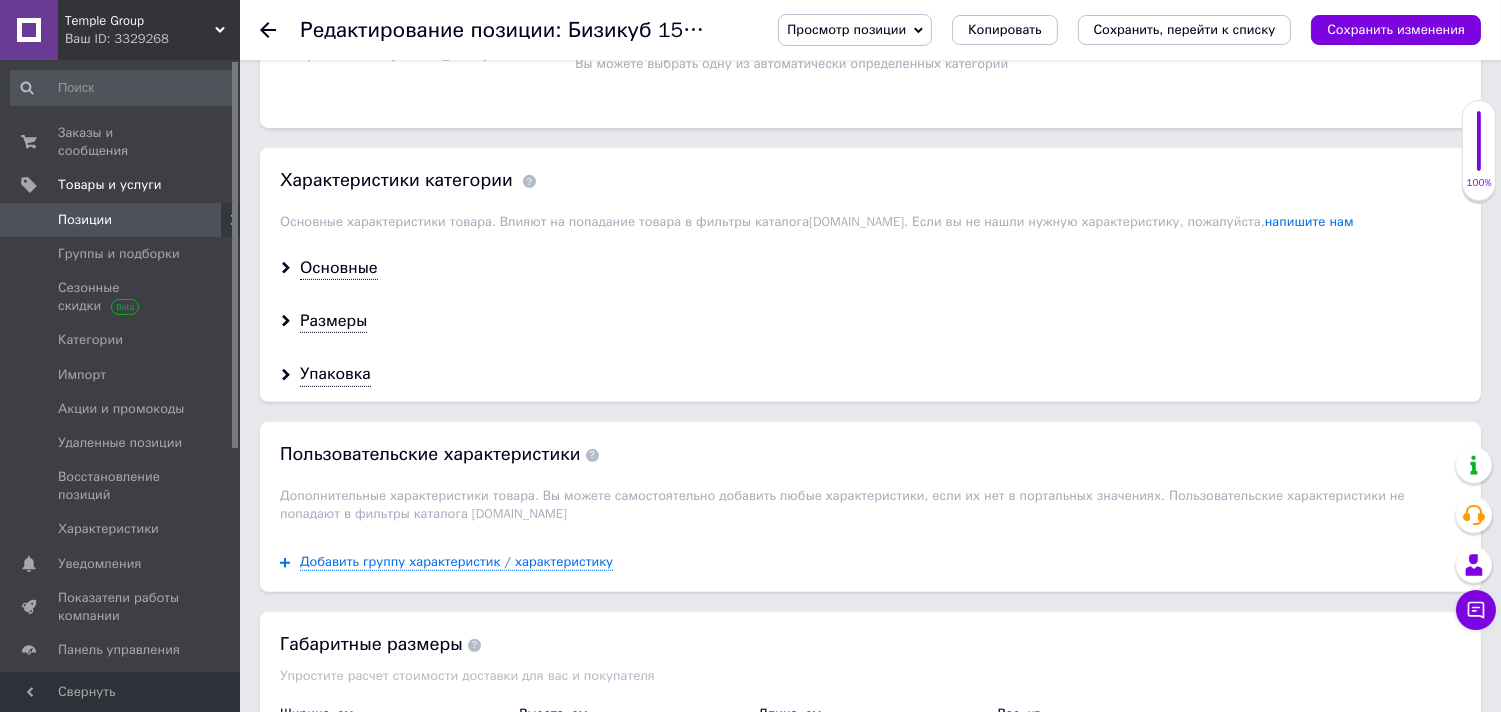 scroll, scrollTop: 1514, scrollLeft: 0, axis: vertical 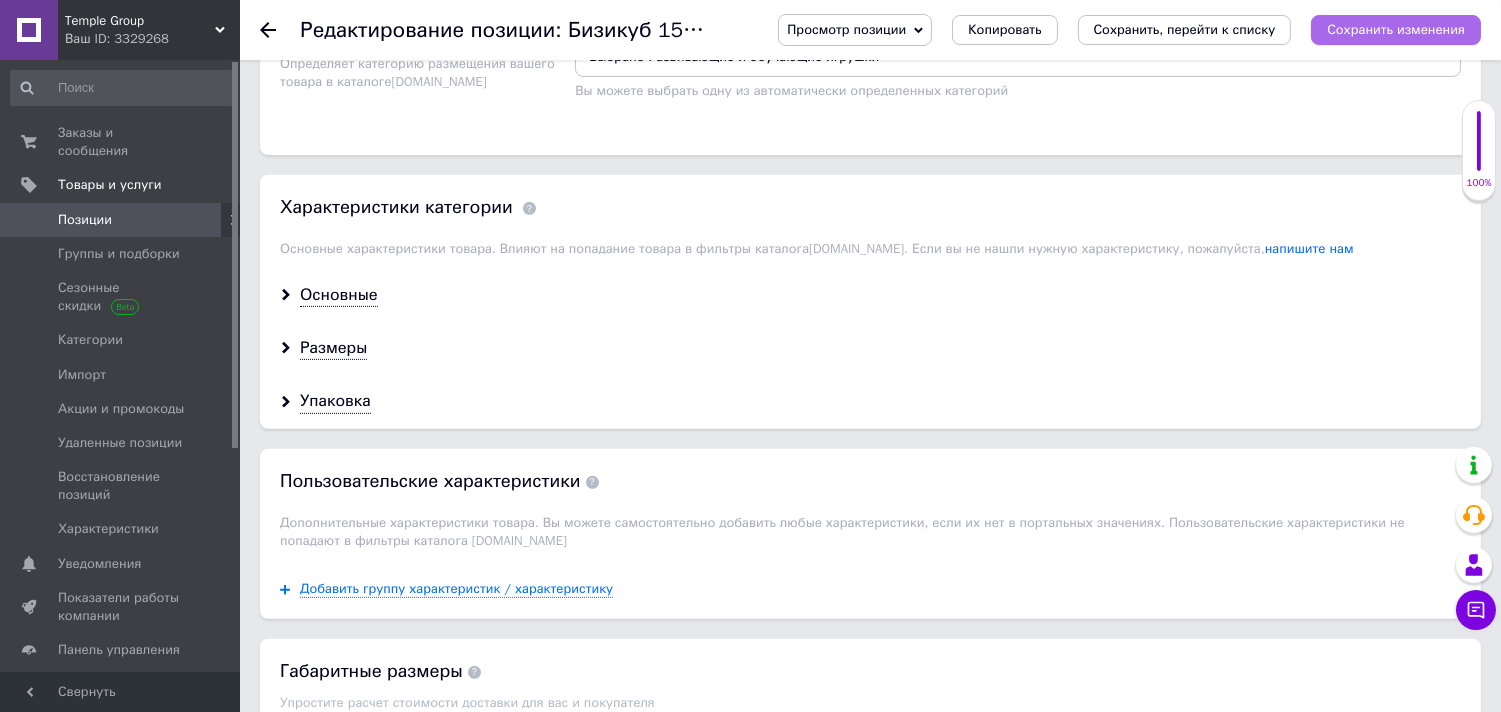 click on "Сохранить изменения" at bounding box center [1396, 29] 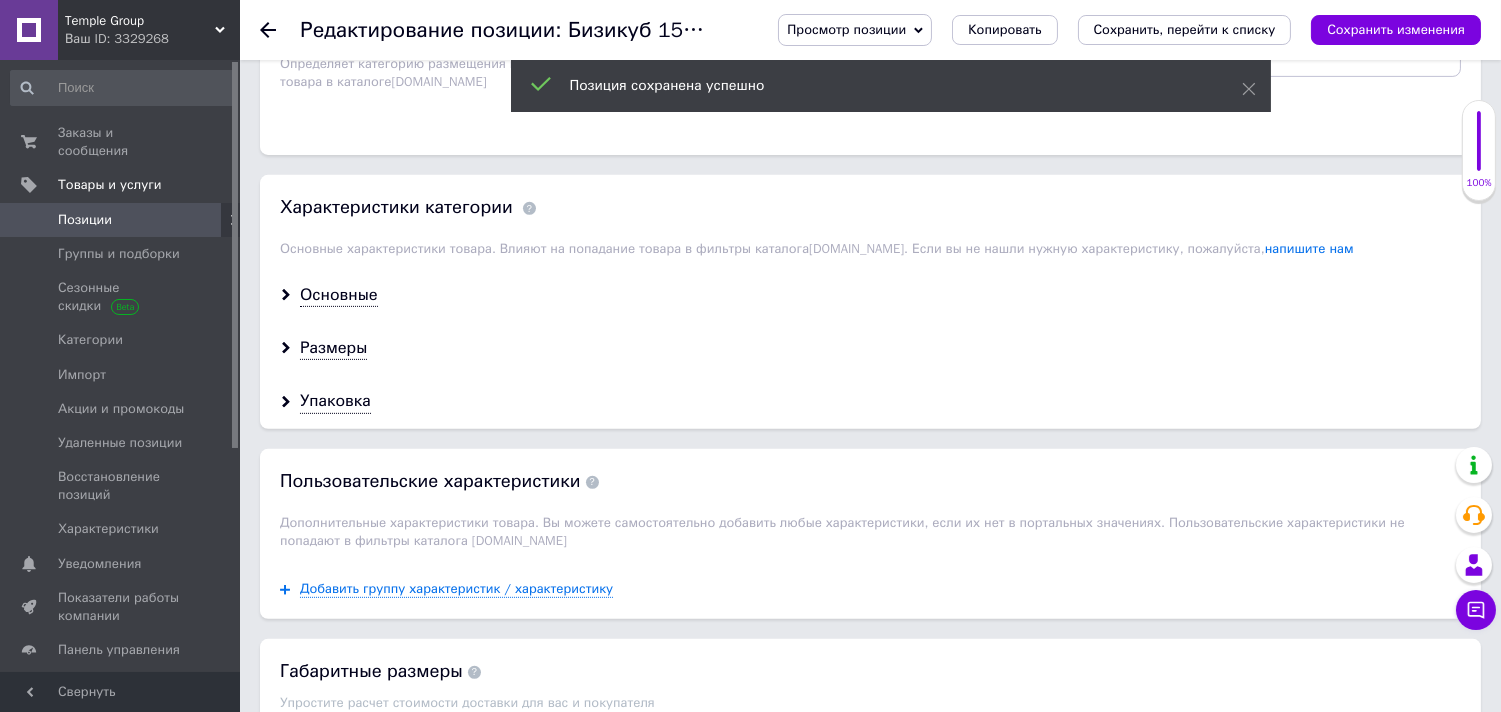 click 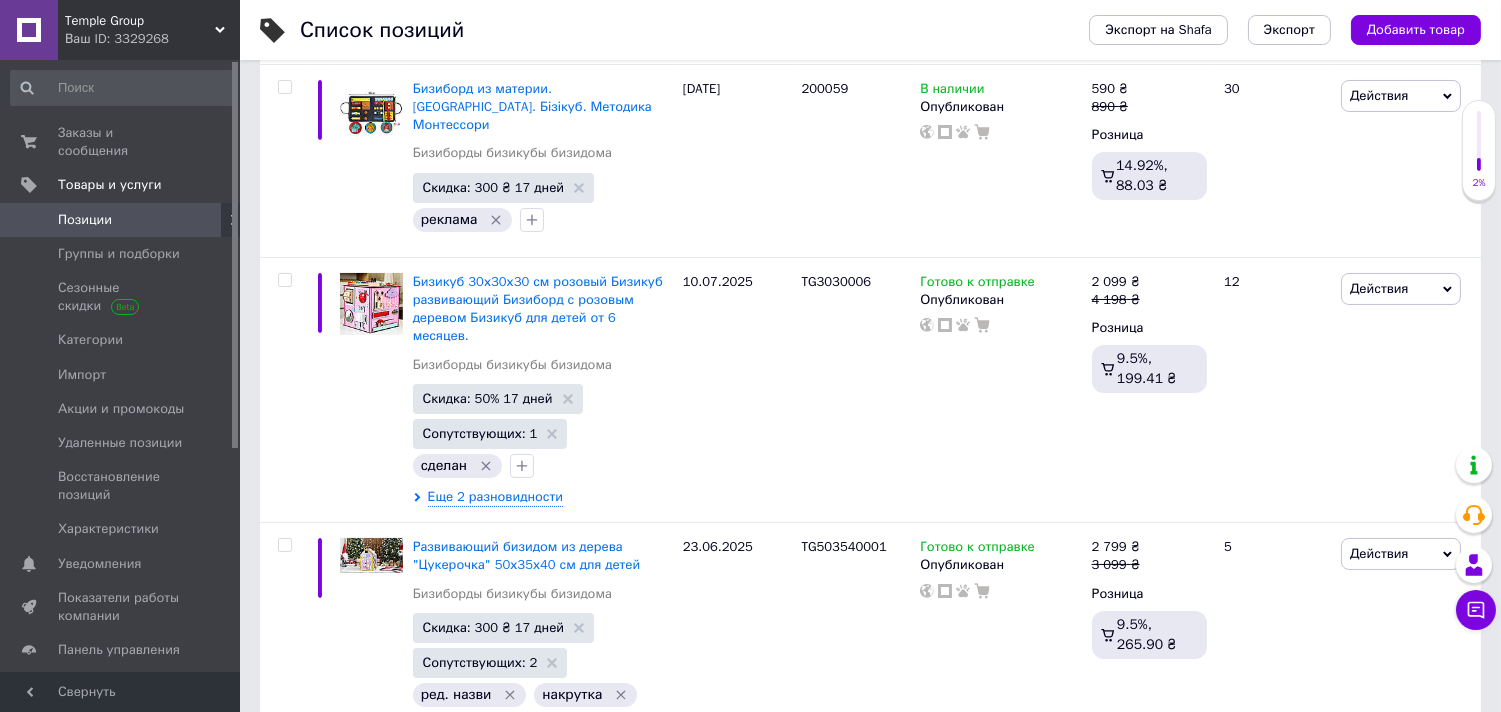 scroll, scrollTop: 428, scrollLeft: 0, axis: vertical 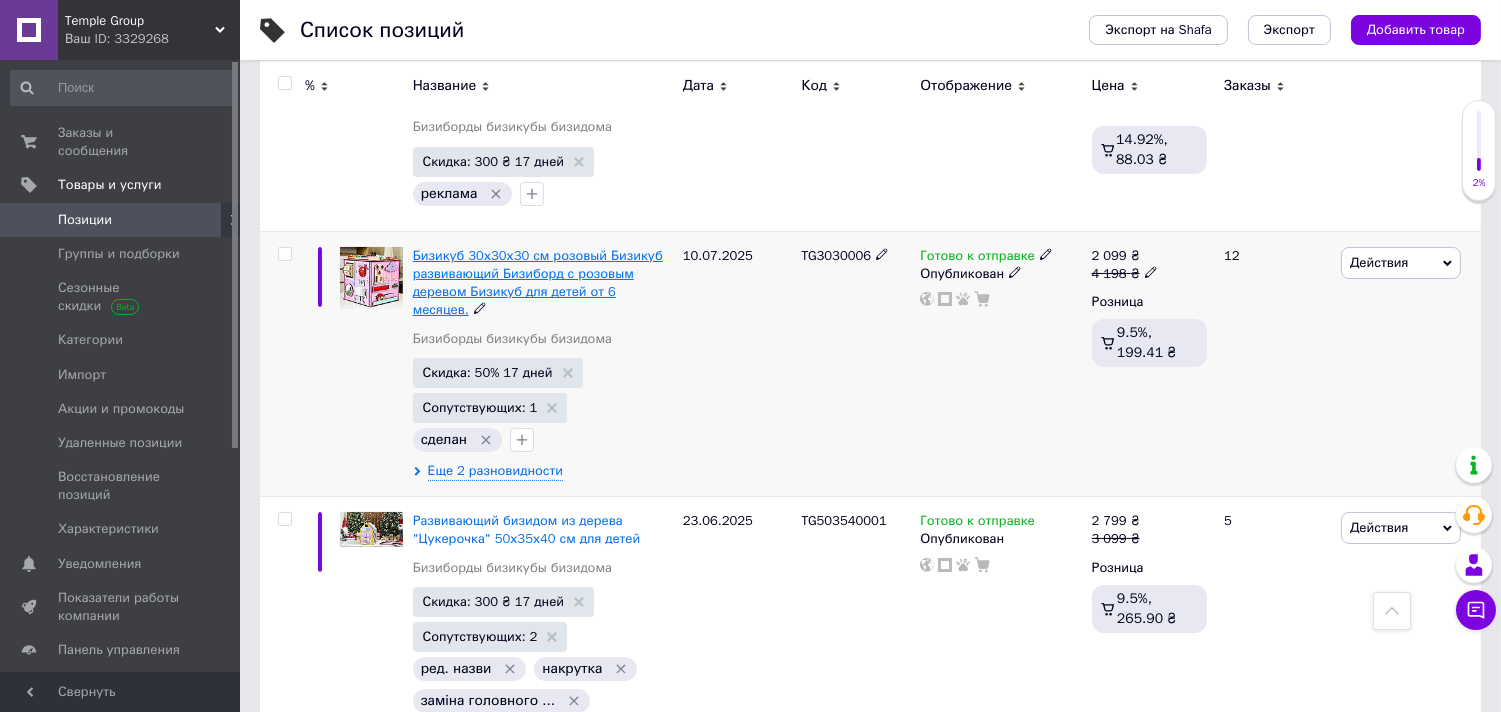 click on "Бизикуб 30х30х30 см розовый Бизикуб развивающий Бизиборд с розовым деревом Бизикуб для детей от 6 месяцев." at bounding box center (538, 283) 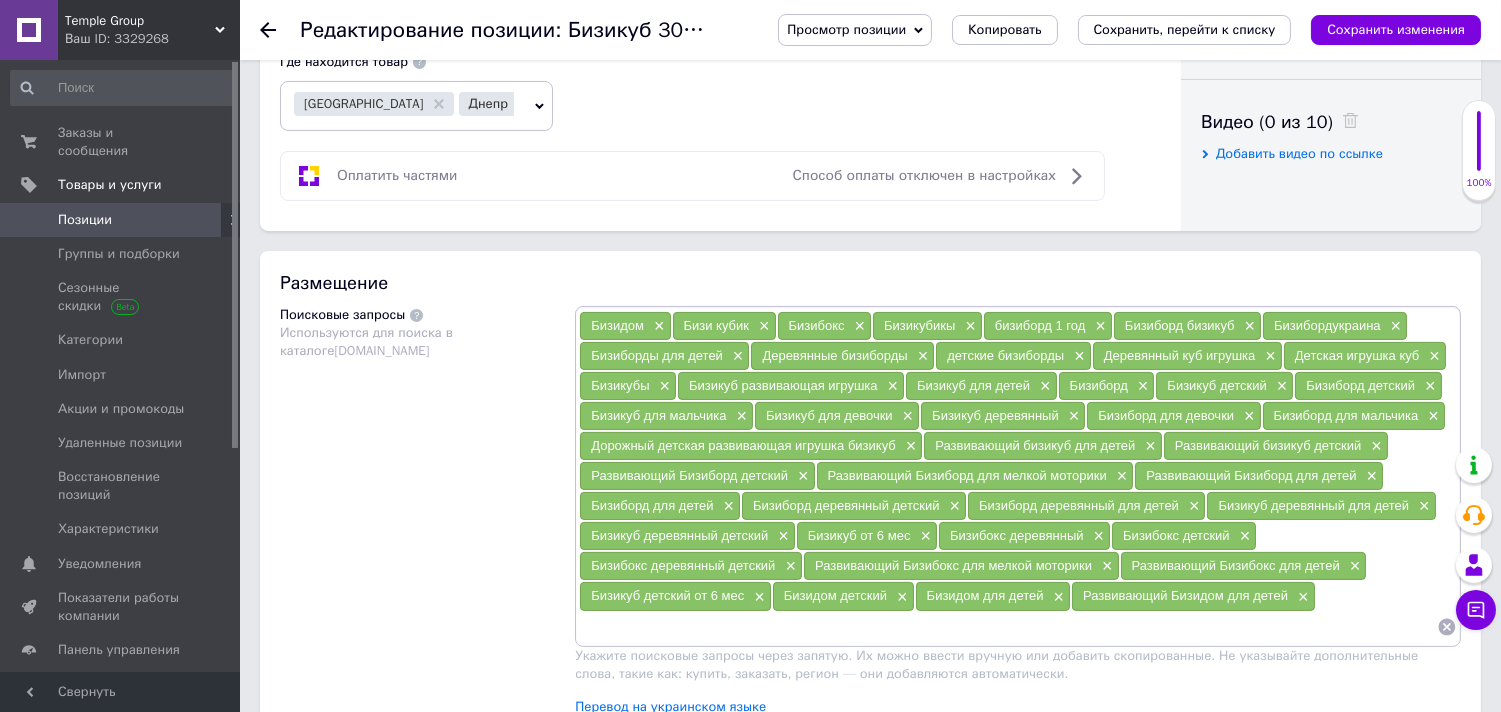 scroll, scrollTop: 1334, scrollLeft: 0, axis: vertical 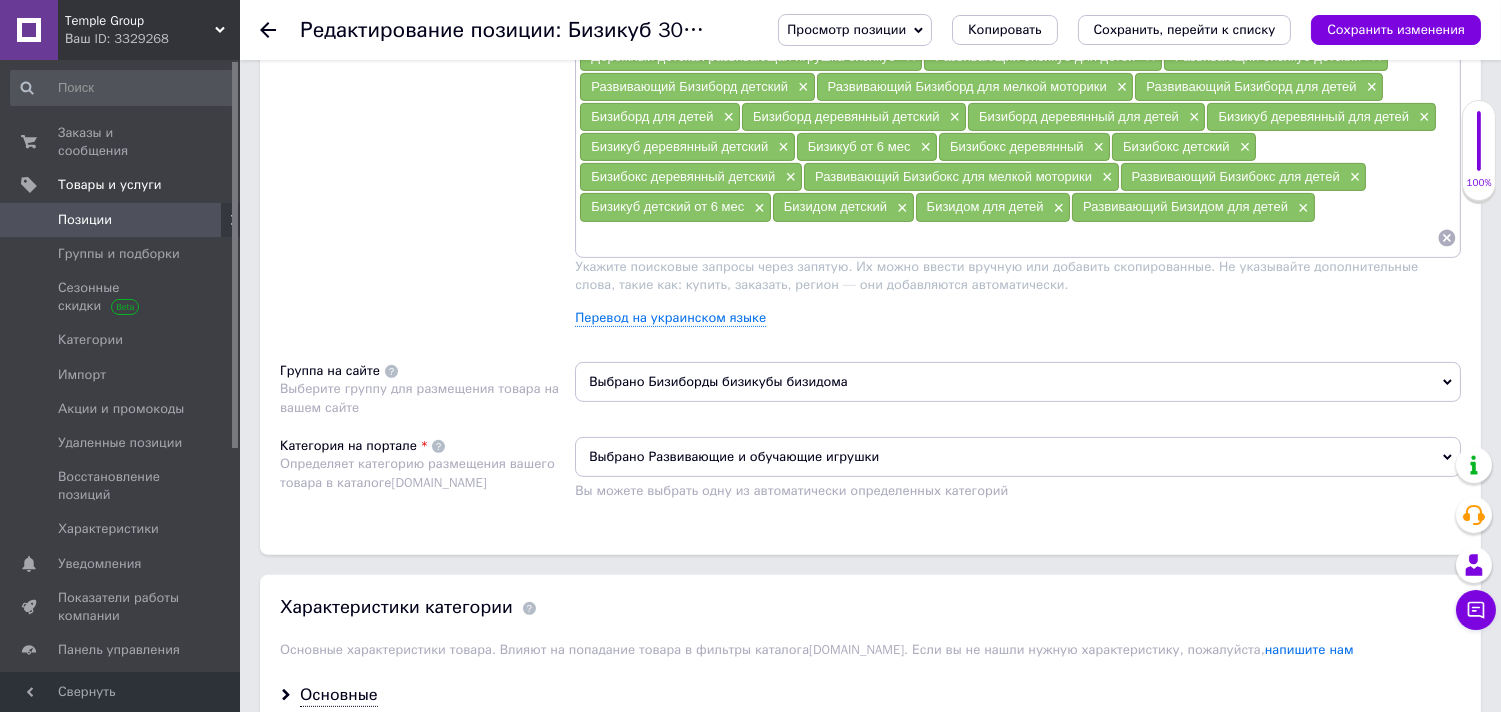 click on "Выбрано Бизиборды бизикубы бизидома" at bounding box center [1018, 382] 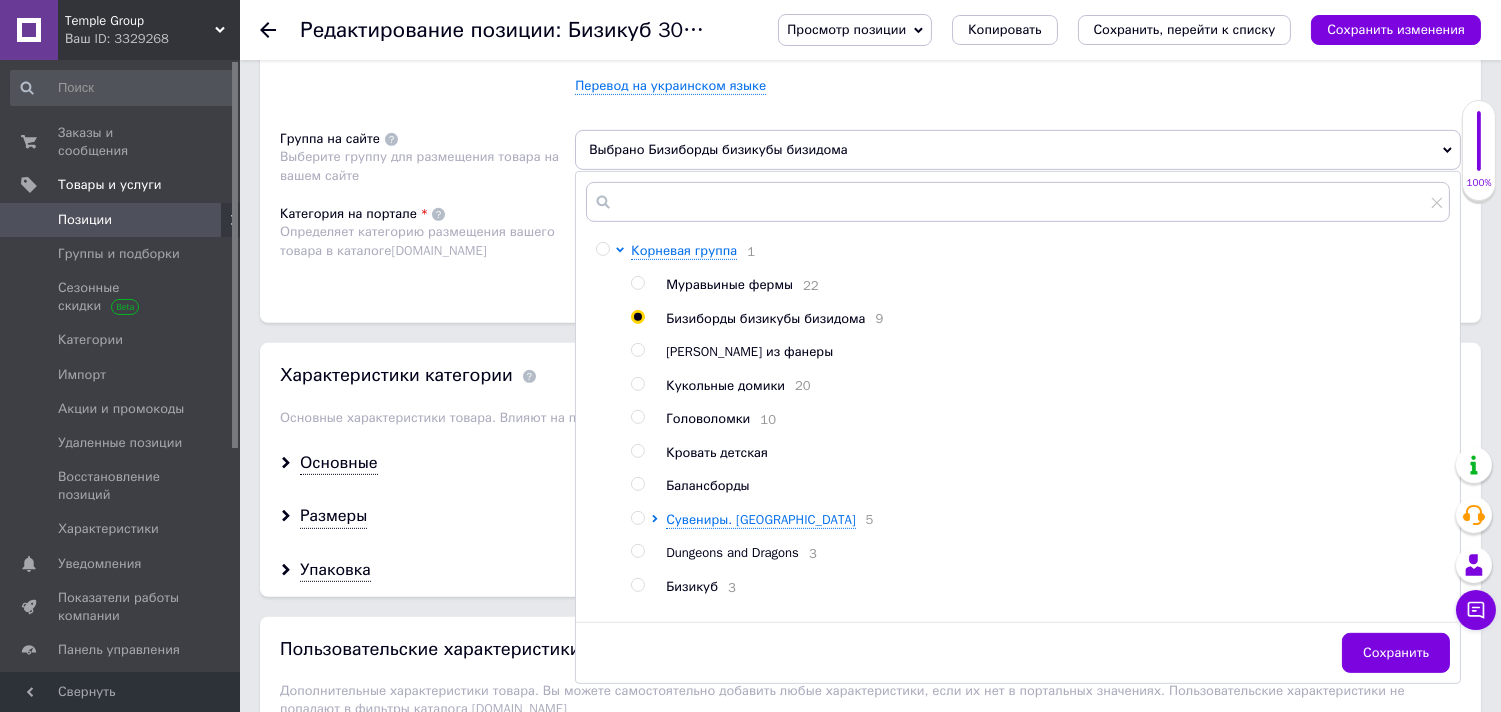 scroll, scrollTop: 1723, scrollLeft: 0, axis: vertical 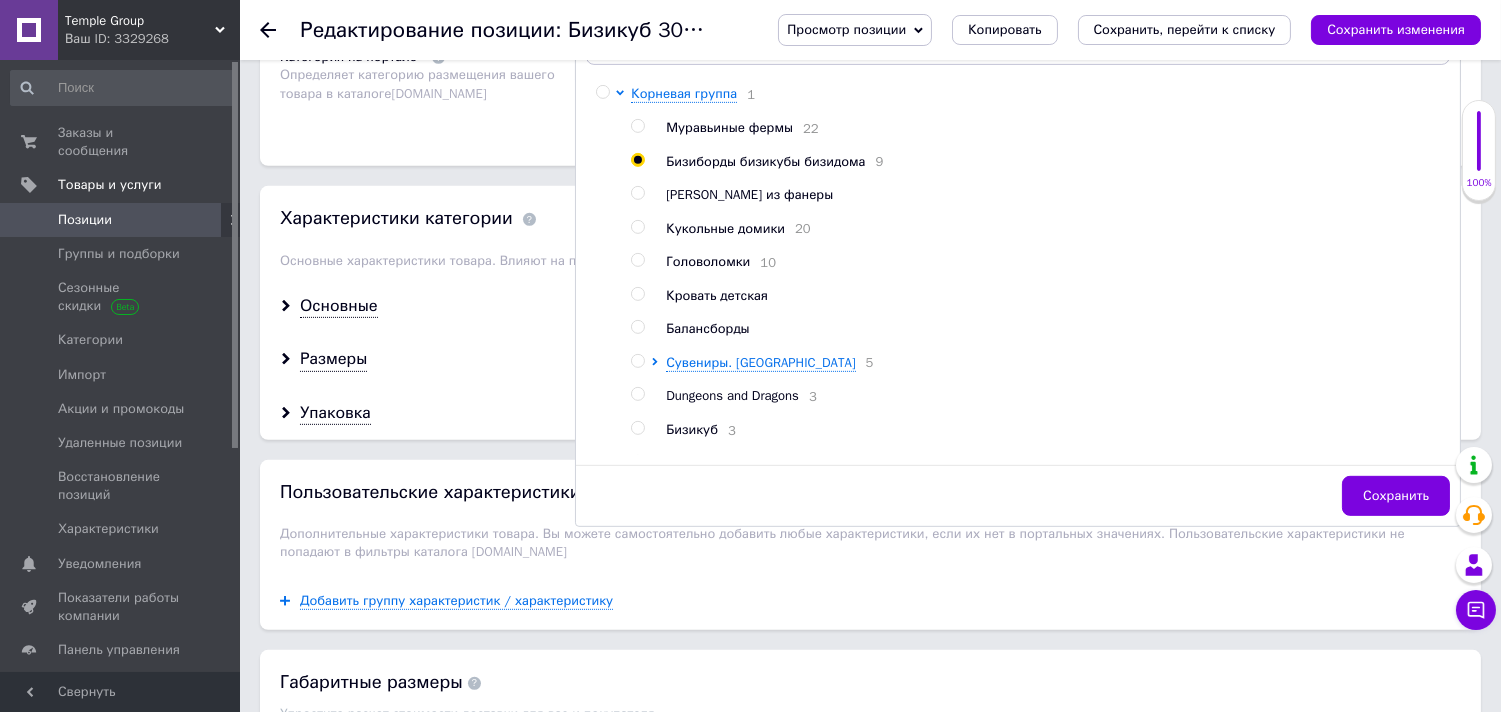 click at bounding box center (637, 428) 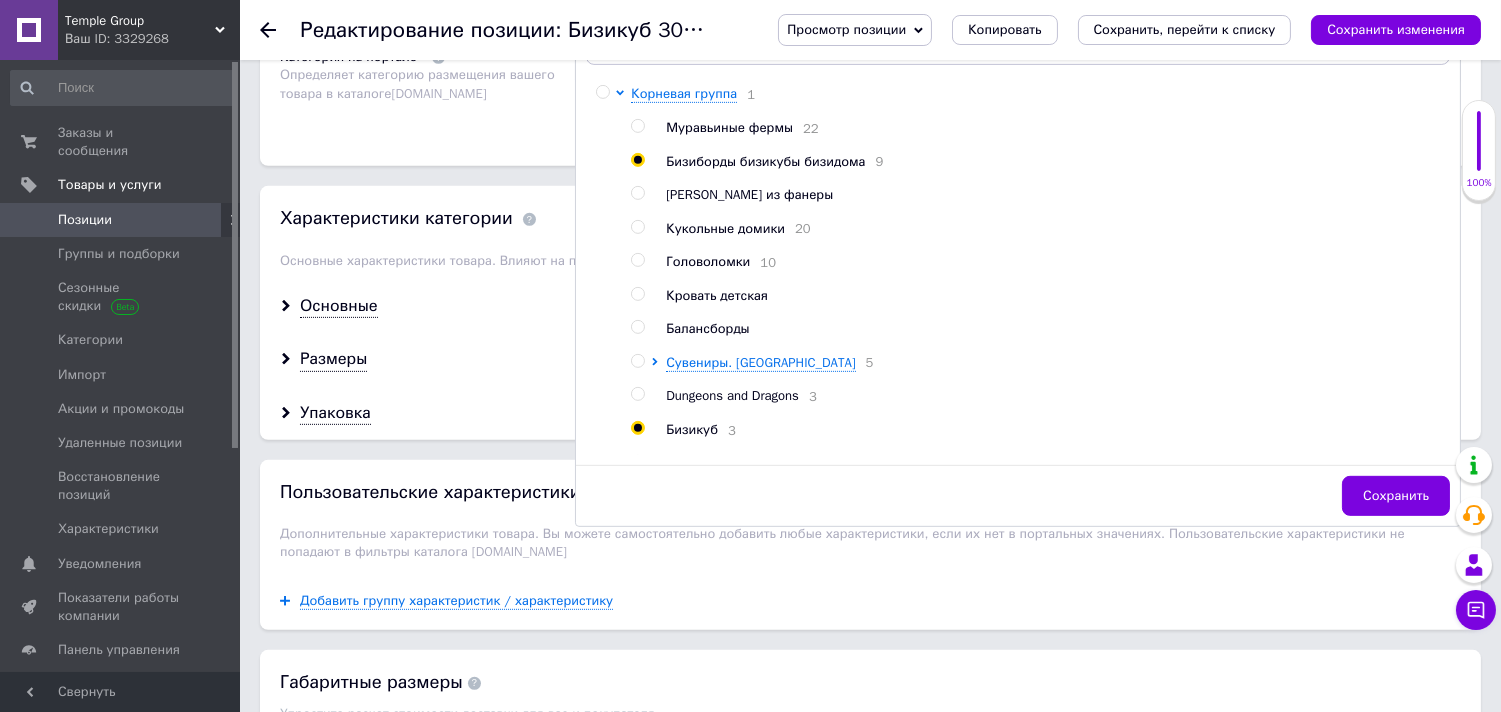 radio on "true" 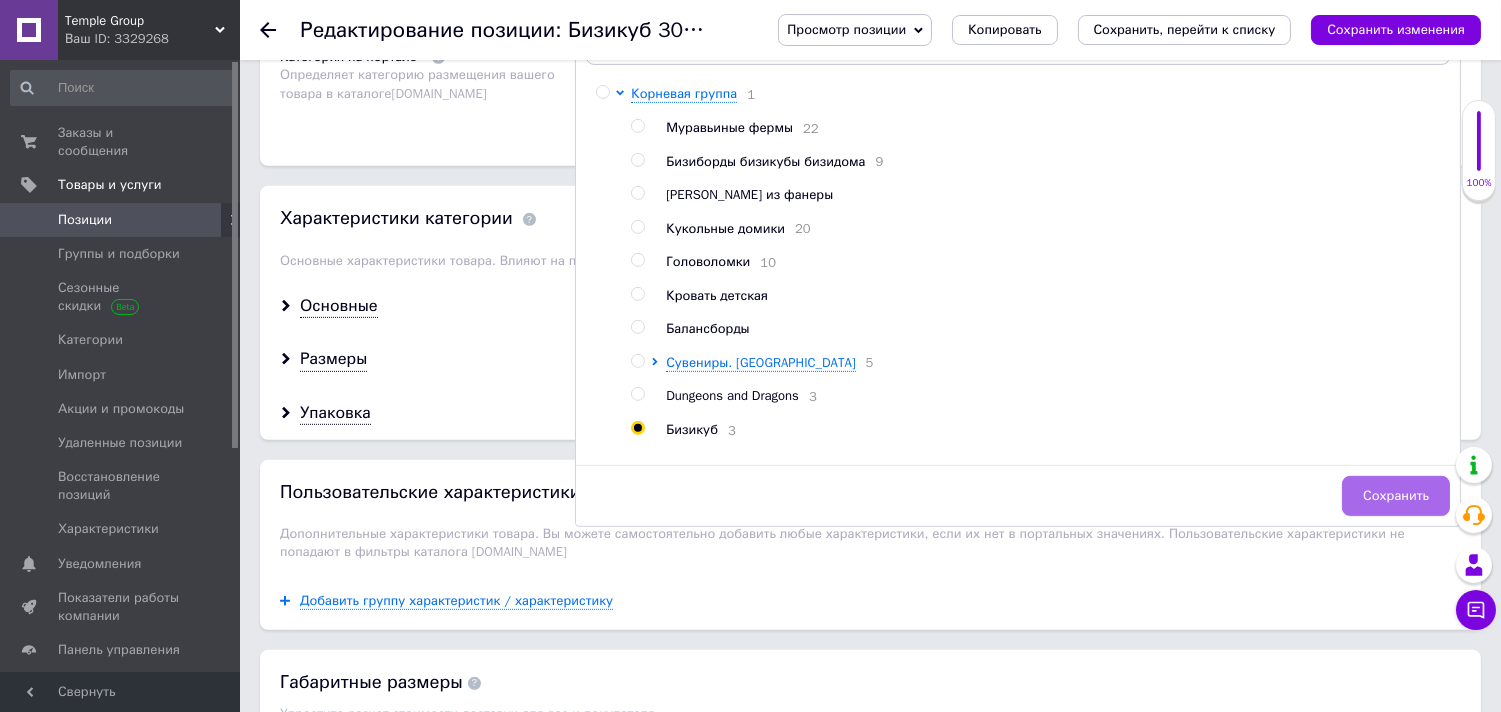 click on "Сохранить" at bounding box center (1396, 496) 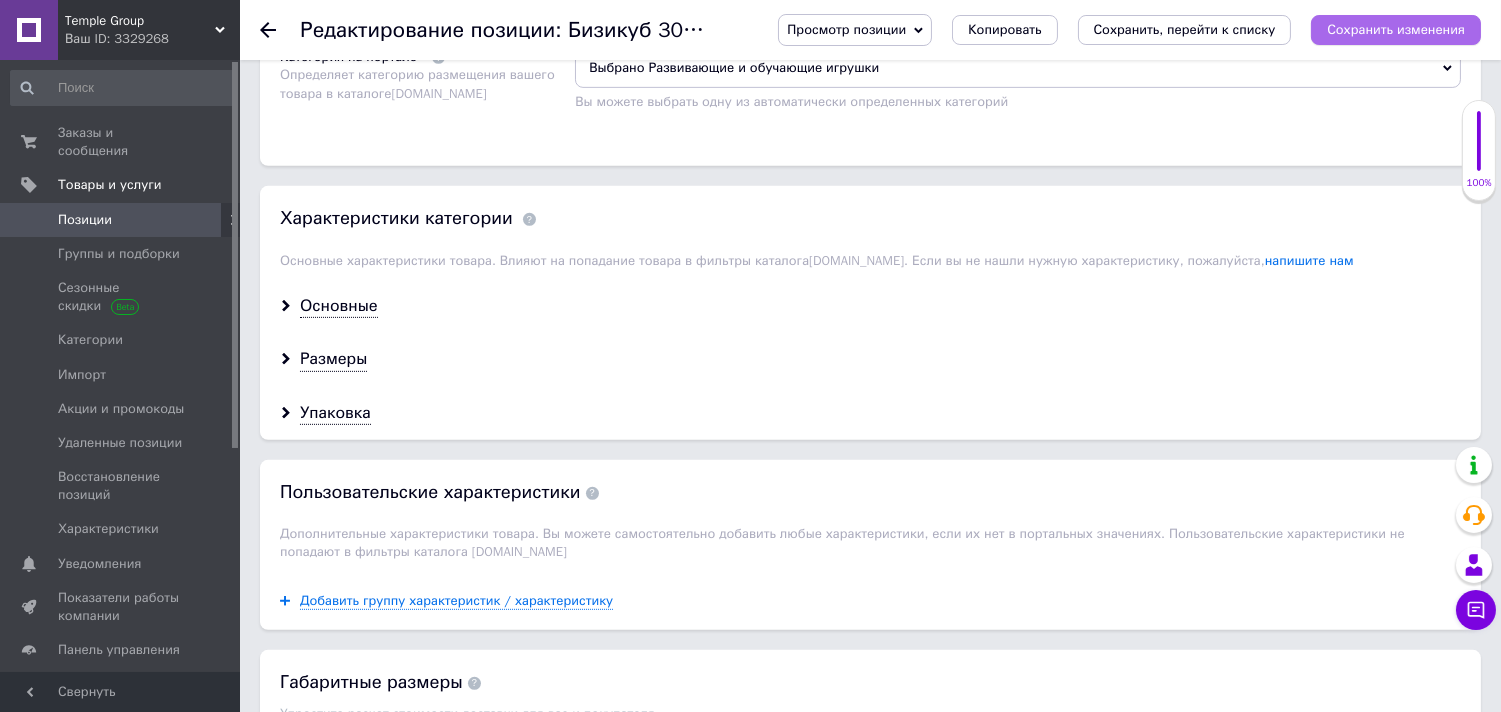 click on "Сохранить изменения" at bounding box center [1396, 30] 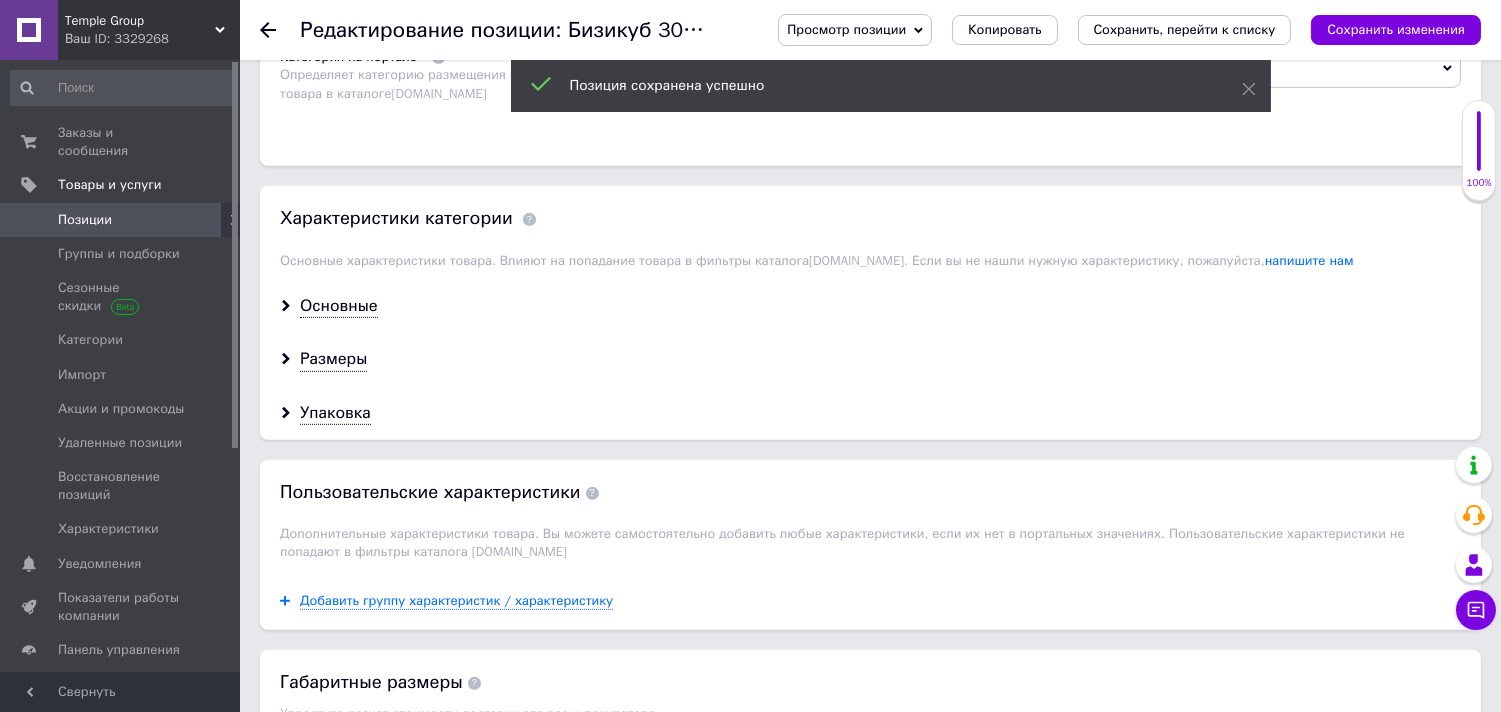 click 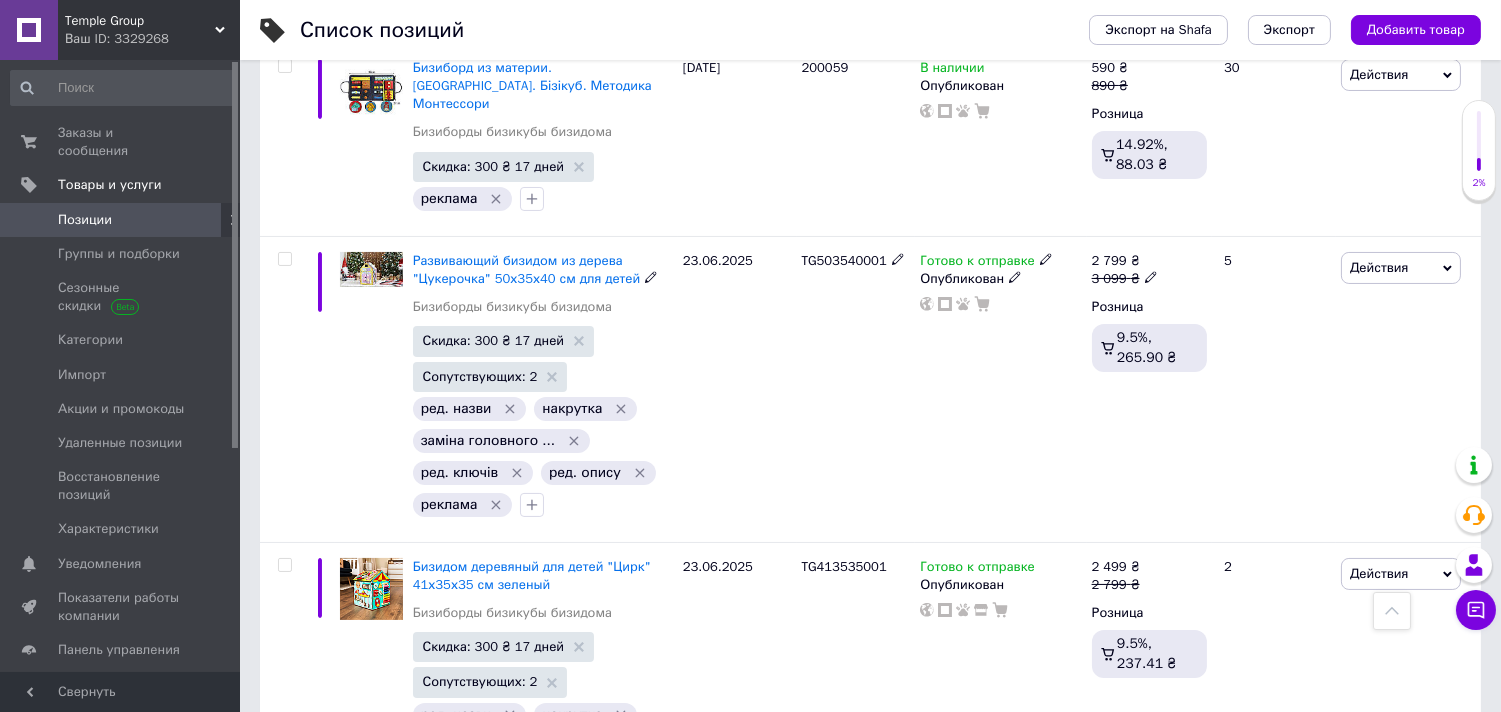 scroll, scrollTop: 431, scrollLeft: 0, axis: vertical 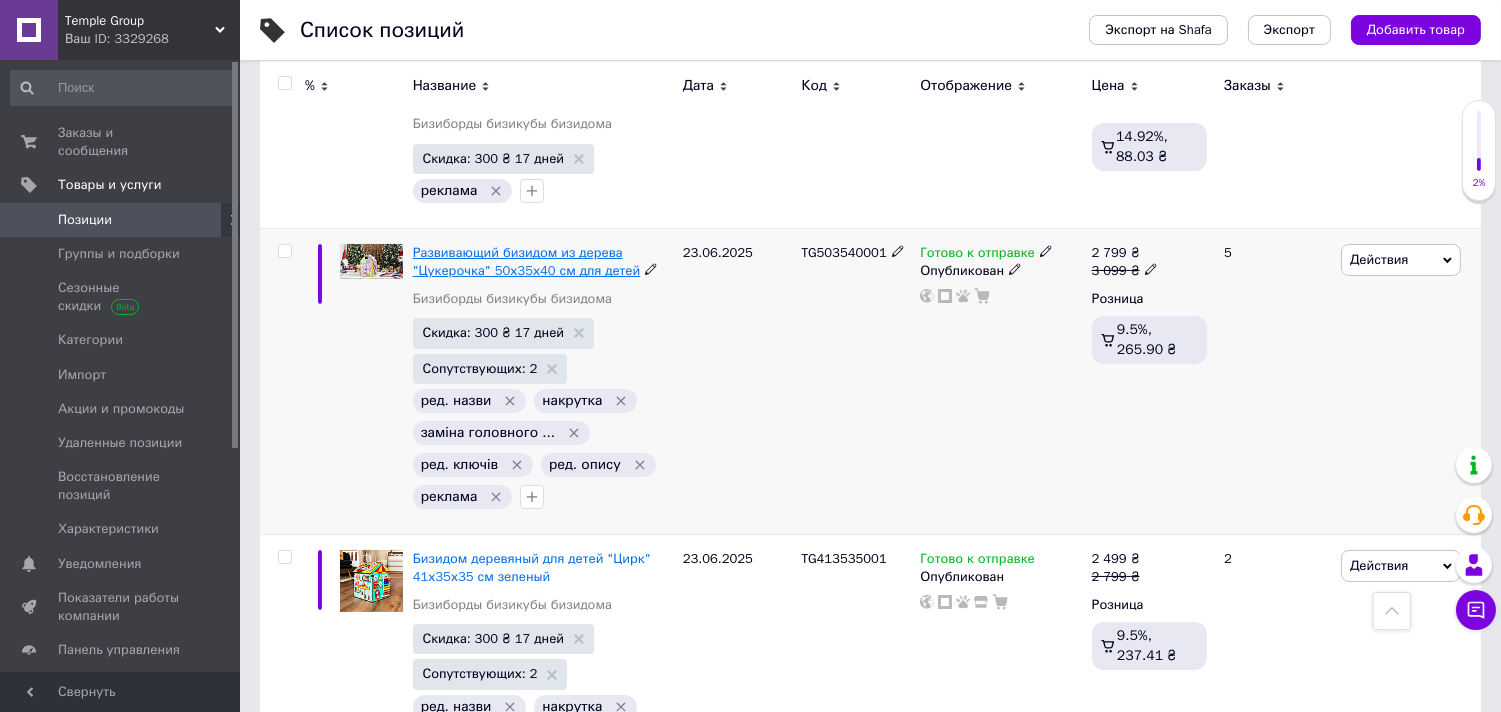click on "Развивающий бизидом из дерева "Цукерочка" 50х35х40 см для детей" at bounding box center (527, 261) 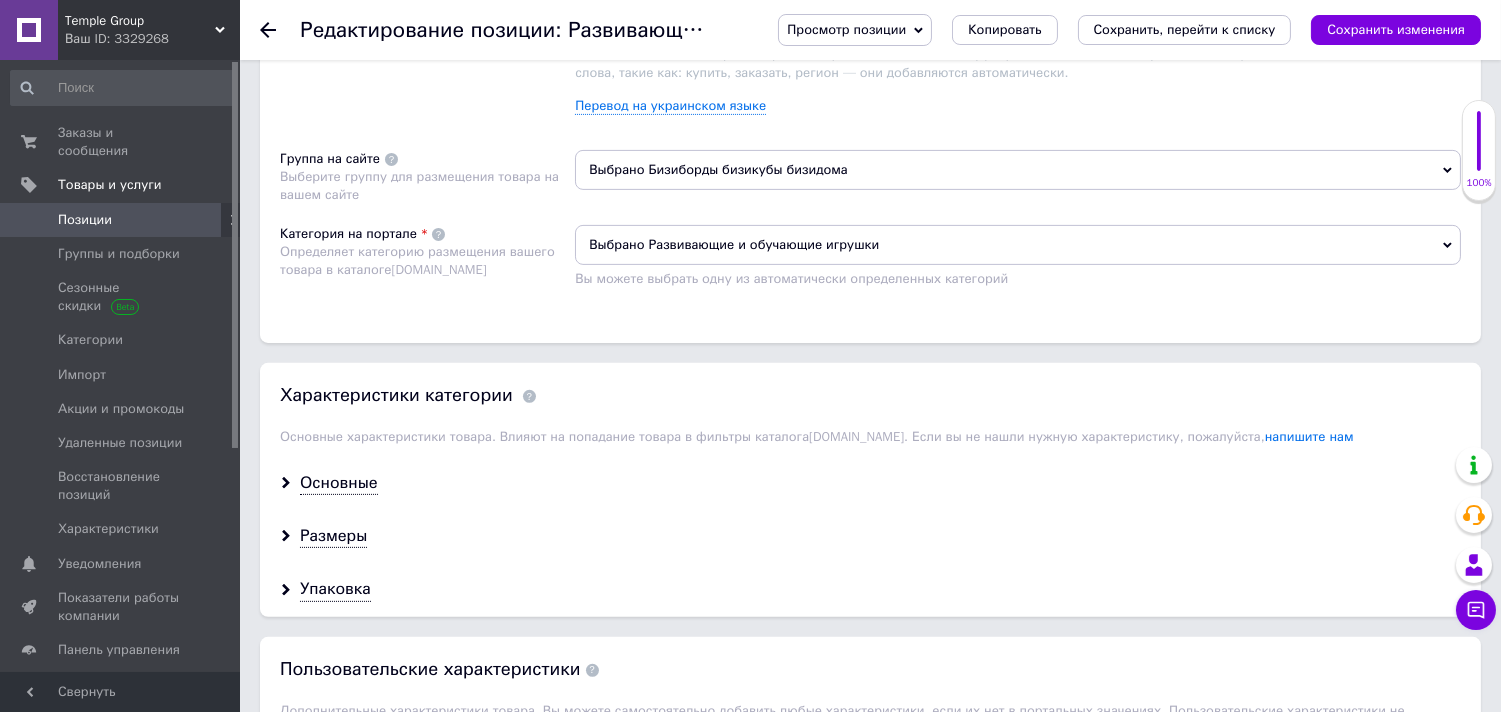 scroll, scrollTop: 1448, scrollLeft: 0, axis: vertical 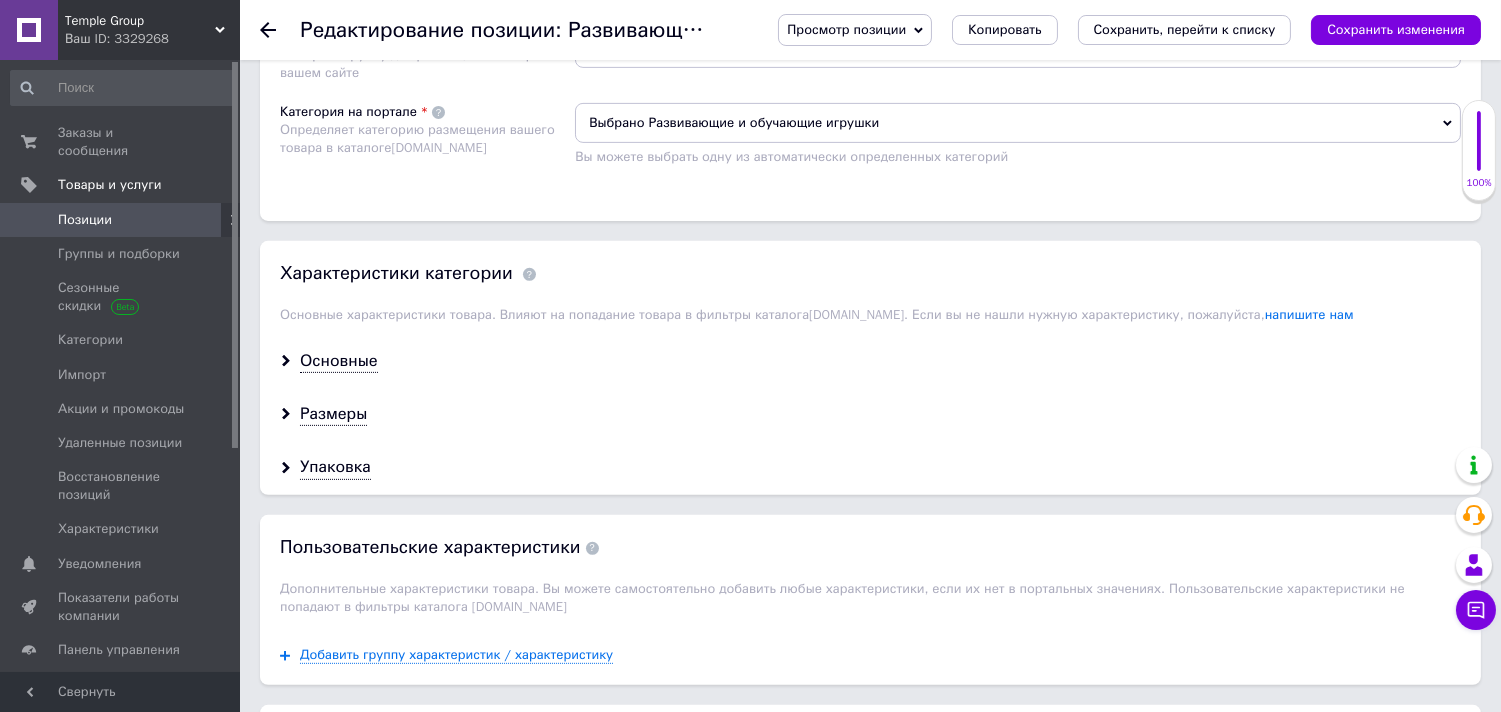 click on "Выбрано Бизиборды бизикубы бизидома" at bounding box center (1018, 48) 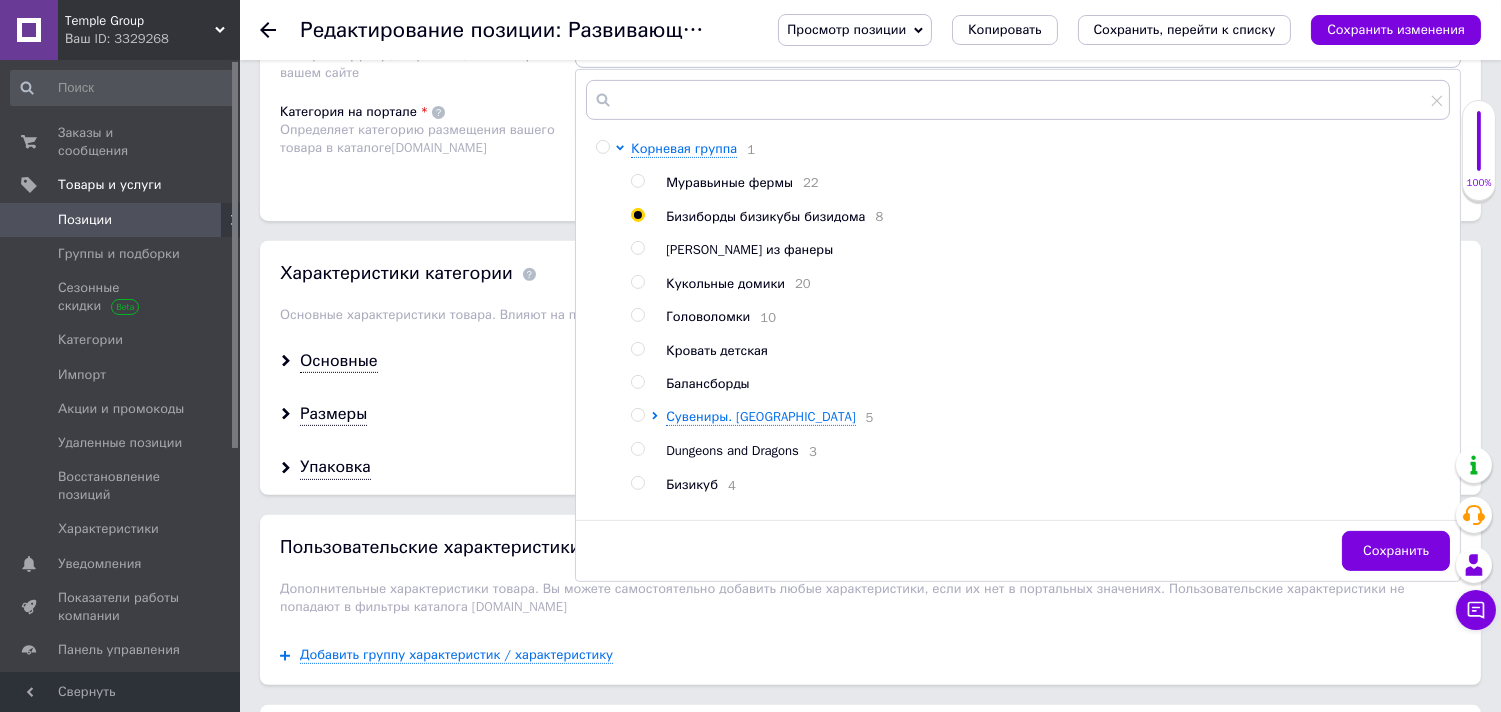 scroll, scrollTop: 67, scrollLeft: 0, axis: vertical 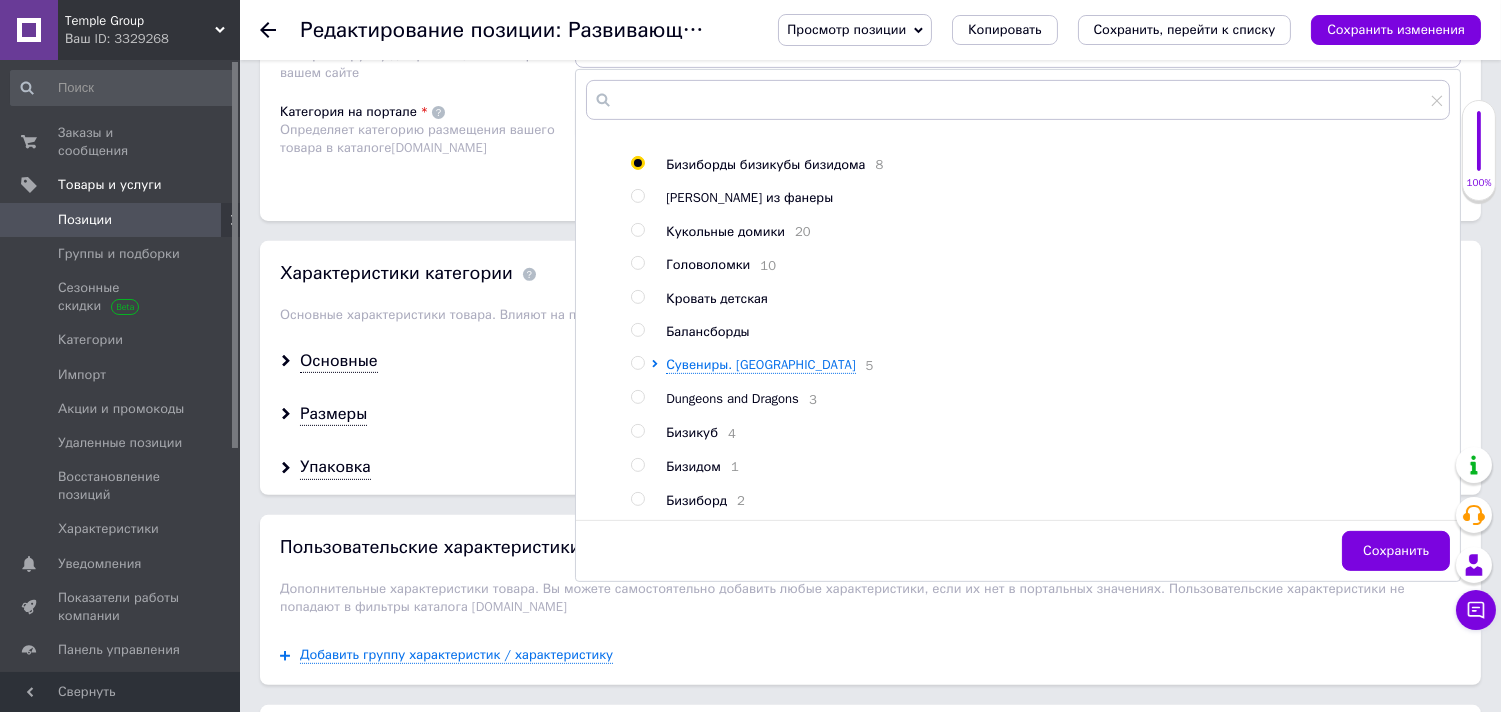 click at bounding box center (641, 467) 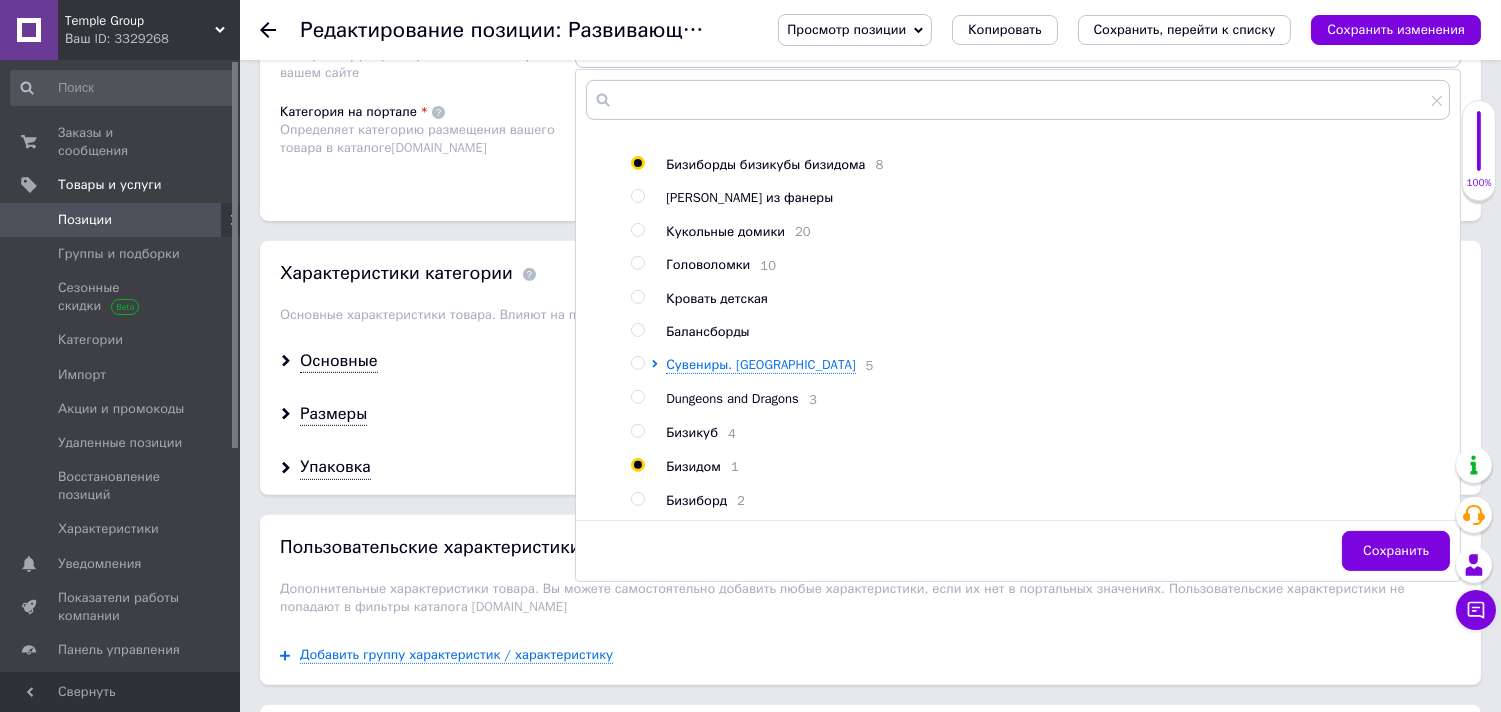 radio on "true" 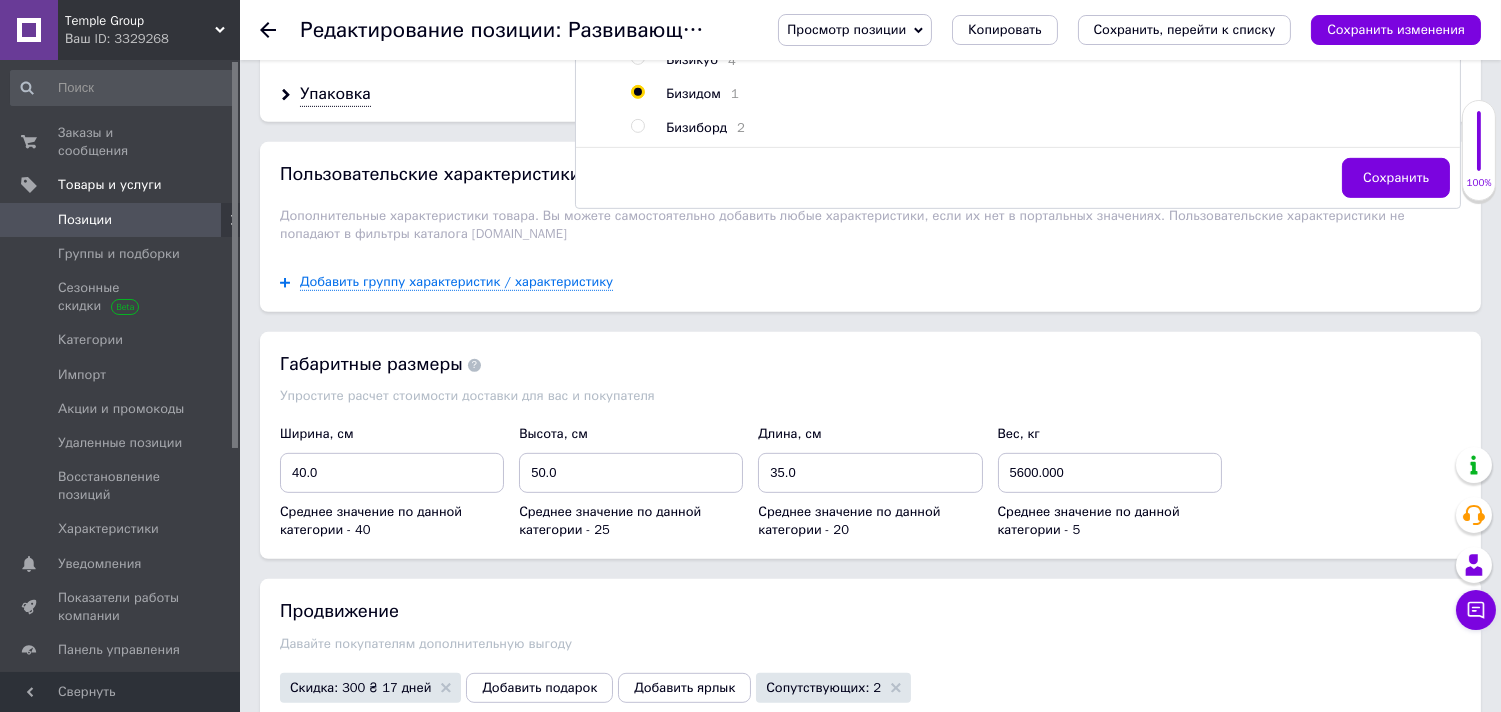 scroll, scrollTop: 1824, scrollLeft: 0, axis: vertical 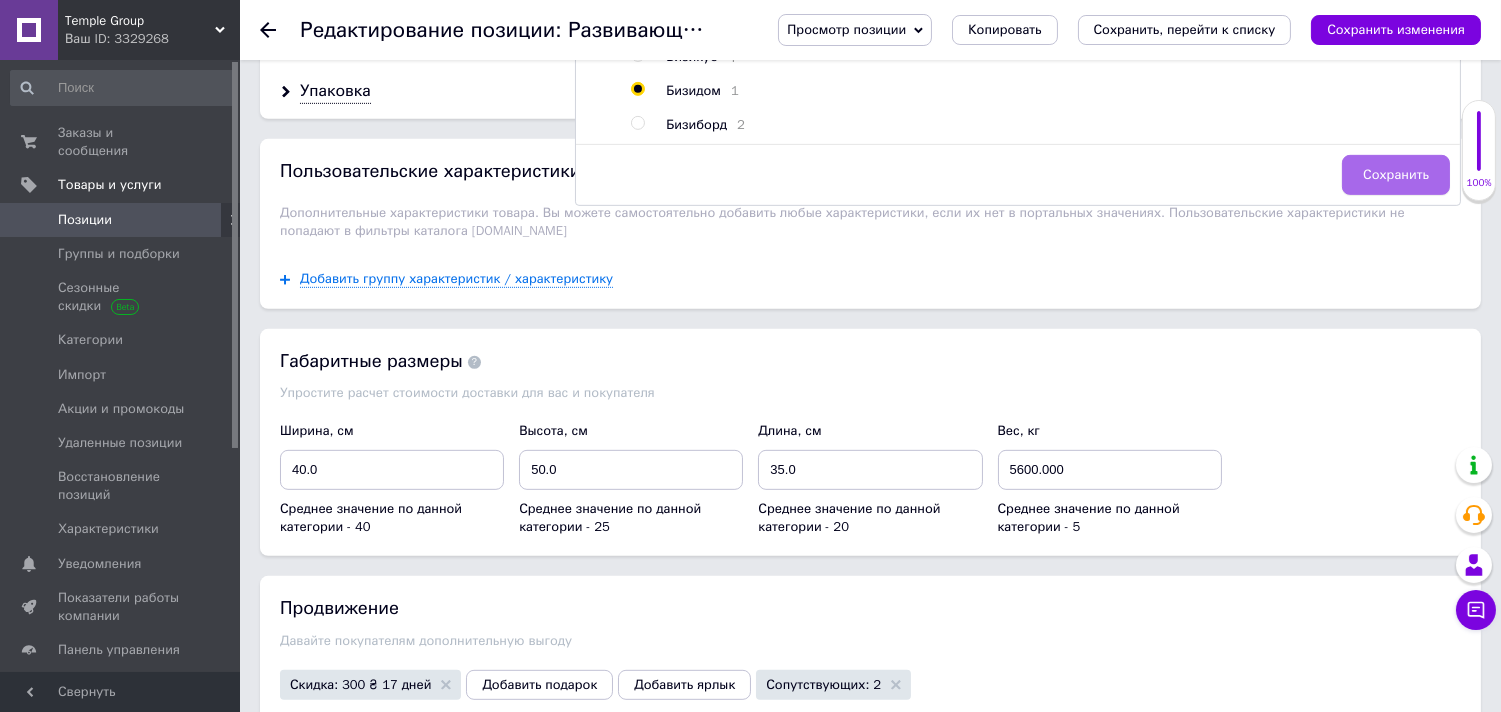 click on "Сохранить" at bounding box center [1396, 175] 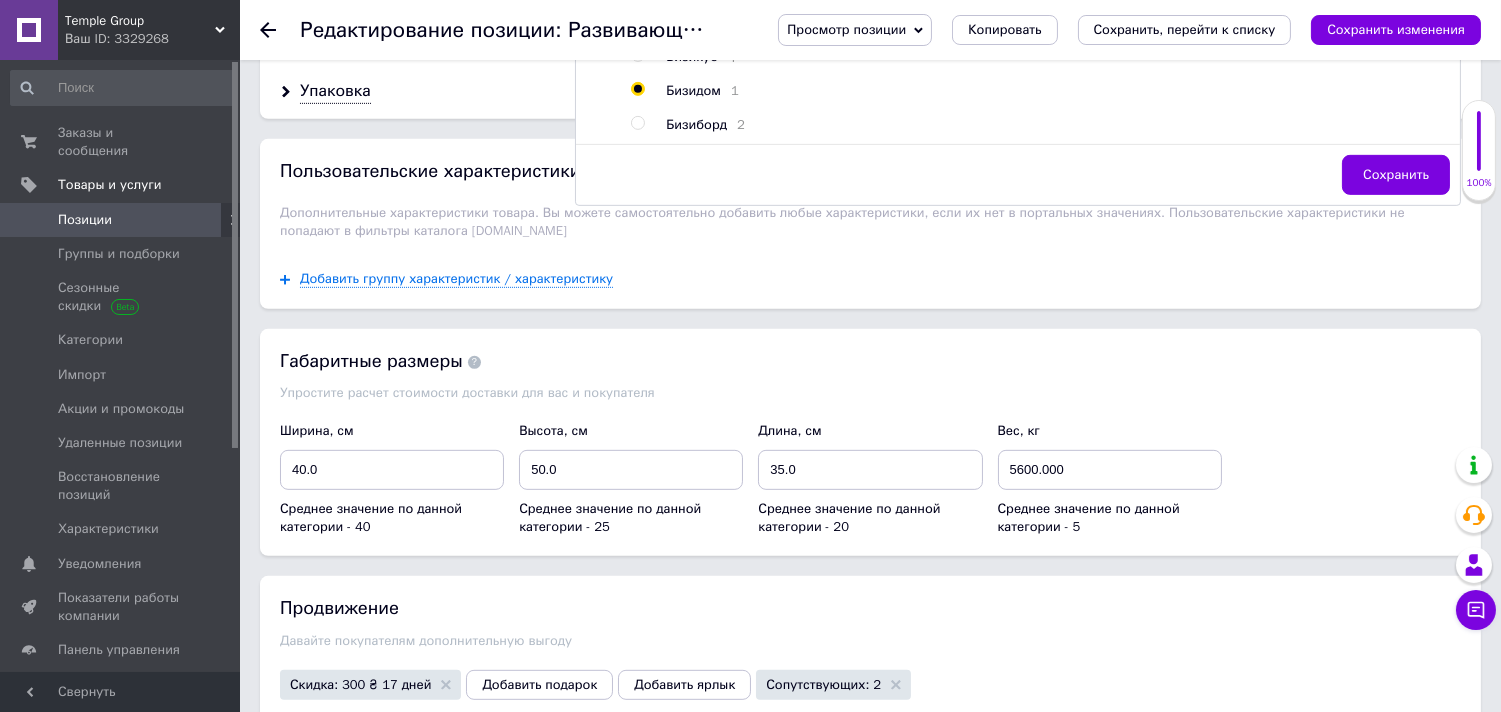 click on "Пользовательские характеристики Дополнительные характеристики товара.
Вы можете самостоятельно добавить любые характеристики, если их нет
в портальных значениях. Пользовательские
характеристики не попадают в фильтры каталога [DOMAIN_NAME]" at bounding box center (870, 195) 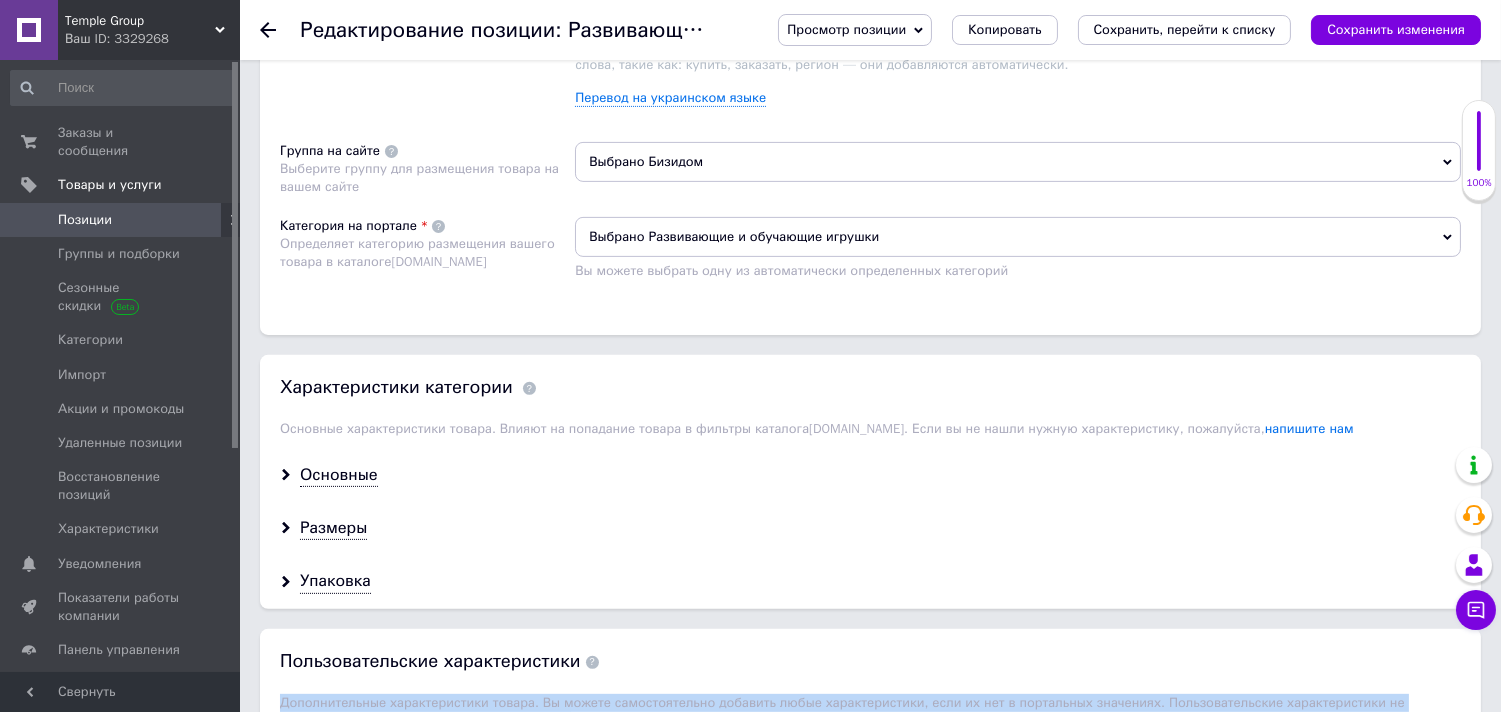 scroll, scrollTop: 1333, scrollLeft: 0, axis: vertical 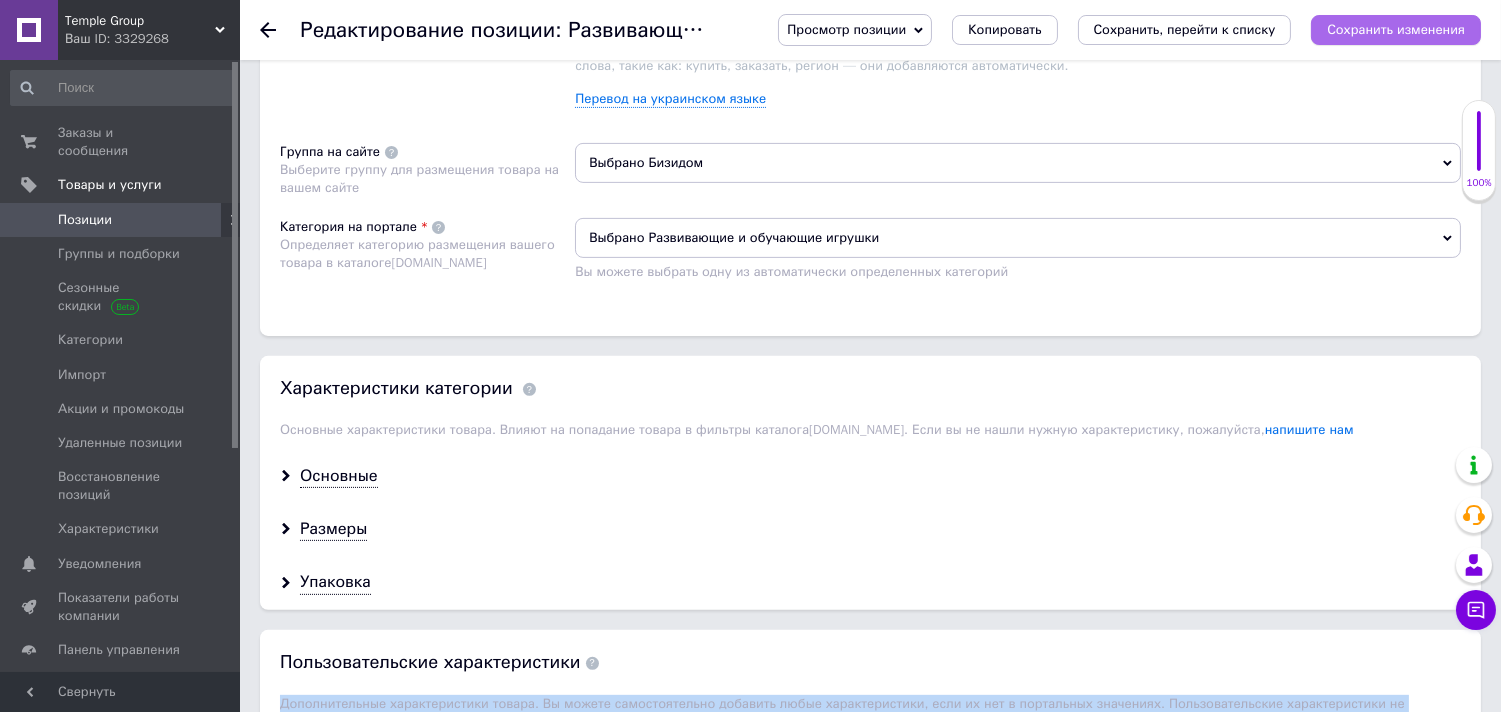 click on "Сохранить изменения" at bounding box center [1396, 30] 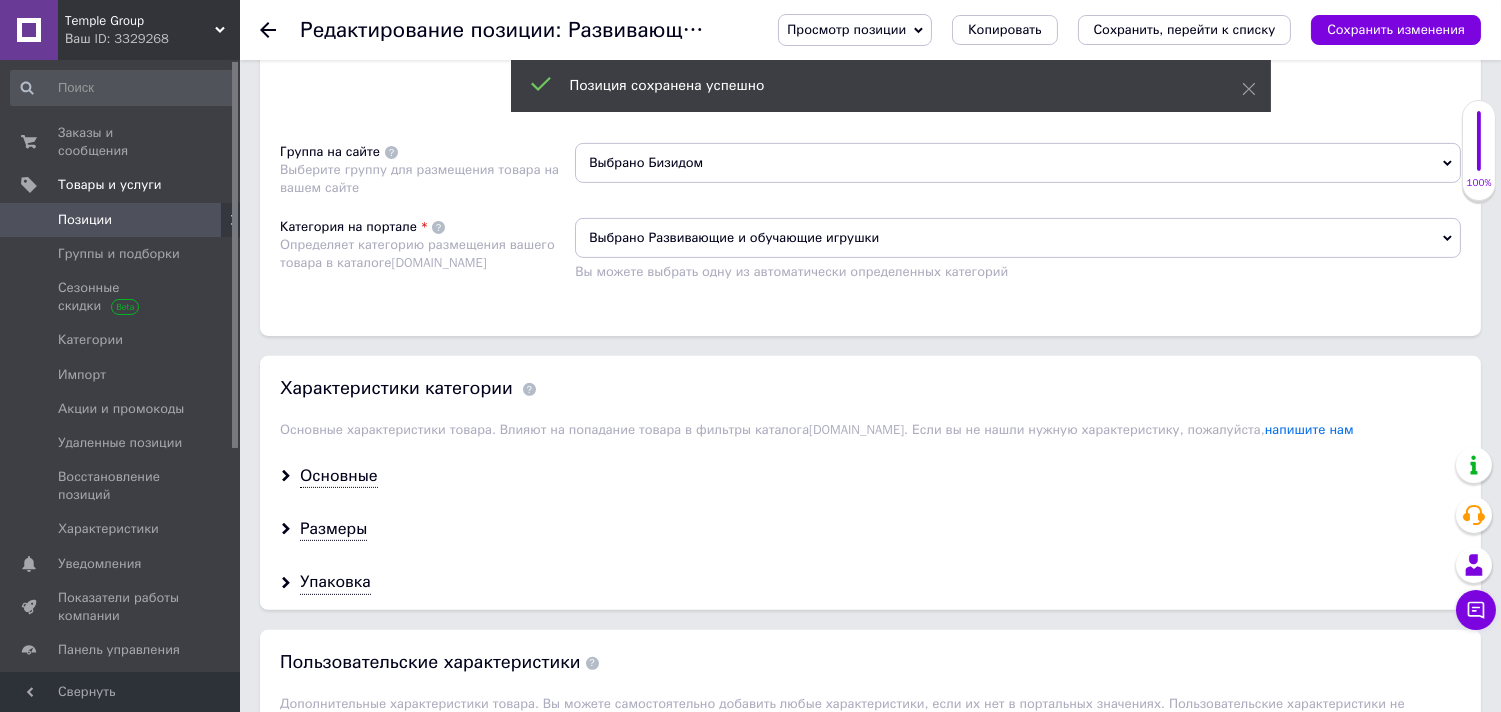 click 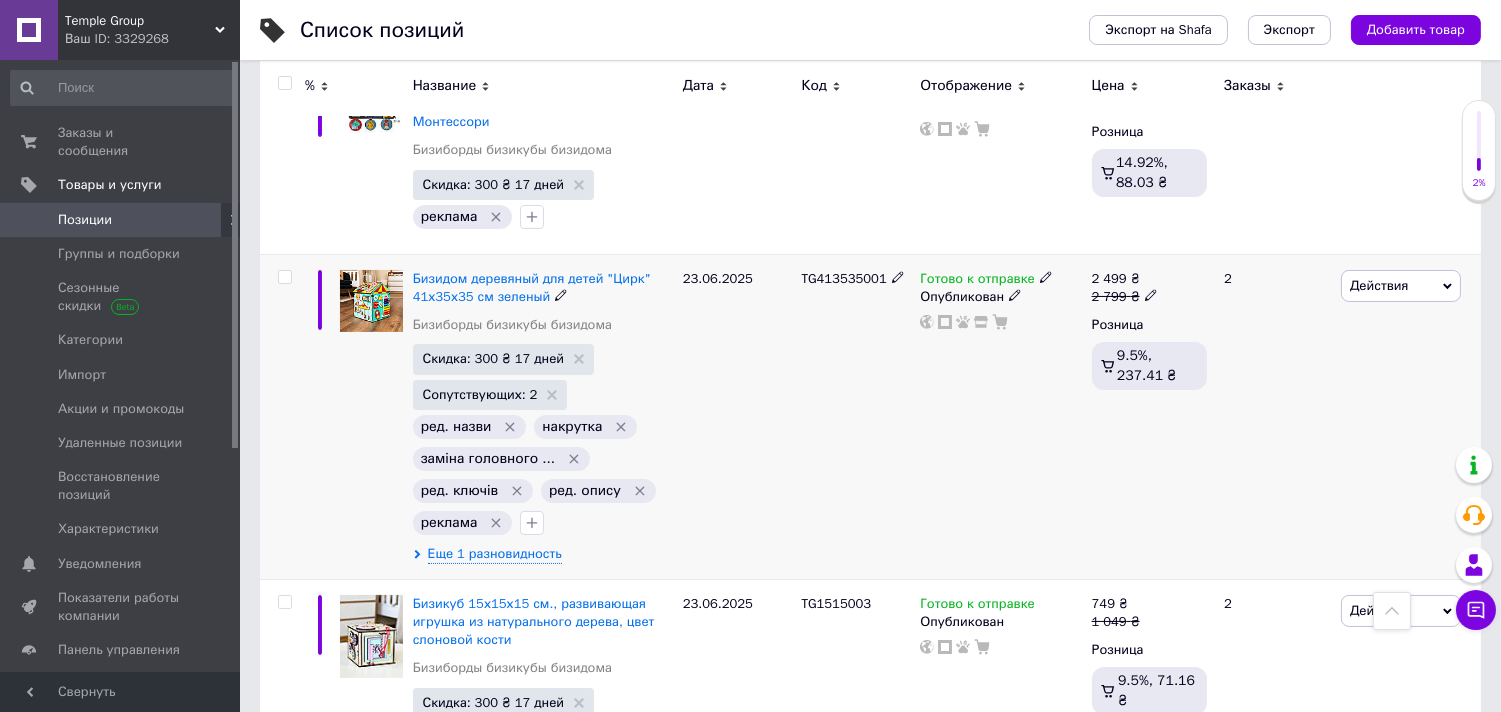 scroll, scrollTop: 366, scrollLeft: 0, axis: vertical 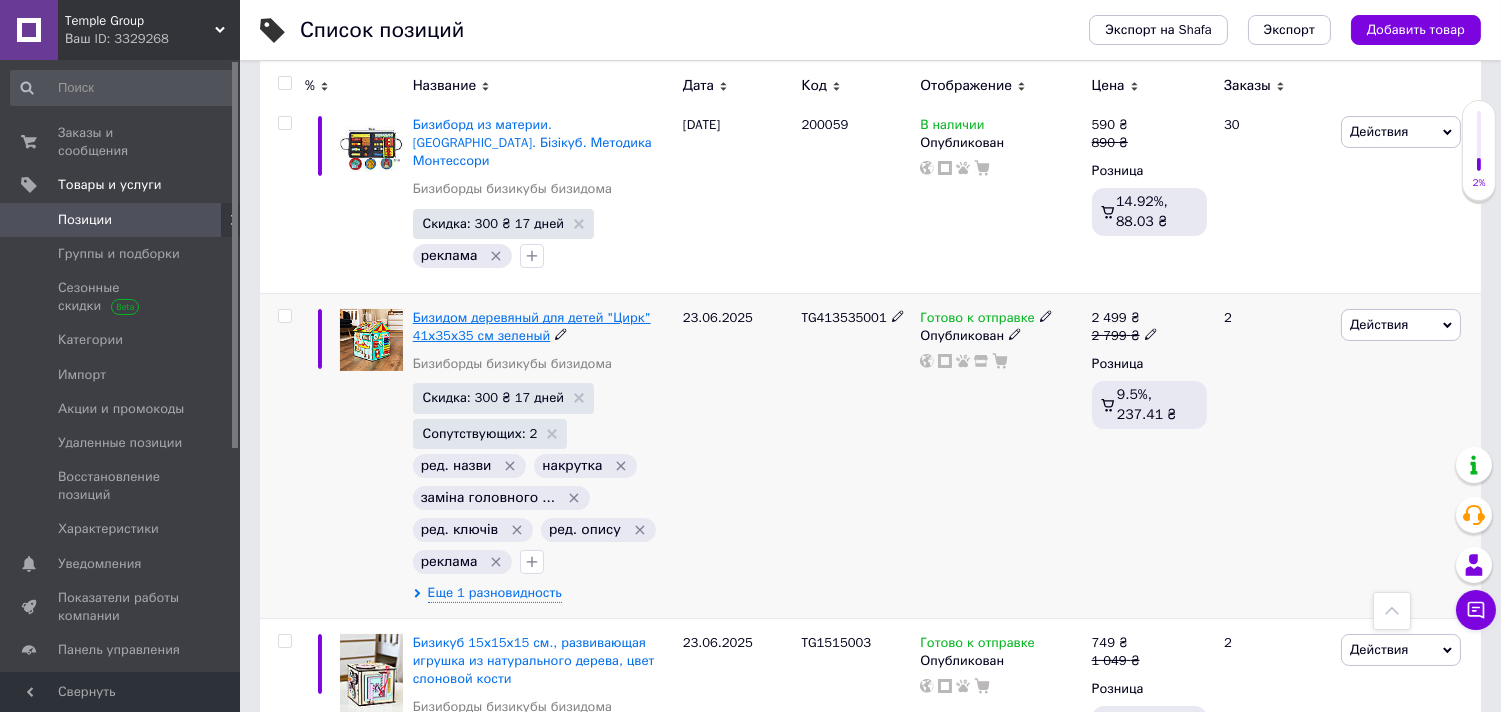 click on "Бизидом деревяный для детей "Цирк" 41х35х35 см зеленый" at bounding box center (532, 326) 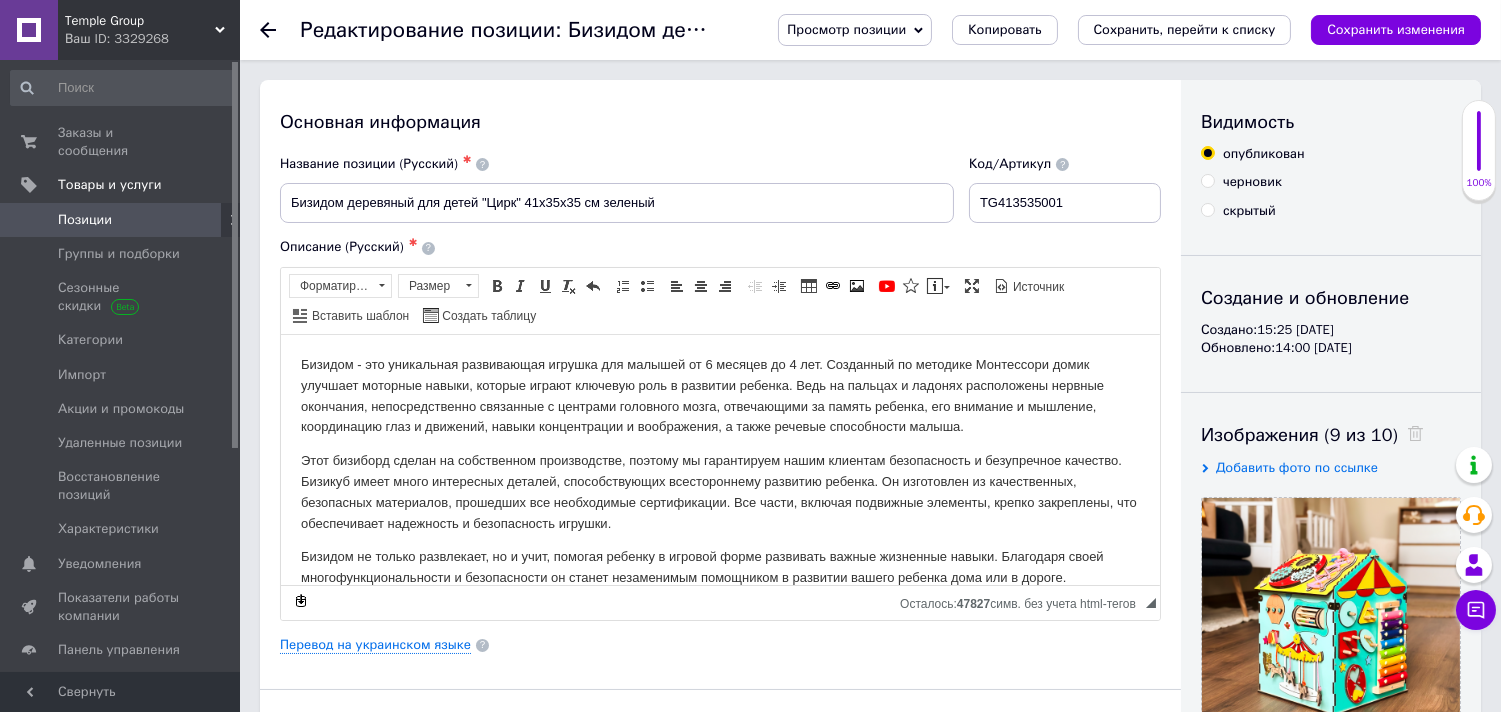 scroll, scrollTop: 0, scrollLeft: 0, axis: both 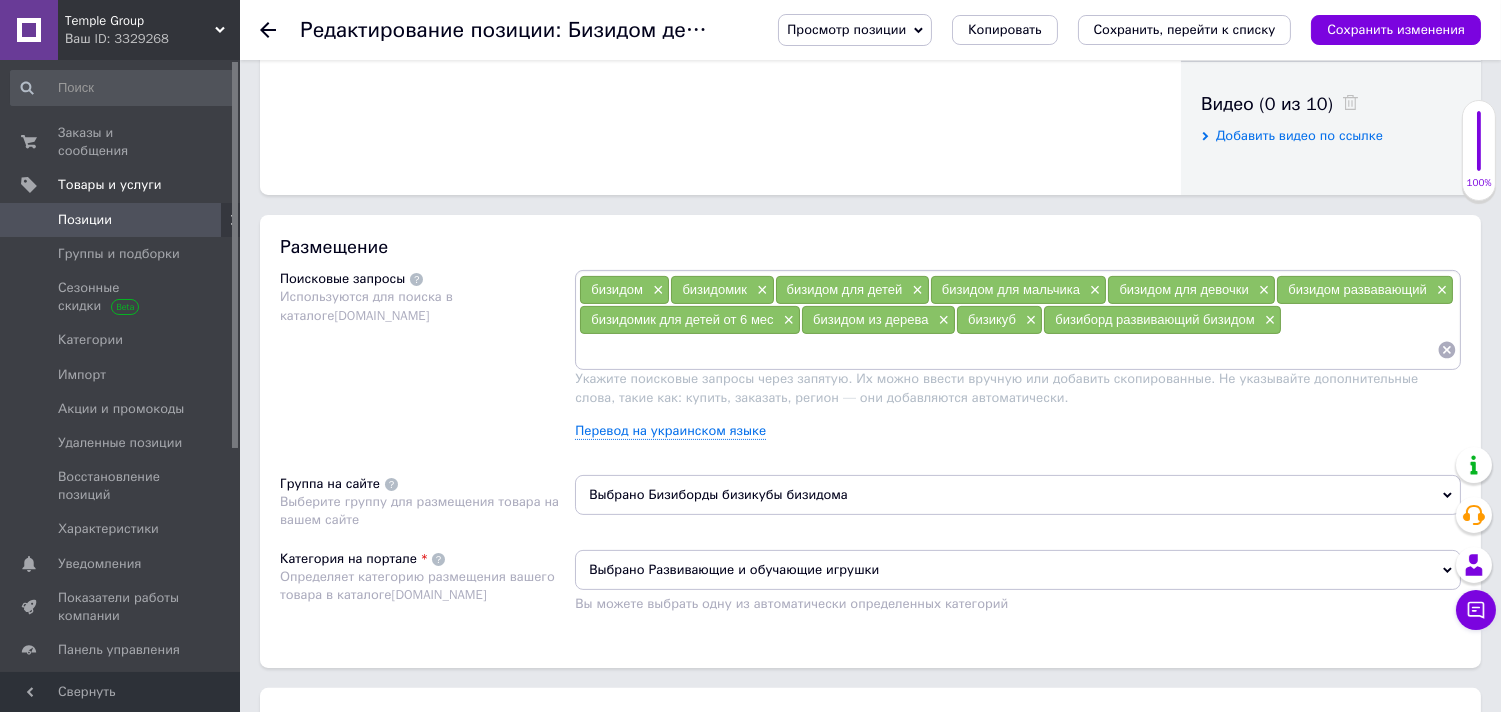click on "Основная информация Название позиции (Русский) ✱ Бизидом деревяный для детей "Цирк" 41х35х35 см зеленый Код/Артикул TG413535001 Описание (Русский) ✱
Бизидом не только развлекает, но и учит, помогая ребенку в игровой форме развивать важные жизненные навыки. Благодаря своей многофункциональности и безопасности он станет незаменимым помощником в развитии вашего ребенка дома или в дороге.
Давайте подробнее рассмотрим, почему стоит выбрать этот биздом:
Лабиринтик –  тренирует внимание,  концентрацию и навыки решения проблем." at bounding box center (720, -363) 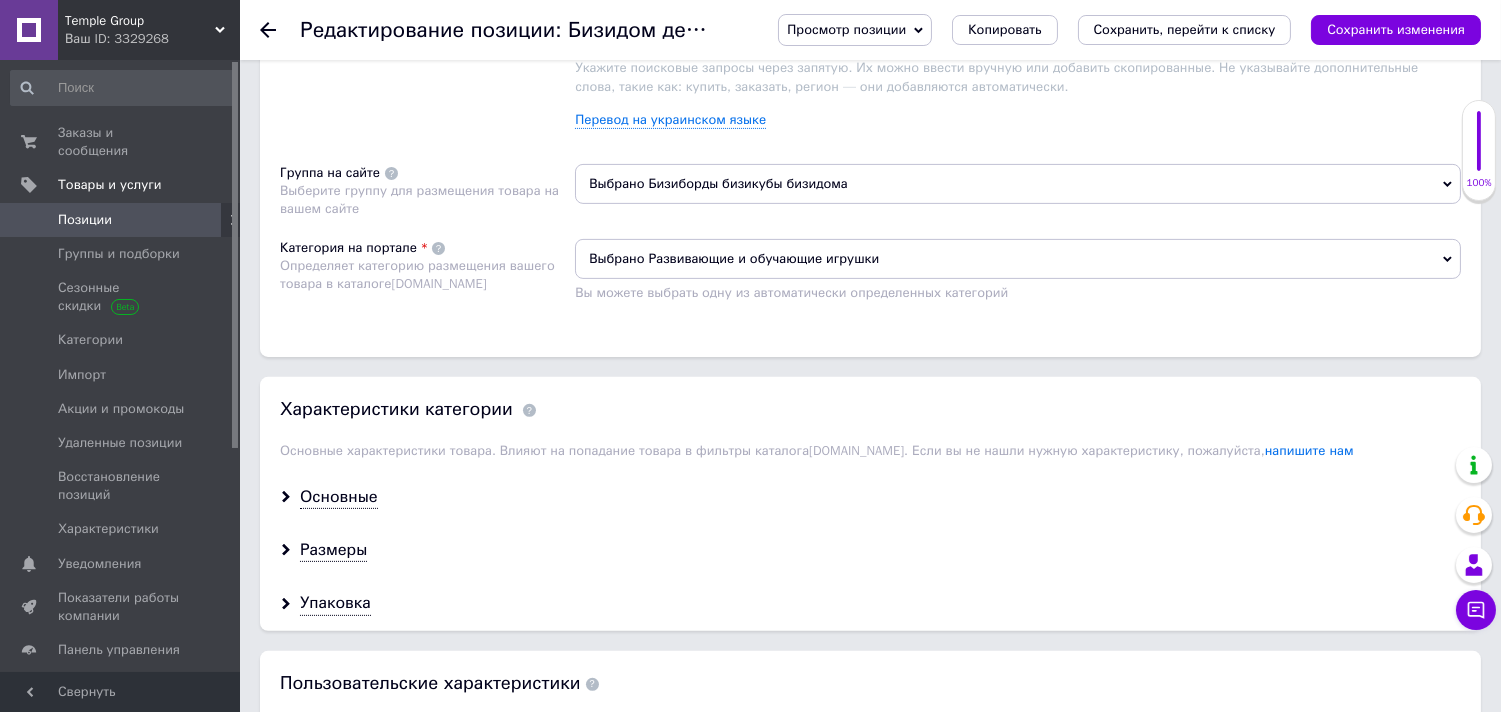 scroll, scrollTop: 1338, scrollLeft: 0, axis: vertical 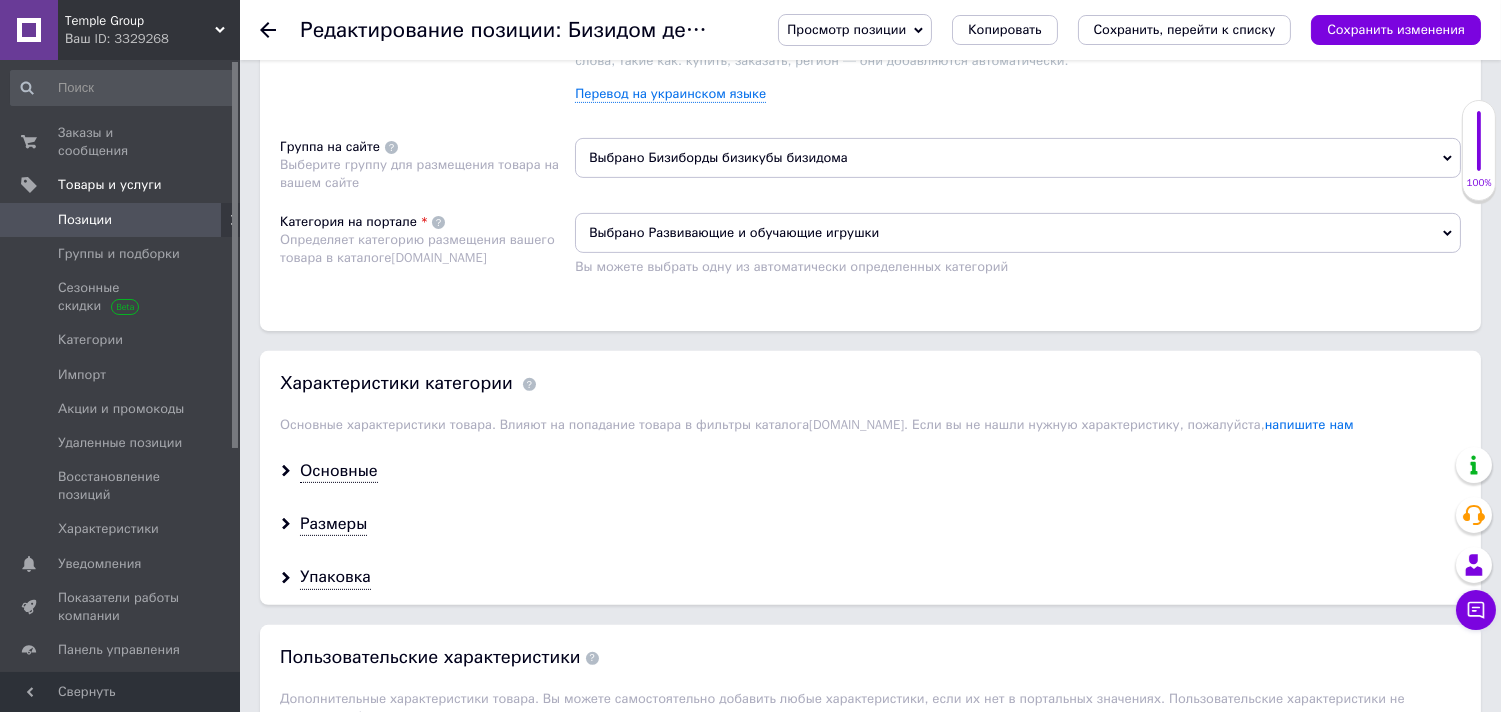 click on "Выбрано Бизиборды бизикубы бизидома" at bounding box center (1018, 158) 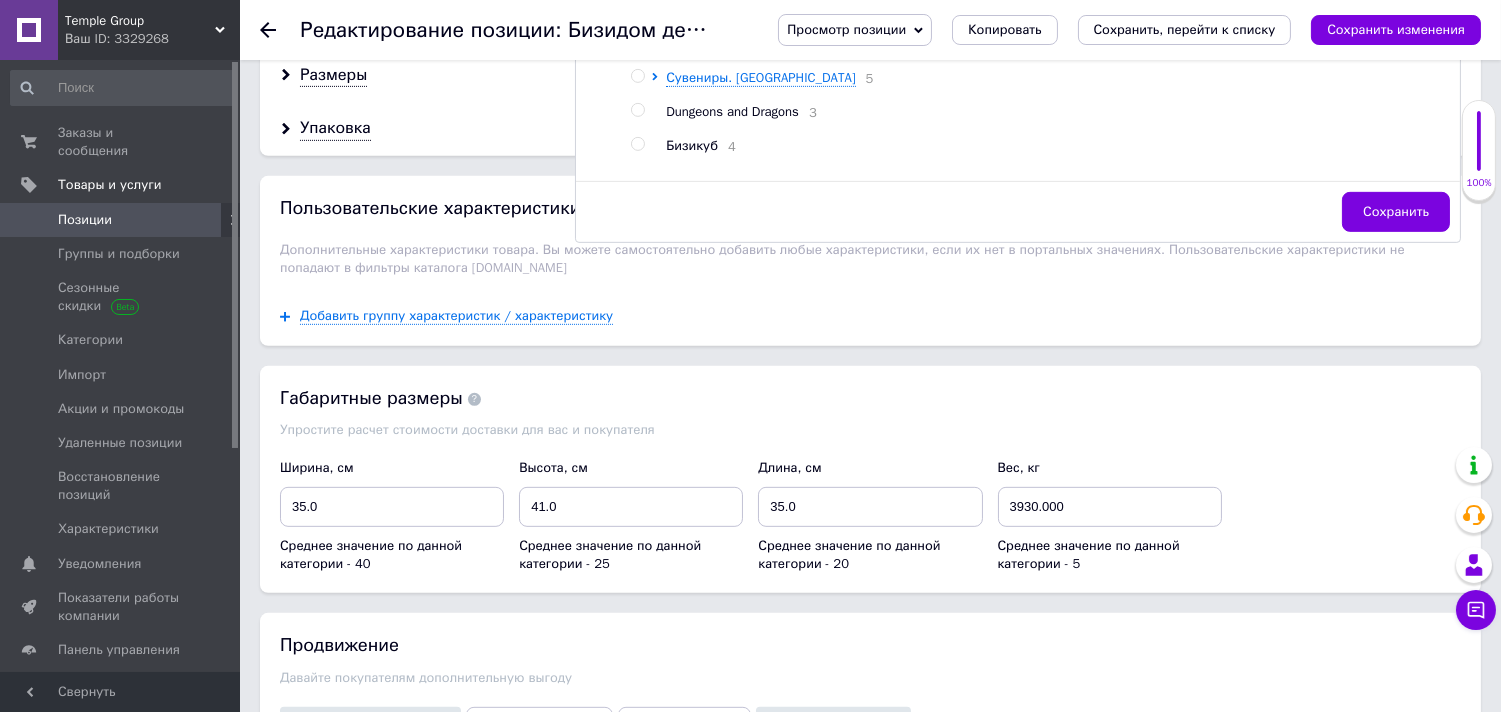 scroll, scrollTop: 1788, scrollLeft: 0, axis: vertical 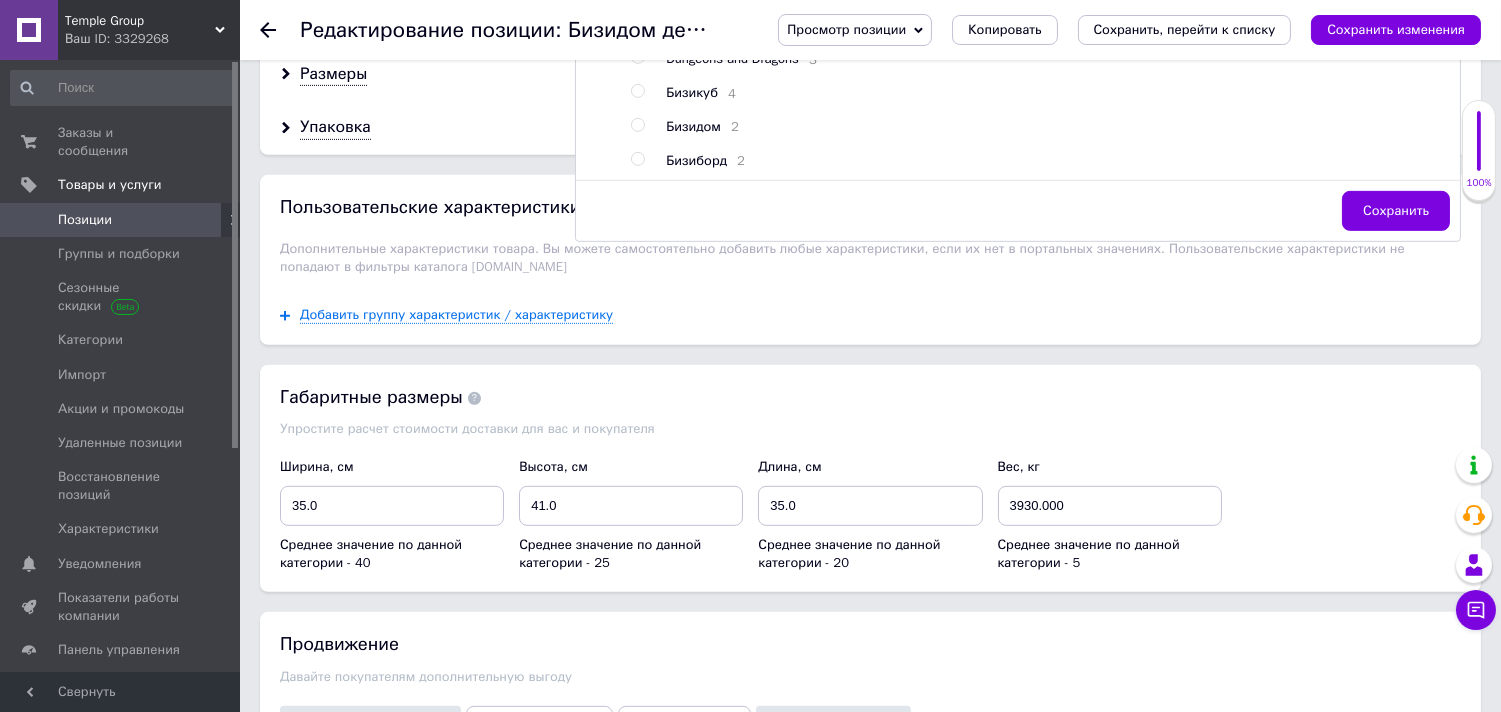 click at bounding box center [637, 125] 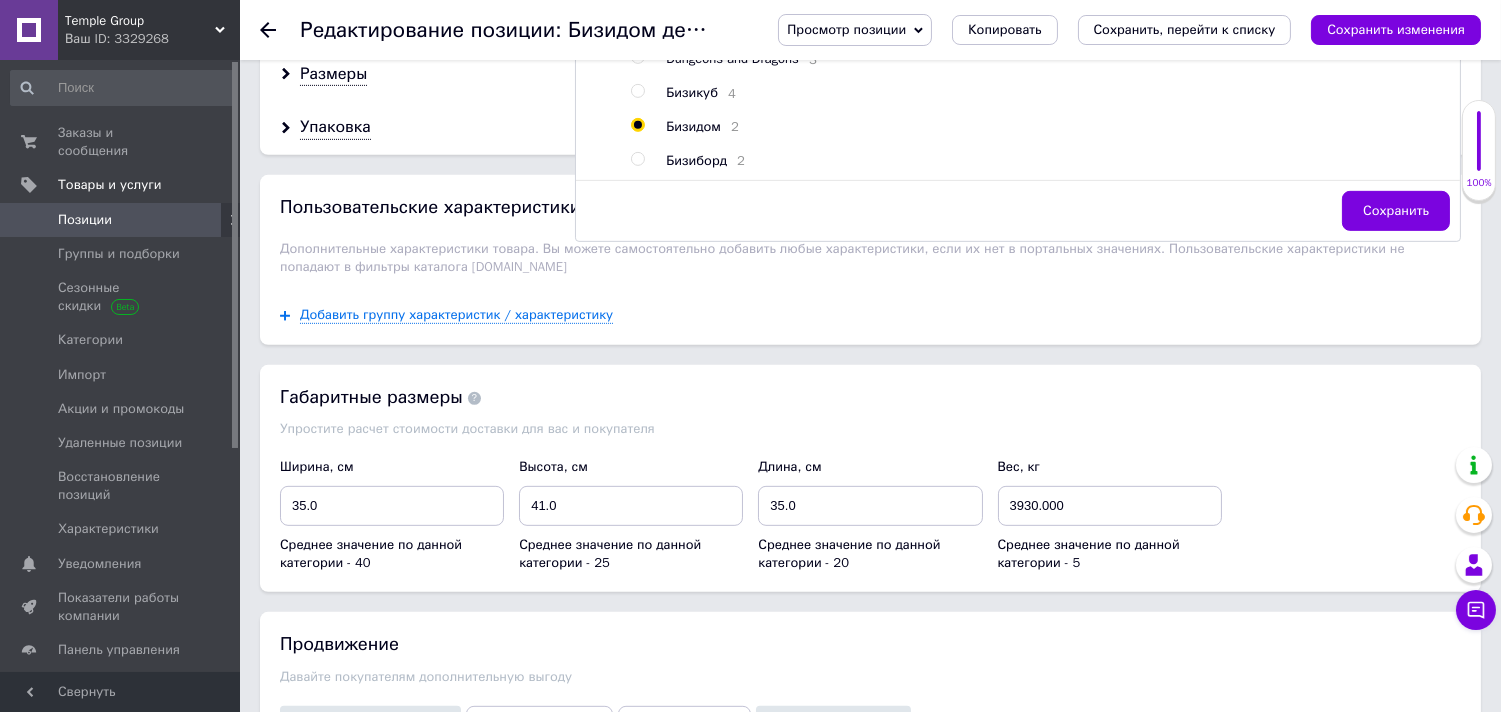 radio on "true" 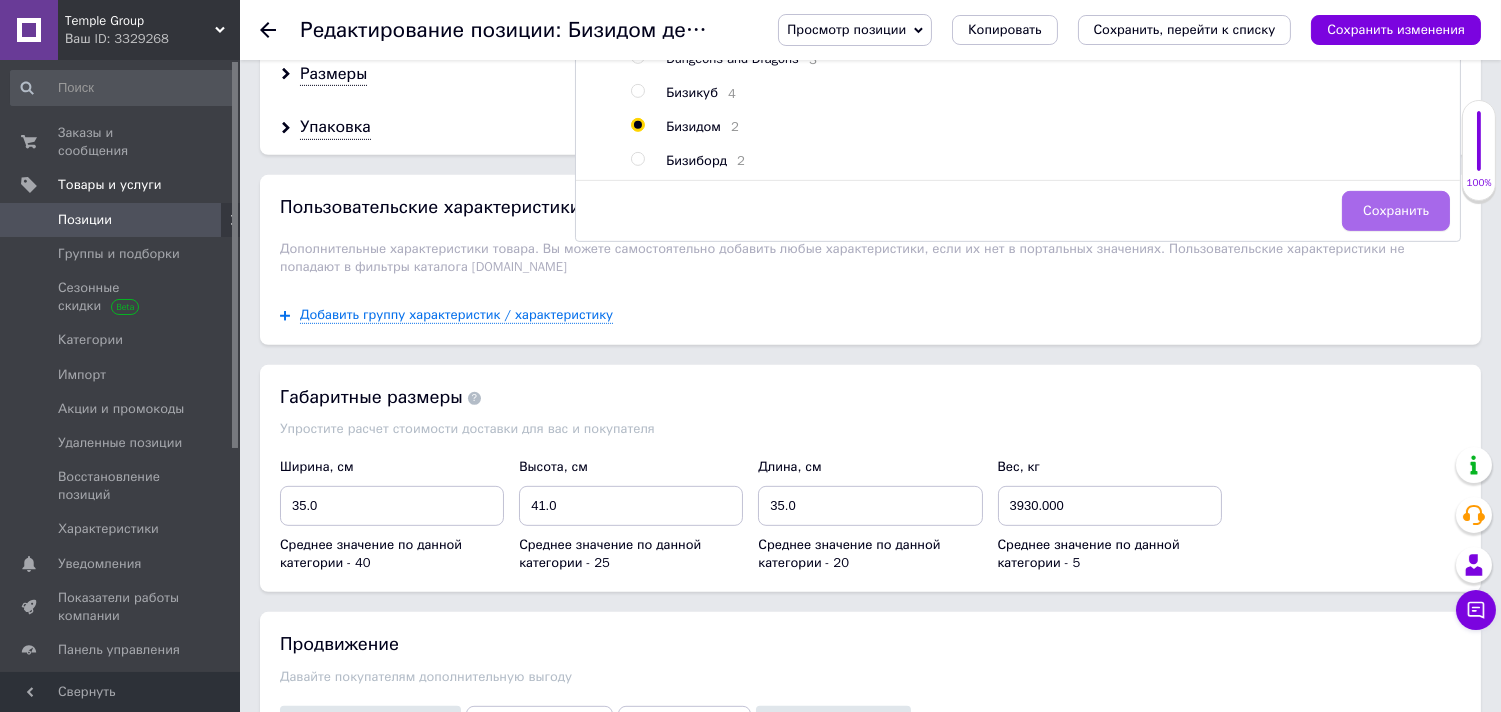click on "Сохранить" at bounding box center [1396, 211] 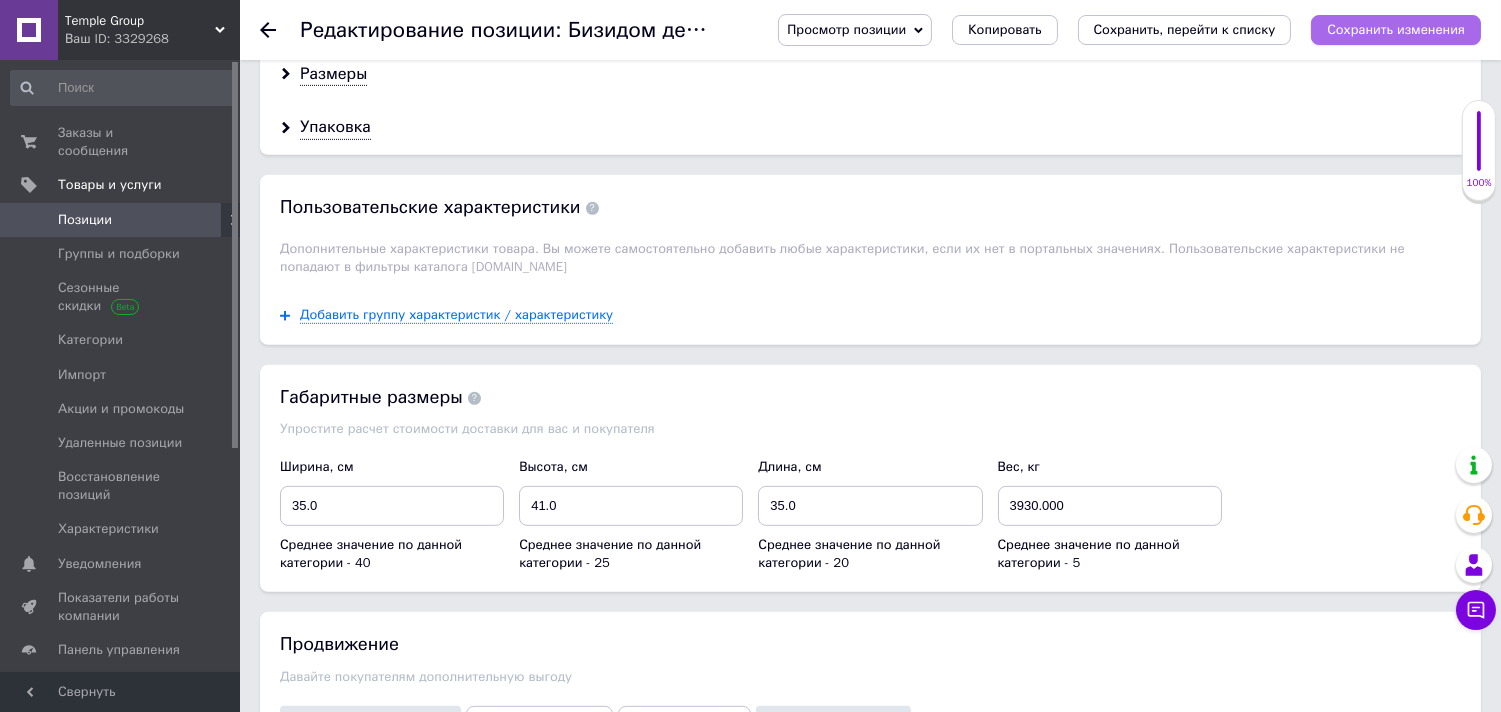 click on "Сохранить изменения" at bounding box center [1396, 29] 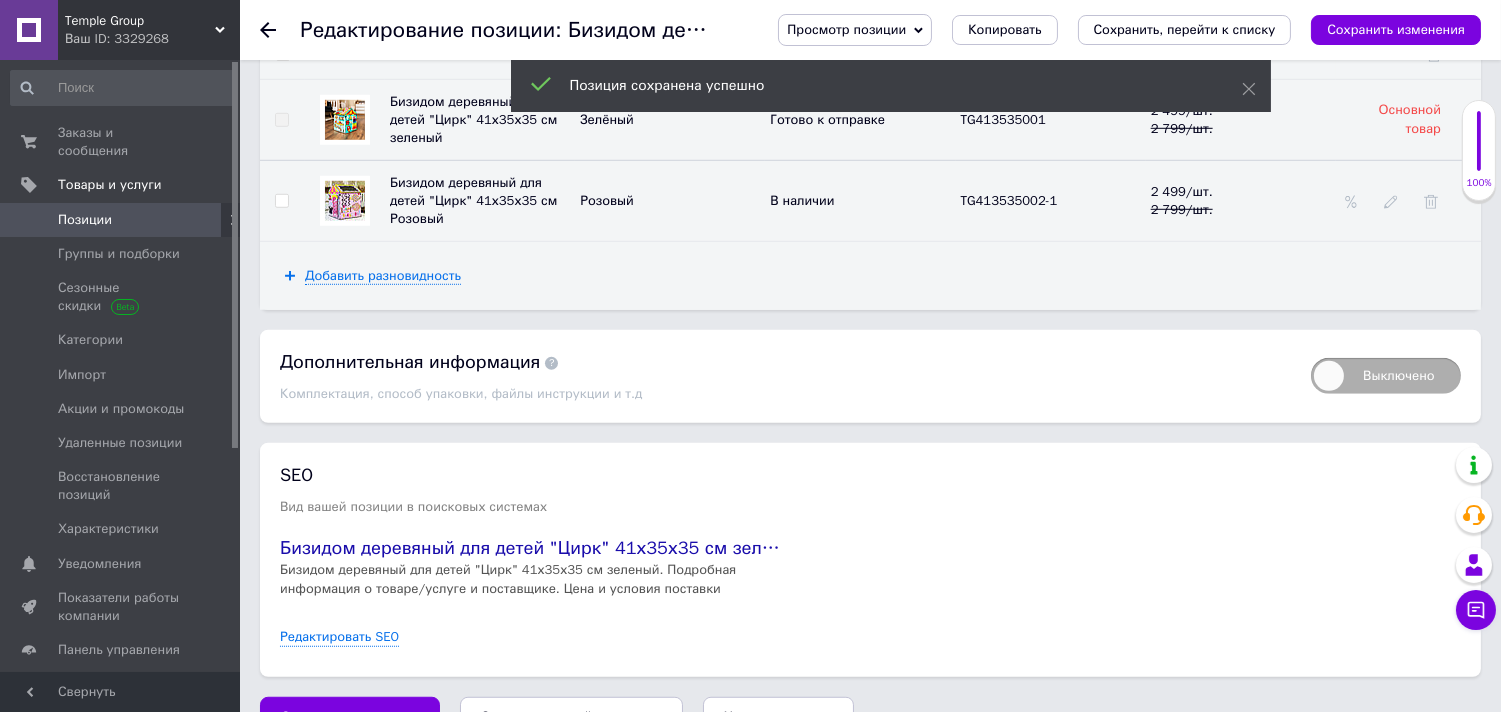 scroll, scrollTop: 2630, scrollLeft: 0, axis: vertical 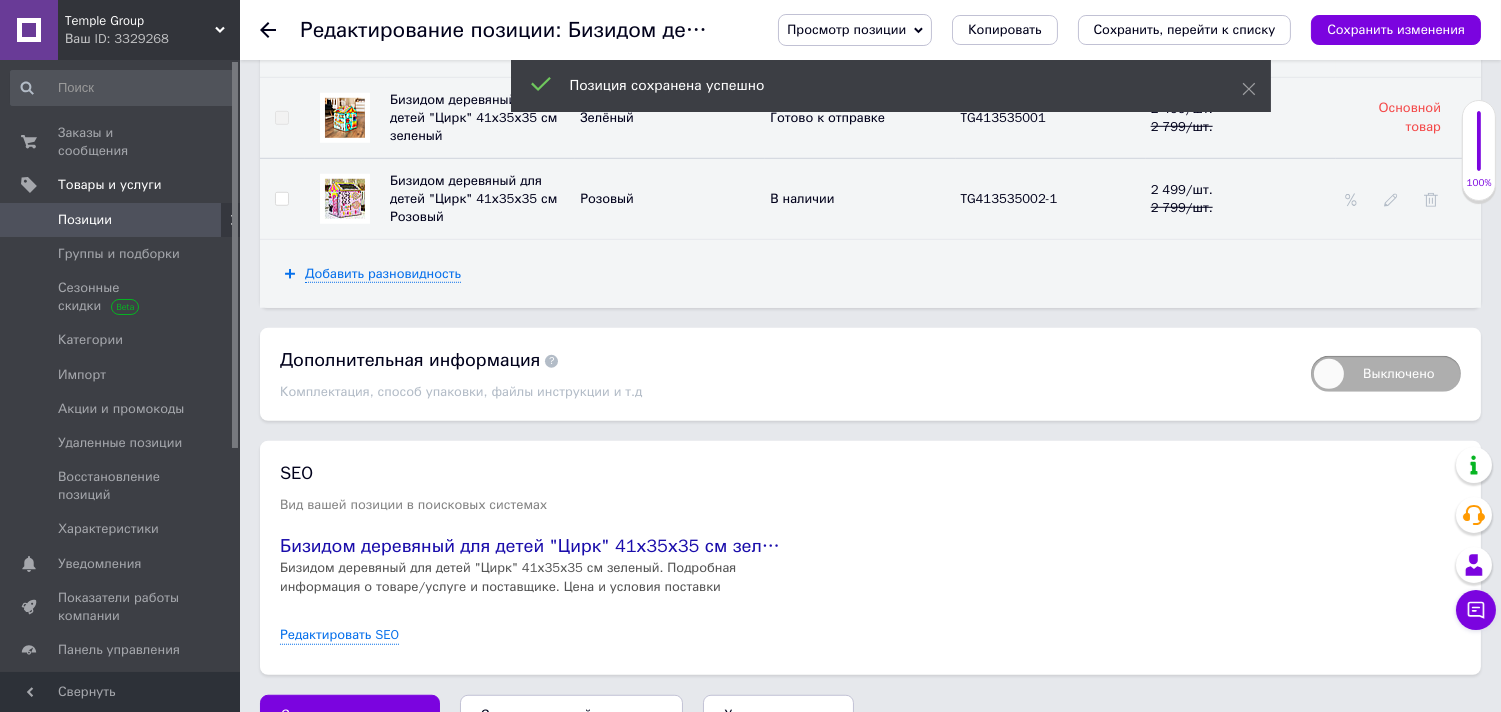 click 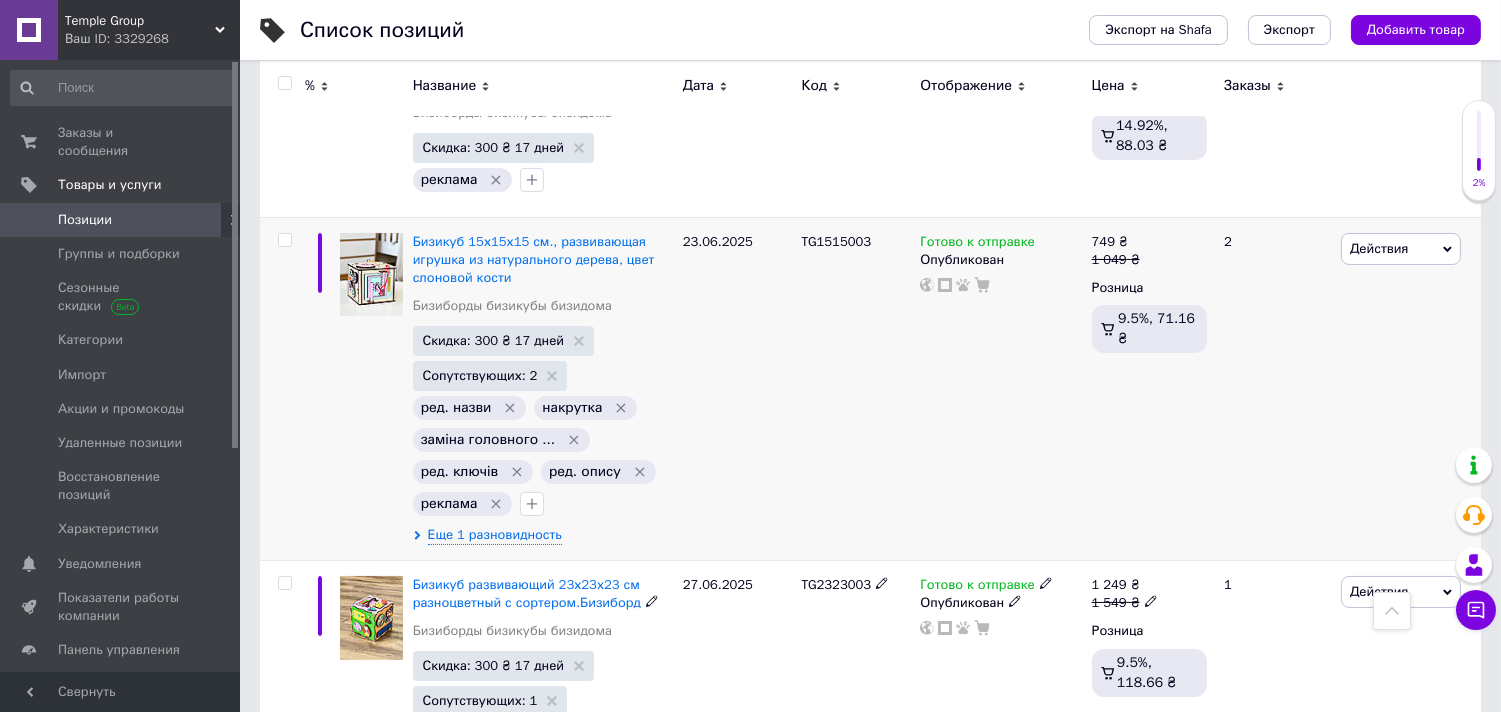 scroll, scrollTop: 440, scrollLeft: 0, axis: vertical 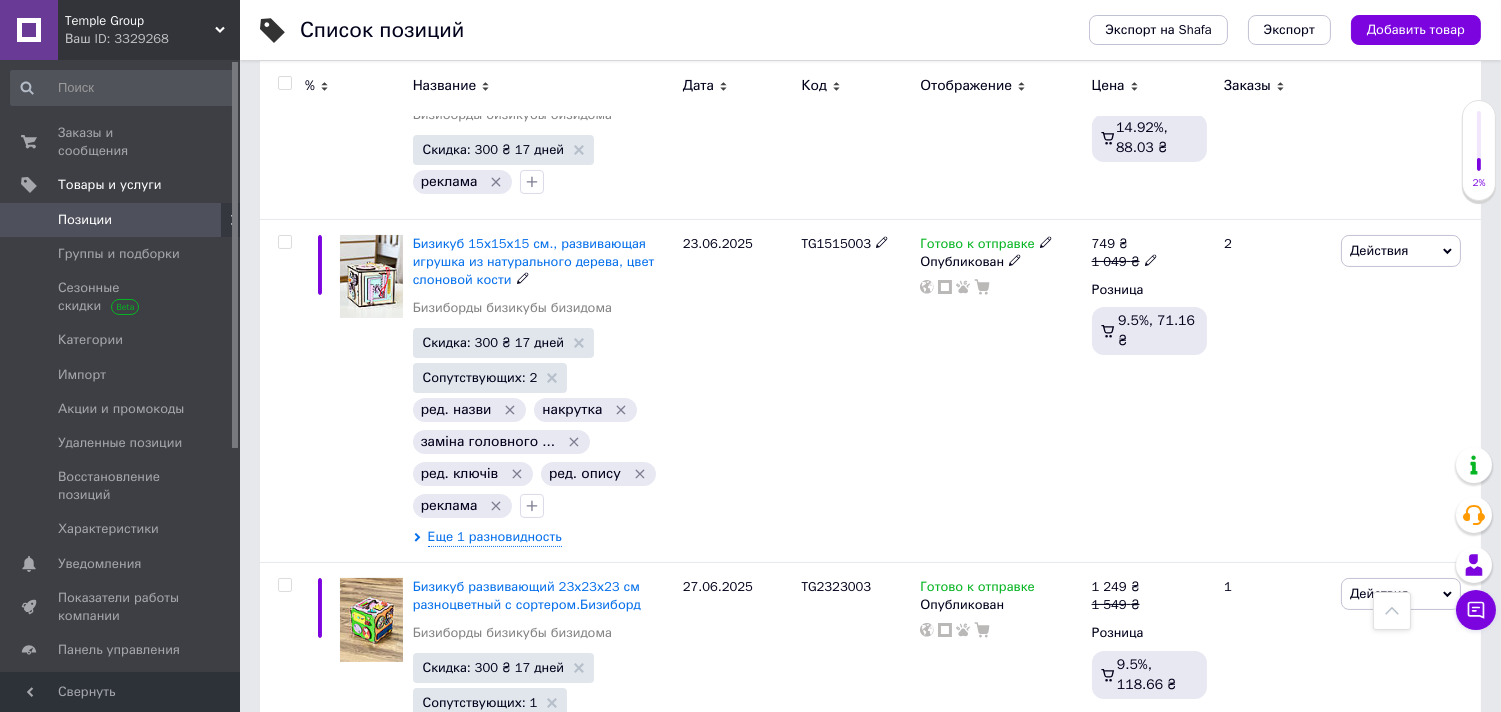 click on "Бизикуб 15х15х15 см., развивающая игрушка из натурального дерева, цвет слоновой кости" at bounding box center (534, 261) 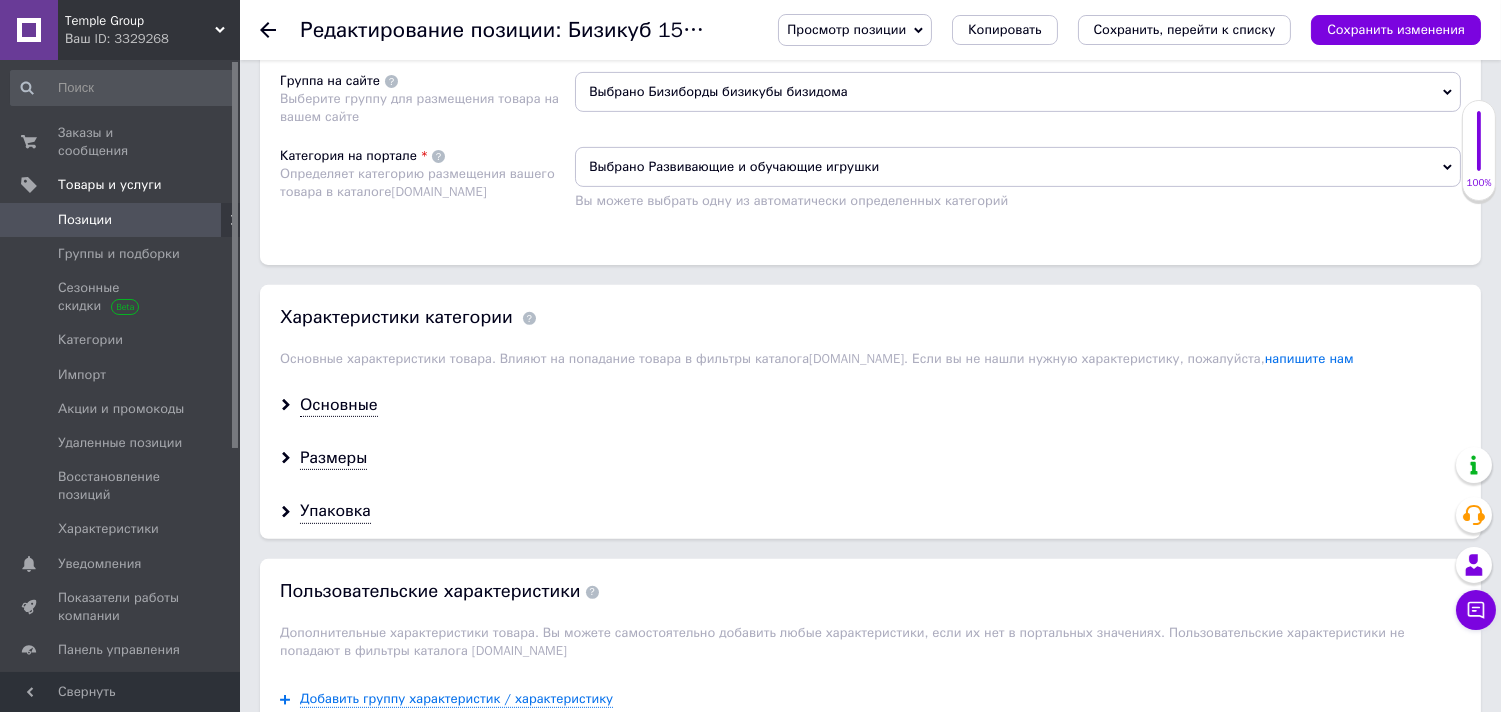 scroll, scrollTop: 1460, scrollLeft: 0, axis: vertical 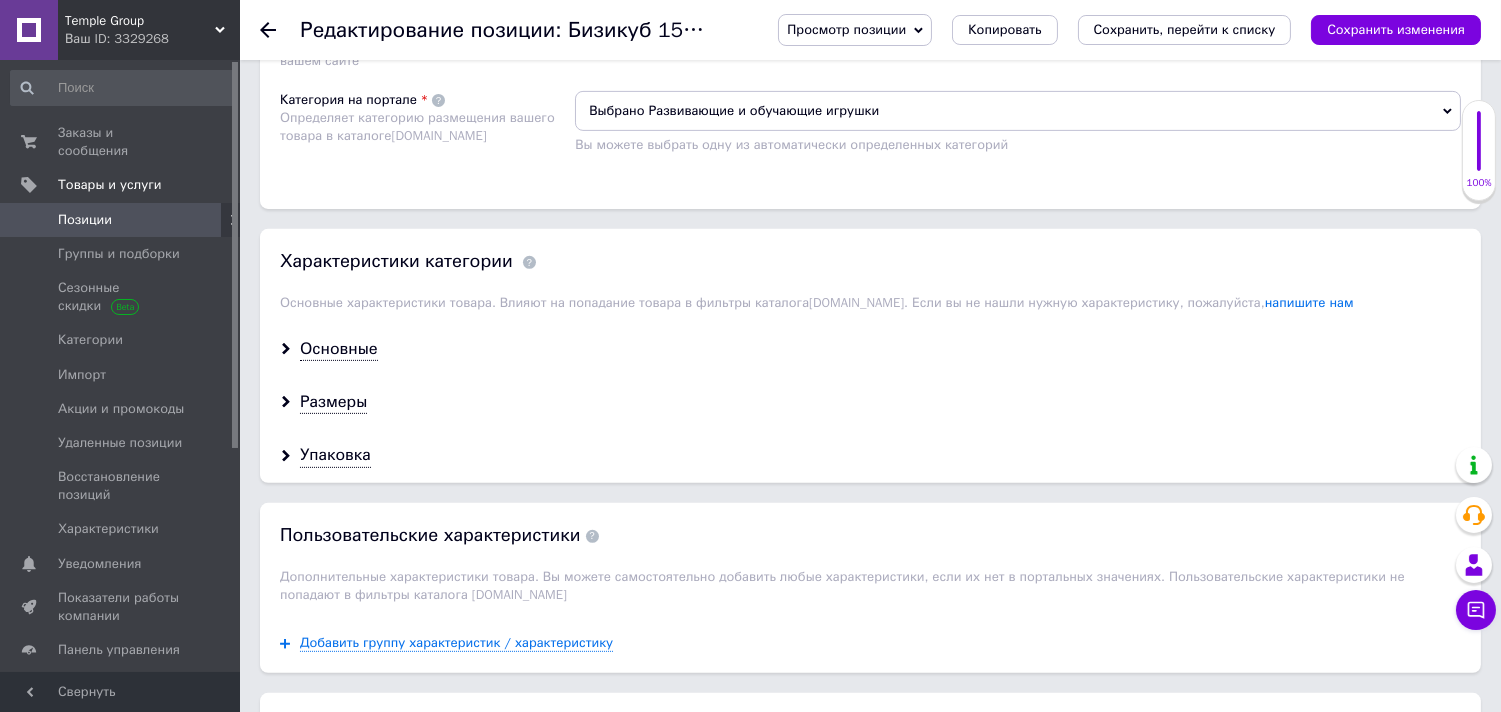 click on "Выбрано Бизиборды бизикубы бизидома" at bounding box center [1018, 36] 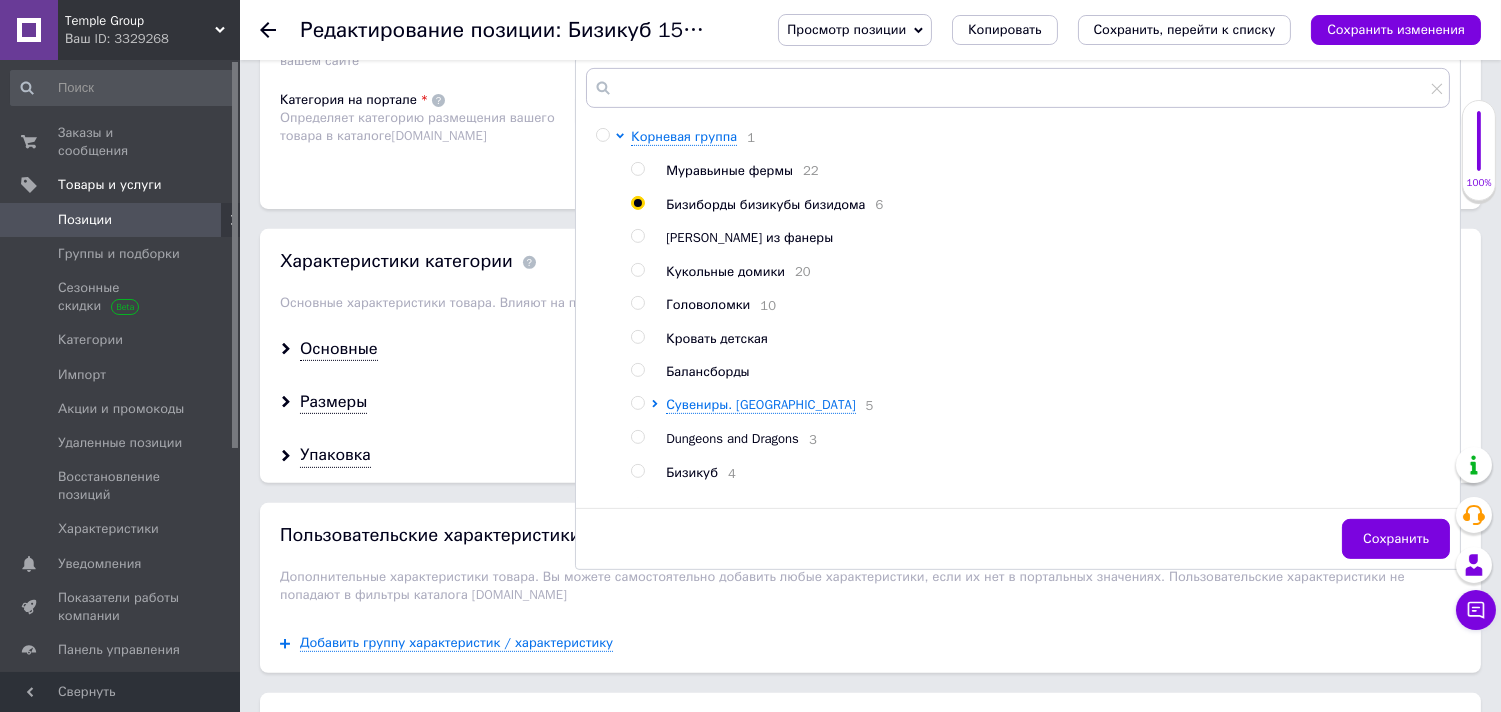 click at bounding box center (637, 471) 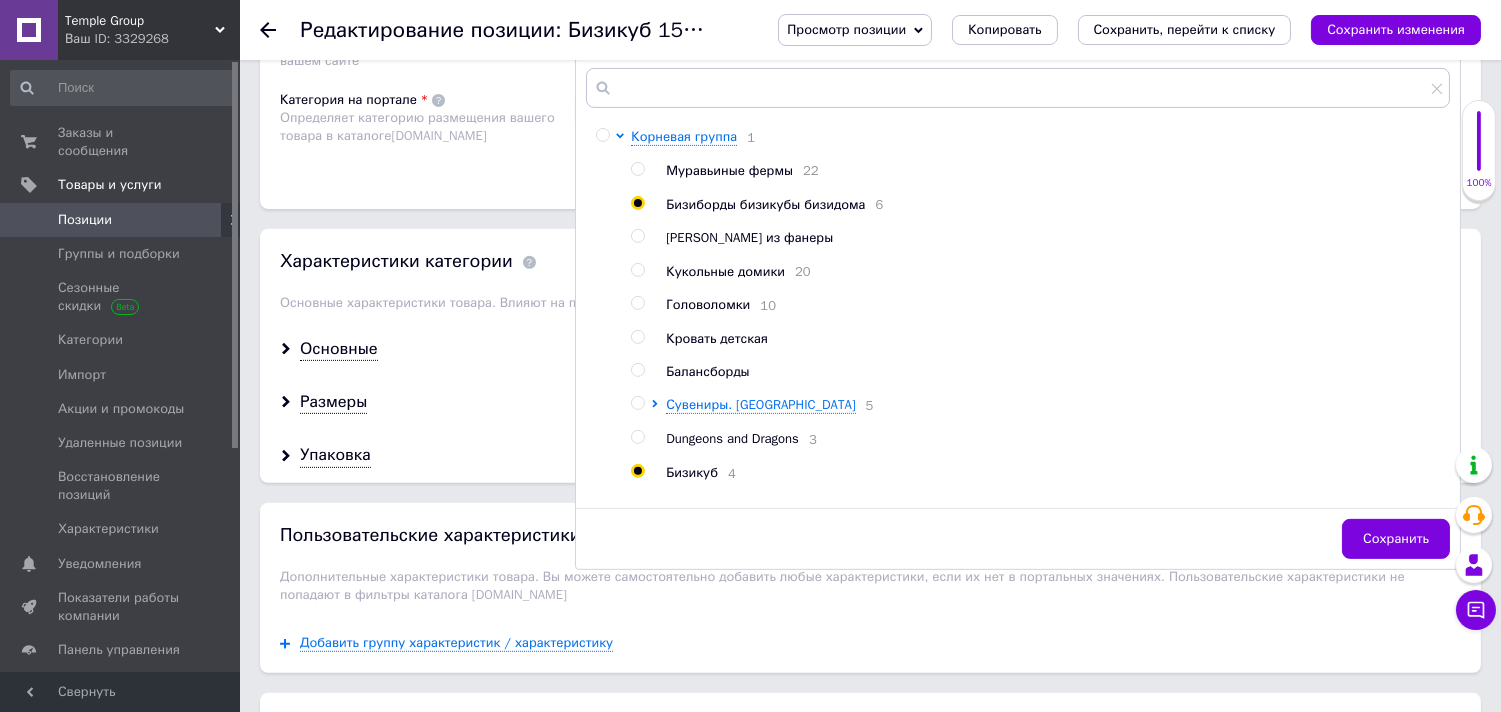 radio on "true" 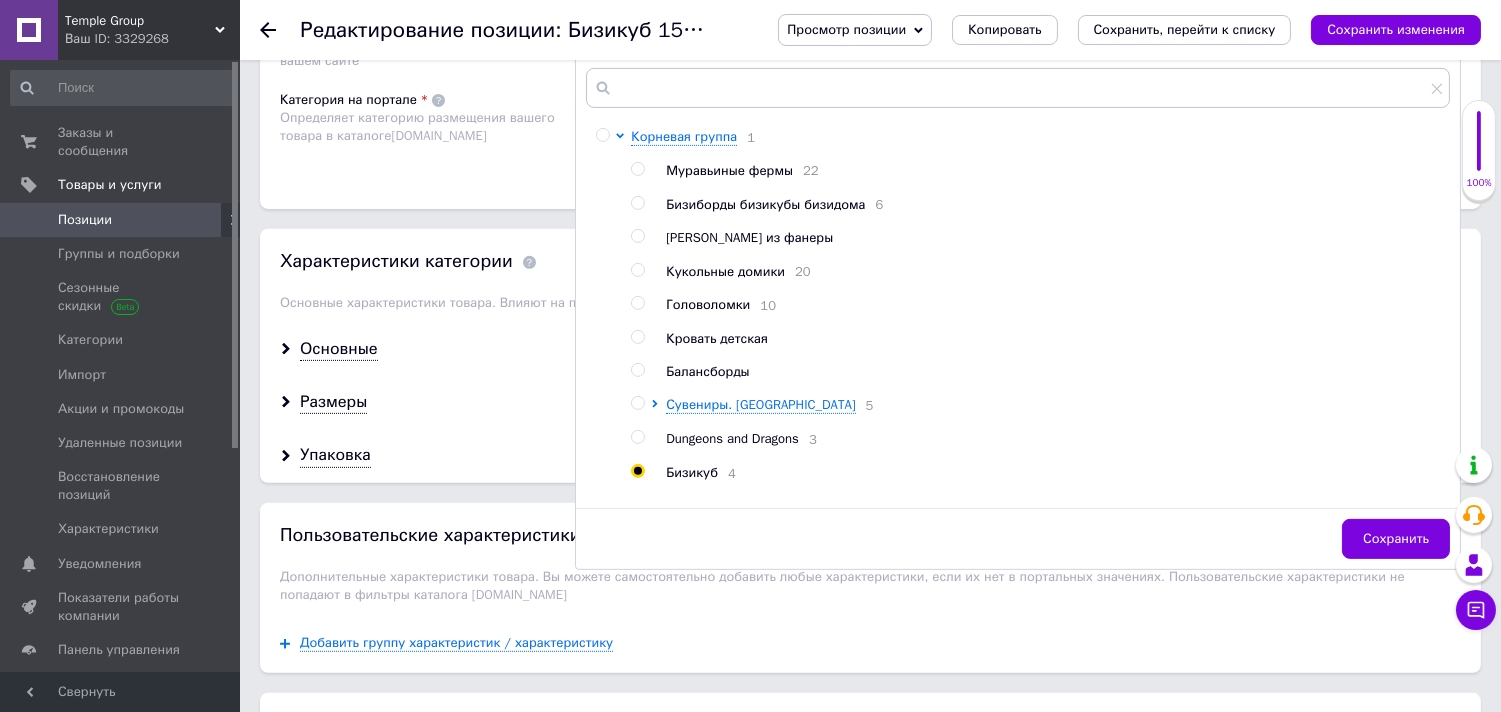 scroll, scrollTop: 67, scrollLeft: 0, axis: vertical 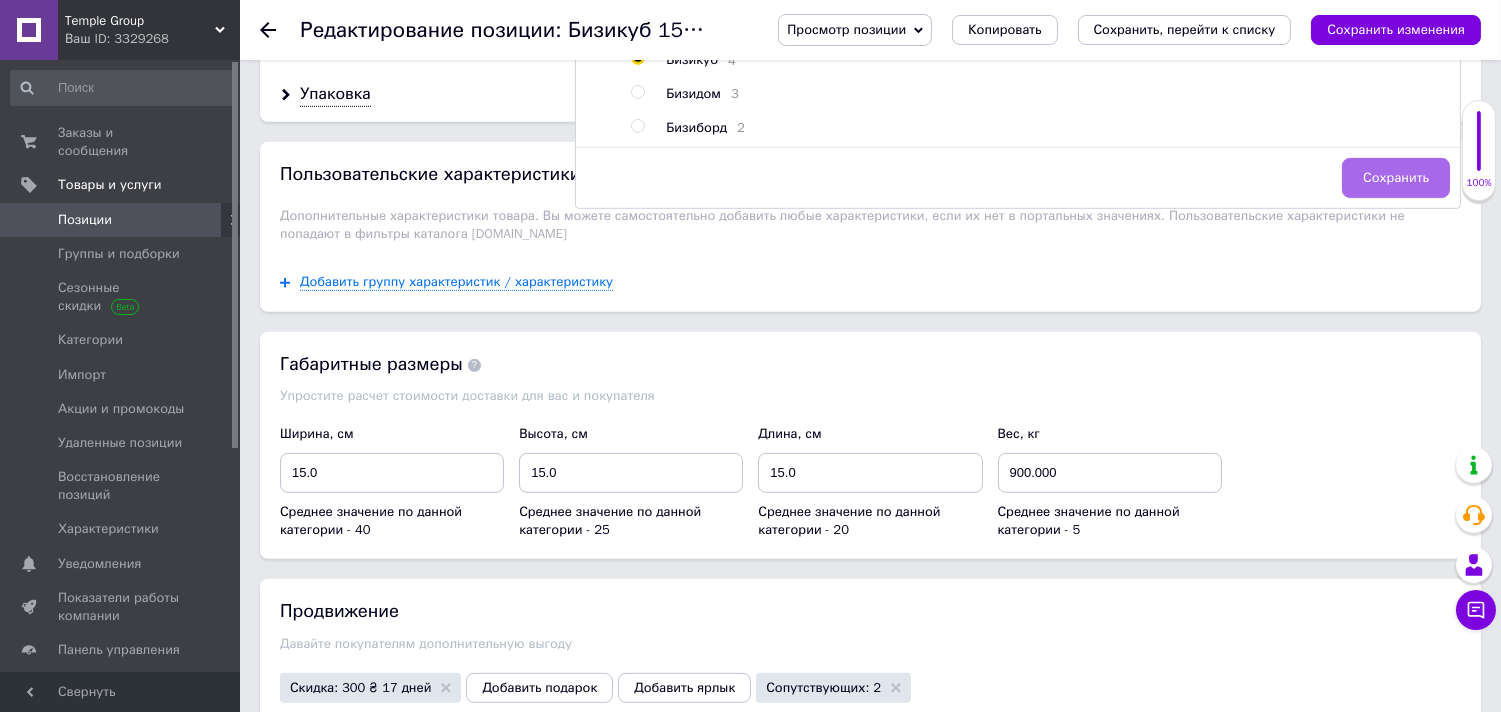 click on "Сохранить" at bounding box center (1396, 178) 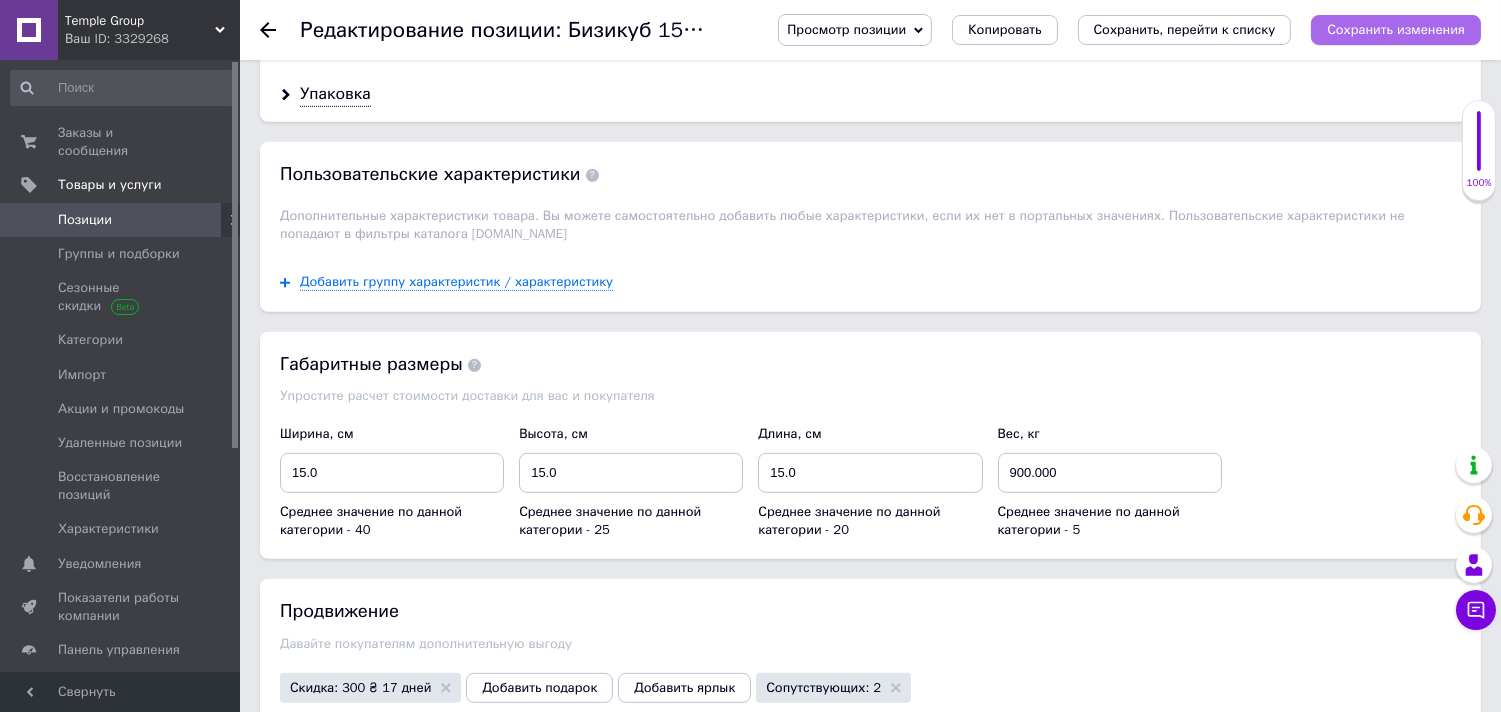 click on "Сохранить изменения" at bounding box center [1396, 29] 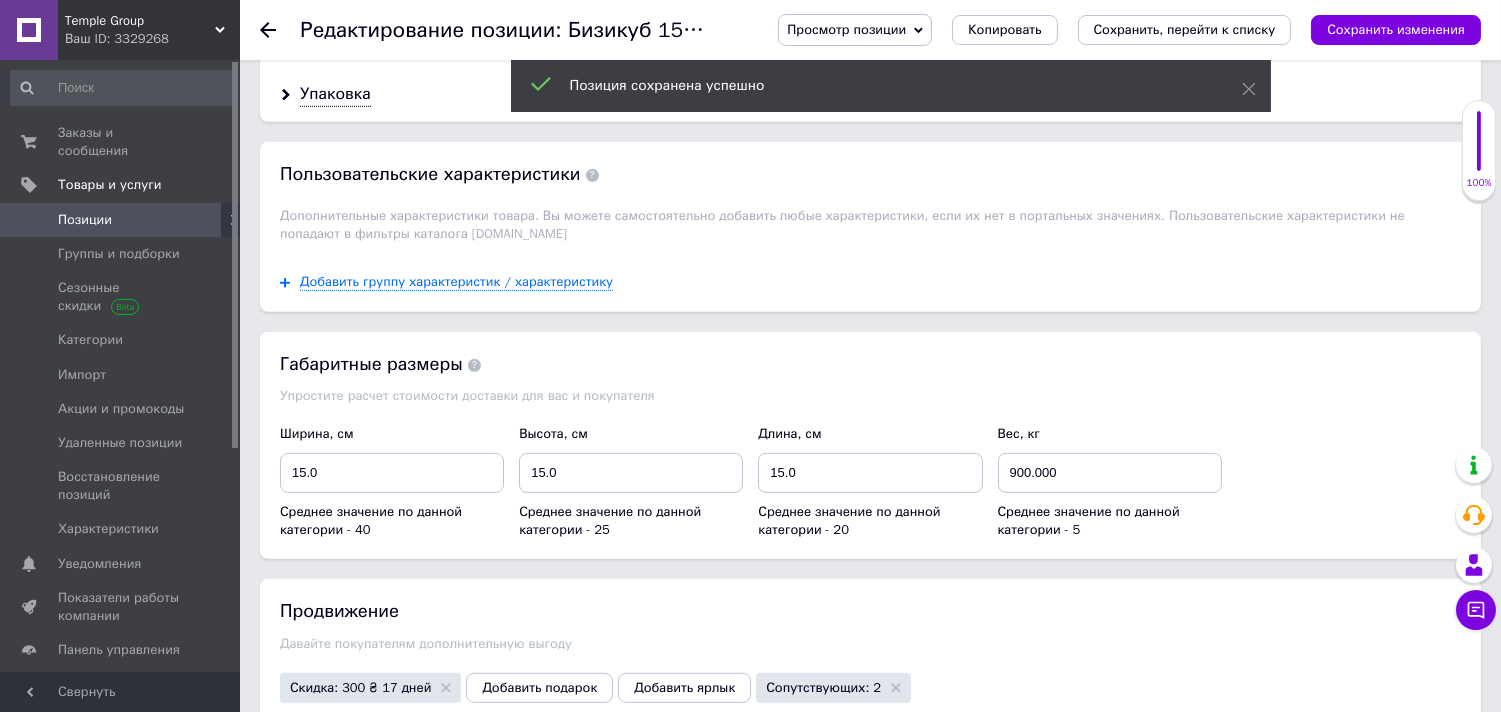 click 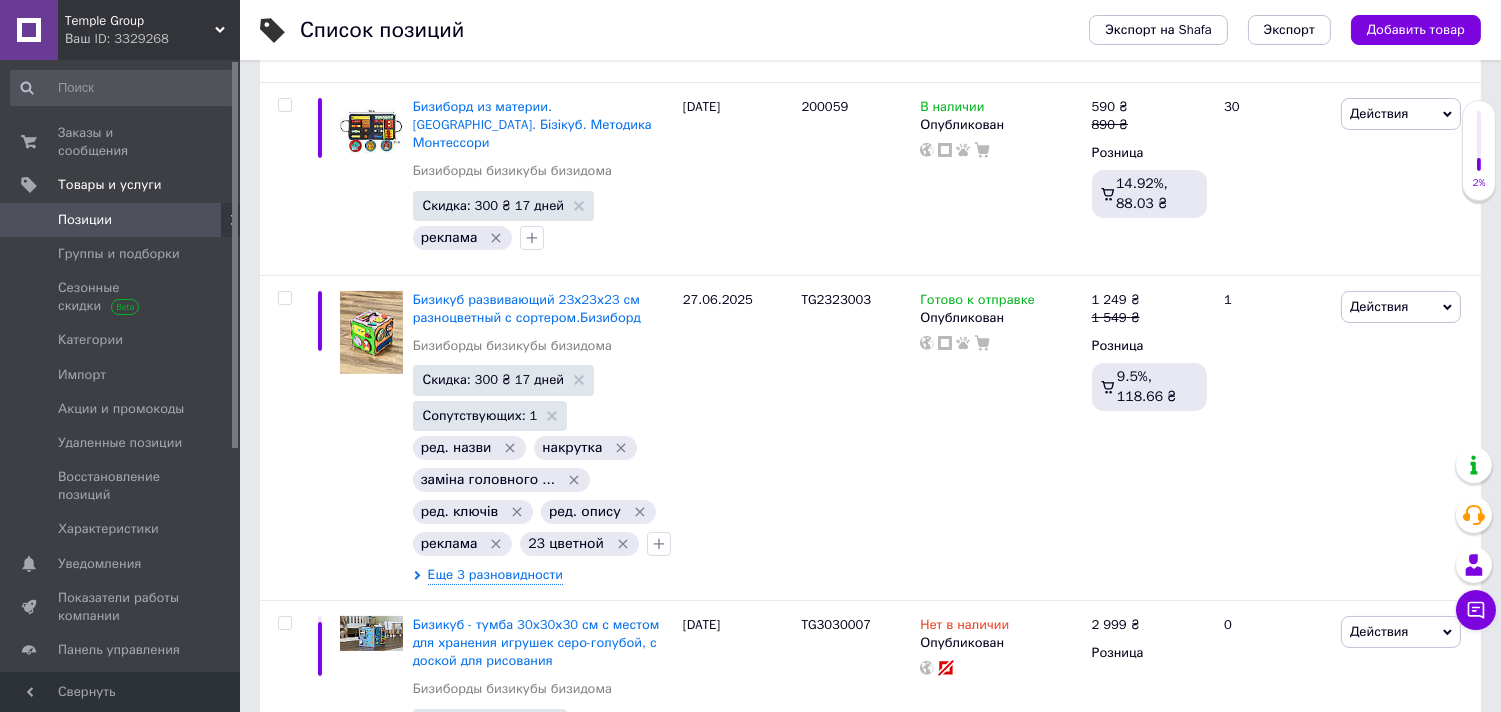 scroll, scrollTop: 462, scrollLeft: 0, axis: vertical 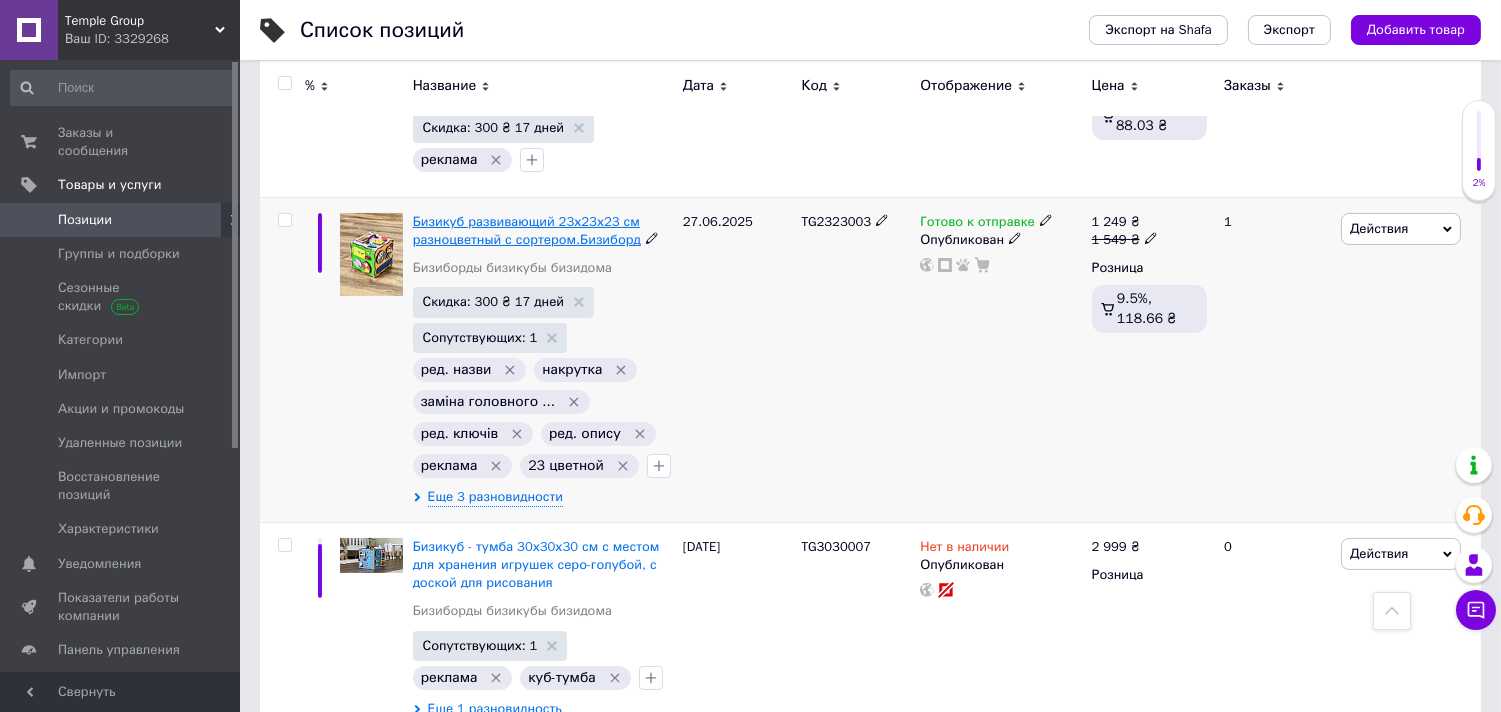 click on "Бизикуб развивающий 23х23х23 см разноцветный с сортером.Бизиборд" at bounding box center [527, 230] 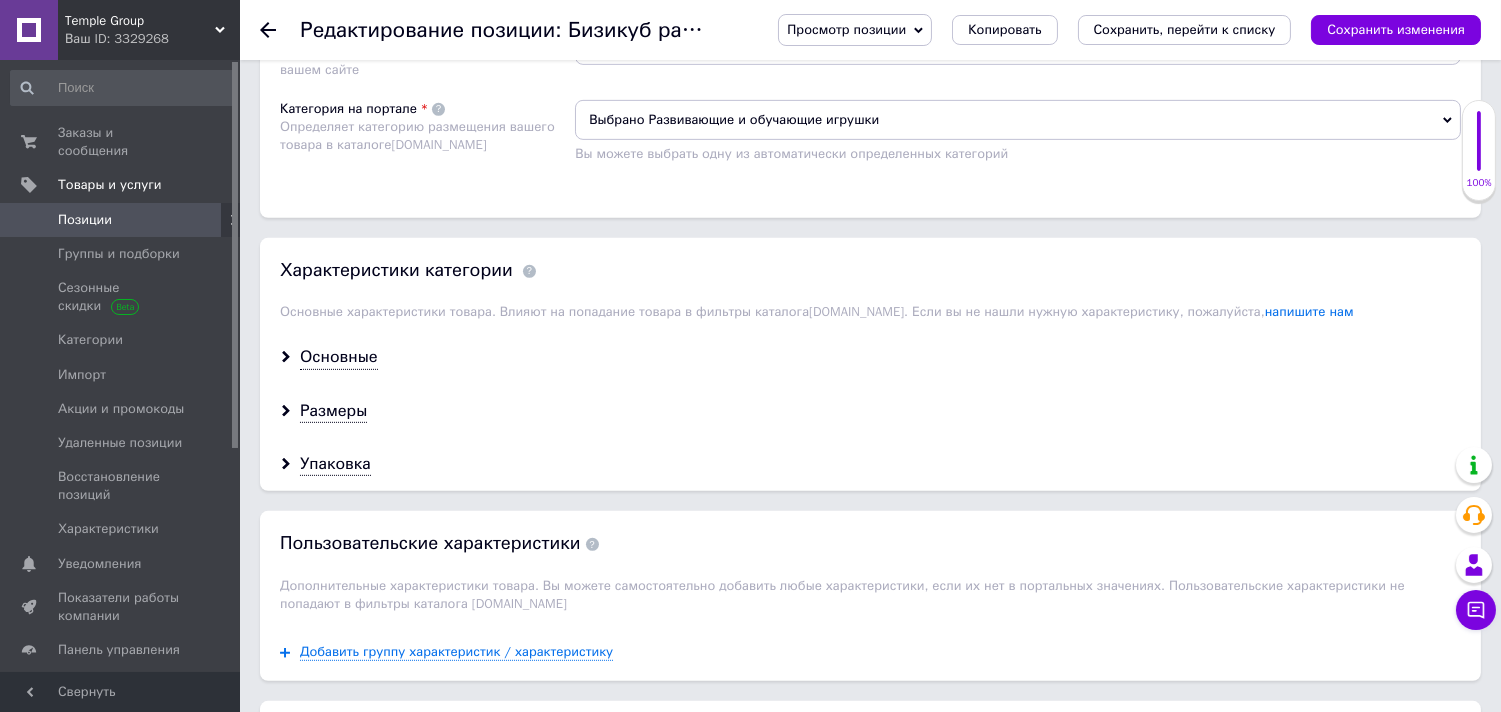 scroll, scrollTop: 1730, scrollLeft: 0, axis: vertical 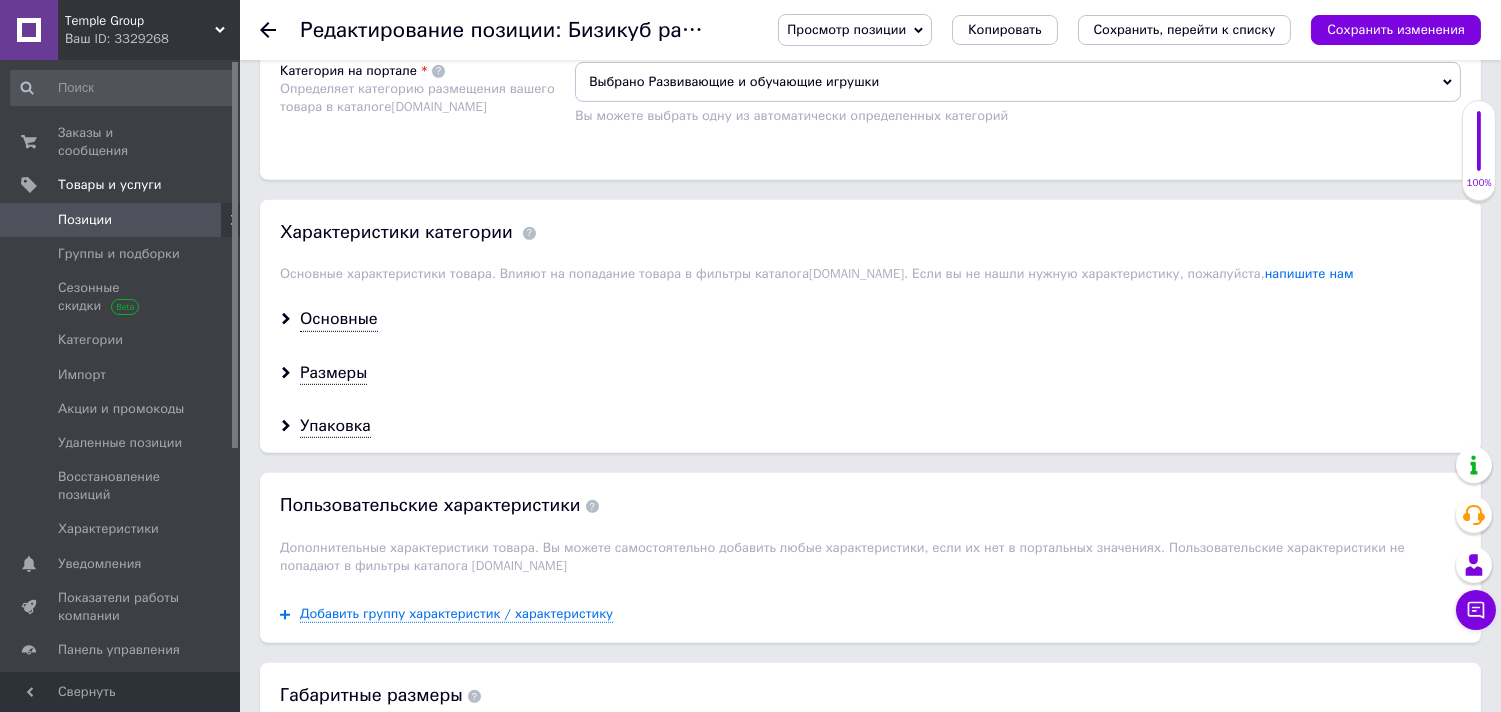 click on "Выбрано Бизиборды бизикубы бизидома" at bounding box center [1018, 7] 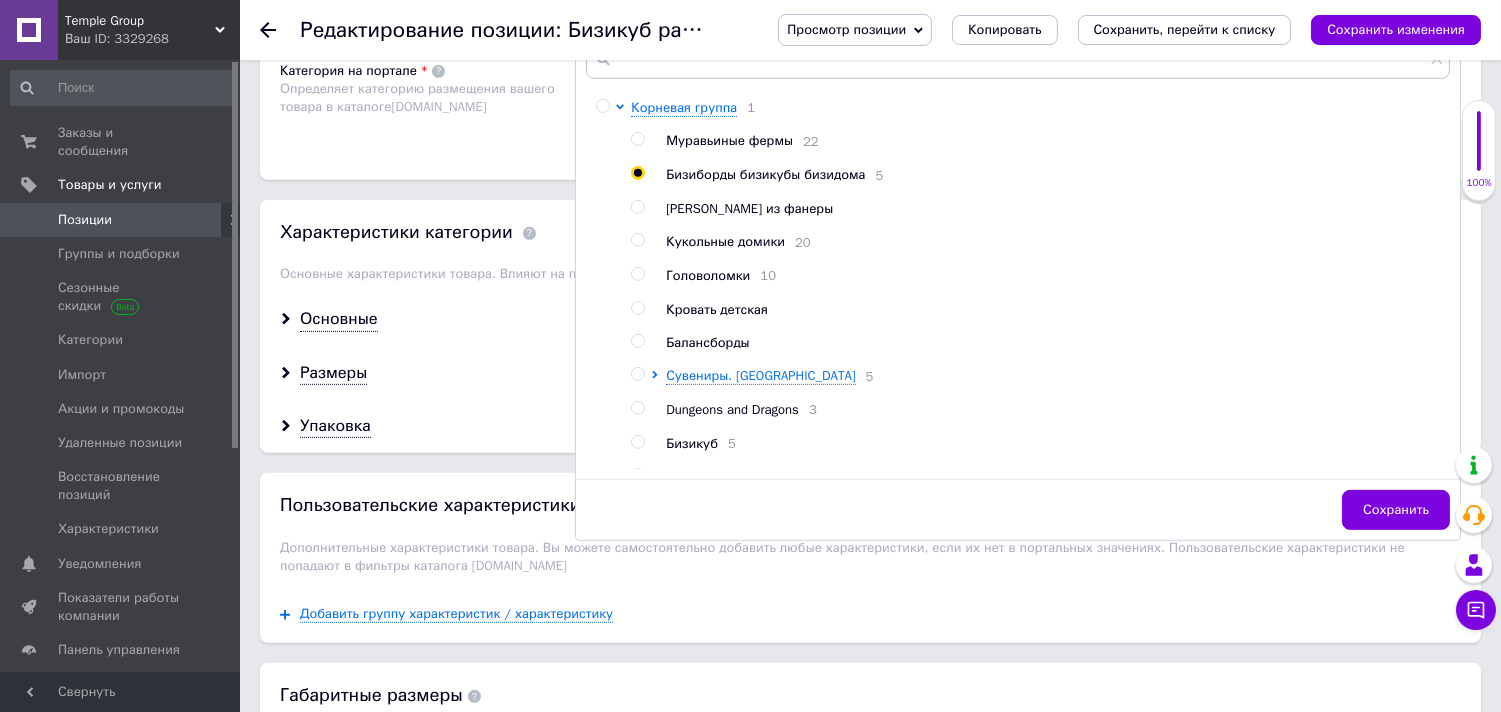 scroll, scrollTop: 66, scrollLeft: 0, axis: vertical 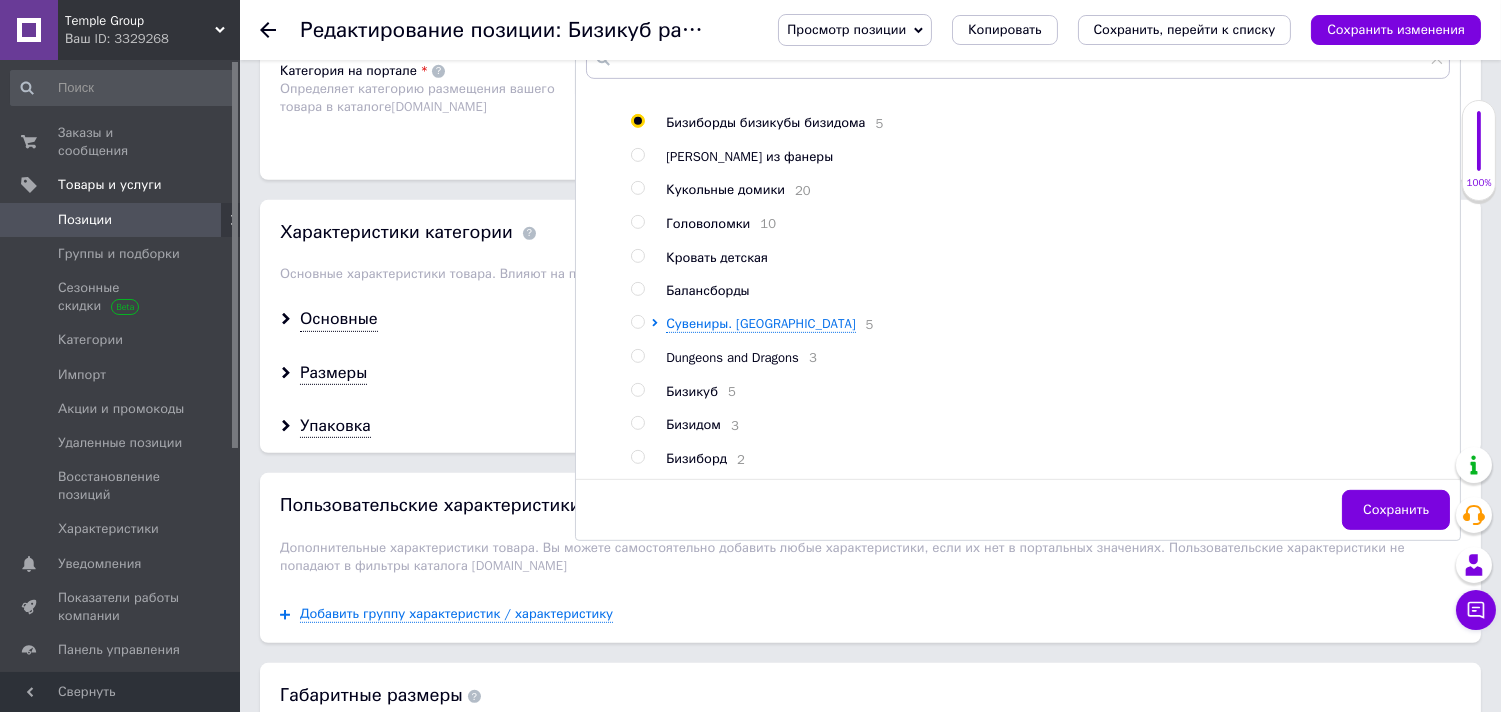 click at bounding box center (637, 390) 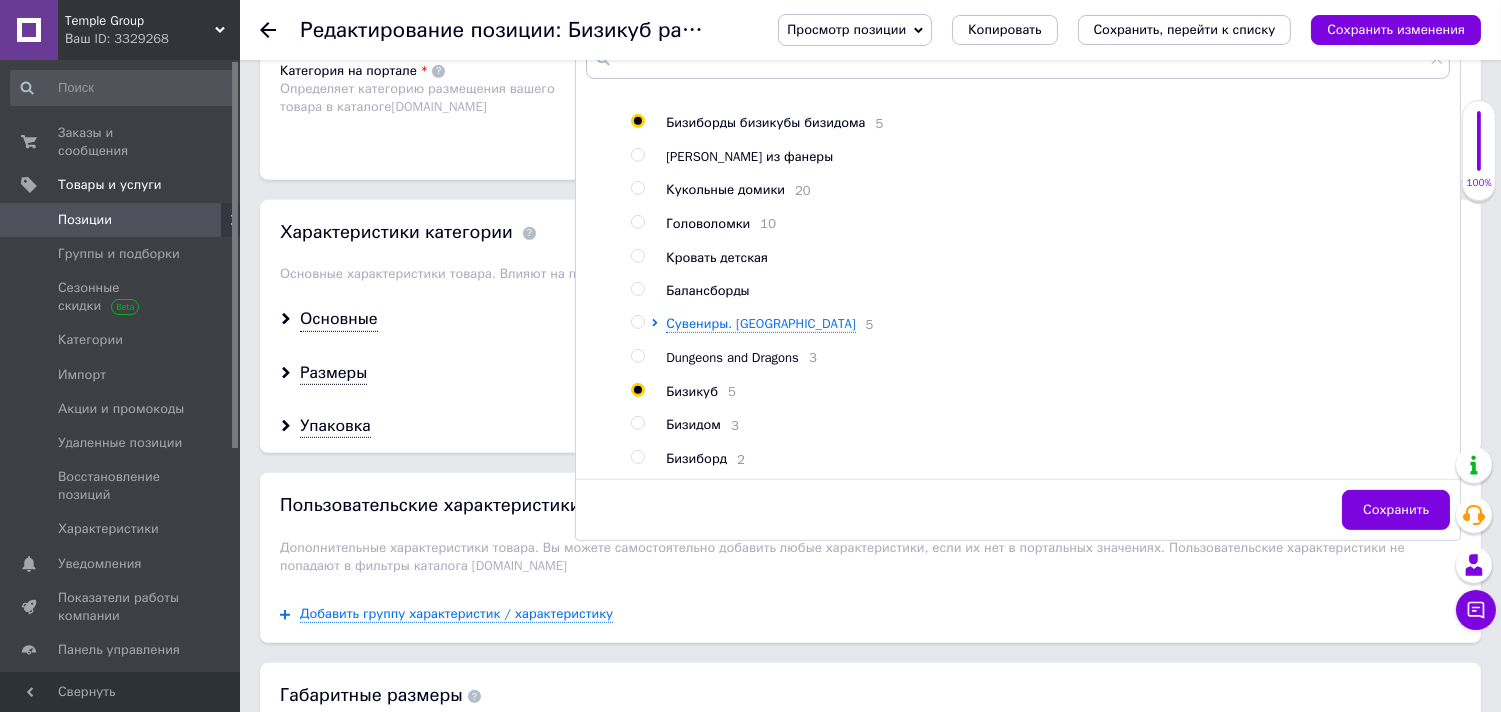 radio on "true" 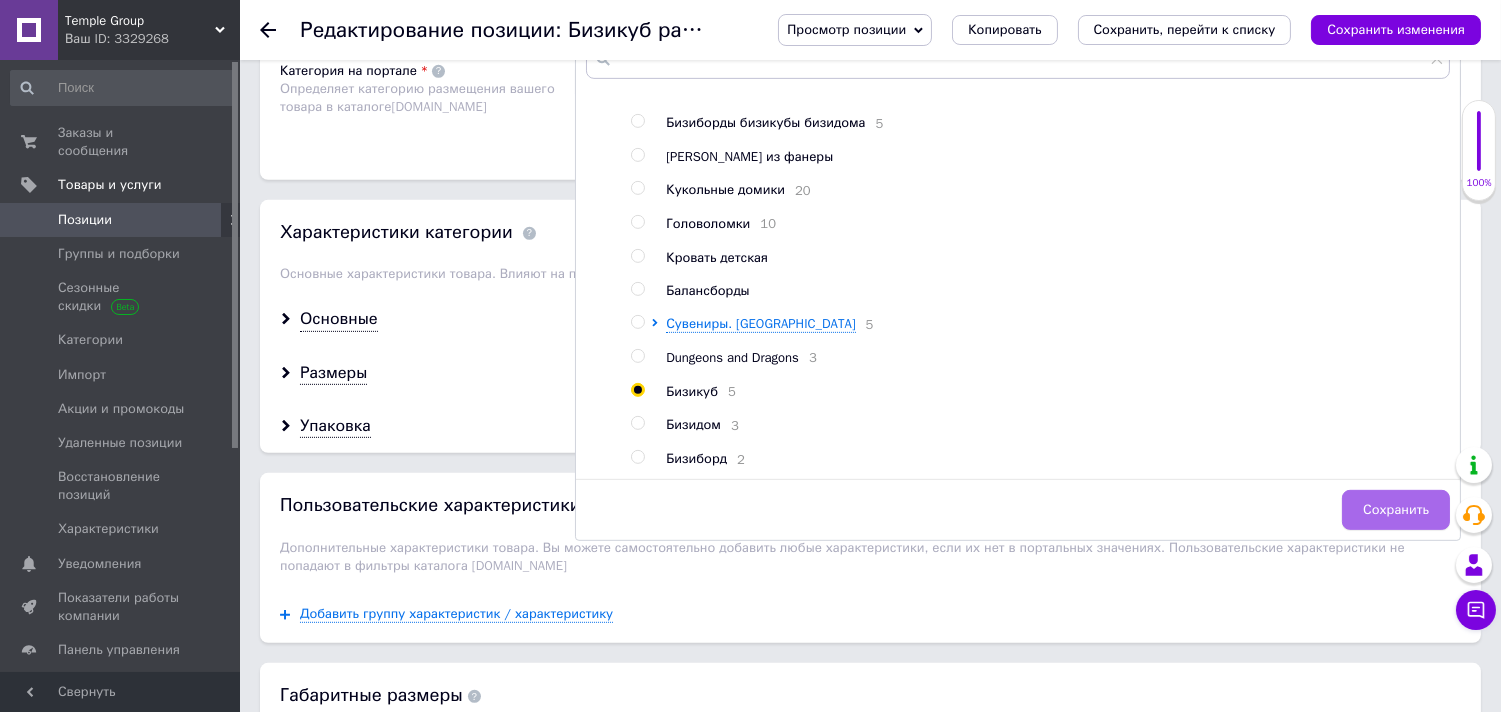 click on "Сохранить" at bounding box center (1396, 510) 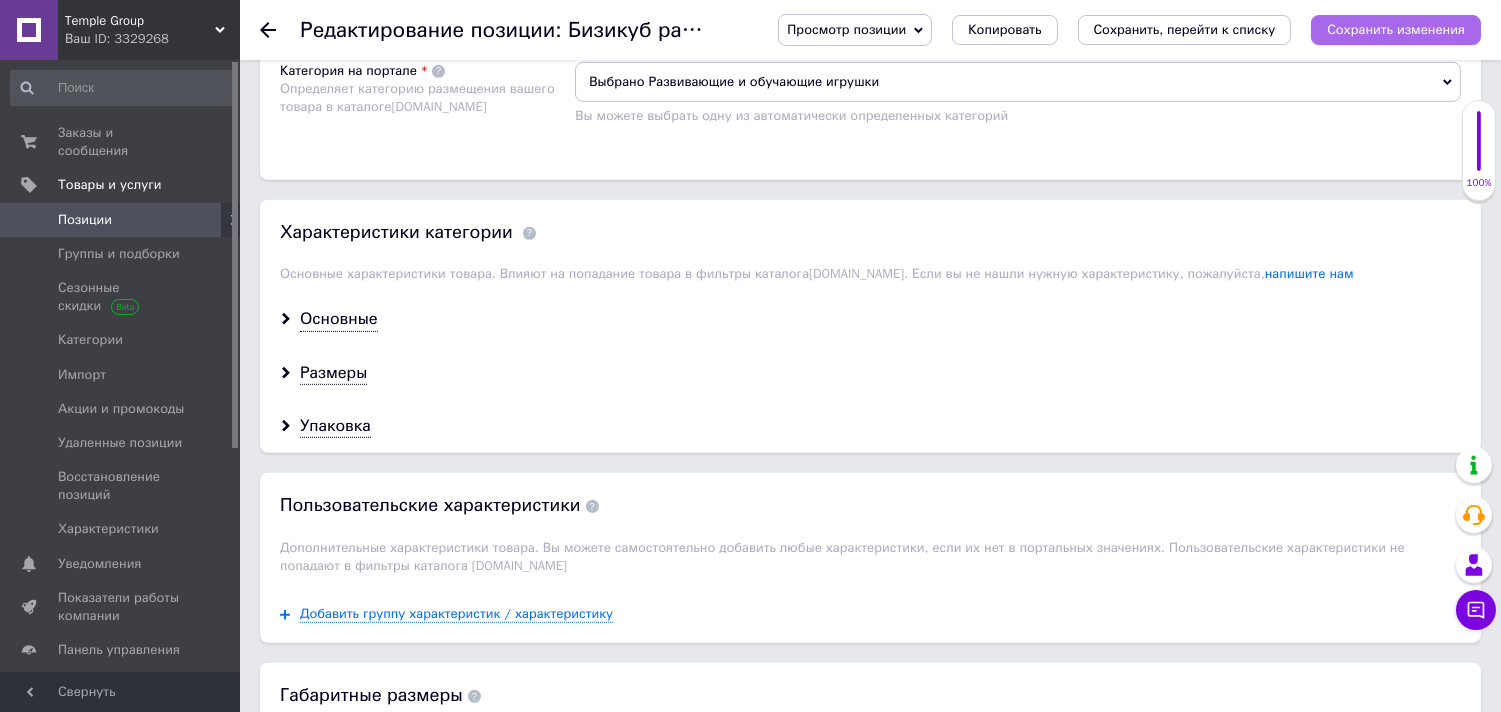 click on "Сохранить изменения" at bounding box center [1396, 29] 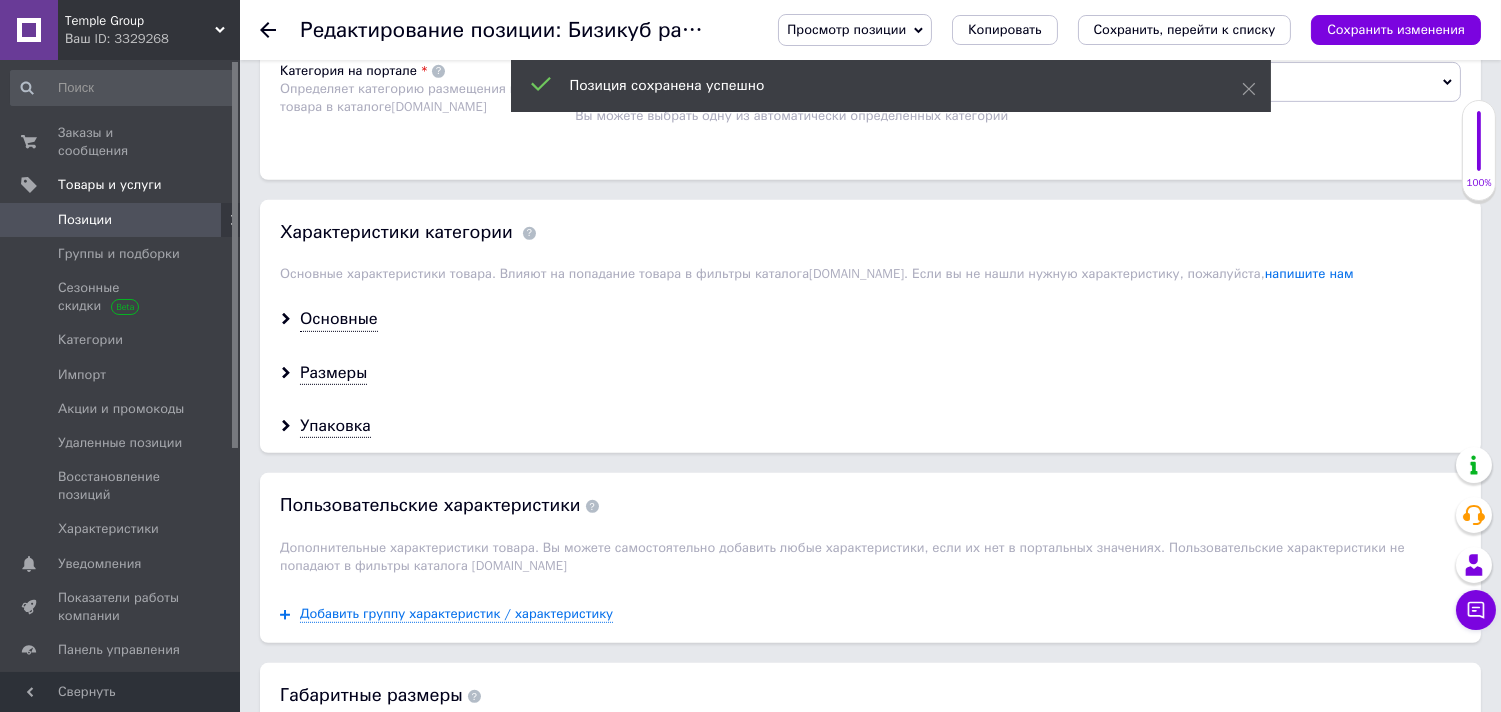 click on "Редактирование позиции: Бизикуб развивающий 23х23х23 см разноцветный с сортером.Бизиборд Просмотр позиции Сохранить и посмотреть на сайте Сохранить и посмотреть на портале [DOMAIN_NAME] Копировать Сохранить, перейти к списку Сохранить изменения" at bounding box center [870, 30] 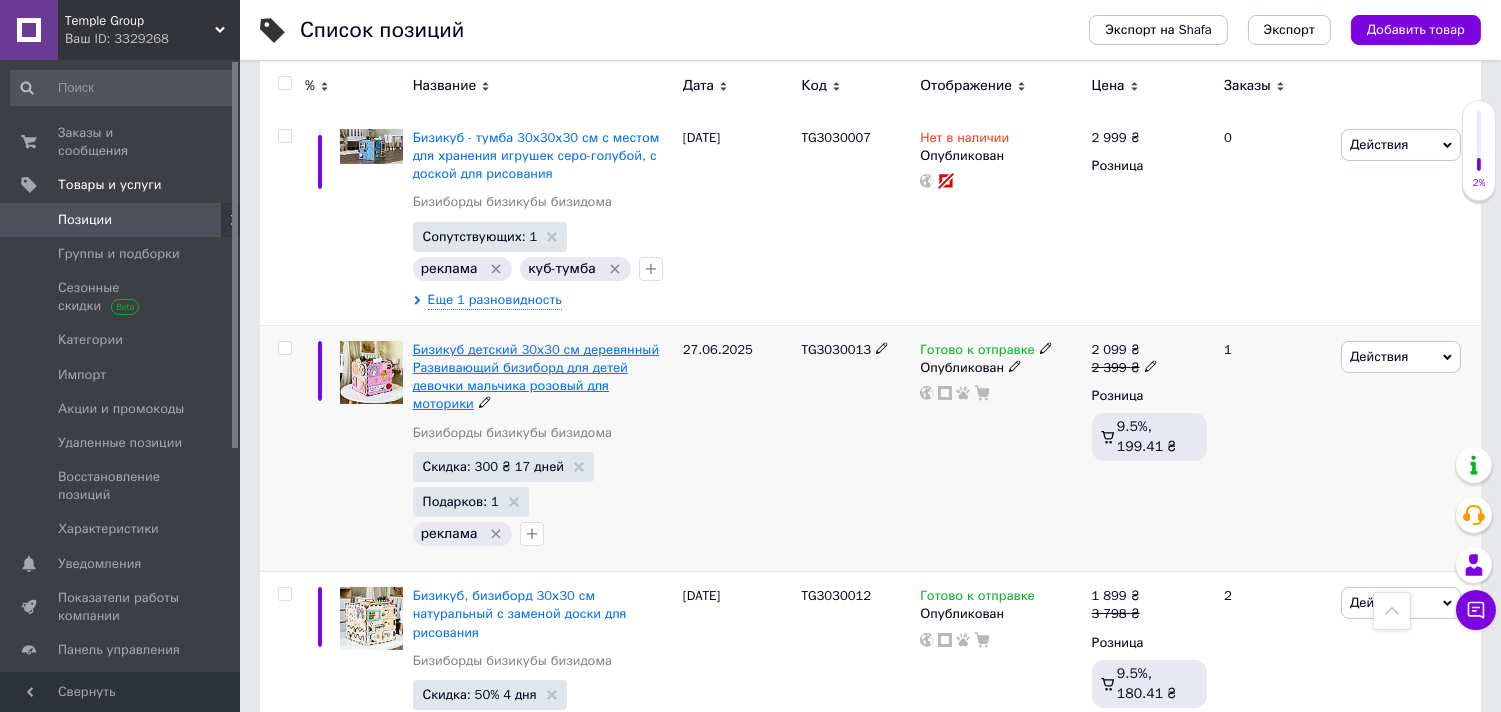 scroll, scrollTop: 533, scrollLeft: 0, axis: vertical 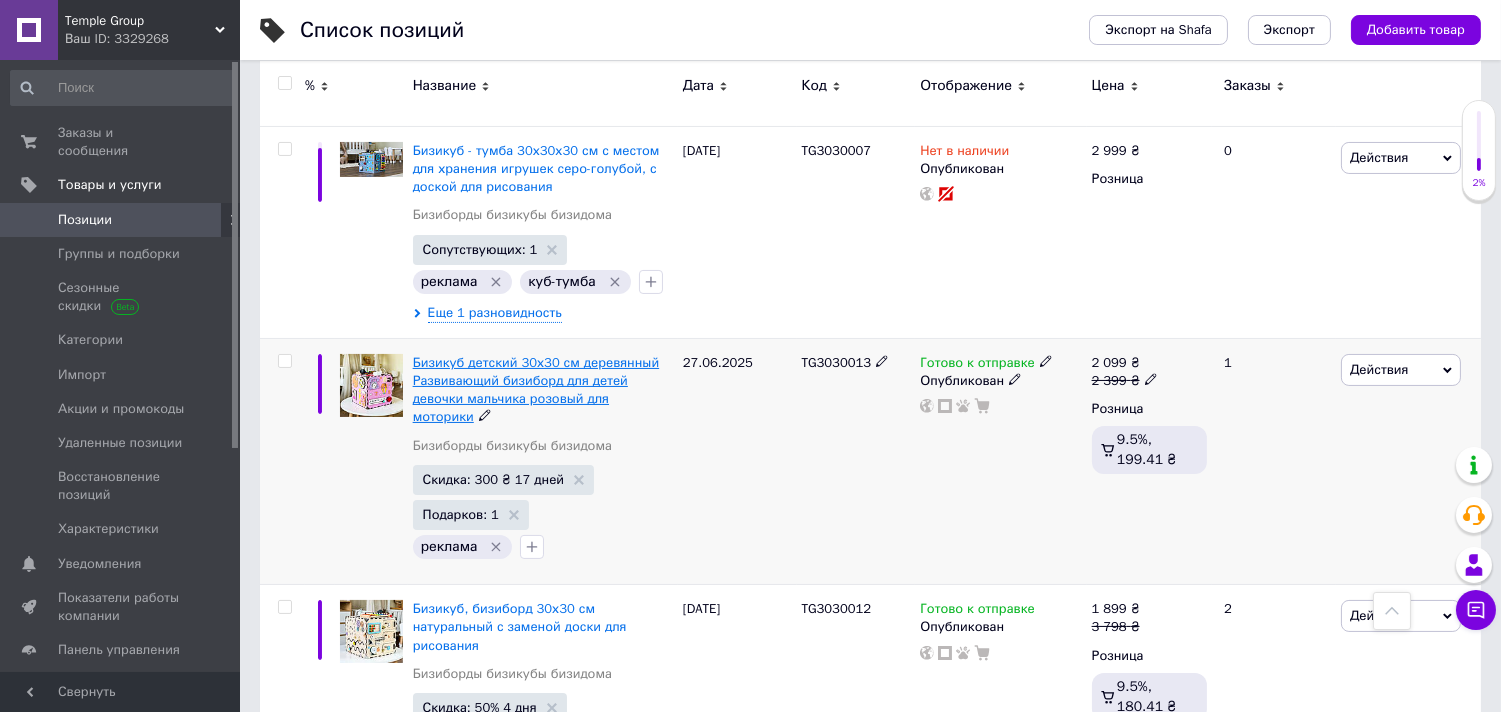 click on "Бизикуб детский 30х30 см деревянный Развивающий бизиборд для детей девочки мальчика розовый для моторики" at bounding box center (536, 390) 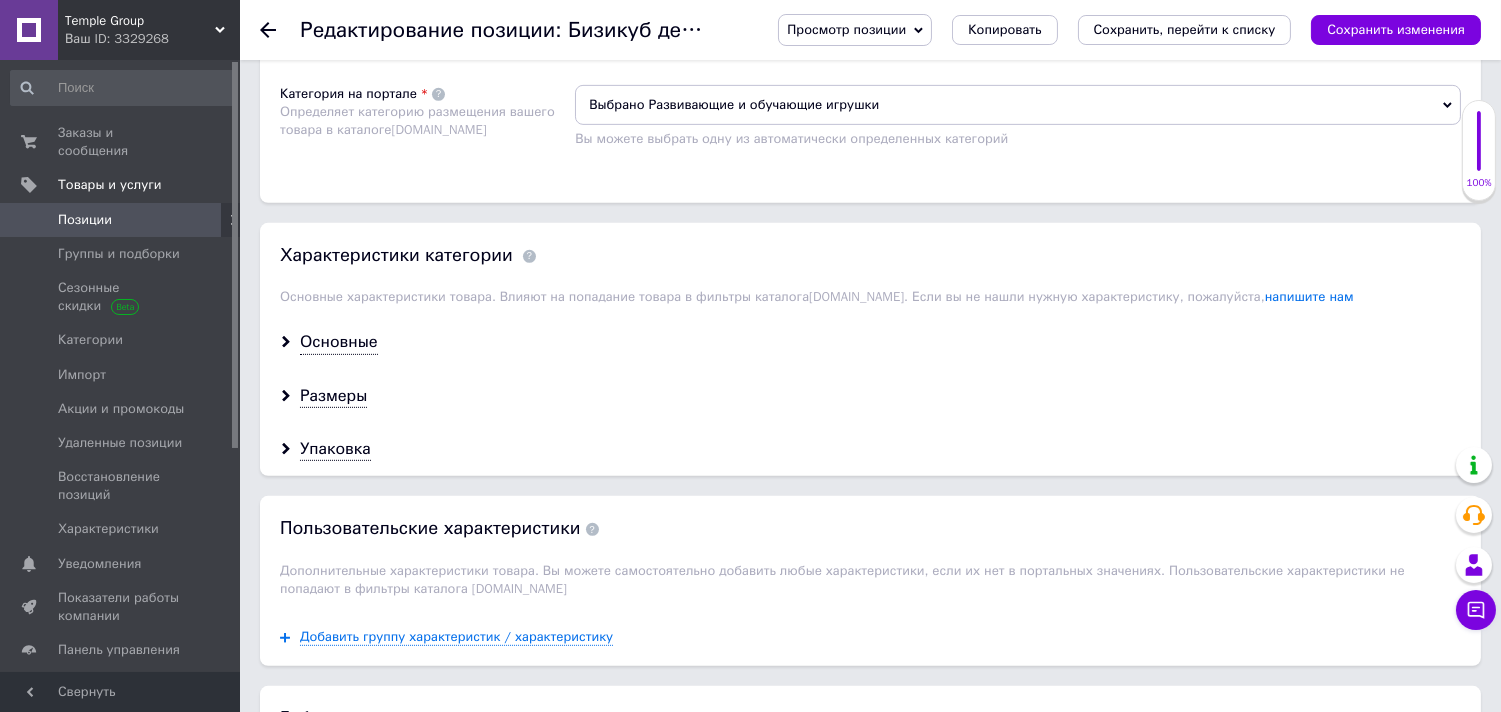 scroll, scrollTop: 1725, scrollLeft: 0, axis: vertical 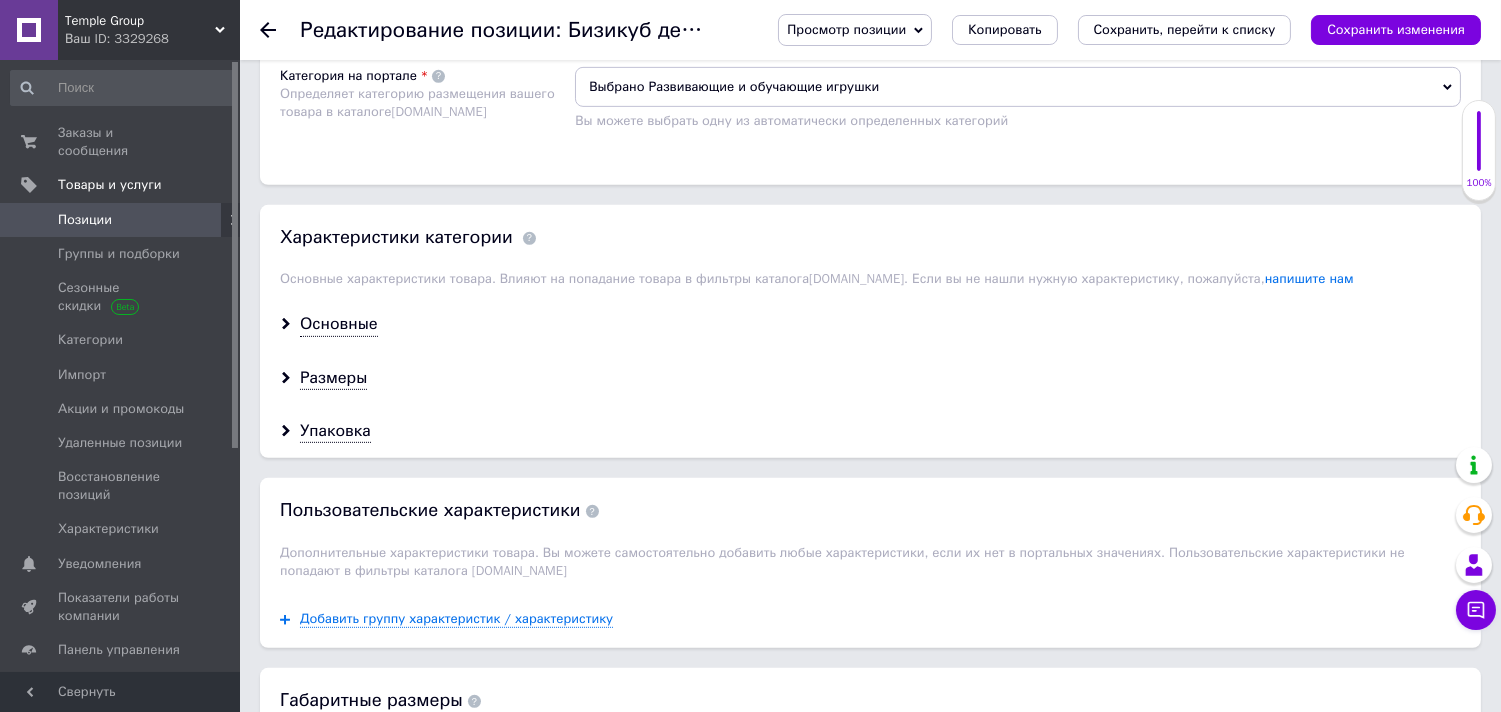 click on "Выбрано Бизиборды бизикубы бизидома" at bounding box center [1018, 12] 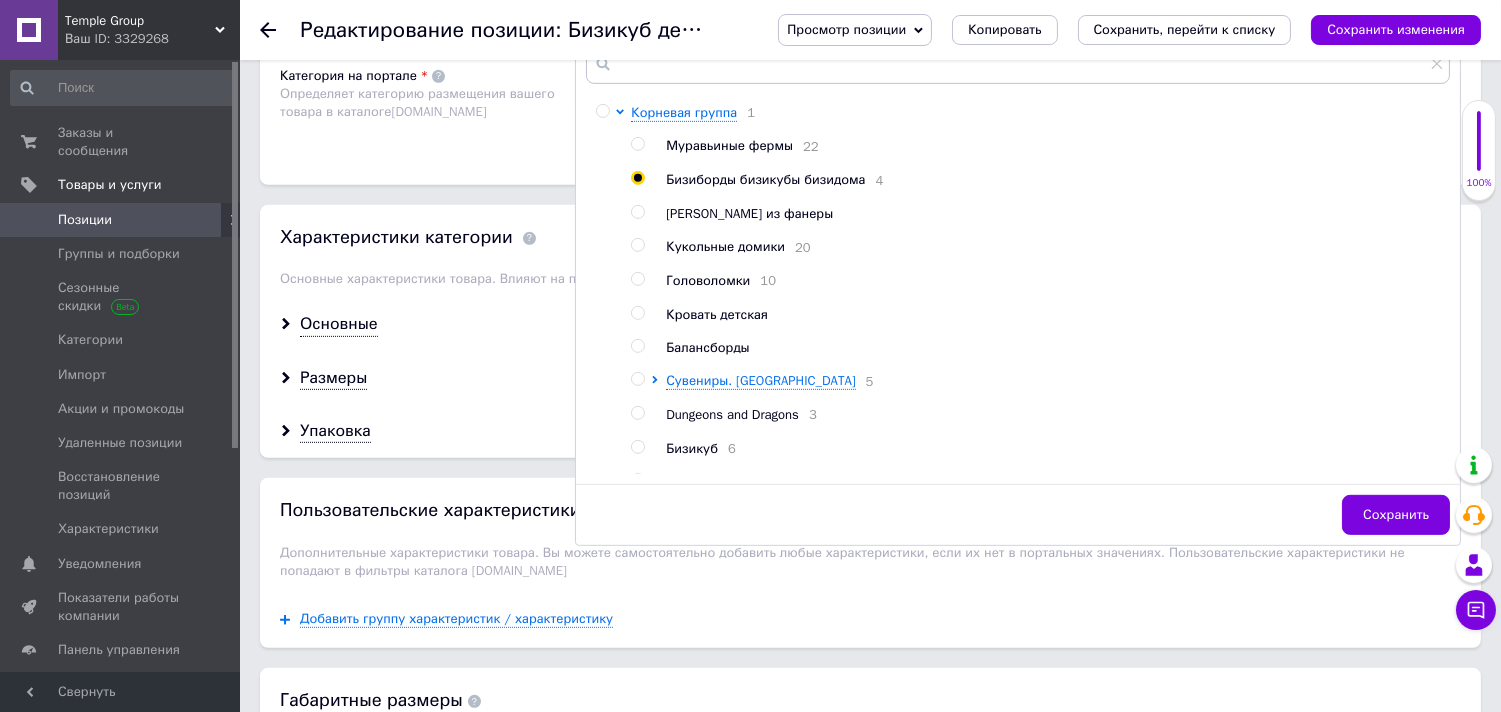 scroll, scrollTop: 66, scrollLeft: 0, axis: vertical 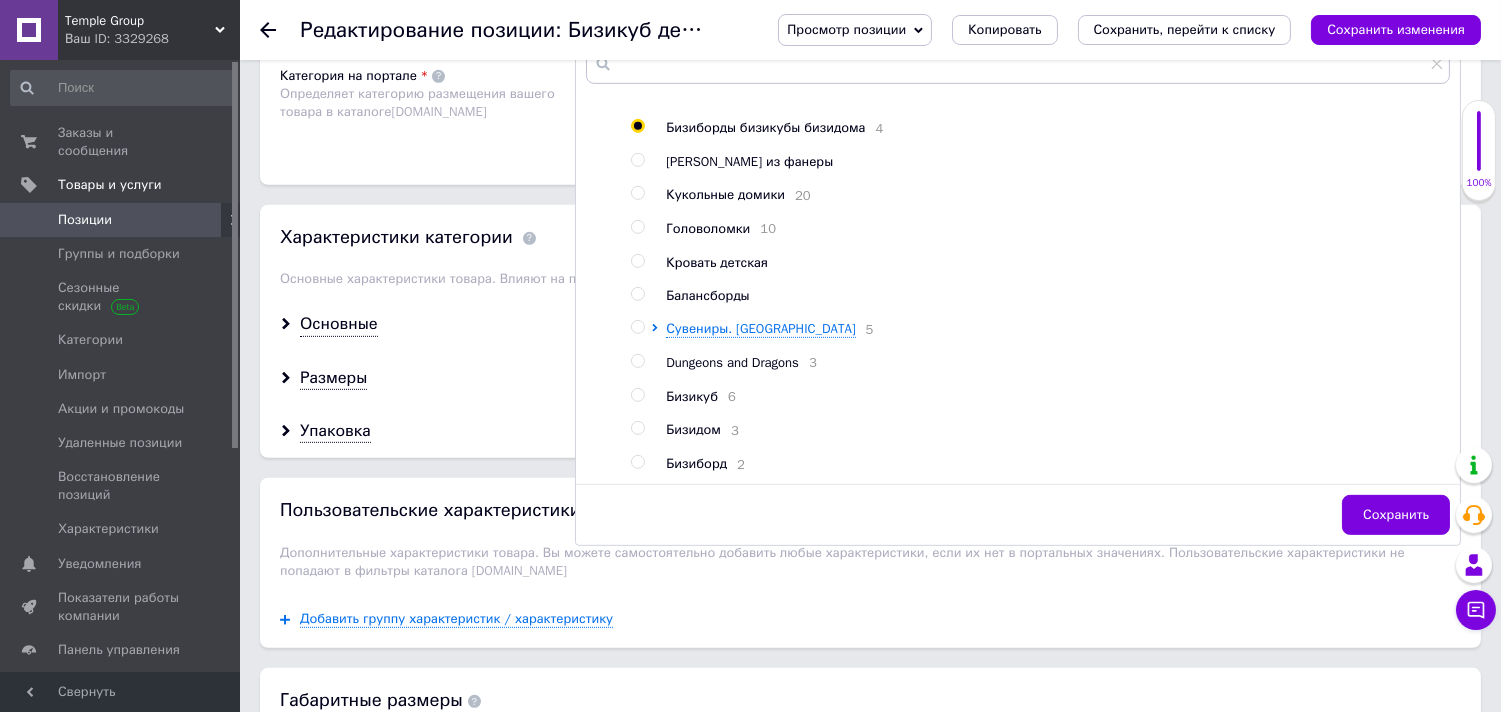 click at bounding box center [637, 395] 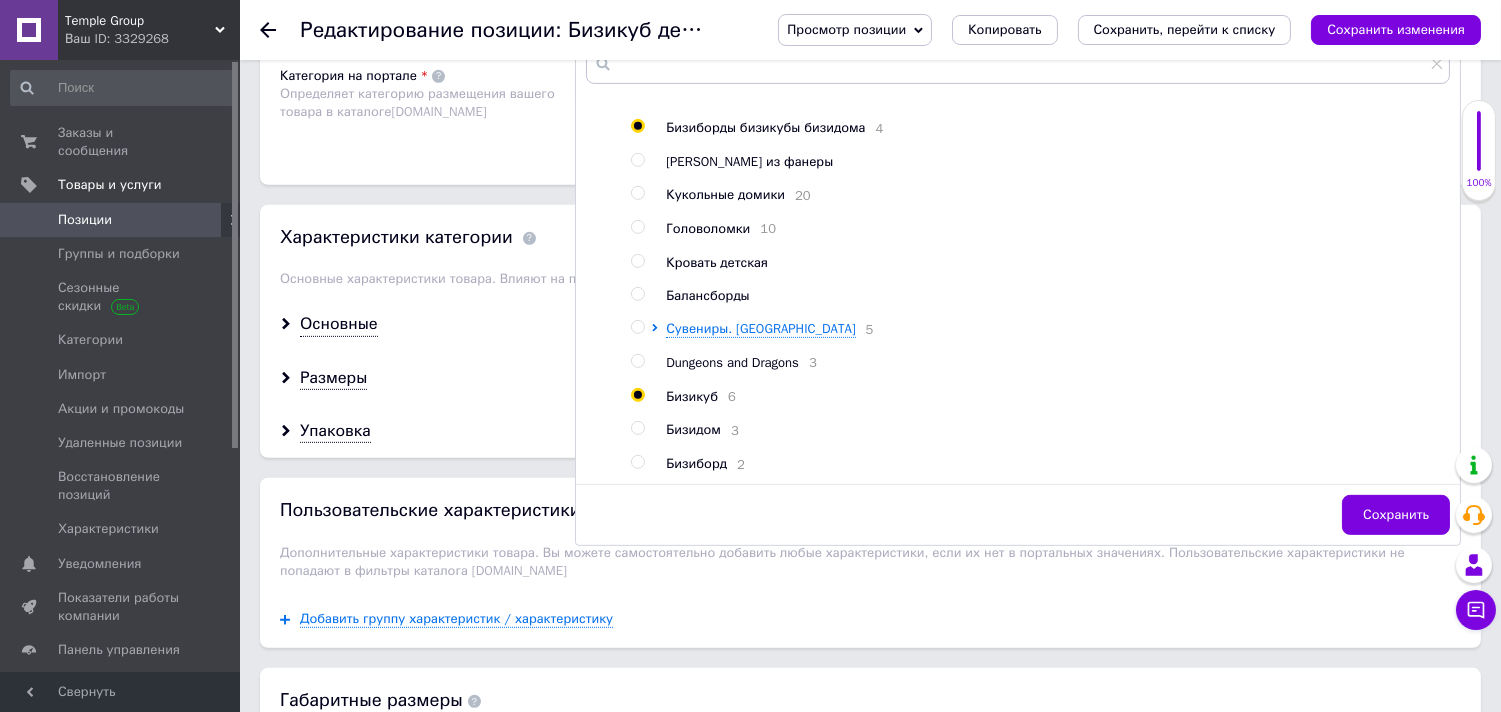 radio on "true" 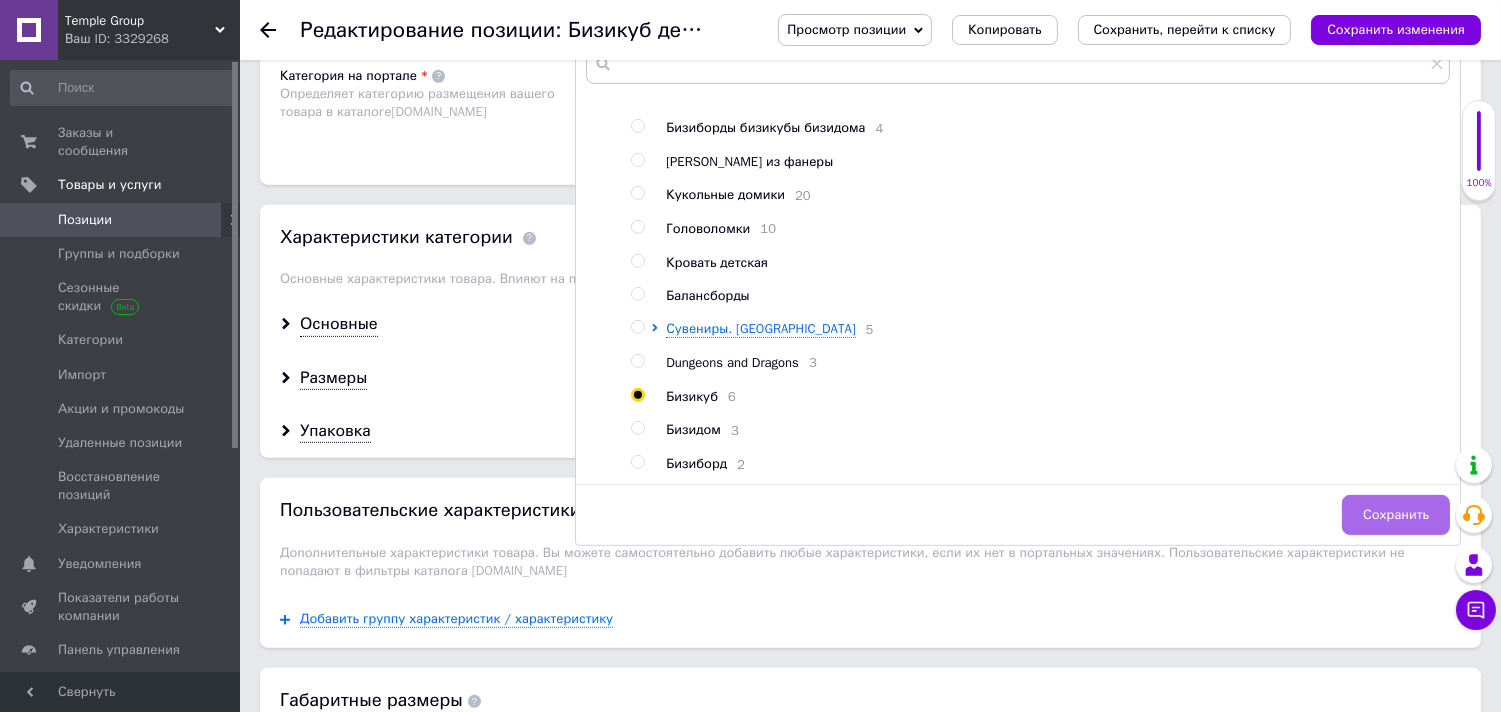 click on "Сохранить" at bounding box center (1396, 515) 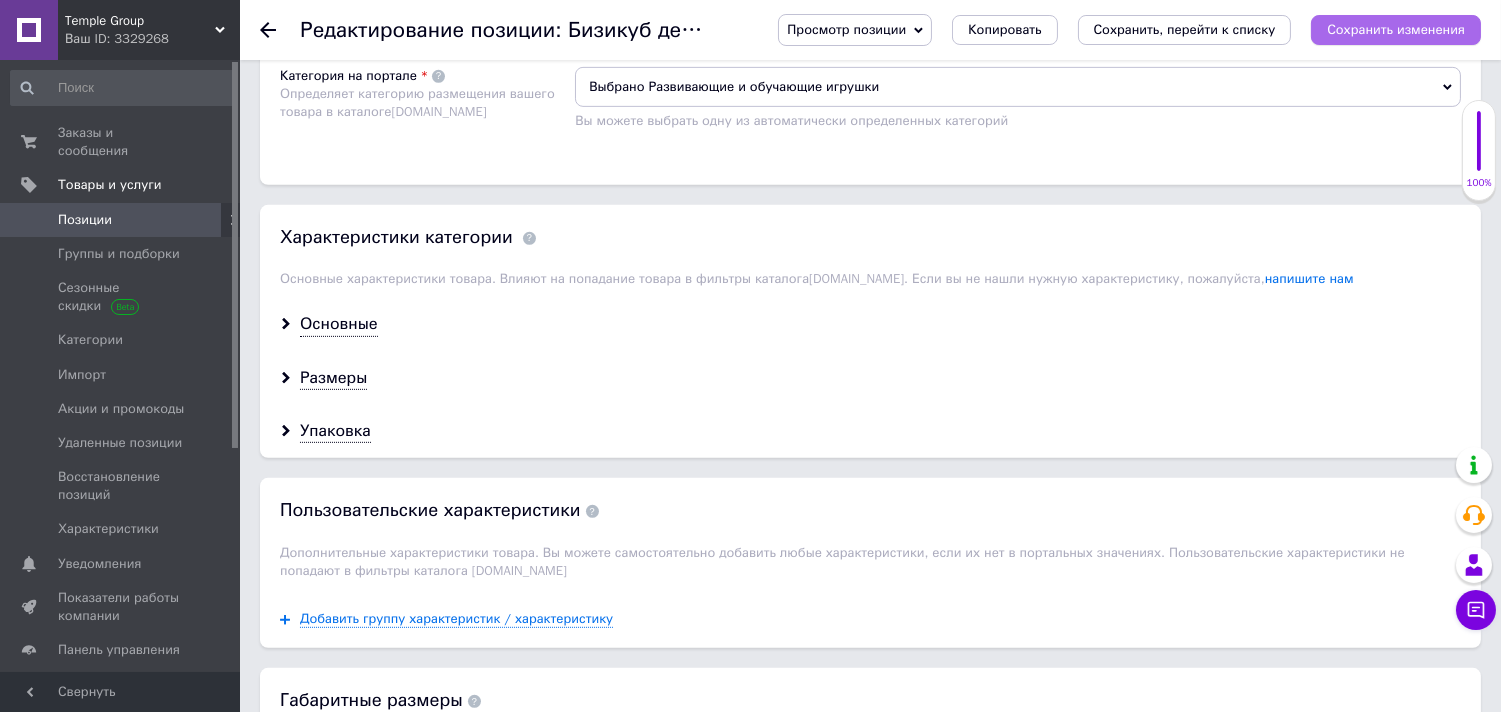 click on "Сохранить изменения" at bounding box center [1396, 29] 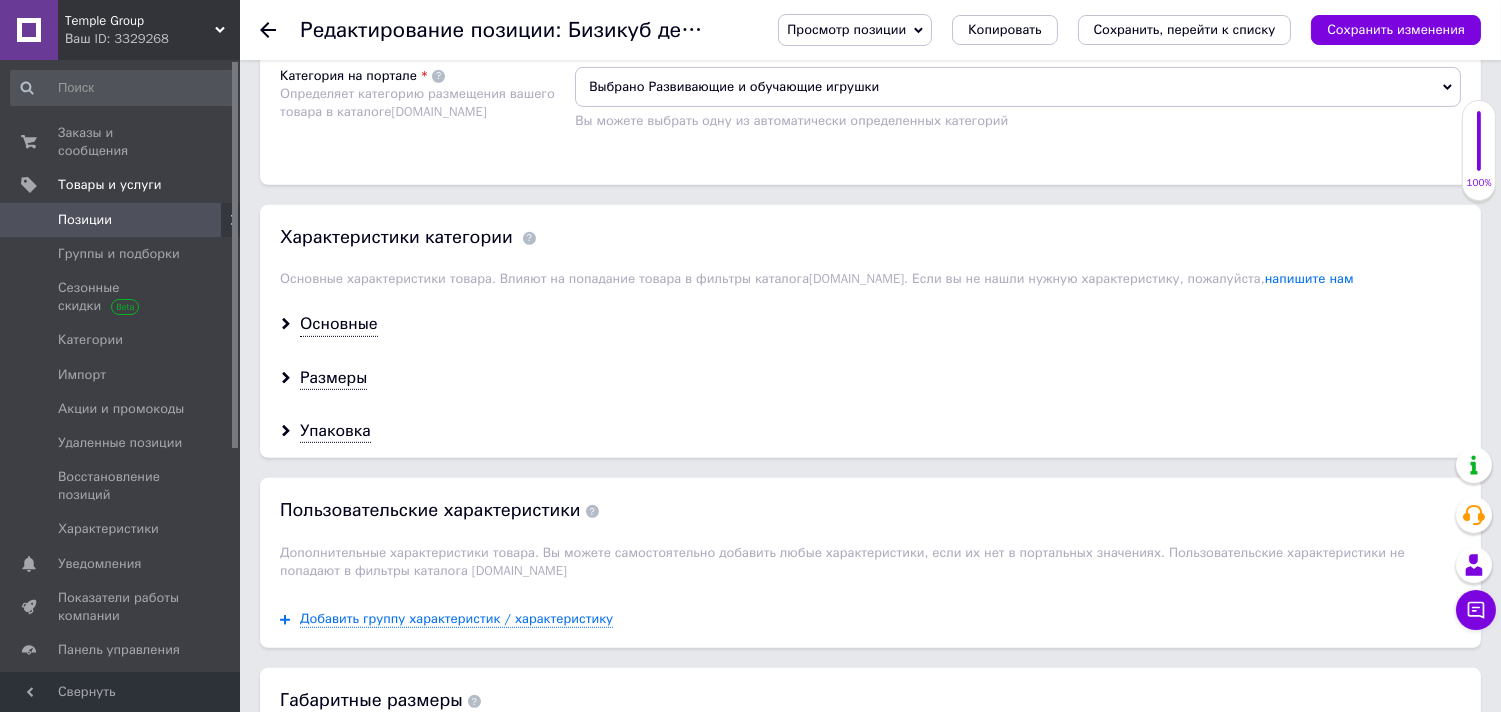 click 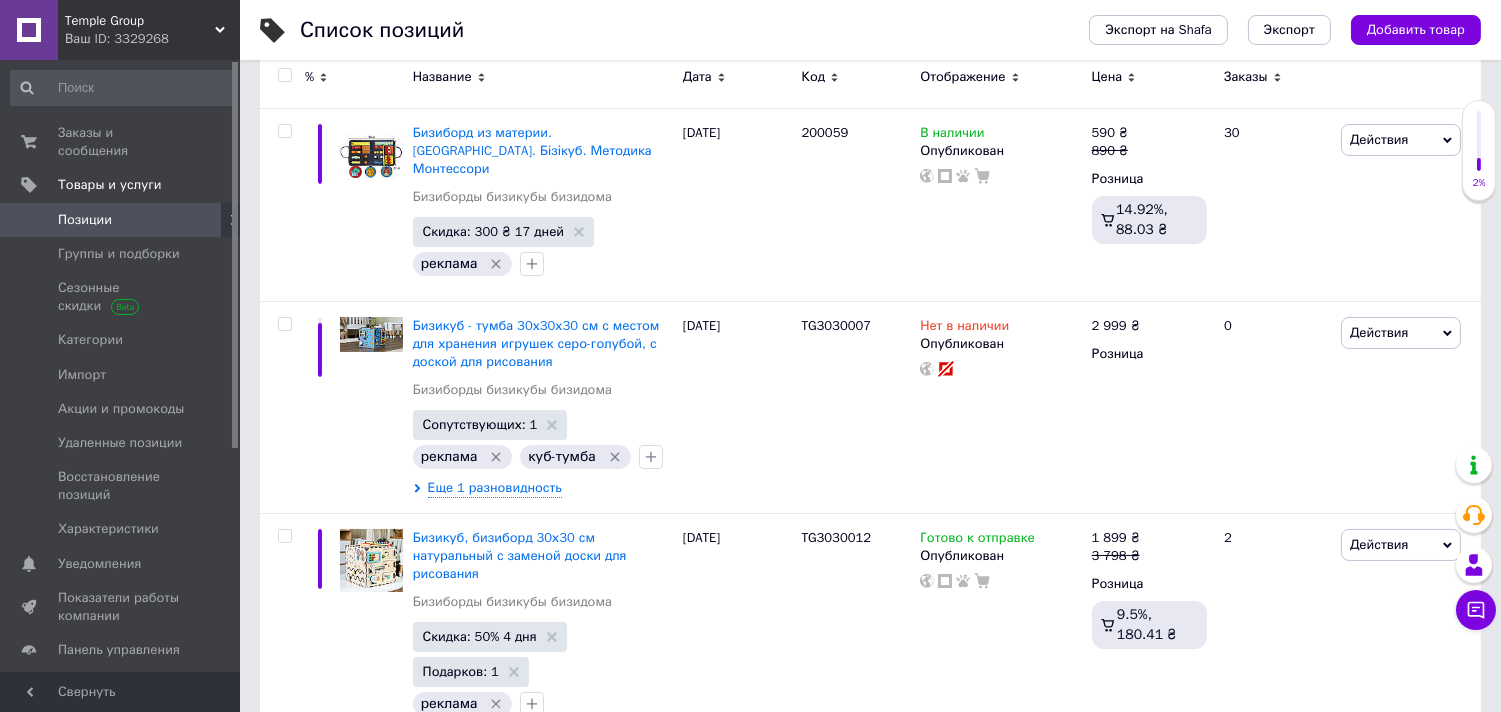 scroll, scrollTop: 371, scrollLeft: 0, axis: vertical 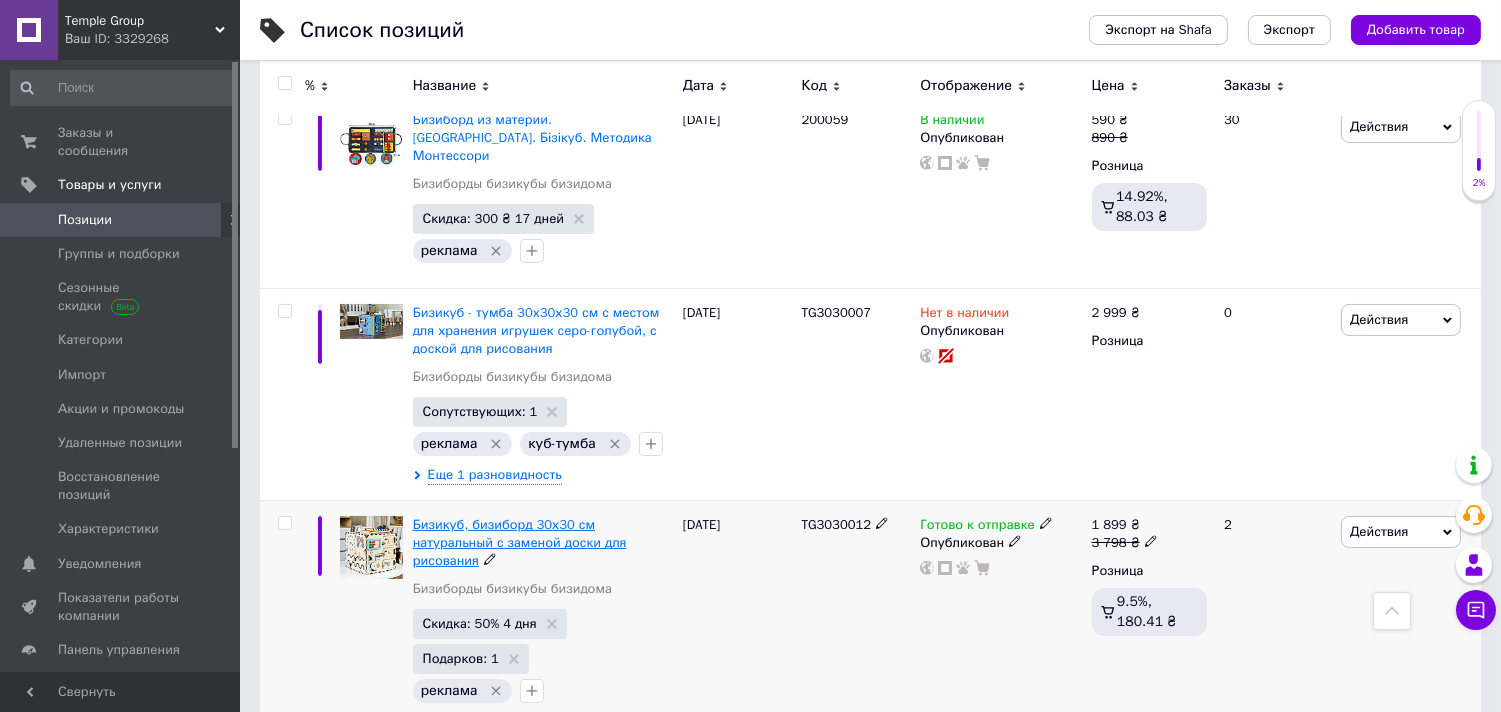 click on "Бизикуб, бизиборд 30х30 см натуральный с заменой доски для рисования" at bounding box center (520, 542) 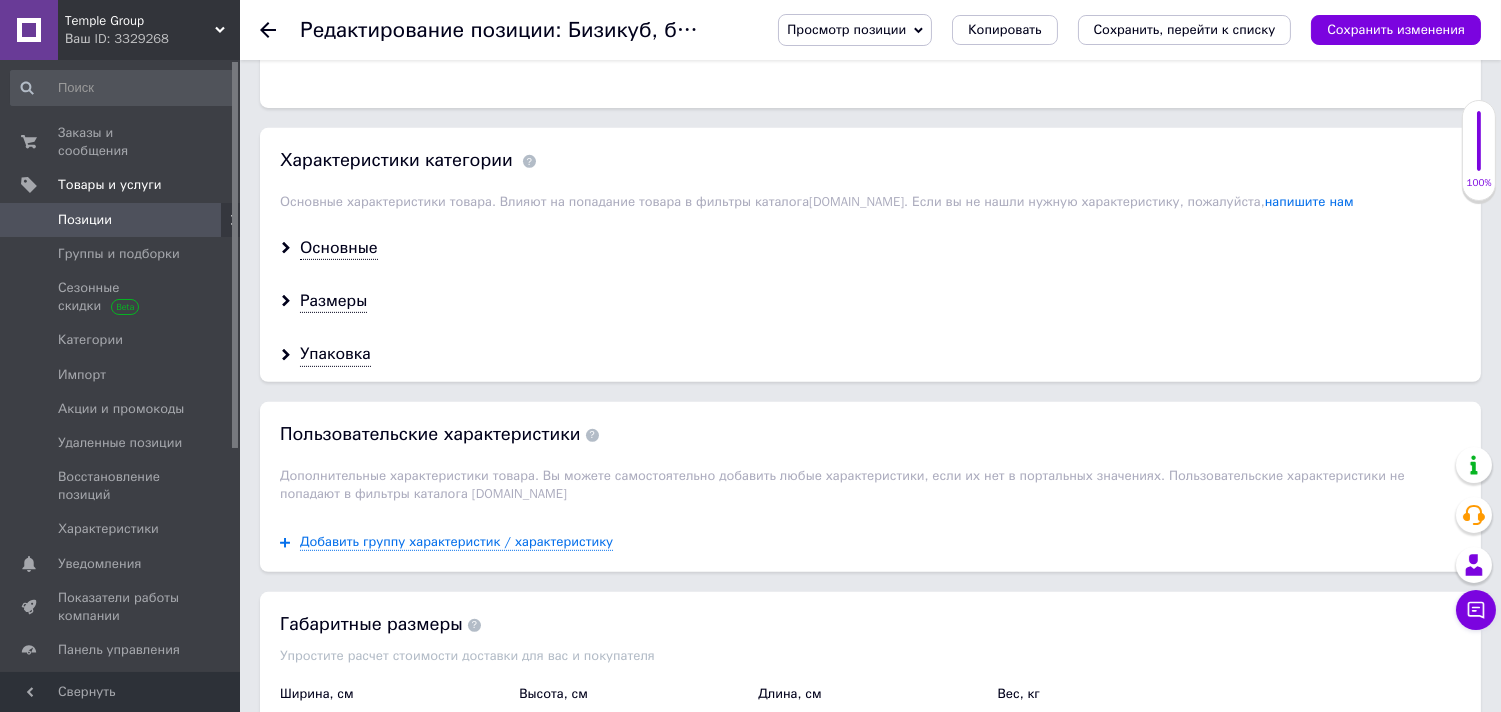 scroll, scrollTop: 1541, scrollLeft: 0, axis: vertical 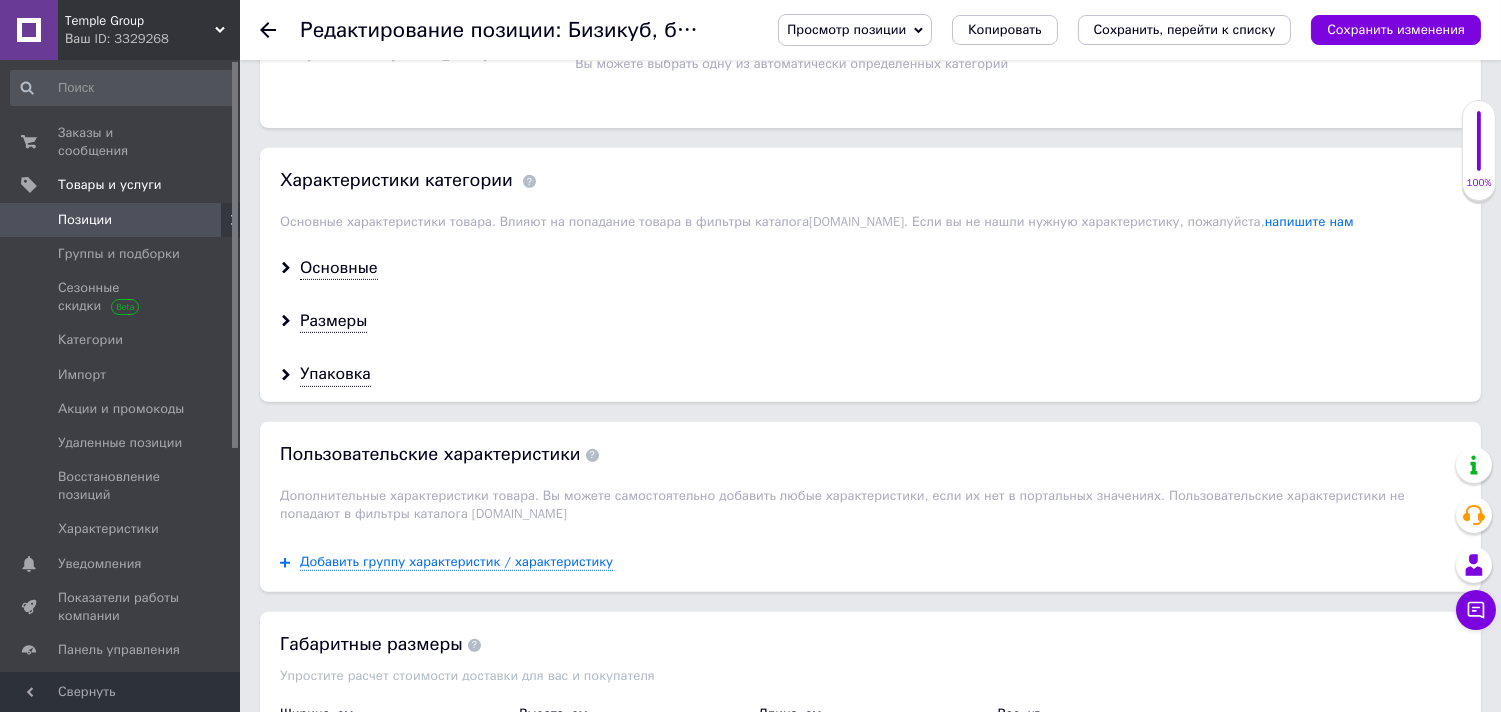 click on "Выбрано Бизиборды бизикубы бизидома" at bounding box center [1018, -45] 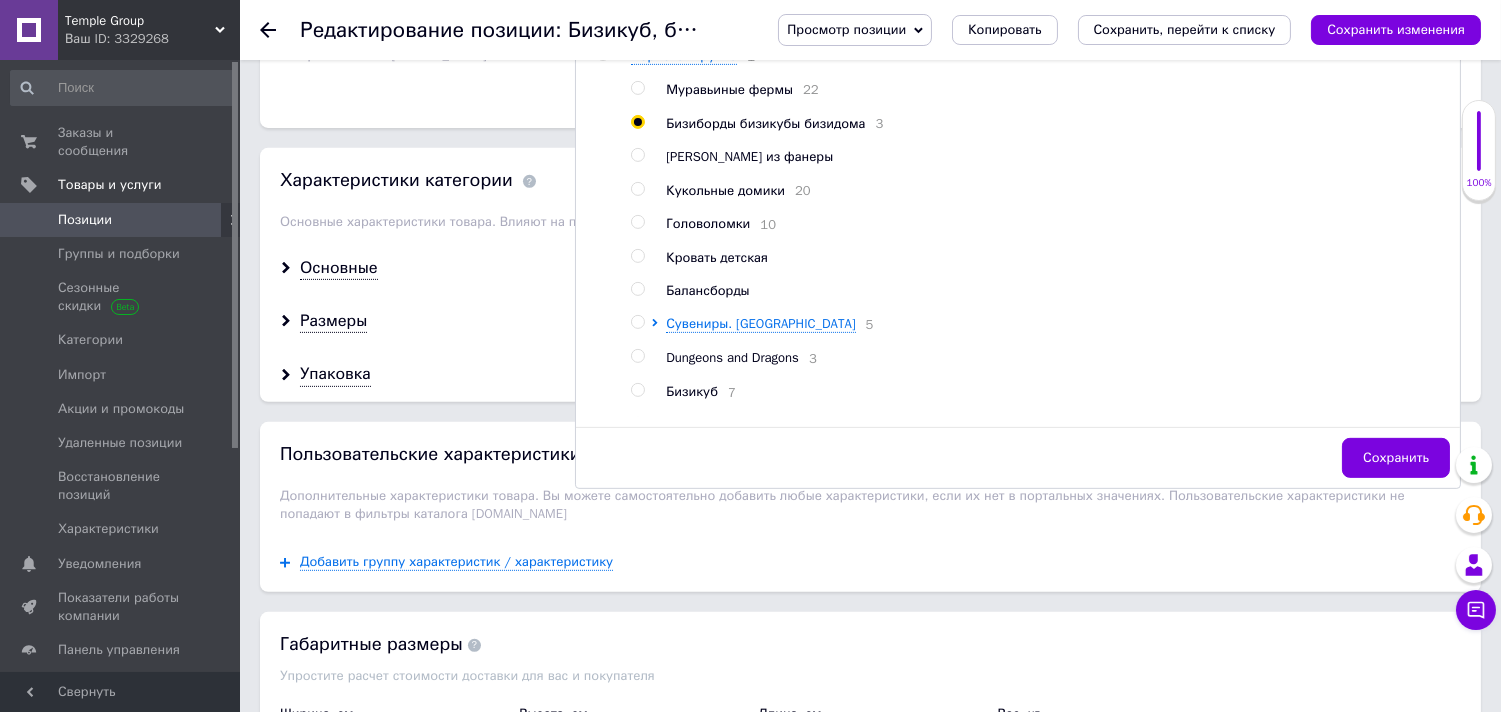 scroll, scrollTop: 67, scrollLeft: 0, axis: vertical 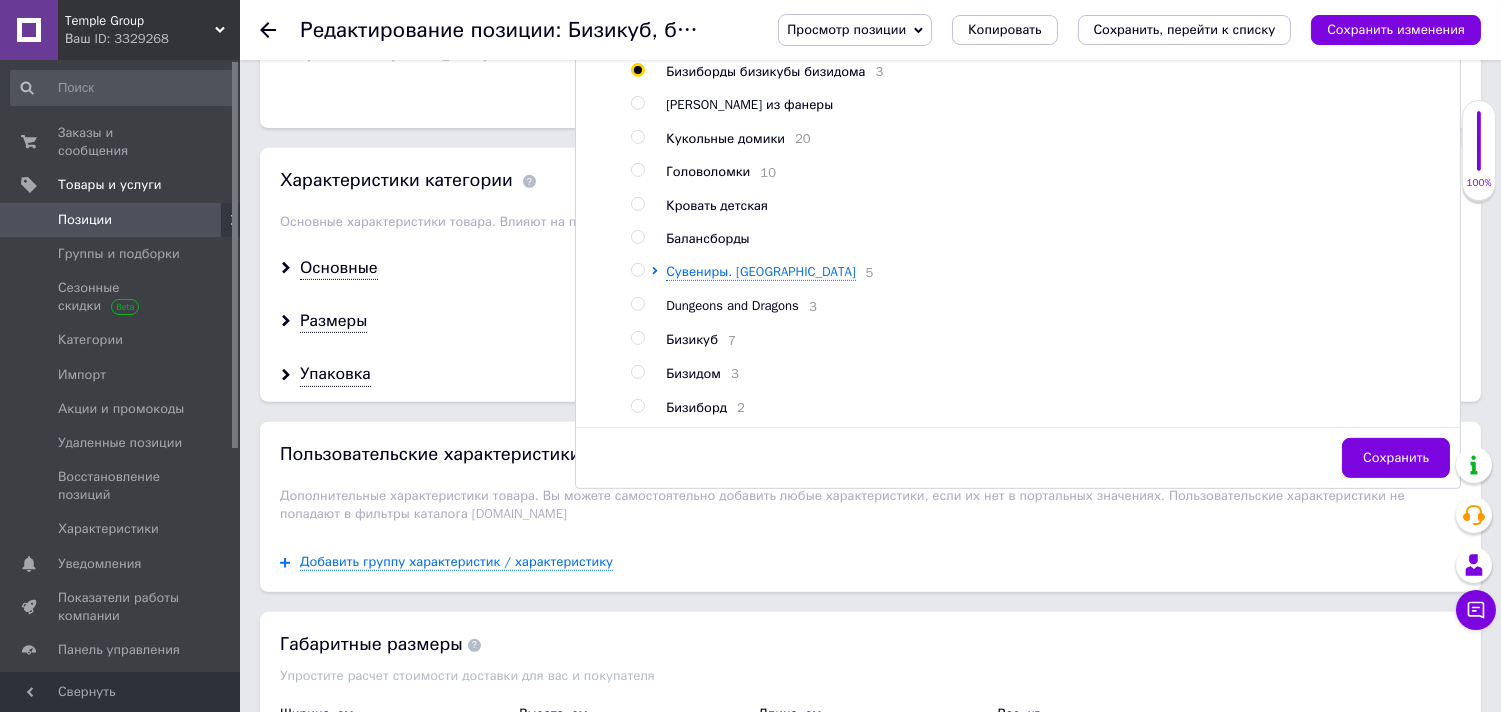 click at bounding box center [637, 338] 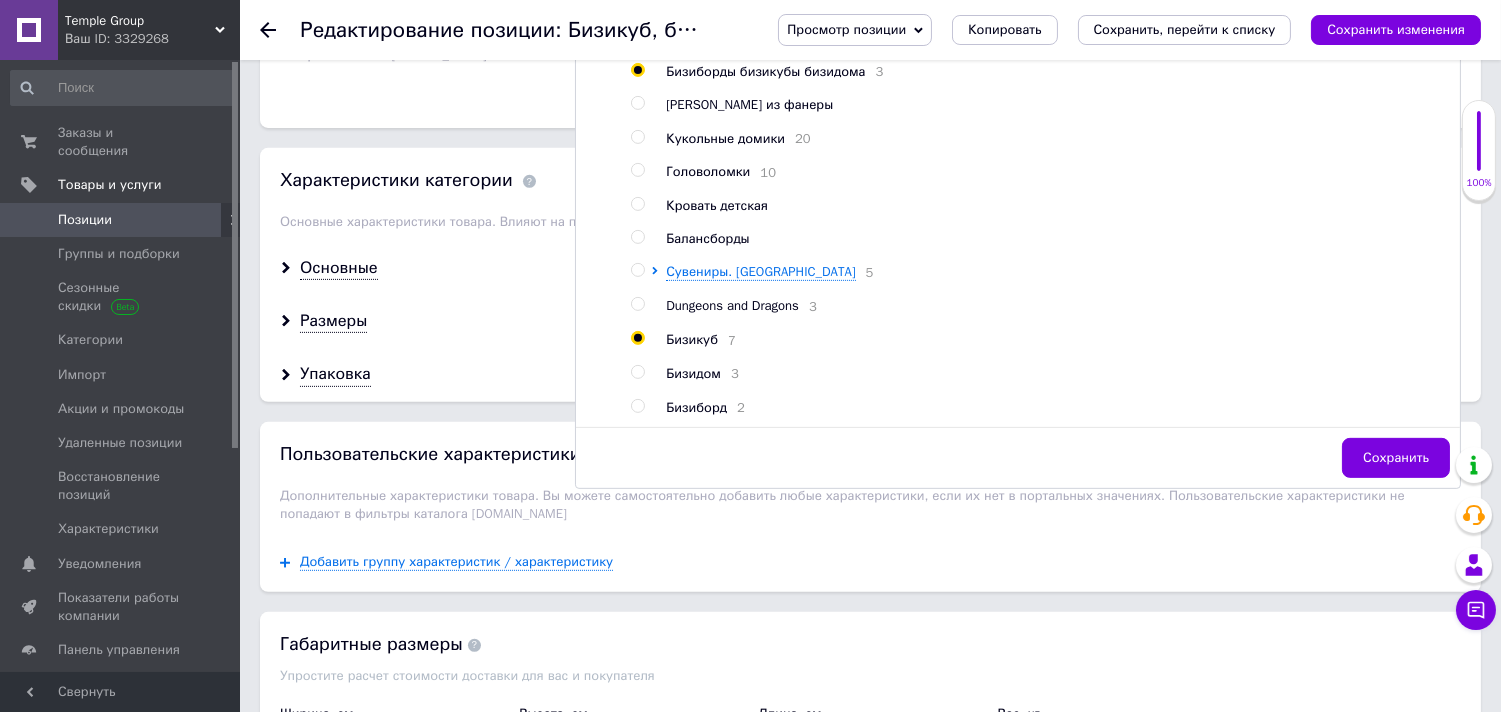 radio on "true" 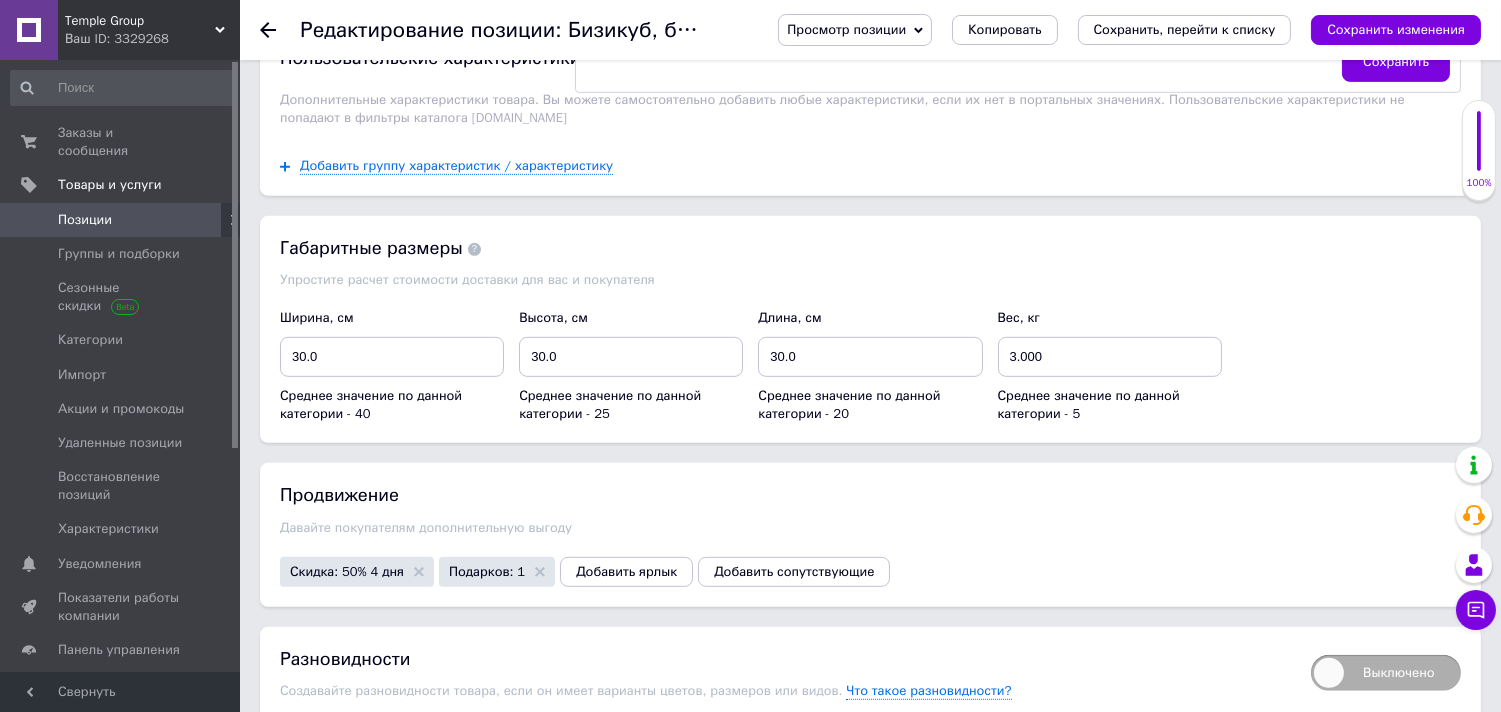 scroll, scrollTop: 1944, scrollLeft: 0, axis: vertical 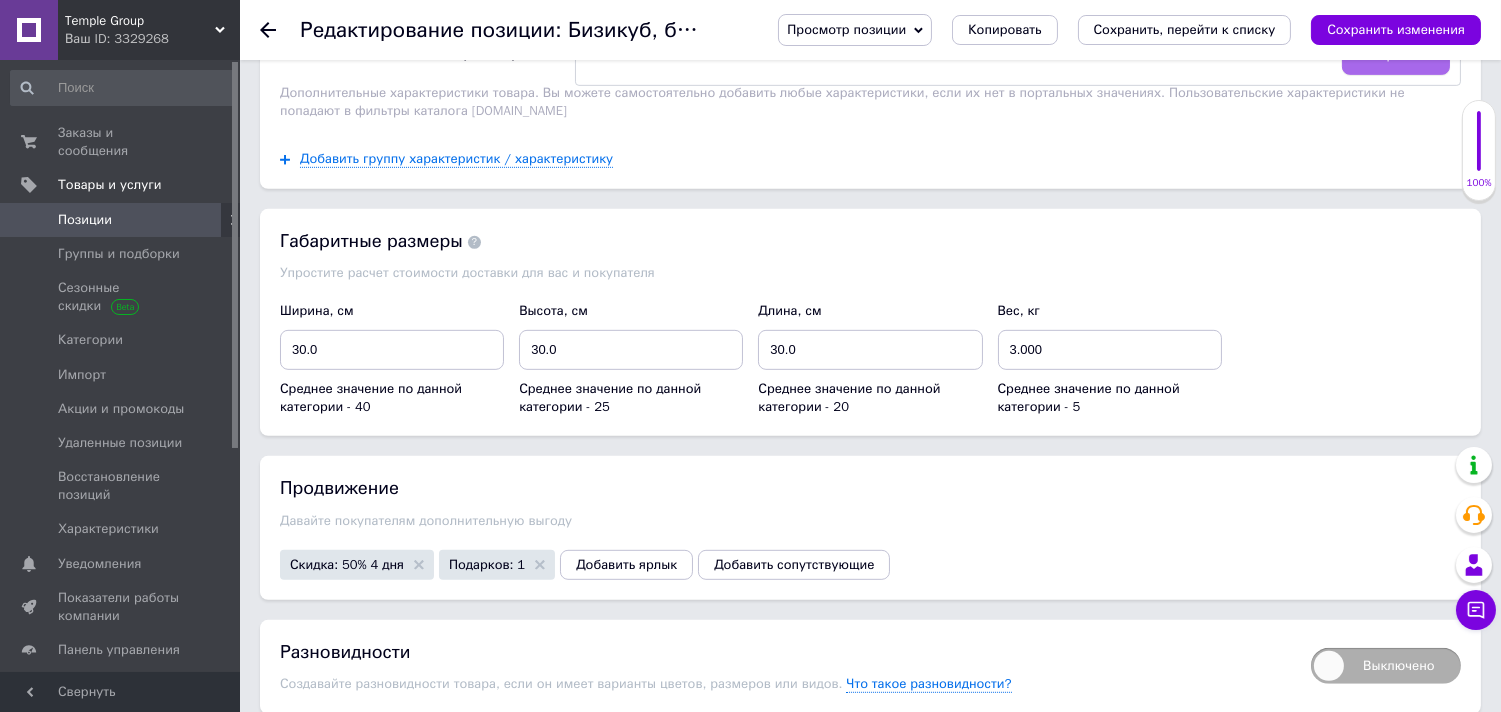 click on "Сохранить" at bounding box center (1396, 55) 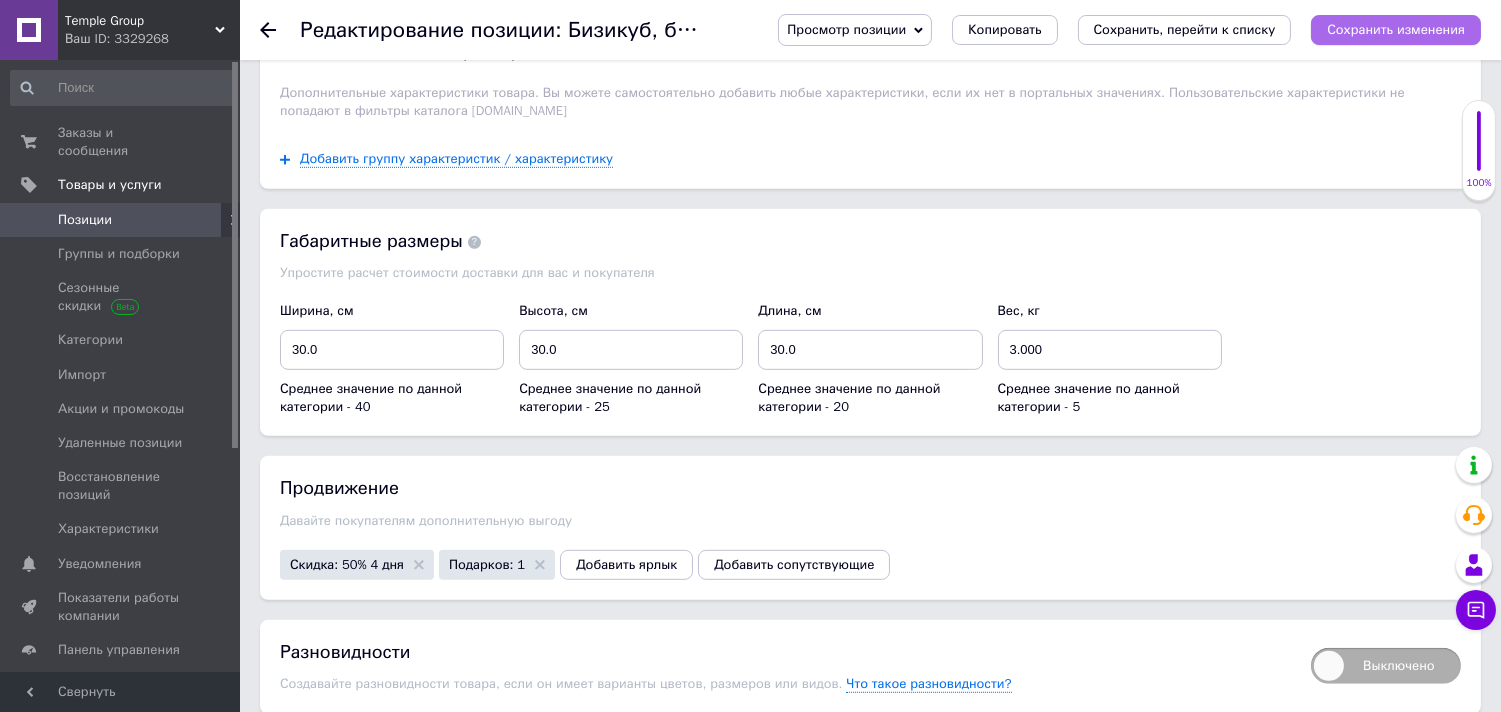 click on "Сохранить изменения" at bounding box center [1396, 29] 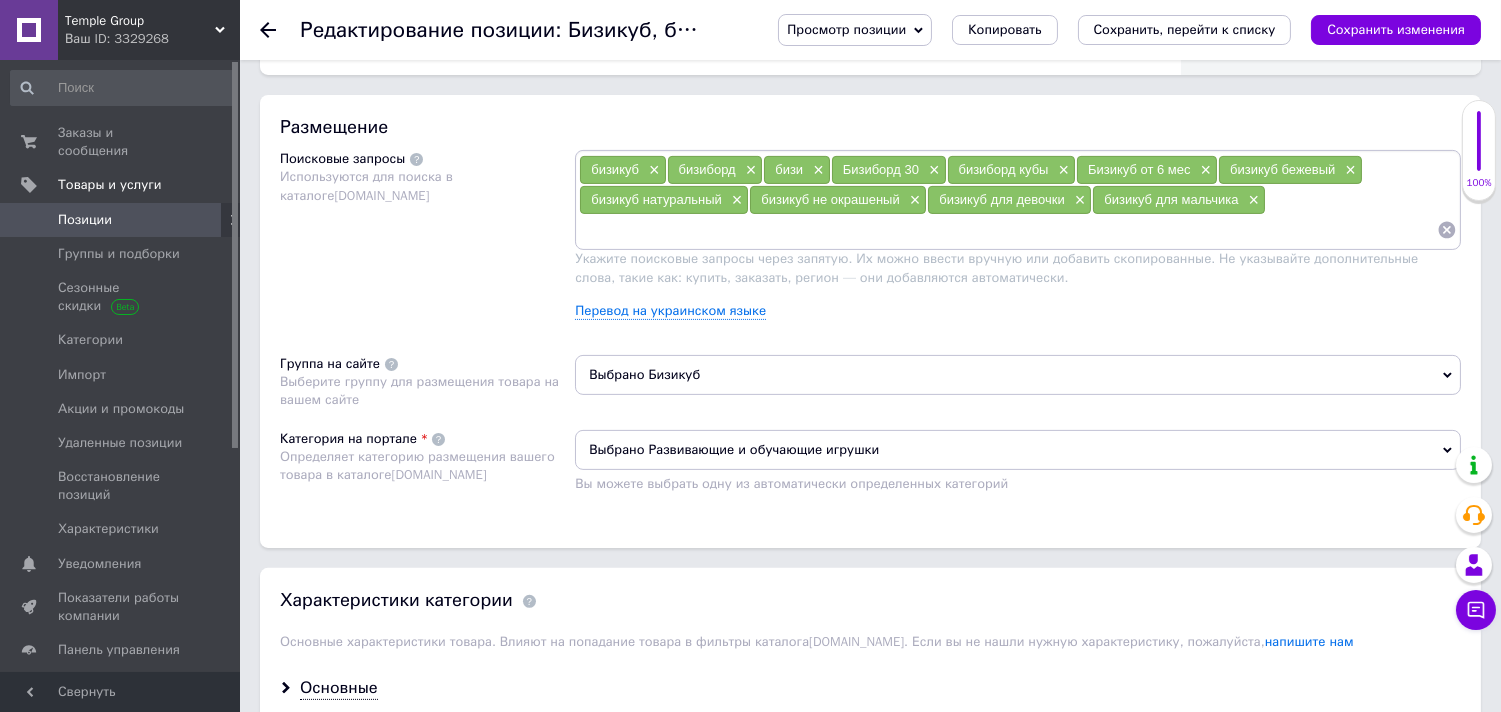 scroll, scrollTop: 1134, scrollLeft: 0, axis: vertical 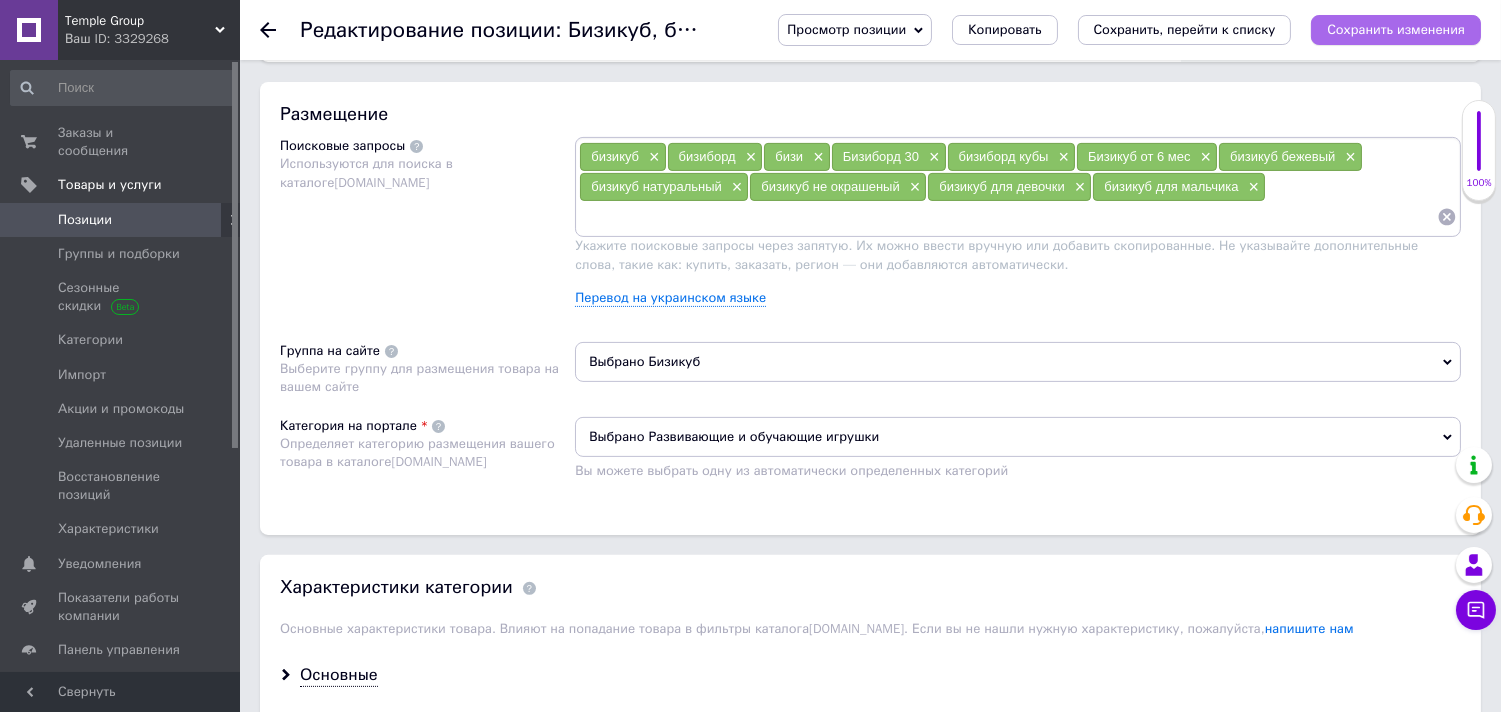 click on "Сохранить изменения" at bounding box center [1396, 29] 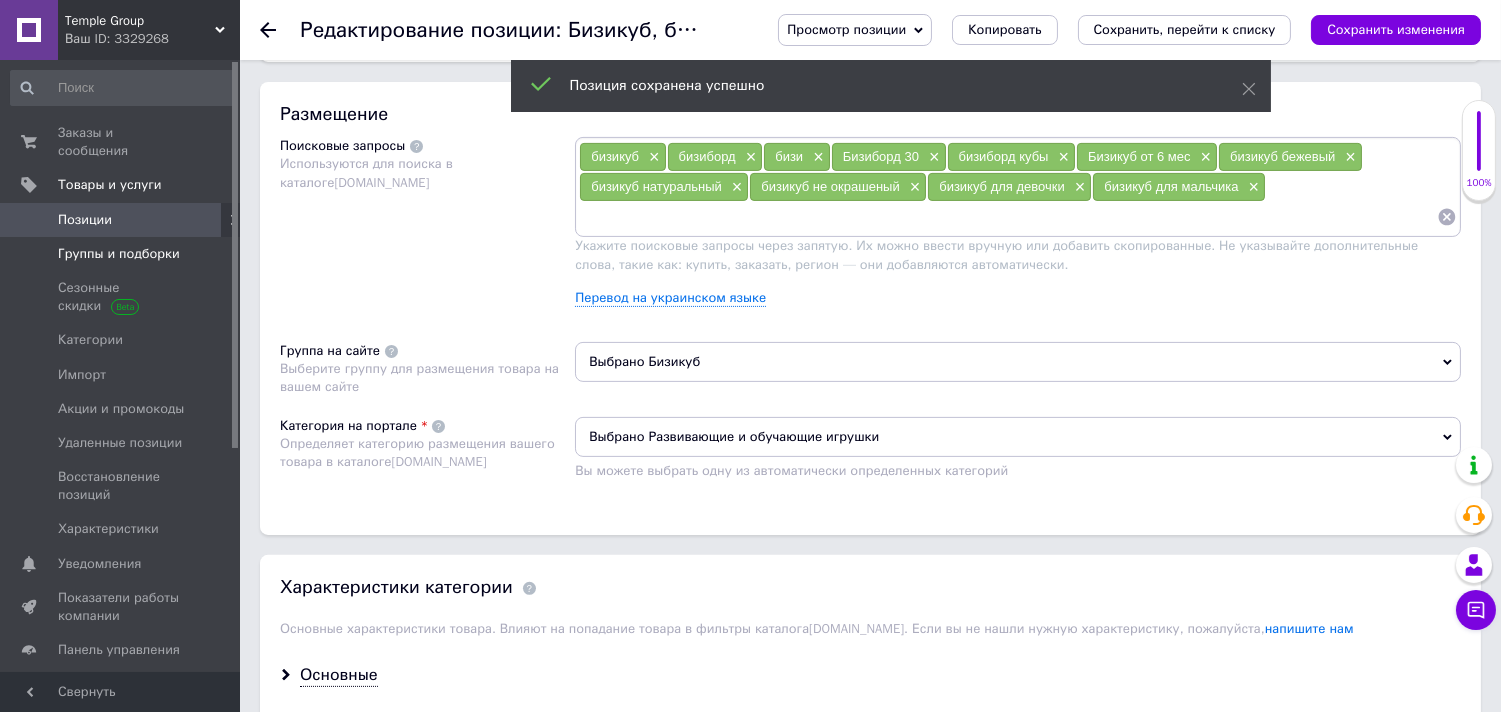 click on "Группы и подборки" at bounding box center (119, 254) 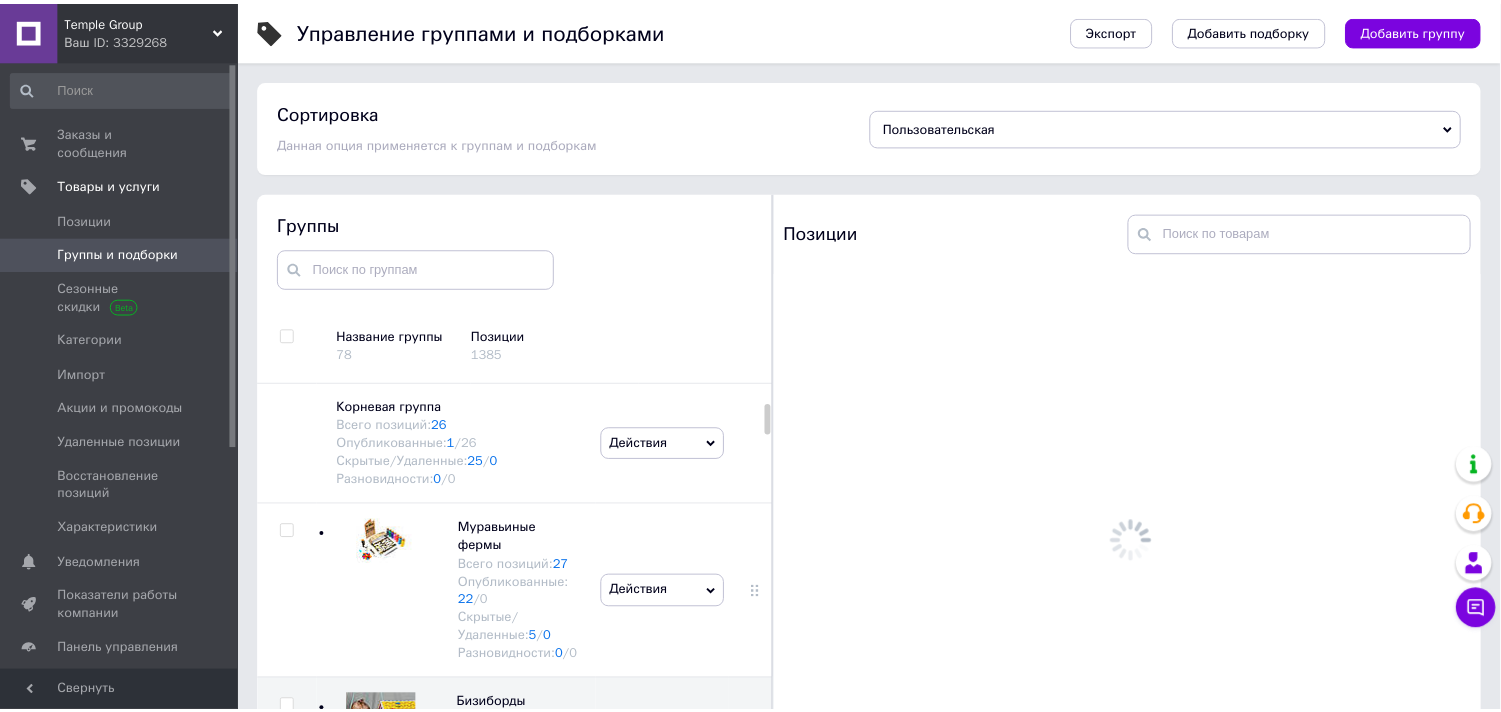 scroll, scrollTop: 113, scrollLeft: 0, axis: vertical 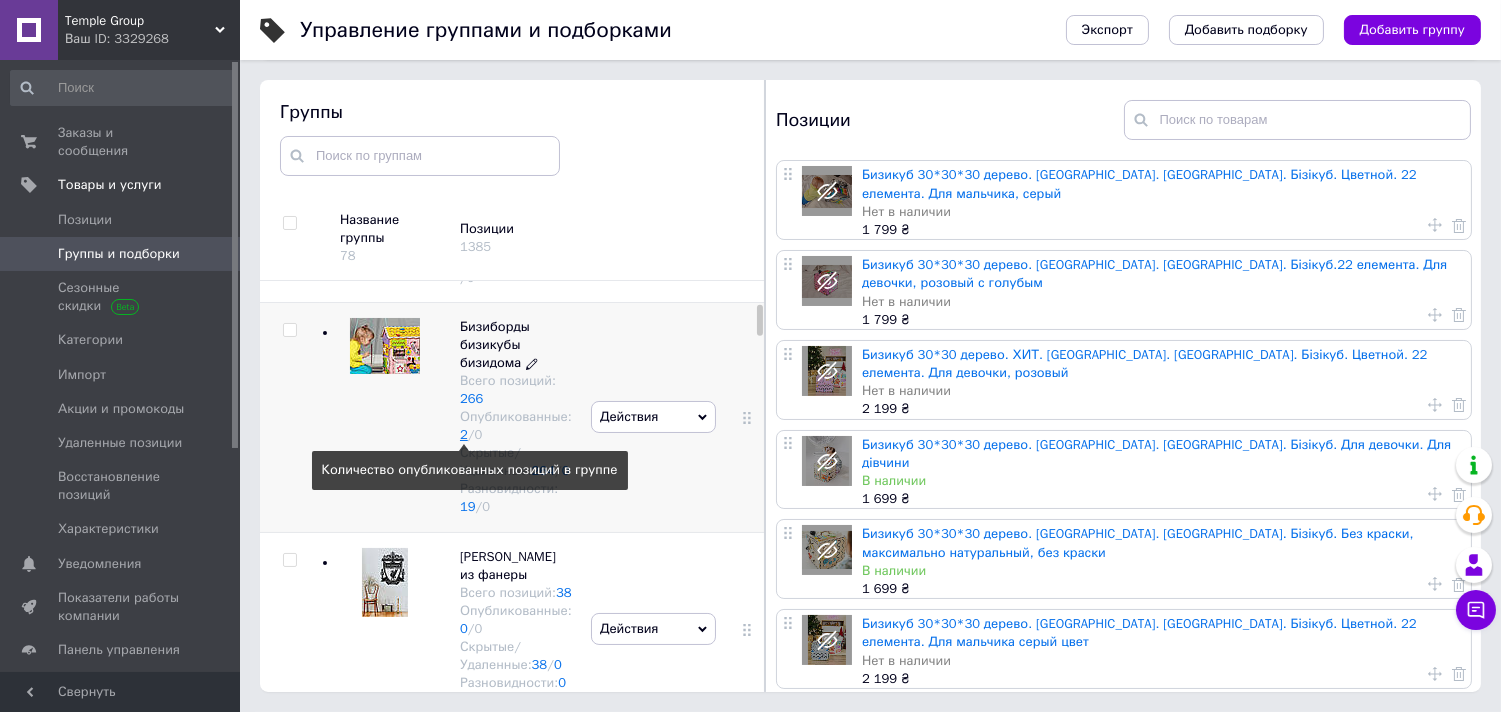 click on "2" at bounding box center (464, 434) 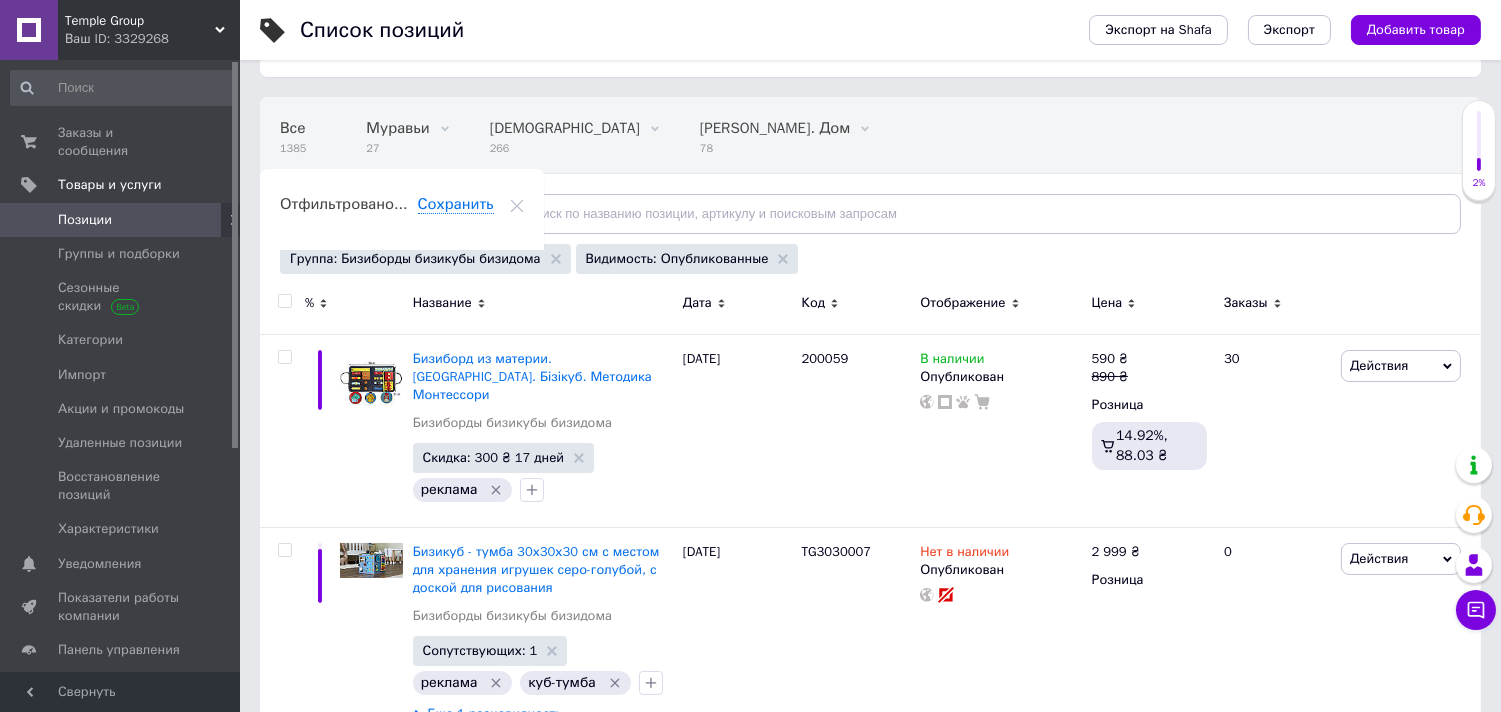 scroll, scrollTop: 142, scrollLeft: 0, axis: vertical 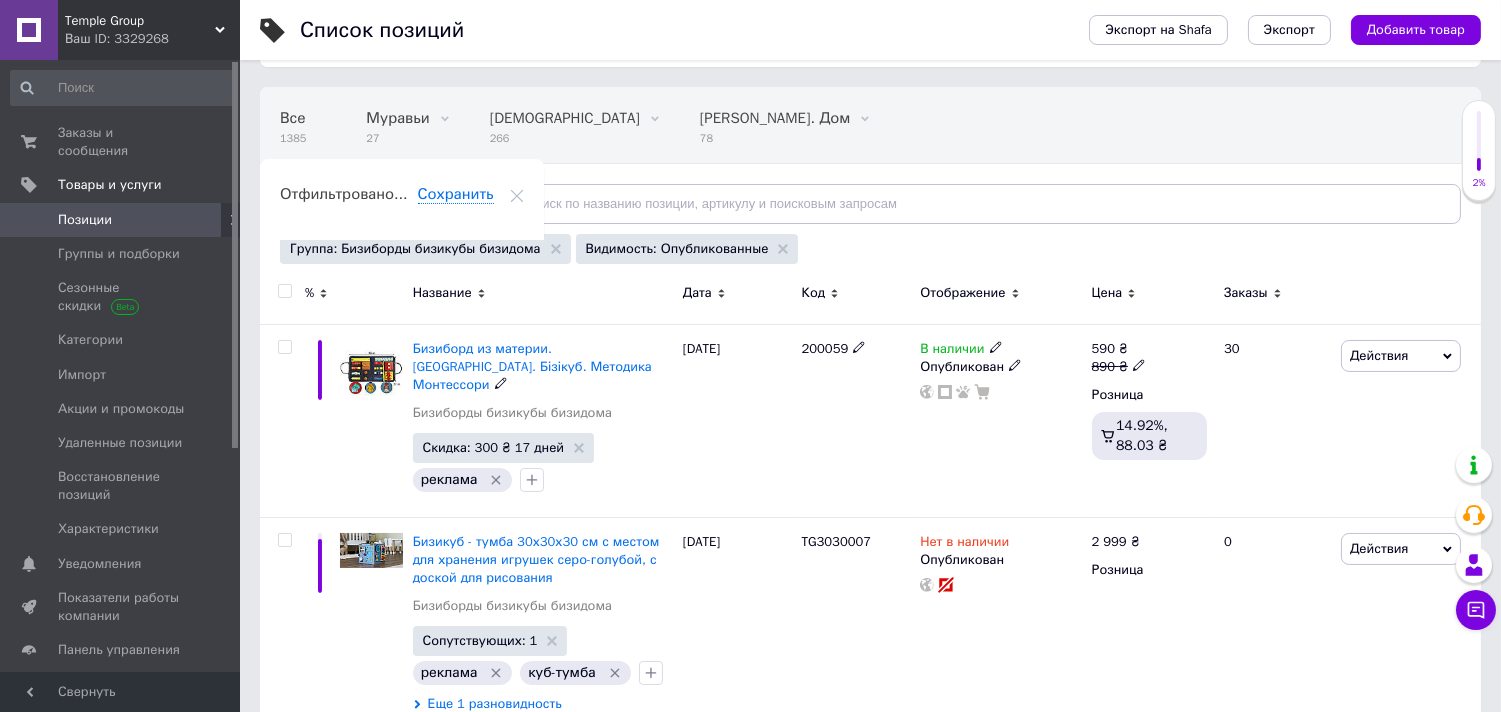 click on "Бизиборд из материи. [GEOGRAPHIC_DATA]. Бізікуб. Методика Монтессори" at bounding box center [532, 366] 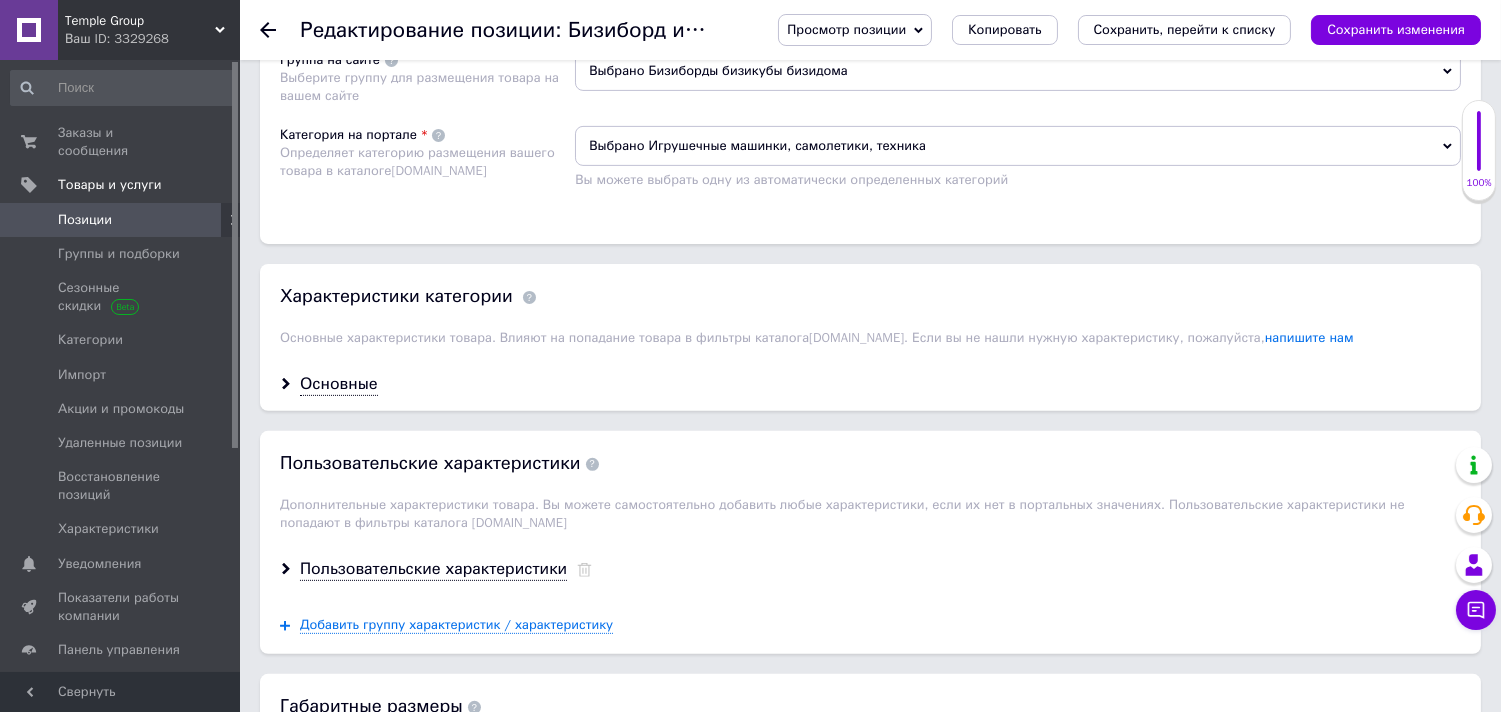 scroll, scrollTop: 1366, scrollLeft: 0, axis: vertical 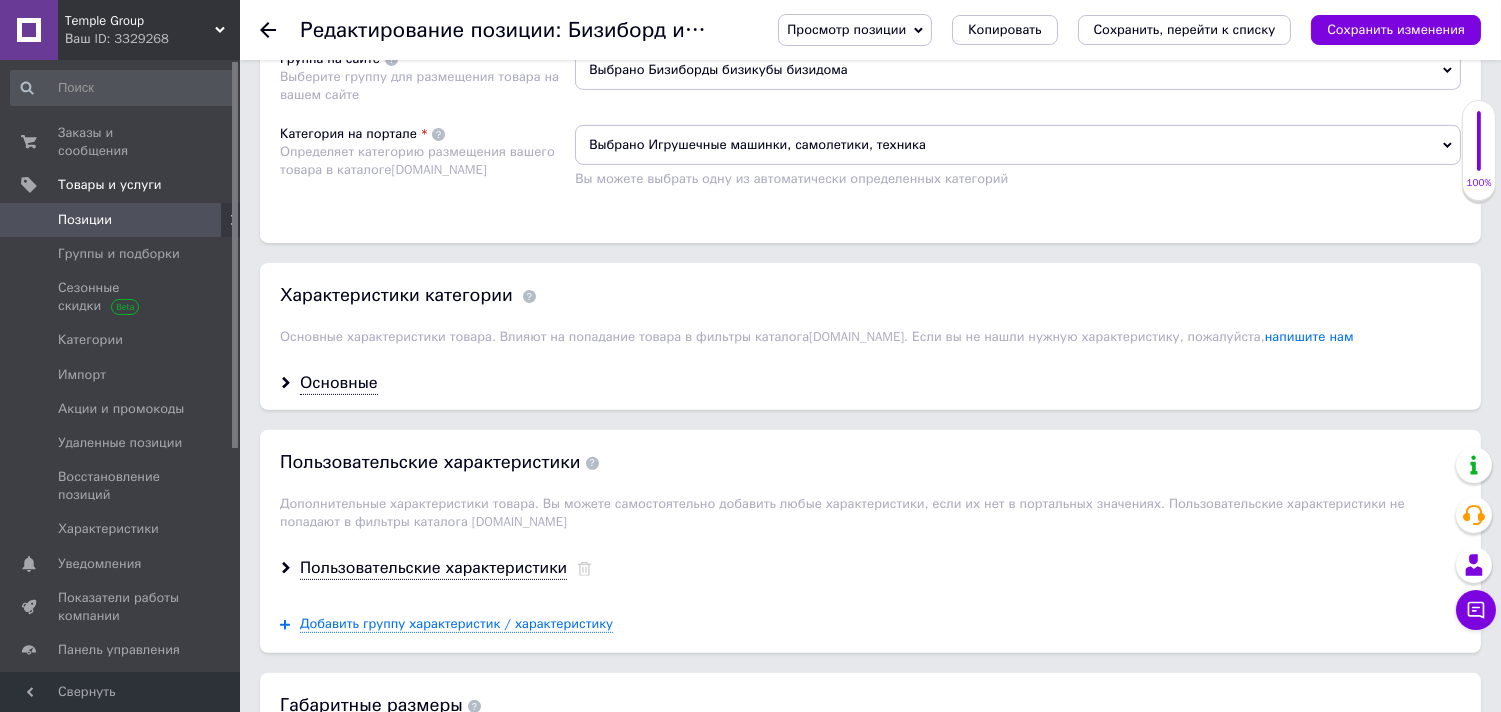 click on "Выбрано Бизиборды бизикубы бизидома" at bounding box center [1018, 70] 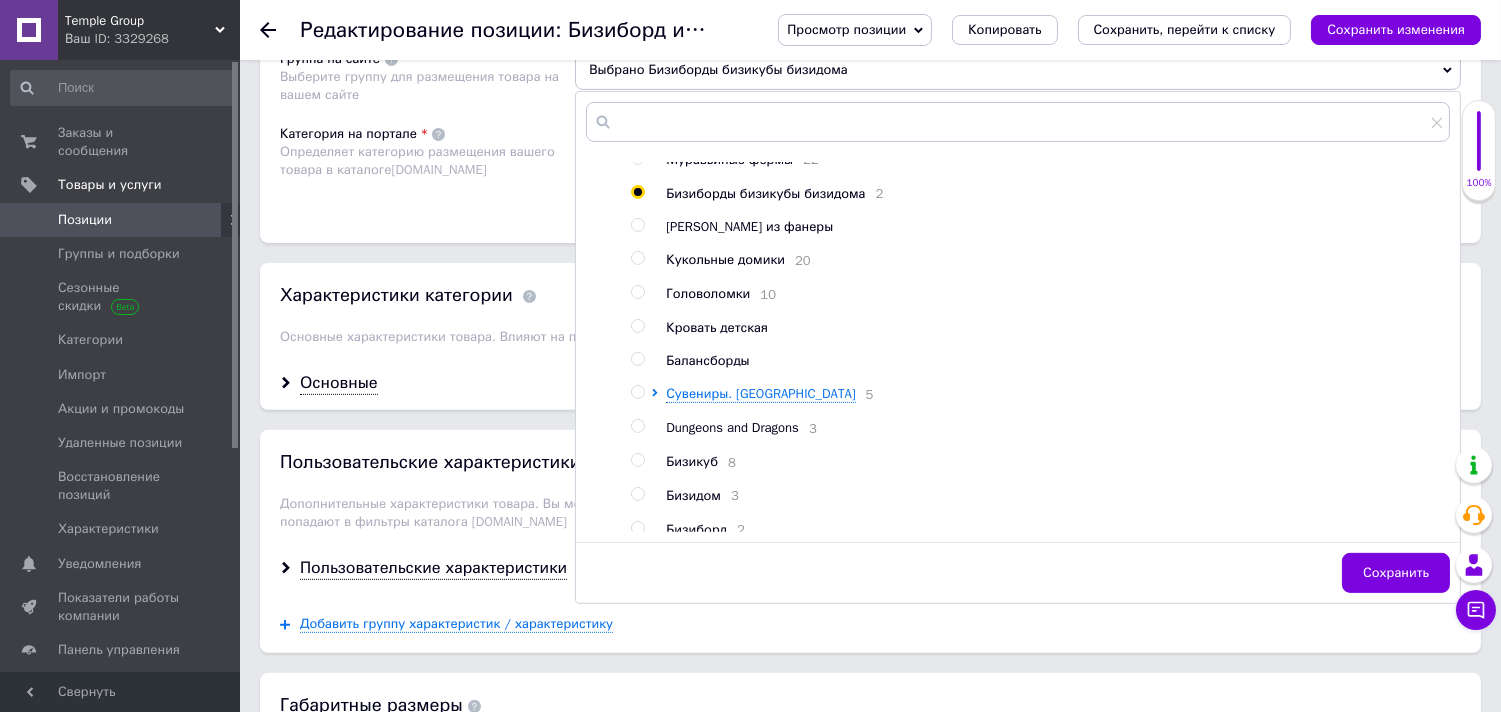scroll, scrollTop: 67, scrollLeft: 0, axis: vertical 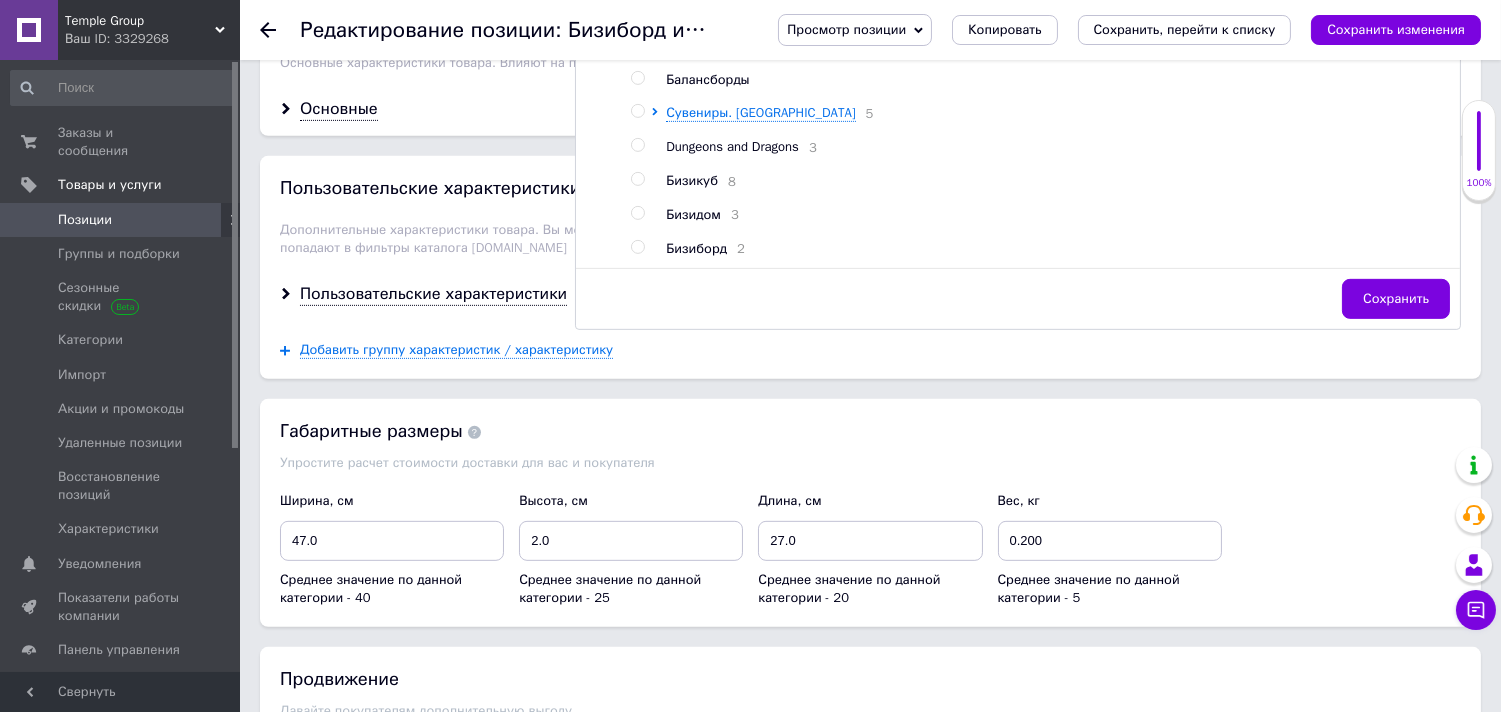 click at bounding box center [637, 247] 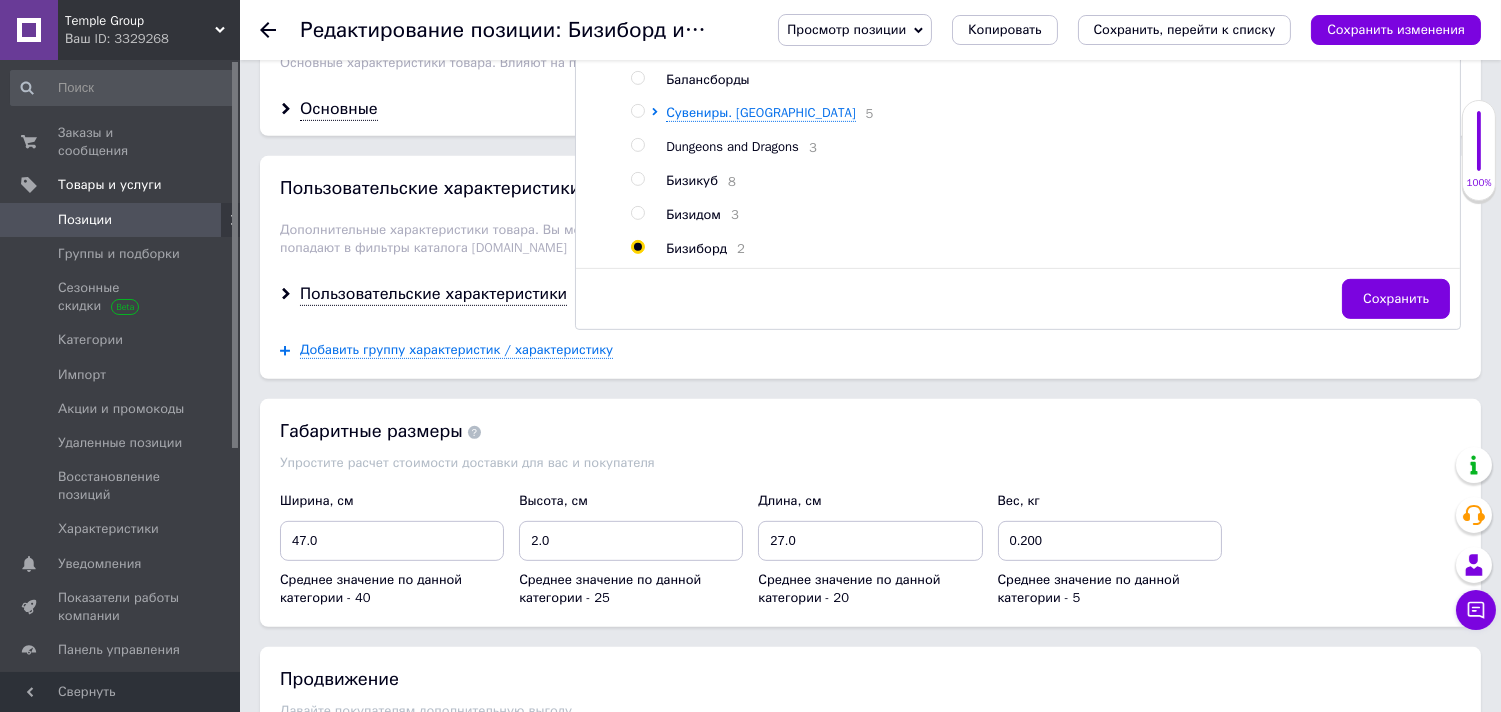 radio on "true" 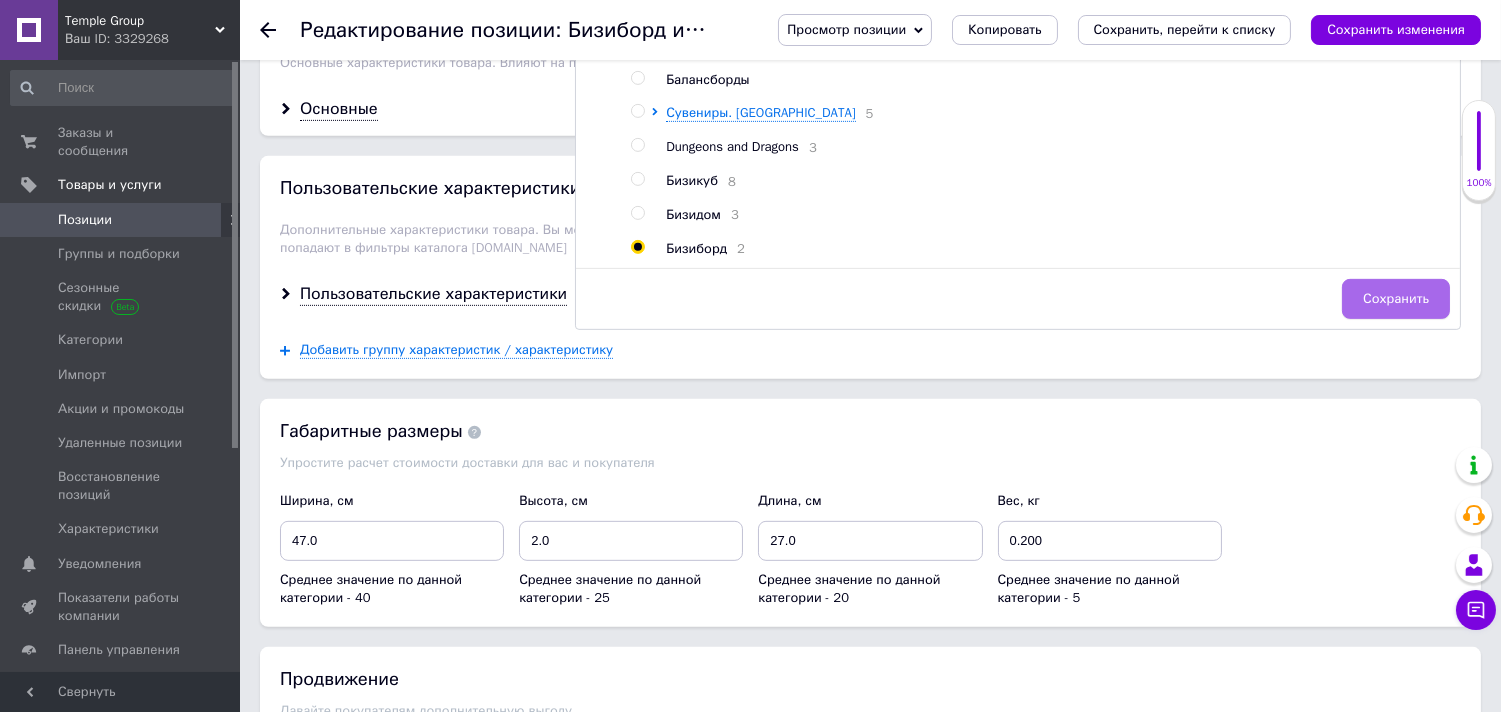 click on "Сохранить" at bounding box center (1396, 299) 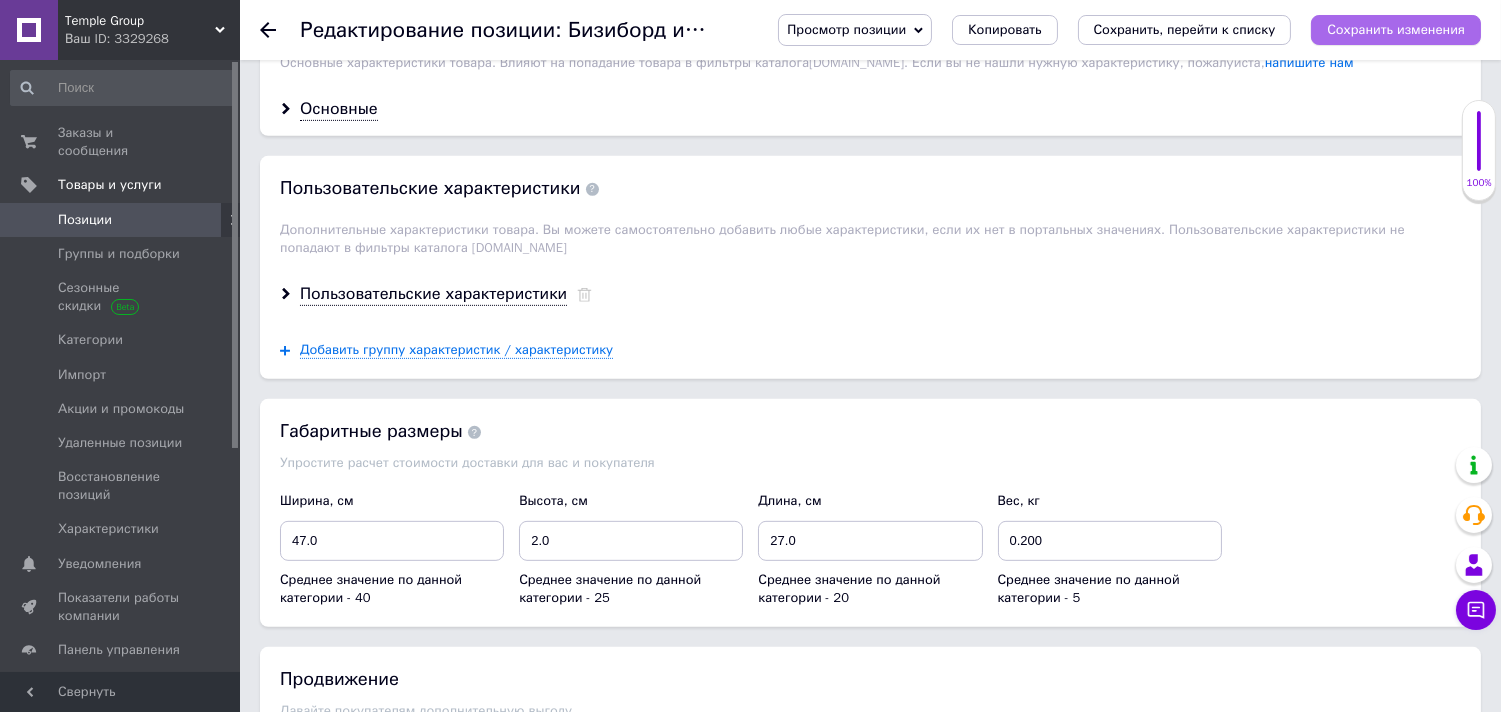 click on "Сохранить изменения" at bounding box center [1396, 29] 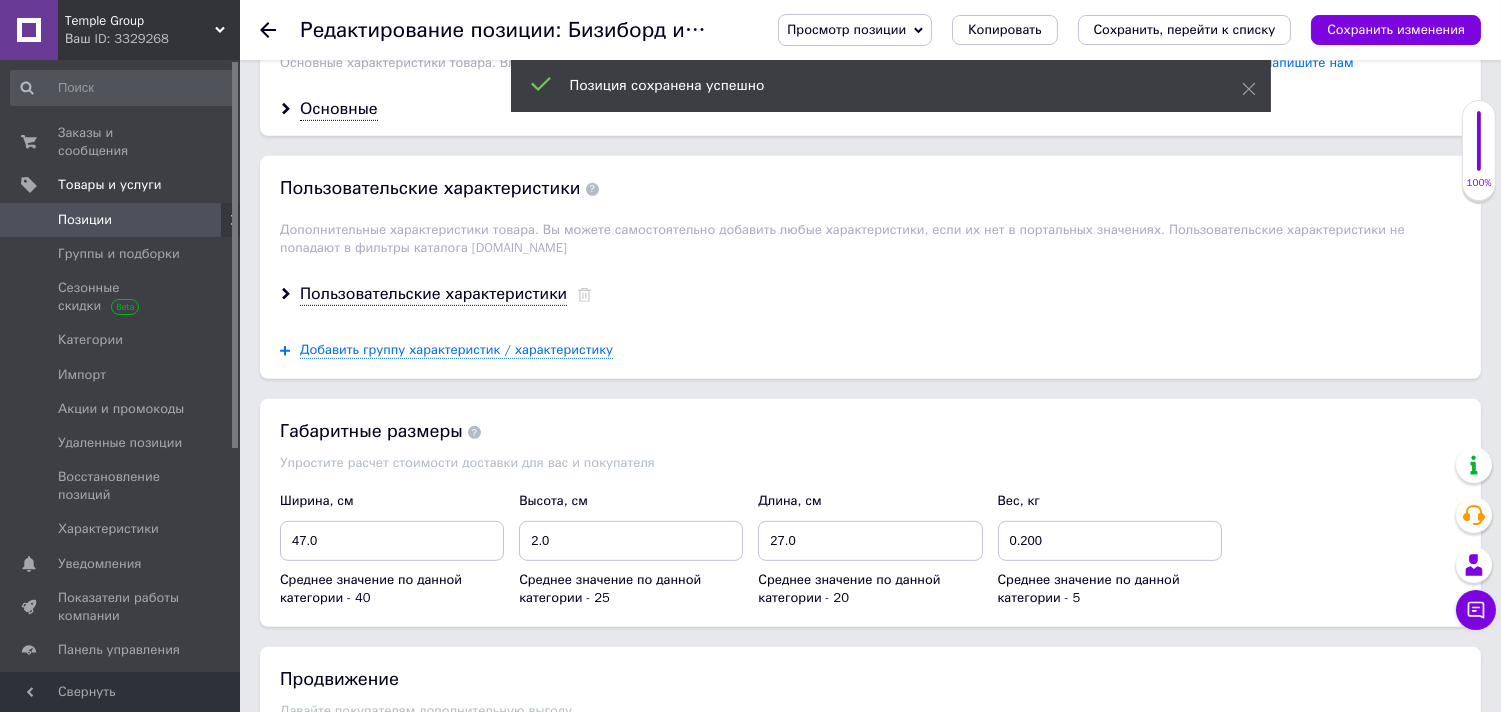 click 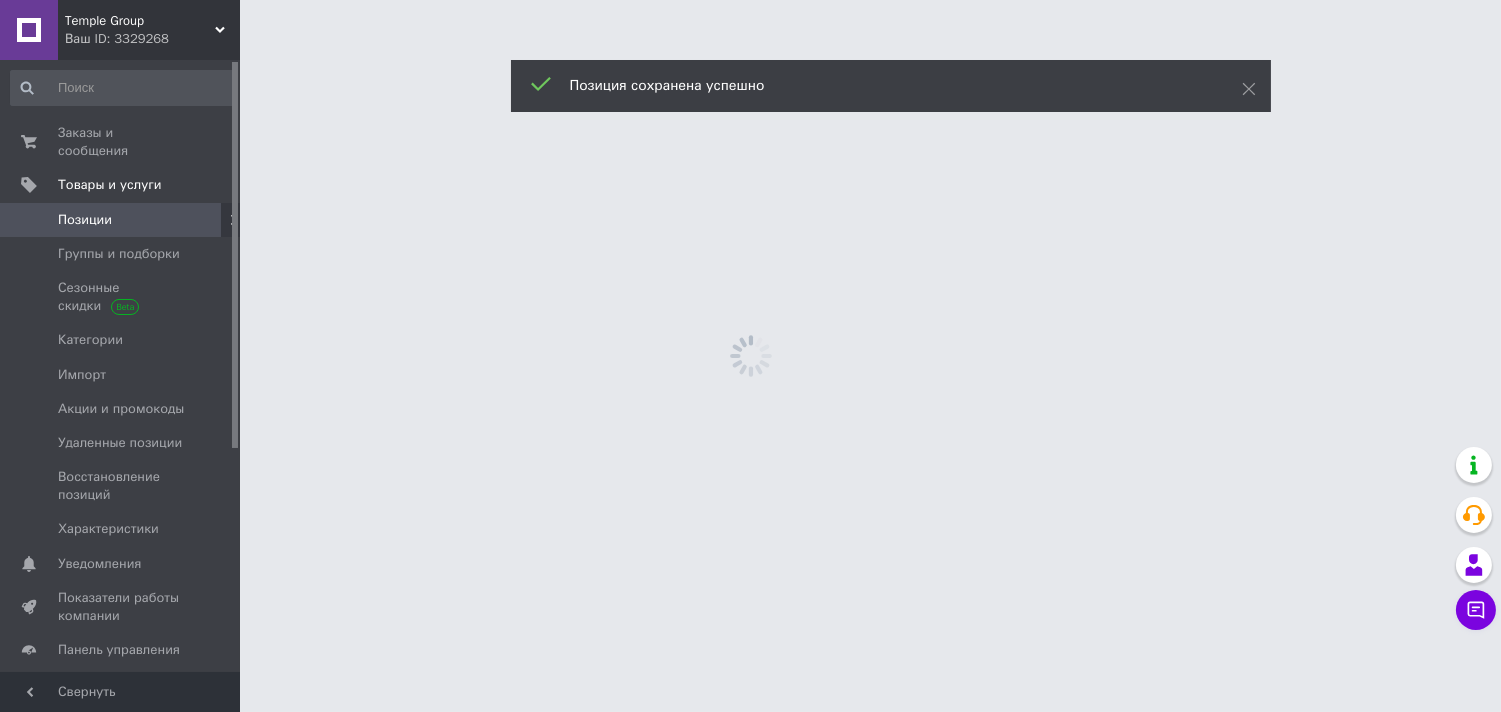 scroll, scrollTop: 0, scrollLeft: 0, axis: both 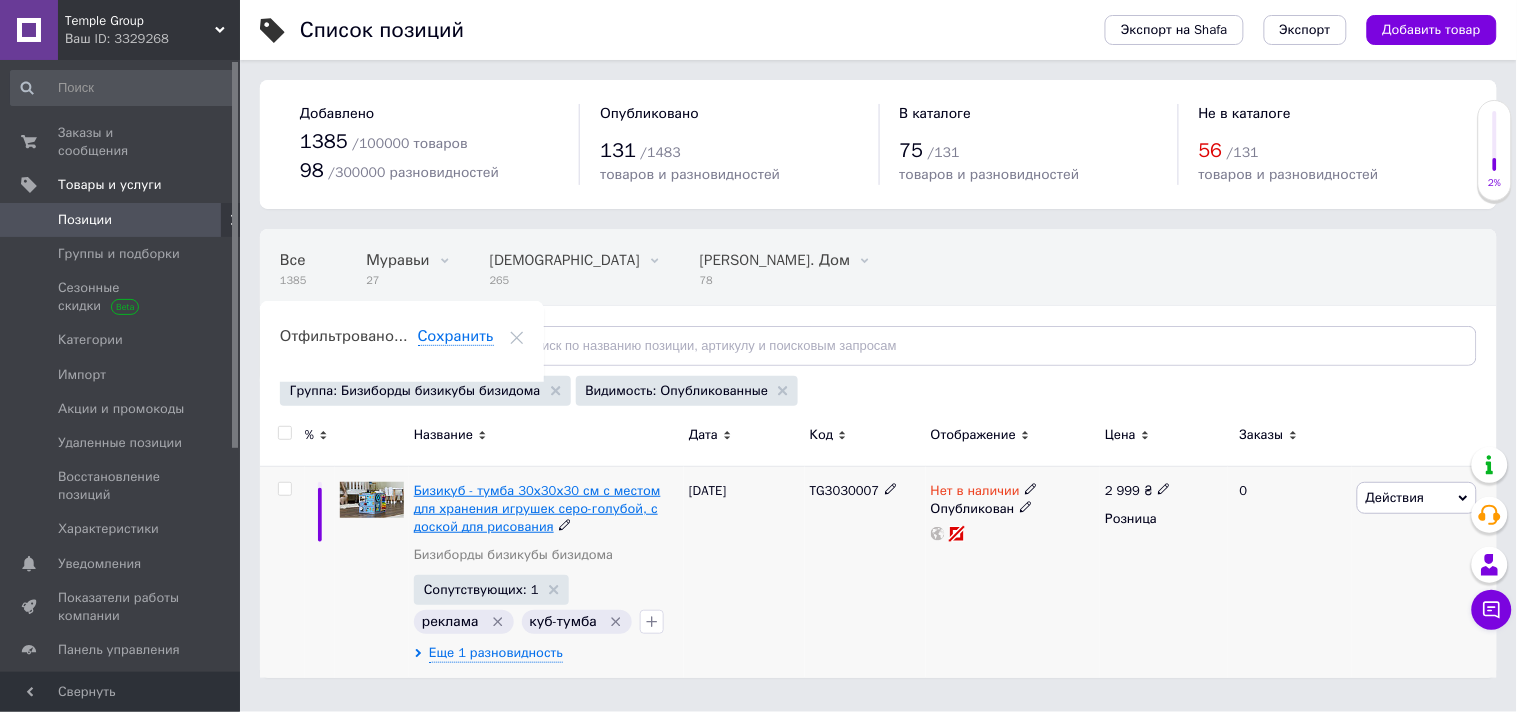 click on "Бизикуб - тумба 30х30х30 см с местом для хранения игрушек серо-голубой, с доской для рисования" at bounding box center (537, 508) 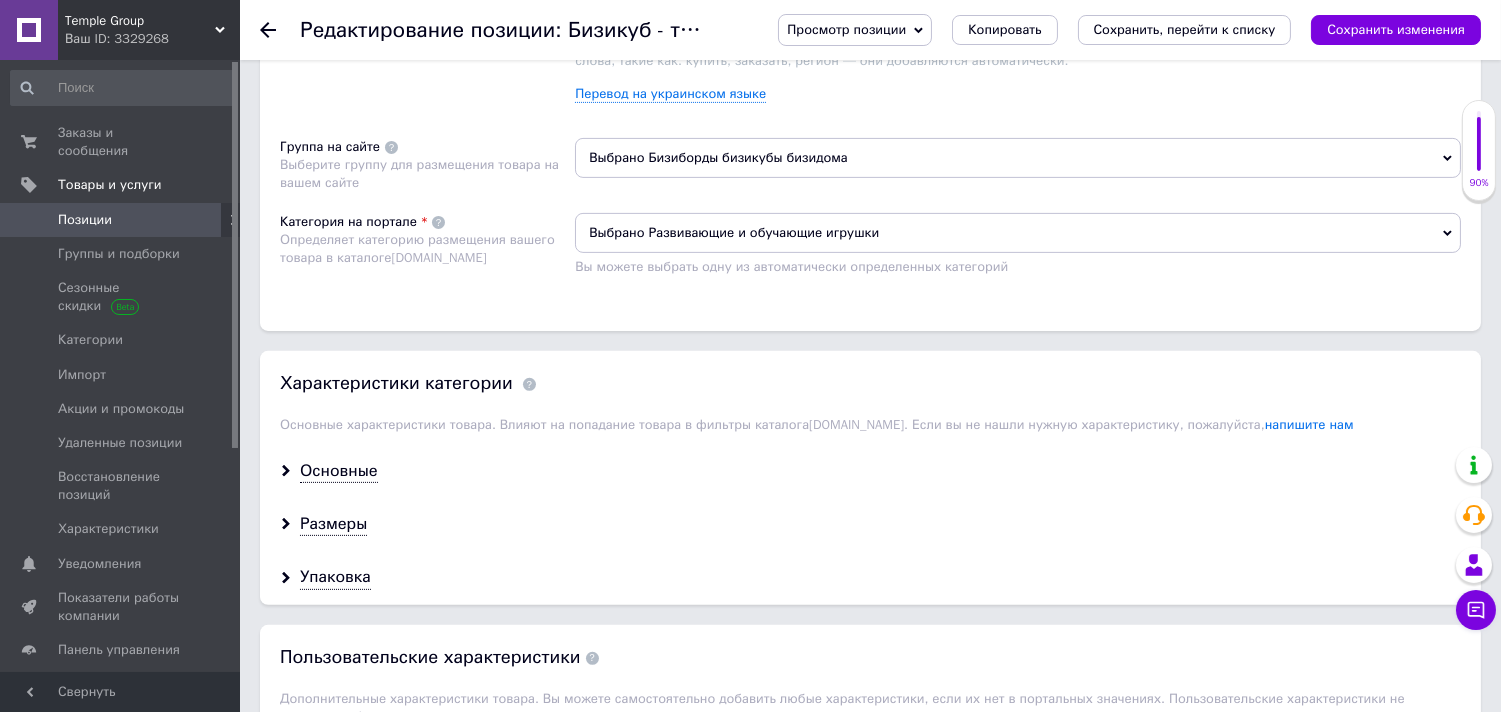 scroll, scrollTop: 1470, scrollLeft: 0, axis: vertical 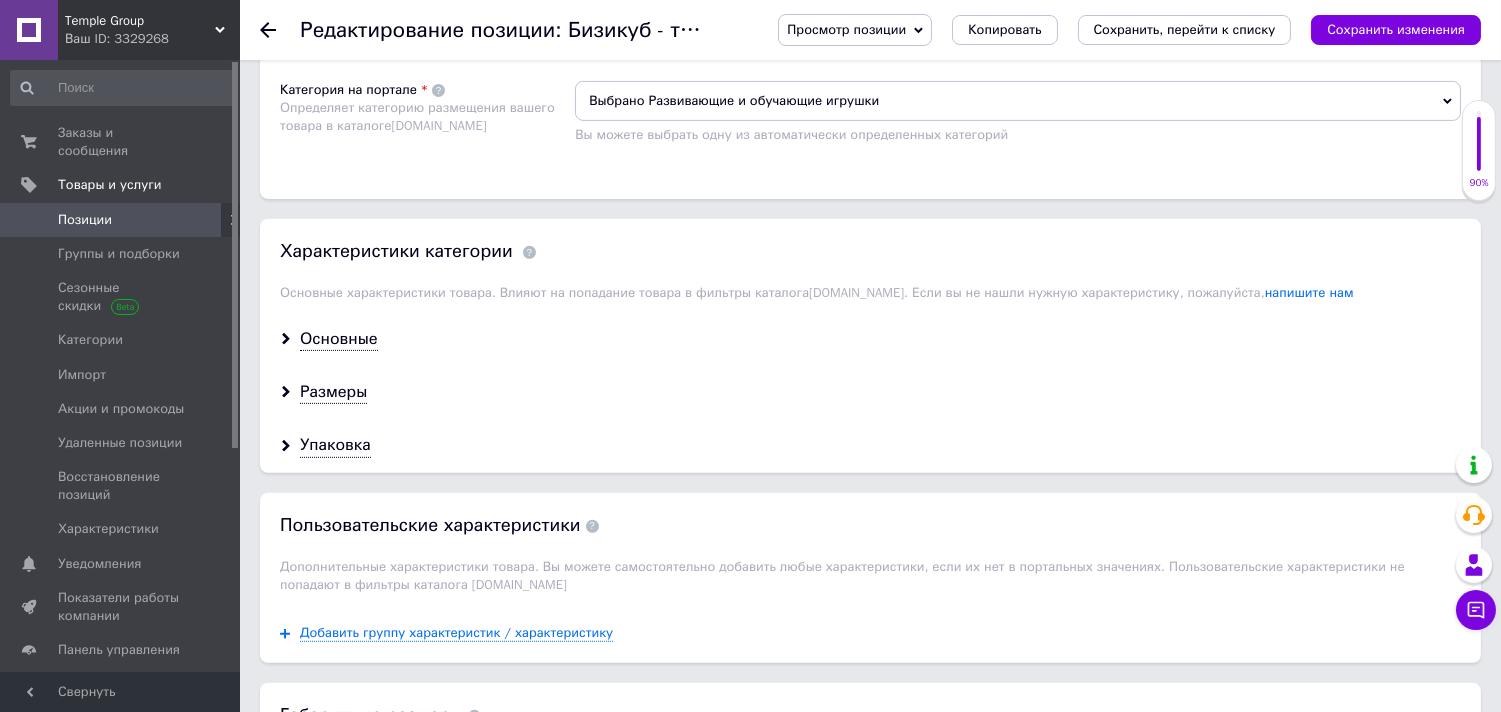 click on "Выбрано Бизиборды бизикубы бизидома" at bounding box center (1018, 26) 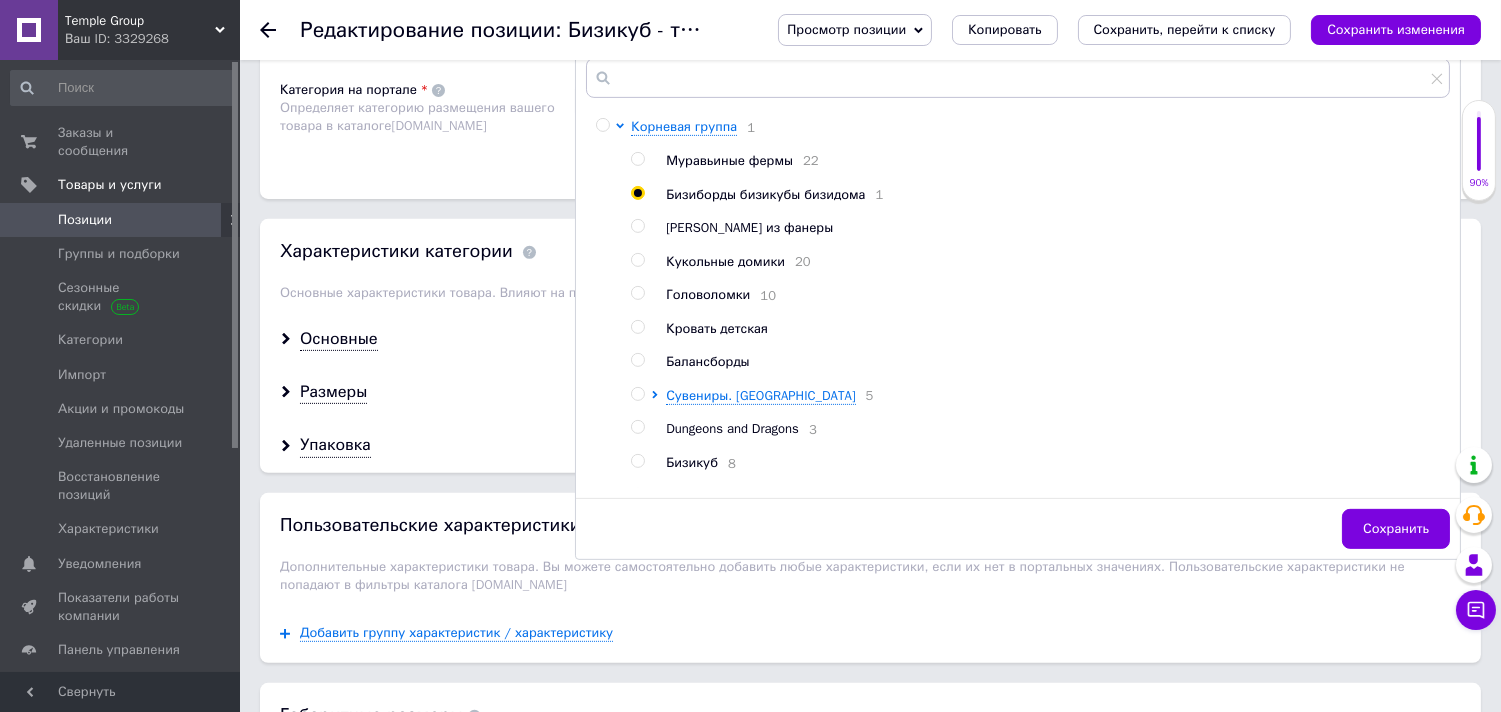 scroll, scrollTop: 67, scrollLeft: 0, axis: vertical 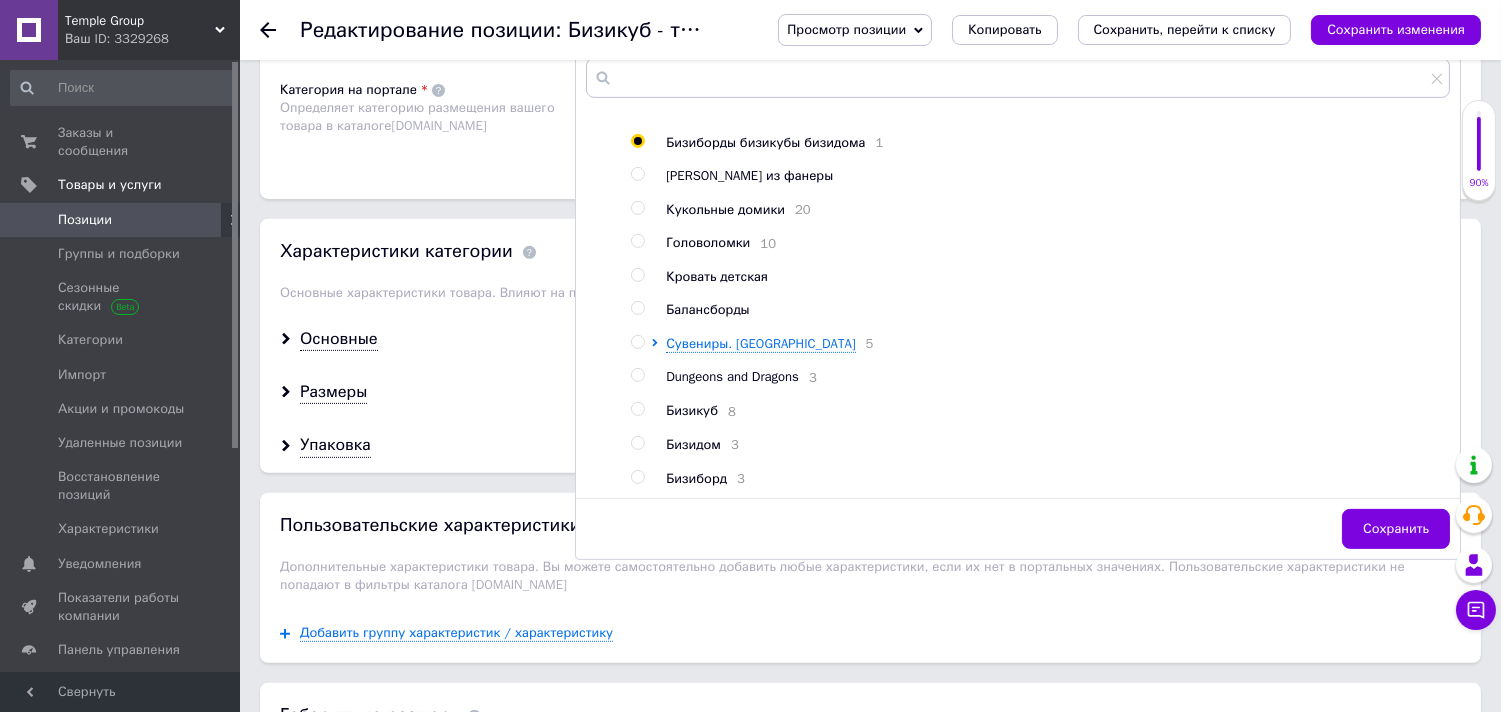 click at bounding box center (637, 409) 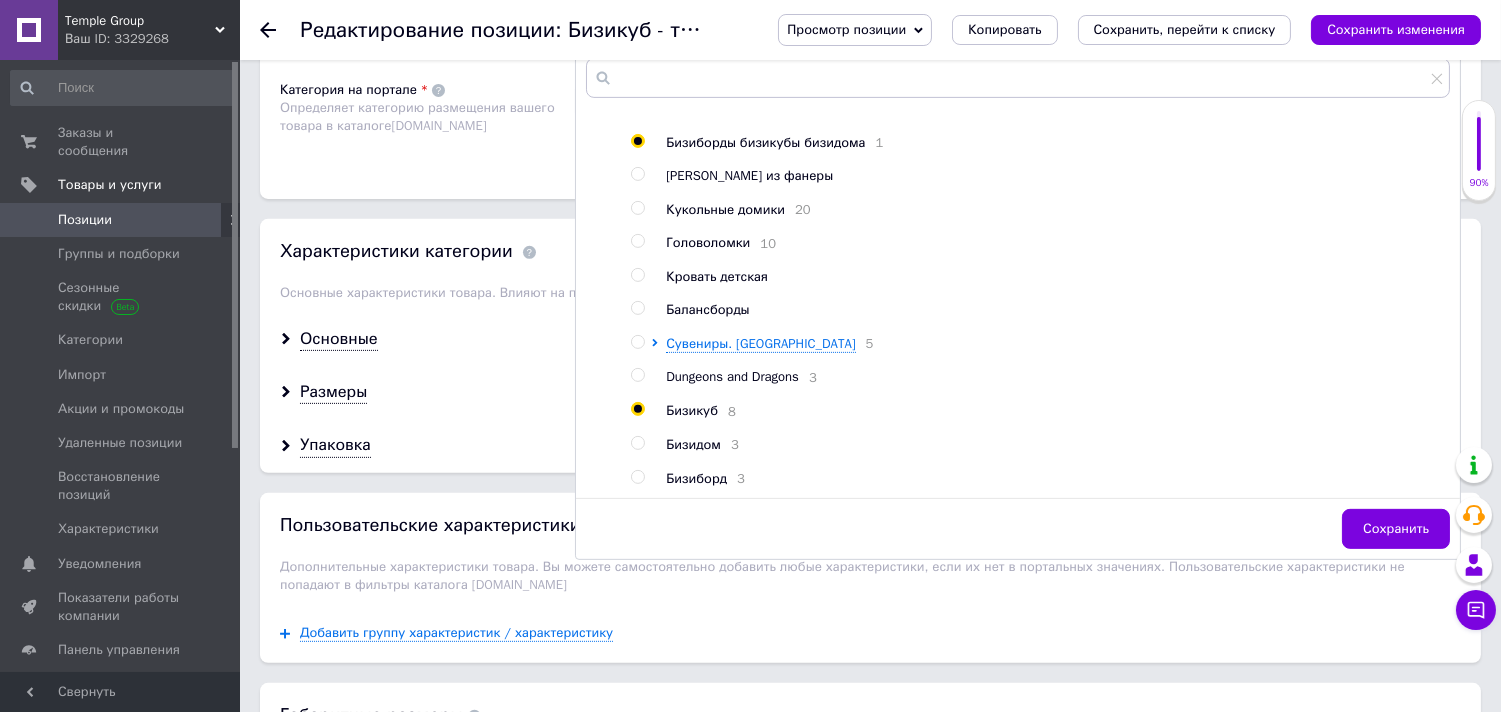 radio on "true" 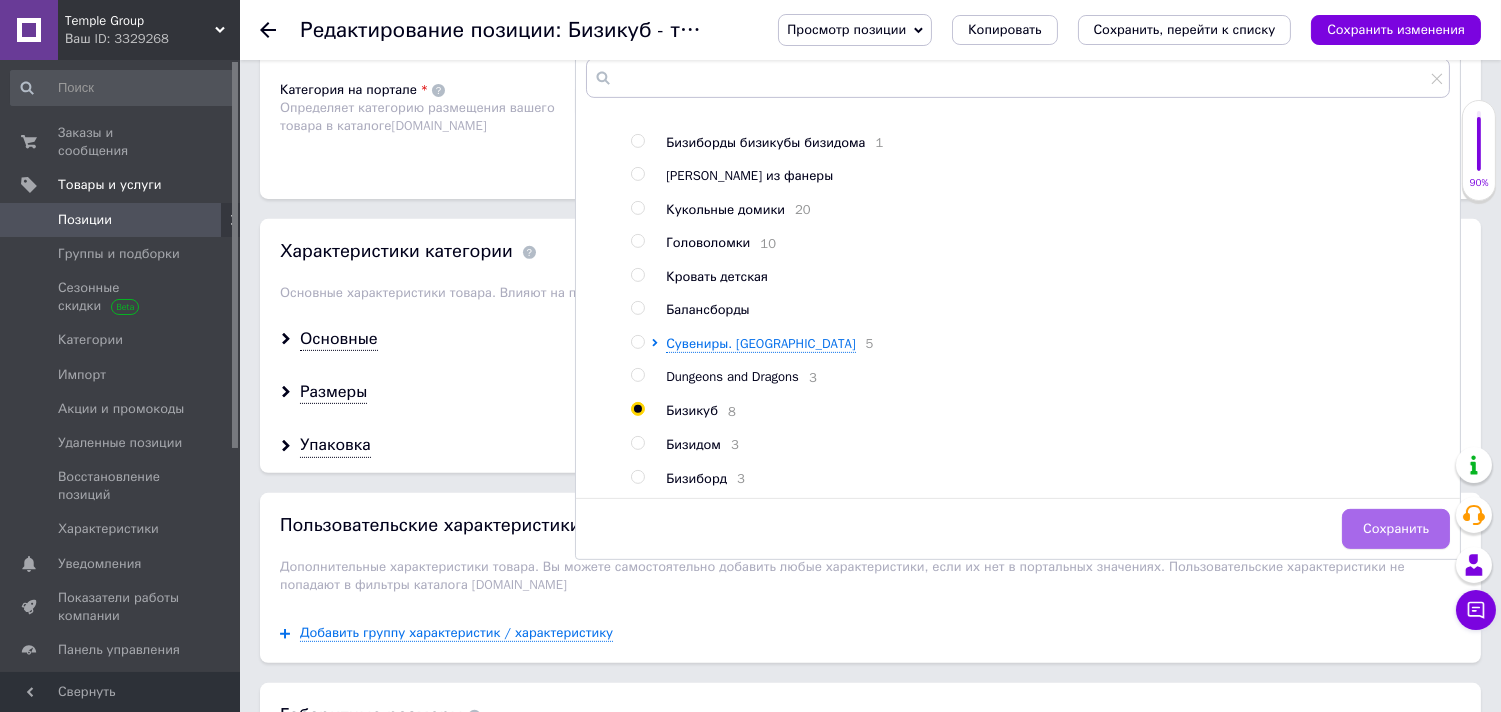 click on "Сохранить" at bounding box center (1396, 529) 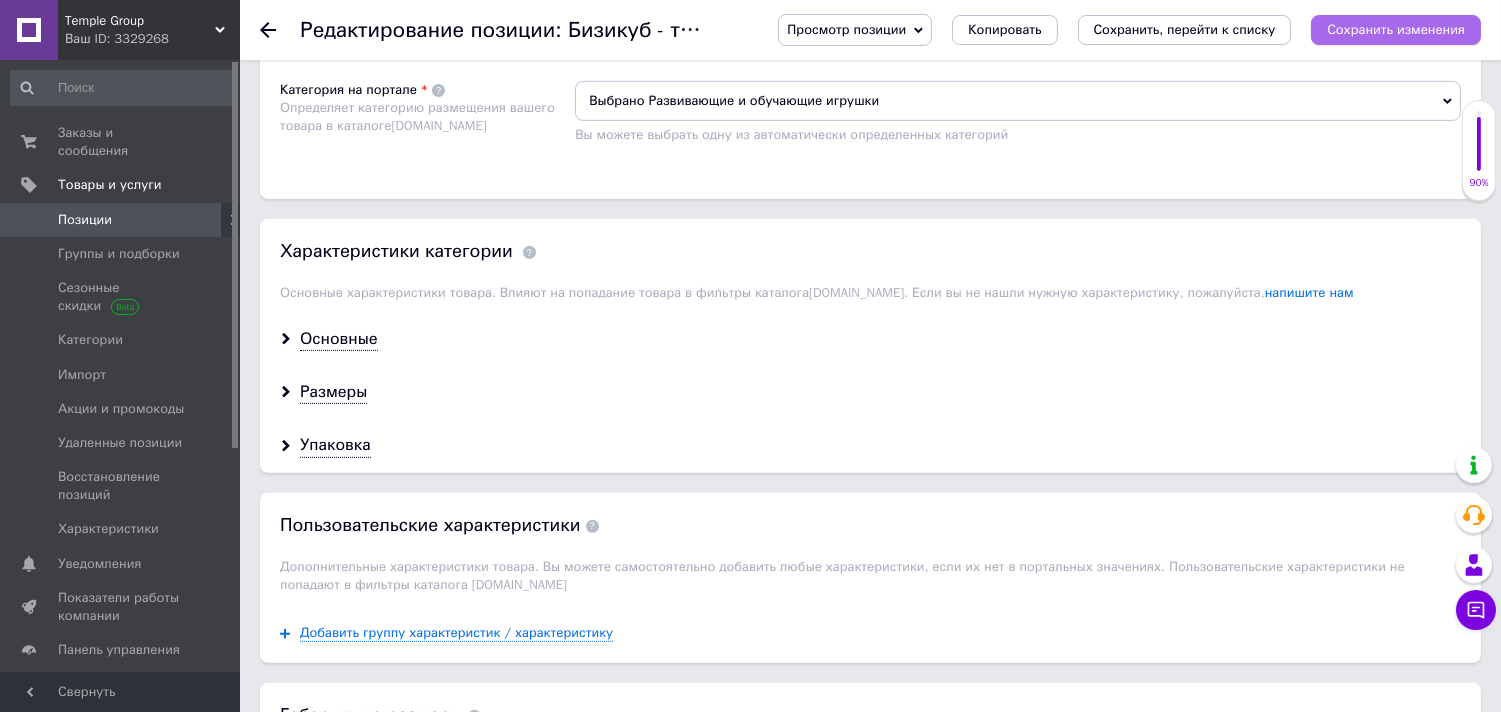 click on "Сохранить изменения" at bounding box center [1396, 29] 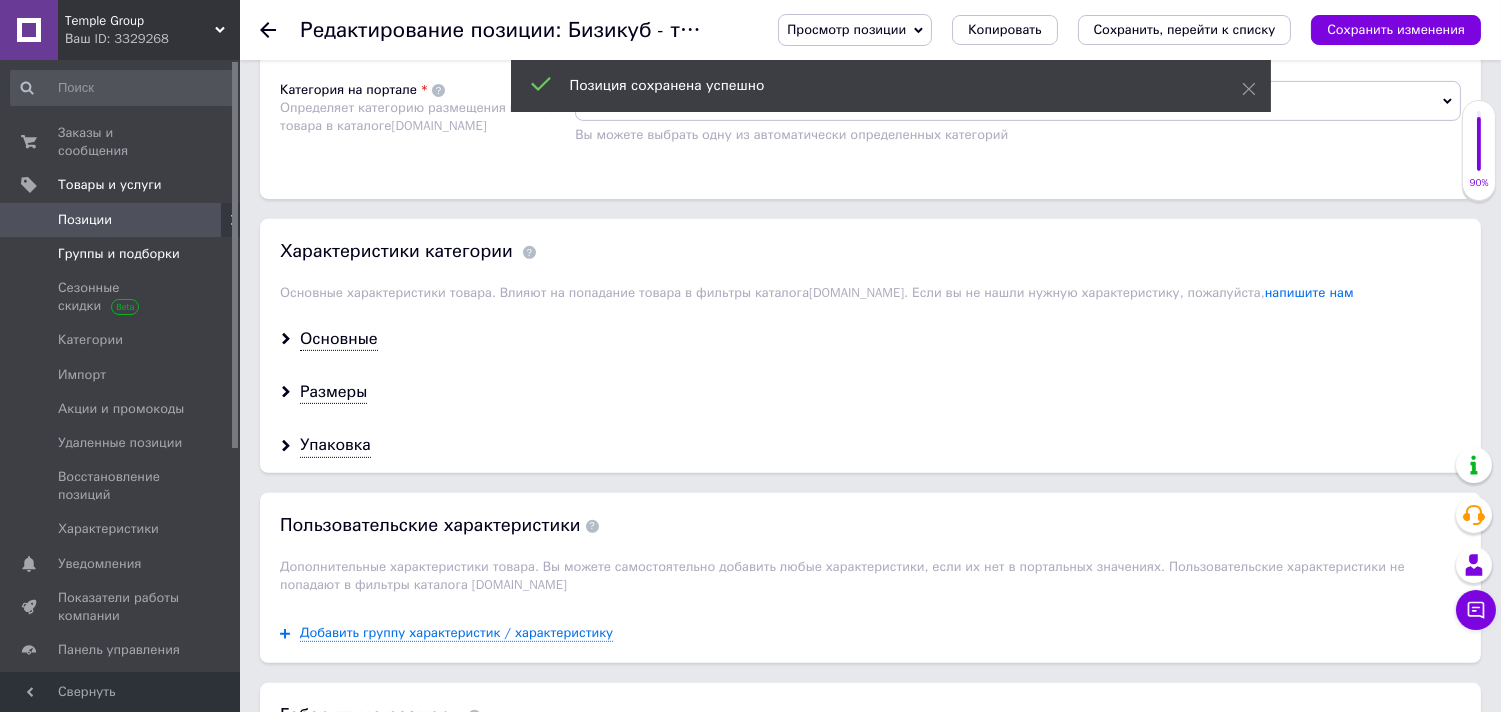 click on "Группы и подборки" at bounding box center (119, 254) 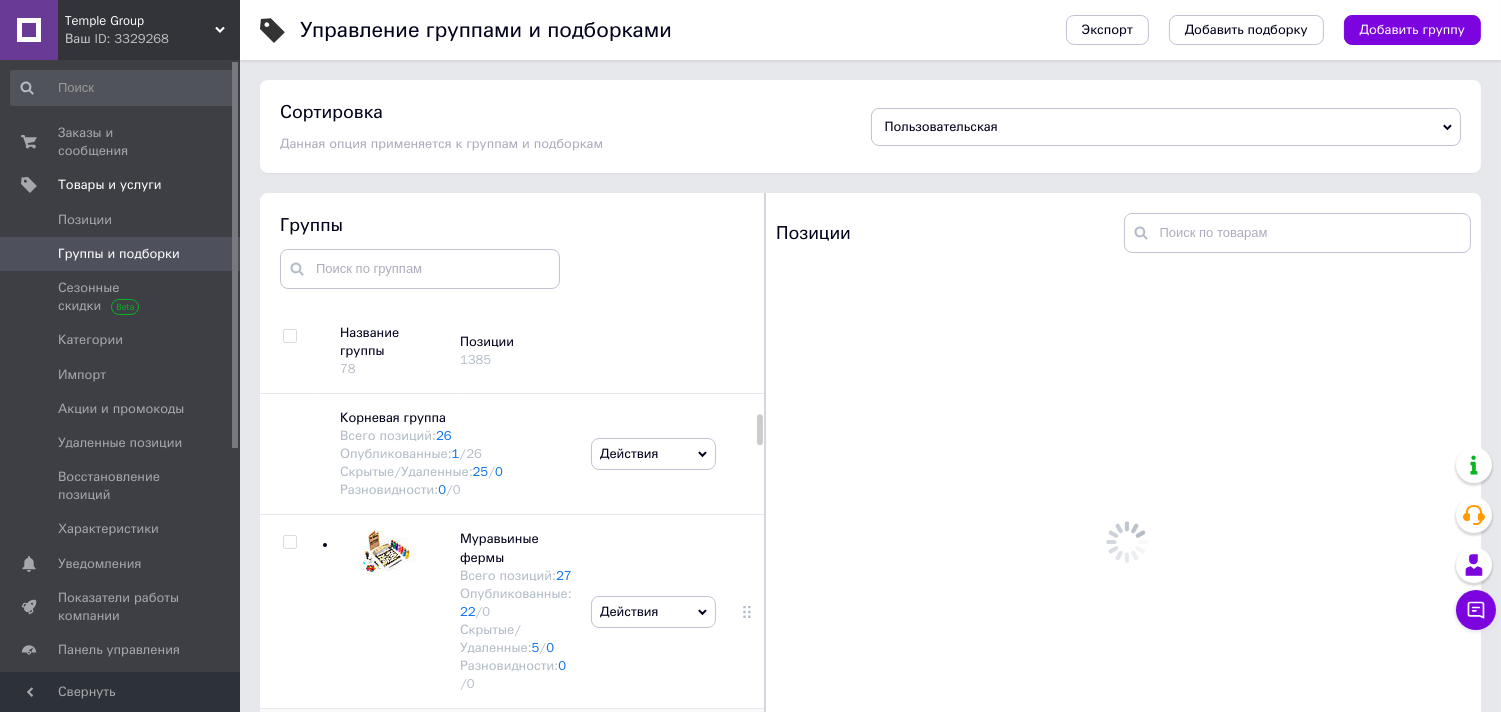 scroll, scrollTop: 113, scrollLeft: 0, axis: vertical 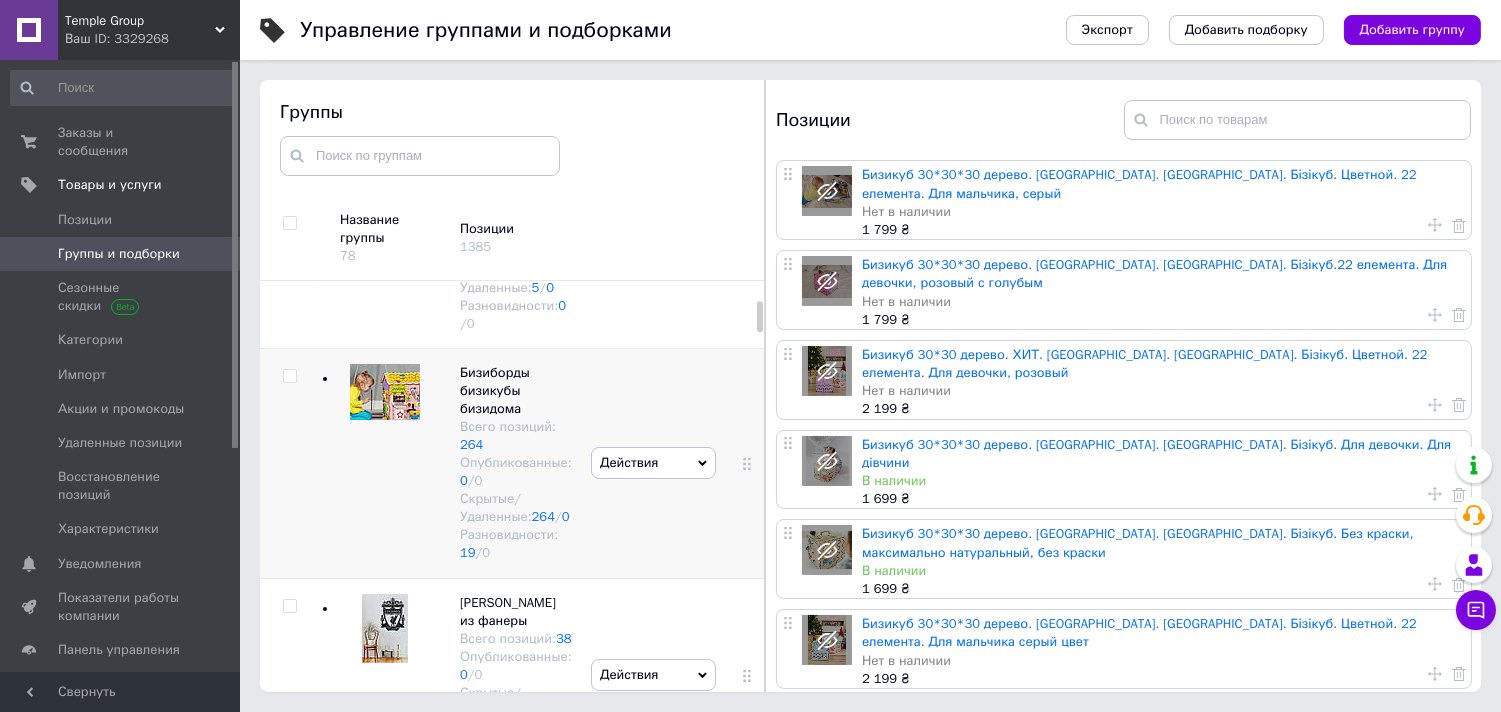 click on "Действия" at bounding box center (653, 463) 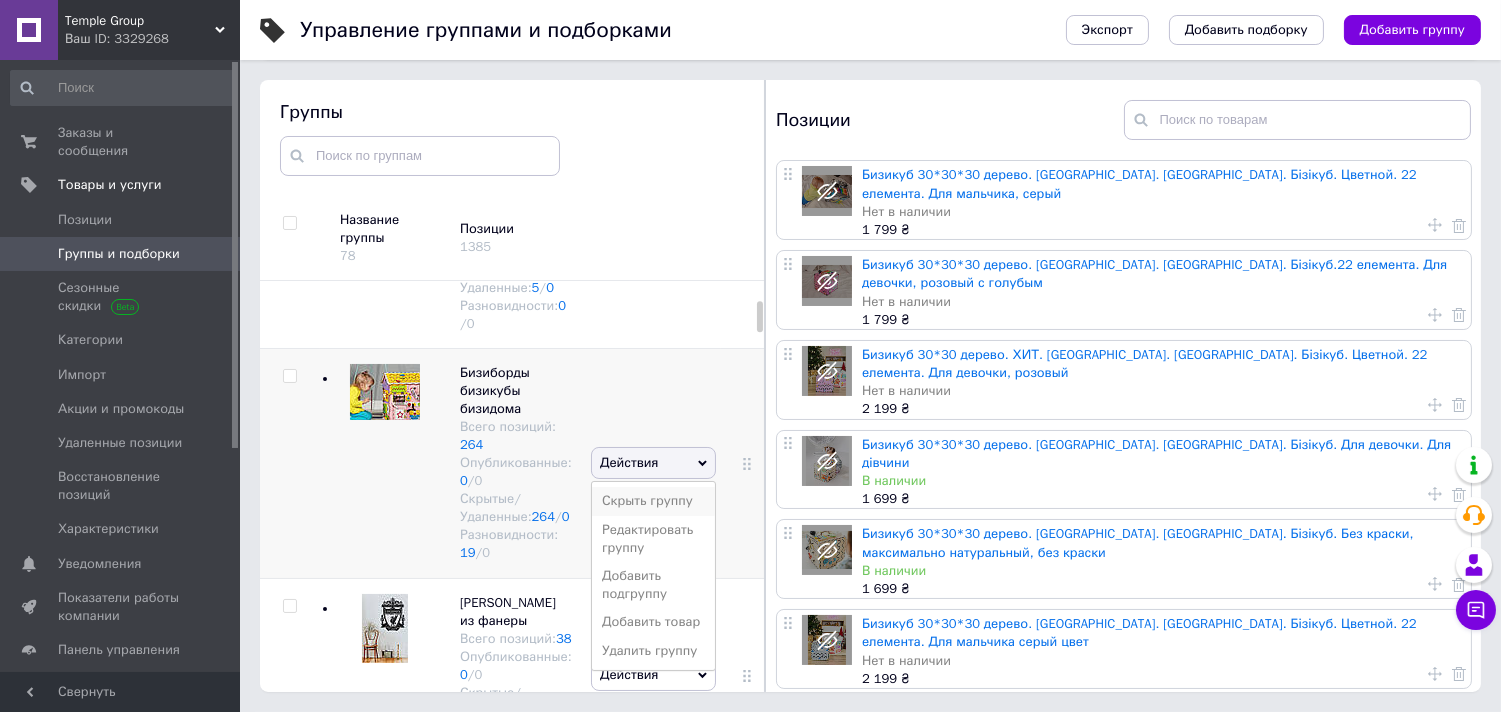 click on "Скрыть группу" at bounding box center [653, 501] 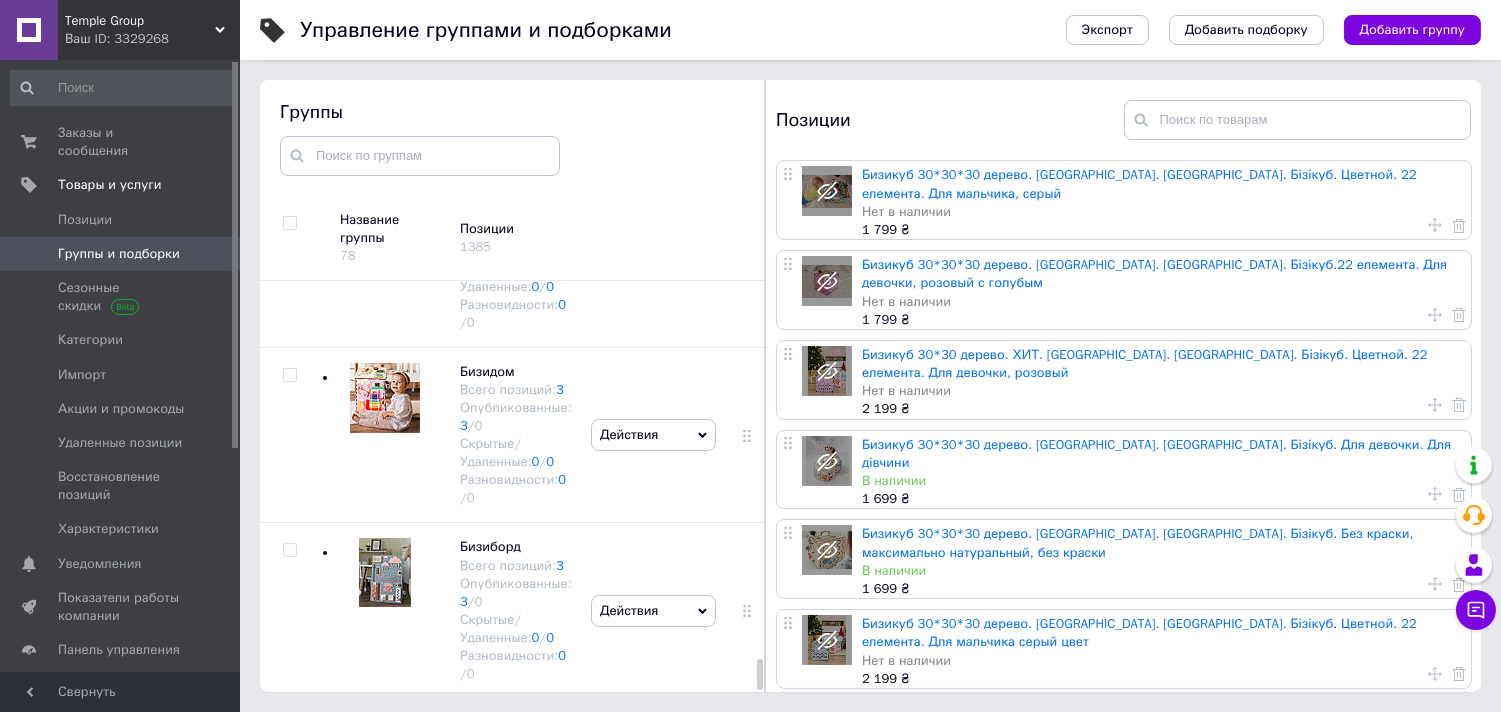 scroll, scrollTop: 5077, scrollLeft: 0, axis: vertical 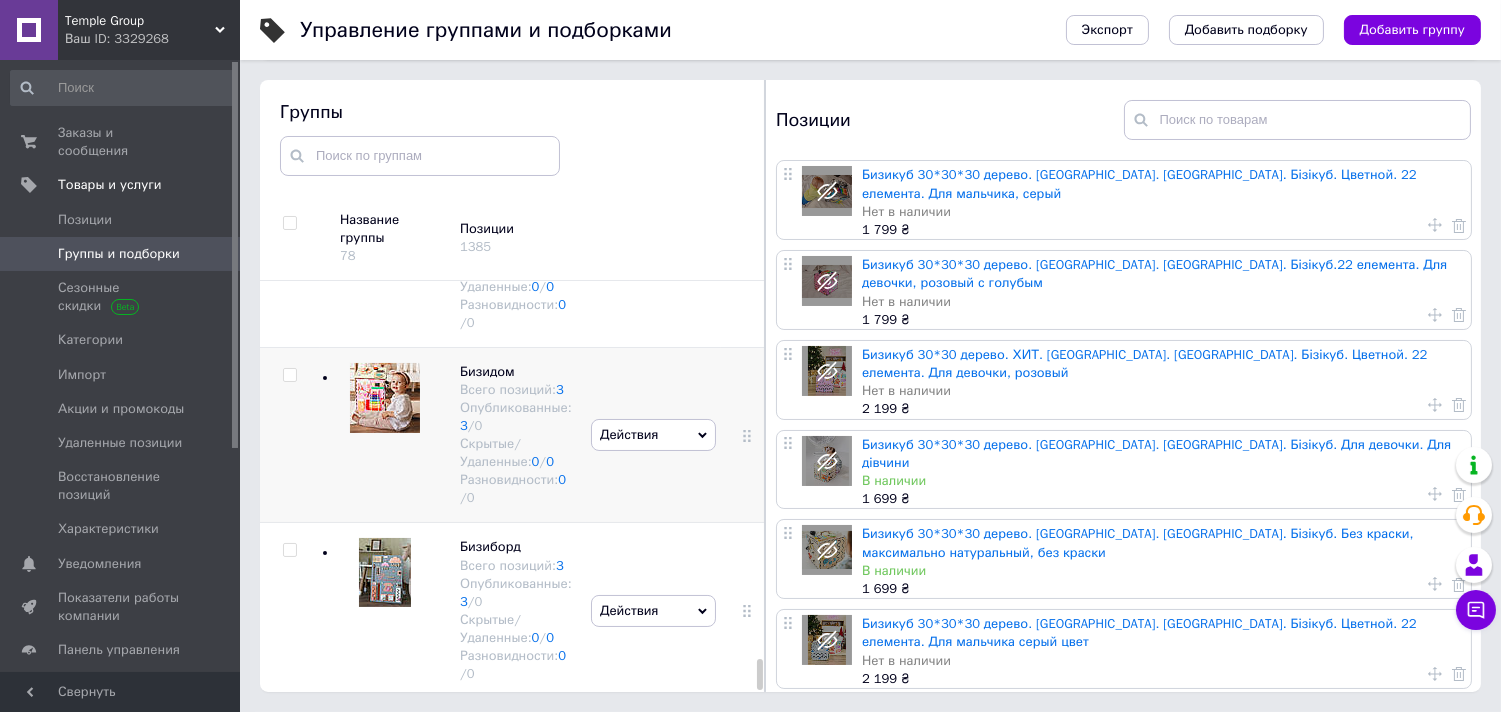 click at bounding box center (385, 398) 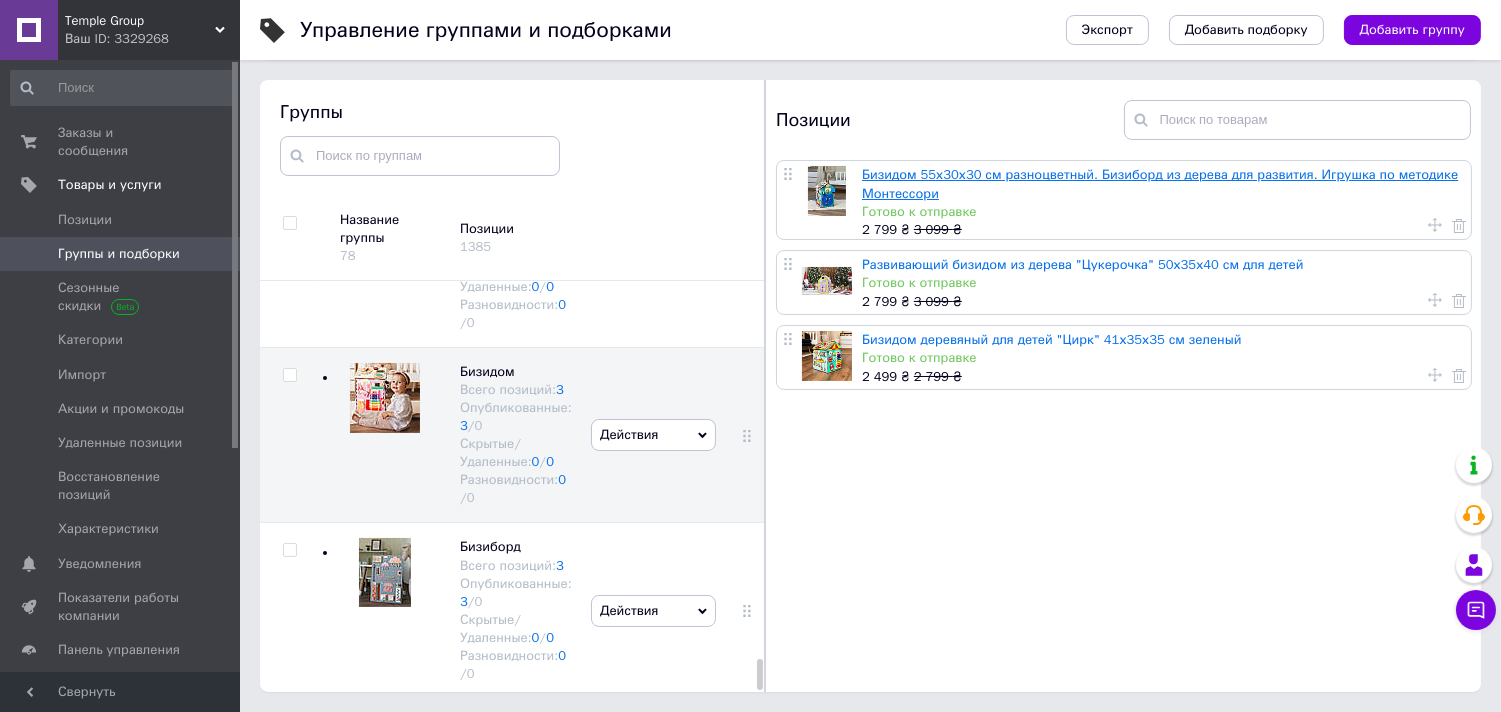 click on "Бизидом 55х30х30 см разноцветный. Бизиборд из дерева для развития. Игрушка по методике Монтессори" at bounding box center [1160, 183] 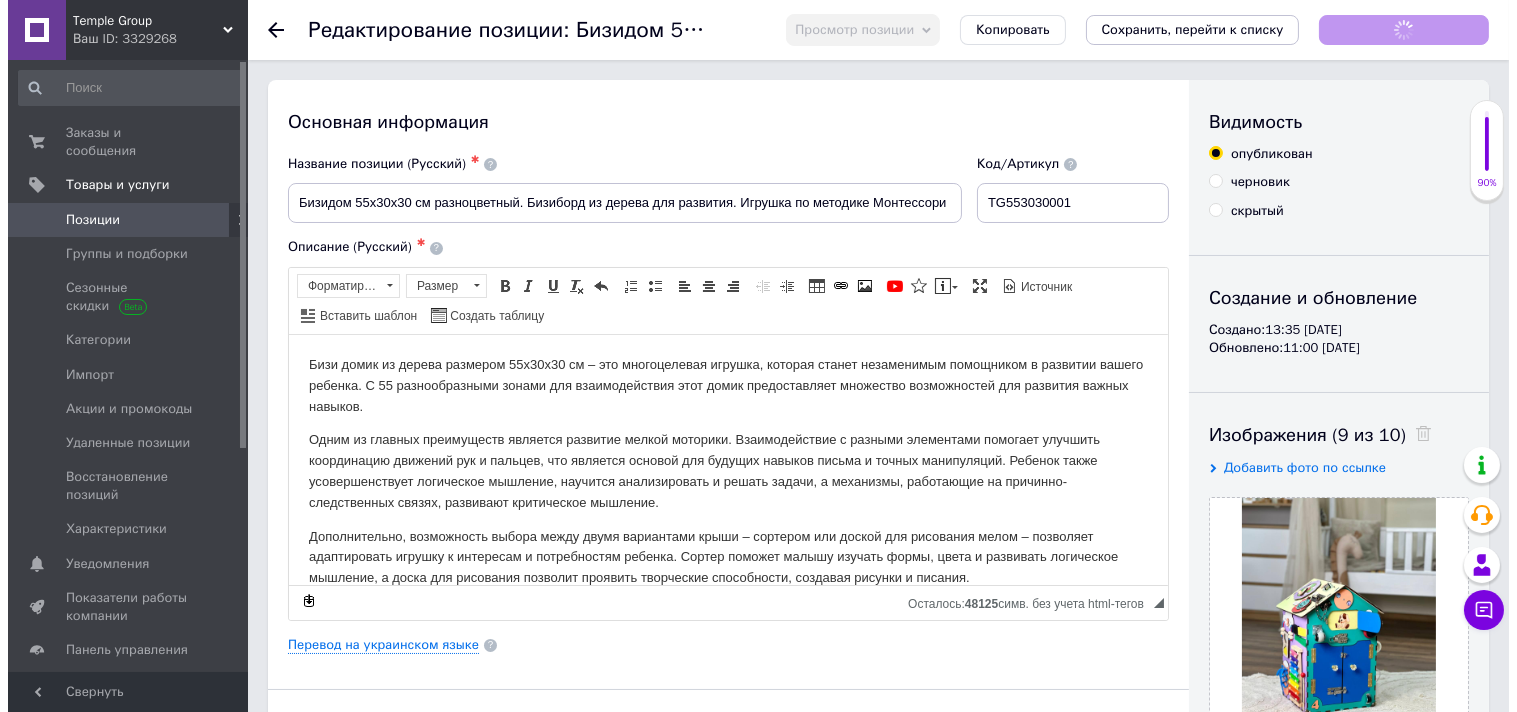 scroll, scrollTop: 0, scrollLeft: 0, axis: both 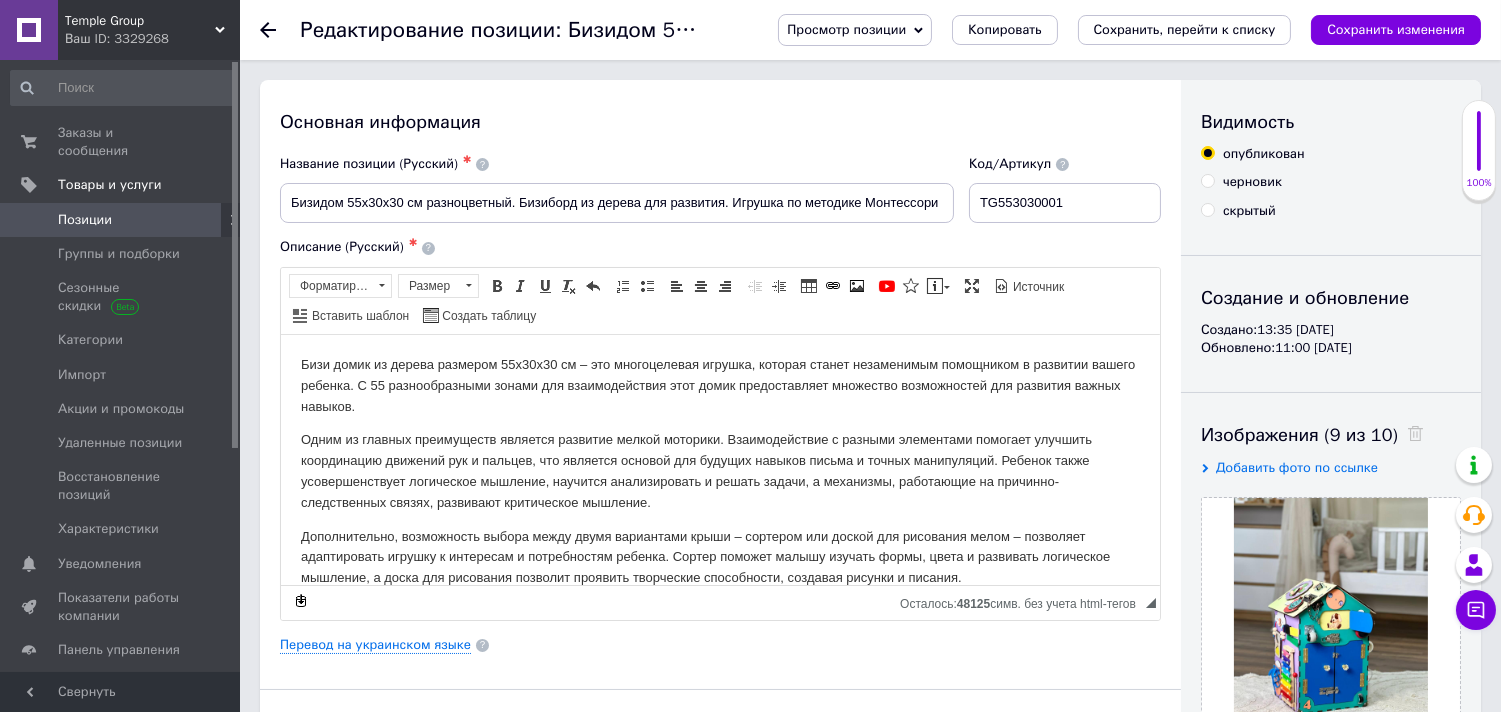 click on "Просмотр позиции" at bounding box center [846, 29] 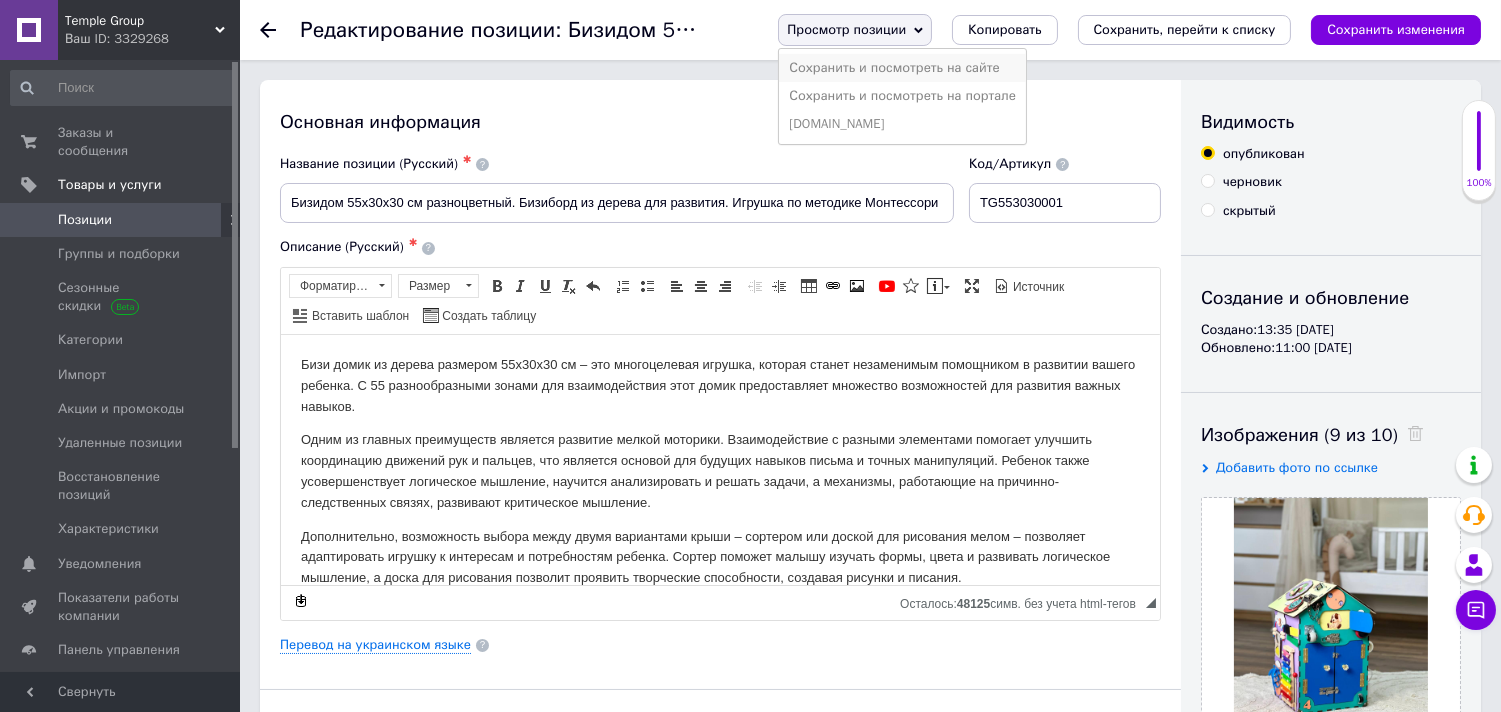 click on "Сохранить и посмотреть на сайте" at bounding box center (902, 68) 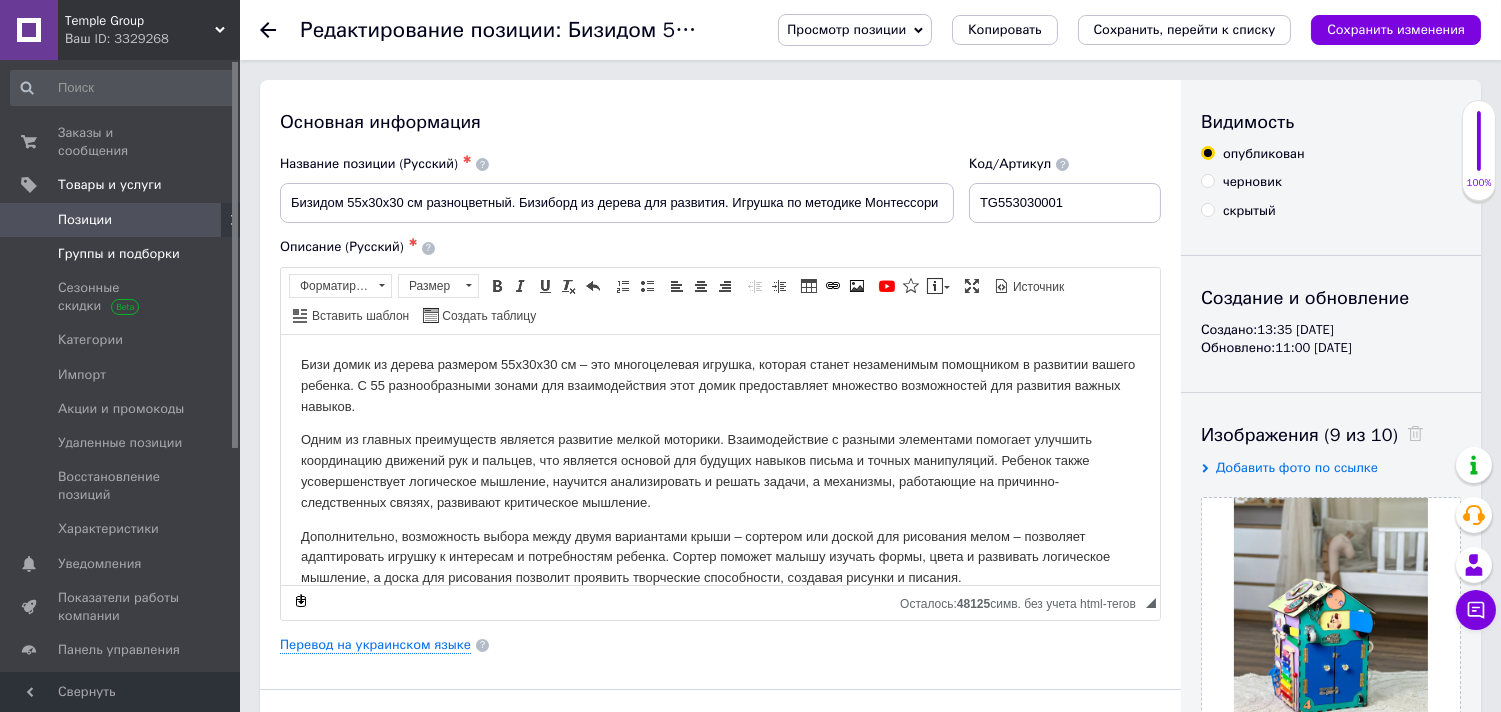 click at bounding box center (212, 254) 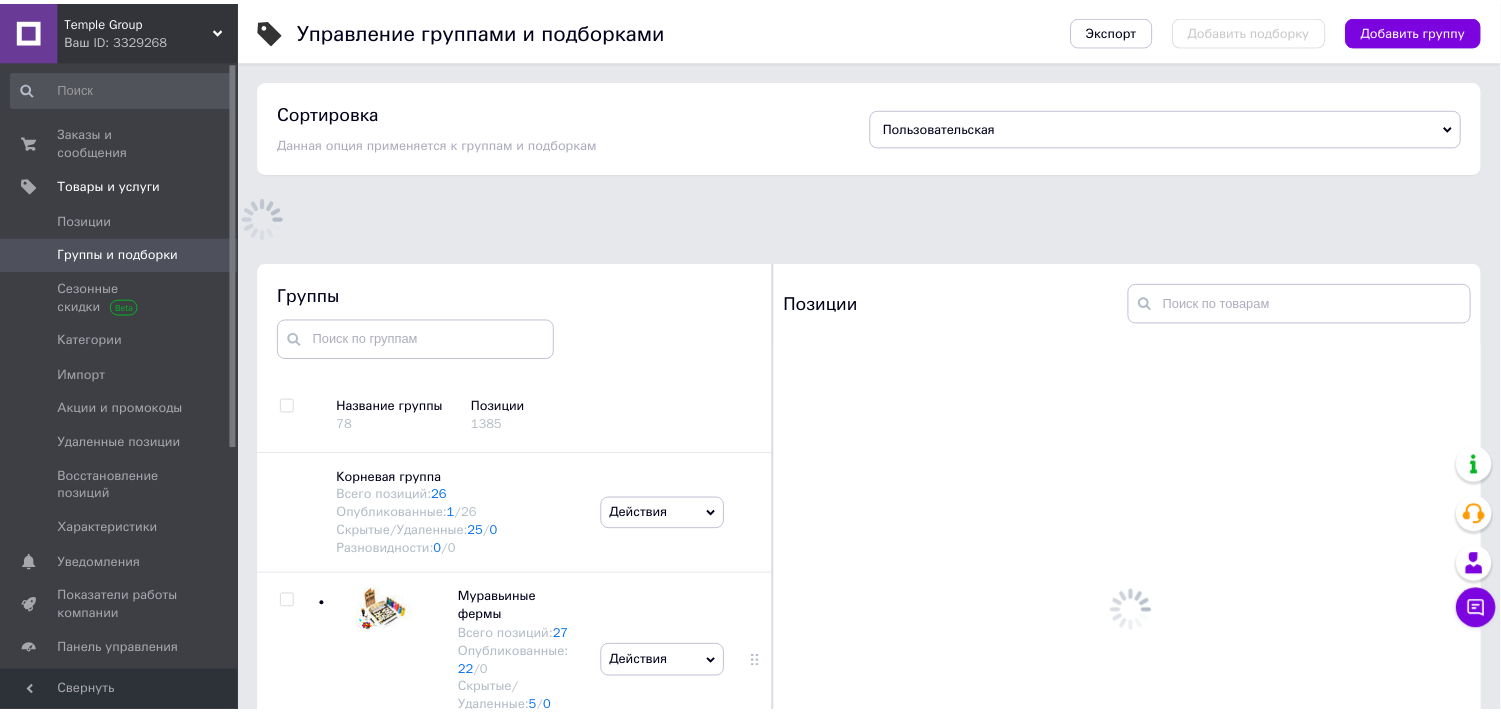 scroll, scrollTop: 113, scrollLeft: 0, axis: vertical 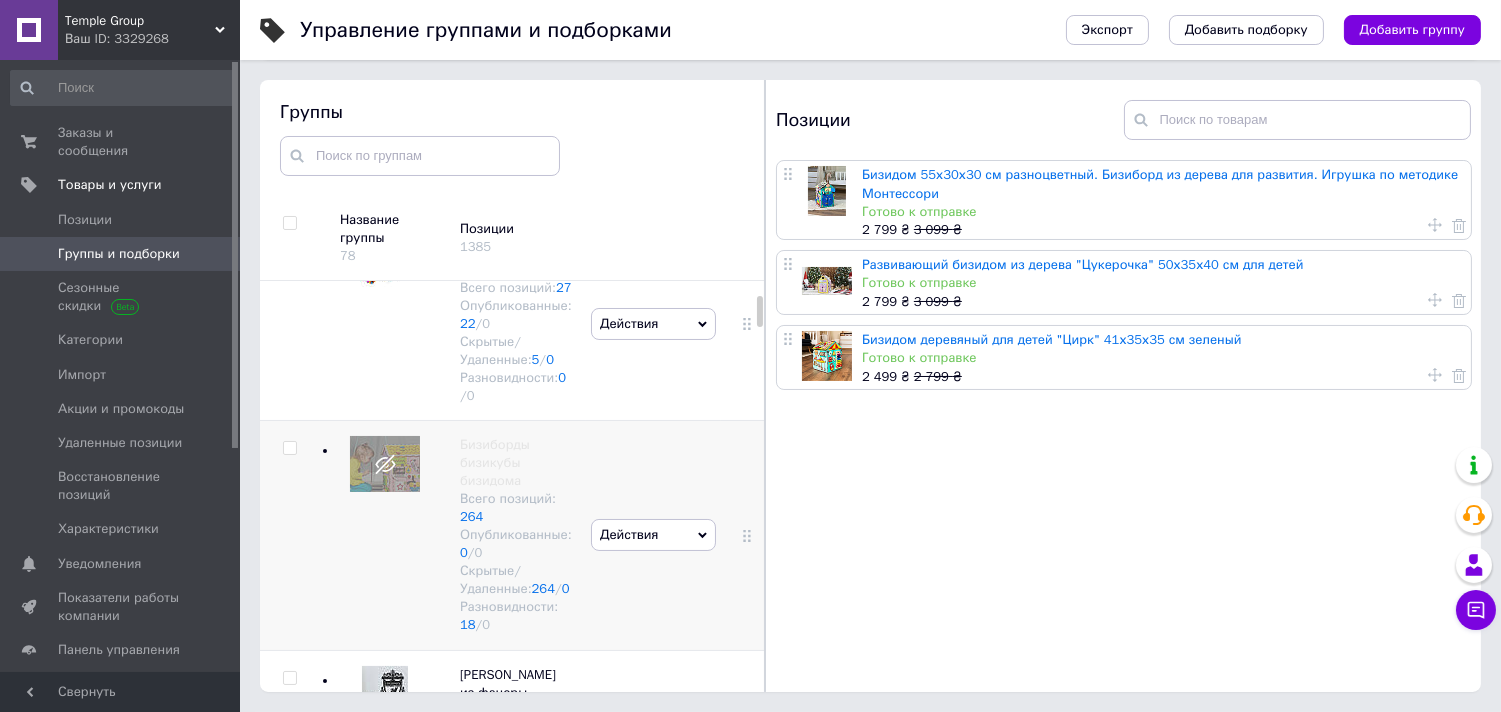 click on "Действия" at bounding box center [629, 534] 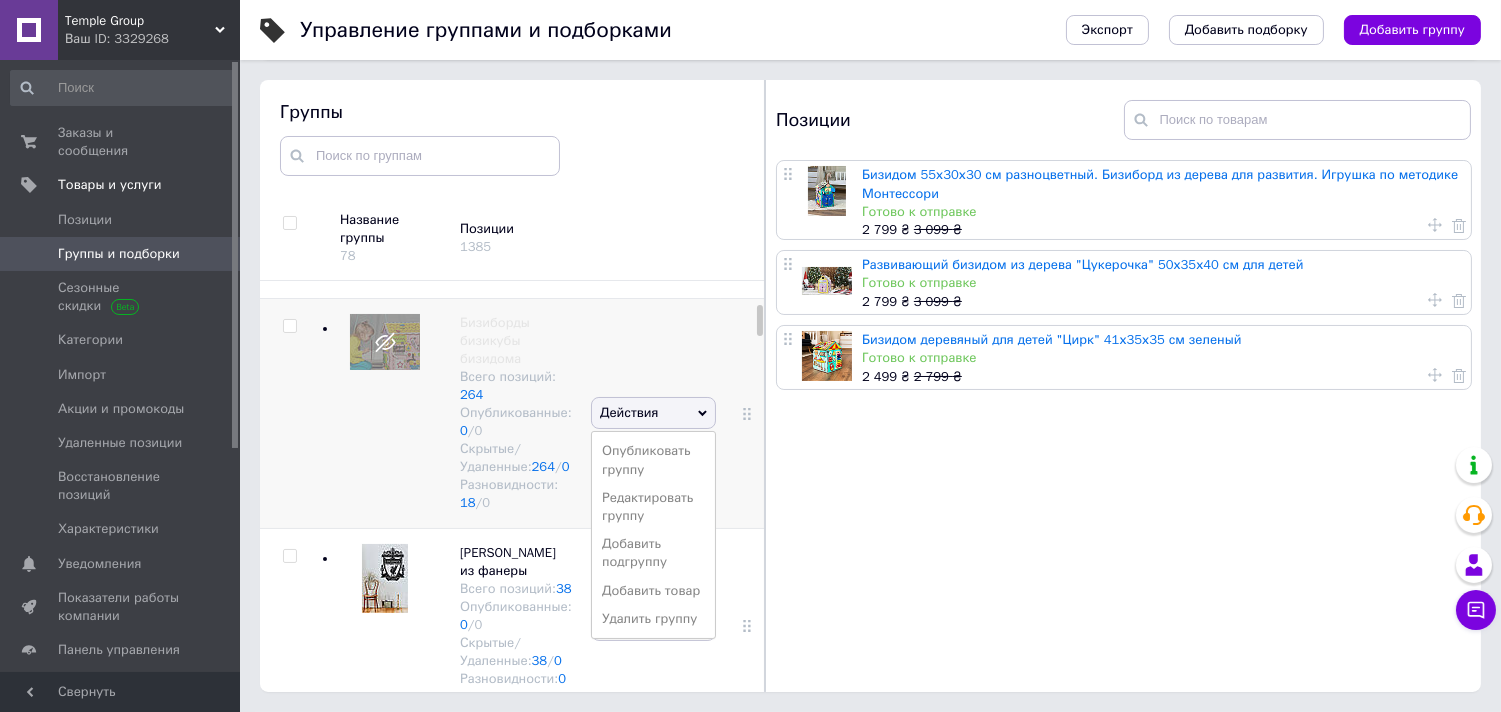 scroll, scrollTop: 298, scrollLeft: 0, axis: vertical 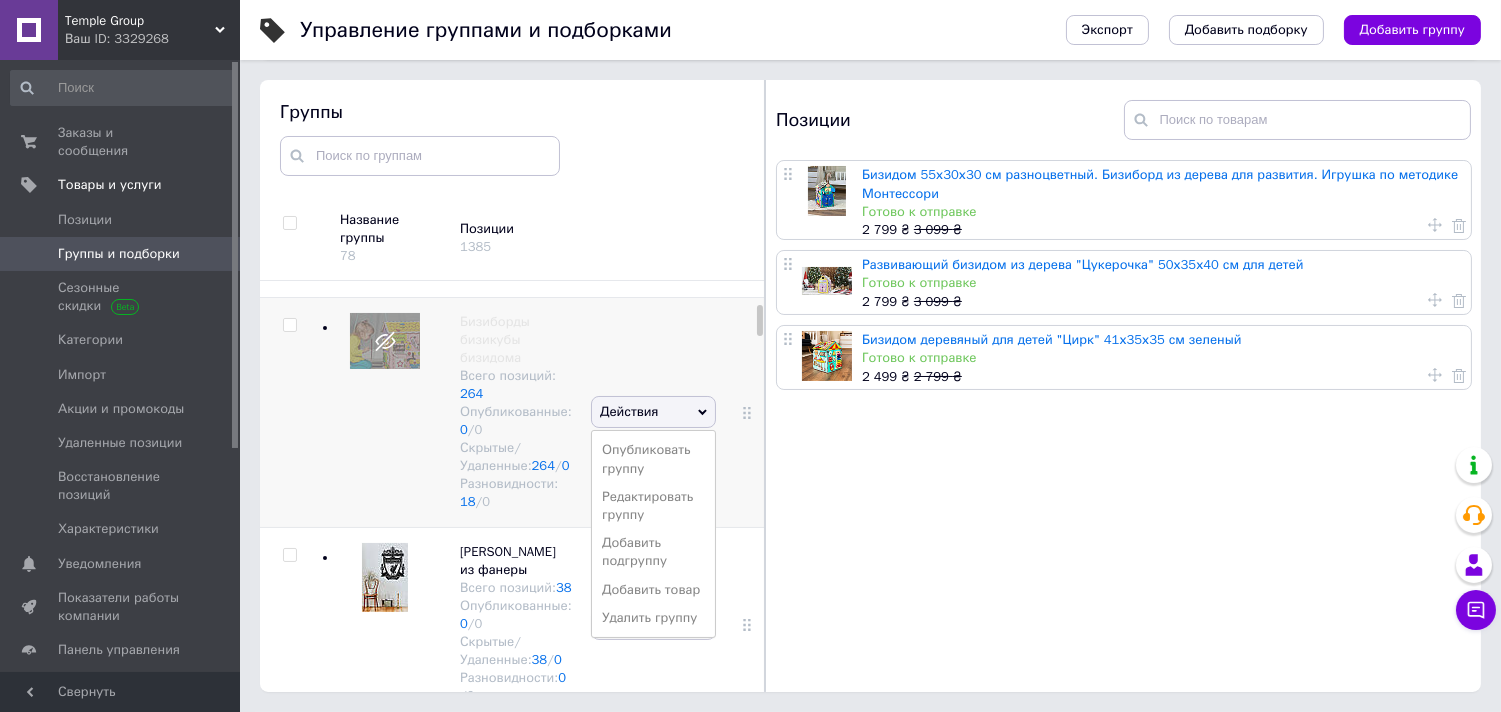 click at bounding box center [290, 412] 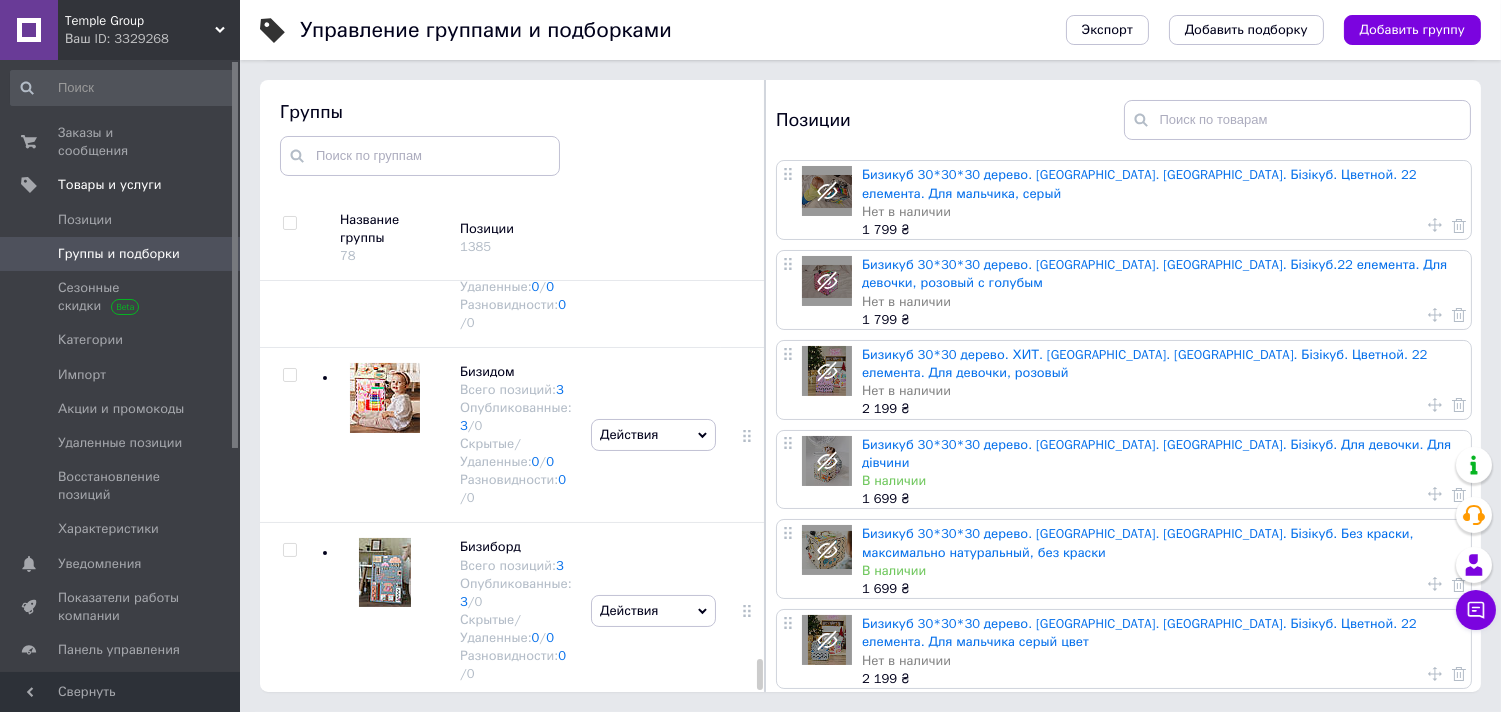 scroll, scrollTop: 5077, scrollLeft: 0, axis: vertical 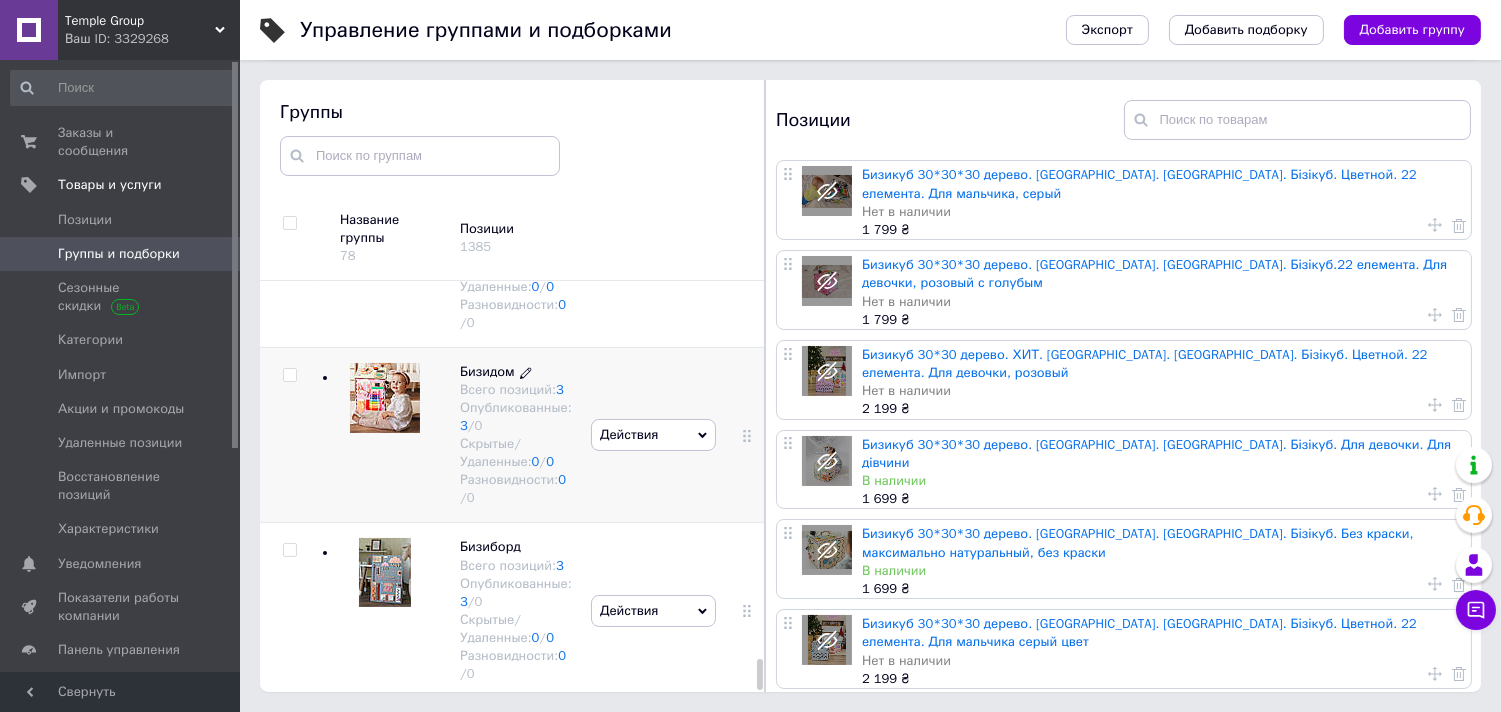 click 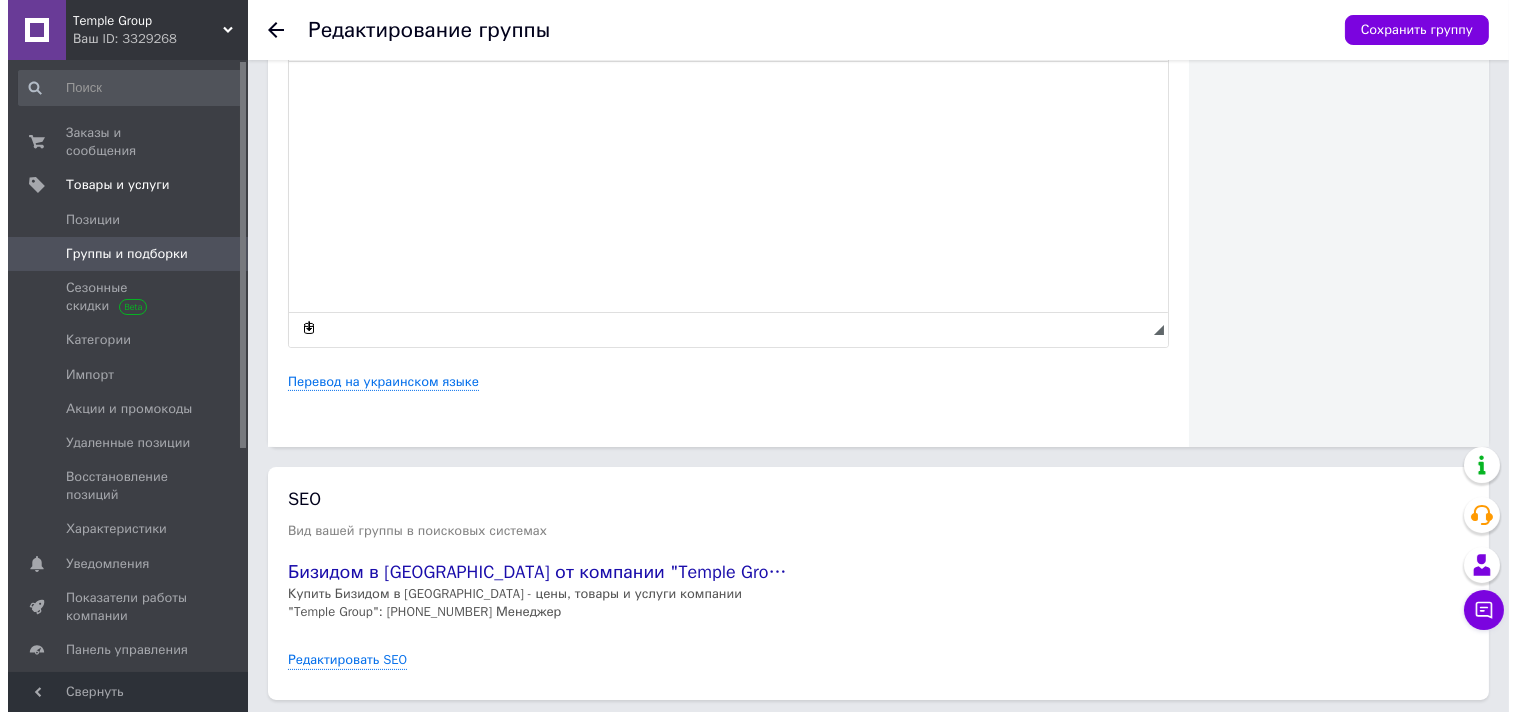 scroll, scrollTop: 866, scrollLeft: 0, axis: vertical 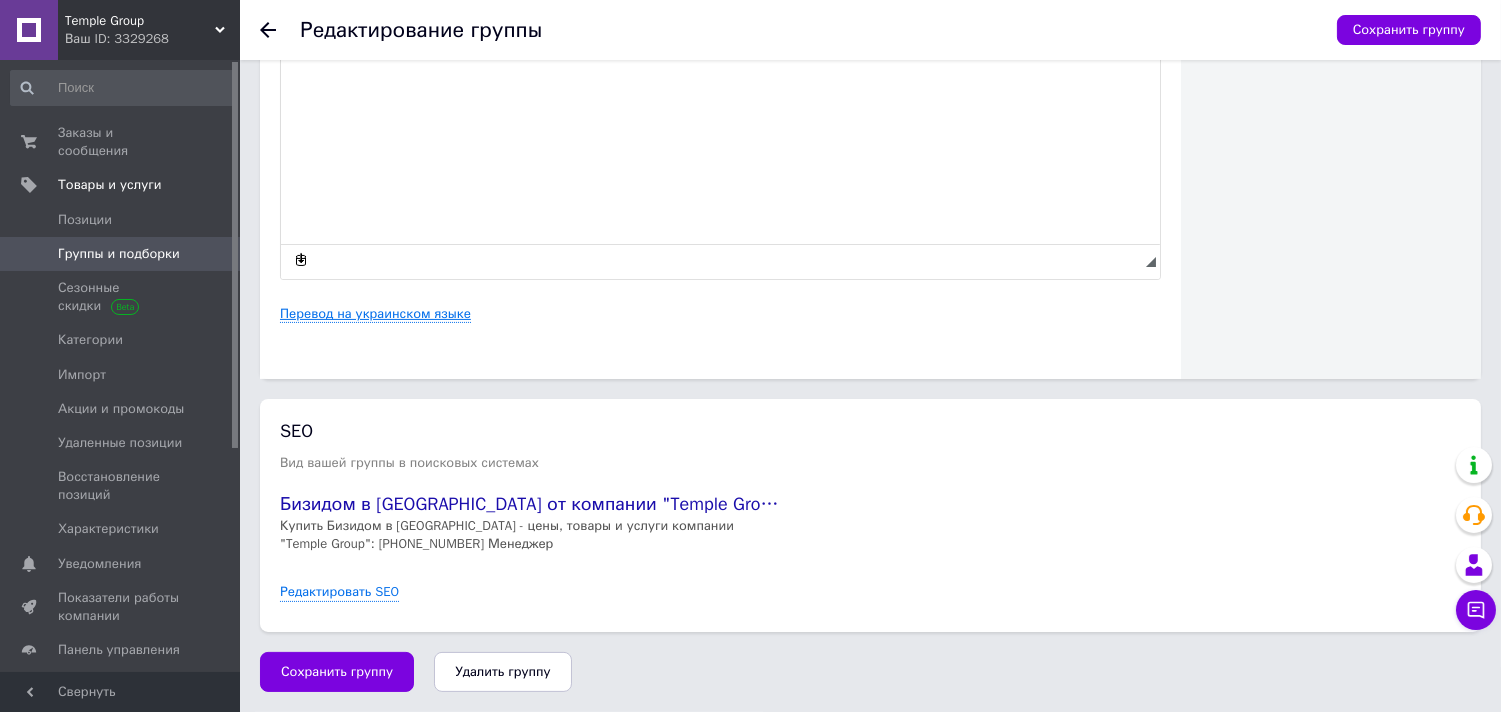 click on "Перевод на украинском языке" at bounding box center (375, 314) 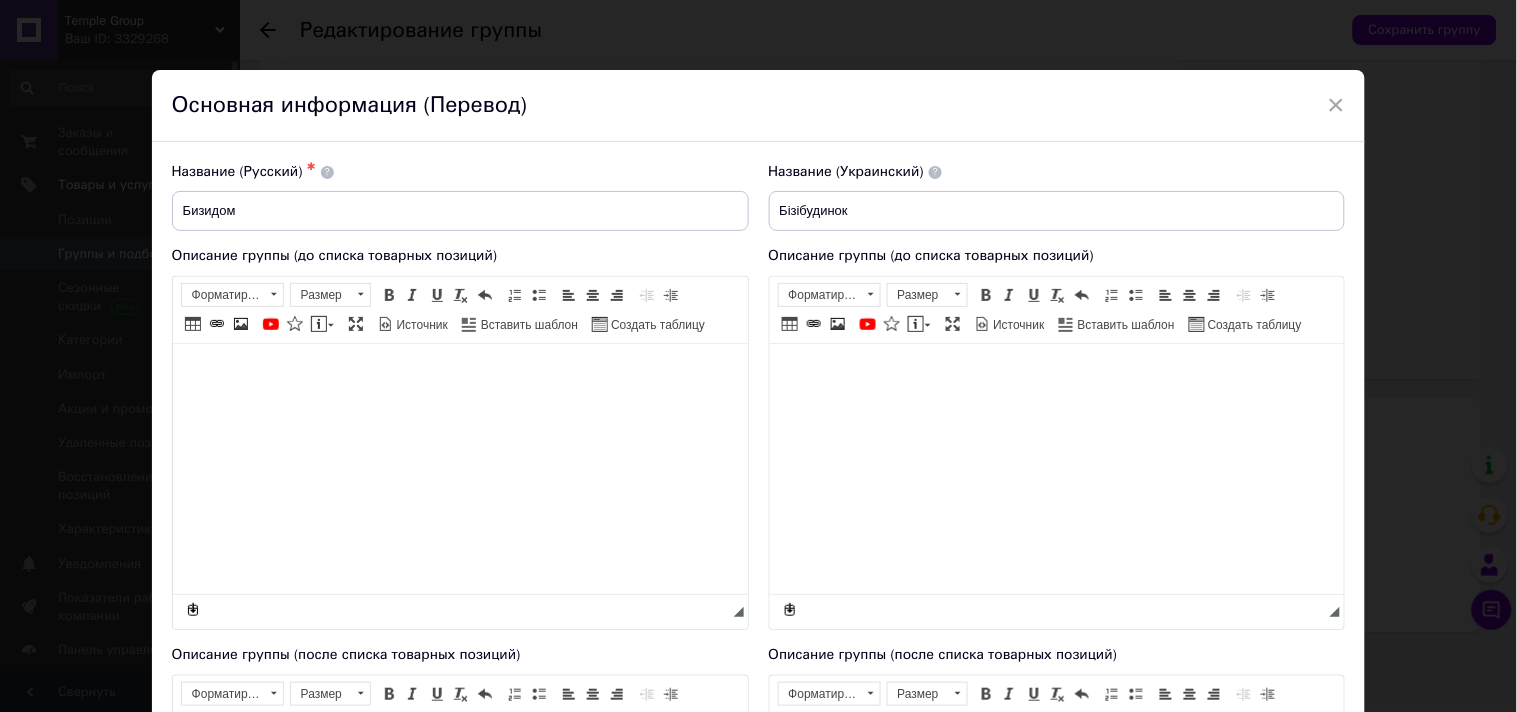 scroll, scrollTop: 0, scrollLeft: 0, axis: both 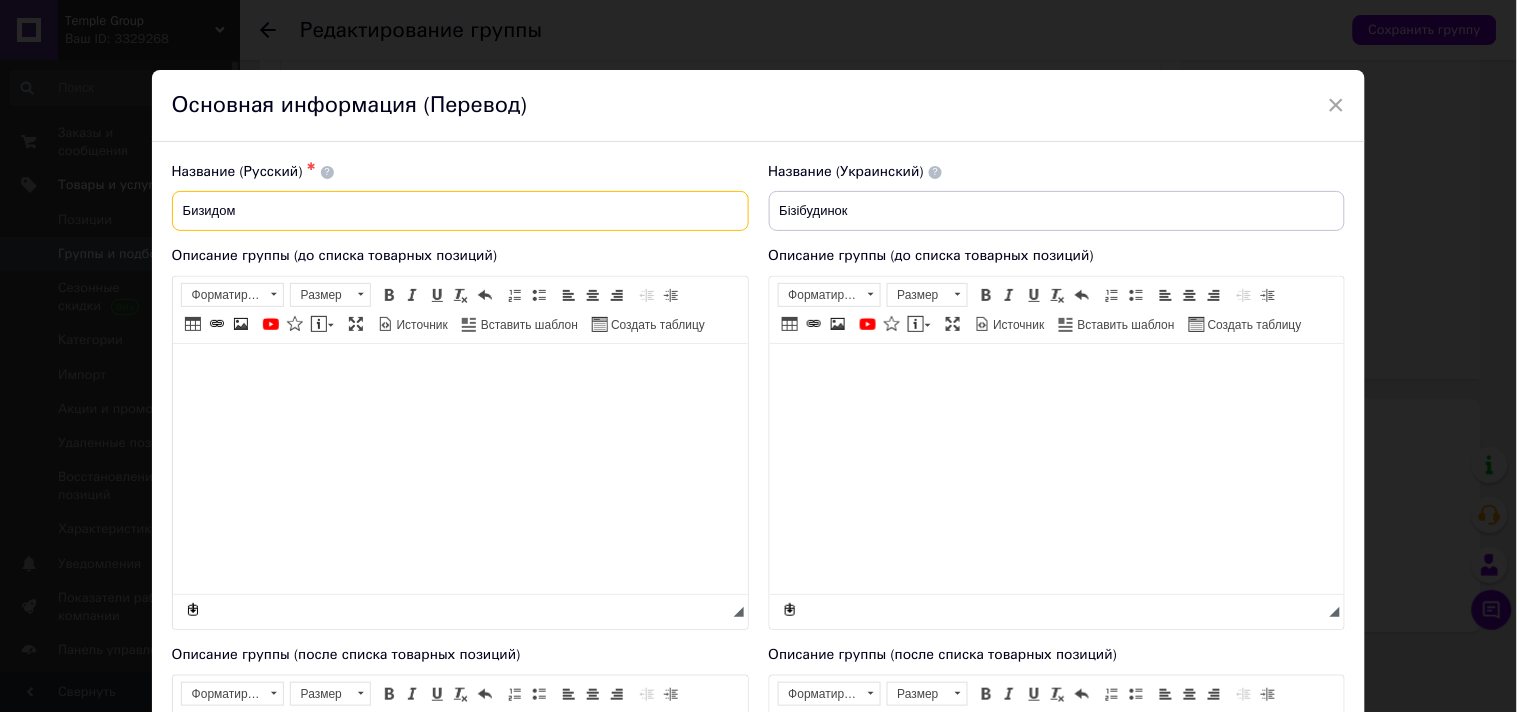 click on "Бизидом" at bounding box center (460, 211) 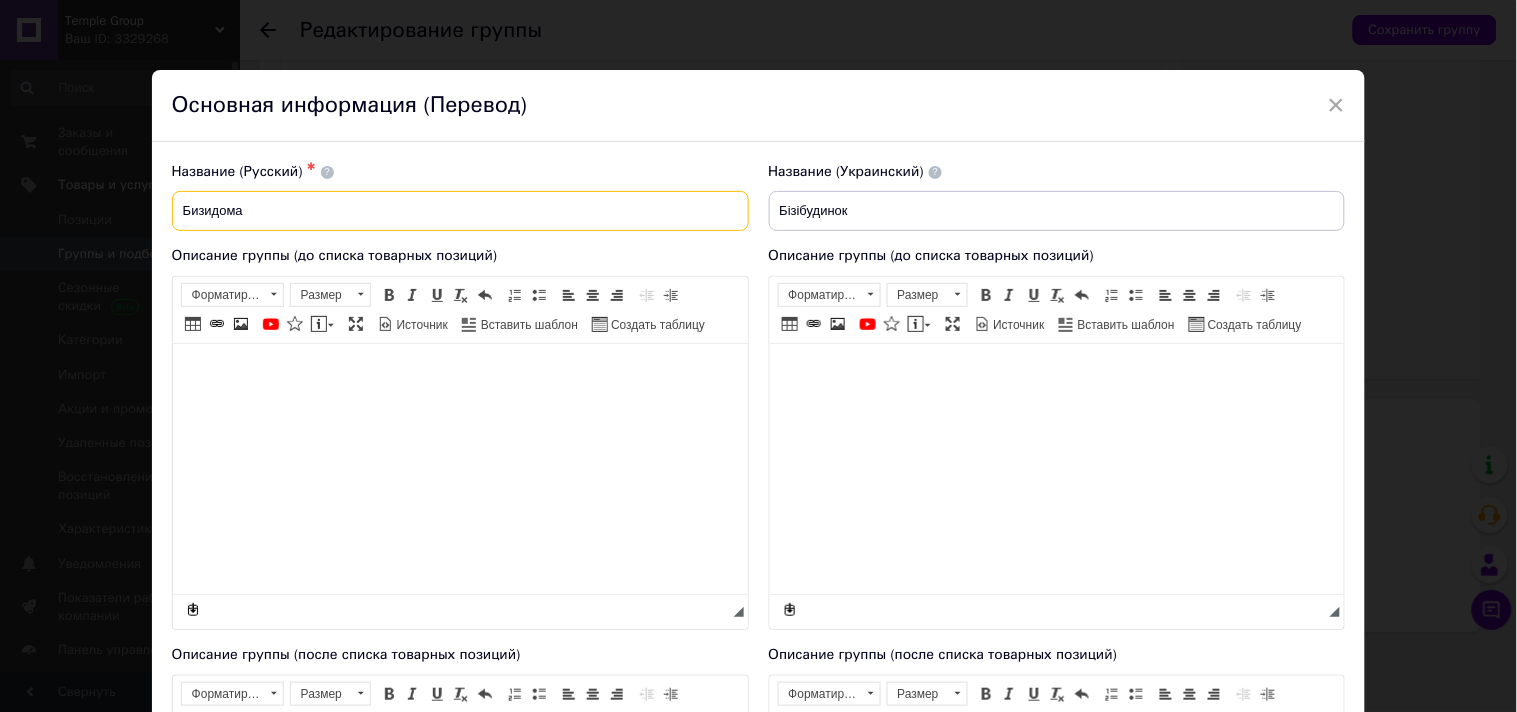 type on "Бизидома" 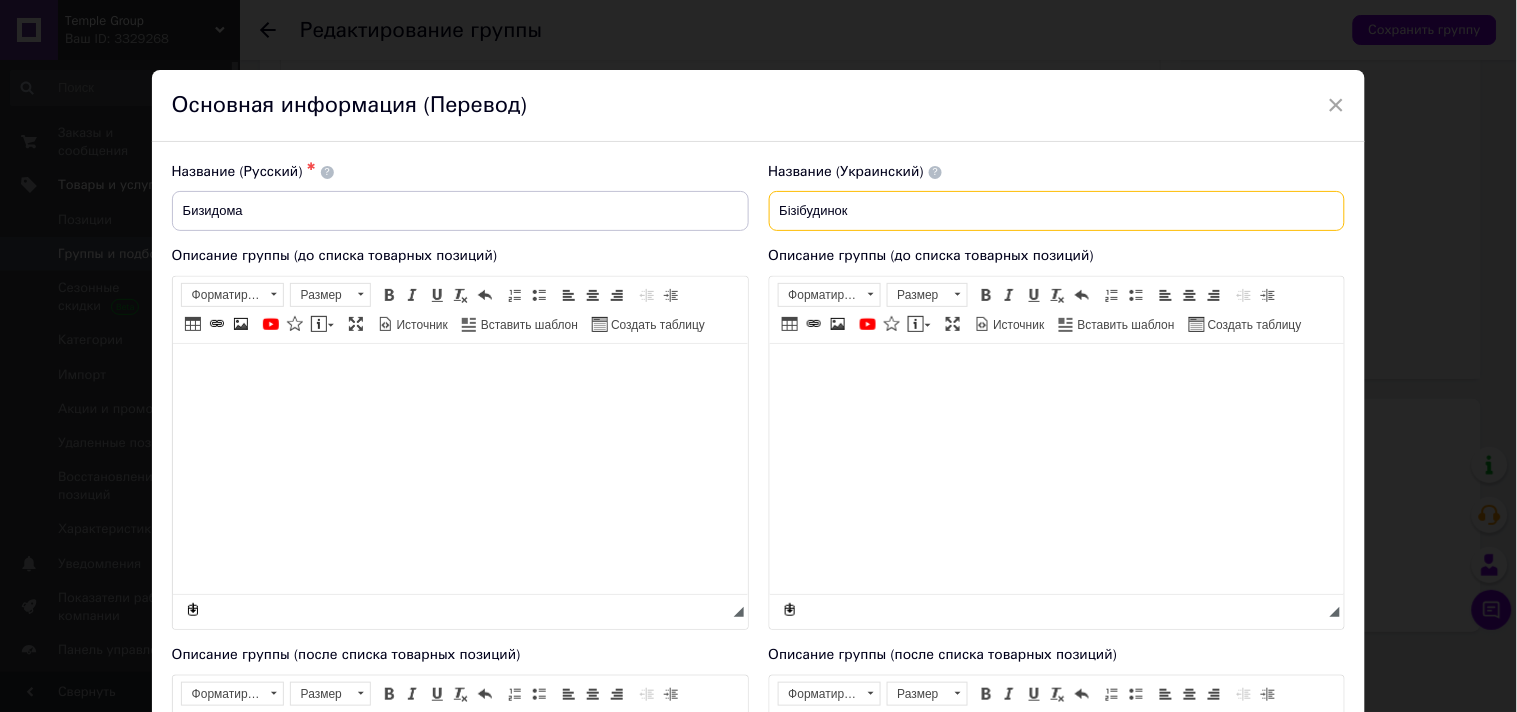 click on "Бізібудинок" at bounding box center (1057, 211) 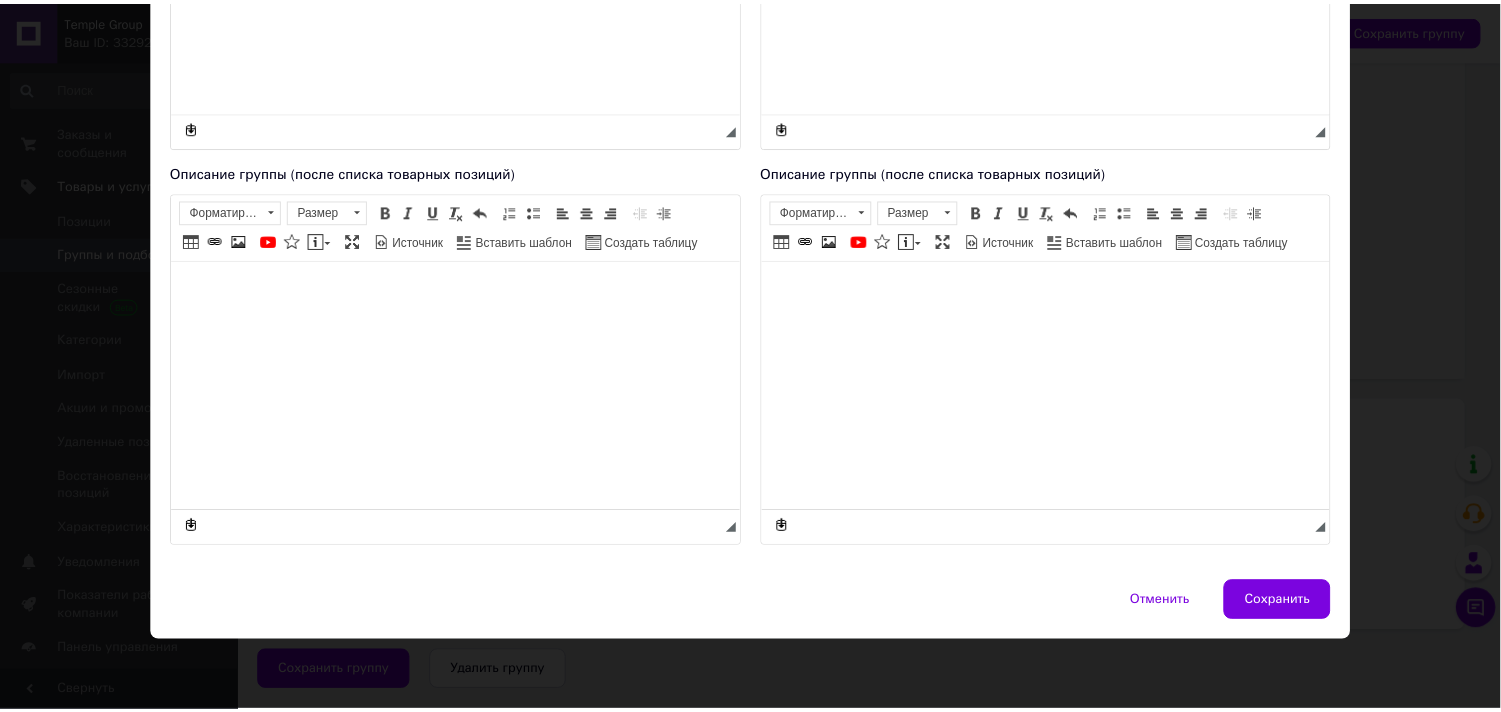 scroll, scrollTop: 542, scrollLeft: 0, axis: vertical 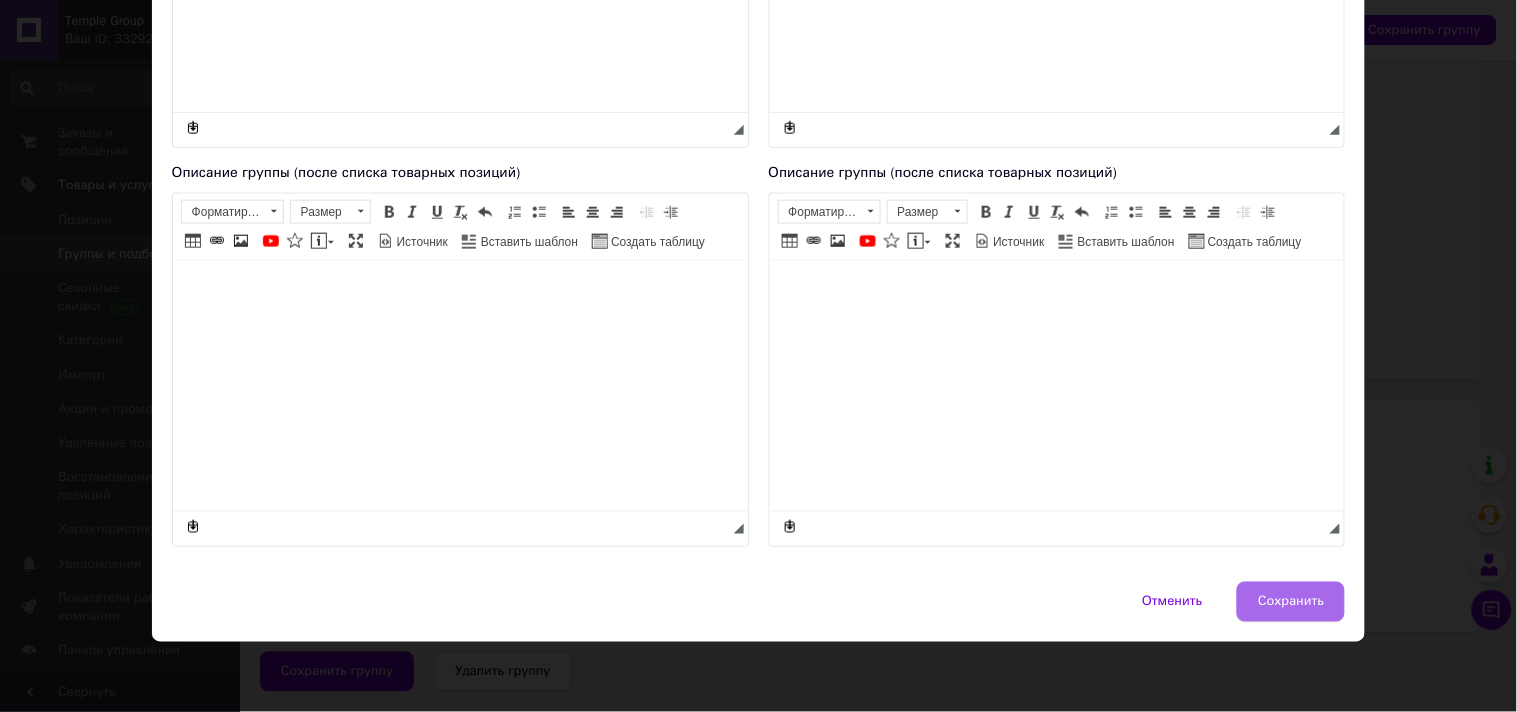 type on "Бізібудинки" 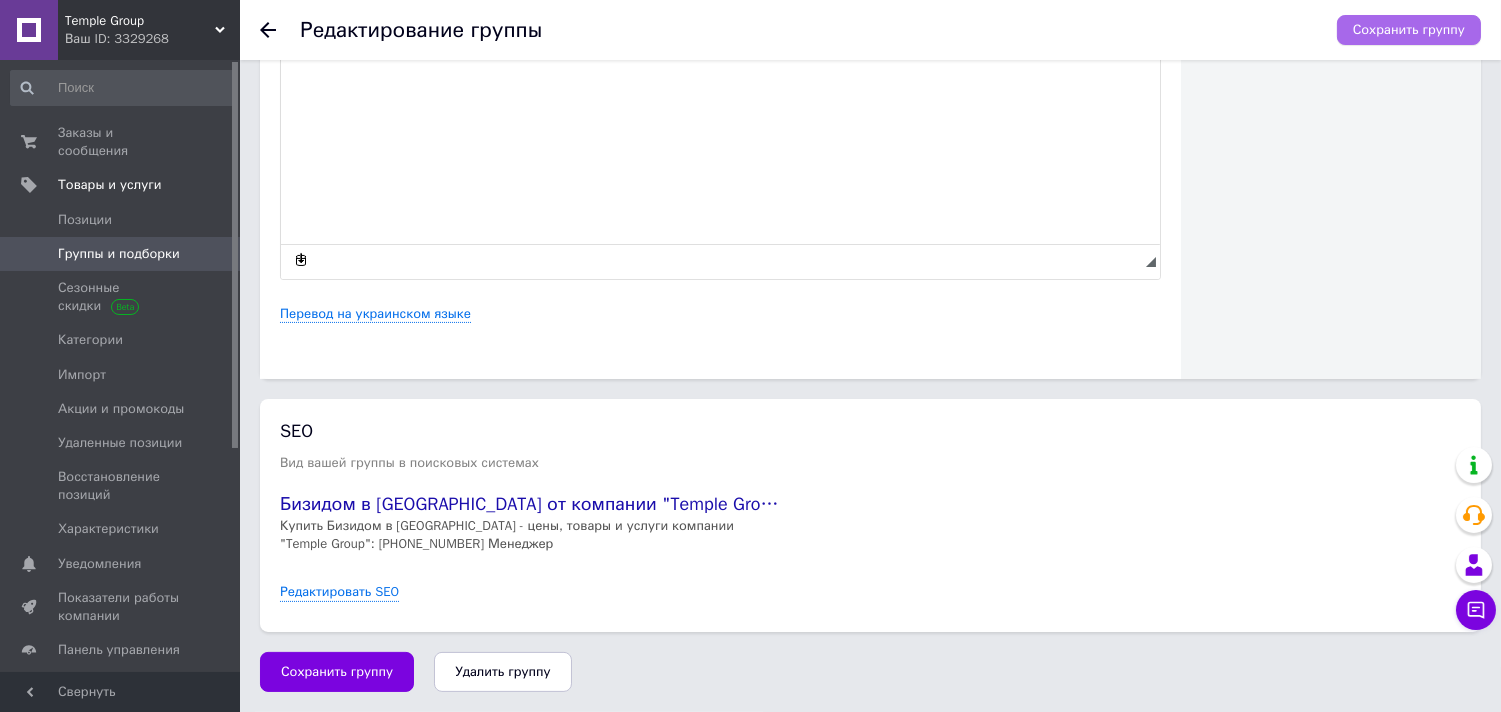 click on "Сохранить группу" at bounding box center [1409, 30] 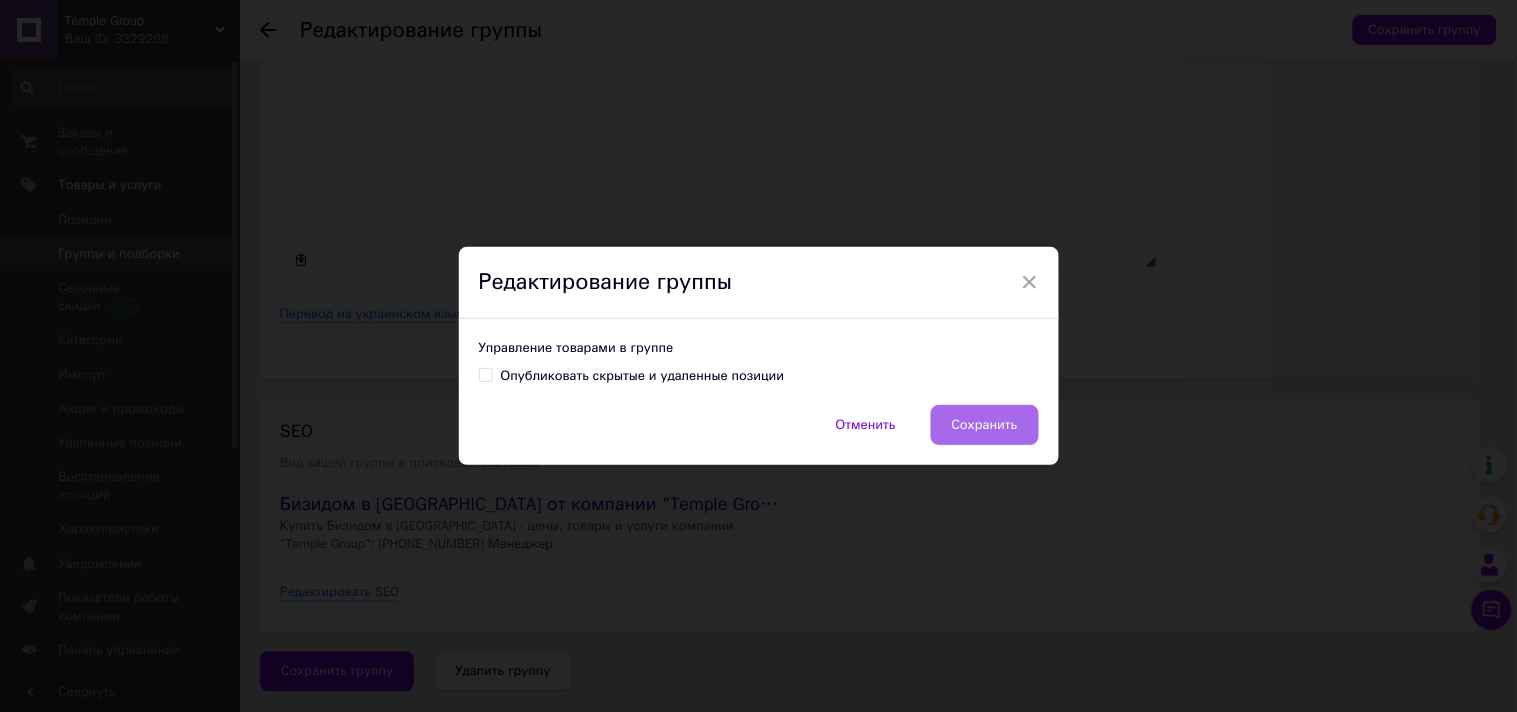 click on "Сохранить" at bounding box center [985, 425] 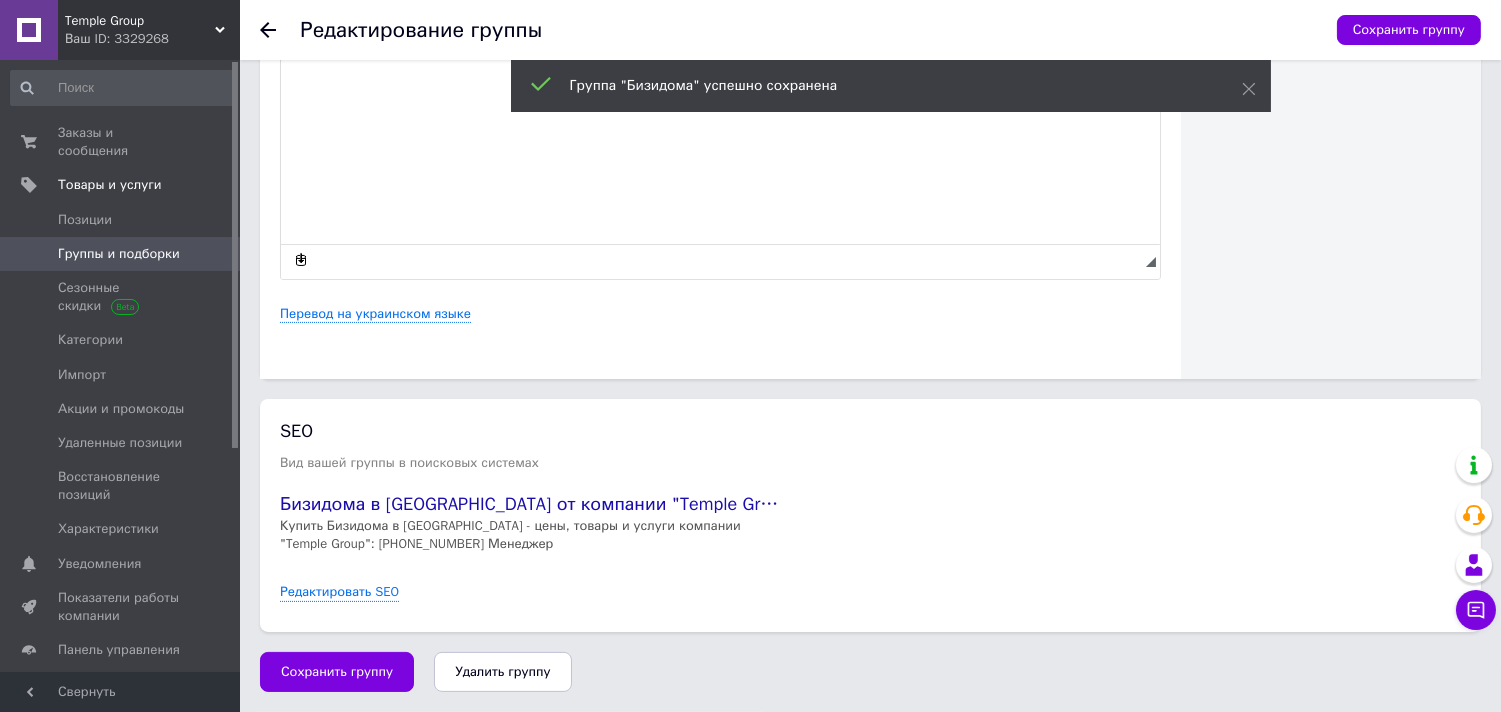 click on "Группы и подборки" at bounding box center (119, 254) 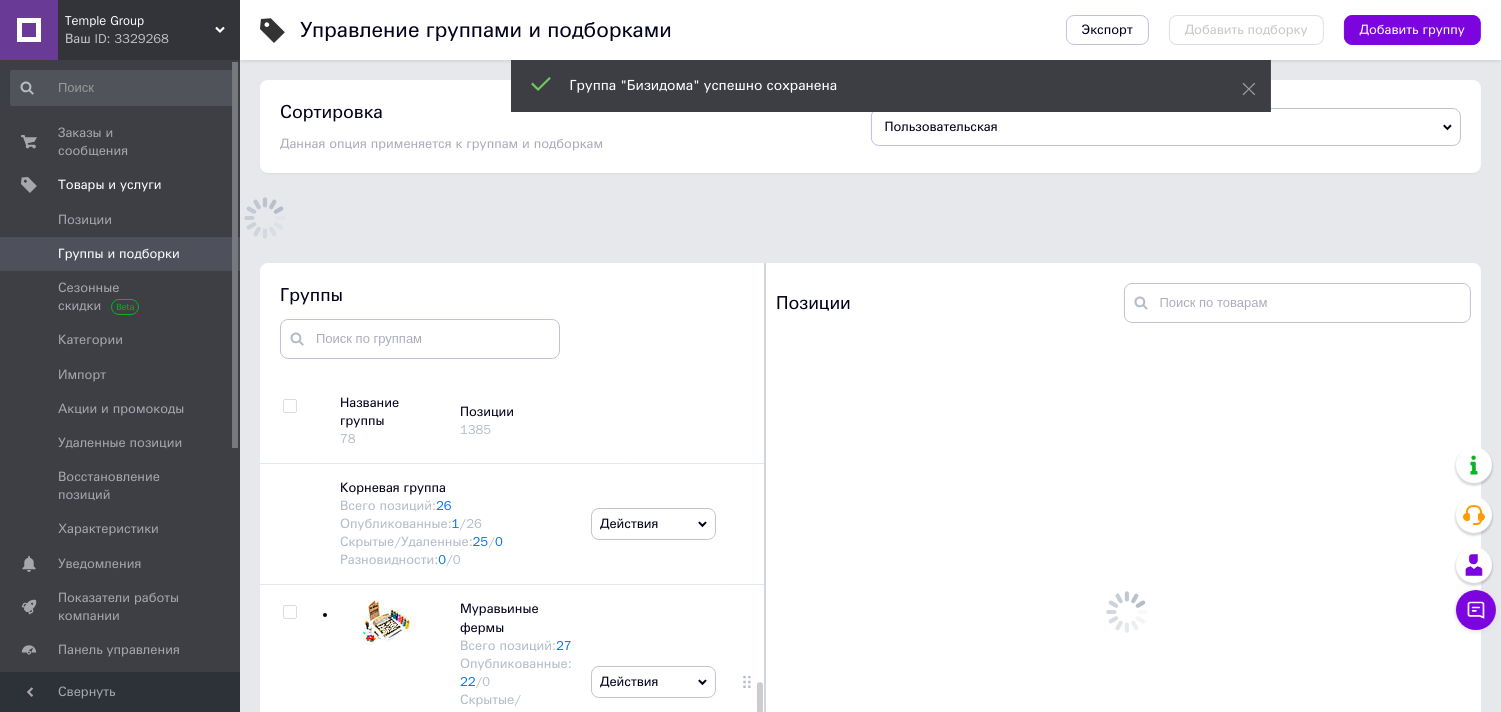 scroll, scrollTop: 113, scrollLeft: 0, axis: vertical 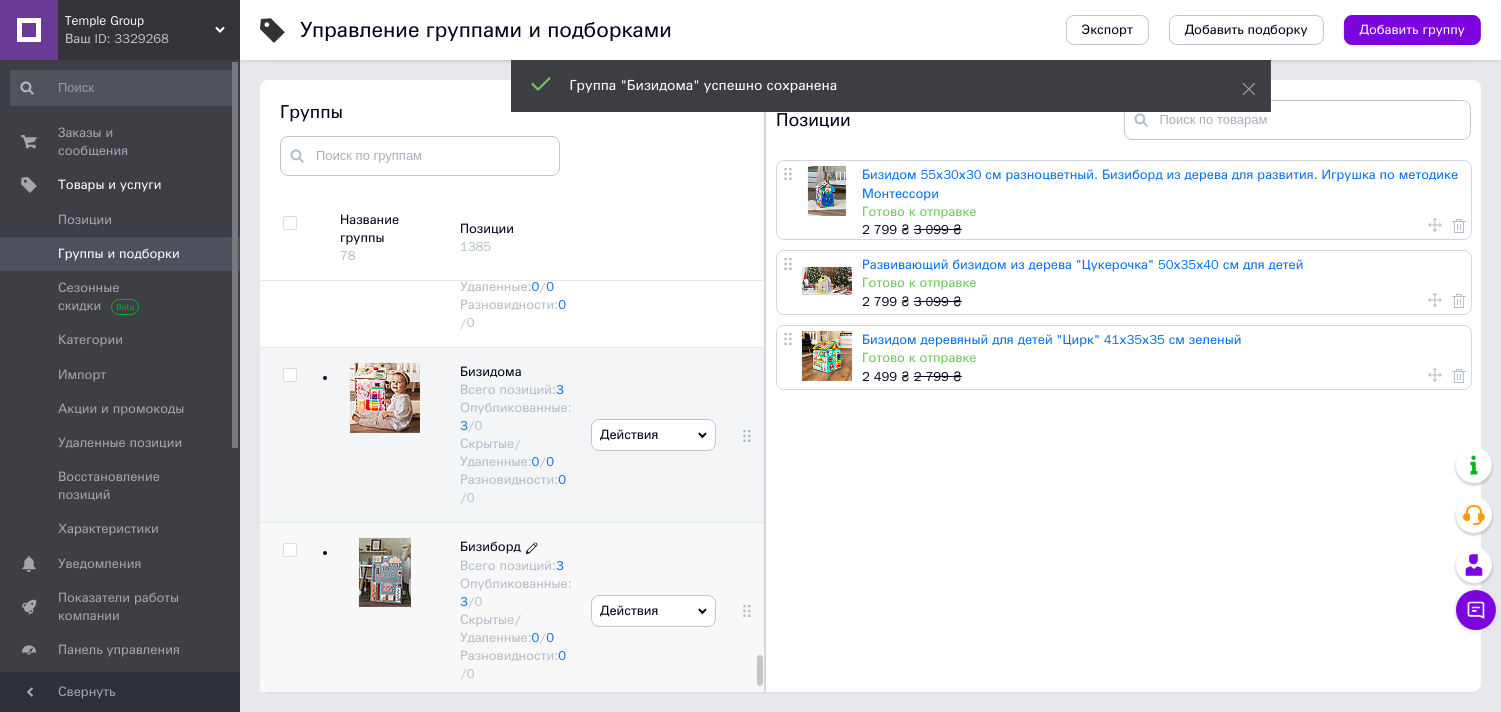 click 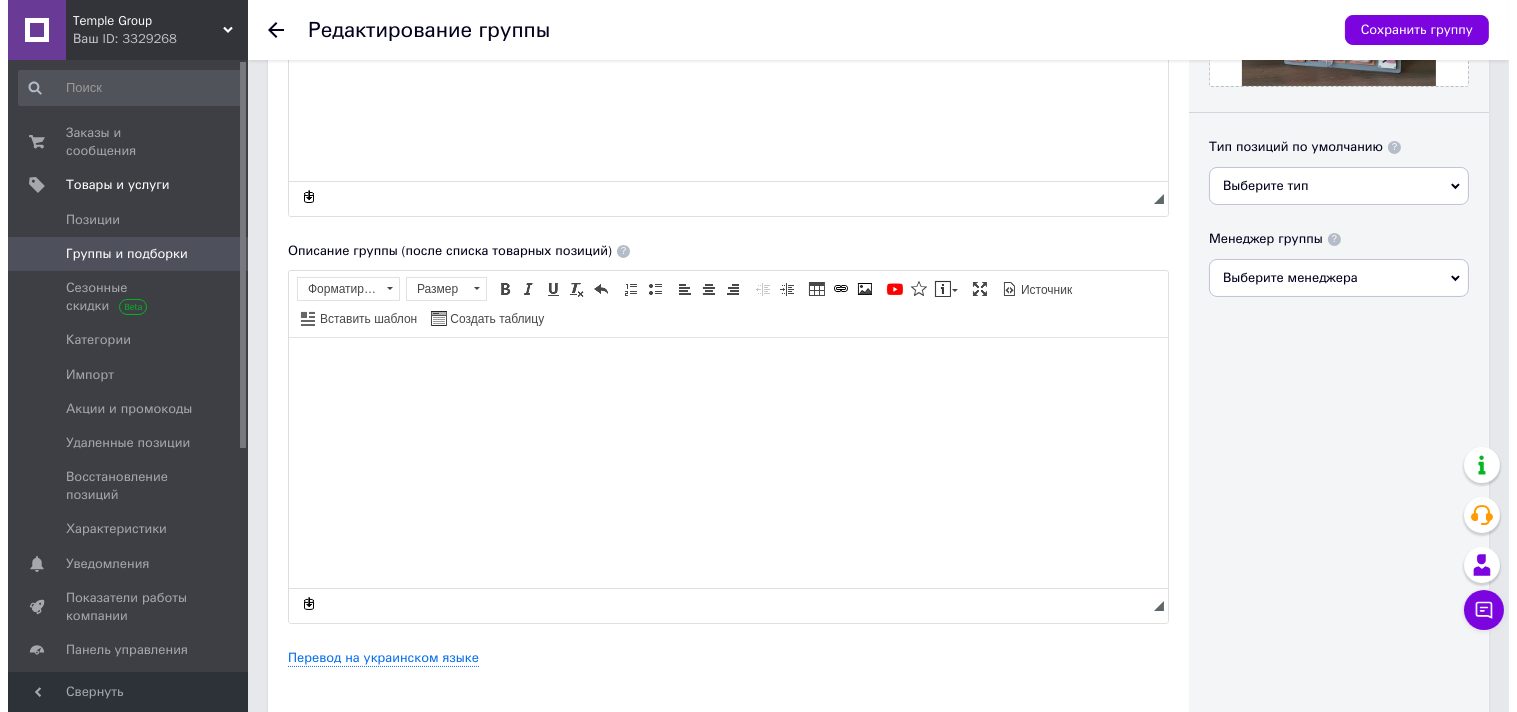 scroll, scrollTop: 525, scrollLeft: 0, axis: vertical 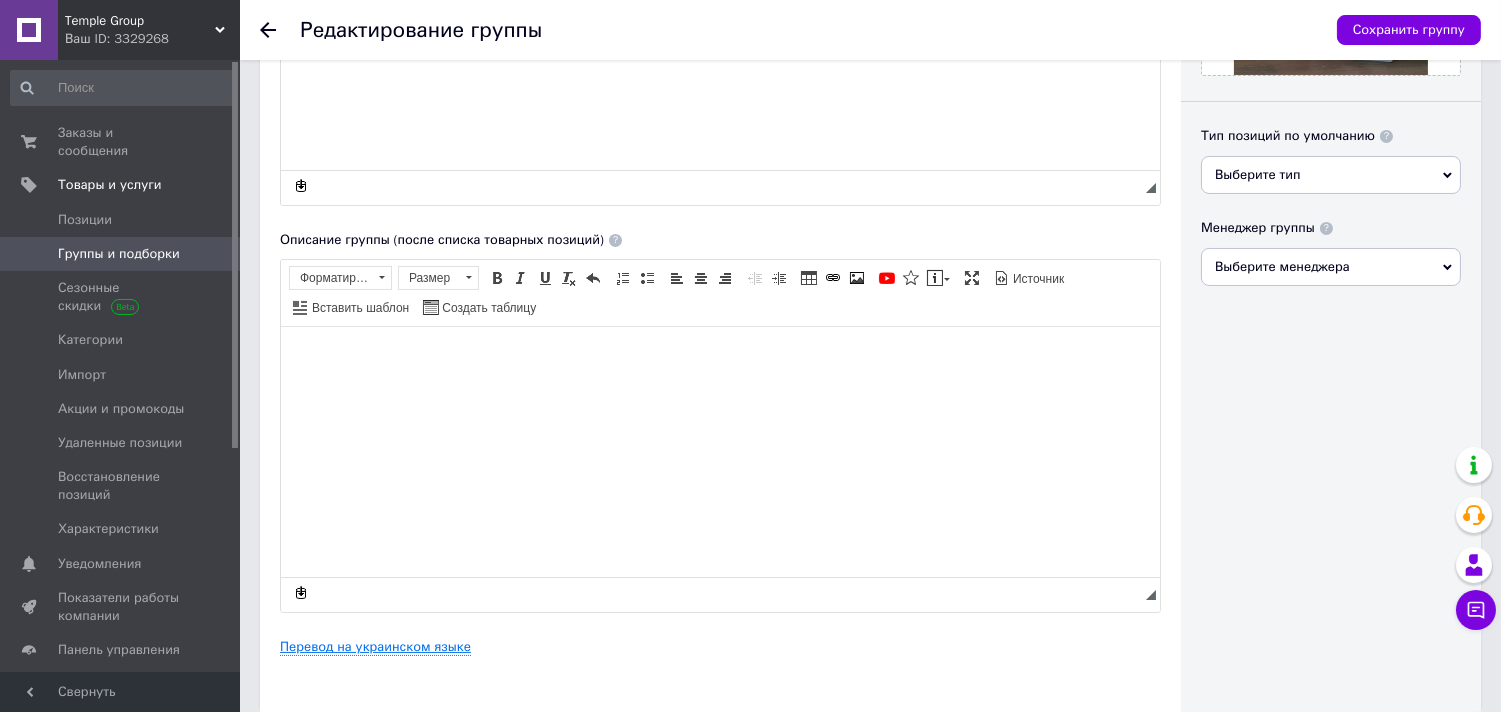 click on "Перевод на украинском языке" at bounding box center (375, 647) 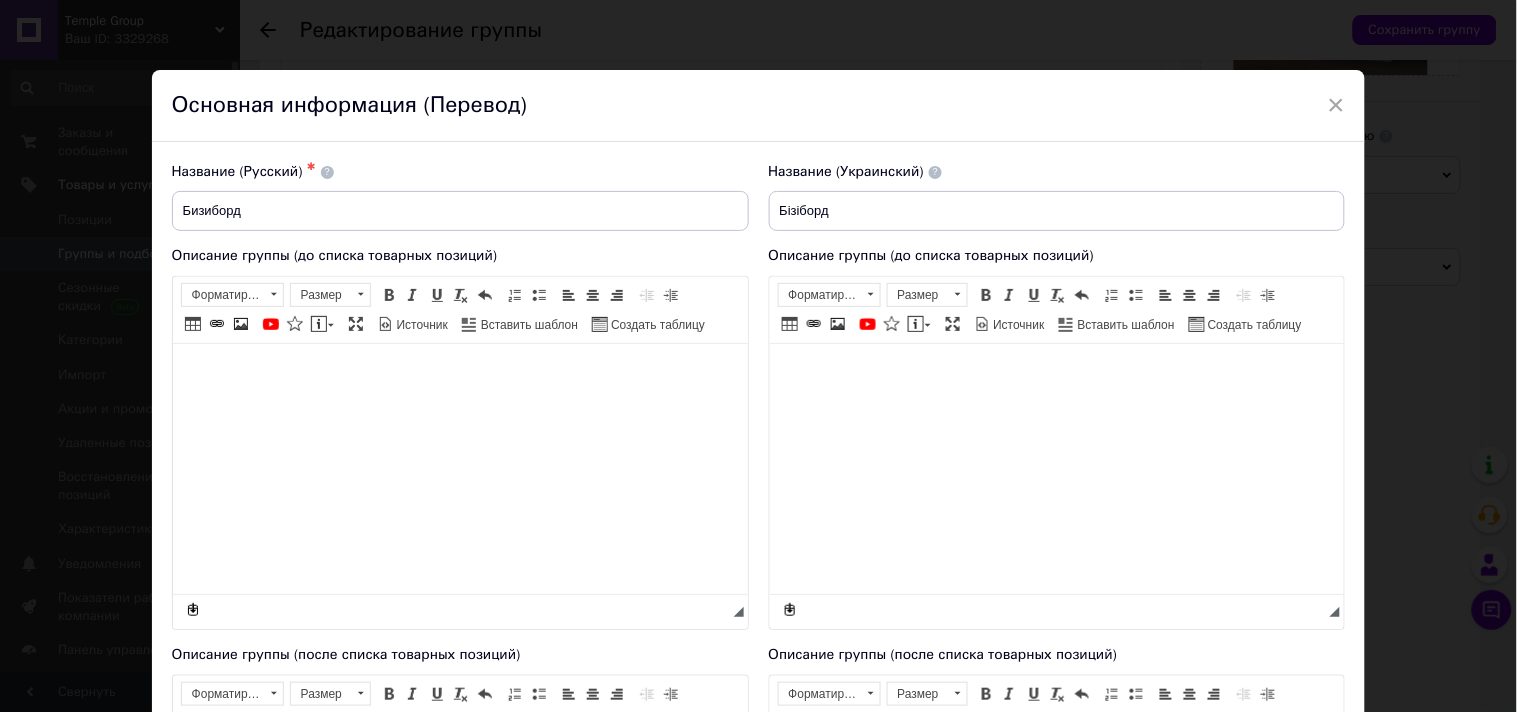 scroll, scrollTop: 0, scrollLeft: 0, axis: both 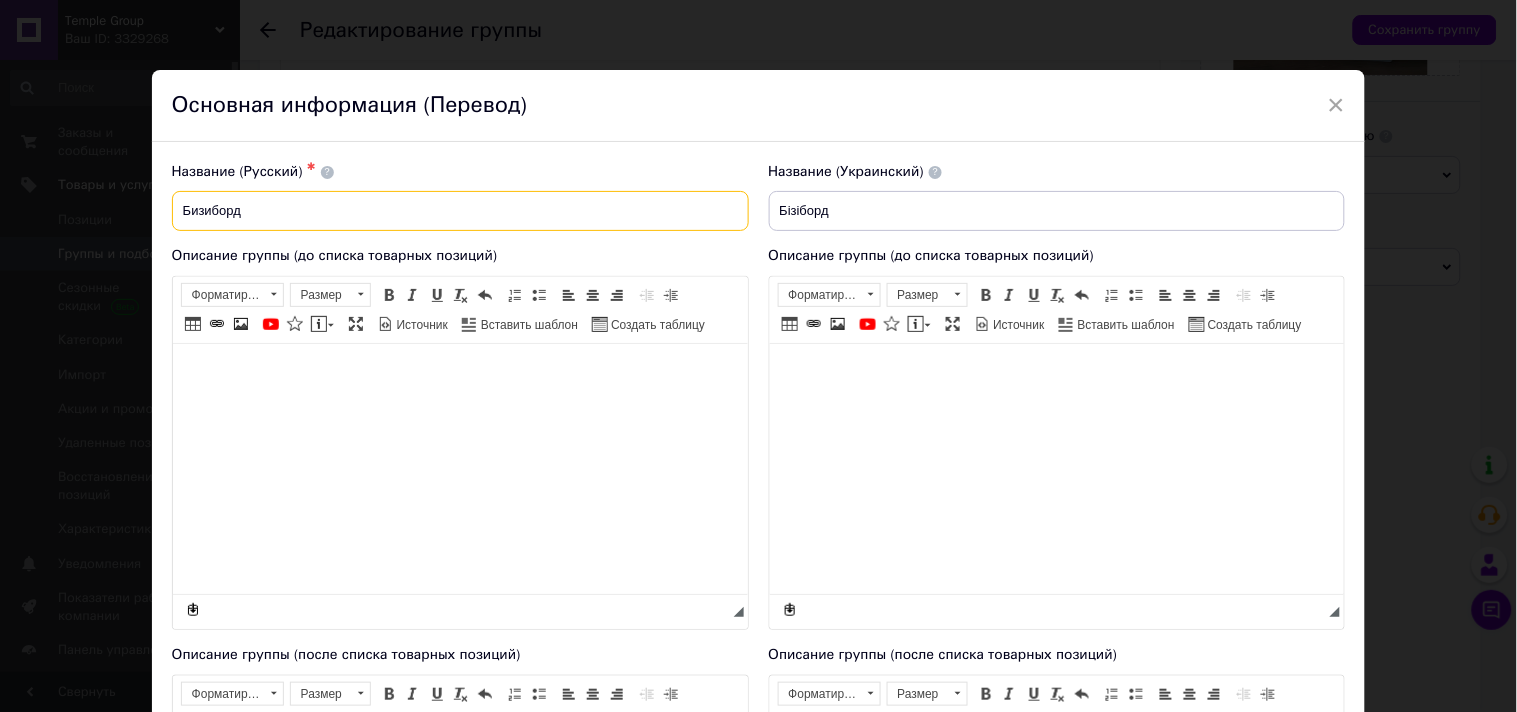 click on "Бизиборд" at bounding box center [460, 211] 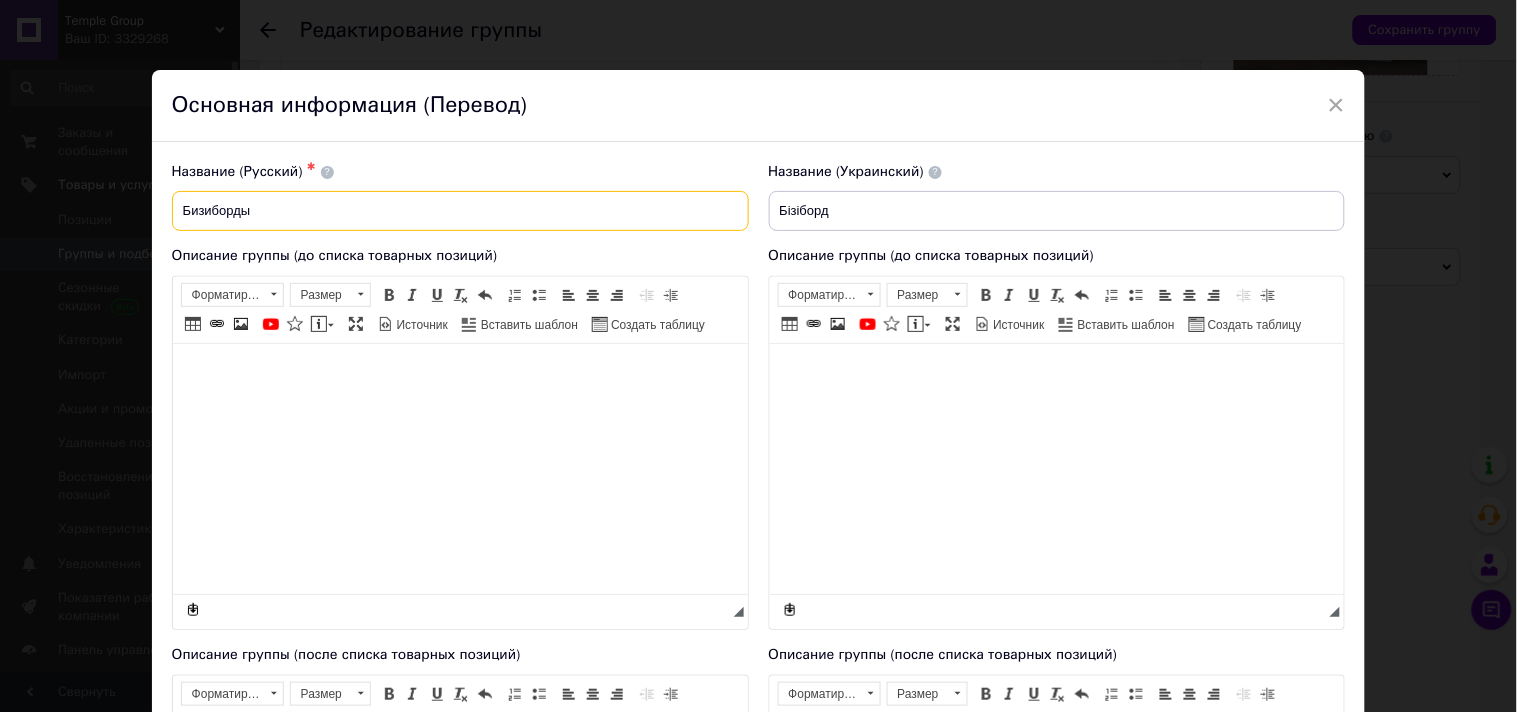 type on "Бизиборды" 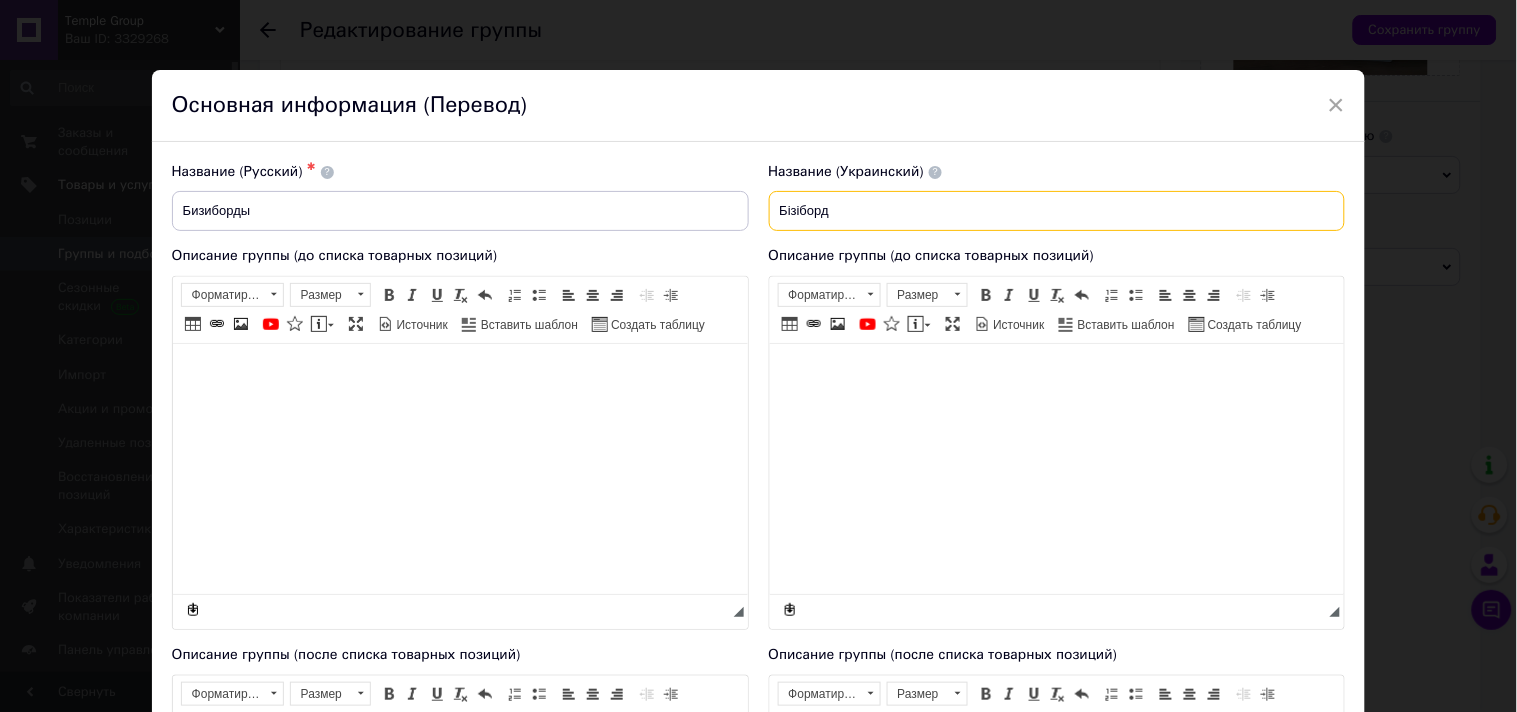 click on "Бізіборд" at bounding box center [1057, 211] 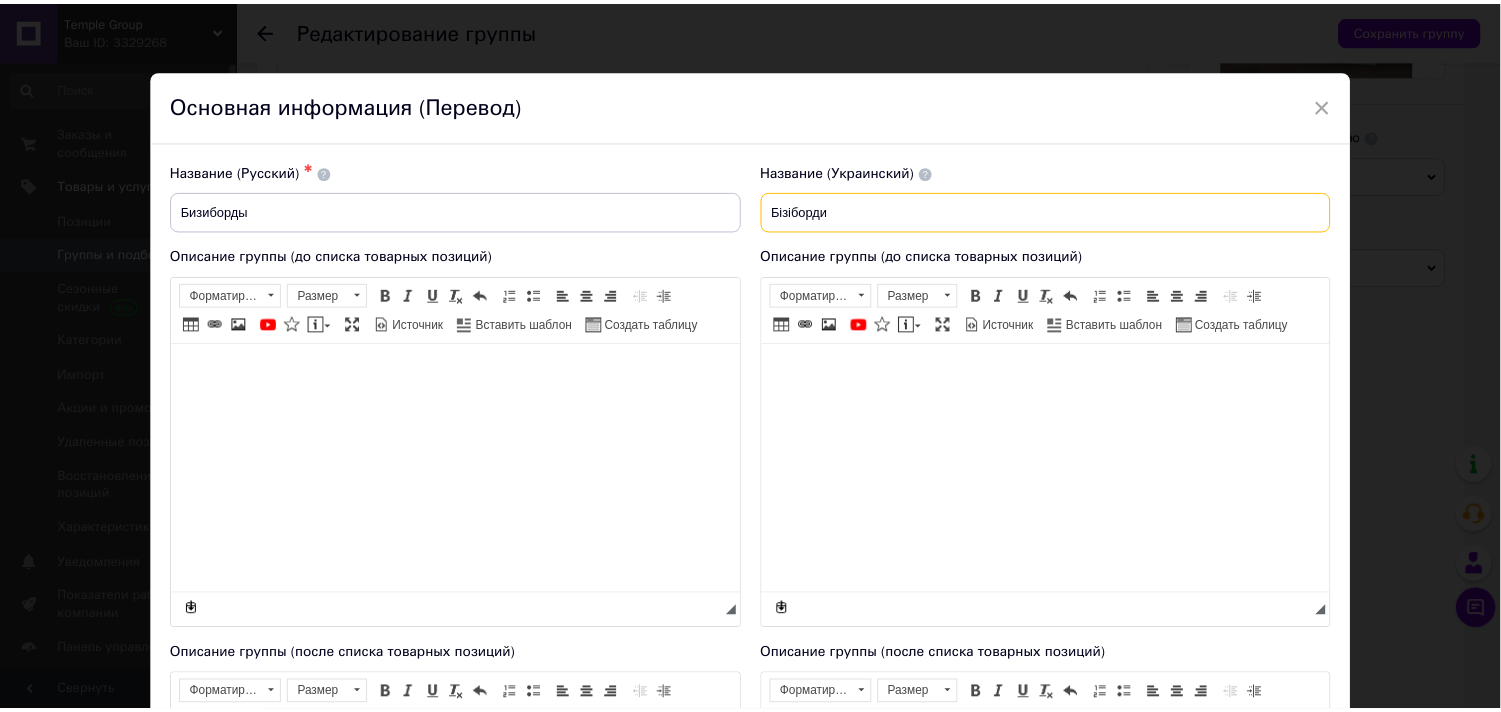 scroll, scrollTop: 542, scrollLeft: 0, axis: vertical 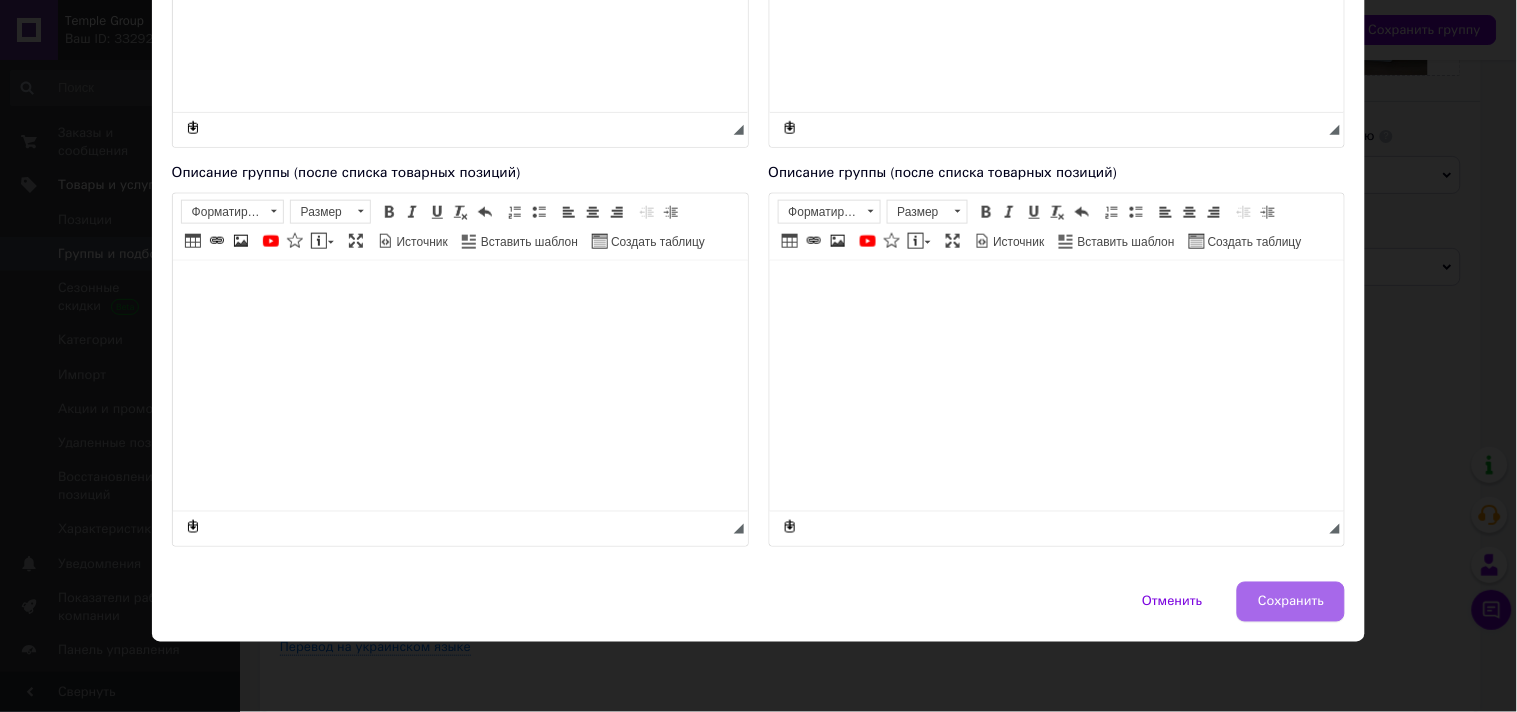type on "Бізіборди" 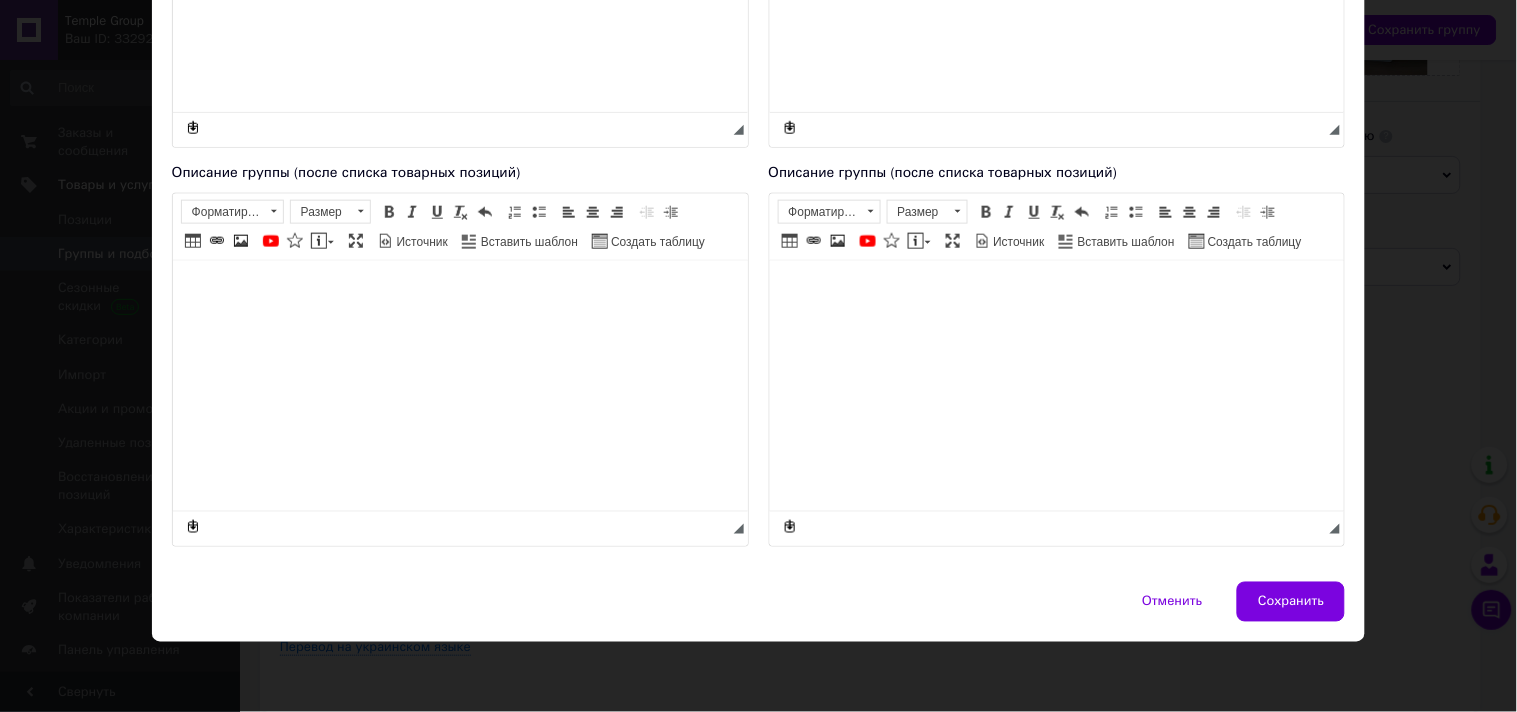 type on "Бизиборды" 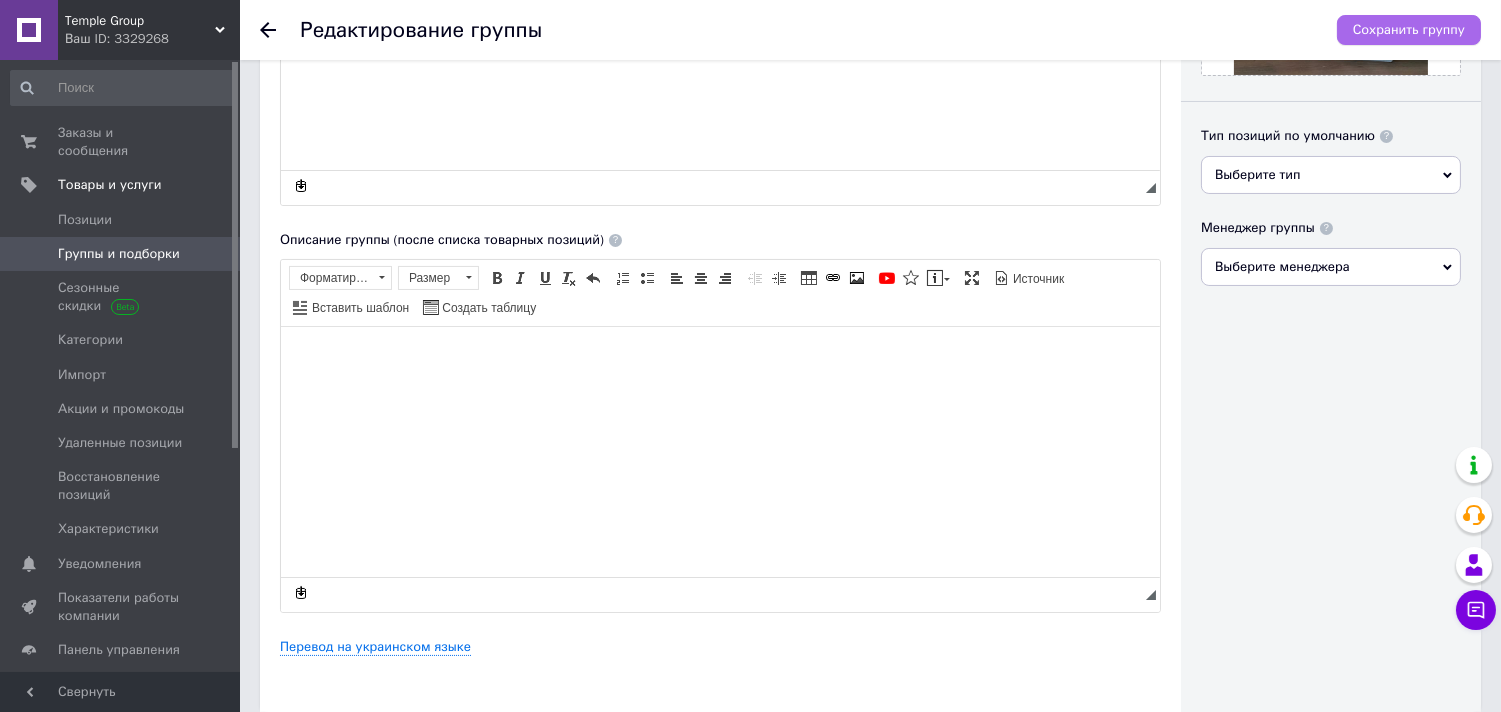click on "Сохранить группу" at bounding box center (1409, 30) 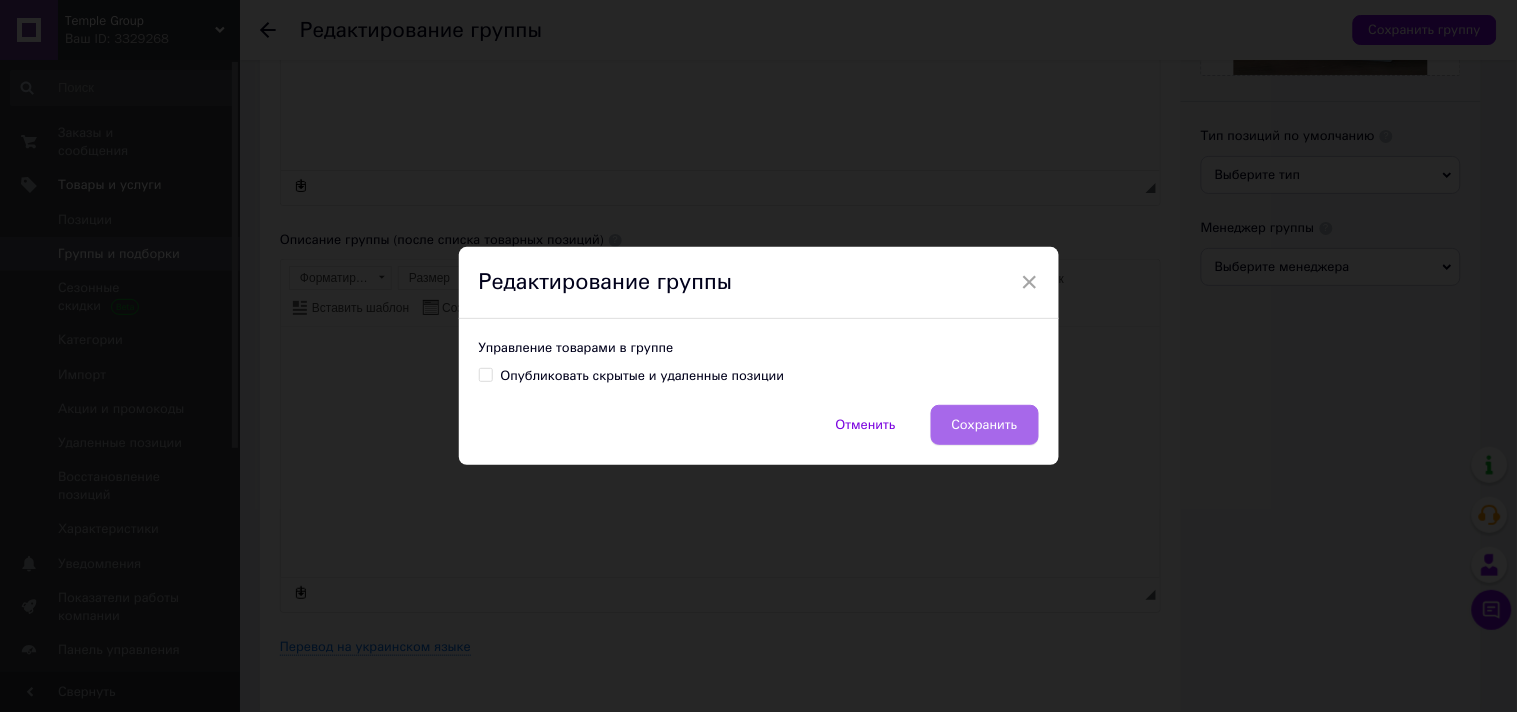 click on "Сохранить" at bounding box center [985, 425] 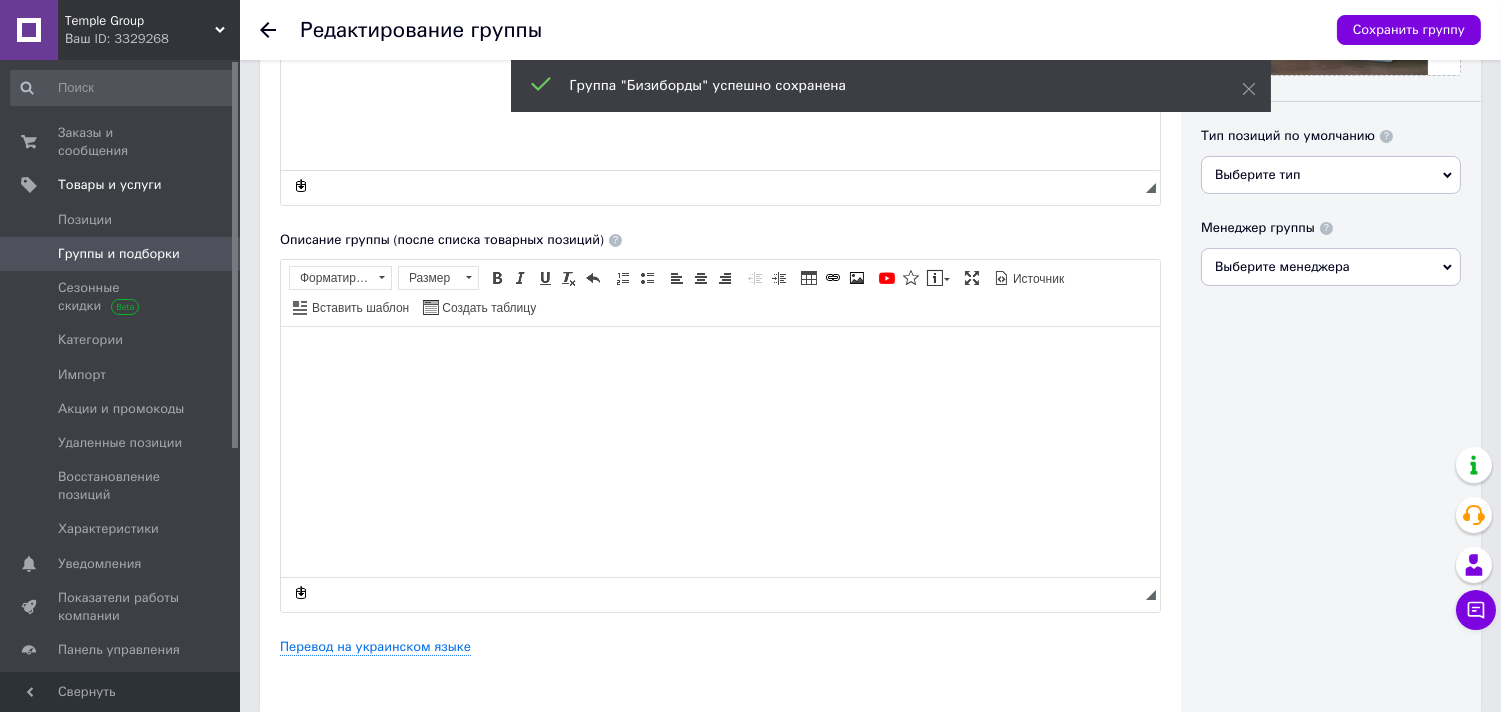click on "Группы и подборки" at bounding box center [119, 254] 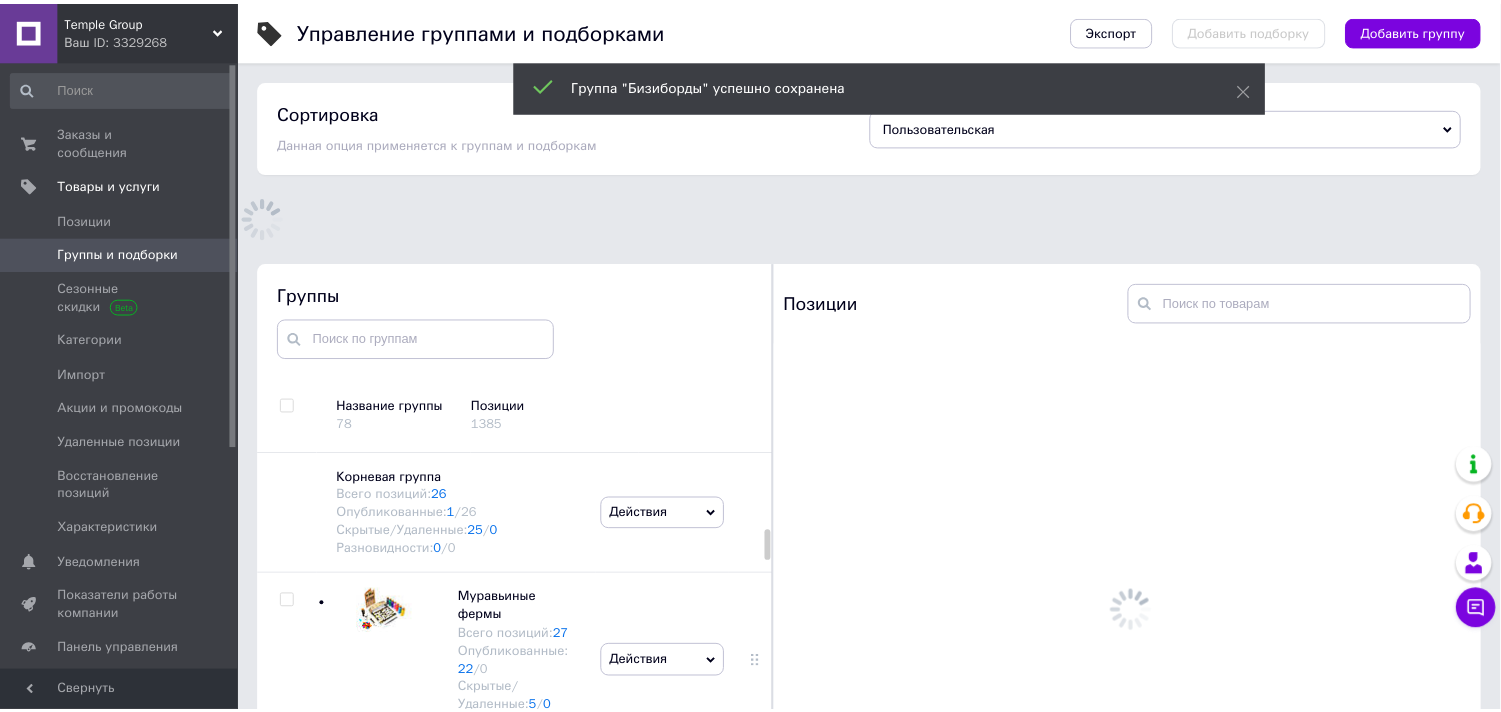 scroll, scrollTop: 113, scrollLeft: 0, axis: vertical 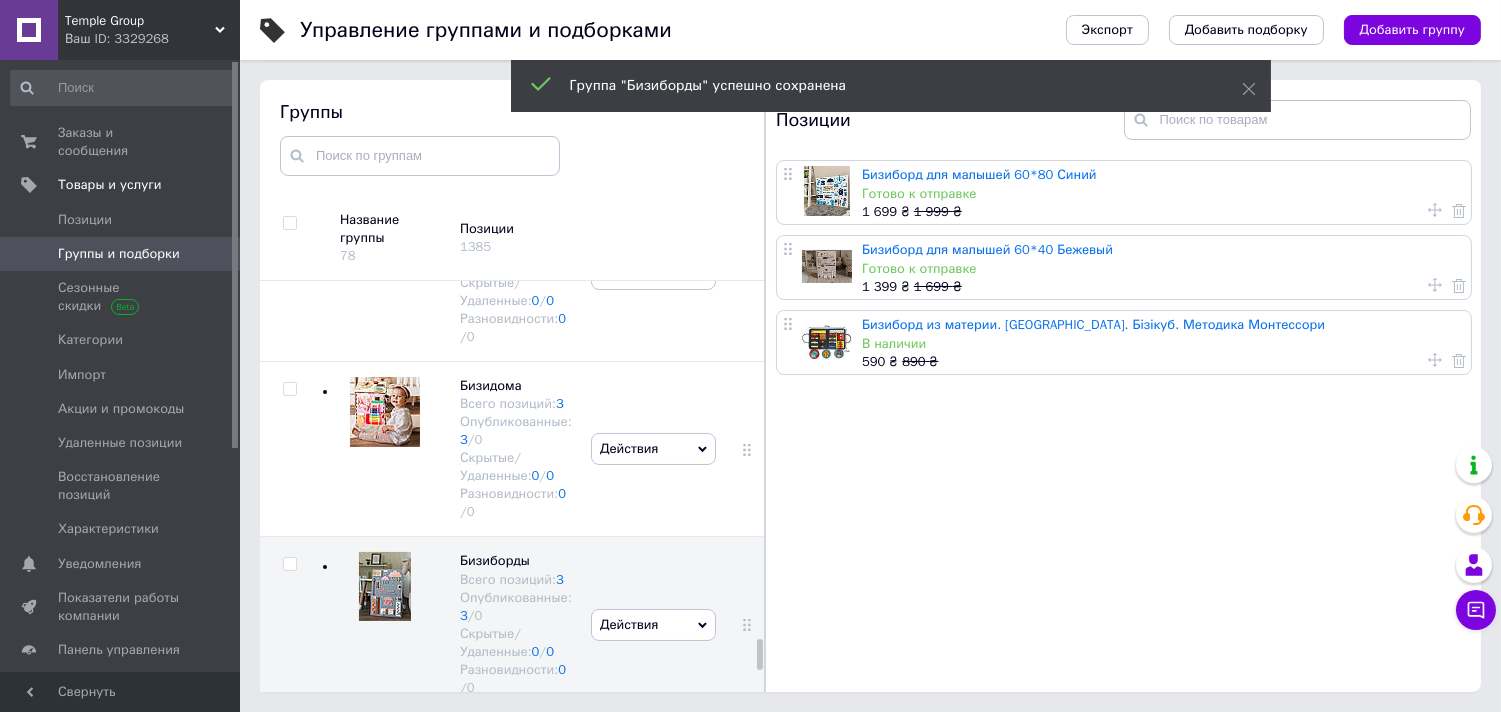 click 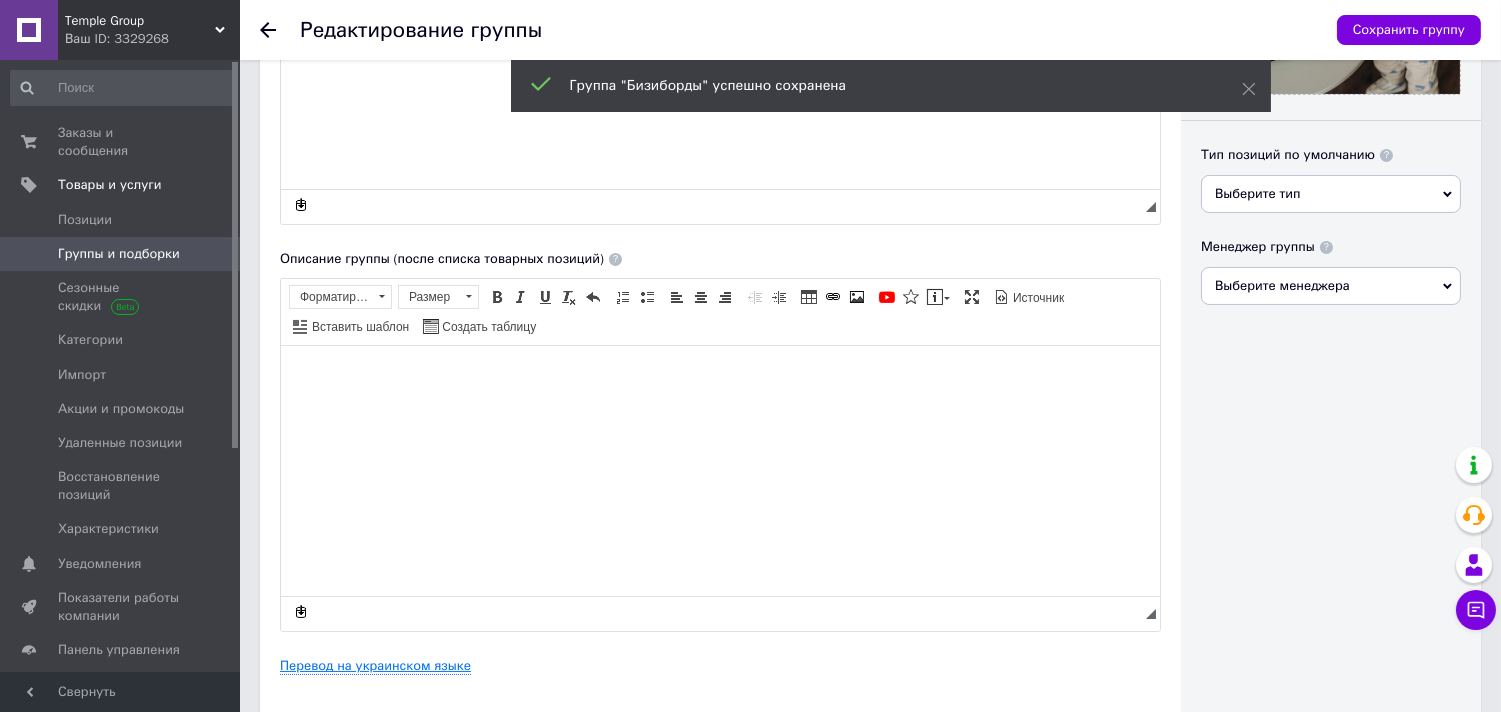 click on "Перевод на украинском языке" at bounding box center (375, 666) 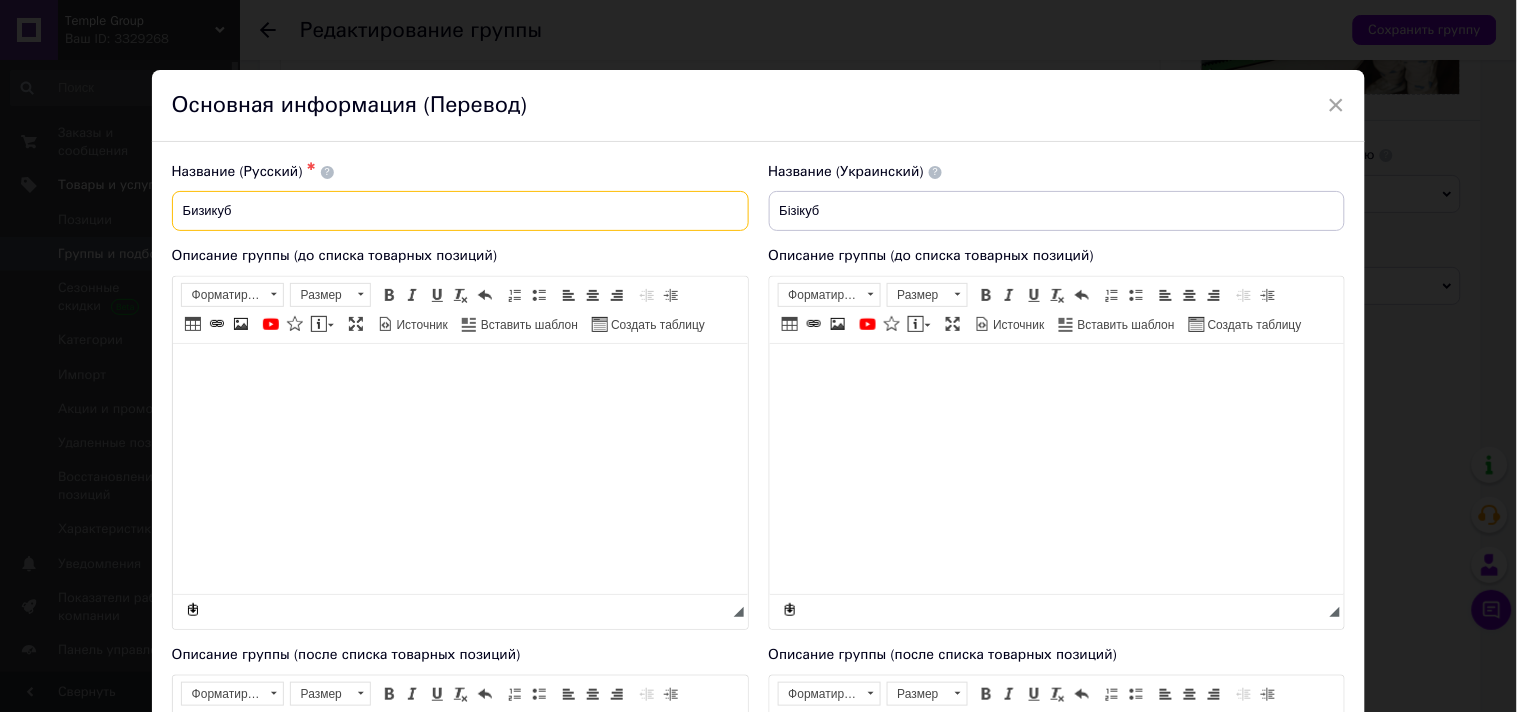 click on "Бизикуб" at bounding box center [460, 211] 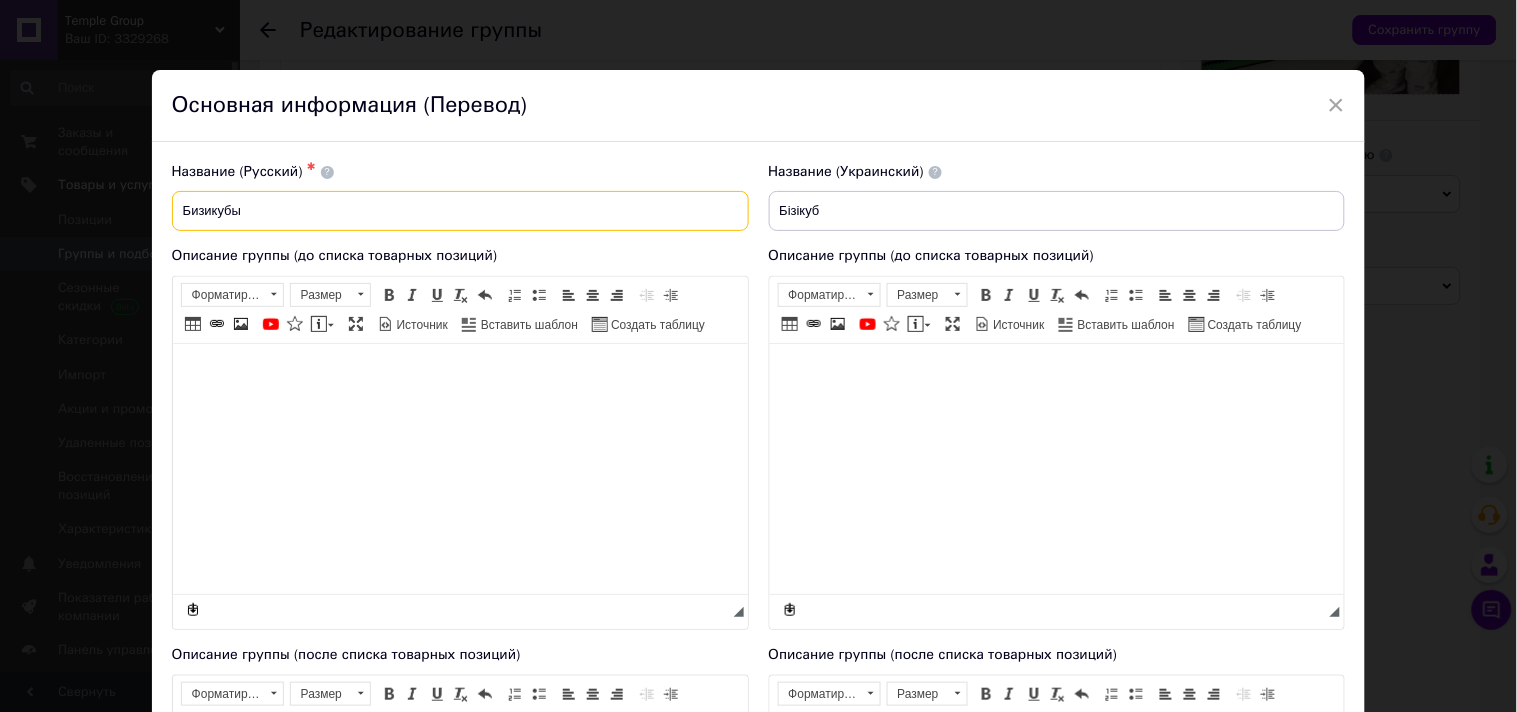 type on "Бизикубы" 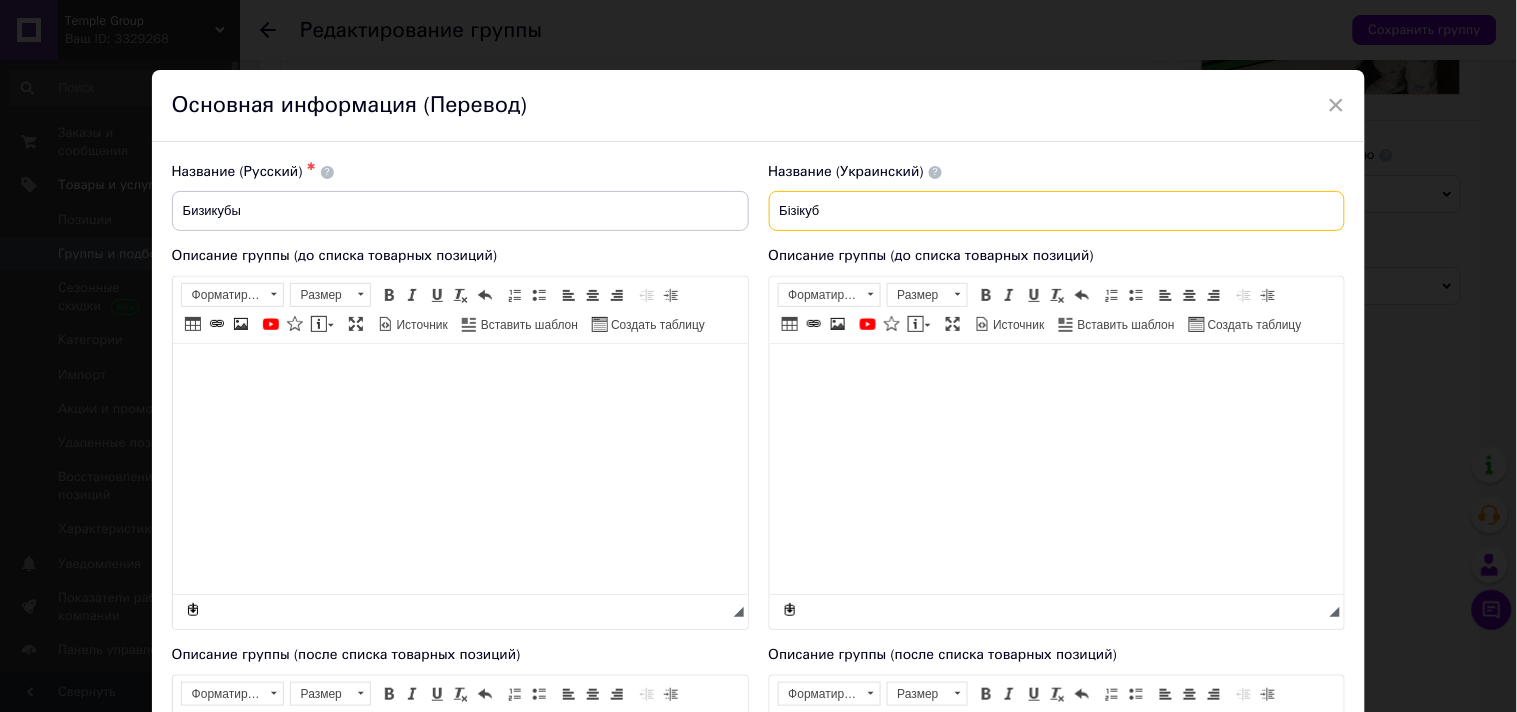 click on "Бізікуб" at bounding box center [1057, 211] 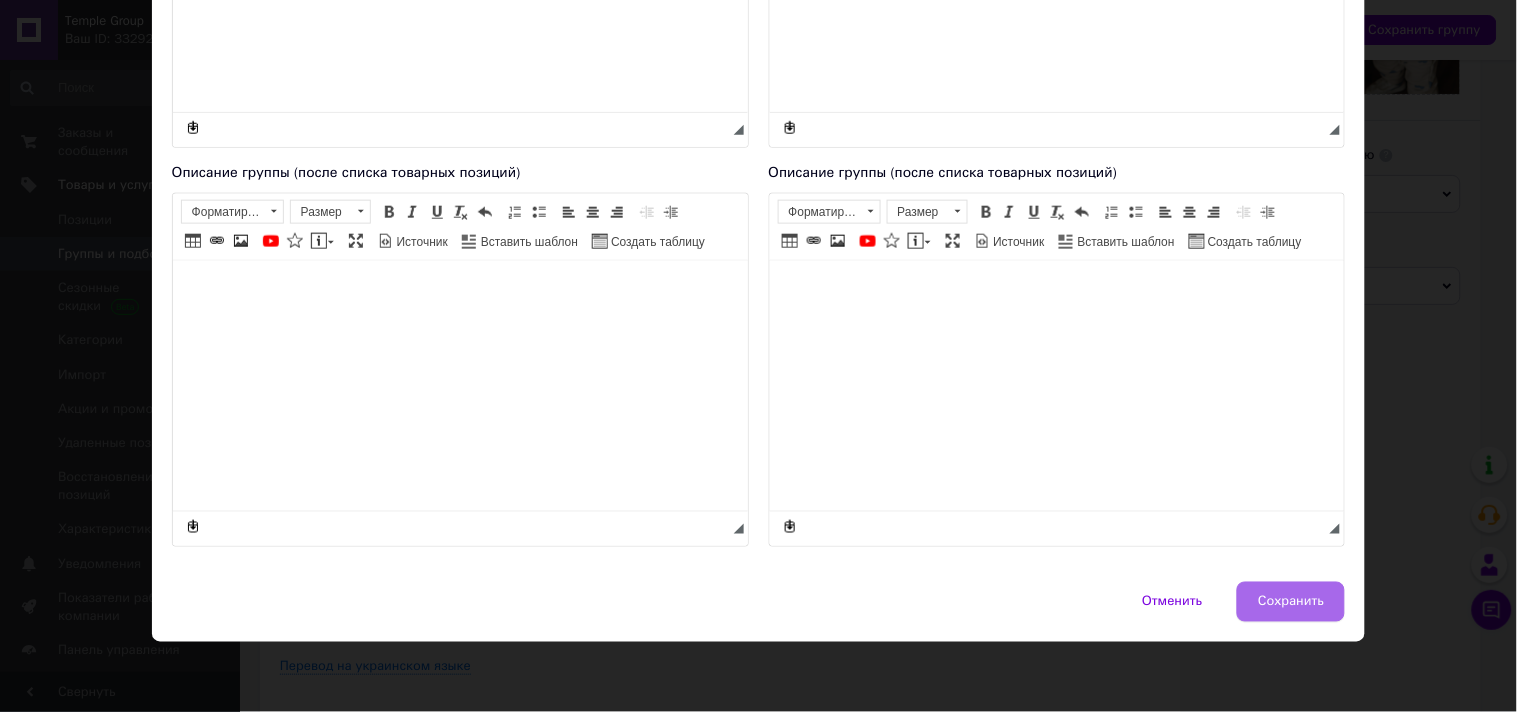 type on "Бізікуби" 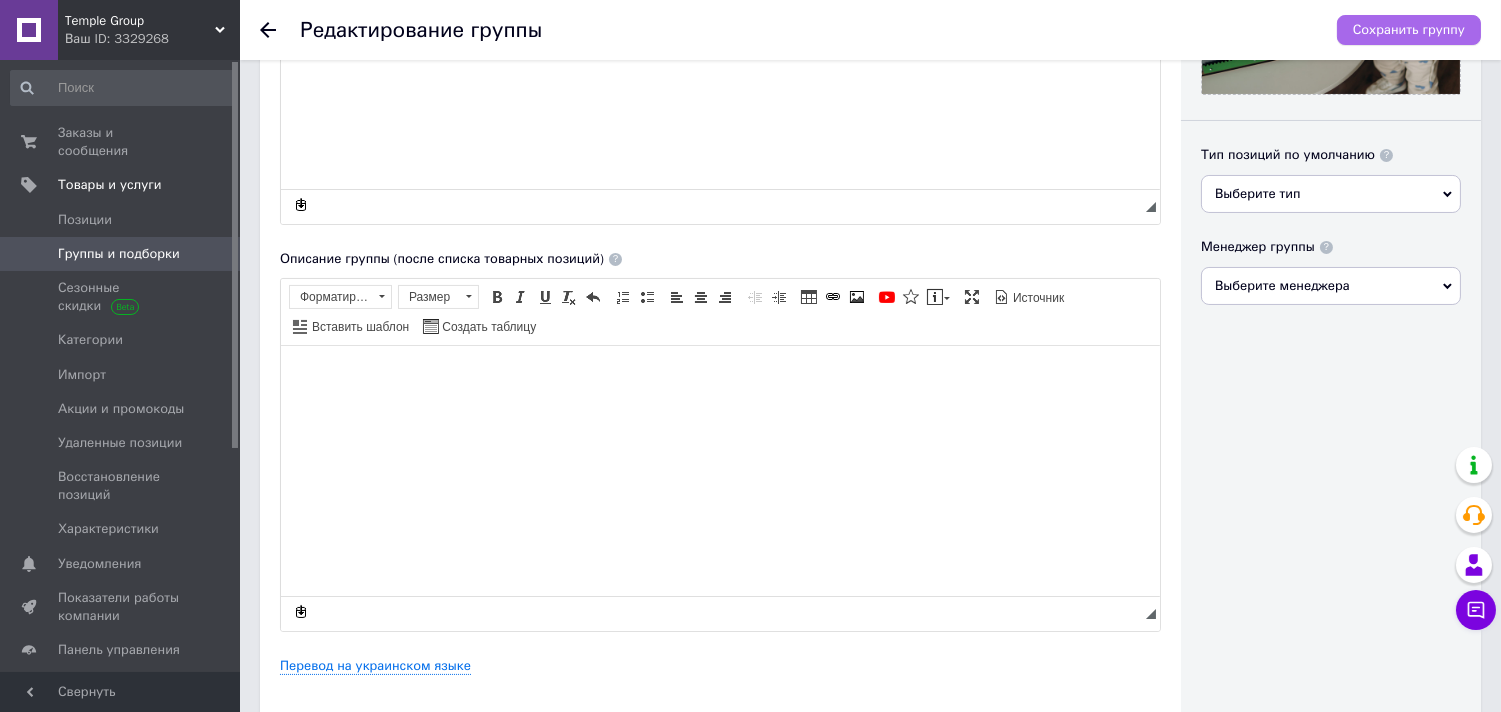 click on "Сохранить группу" at bounding box center (1409, 30) 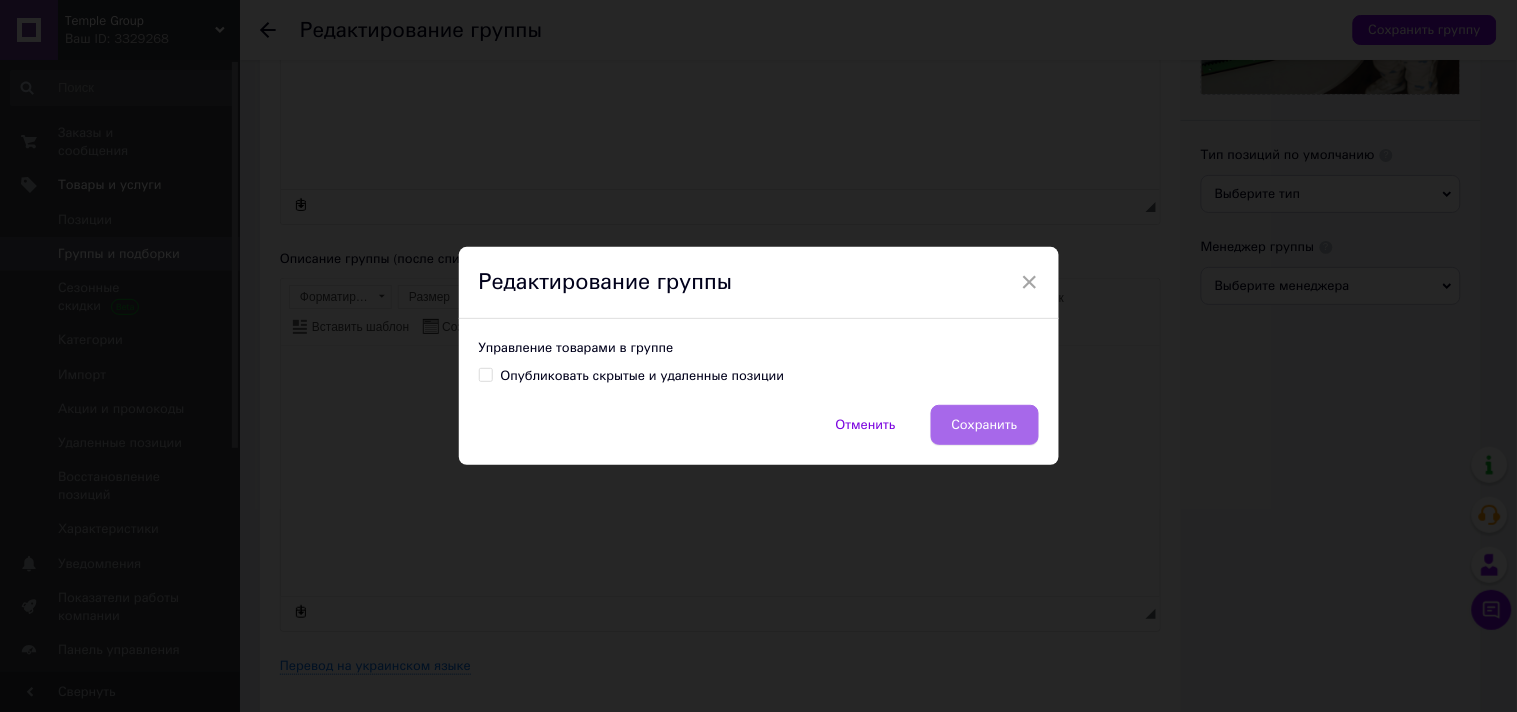 click on "Сохранить" at bounding box center [985, 425] 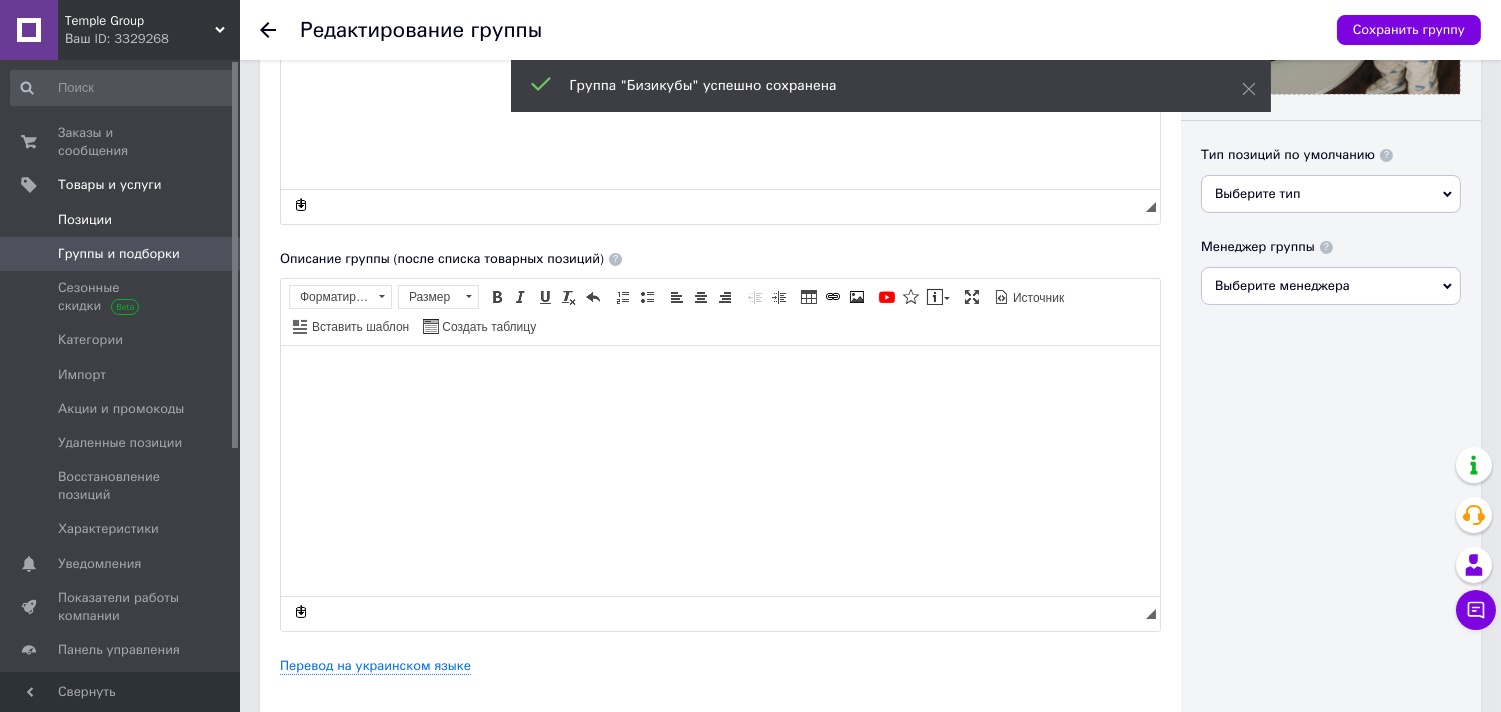 click on "Позиции" at bounding box center [121, 220] 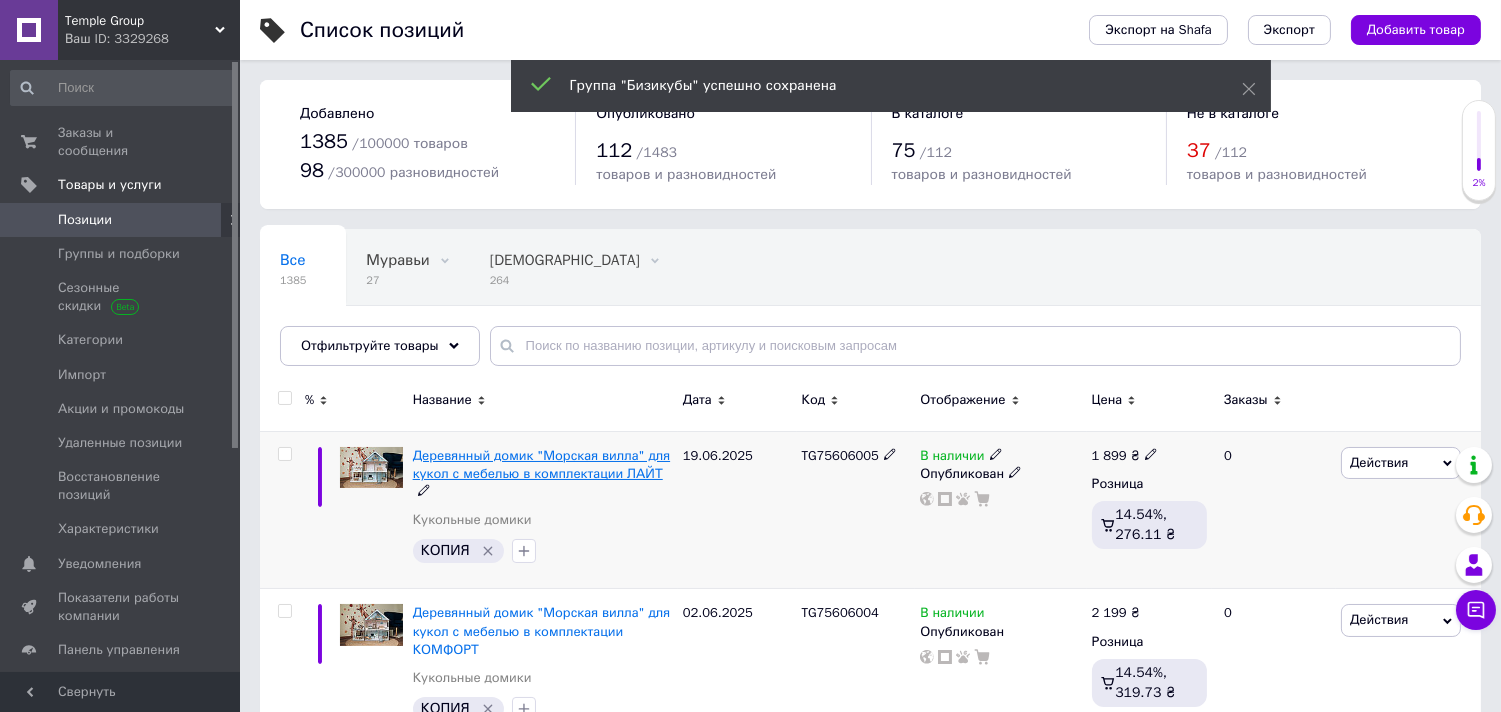 click on "Деревянный домик "Морская вилла" для кукол с мебелью в комплектации ЛАЙТ" at bounding box center [542, 464] 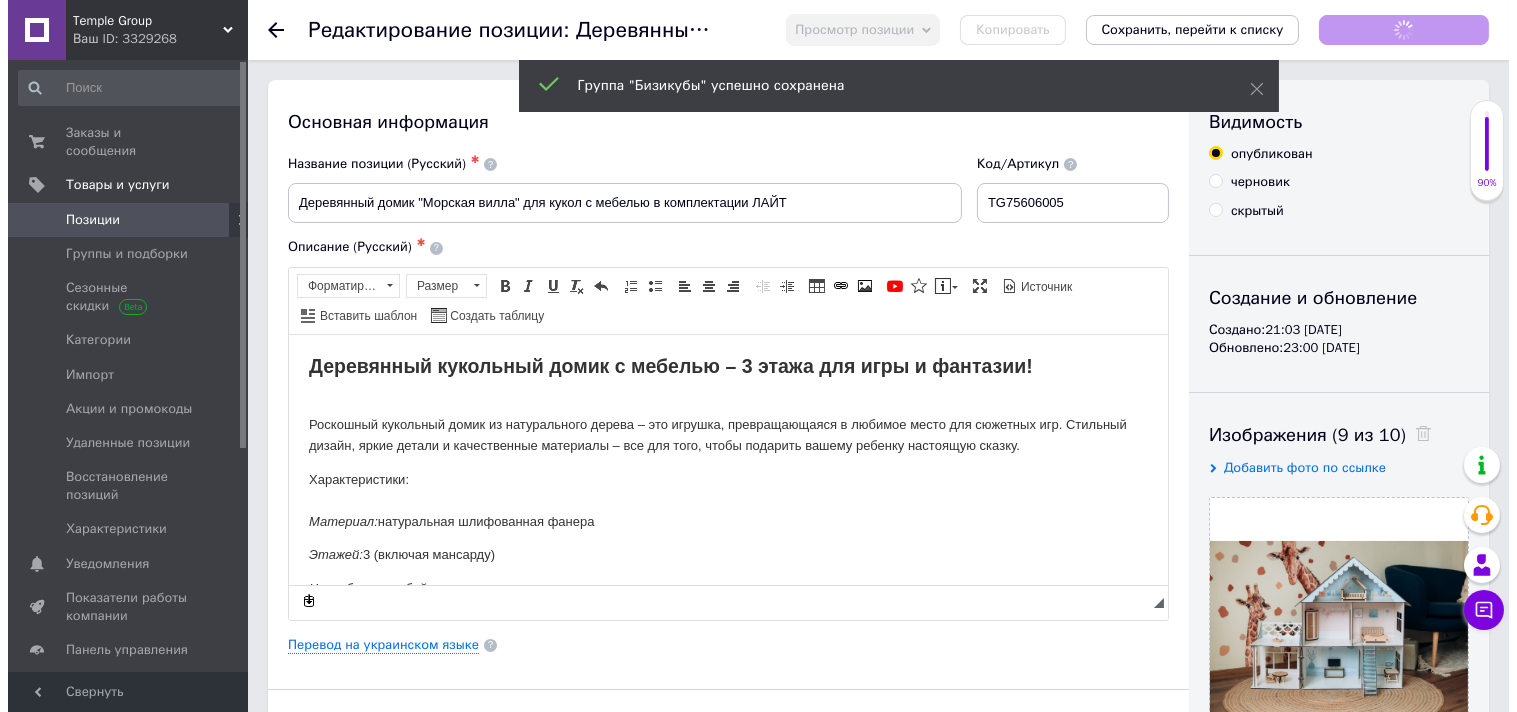 scroll, scrollTop: 0, scrollLeft: 0, axis: both 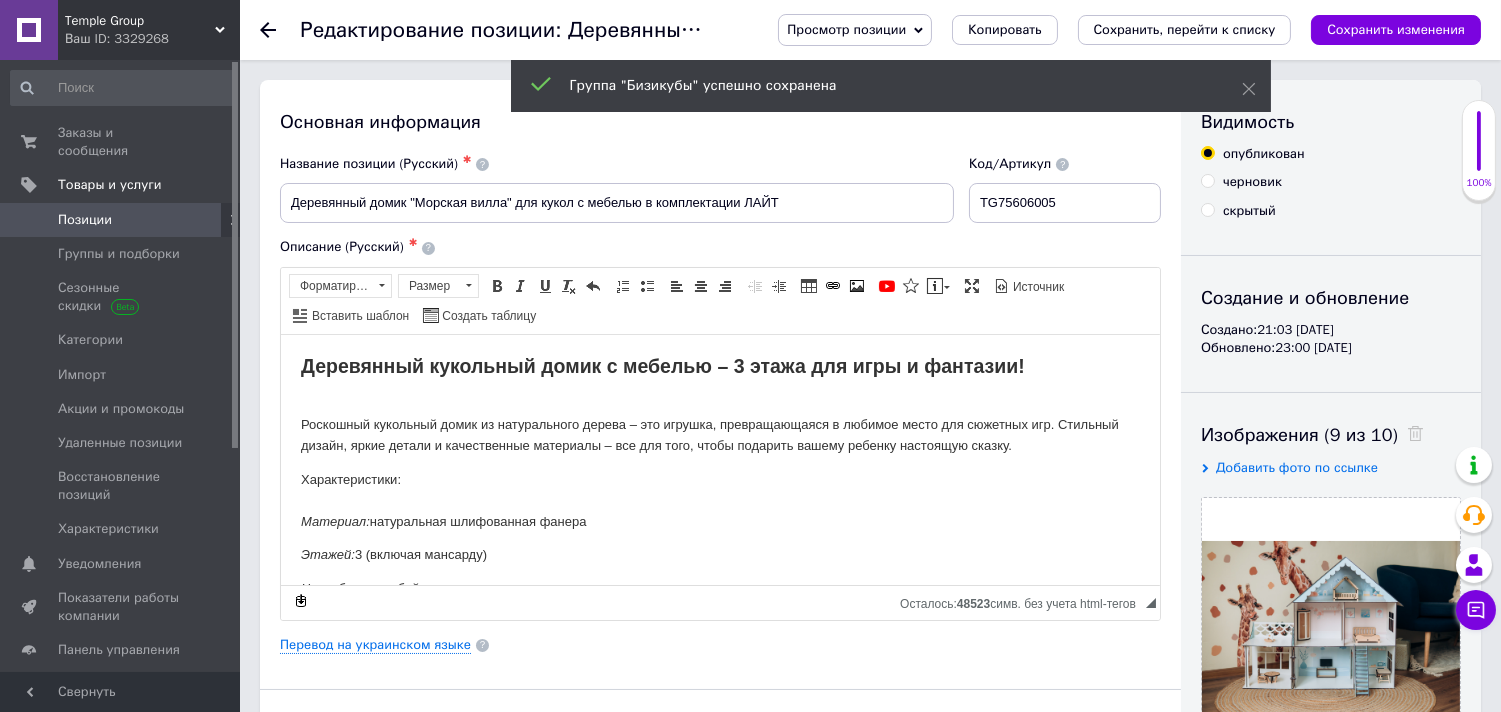 click 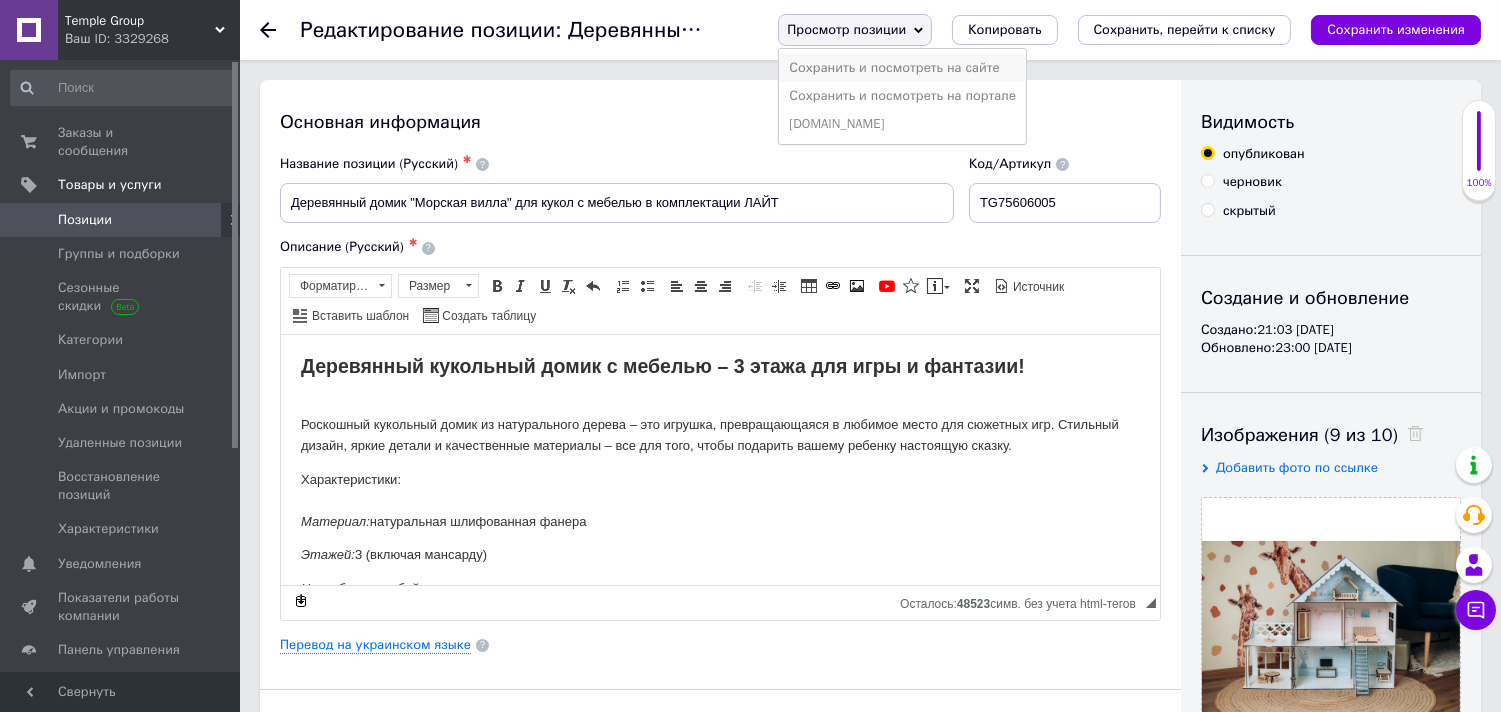 click on "Сохранить и посмотреть на сайте" at bounding box center (902, 68) 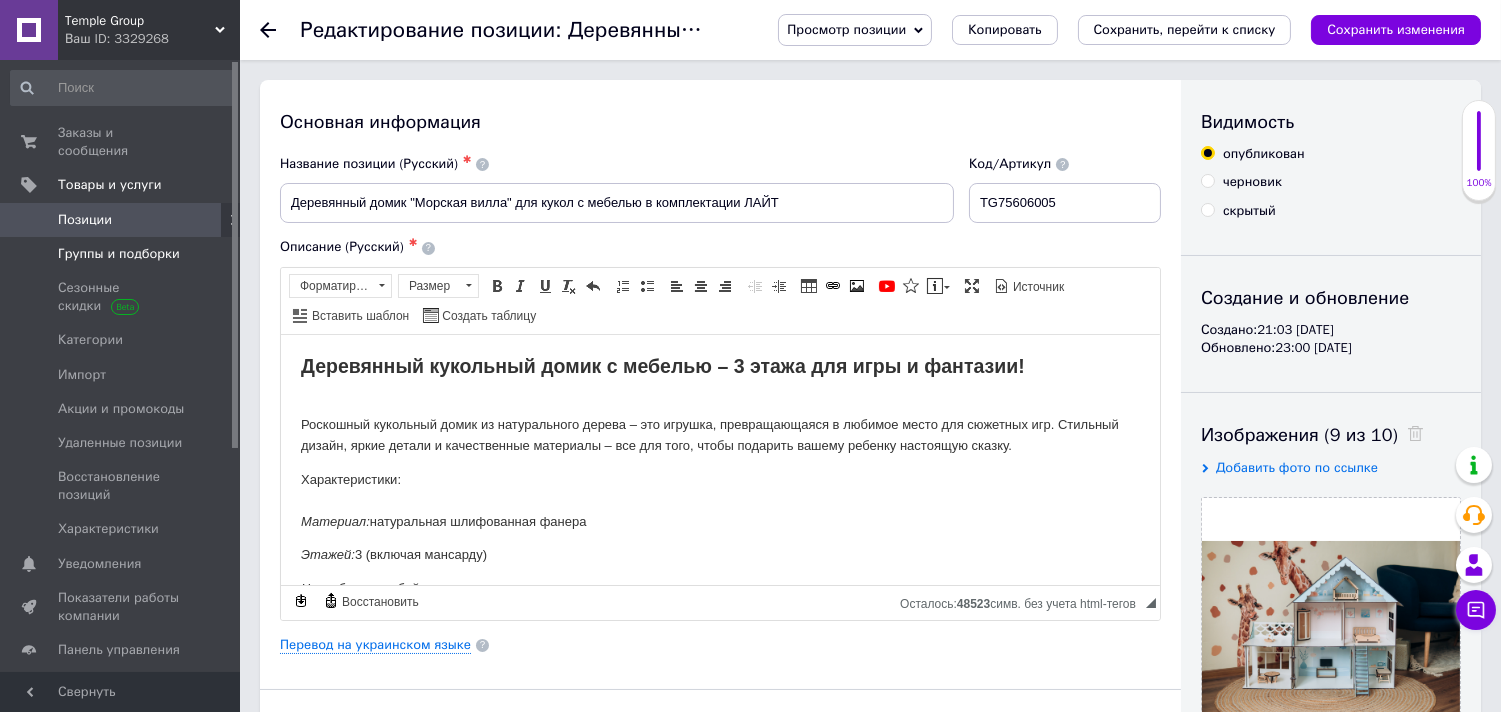 click on "Группы и подборки" at bounding box center (119, 254) 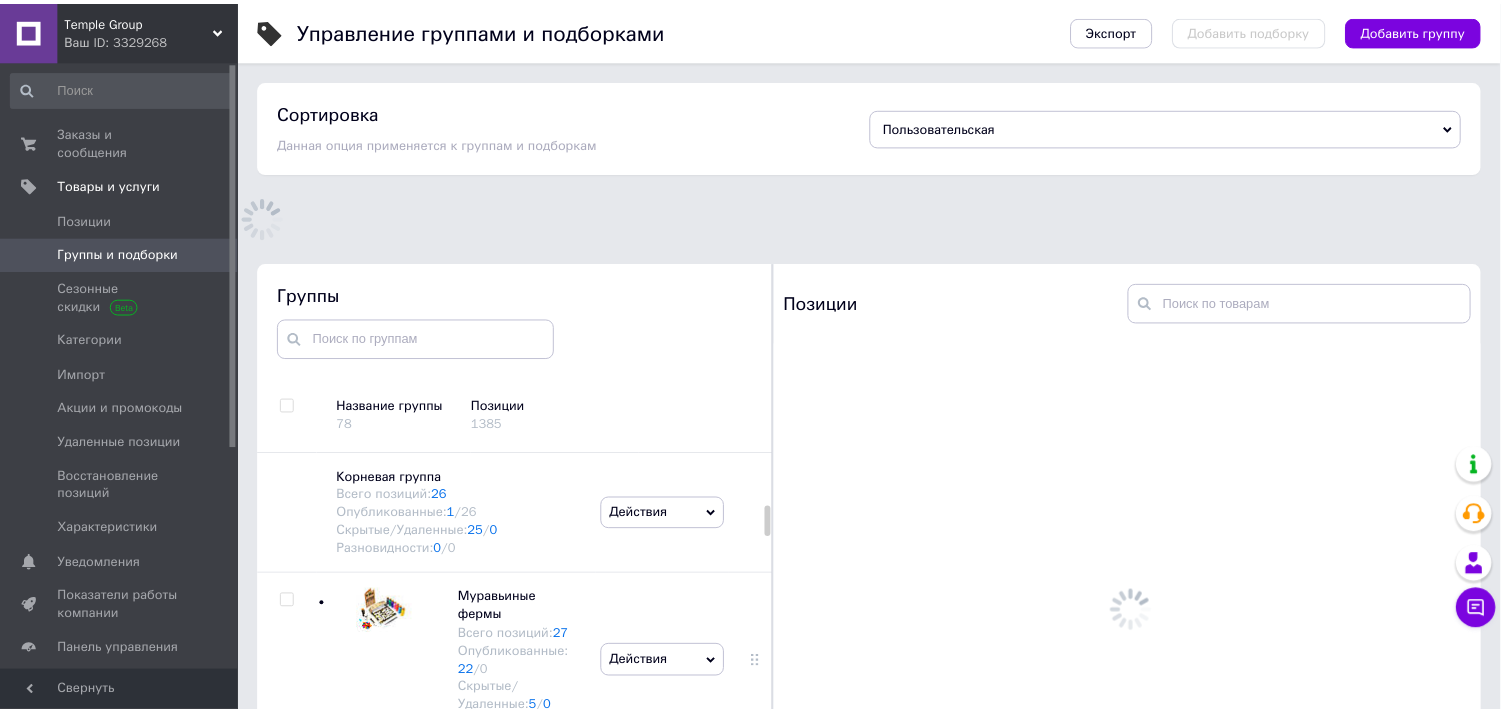 scroll, scrollTop: 113, scrollLeft: 0, axis: vertical 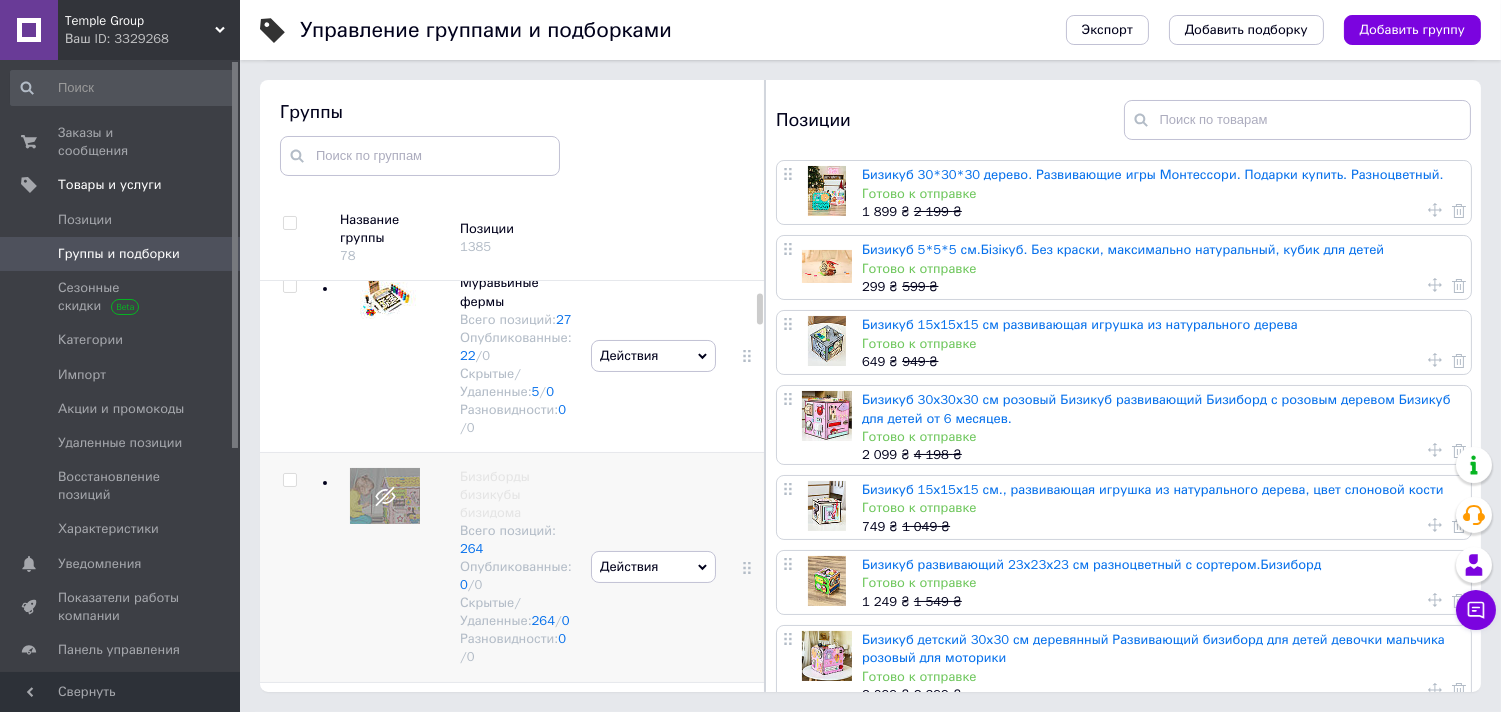 click on "Действия" at bounding box center [629, 566] 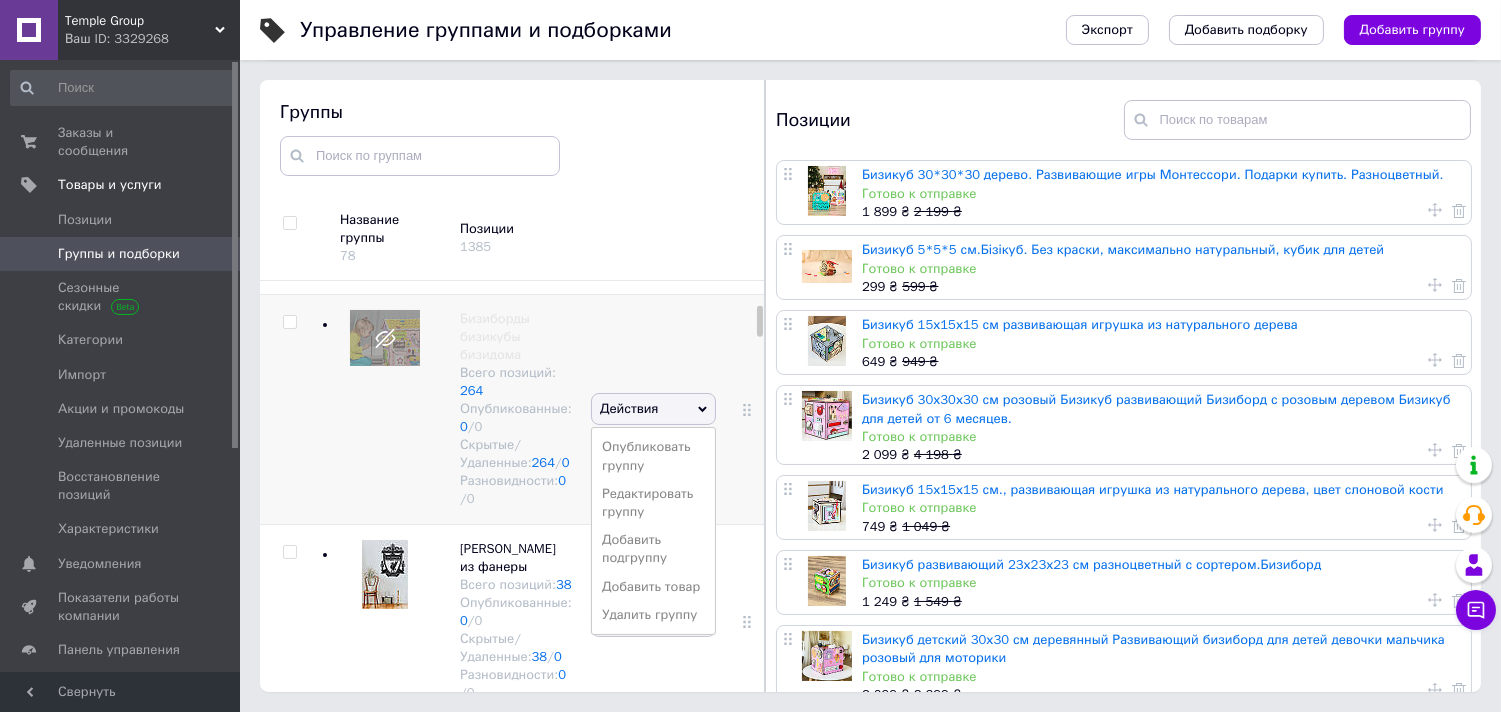 scroll, scrollTop: 308, scrollLeft: 0, axis: vertical 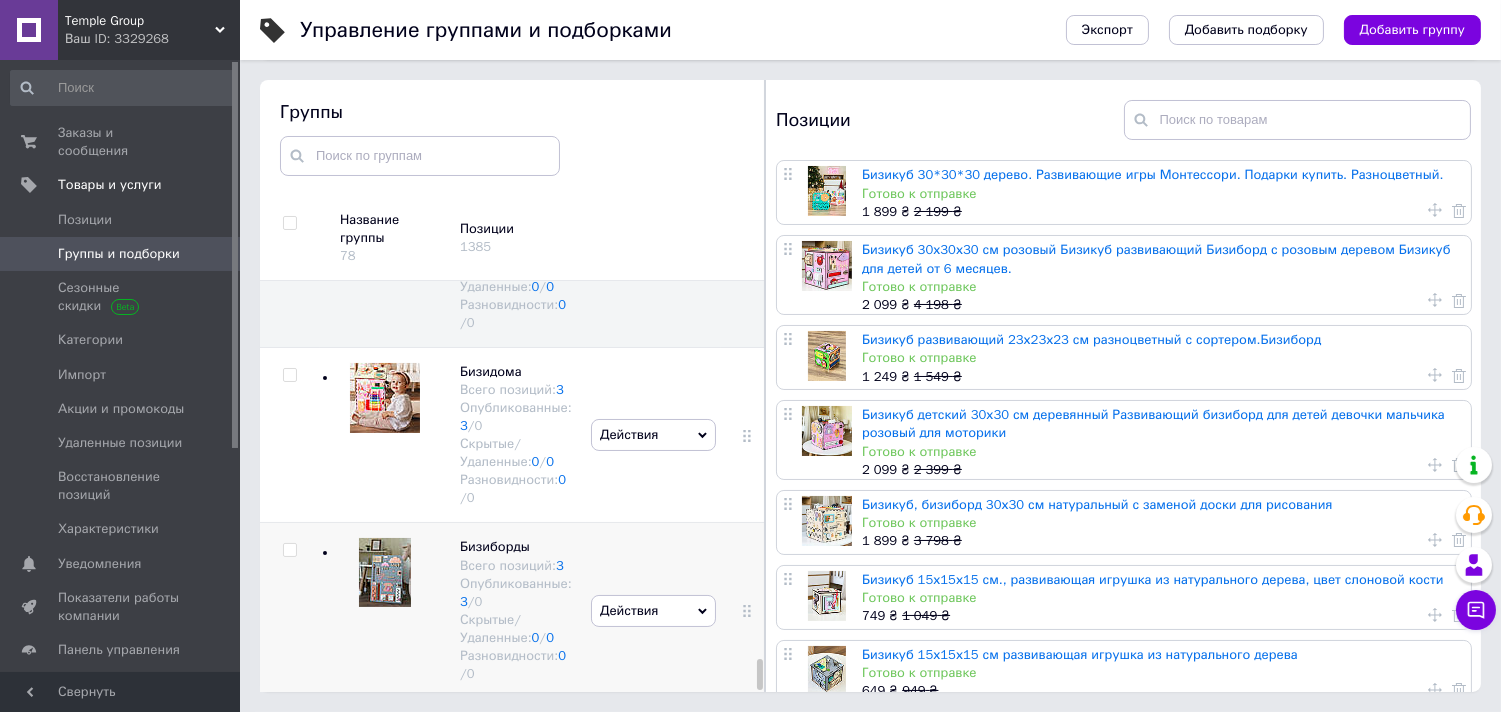 click at bounding box center [385, 572] 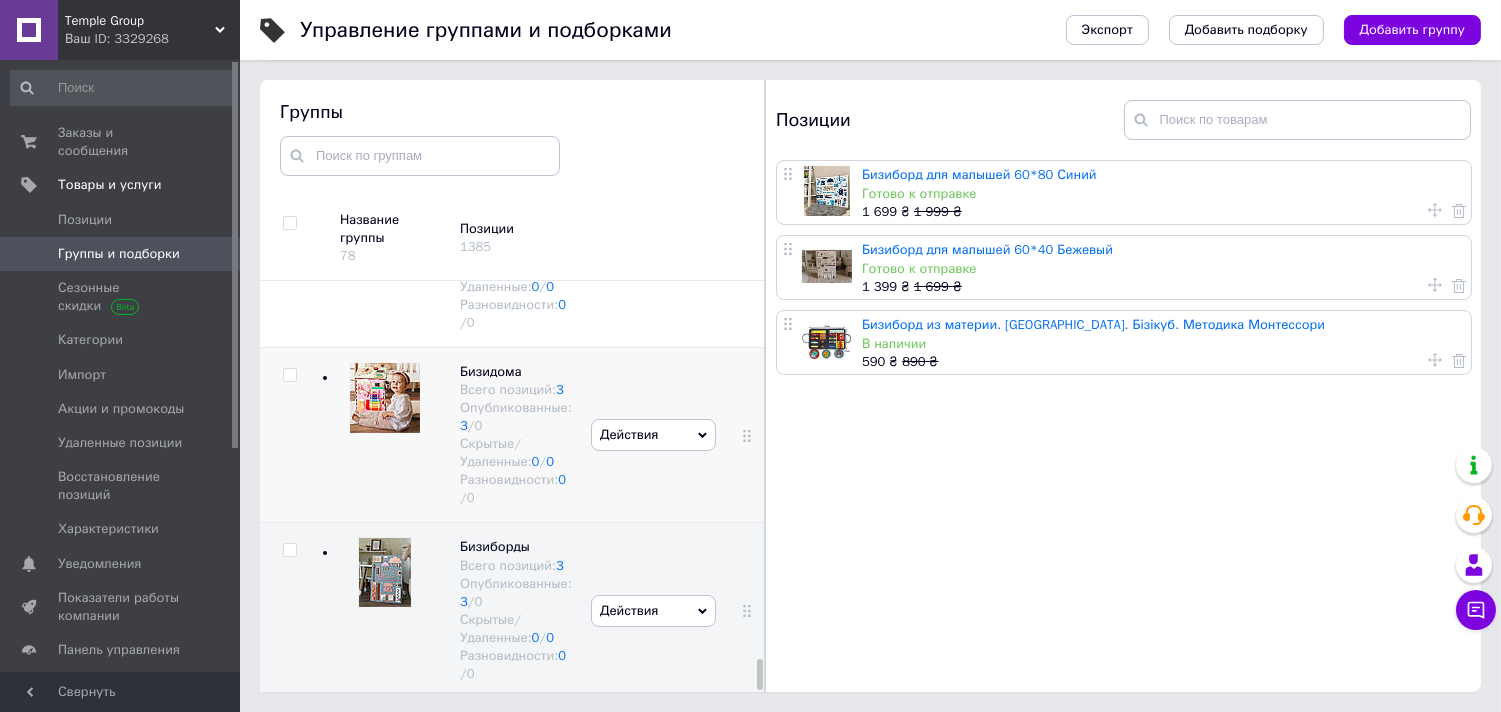 click at bounding box center (385, 398) 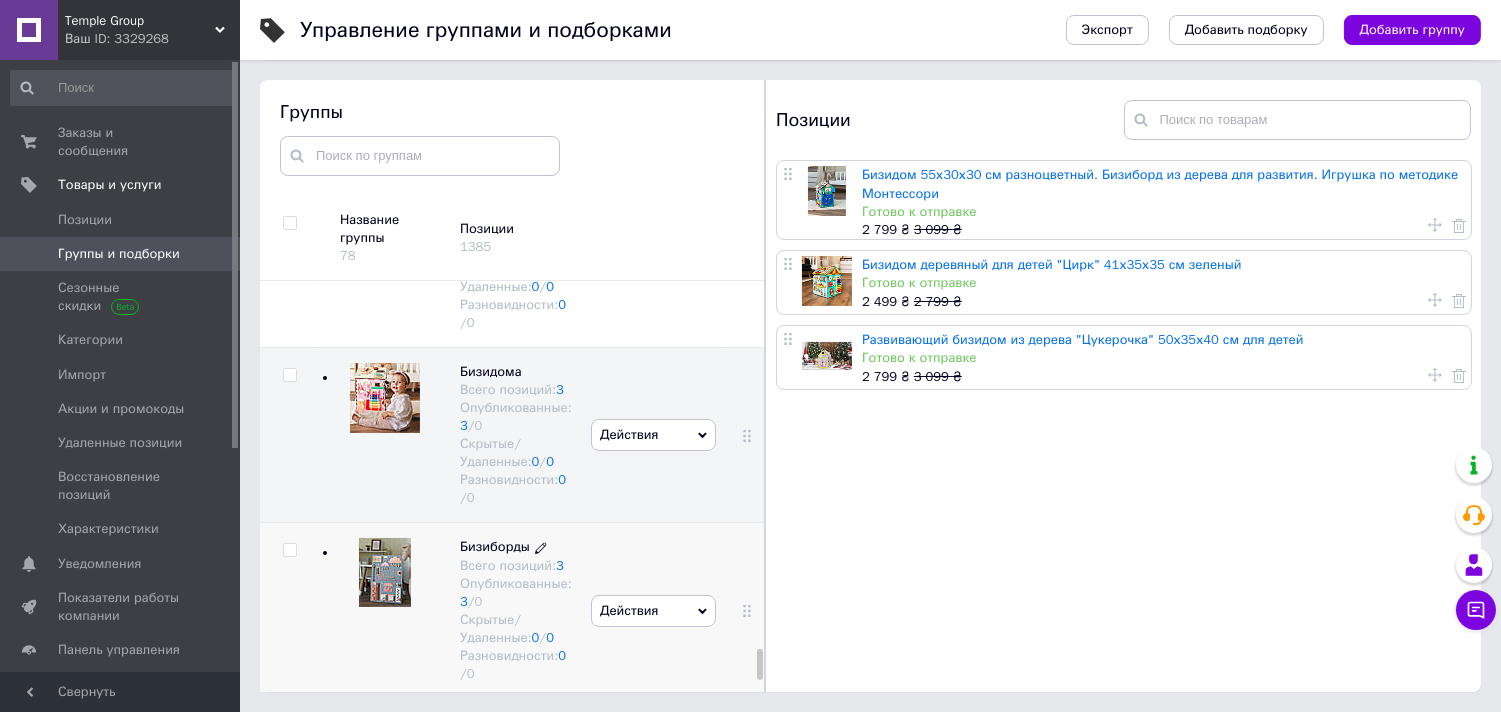scroll, scrollTop: 4938, scrollLeft: 0, axis: vertical 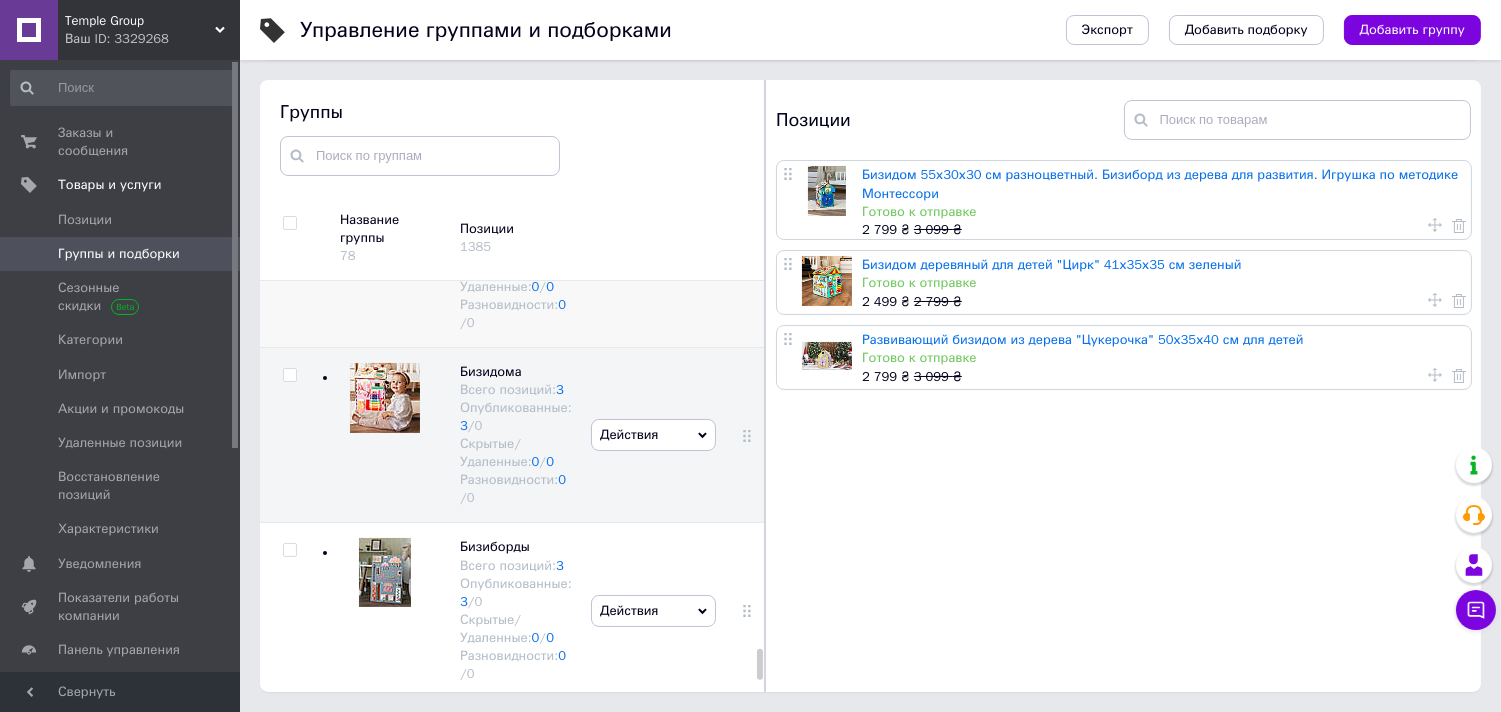 click on "Бизикубы" at bounding box center (490, 196) 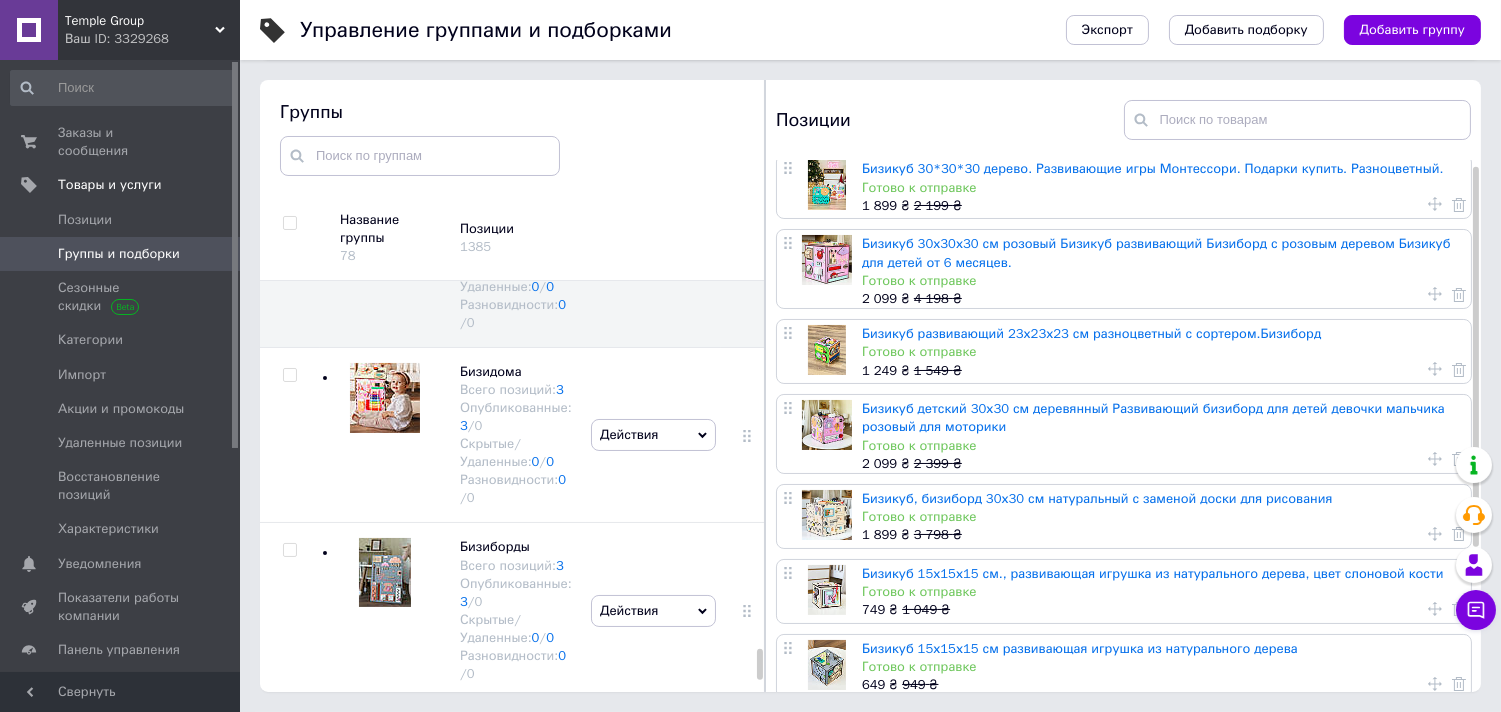 scroll, scrollTop: 0, scrollLeft: 0, axis: both 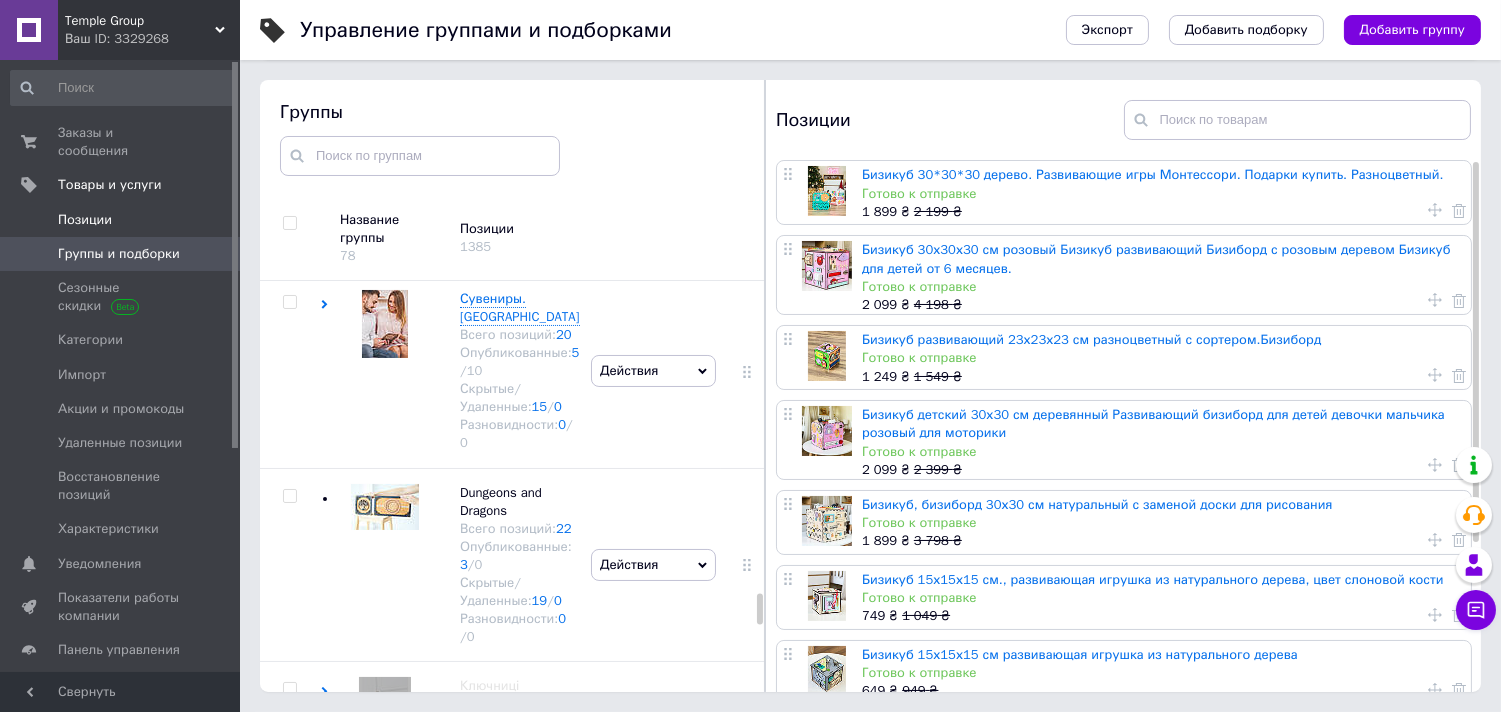 click on "Позиции" at bounding box center (85, 220) 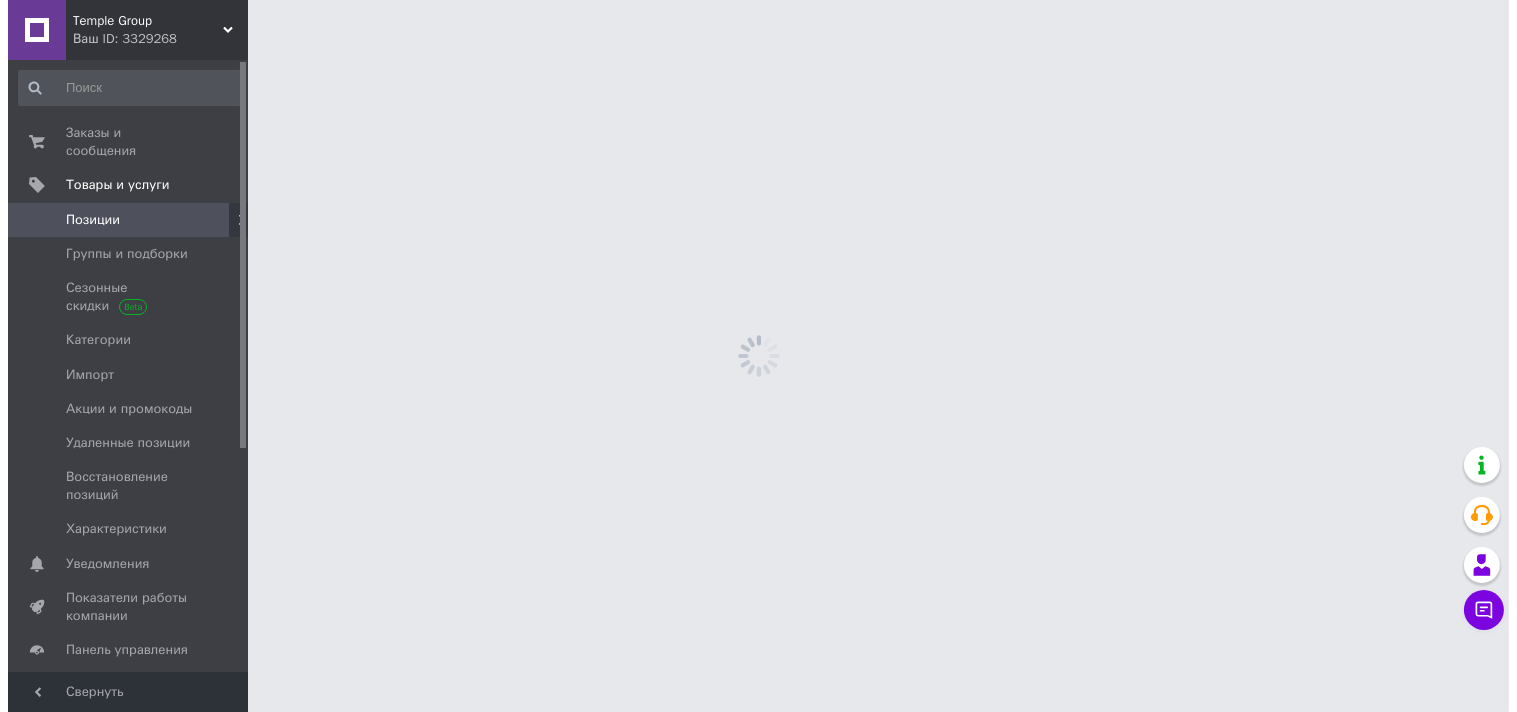 scroll, scrollTop: 0, scrollLeft: 0, axis: both 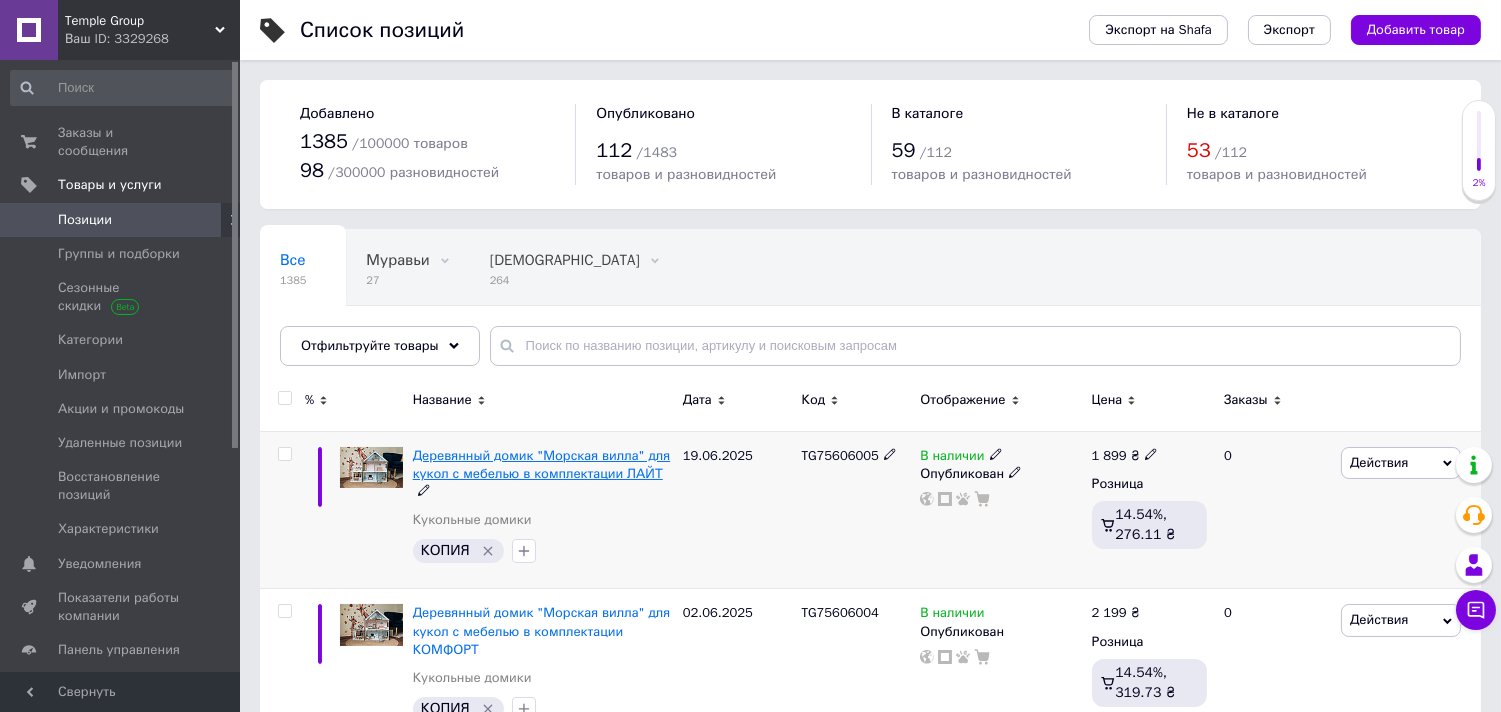 click on "Деревянный домик "Морская вилла" для кукол с мебелью в комплектации ЛАЙТ" at bounding box center (542, 464) 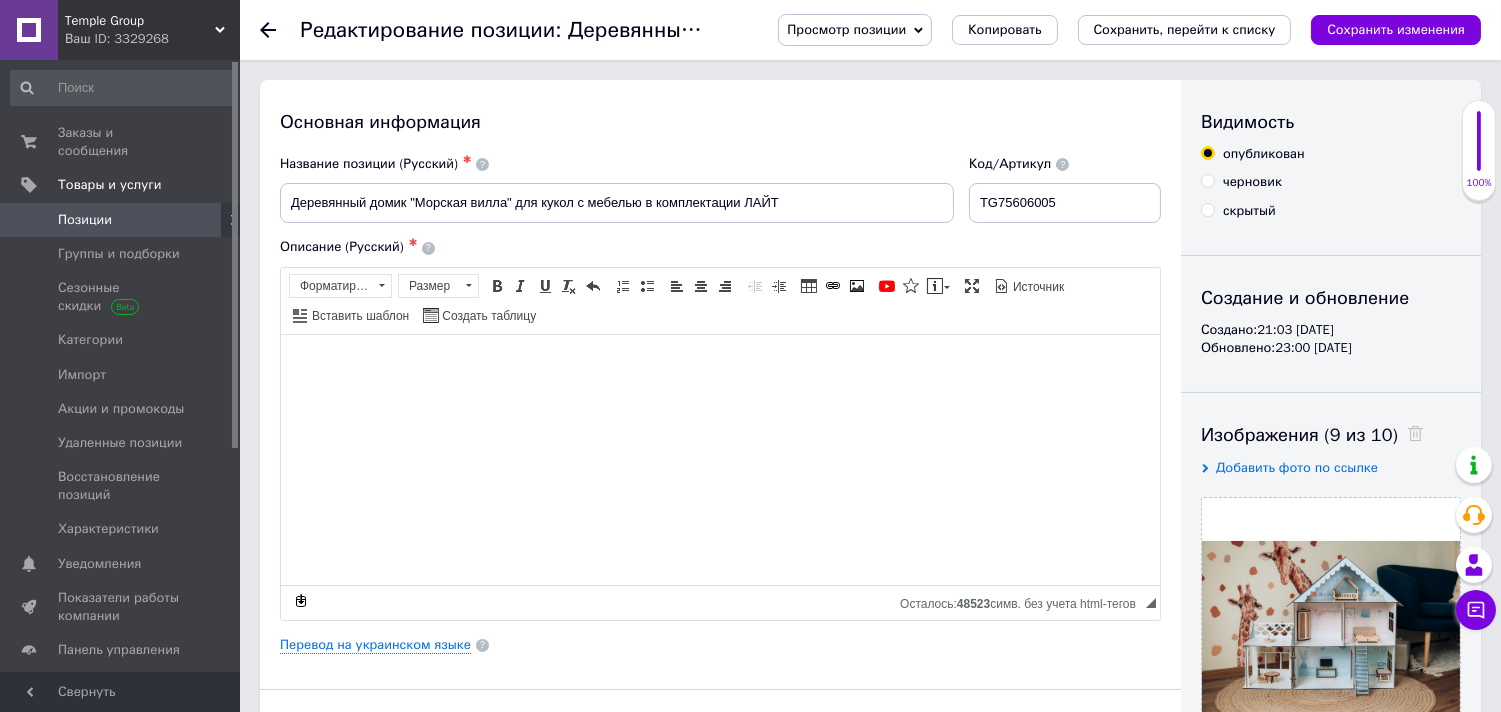 click on "Просмотр позиции" at bounding box center [846, 29] 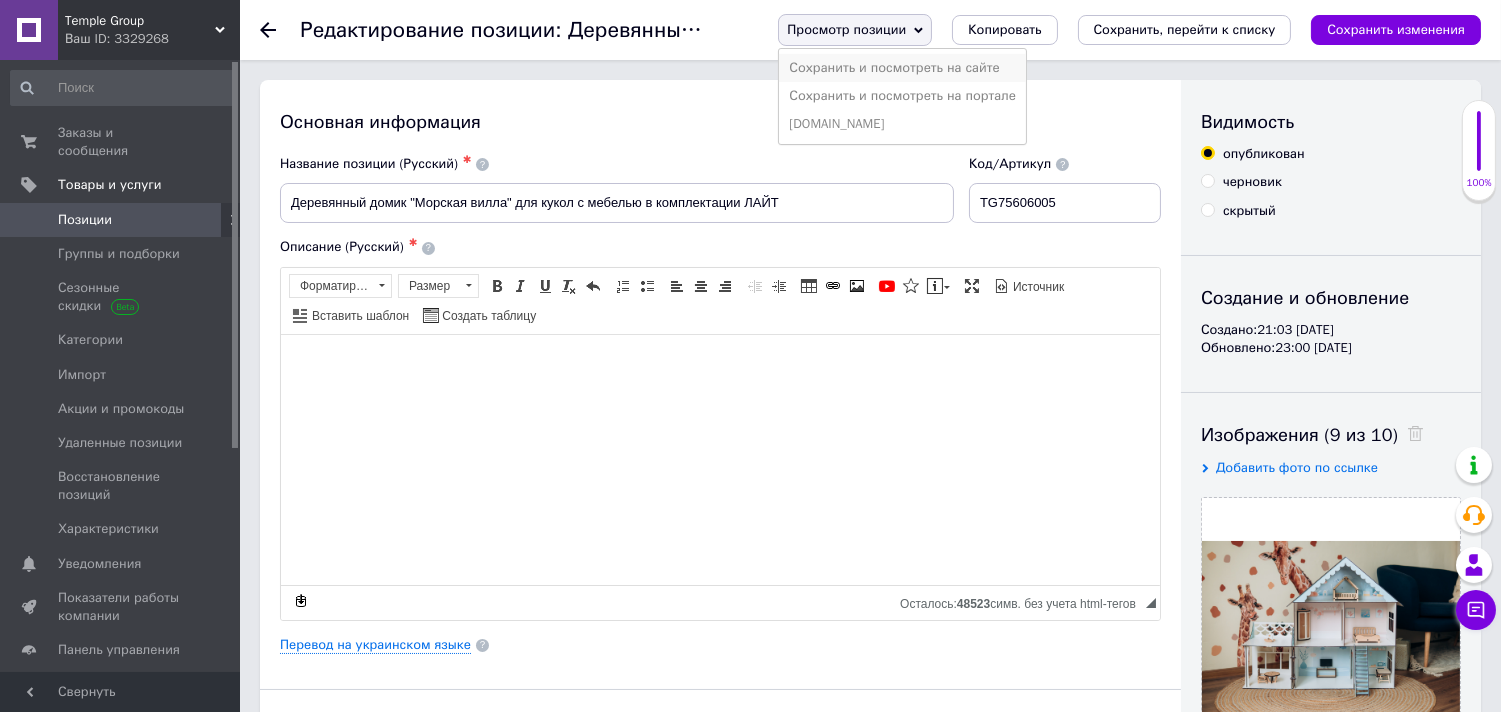 click on "Сохранить и посмотреть на сайте" at bounding box center [902, 68] 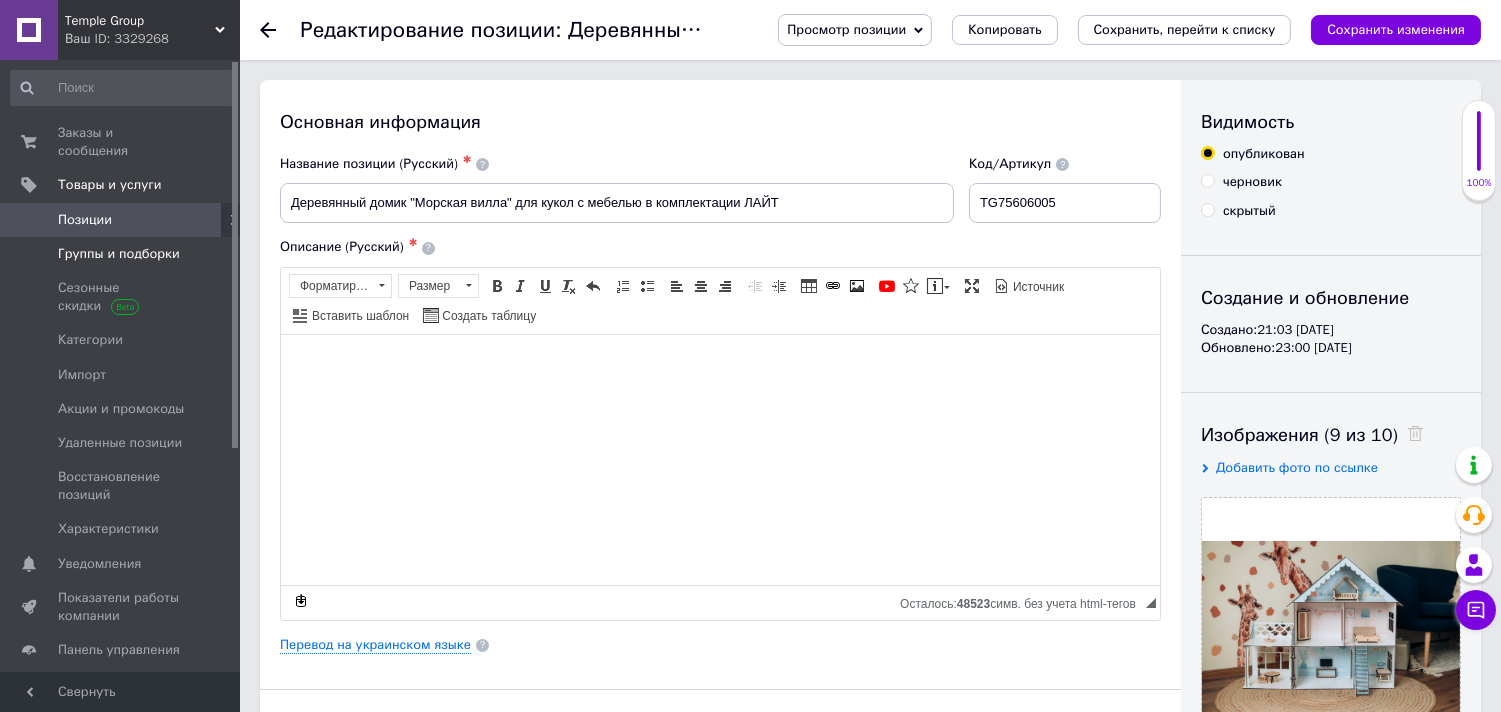 click on "Группы и подборки" at bounding box center [121, 254] 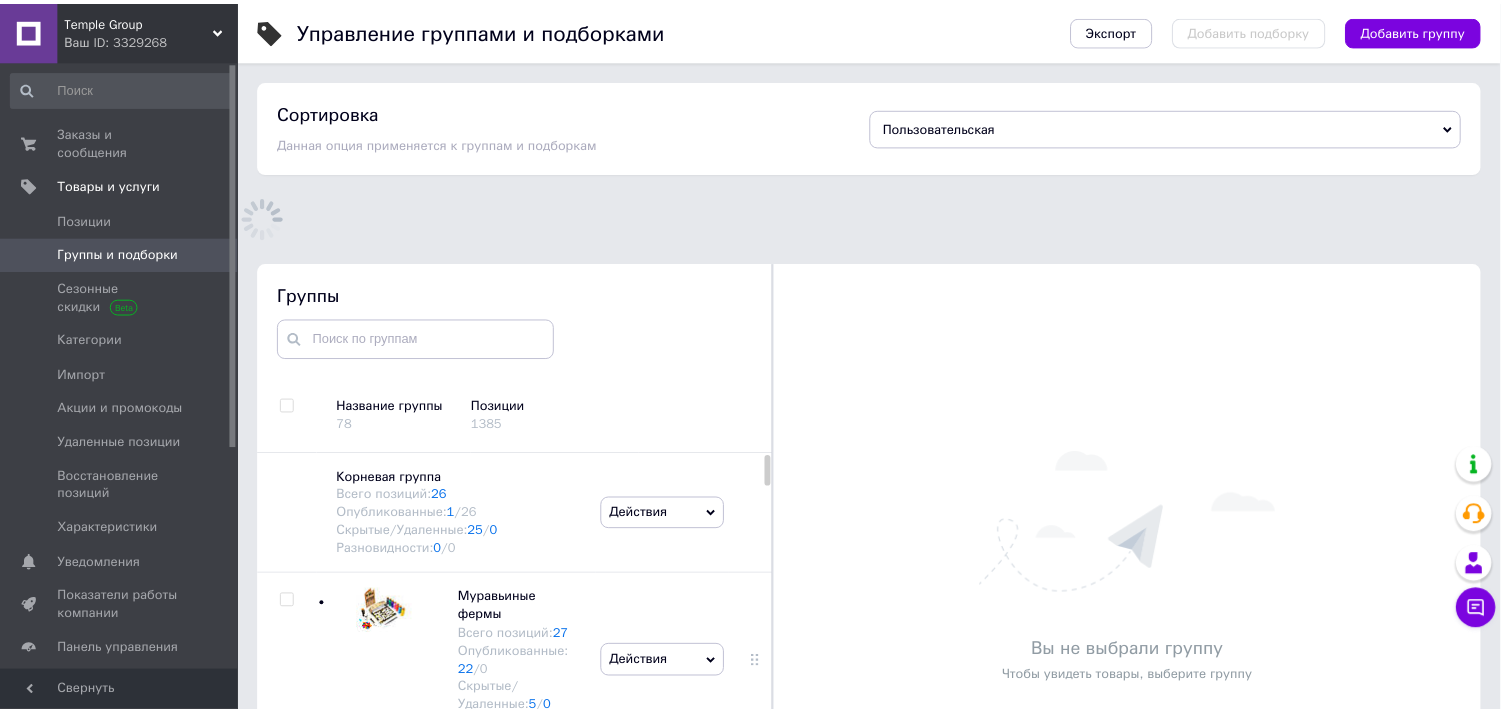 scroll, scrollTop: 113, scrollLeft: 0, axis: vertical 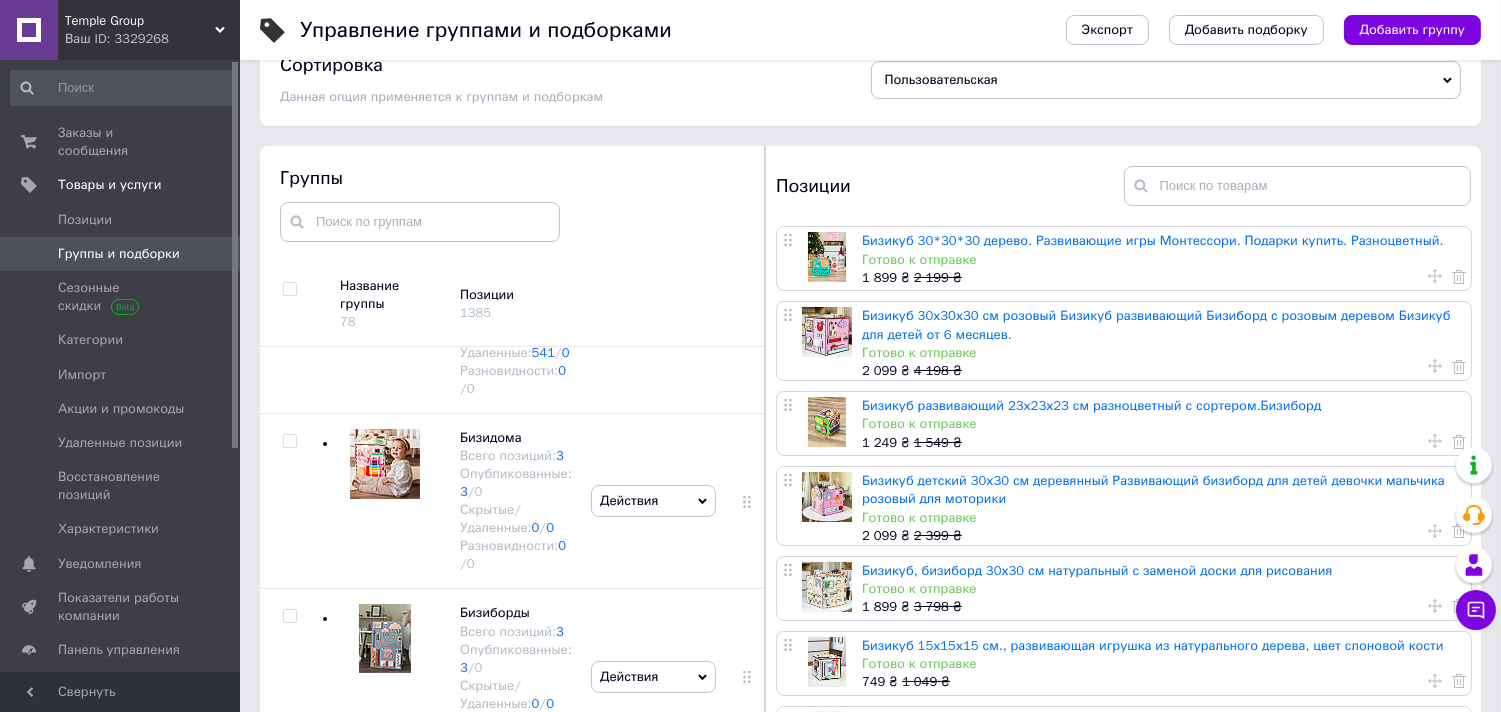 drag, startPoint x: 757, startPoint y: 365, endPoint x: 782, endPoint y: 735, distance: 370.84363 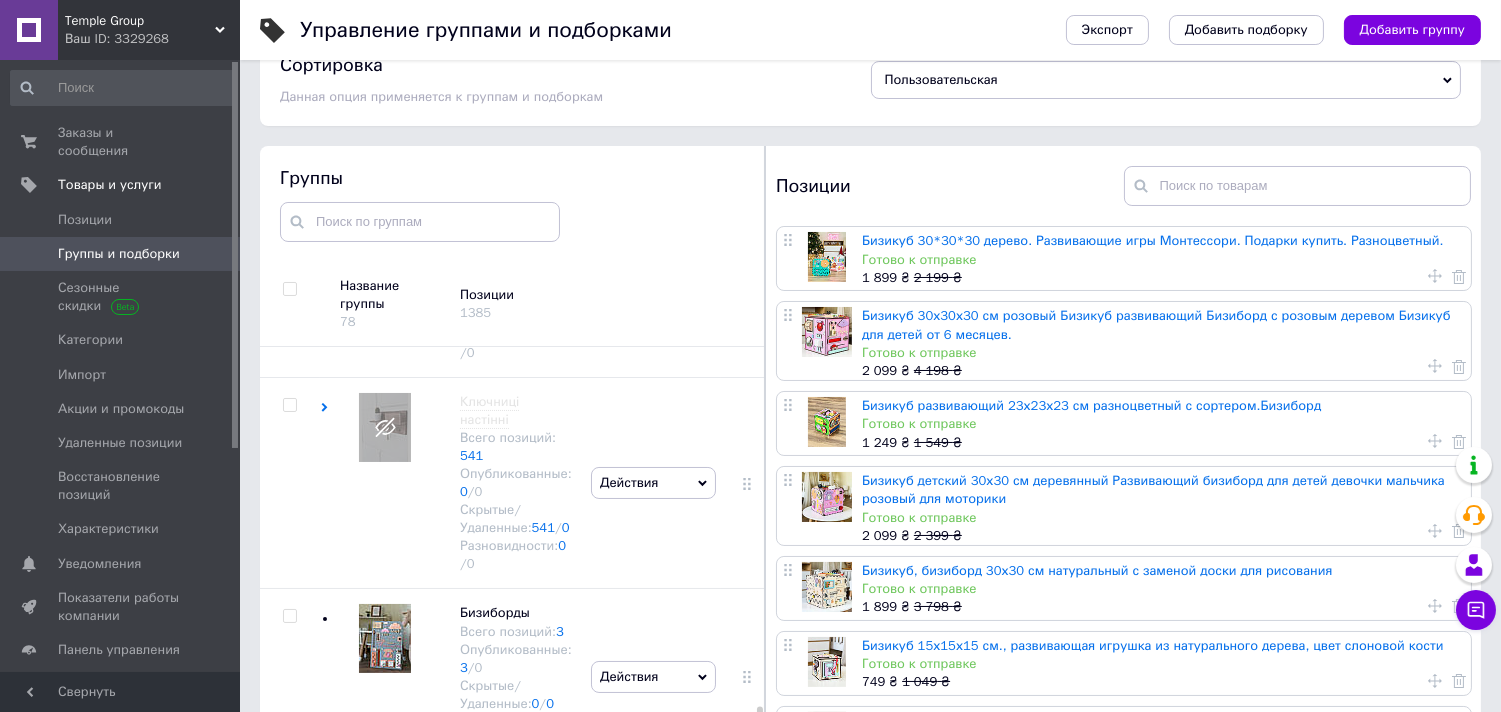 scroll, scrollTop: 4826, scrollLeft: 0, axis: vertical 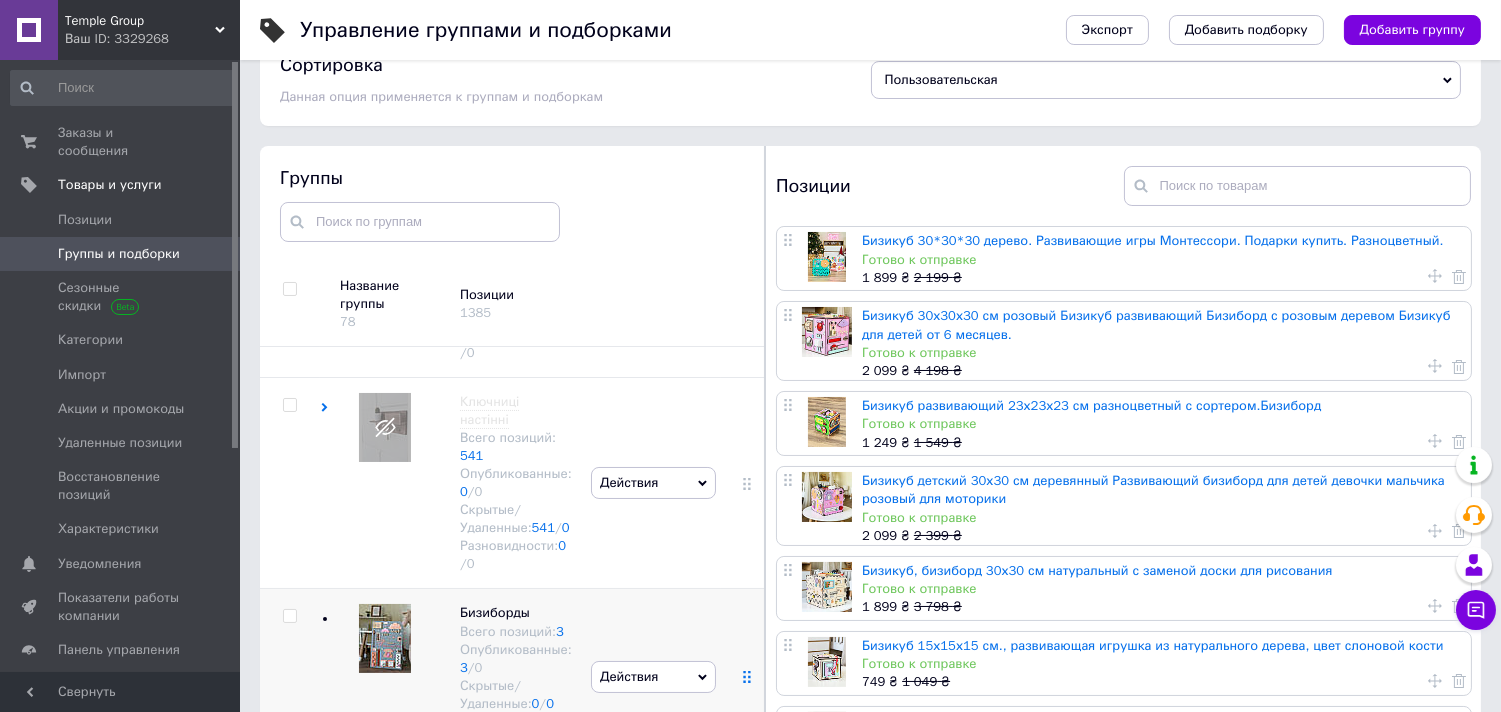 click 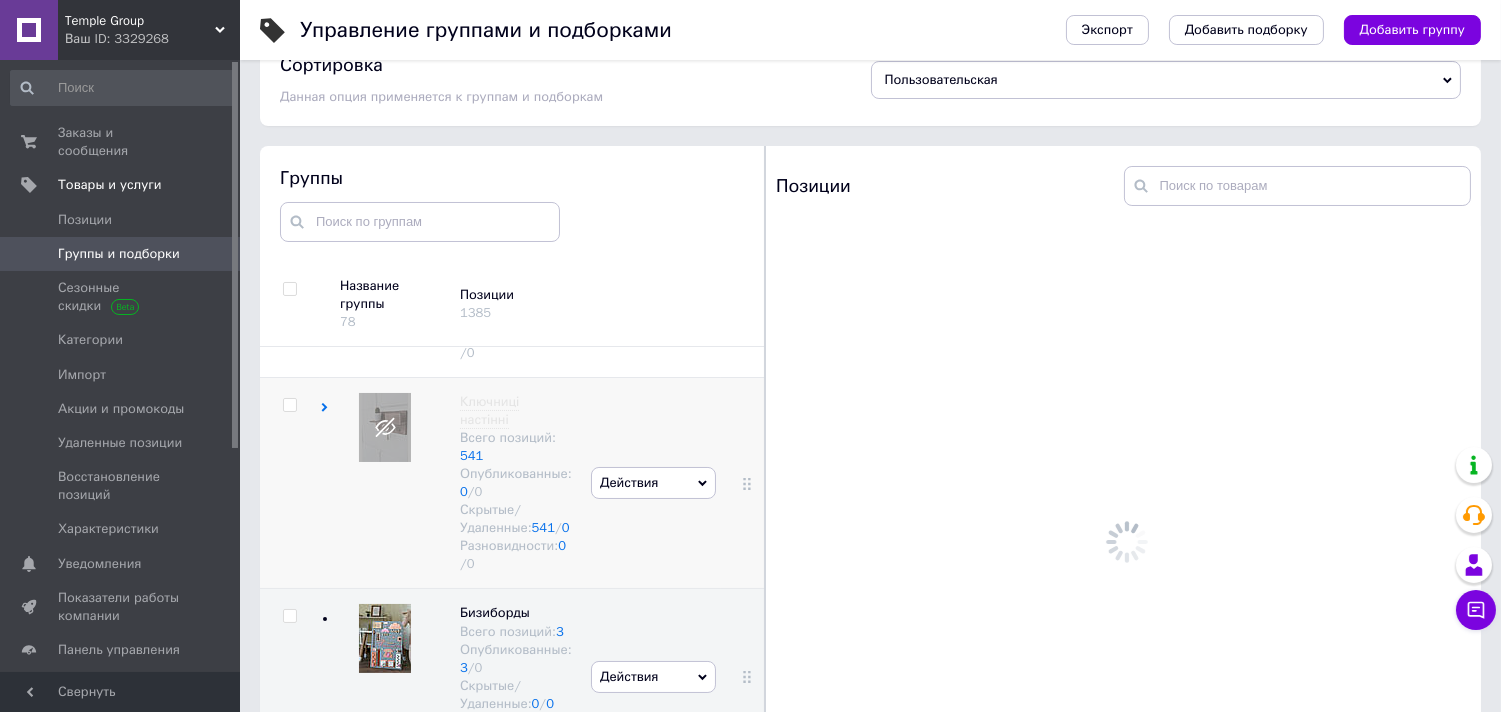 drag, startPoint x: 740, startPoint y: 673, endPoint x: 732, endPoint y: 467, distance: 206.15529 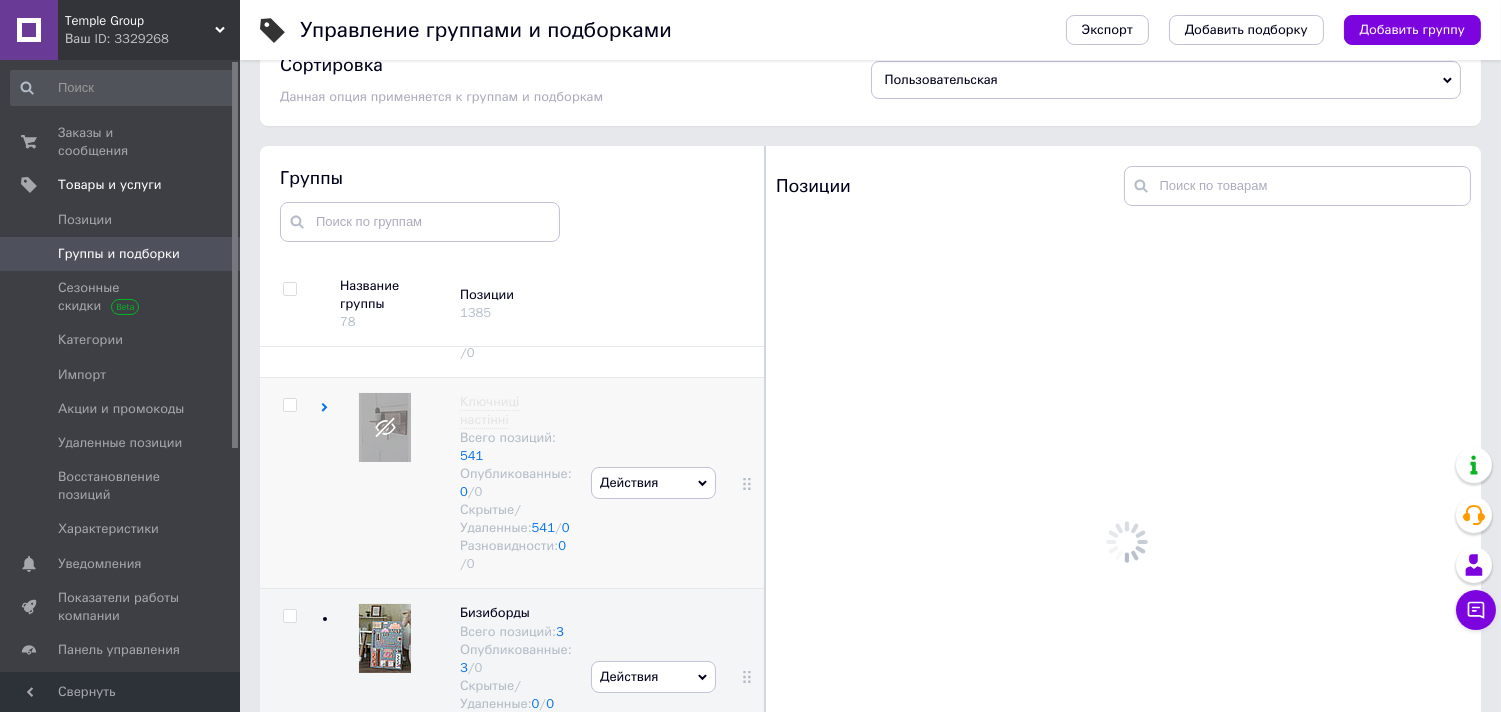 click on "Корневая группа Всего позиций:  26 Опубликованные:  1  /  26 Скрытые/Удаленные:  25  /  0 Разновидности:  0  /  0 Действия Добавить подгруппу Добавить товар Бизикубы Всего позиций:  9 Опубликованные:  9  /  0 Скрытые/Удаленные:  0  /  0 Разновидности:  0  /  0 Действия Скрыть группу Редактировать группу Добавить подгруппу Добавить товар Удалить группу Бизидома Всего позиций:  3 Опубликованные:  3  /  0 Скрытые/Удаленные:  0  /  0 Разновидности:  0  /  0 Действия Скрыть группу Редактировать группу Добавить подгруппу Добавить товар Удалить группу Муравьиные фермы 27 22  /  0 5  /  0 0" at bounding box center (515, -1891) 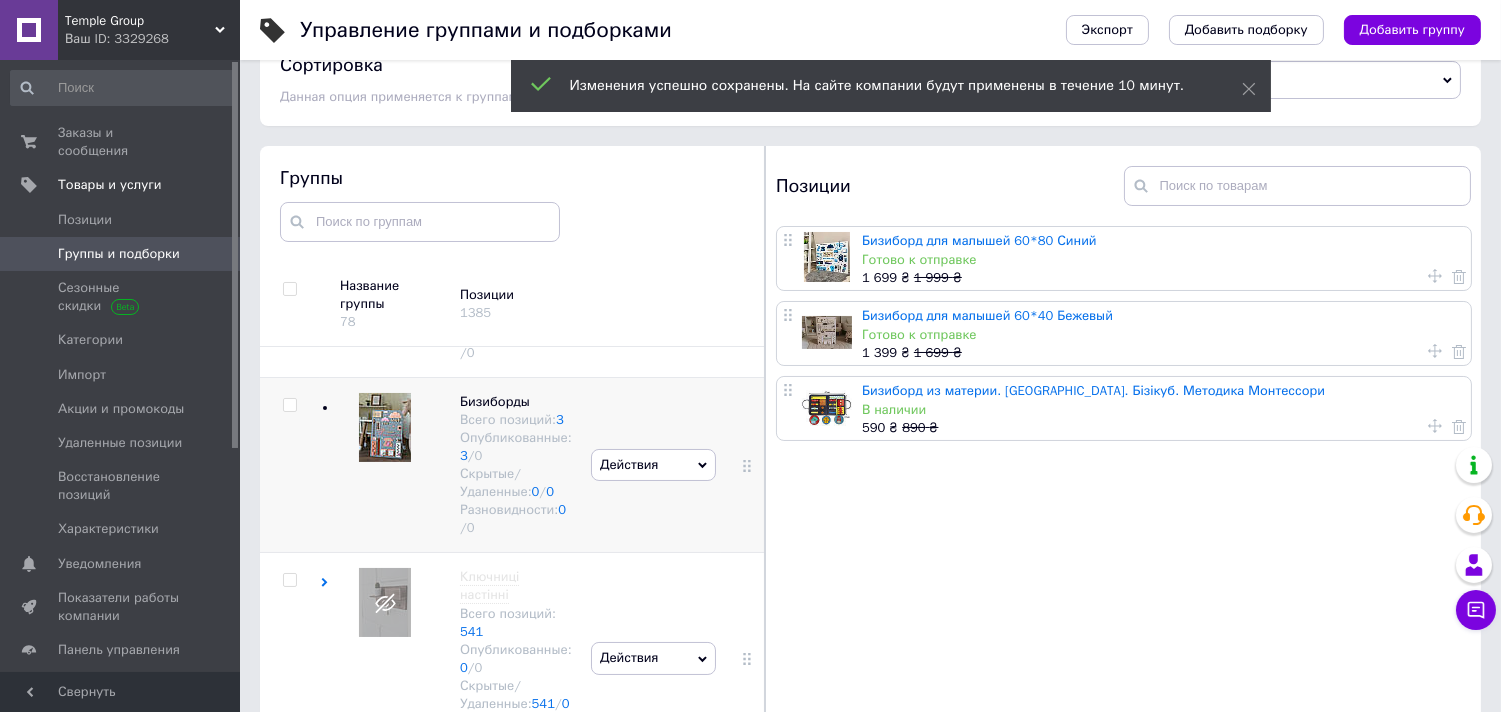 scroll, scrollTop: 5000, scrollLeft: 0, axis: vertical 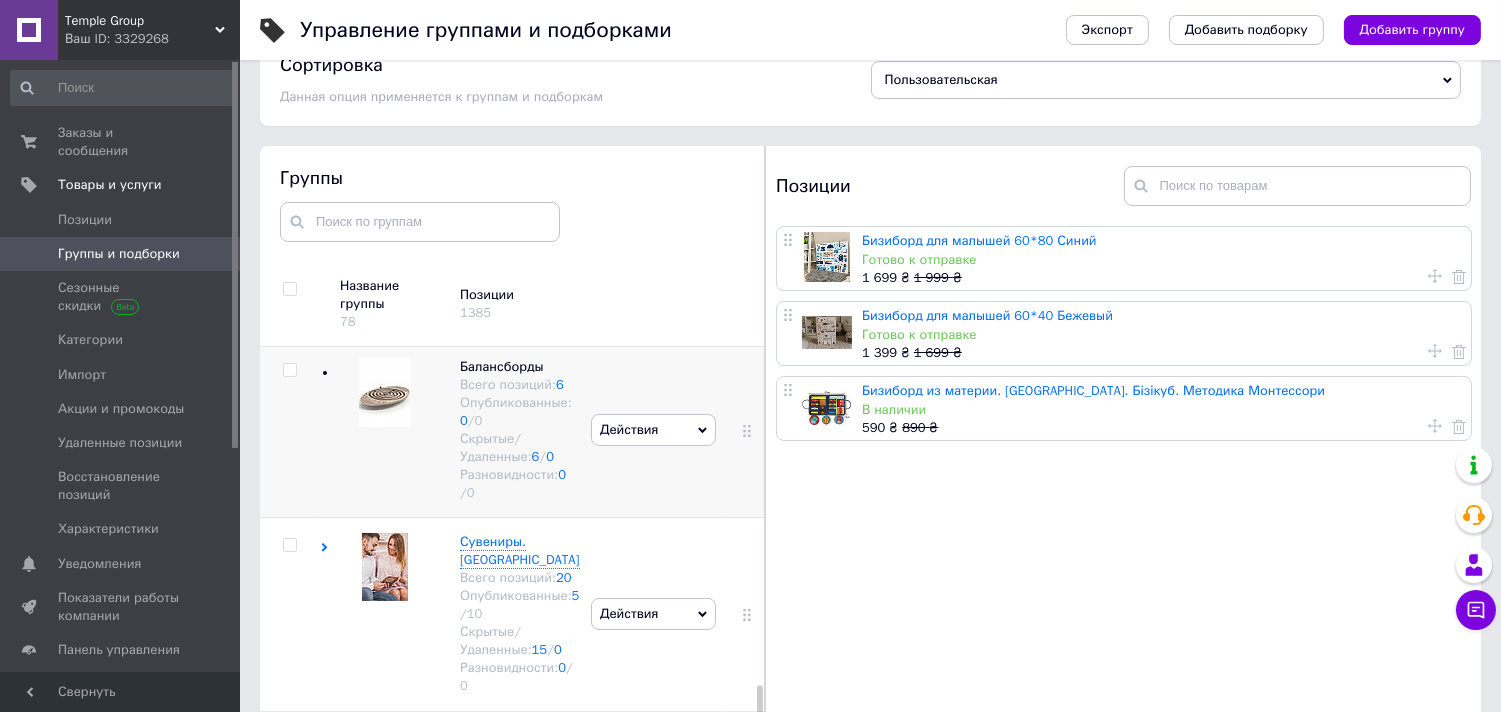 click on "Действия" at bounding box center [653, 430] 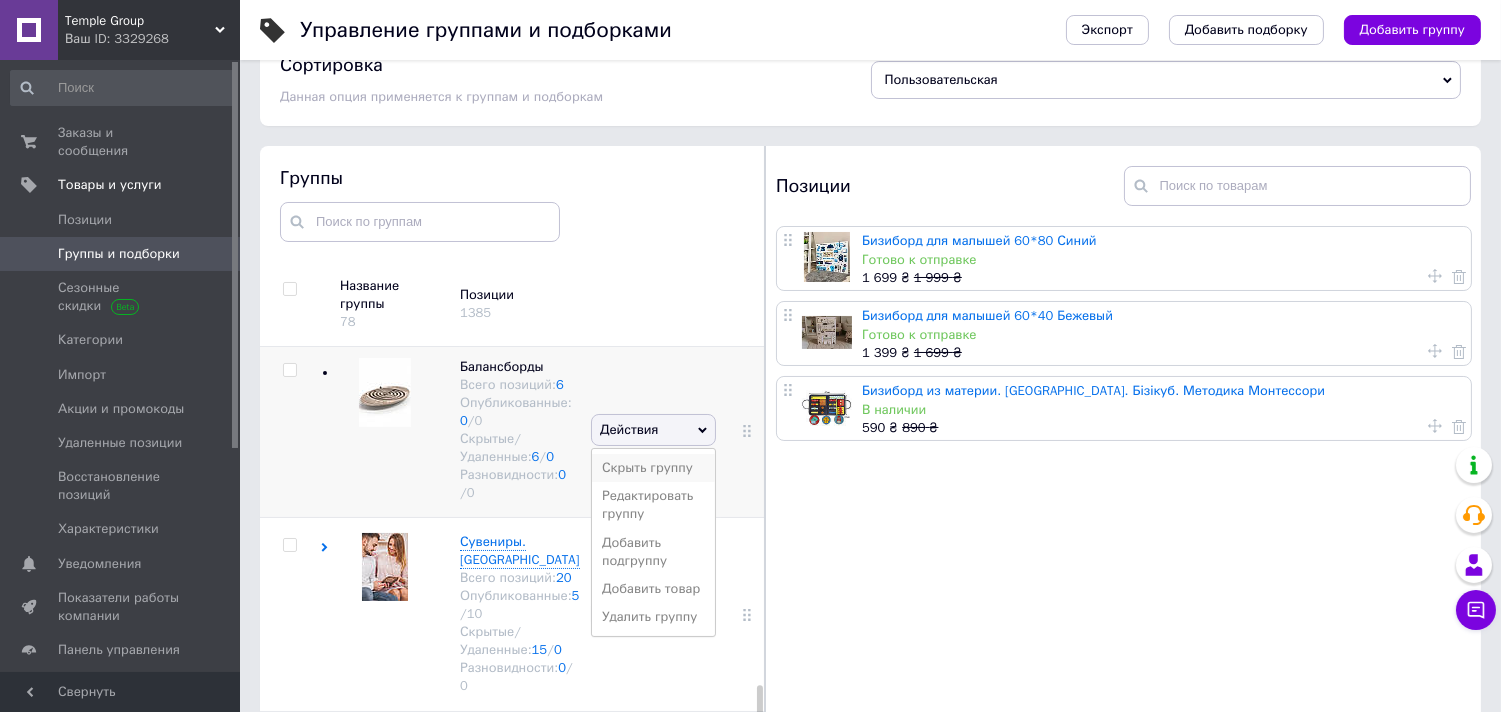 click on "Скрыть группу" at bounding box center [653, 468] 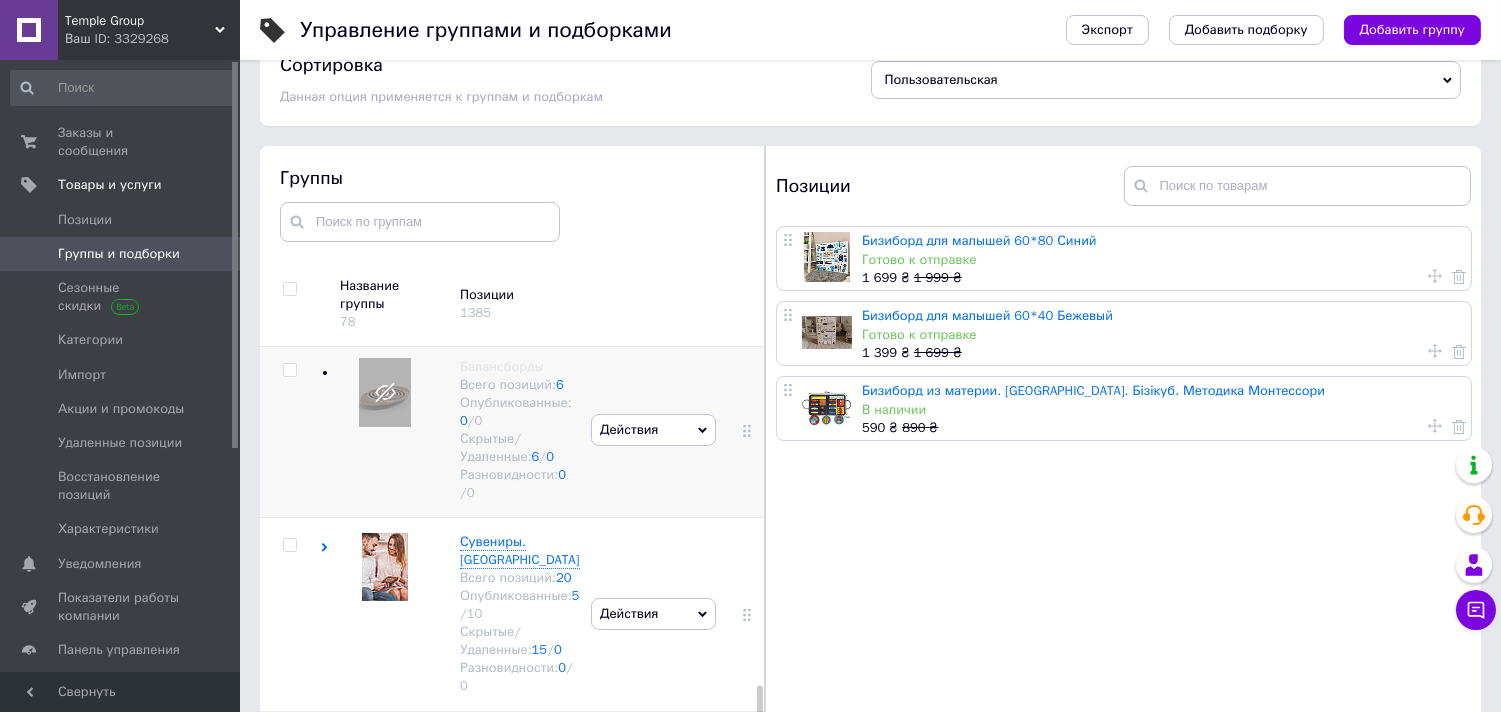 click on "Temple Group" at bounding box center (140, 21) 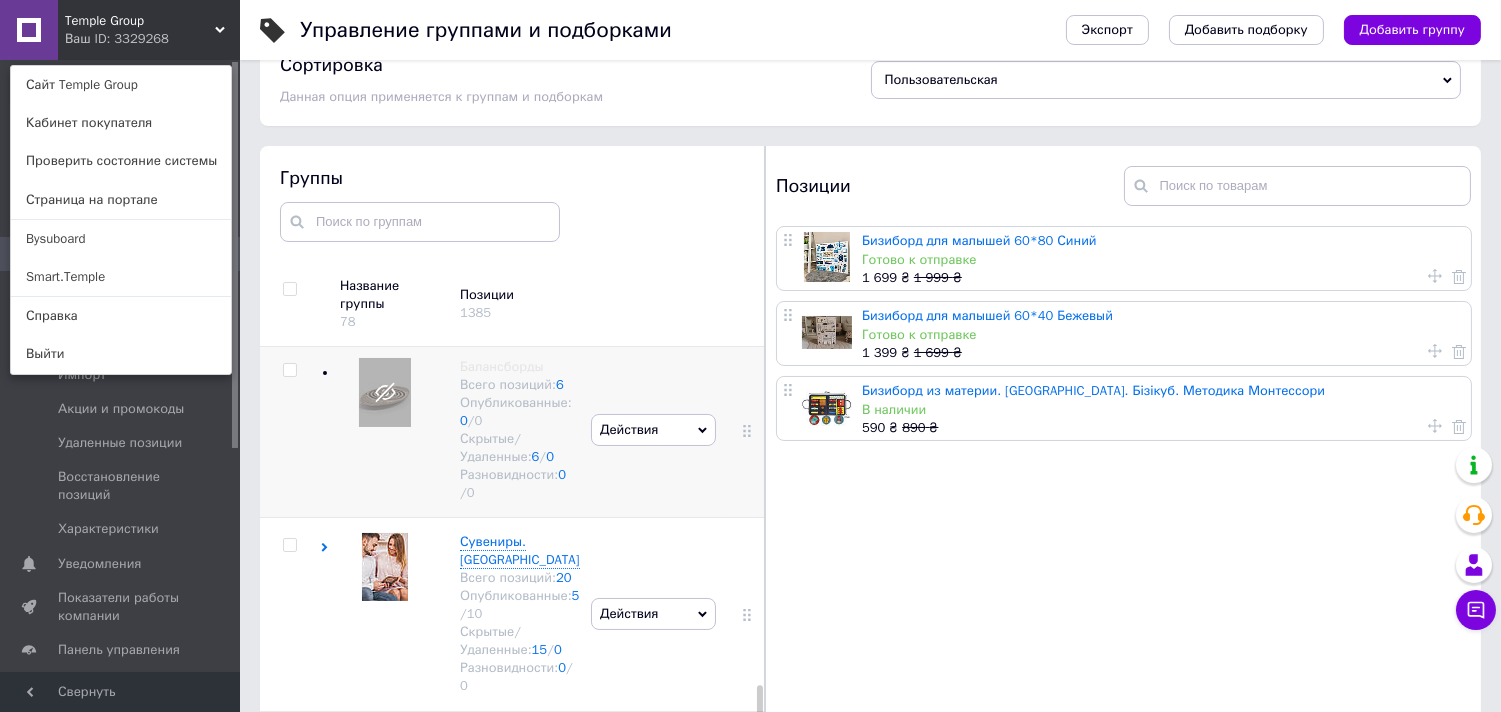 click on "Bysuboard" at bounding box center [121, 239] 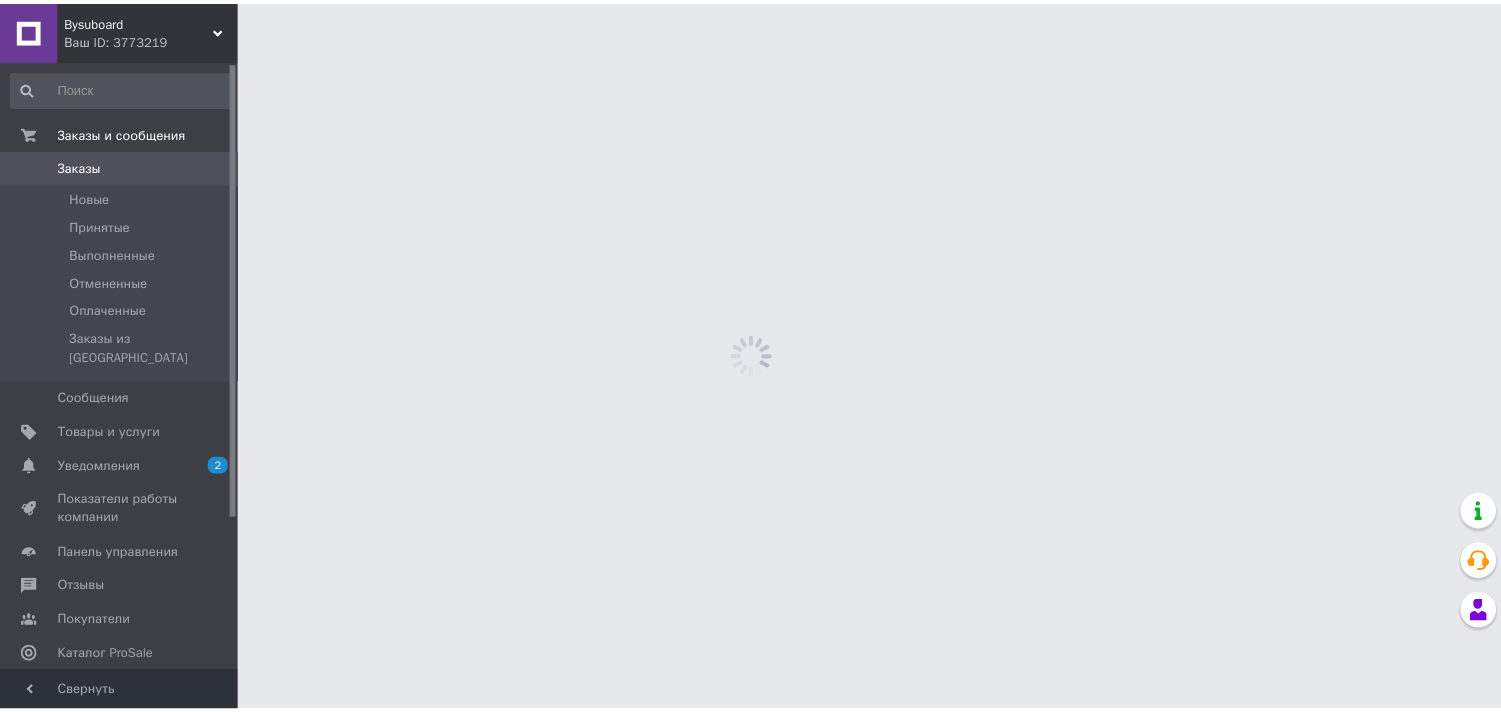 scroll, scrollTop: 0, scrollLeft: 0, axis: both 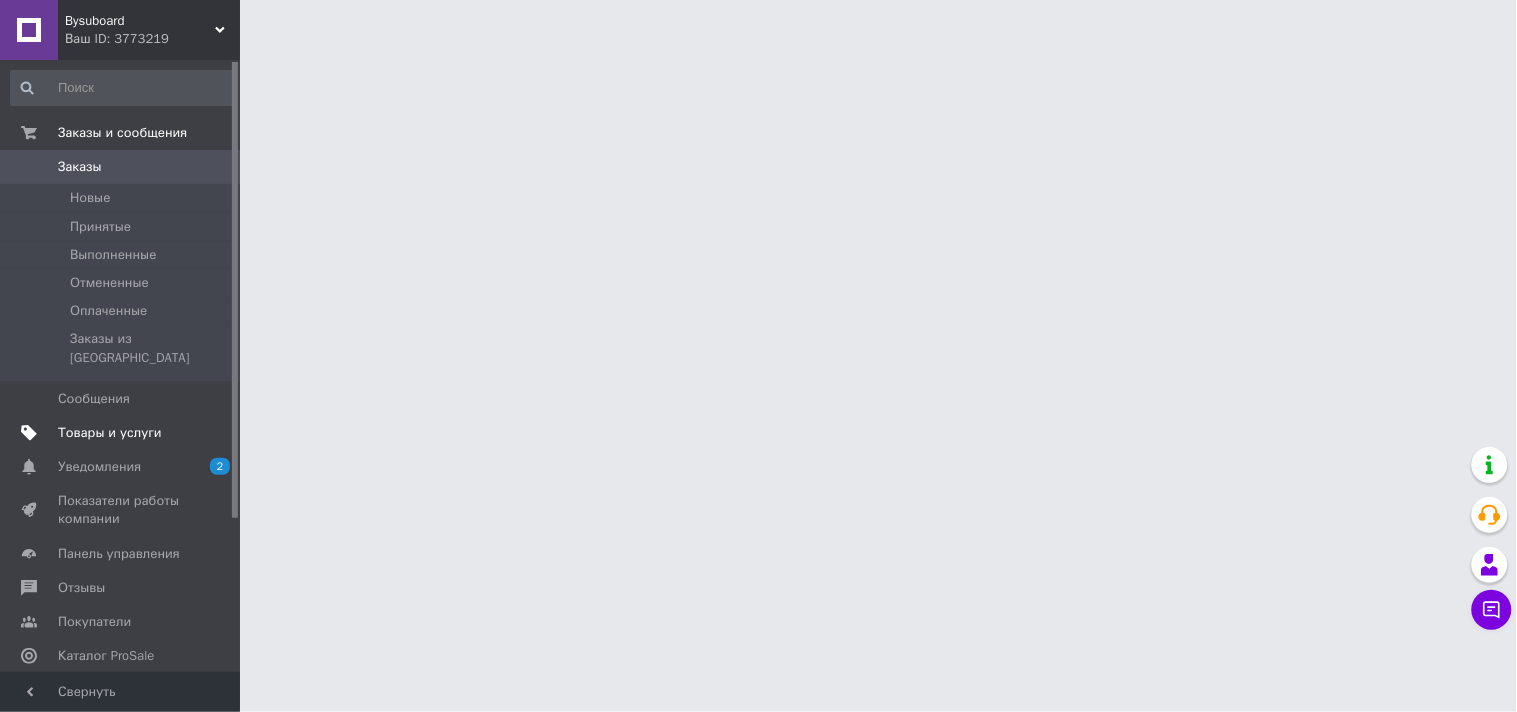 click on "Товары и услуги" at bounding box center [110, 433] 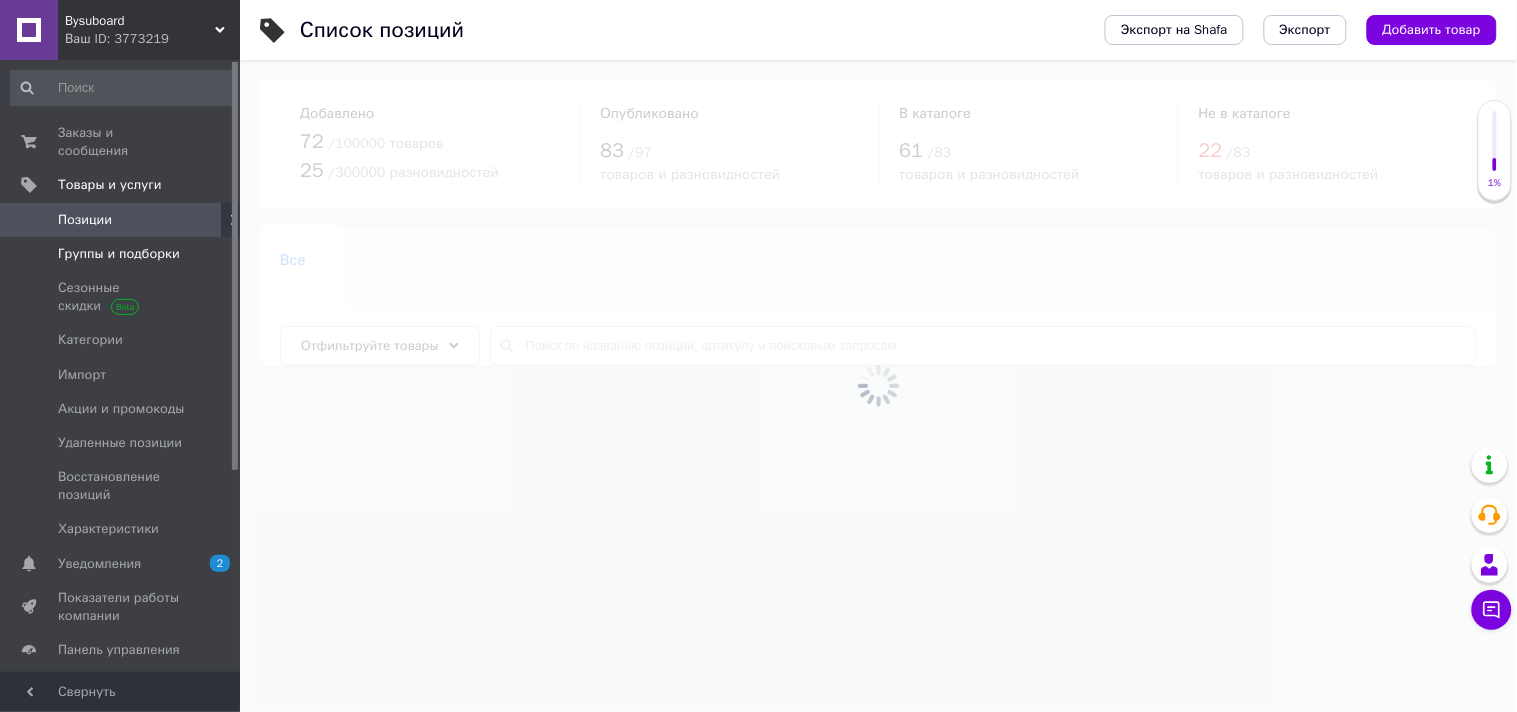 click on "Группы и подборки" at bounding box center (119, 254) 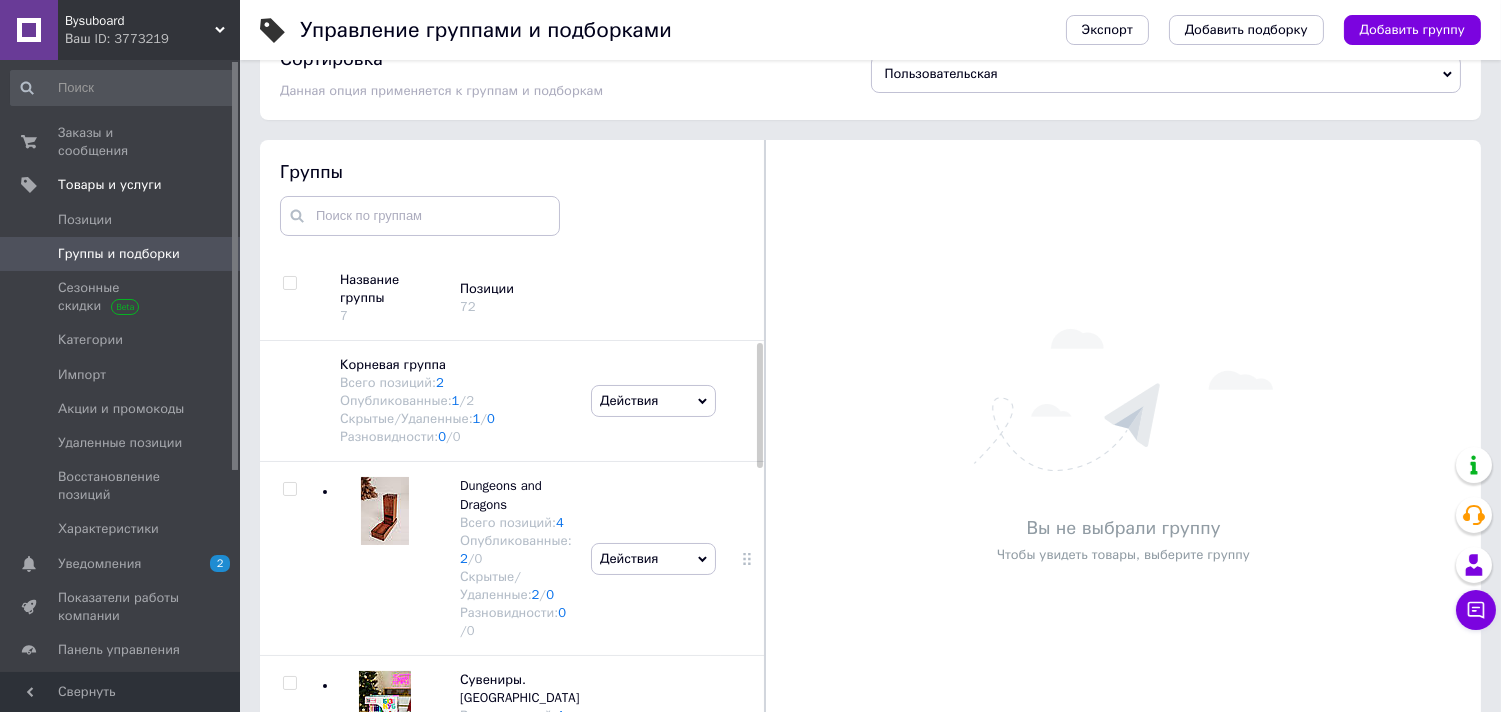 scroll, scrollTop: 113, scrollLeft: 0, axis: vertical 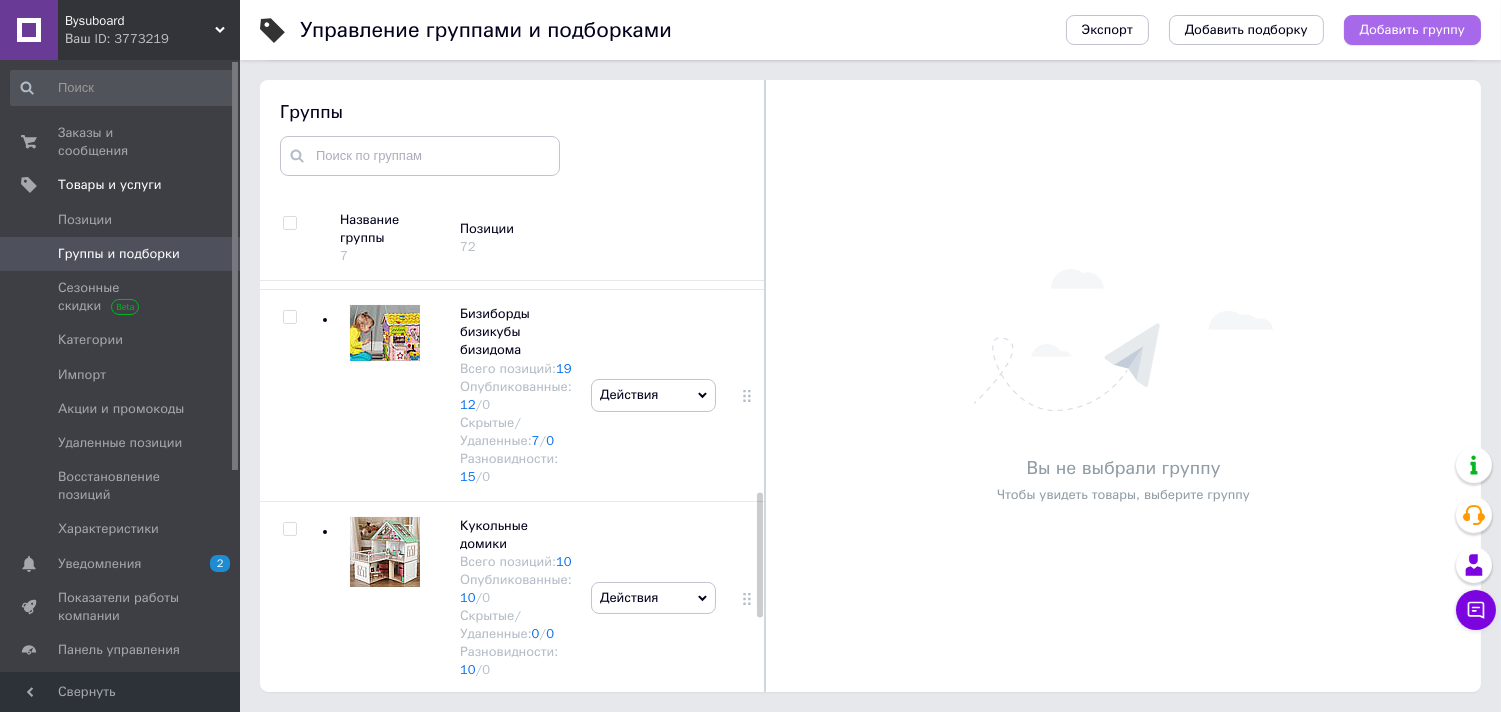 click on "Добавить группу" at bounding box center (1412, 30) 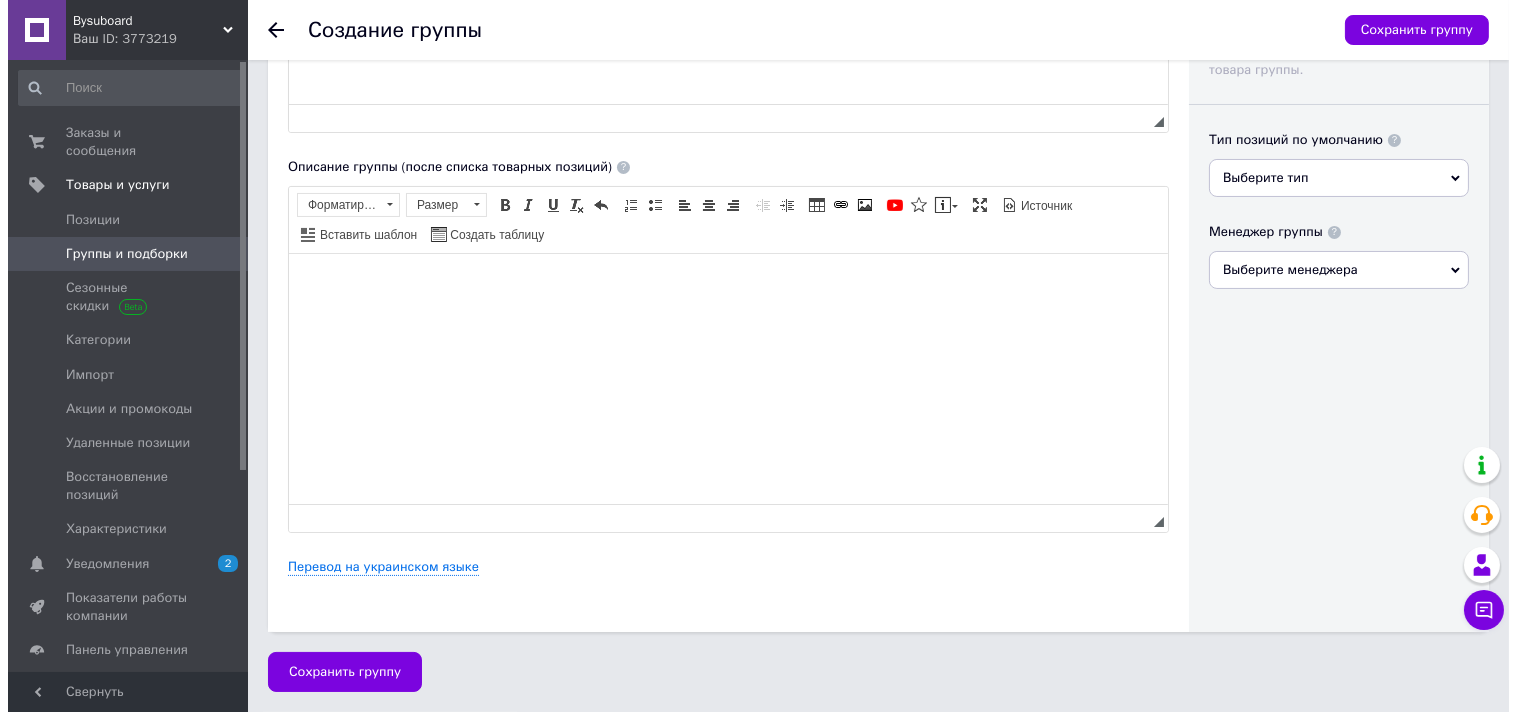 scroll, scrollTop: 596, scrollLeft: 0, axis: vertical 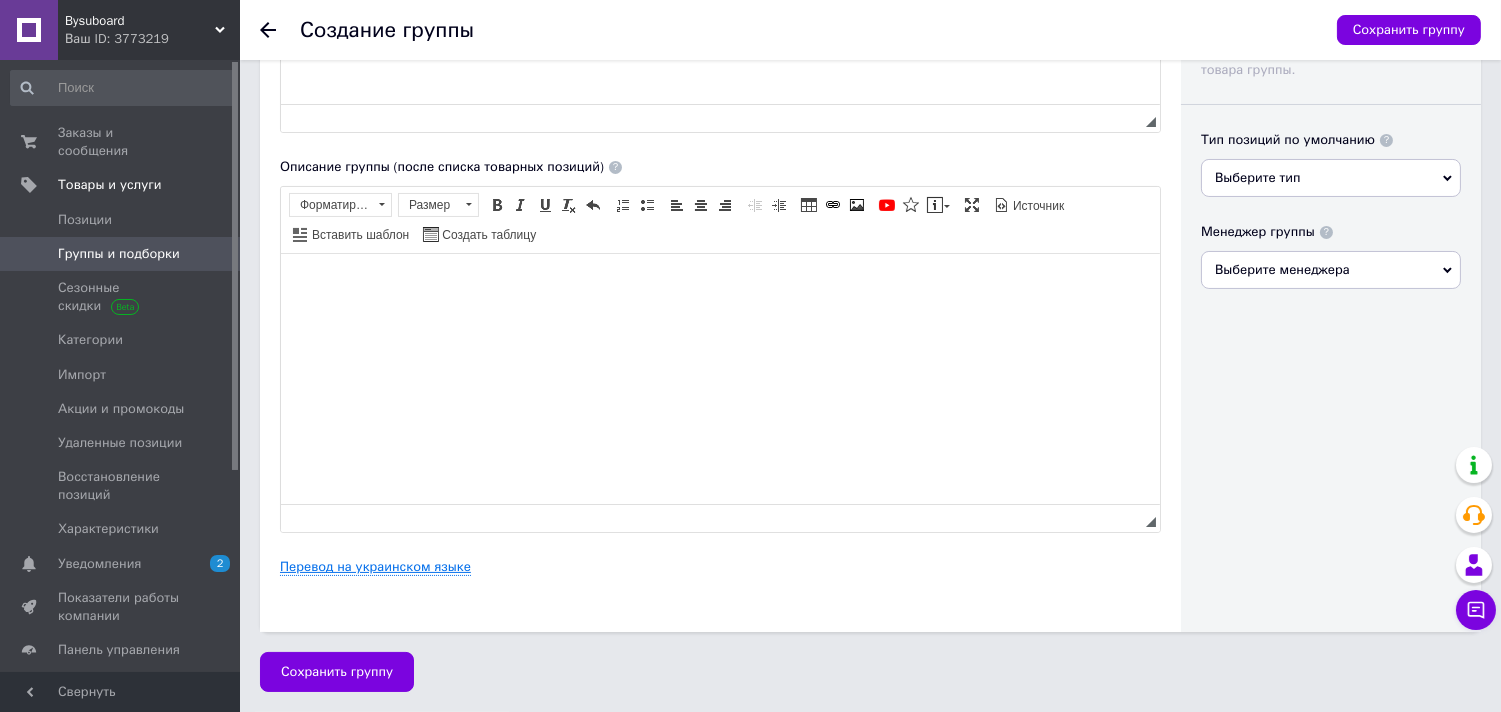 click on "Перевод на украинском языке" at bounding box center (375, 567) 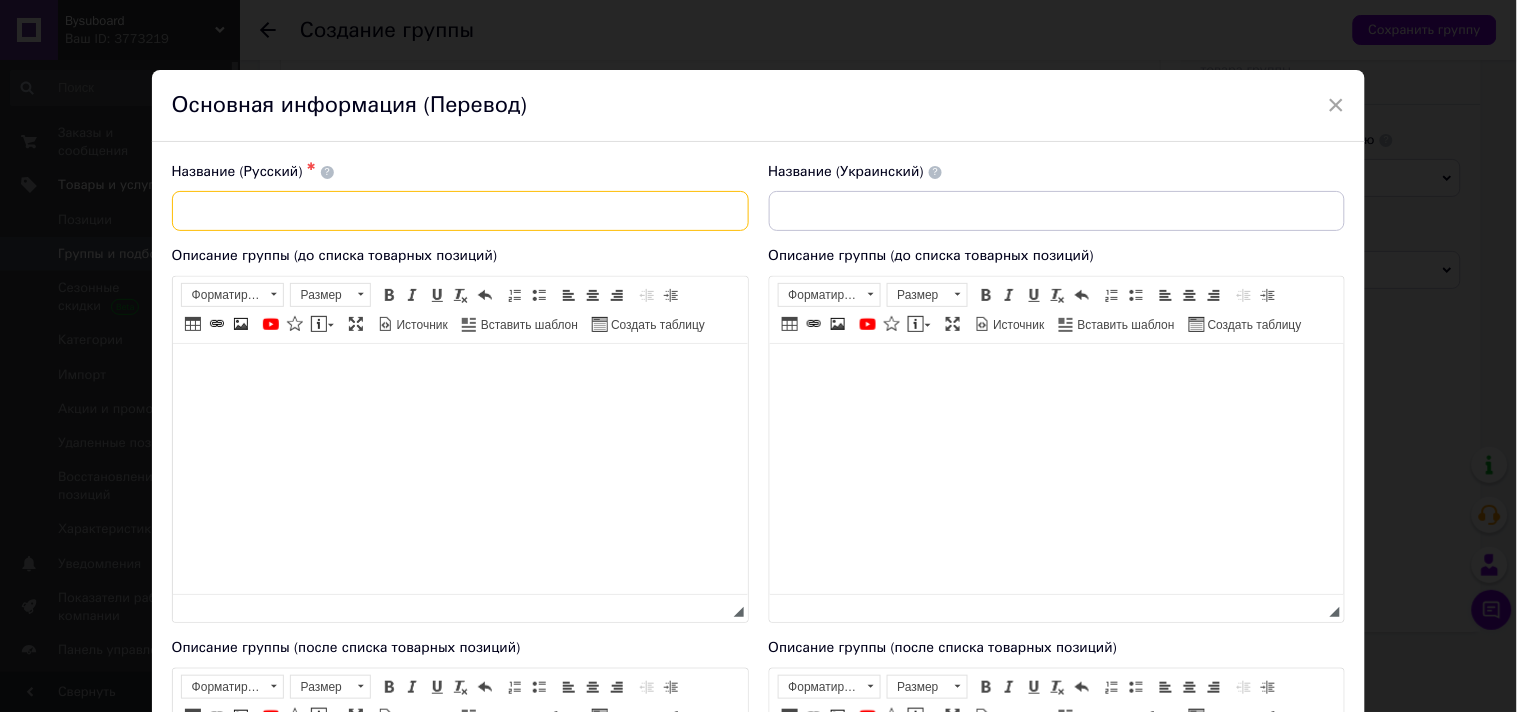 click at bounding box center (460, 211) 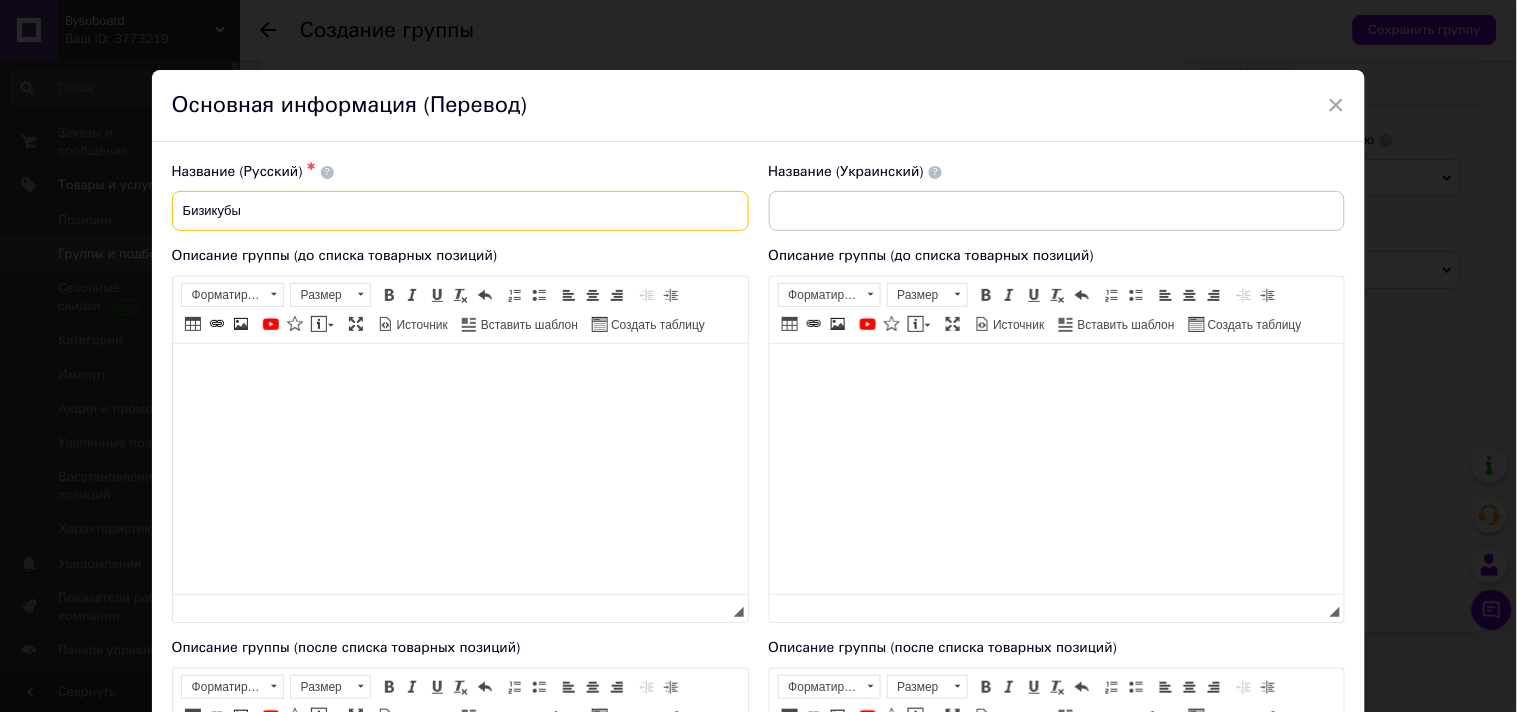 type on "Бизикубы" 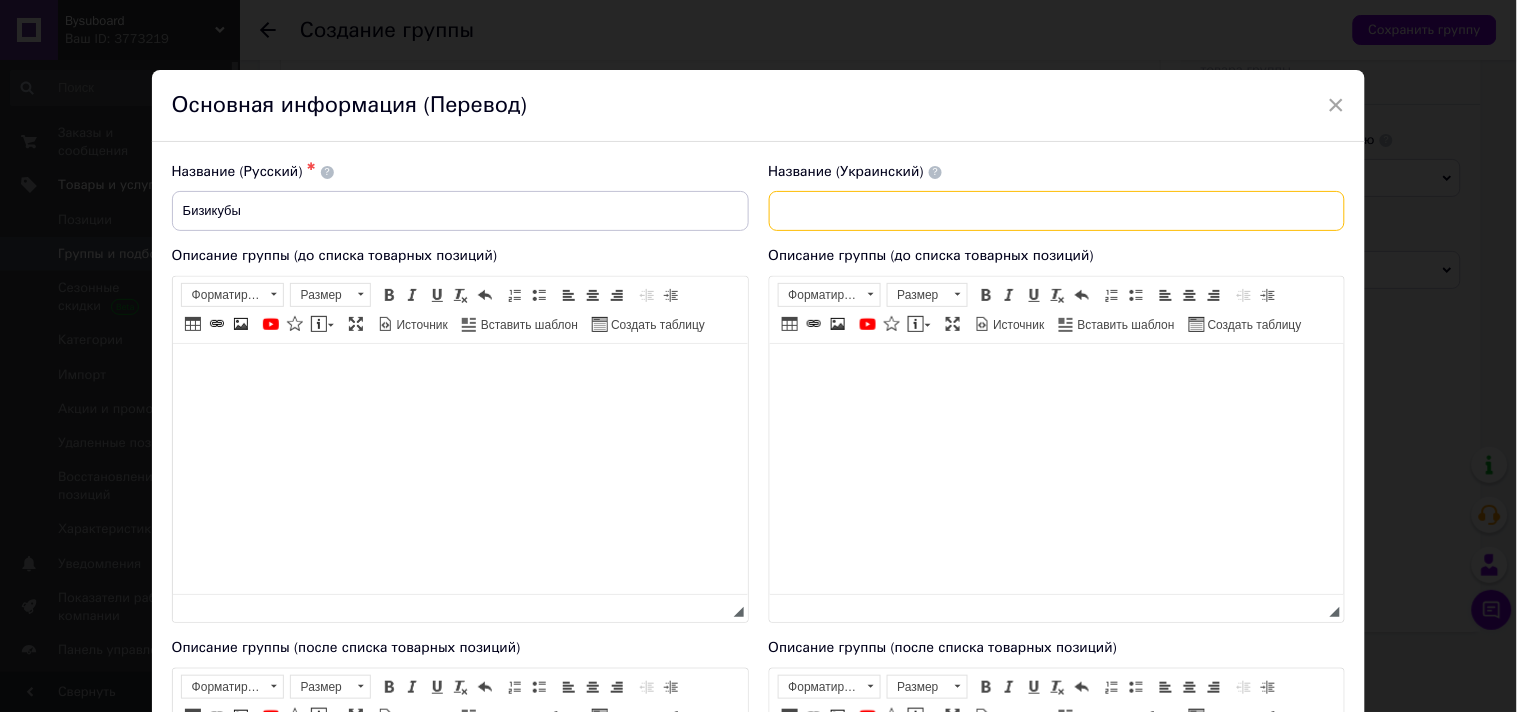 click at bounding box center [1057, 211] 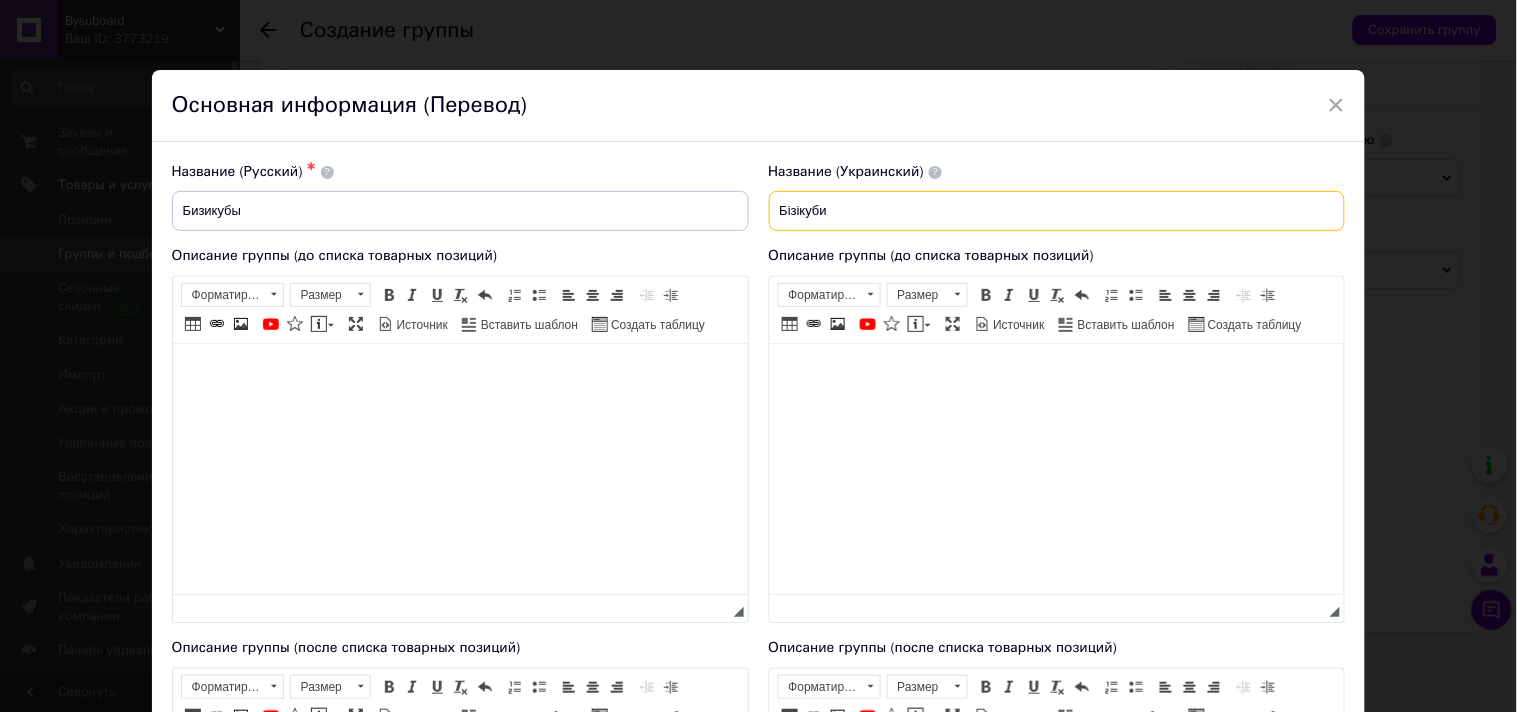 type on "Бізікуби" 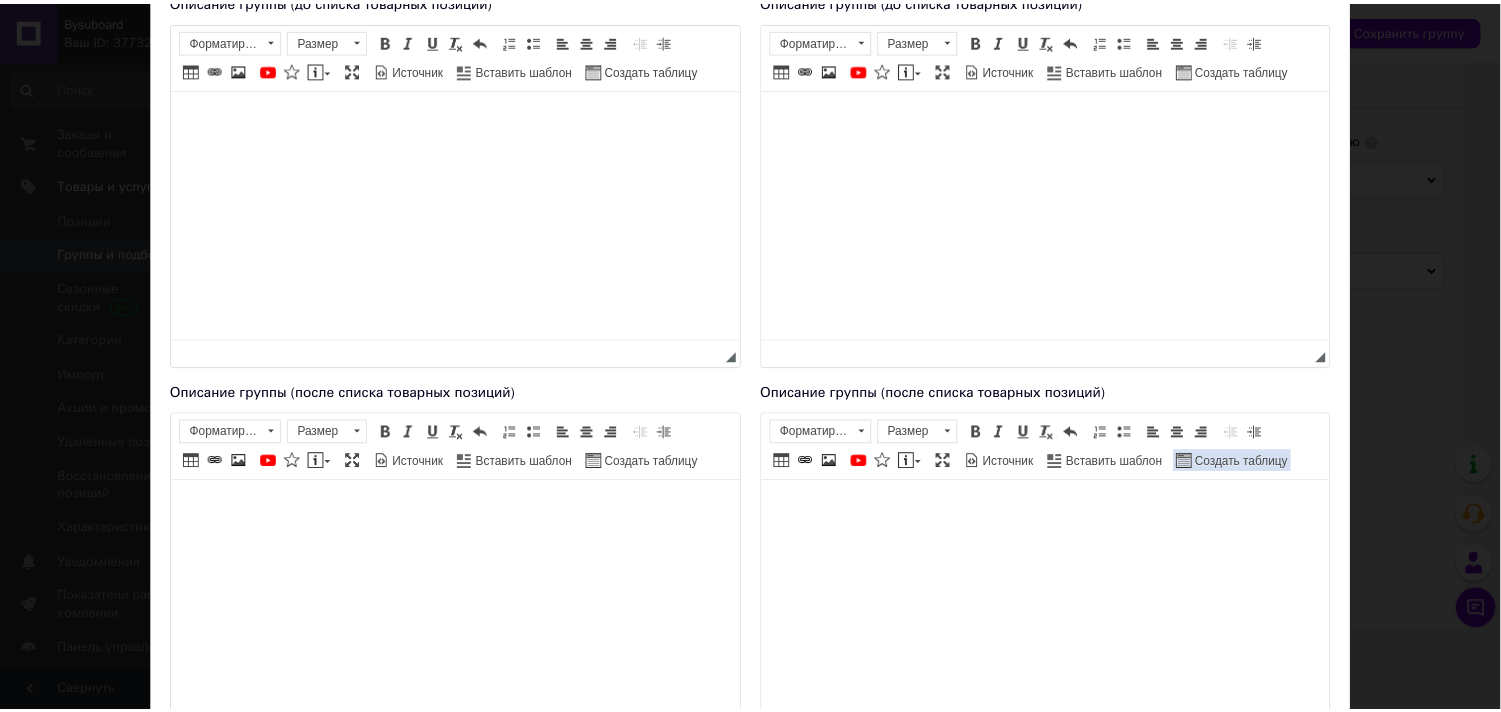 scroll, scrollTop: 526, scrollLeft: 0, axis: vertical 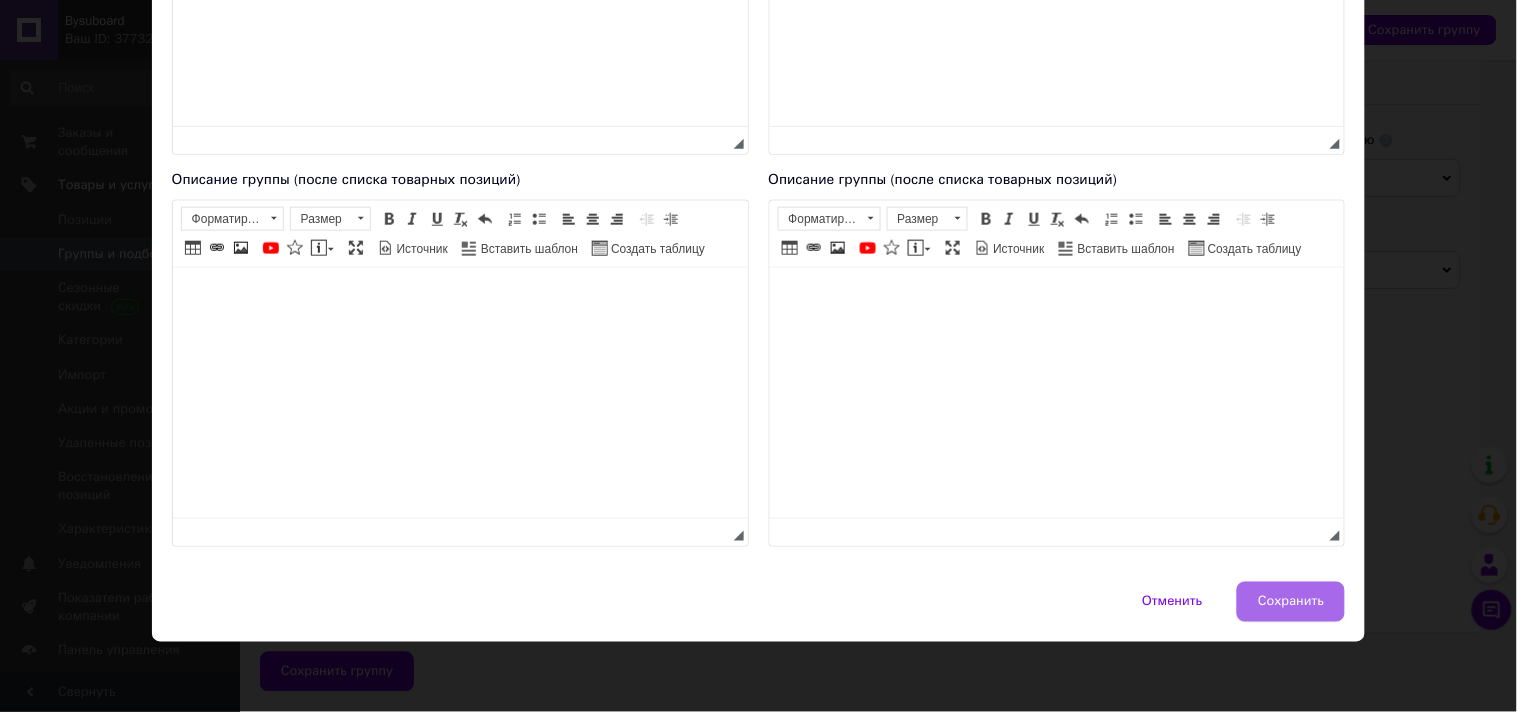 click on "Сохранить" at bounding box center (1291, 602) 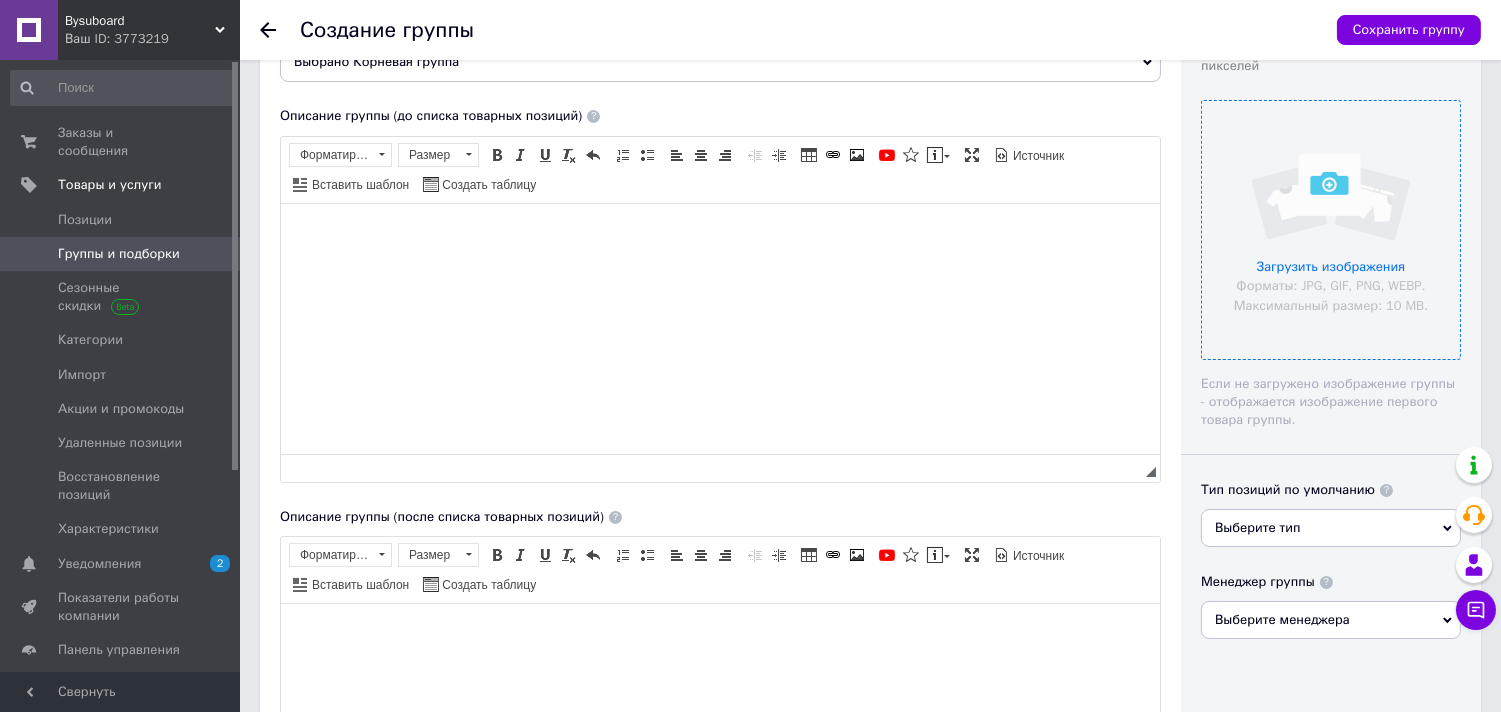 scroll, scrollTop: 220, scrollLeft: 0, axis: vertical 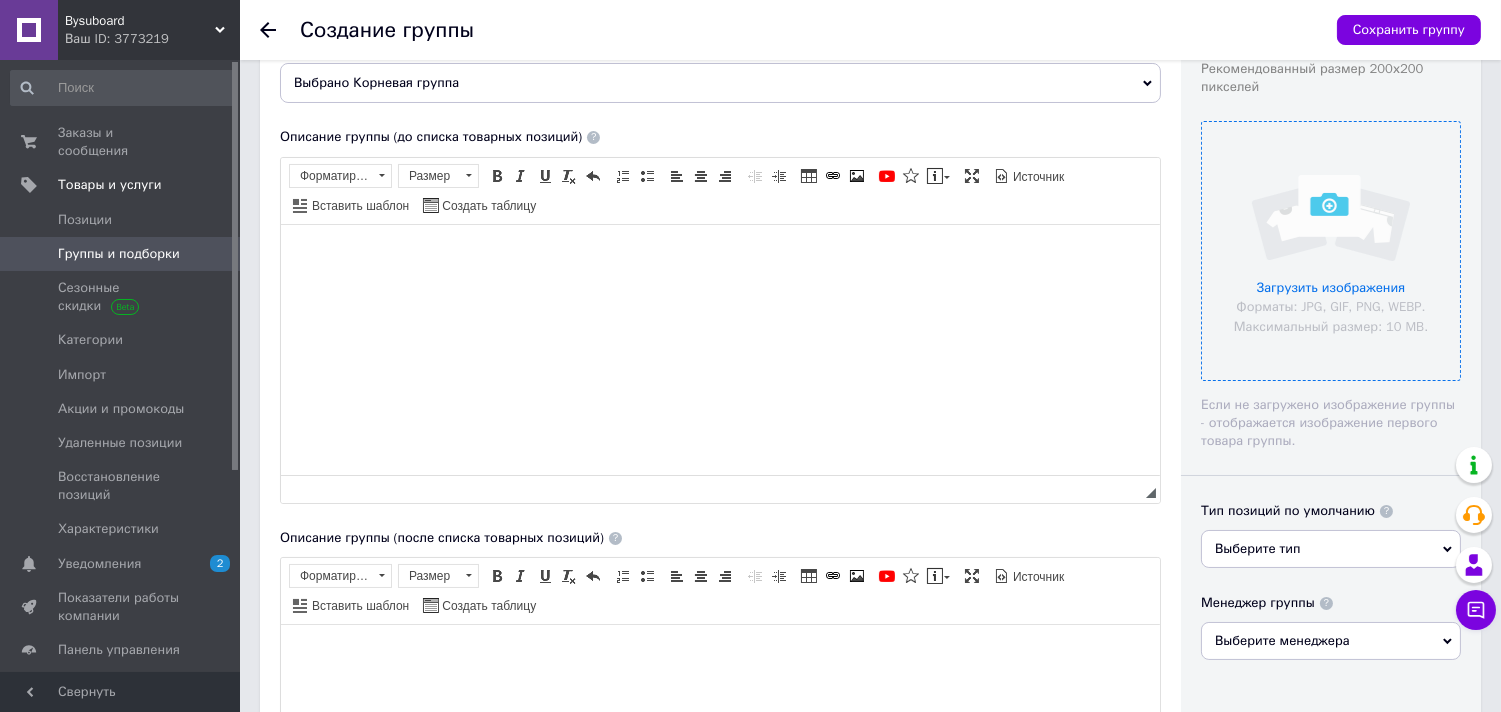 click at bounding box center [1331, 251] 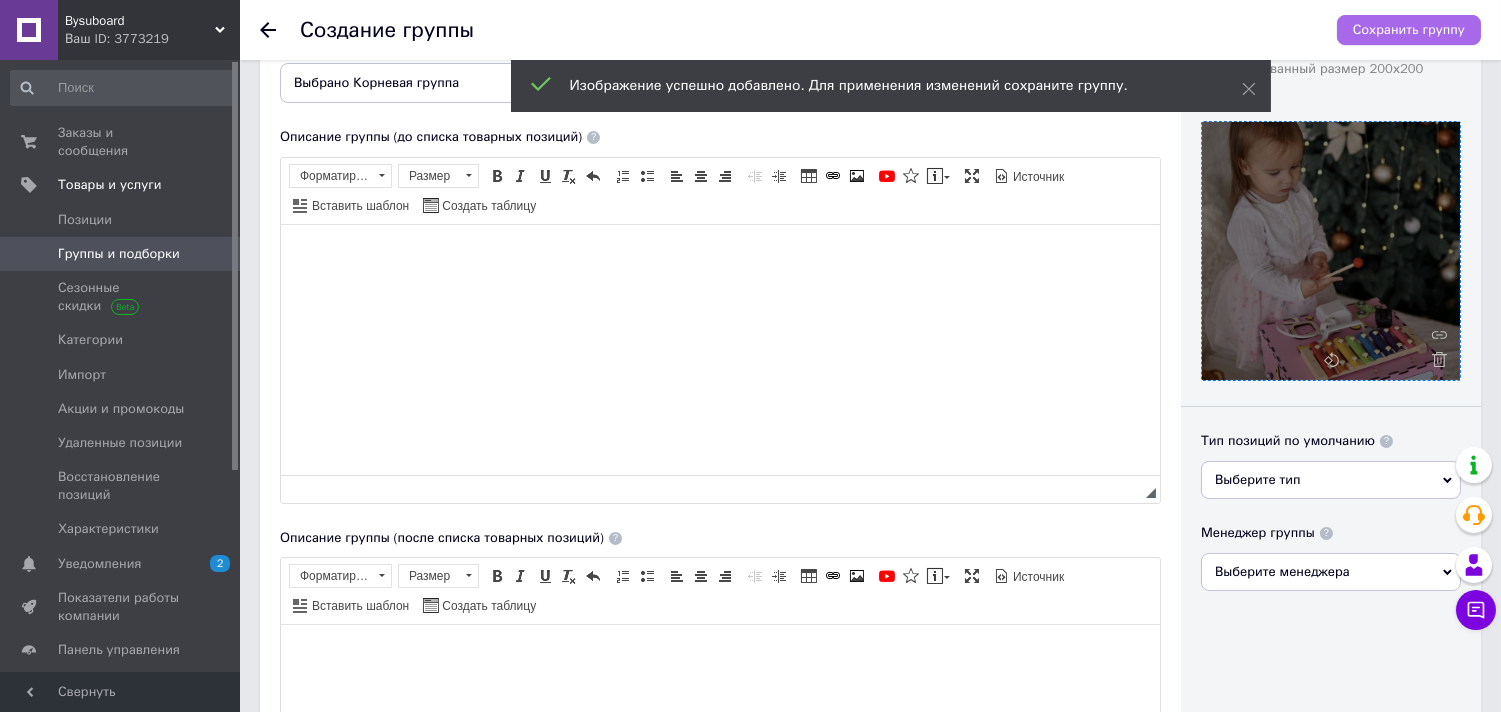 click on "Сохранить группу" at bounding box center (1409, 30) 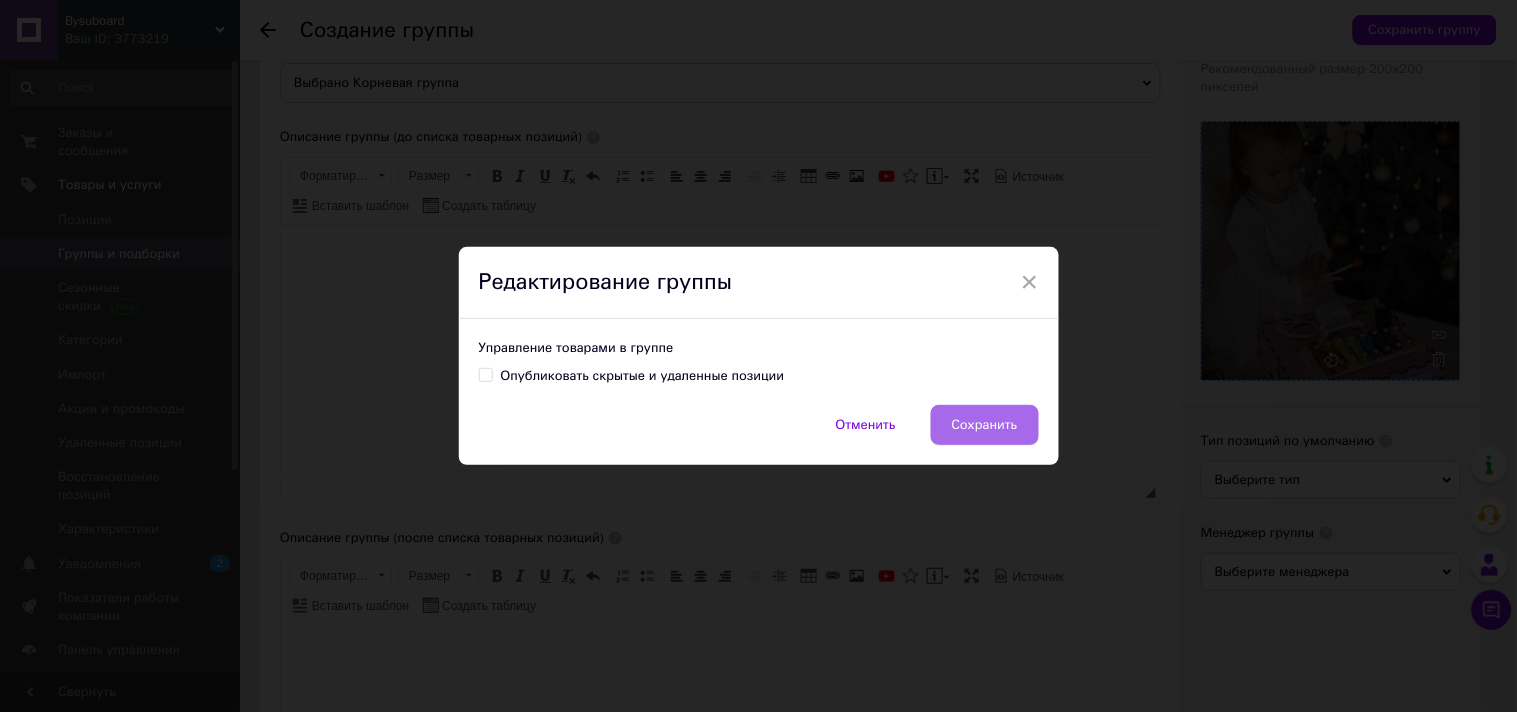 click on "Сохранить" at bounding box center [985, 425] 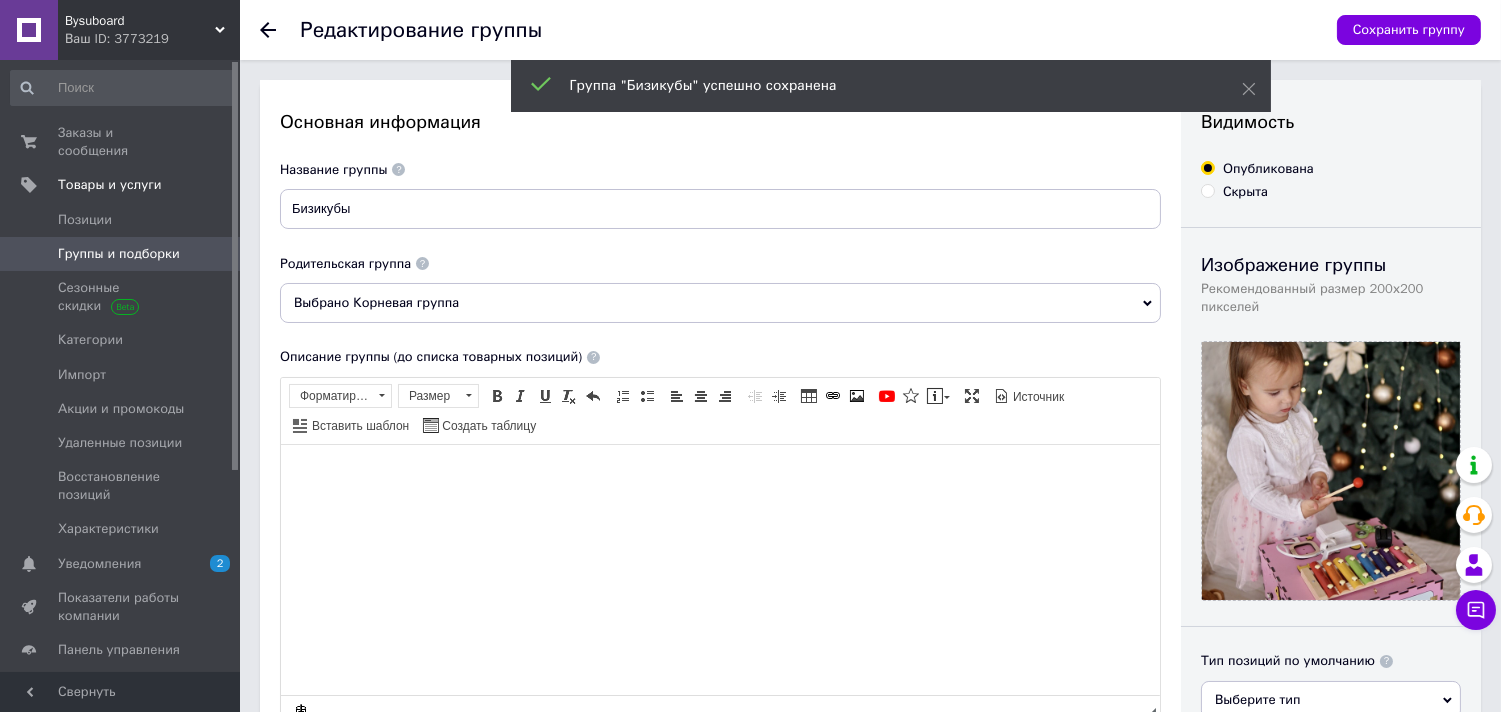 scroll, scrollTop: 0, scrollLeft: 0, axis: both 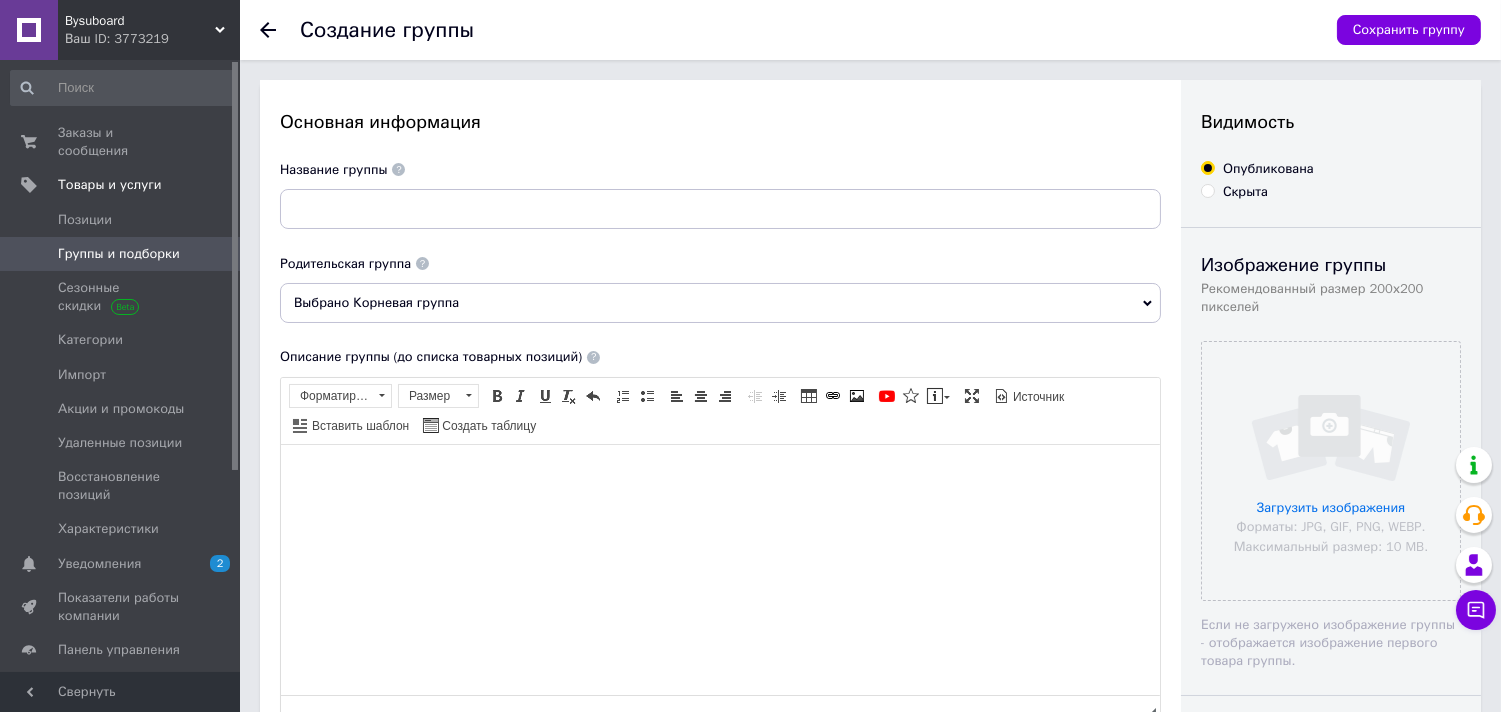 click 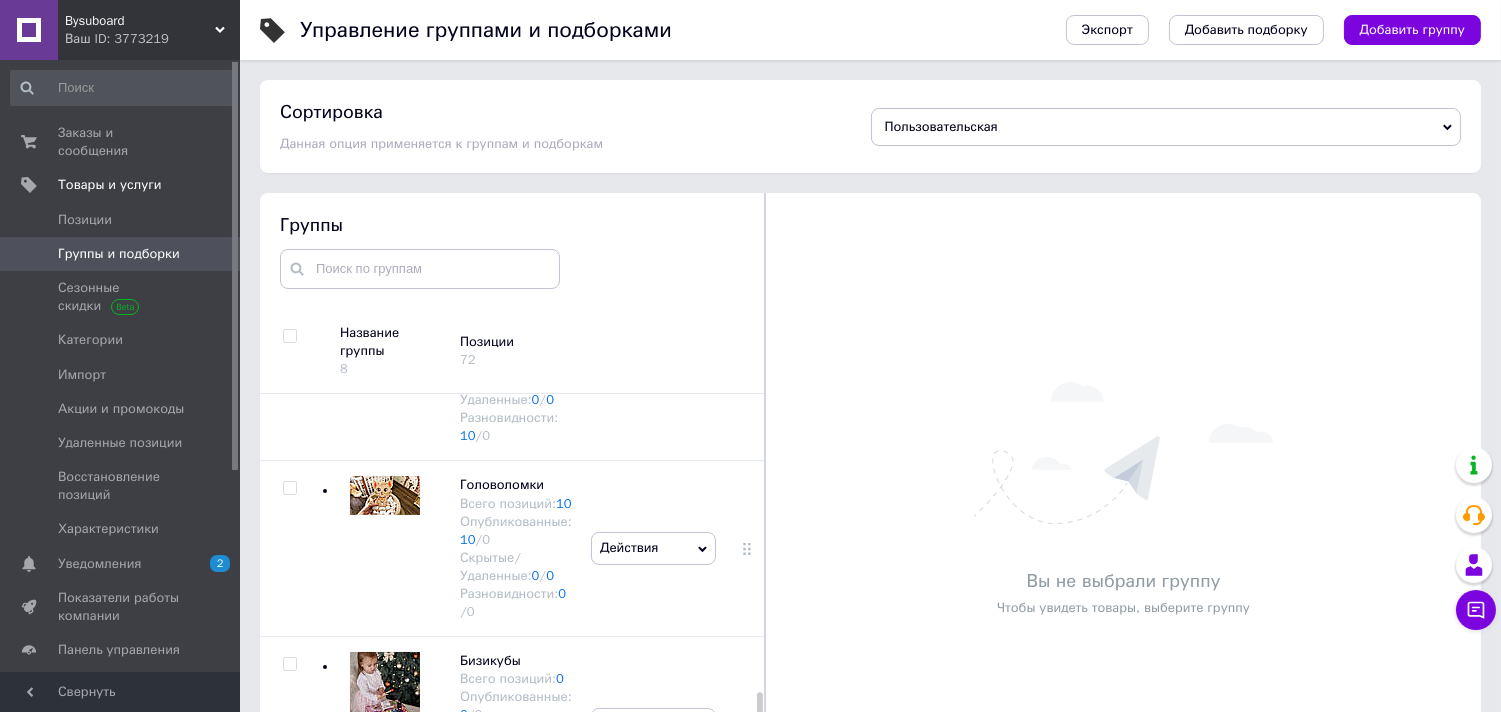scroll, scrollTop: 1107, scrollLeft: 0, axis: vertical 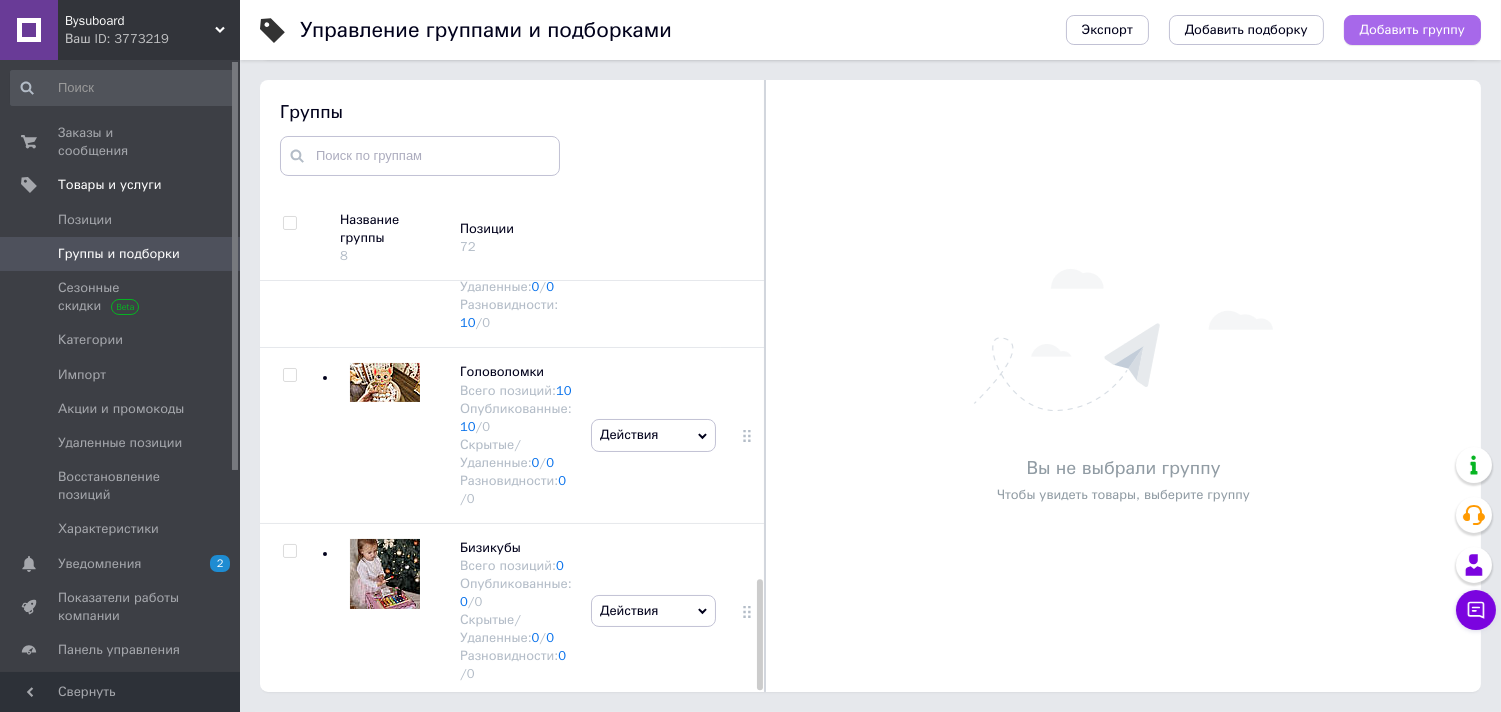 click on "Добавить группу" at bounding box center (1412, 30) 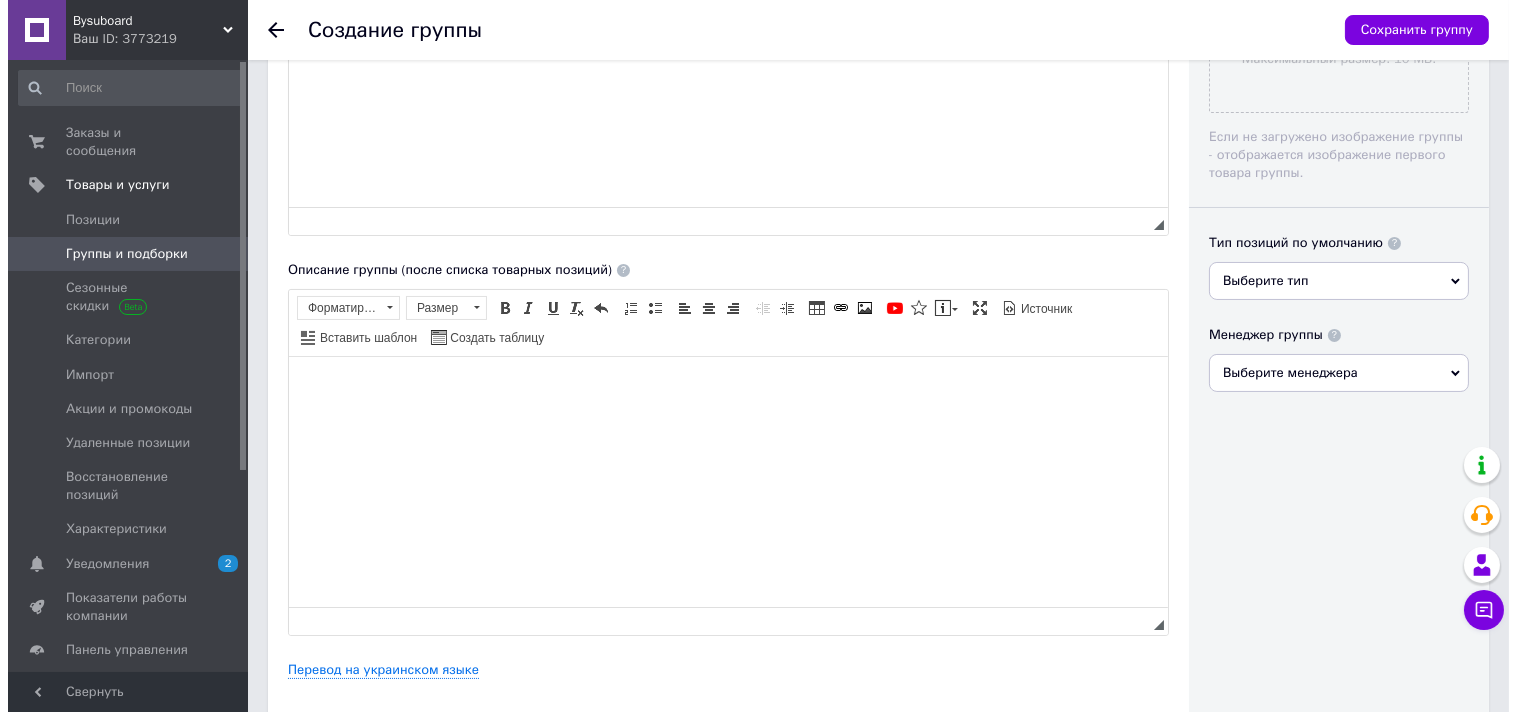 scroll, scrollTop: 596, scrollLeft: 0, axis: vertical 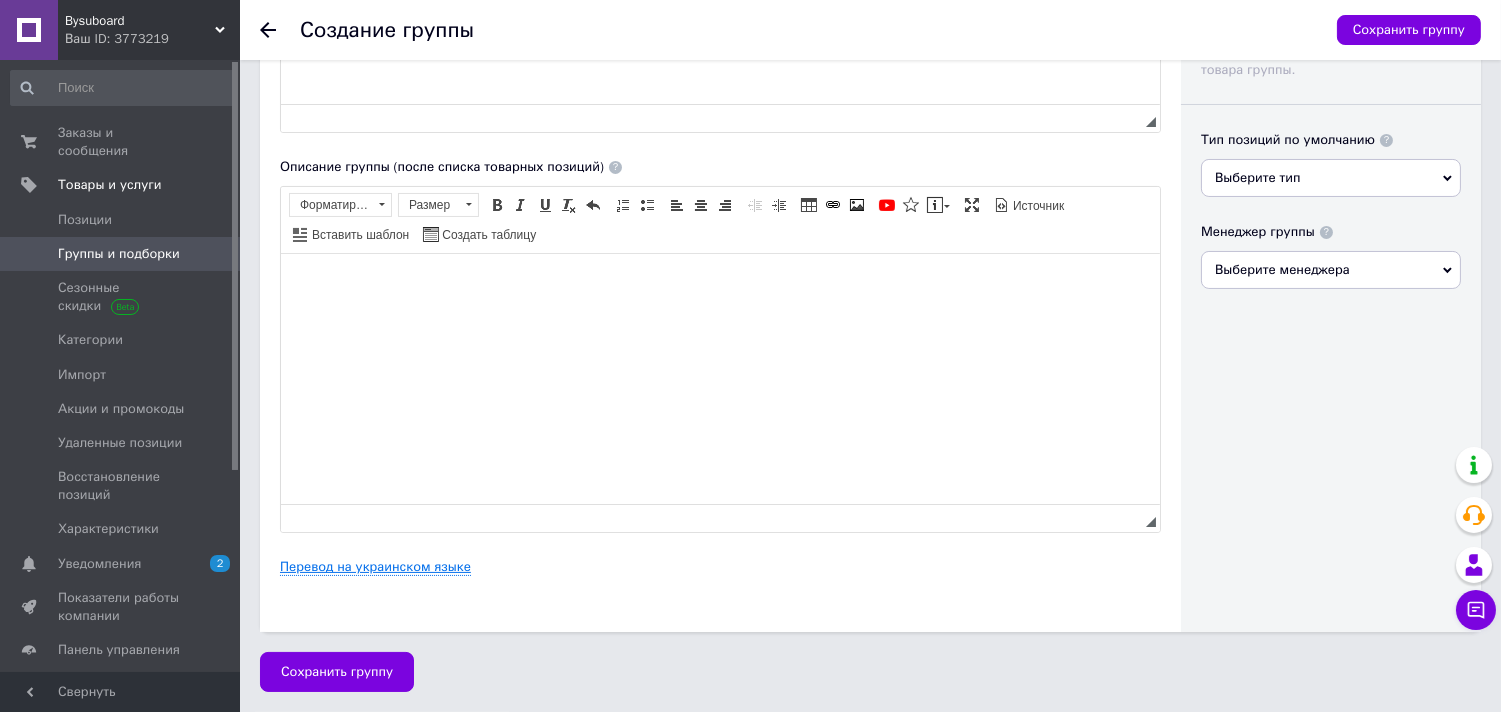 click on "Перевод на украинском языке" at bounding box center [375, 567] 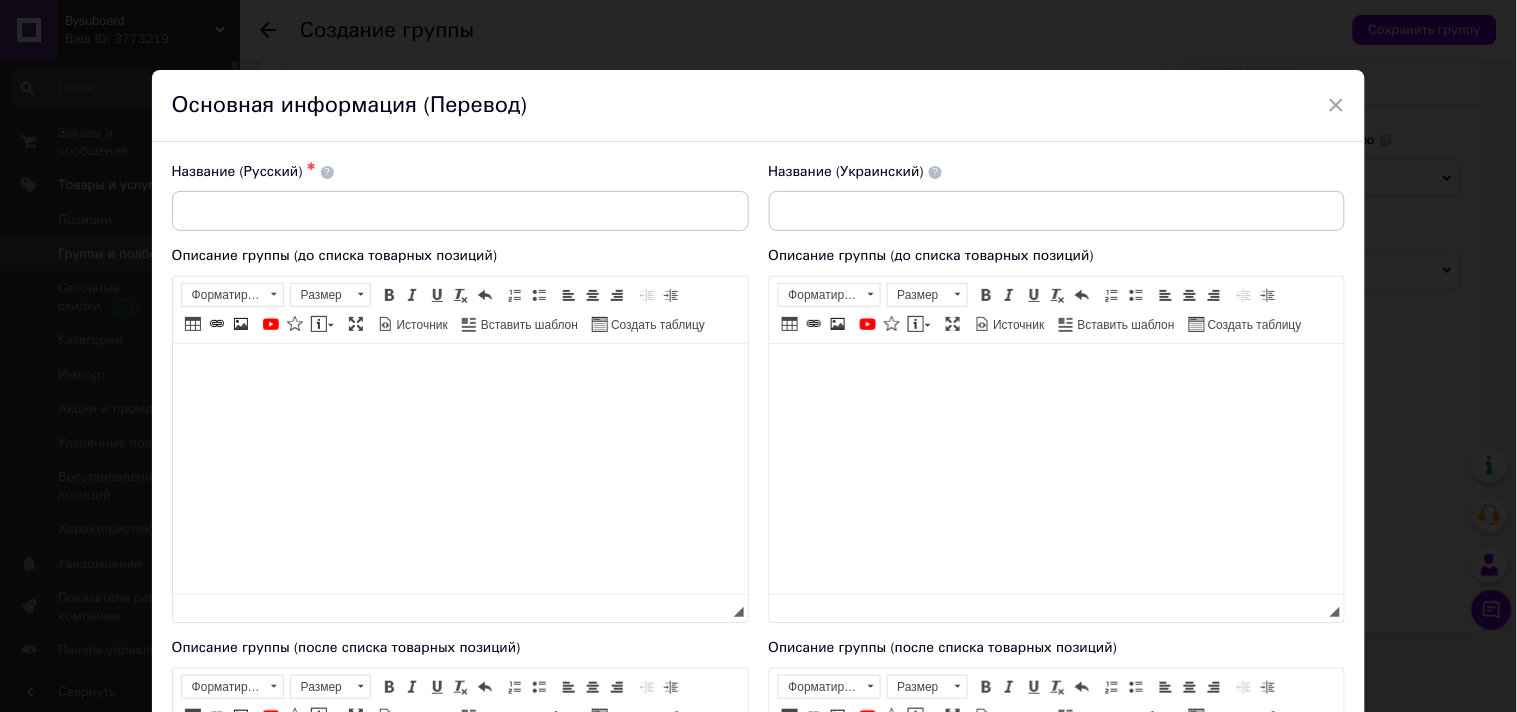 scroll, scrollTop: 0, scrollLeft: 0, axis: both 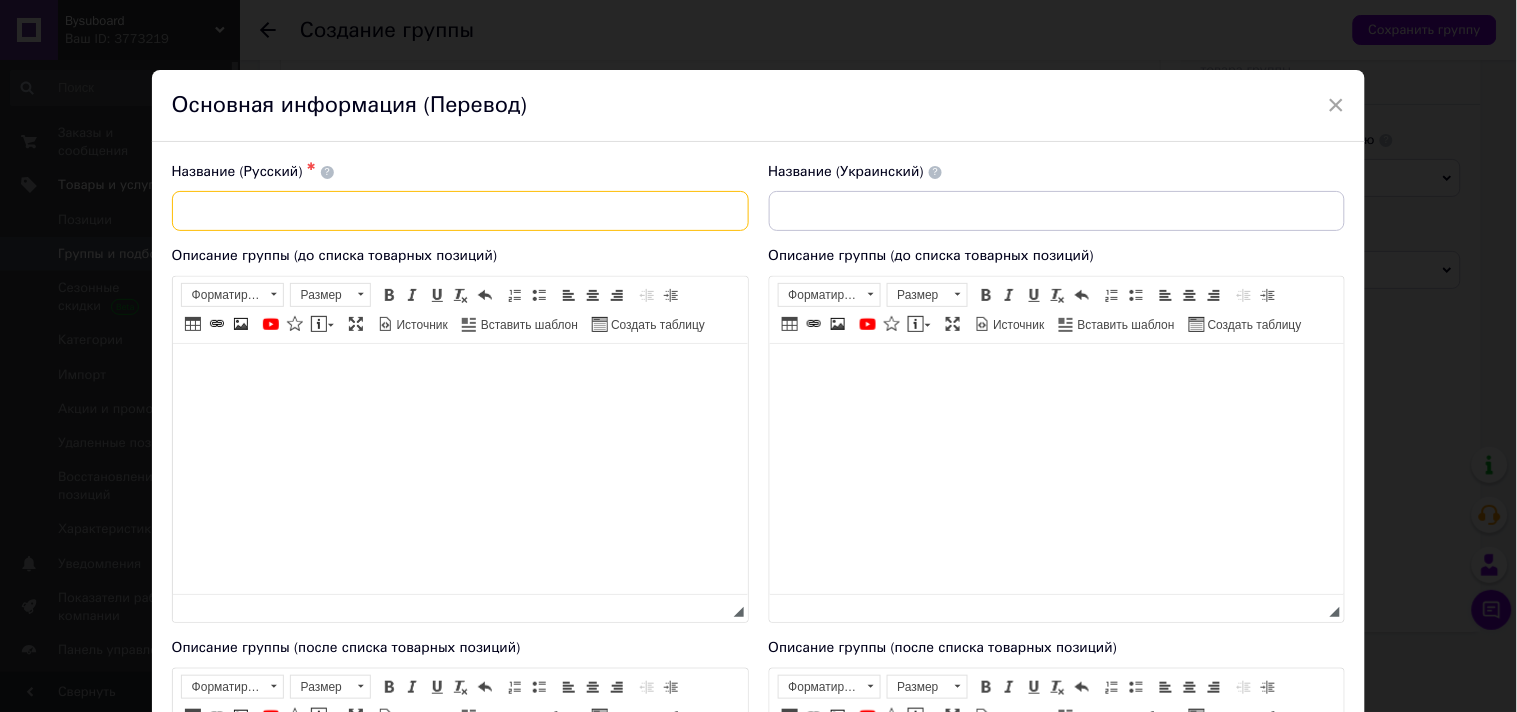 click at bounding box center [460, 211] 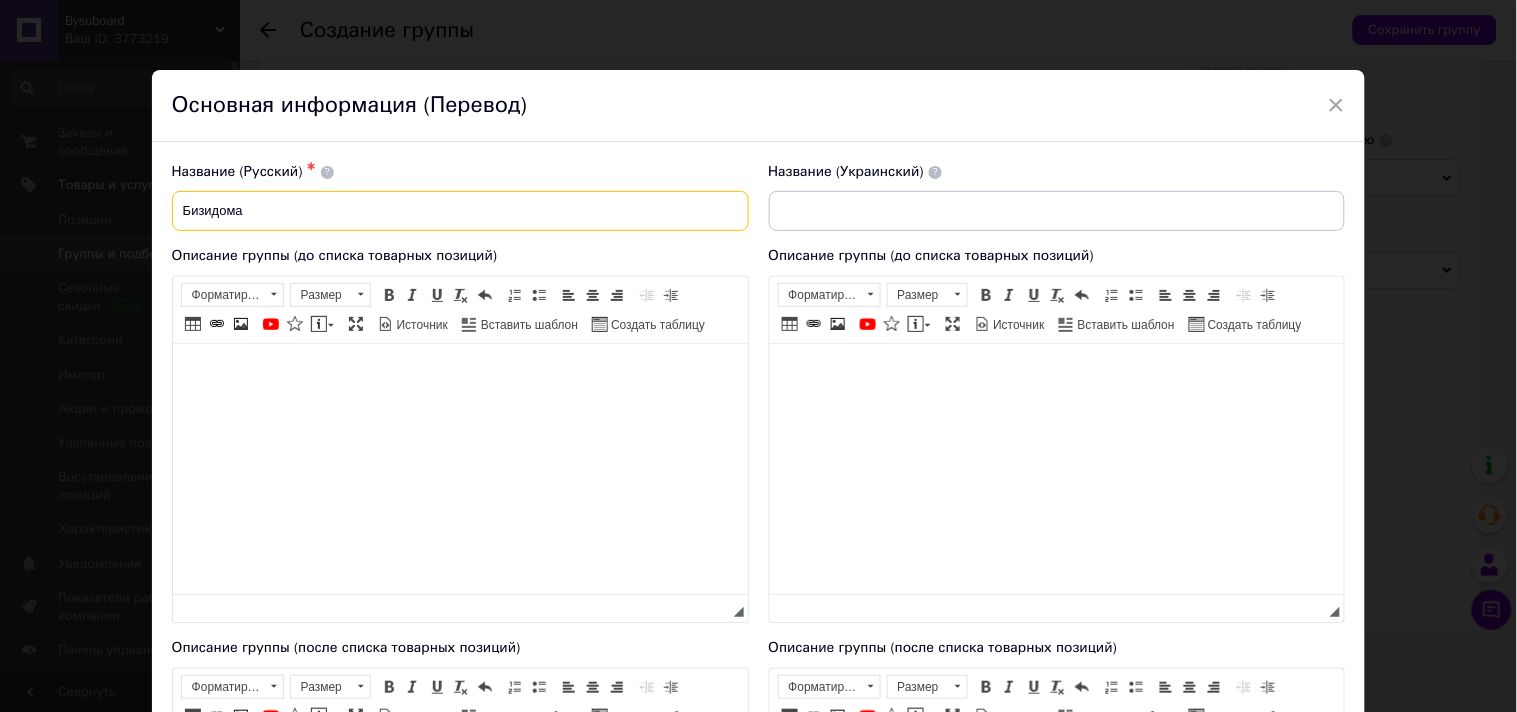 type on "Бизидома" 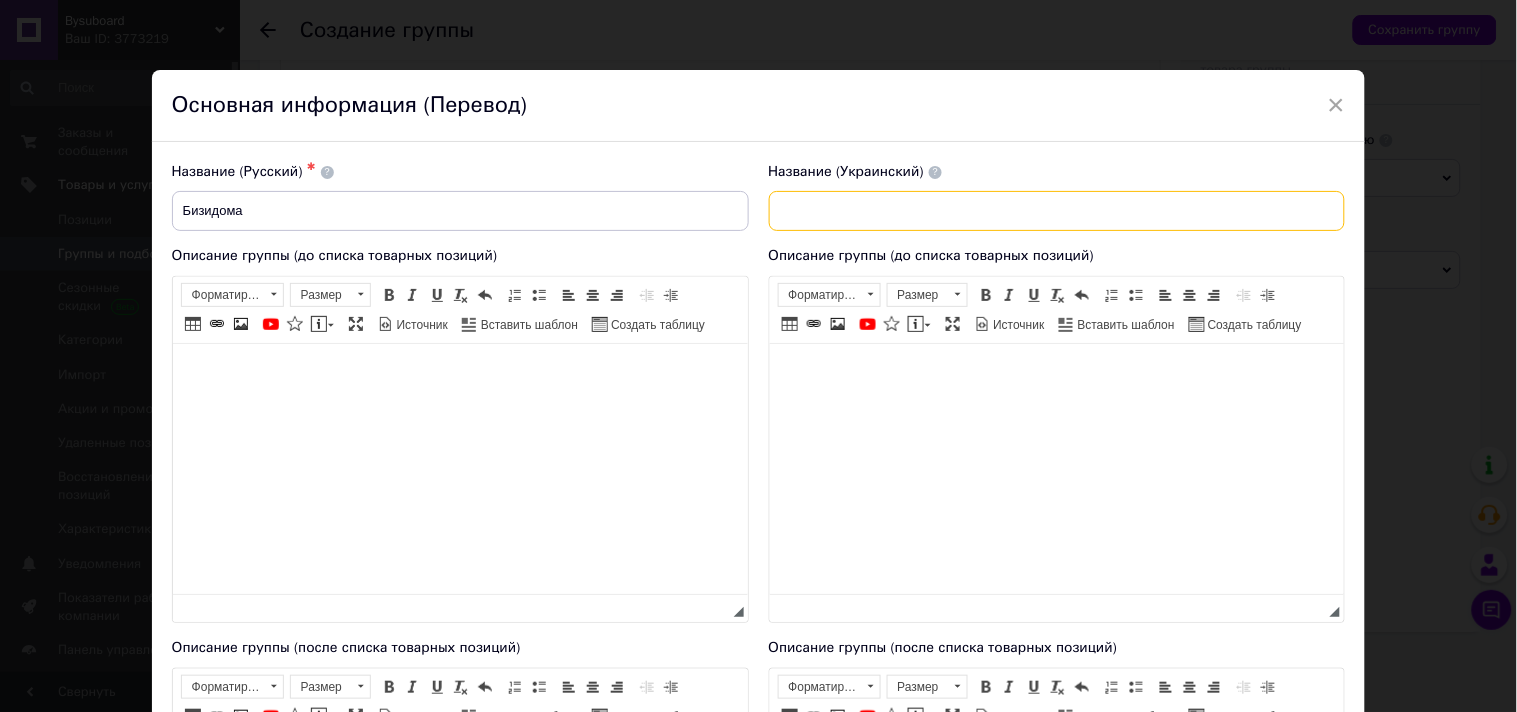 click at bounding box center (1057, 211) 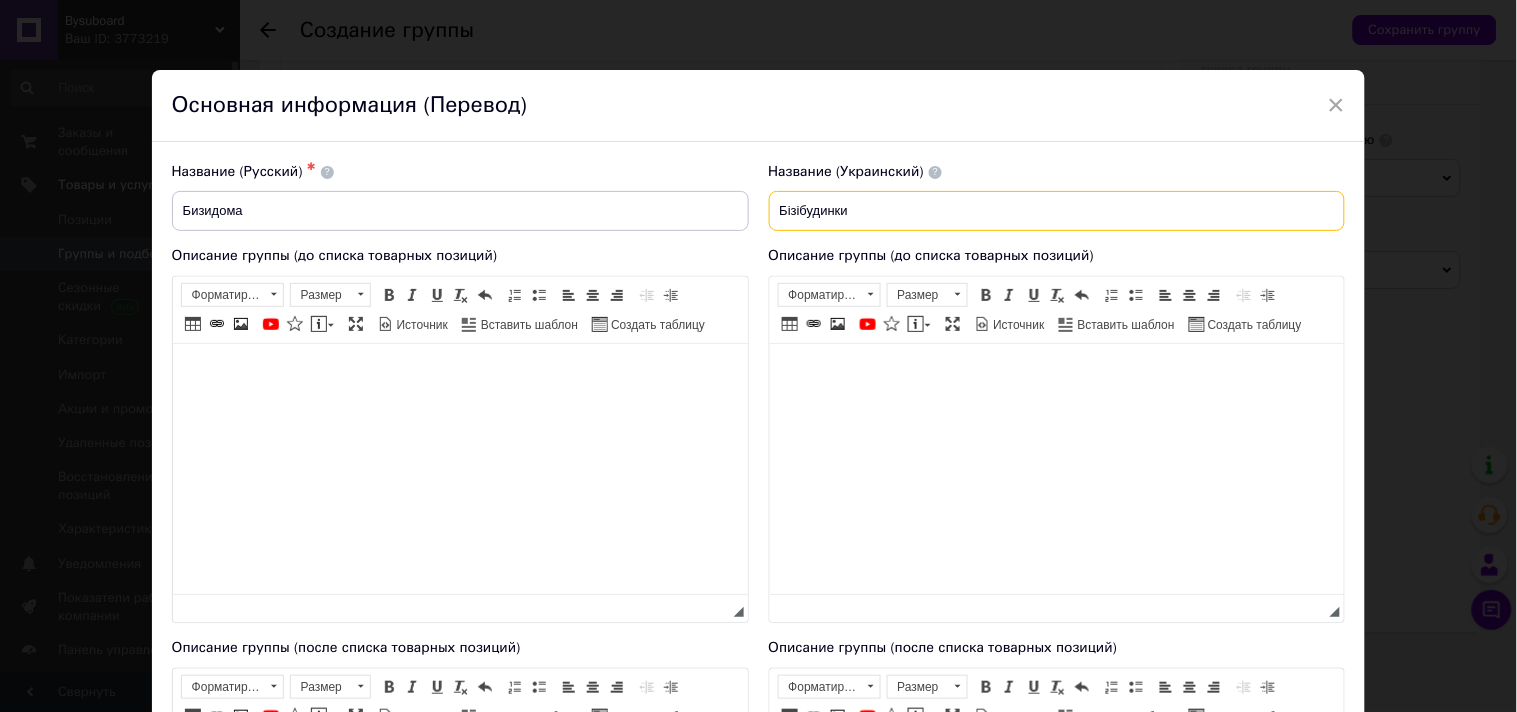 type on "Бізібудинки" 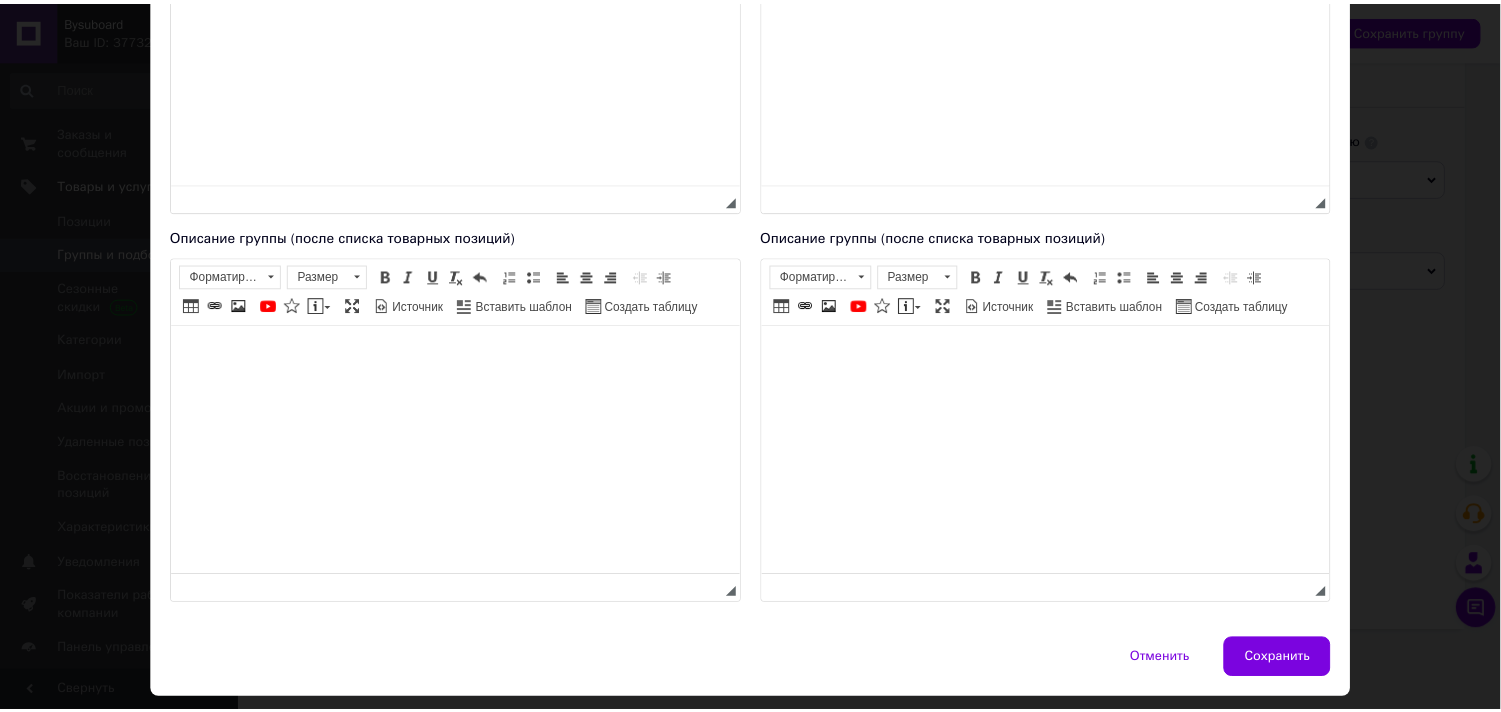 scroll, scrollTop: 526, scrollLeft: 0, axis: vertical 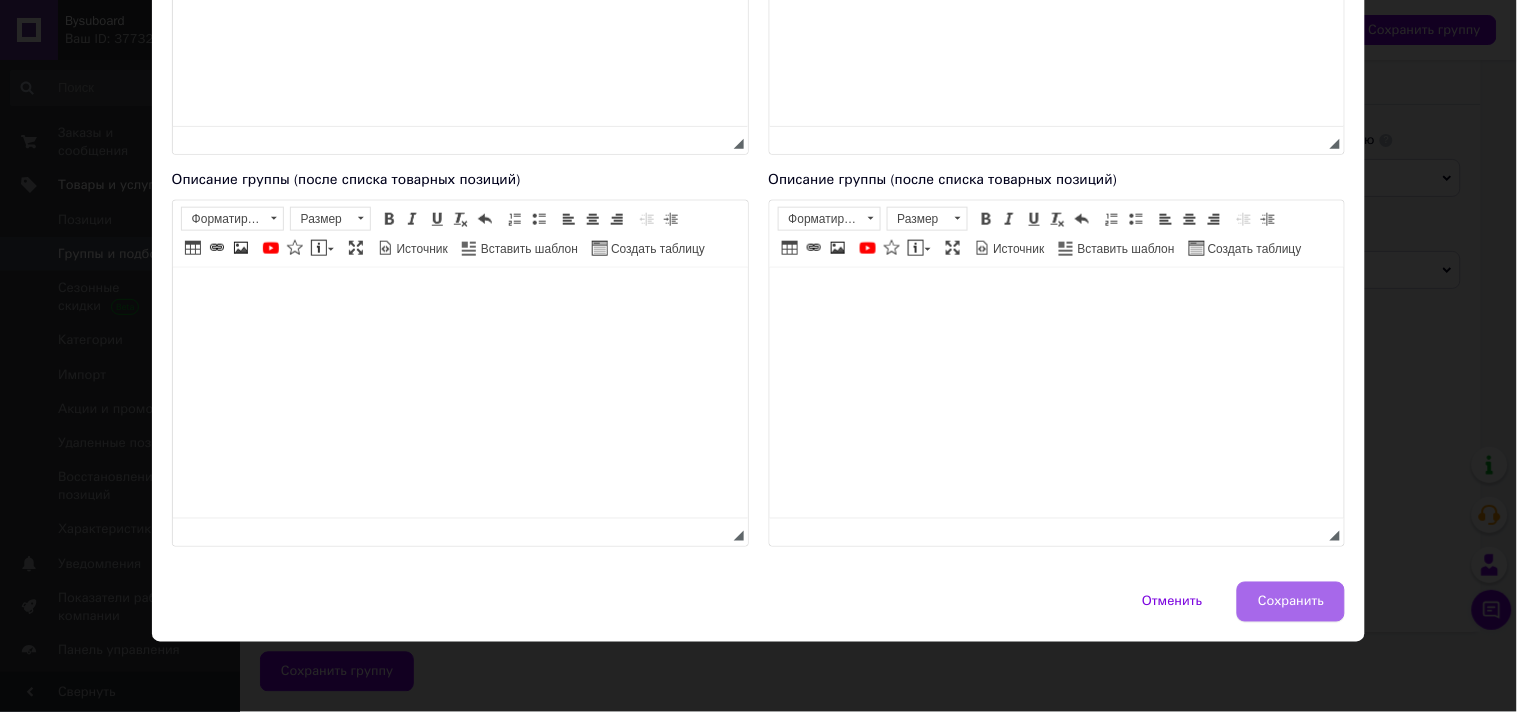 click on "Сохранить" at bounding box center (1291, 602) 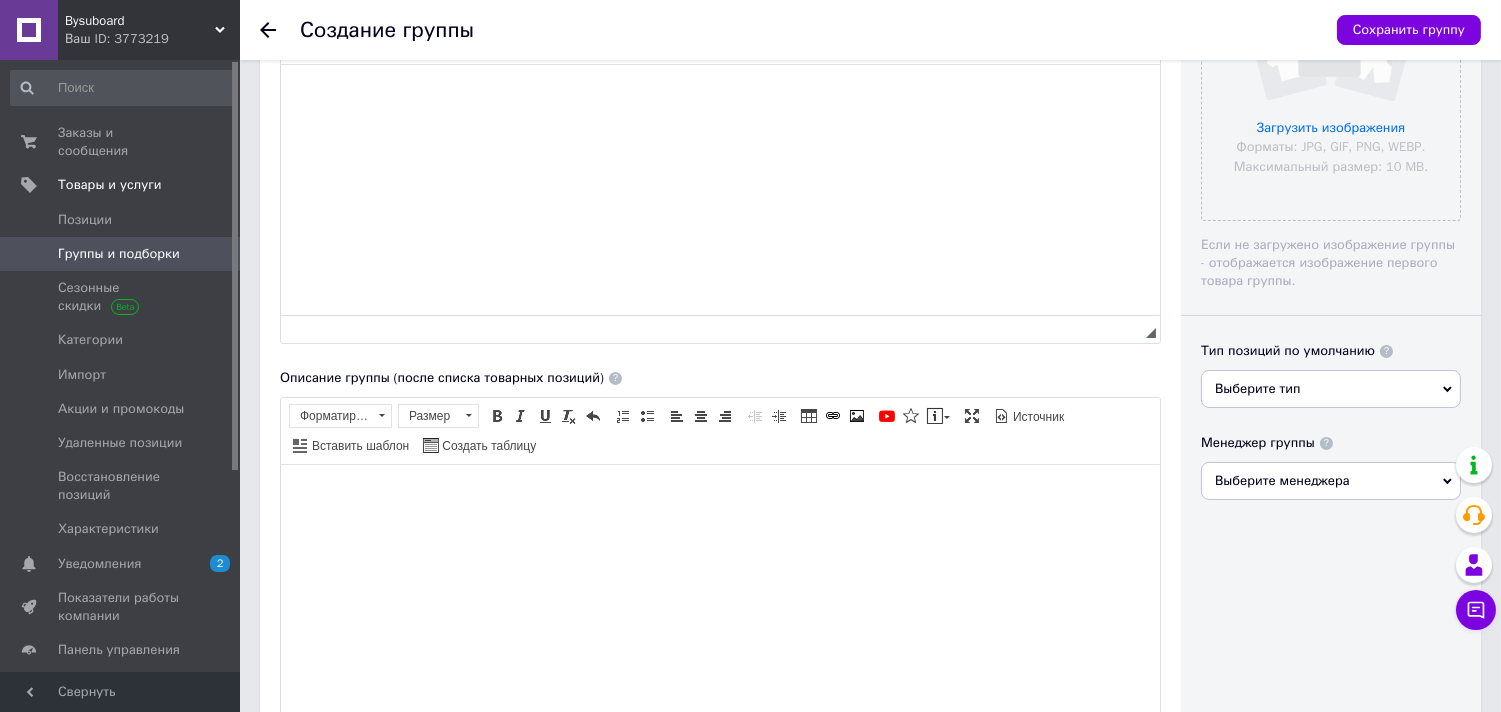 scroll, scrollTop: 311, scrollLeft: 0, axis: vertical 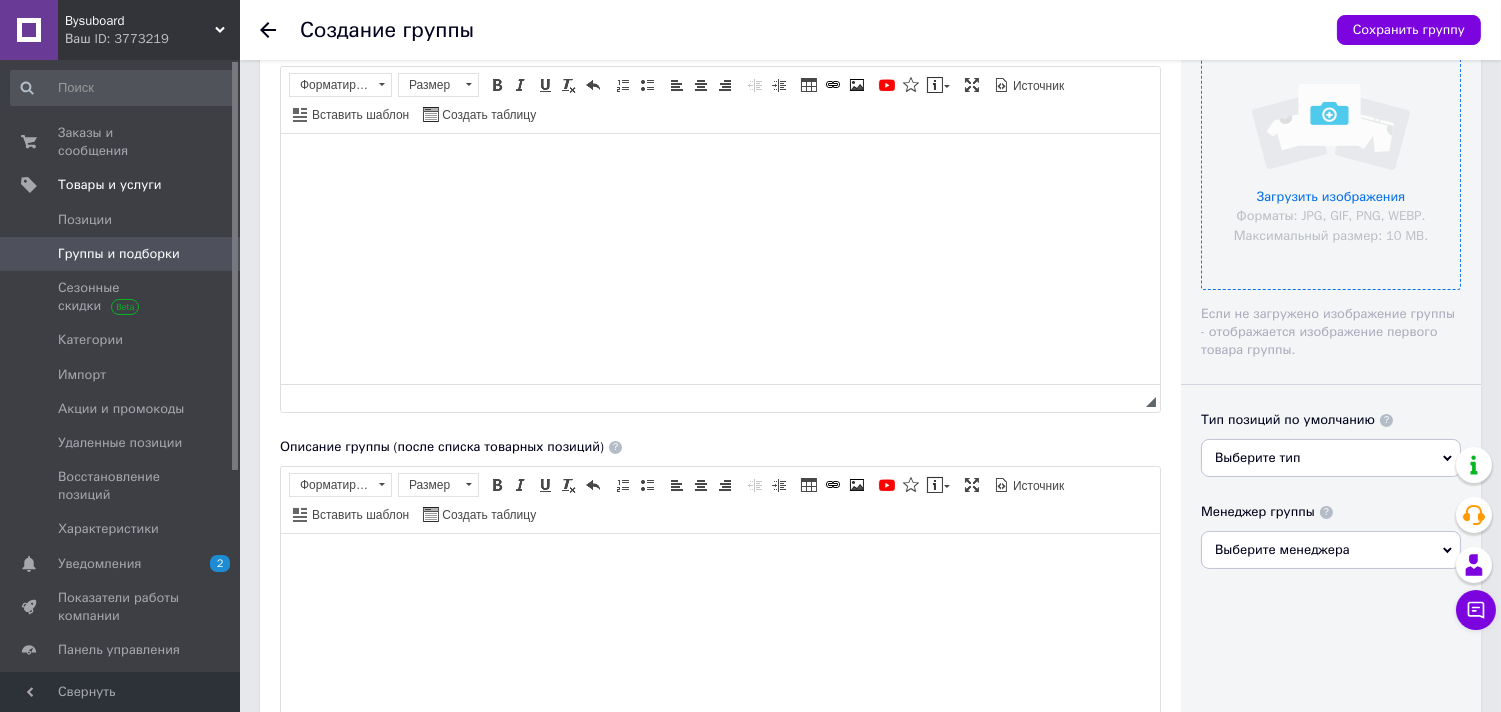 click at bounding box center [1331, 160] 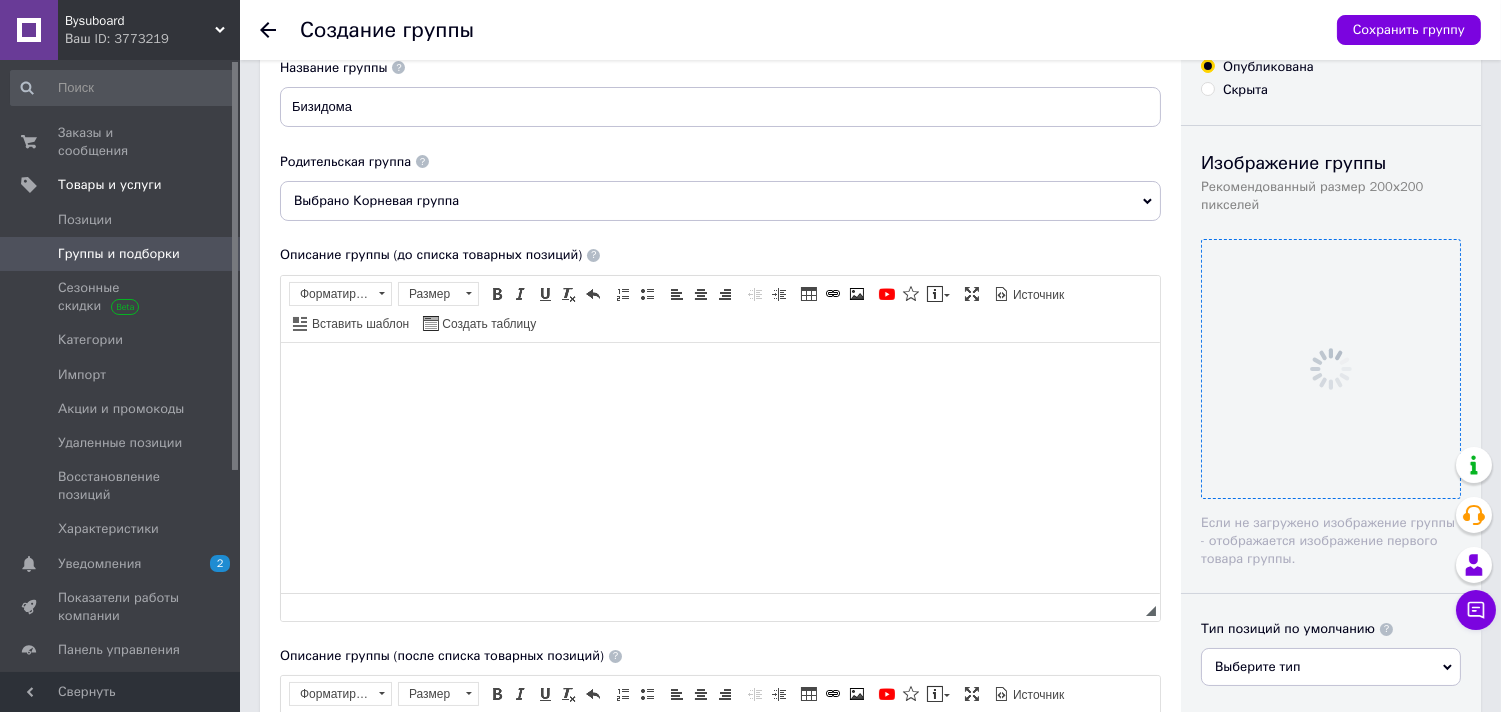 scroll, scrollTop: 0, scrollLeft: 0, axis: both 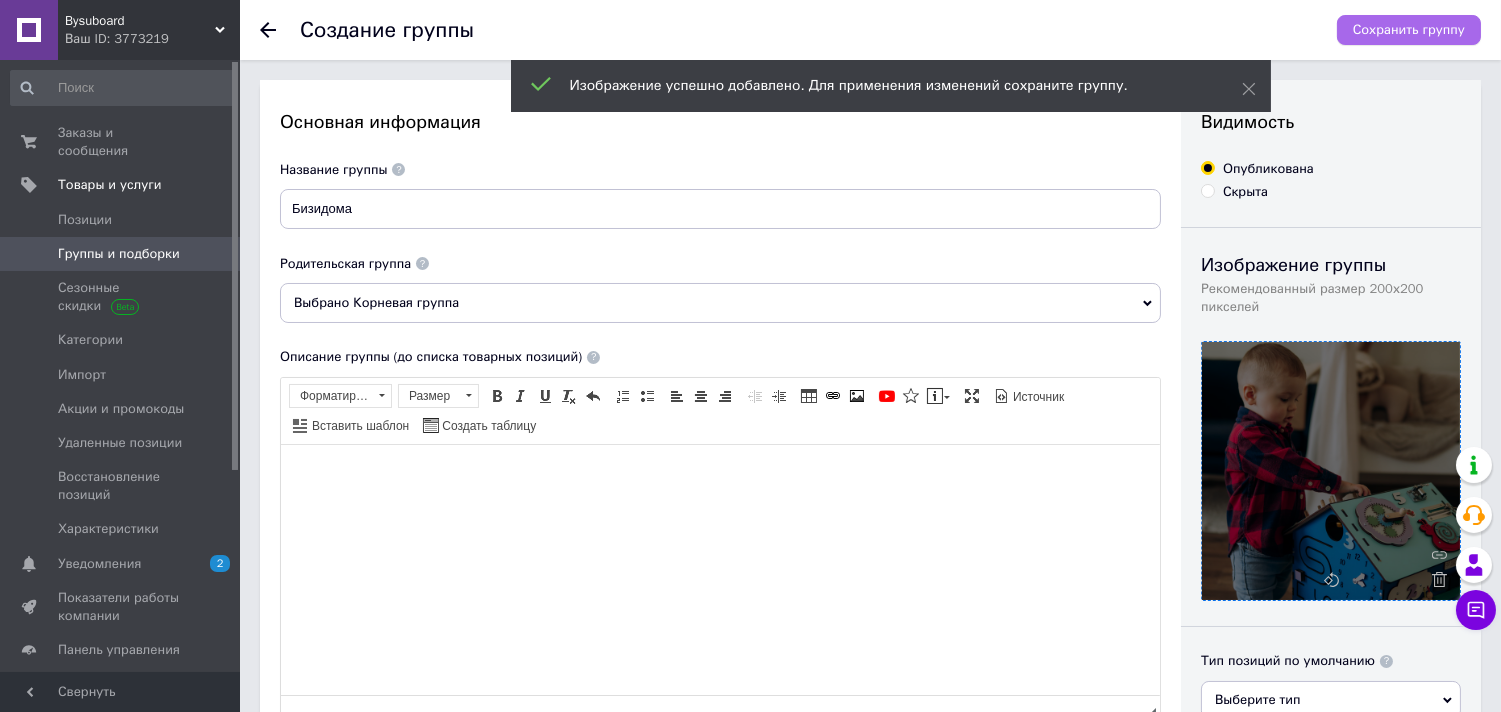 click on "Сохранить группу" at bounding box center (1409, 30) 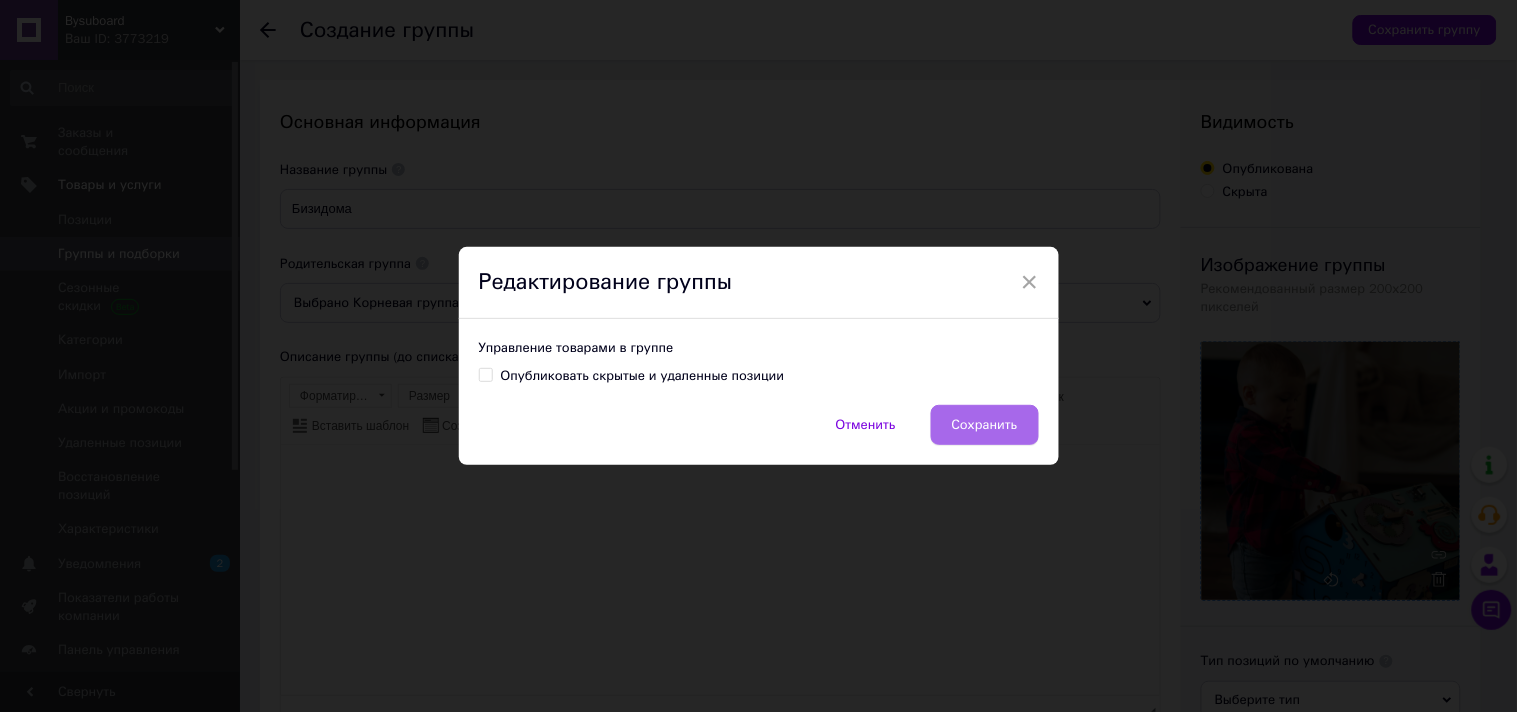 click on "Сохранить" at bounding box center [985, 425] 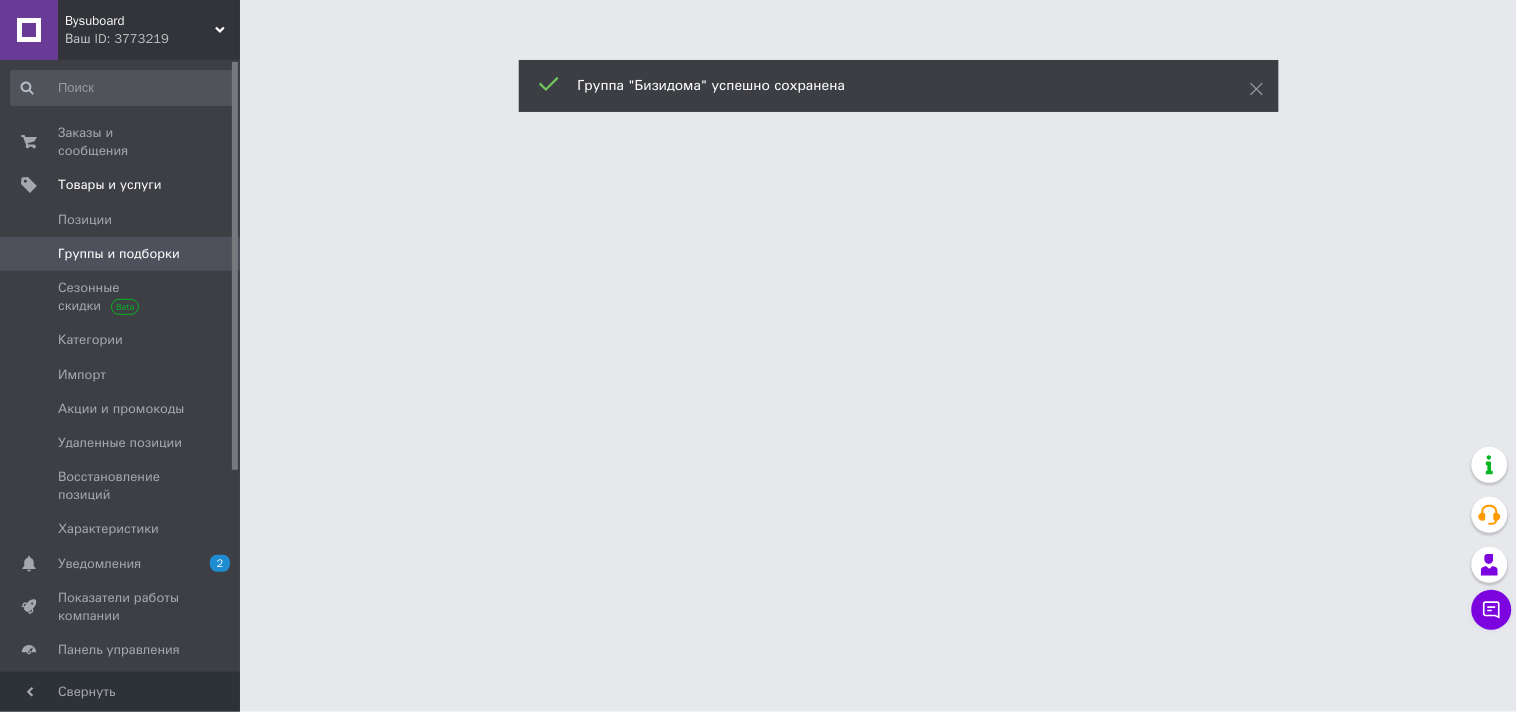 click on "Группы и подборки" at bounding box center (119, 254) 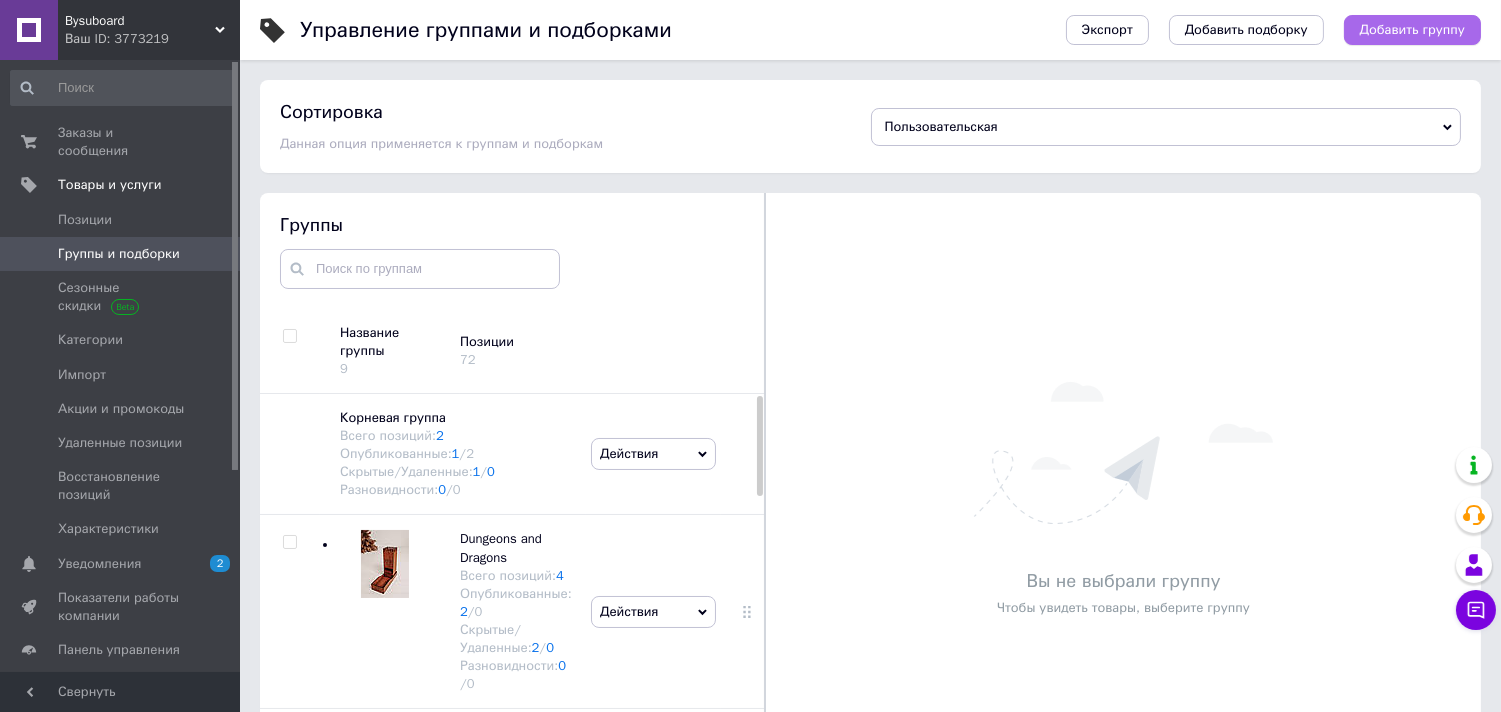 click on "Добавить группу" at bounding box center [1412, 30] 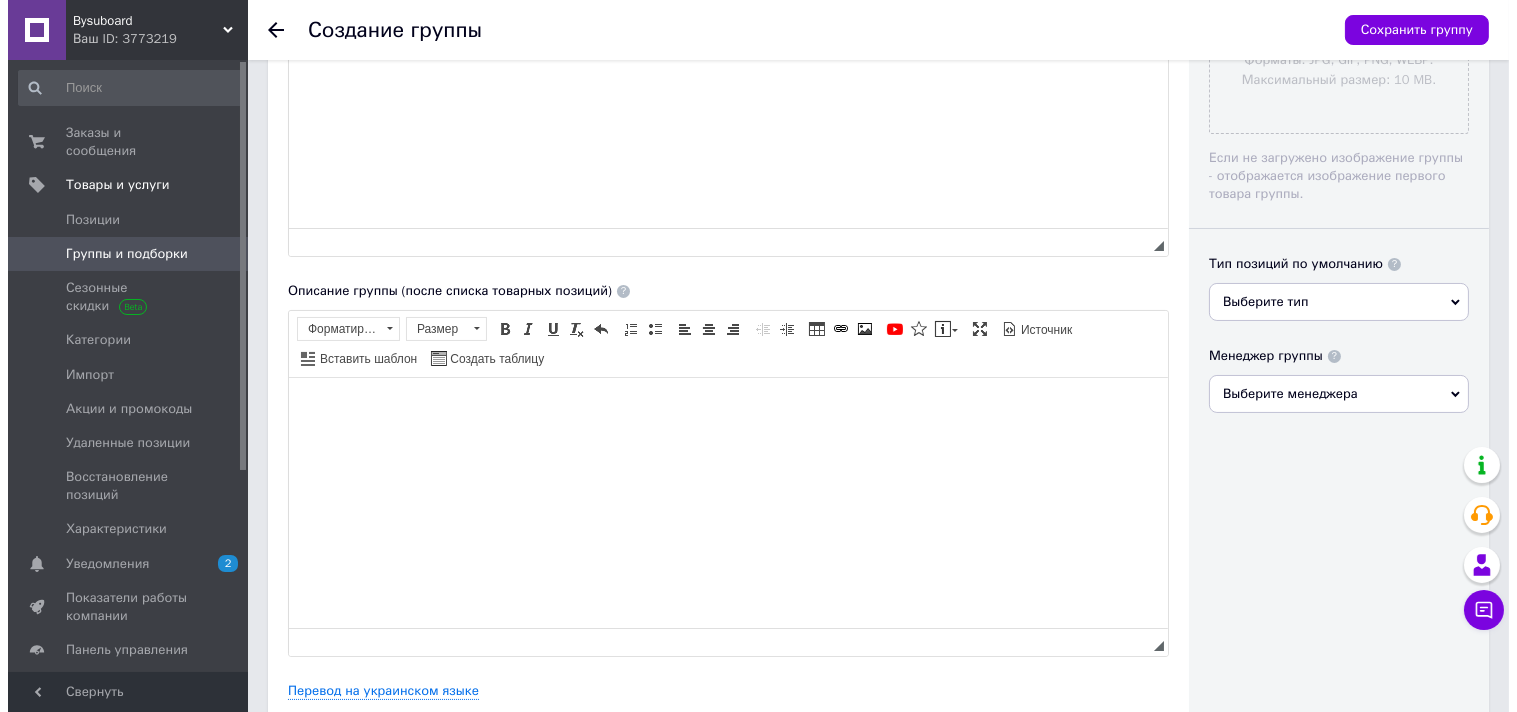 scroll, scrollTop: 510, scrollLeft: 0, axis: vertical 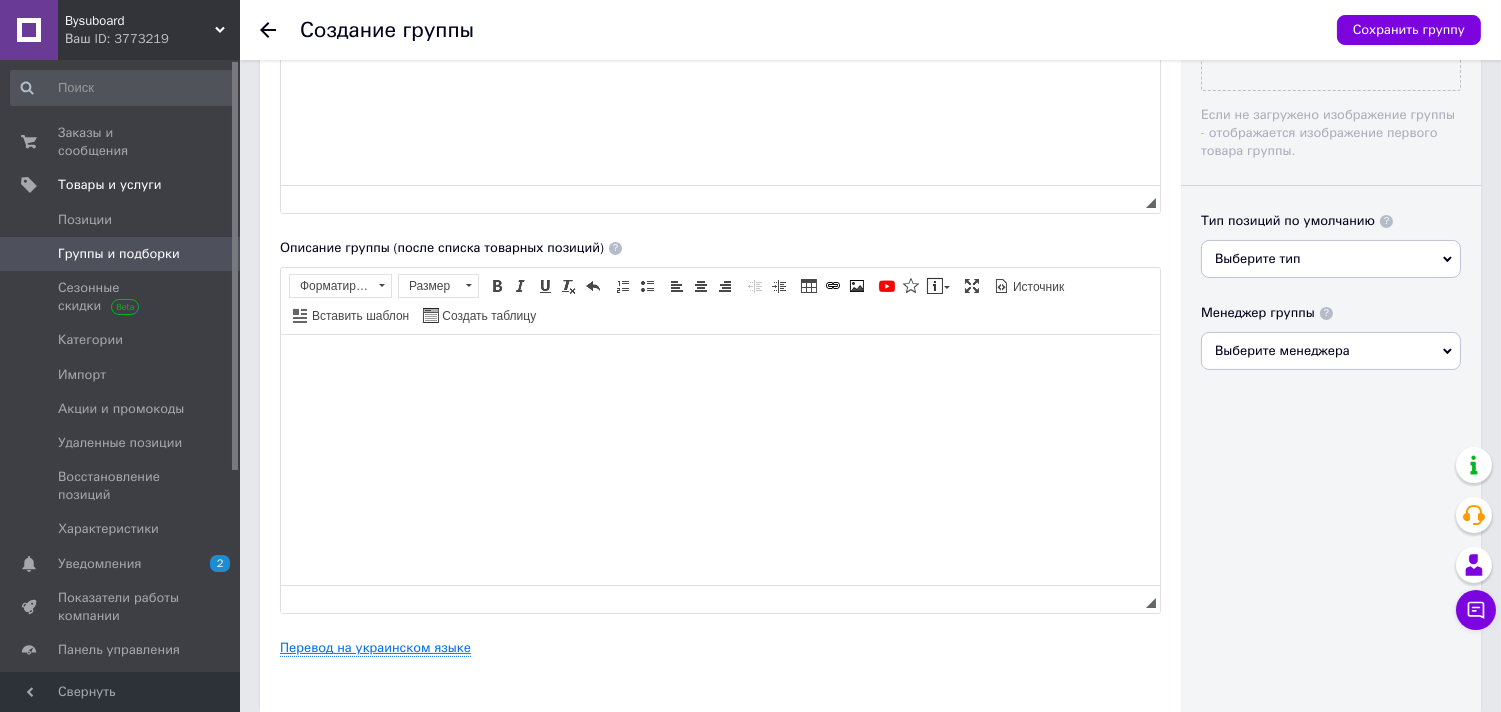 click on "Перевод на украинском языке" at bounding box center (375, 648) 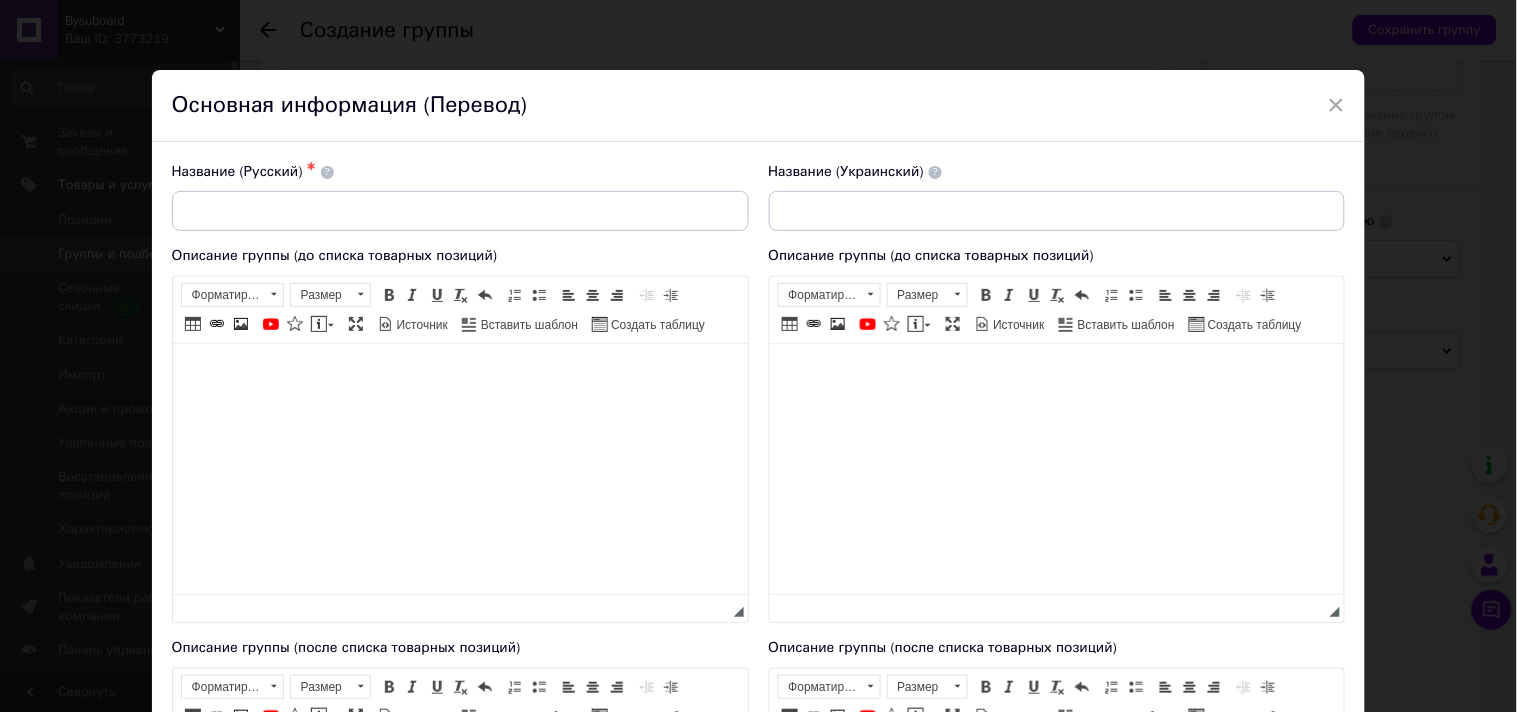 scroll, scrollTop: 0, scrollLeft: 0, axis: both 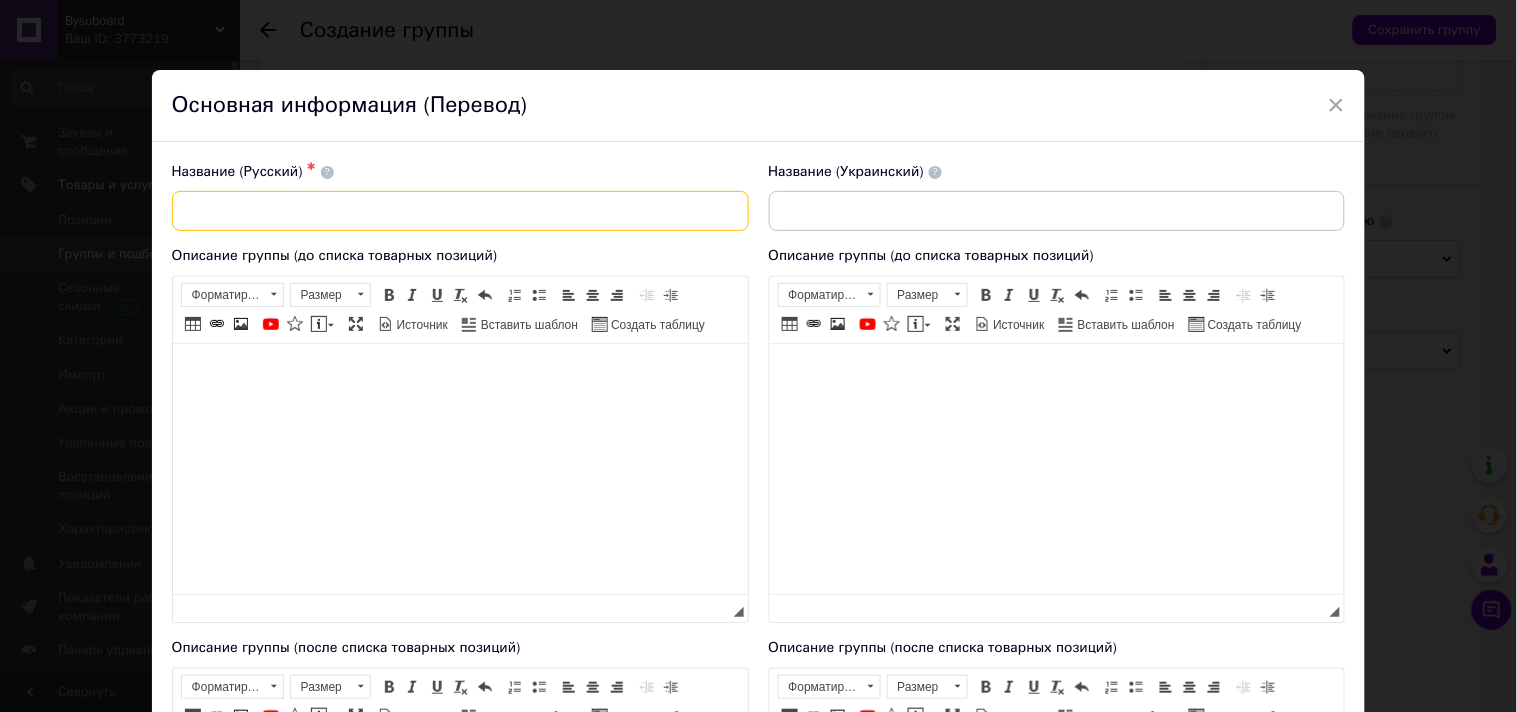 click at bounding box center [460, 211] 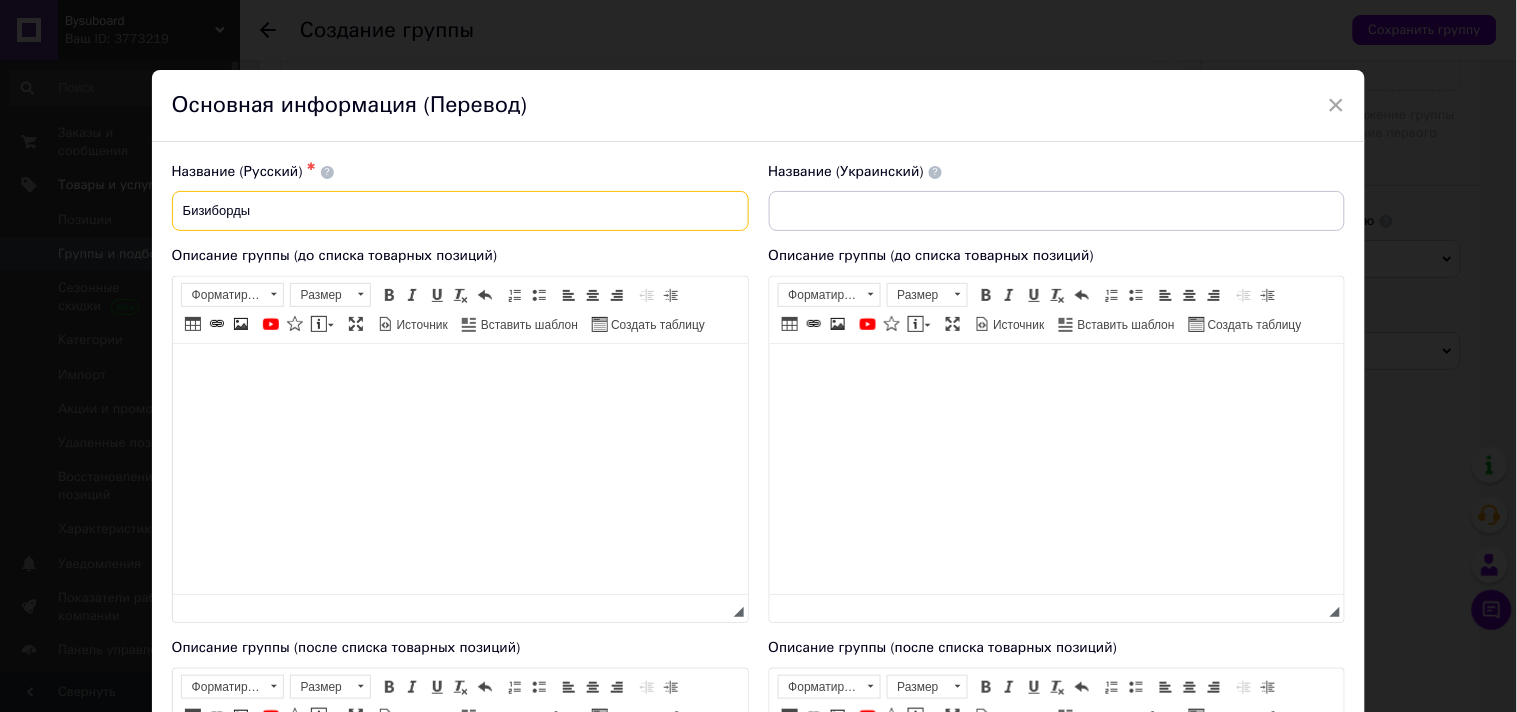 type on "Бизиборды" 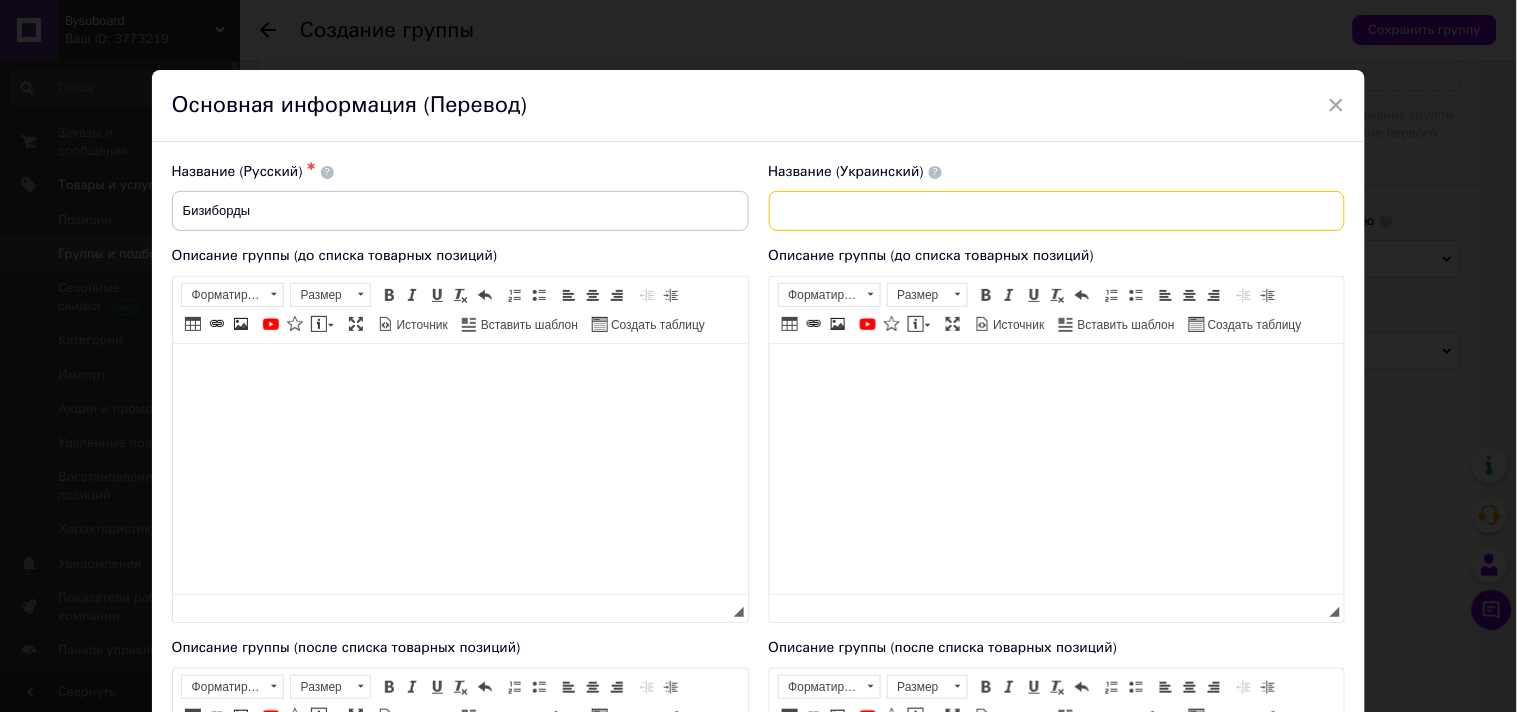 click at bounding box center (1057, 211) 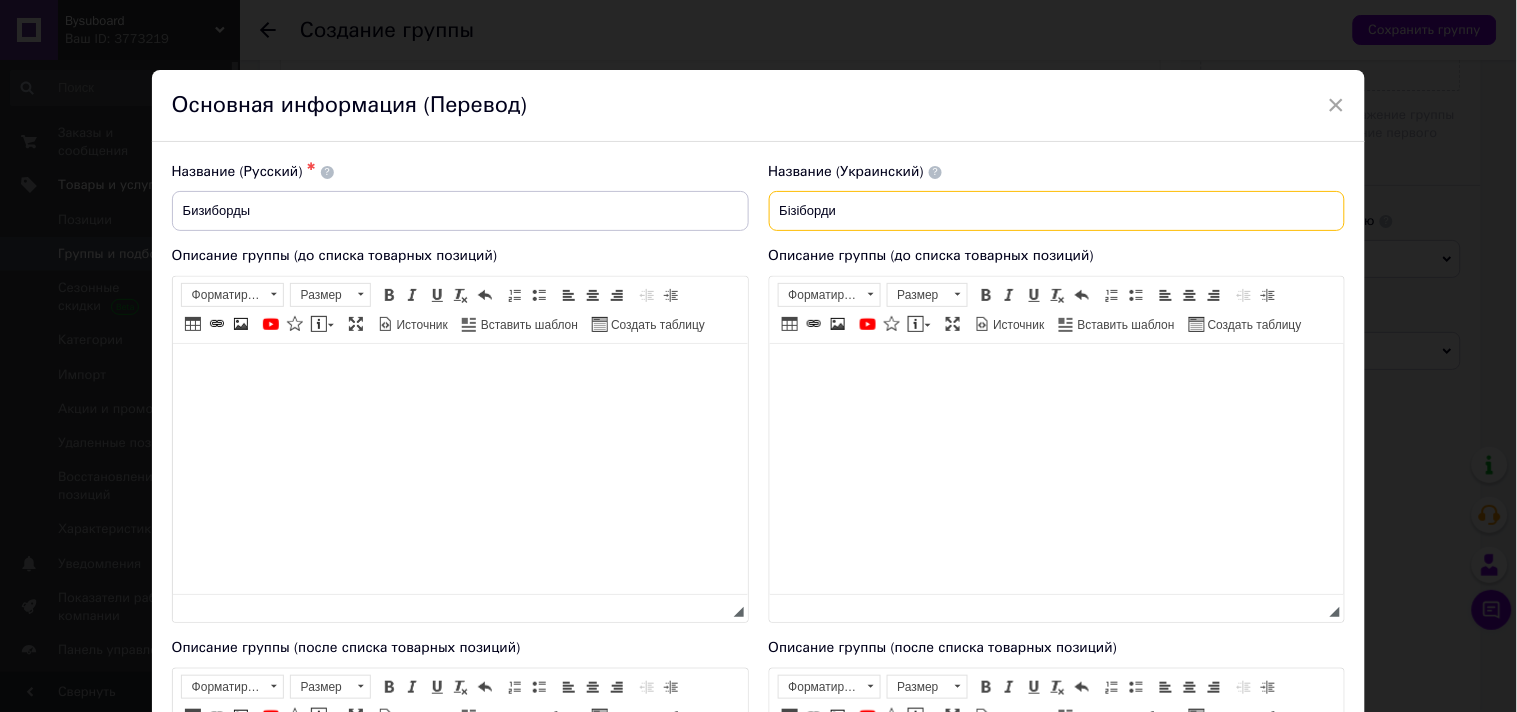 type on "Бізіборди" 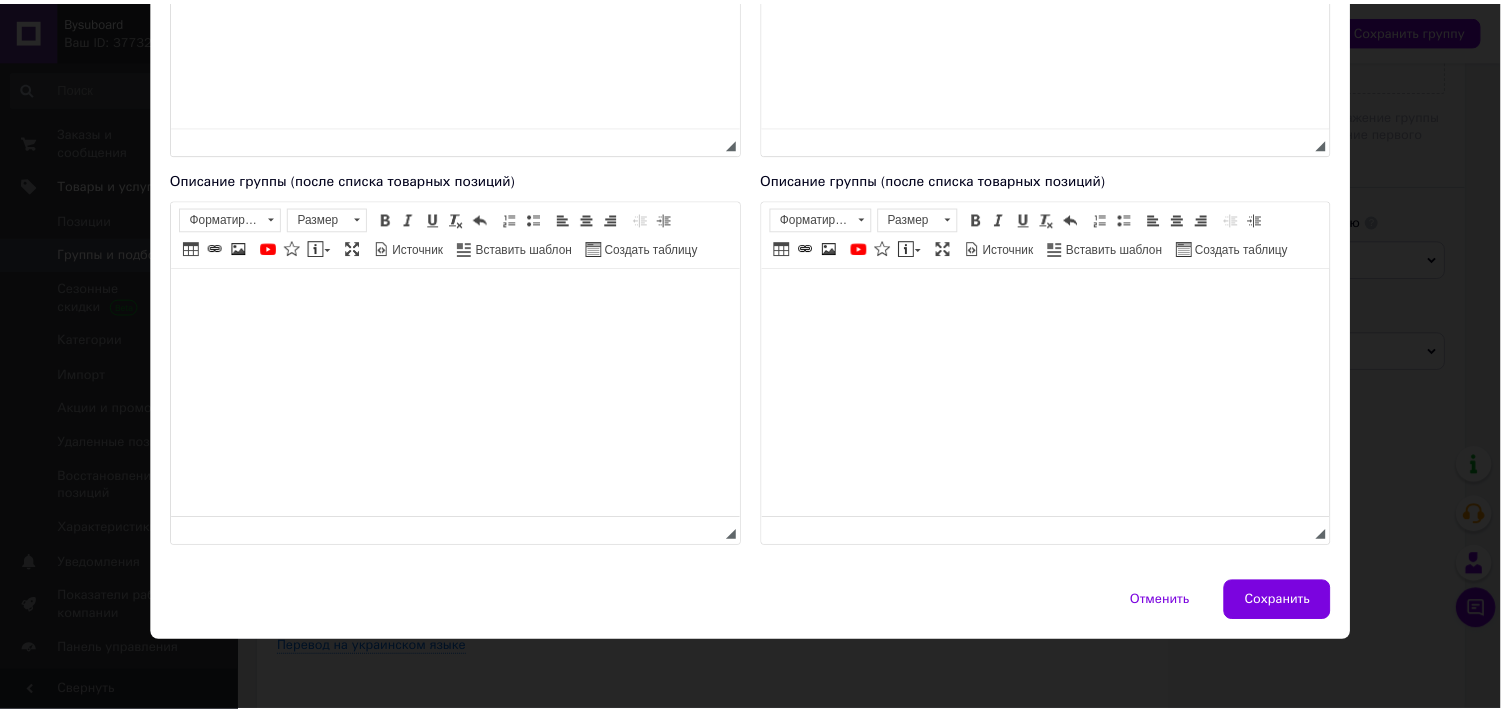 scroll, scrollTop: 526, scrollLeft: 0, axis: vertical 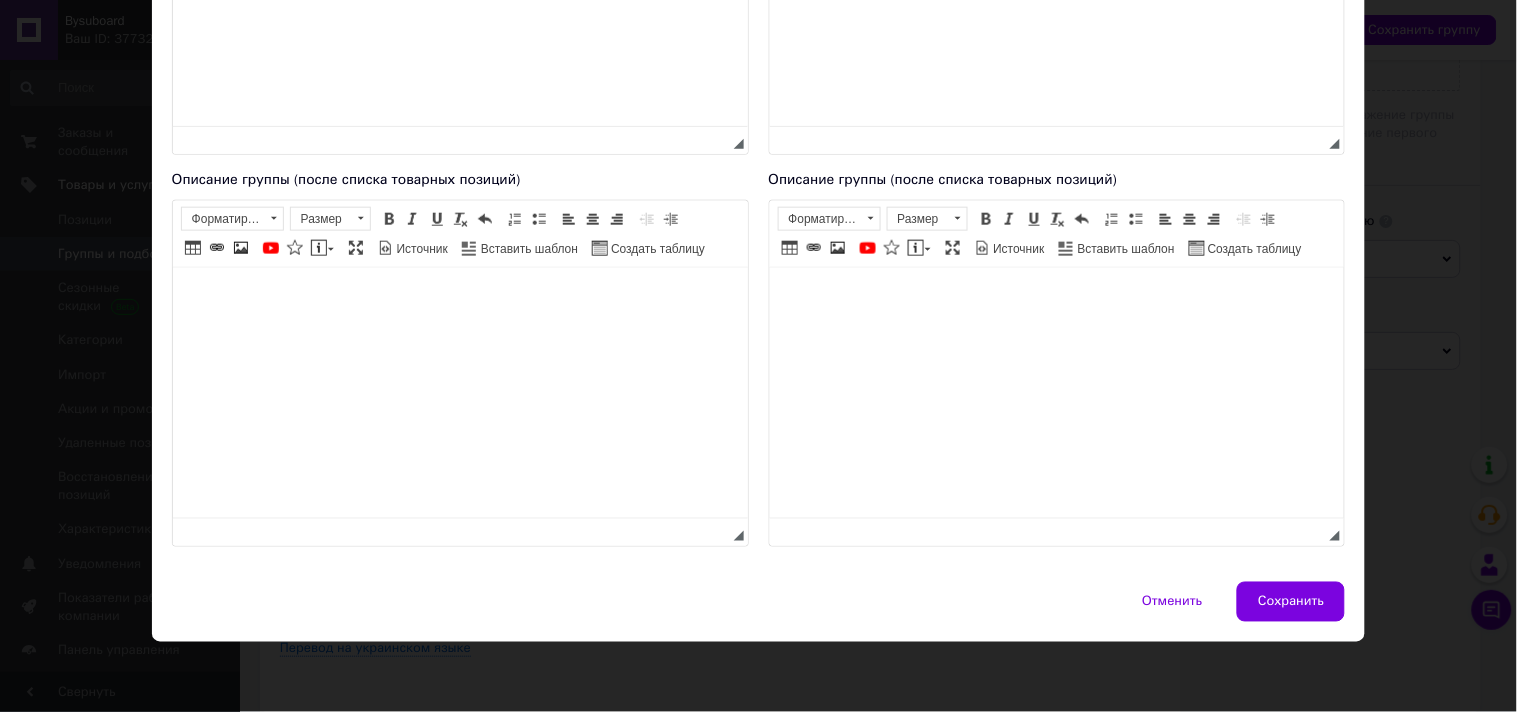 click on "Сохранить" at bounding box center [1291, 602] 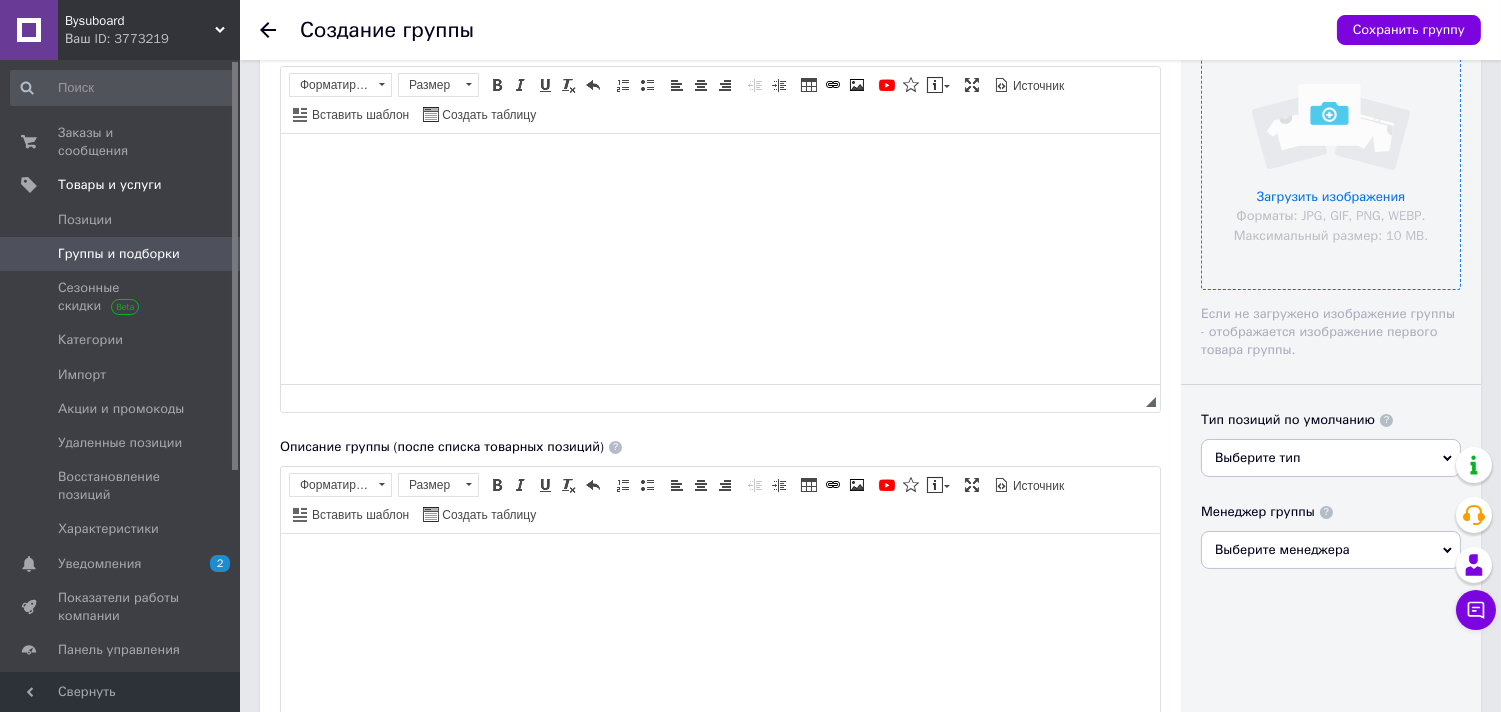 scroll, scrollTop: 297, scrollLeft: 0, axis: vertical 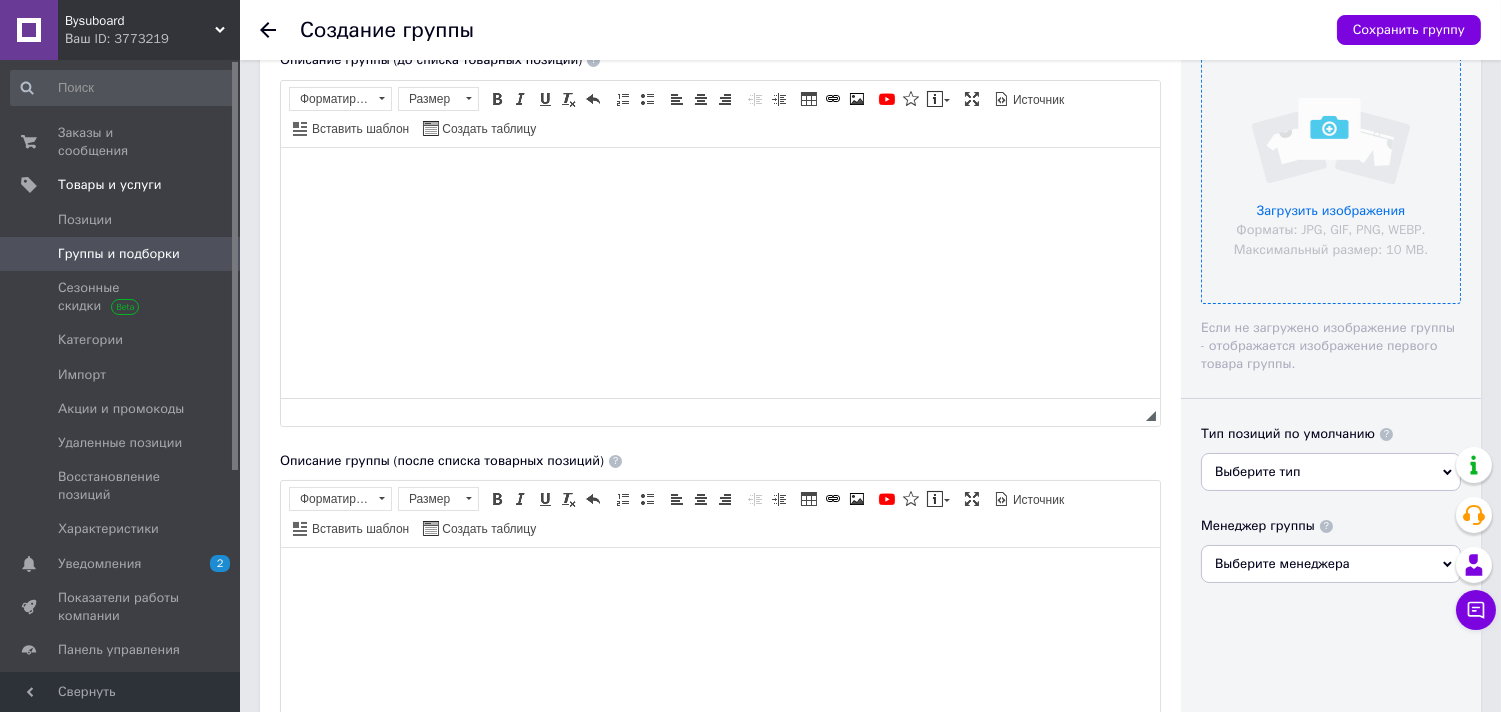 click at bounding box center (1331, 174) 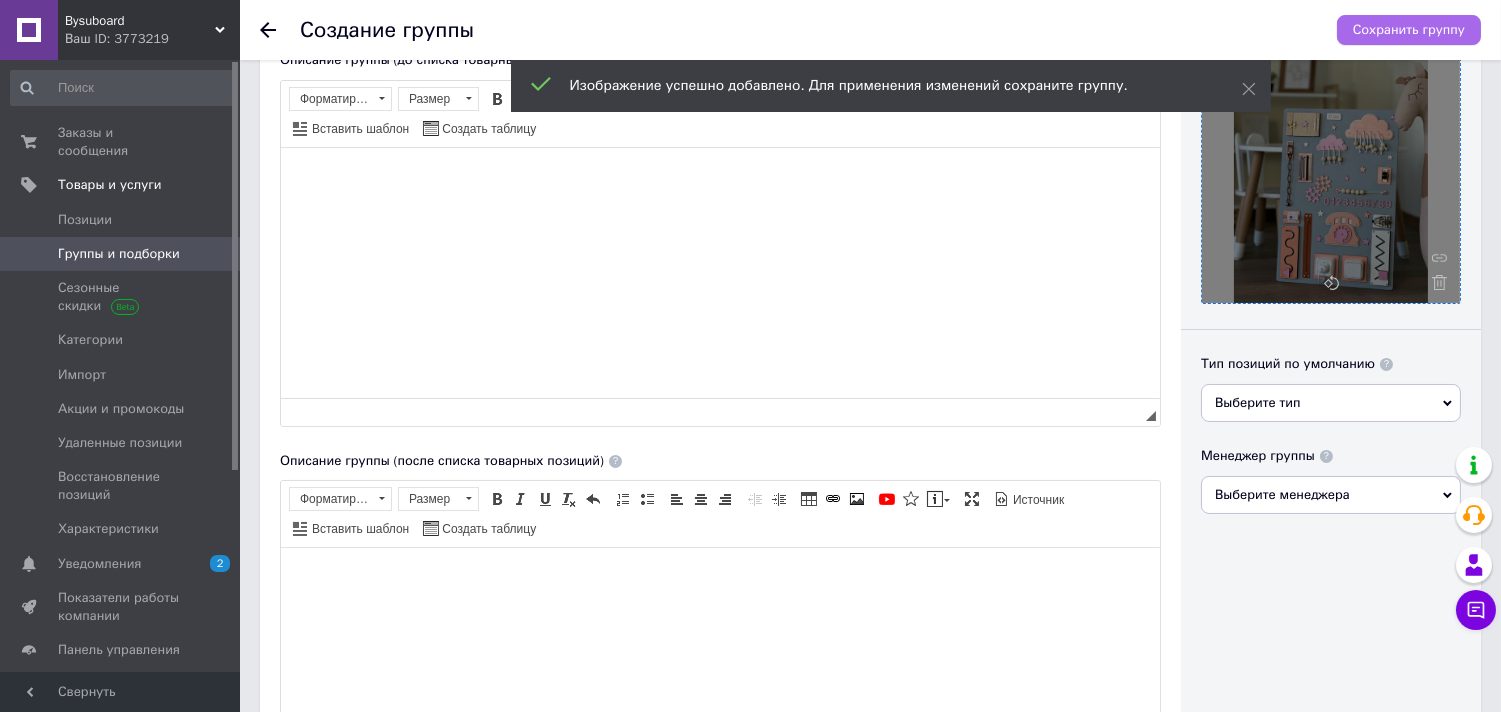 click on "Сохранить группу" at bounding box center (1409, 30) 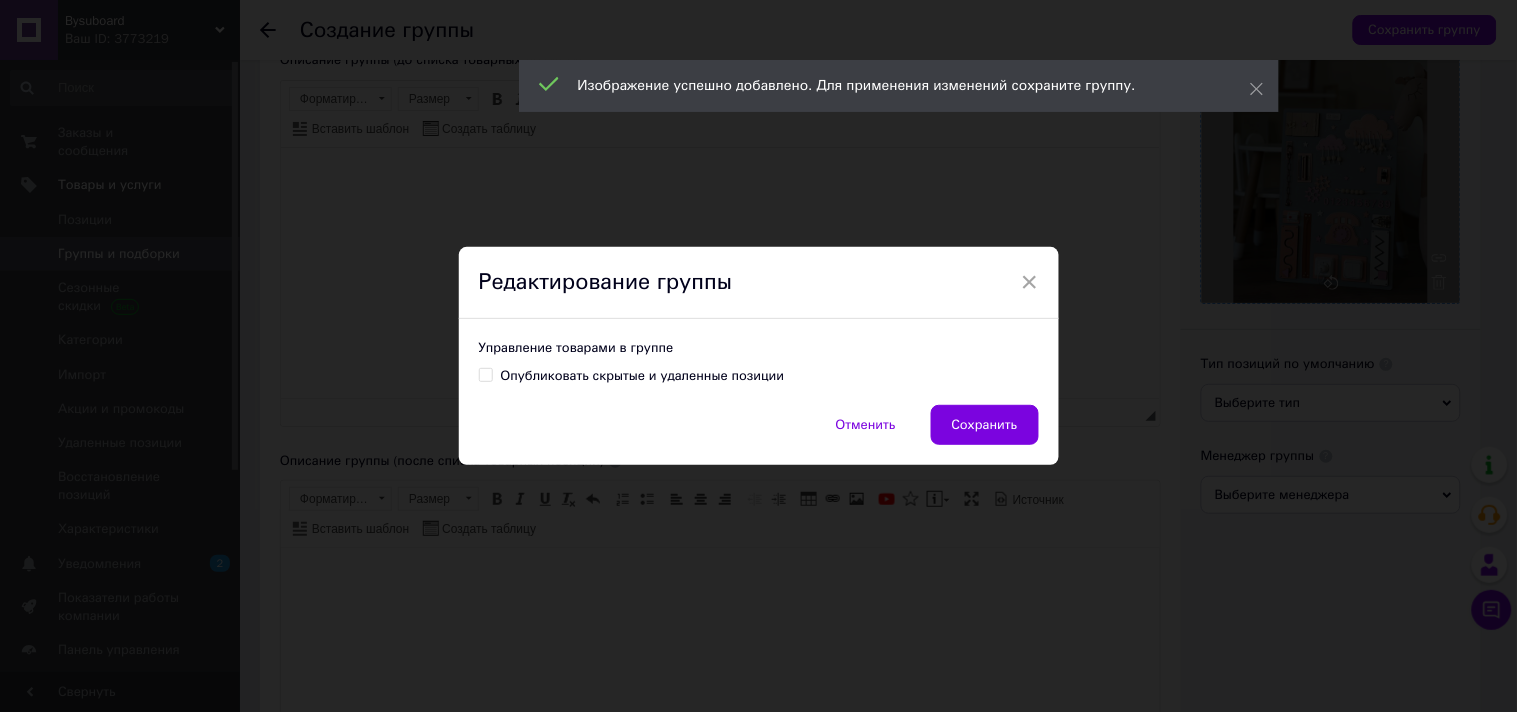 click on "Сохранить" at bounding box center (985, 425) 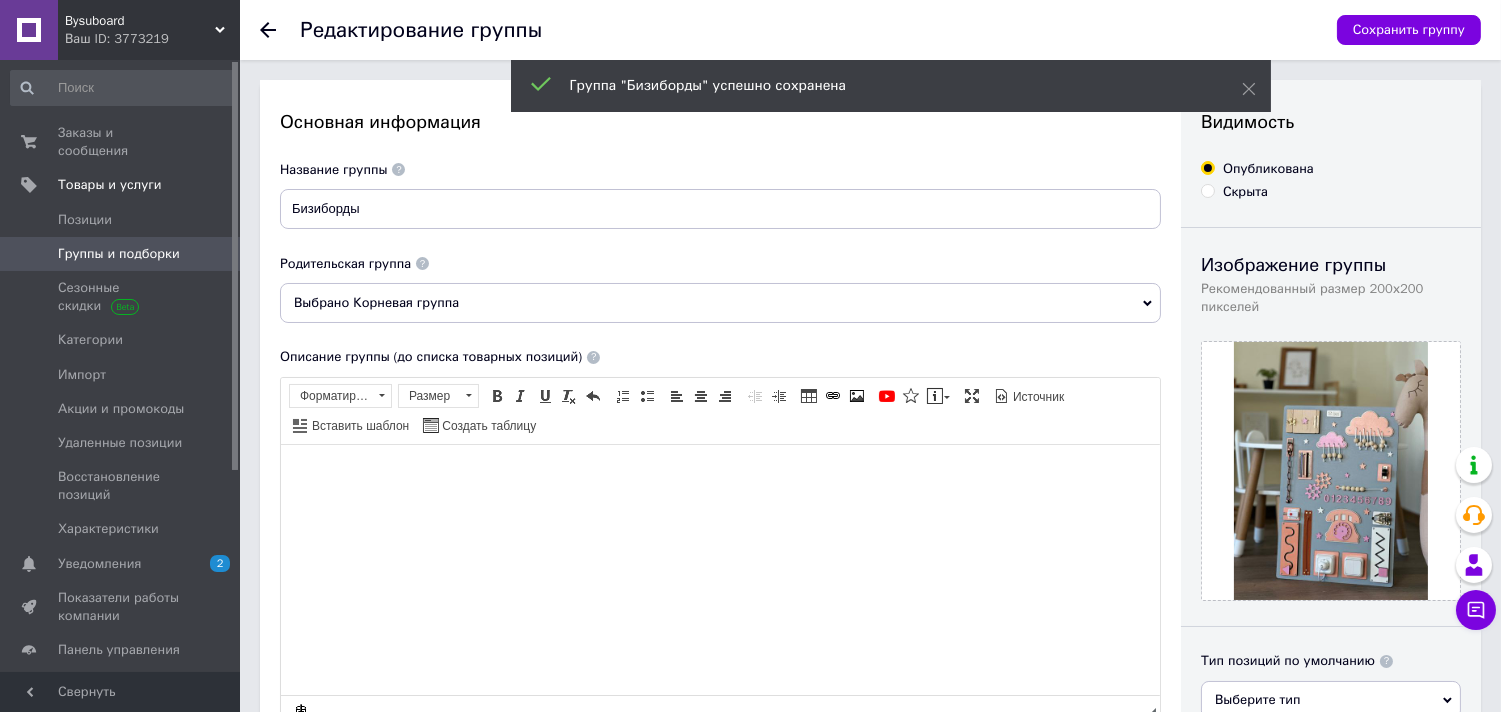 scroll, scrollTop: 0, scrollLeft: 0, axis: both 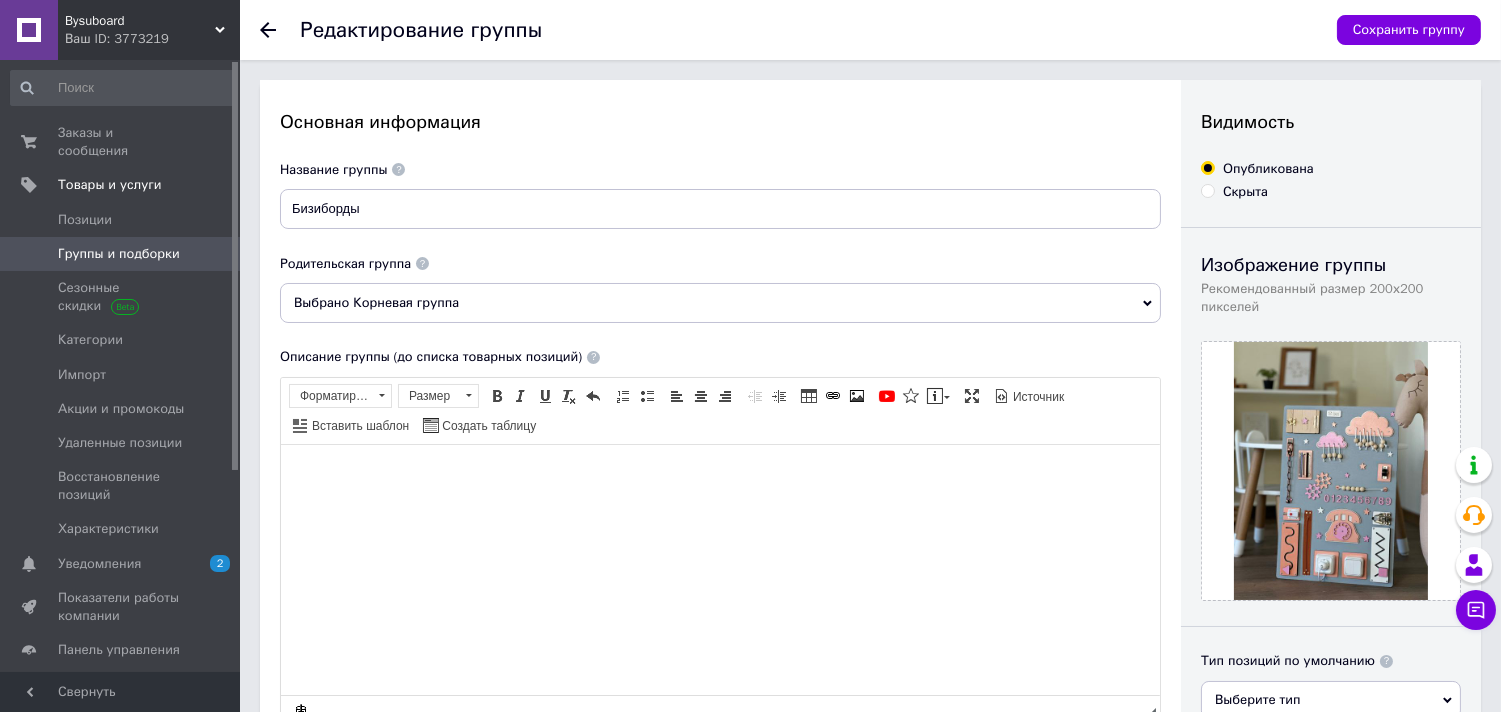 click at bounding box center [212, 254] 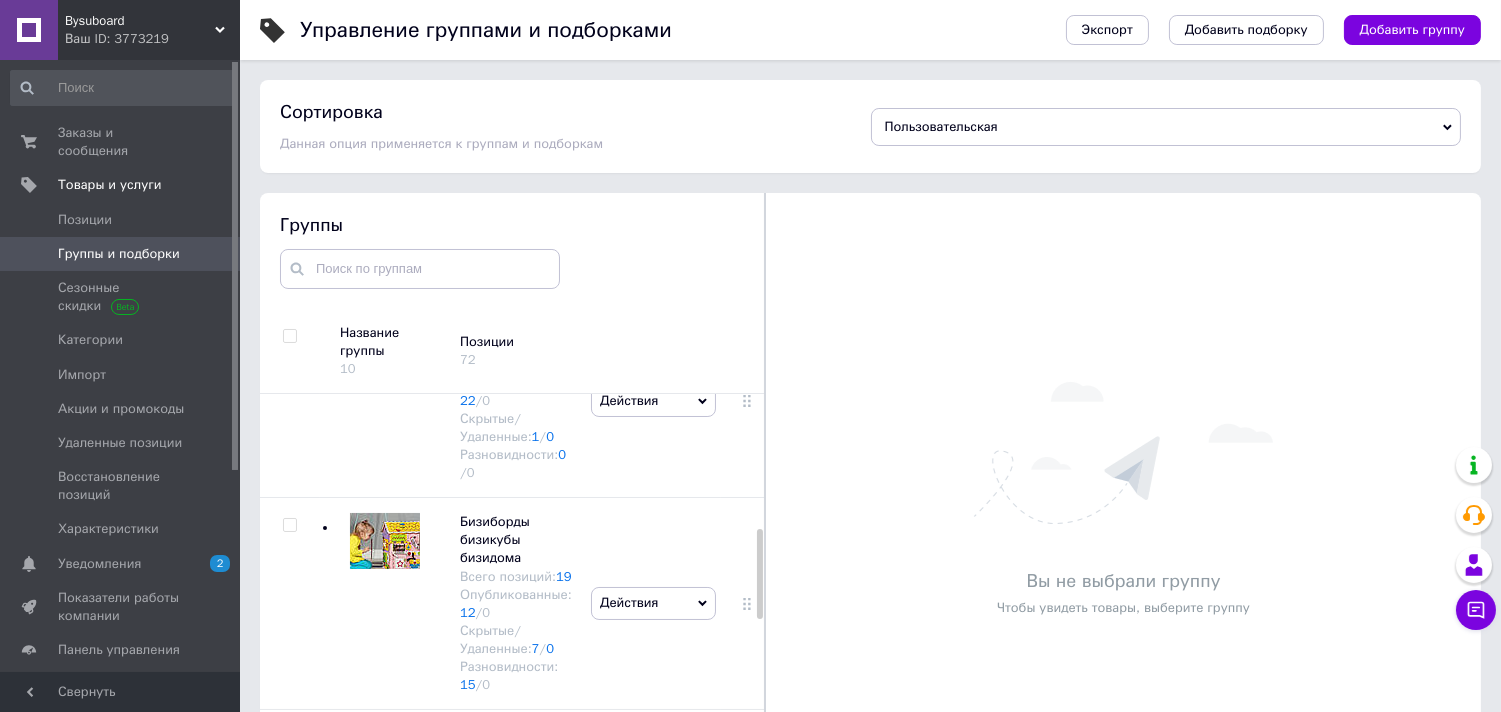 scroll, scrollTop: 611, scrollLeft: 0, axis: vertical 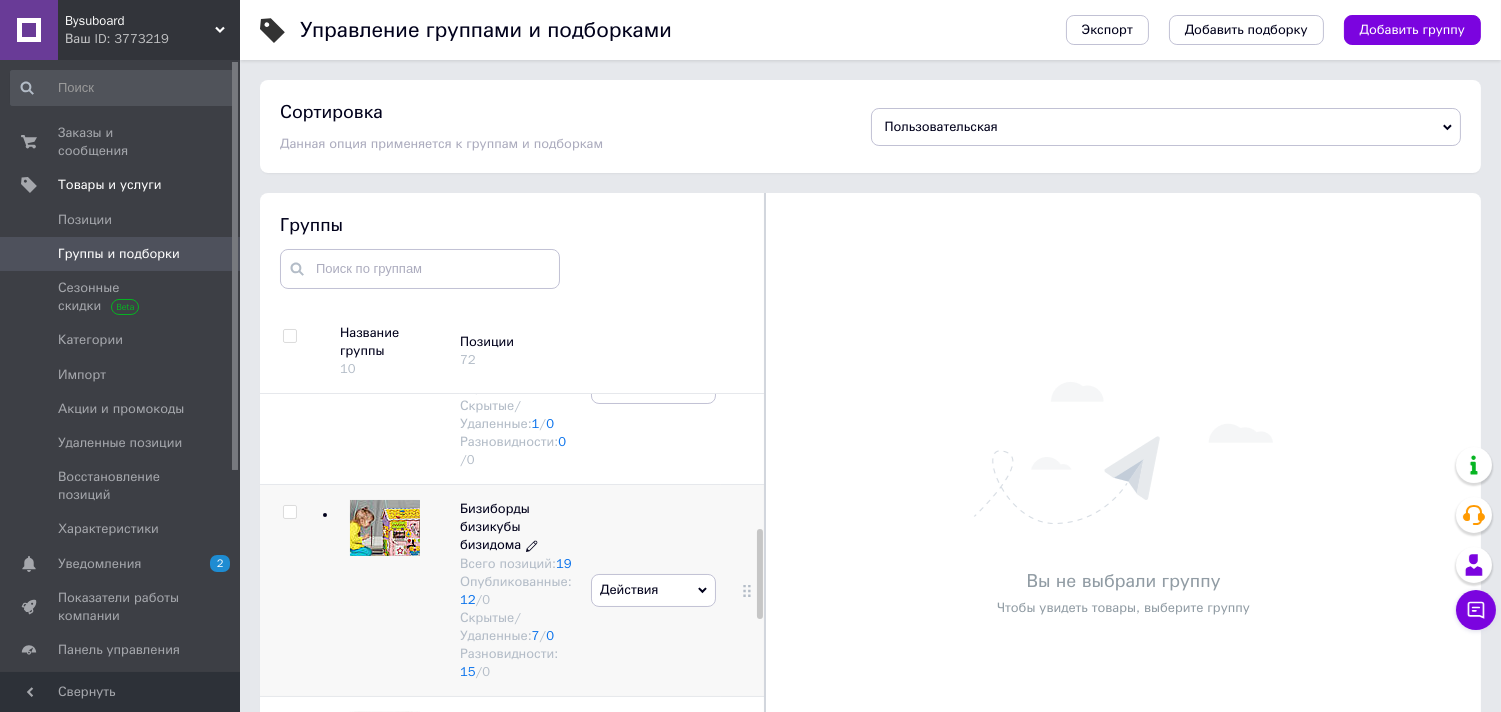 click on "Бизиборды бизикубы бизидома" at bounding box center (495, 526) 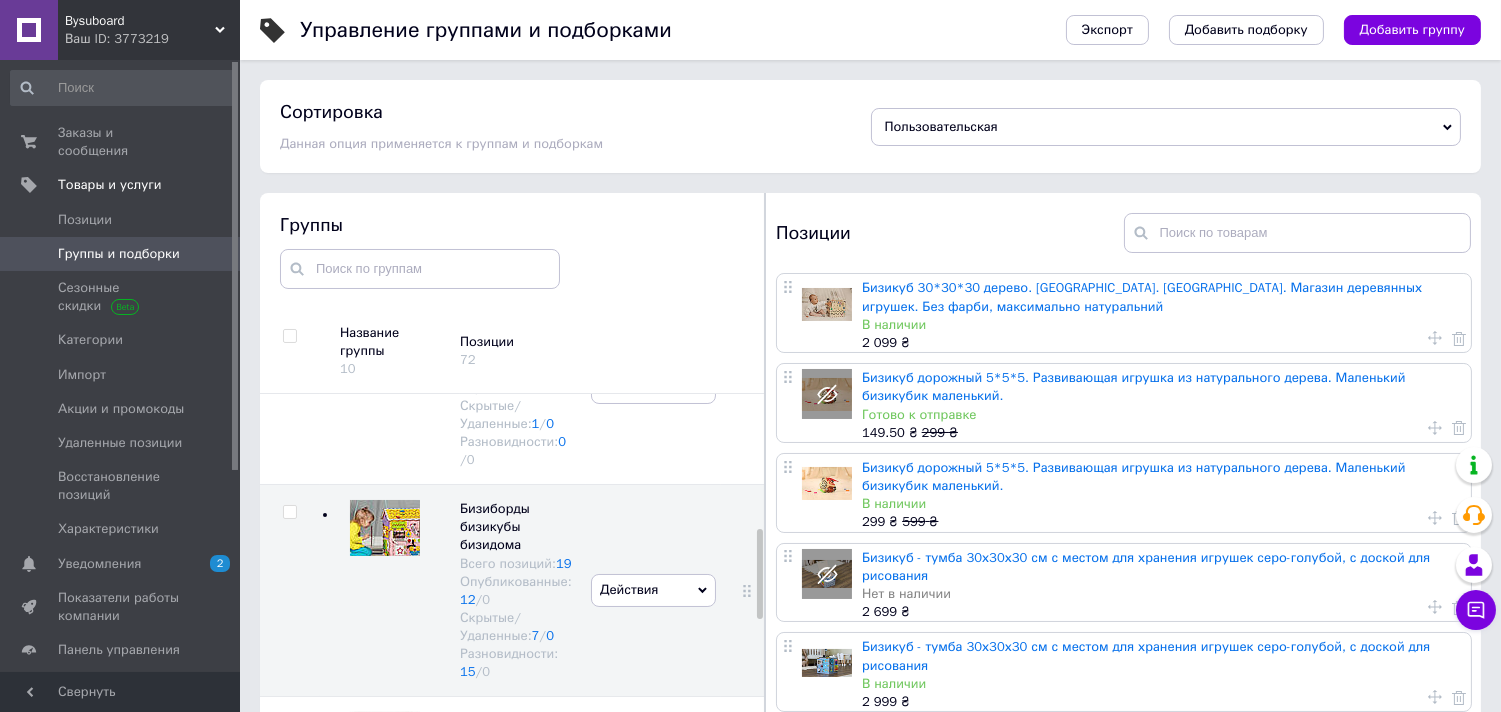 click on "Бизикуб 30*30*30 дерево. Бизиборд. Бізіборд. Магазин деревянных игрушек. Без фарби, максимально натуральний" at bounding box center (1142, 296) 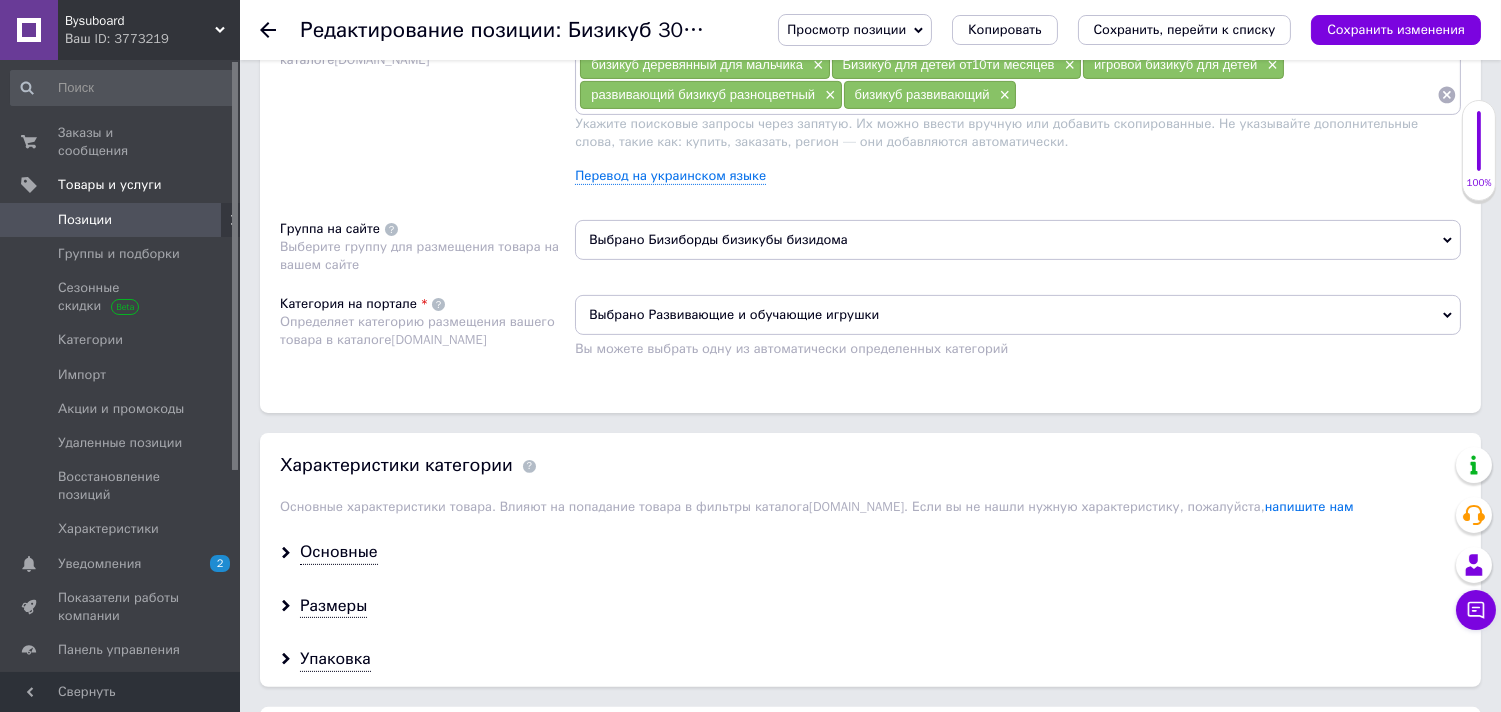 scroll, scrollTop: 1361, scrollLeft: 0, axis: vertical 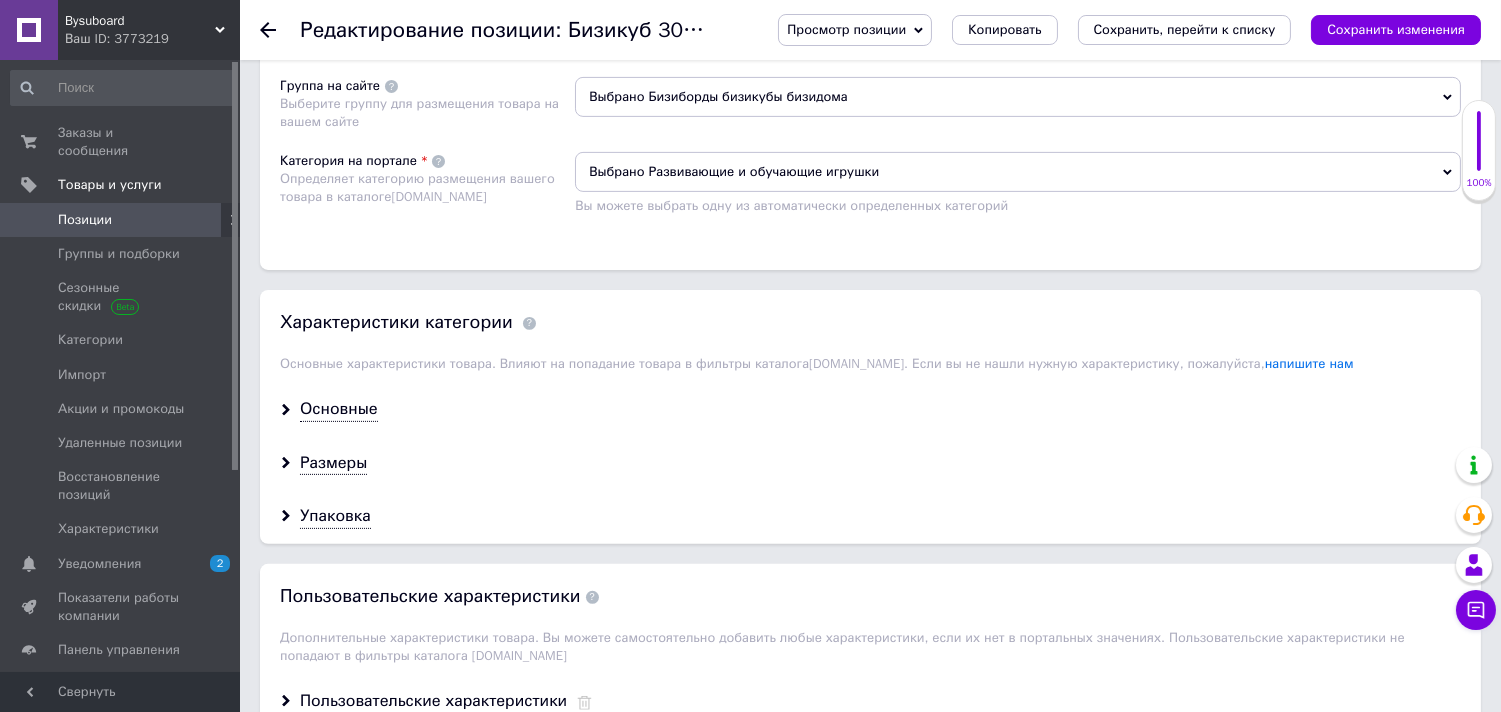 click on "Выбрано Бизиборды бизикубы бизидома" at bounding box center [1018, 97] 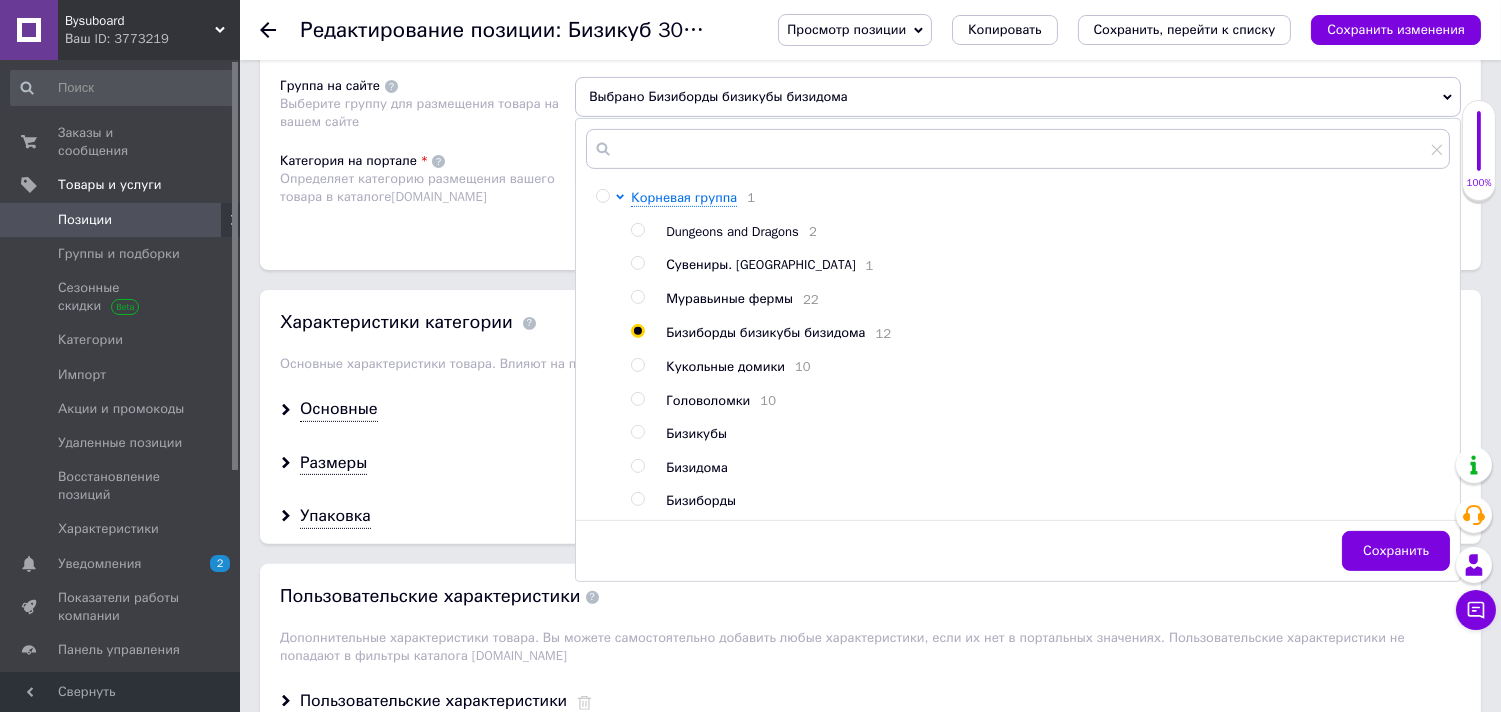 click on "Бизикубы" at bounding box center (696, 433) 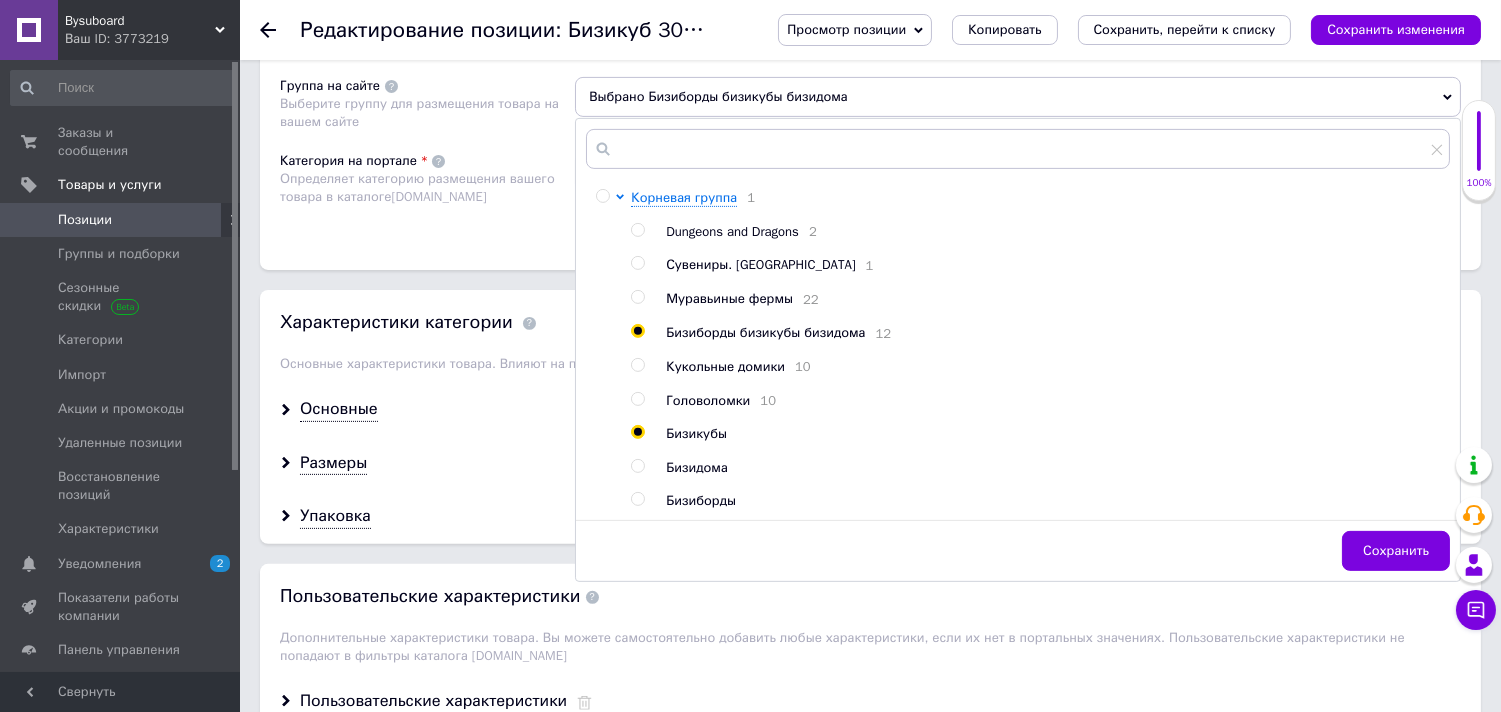 radio on "false" 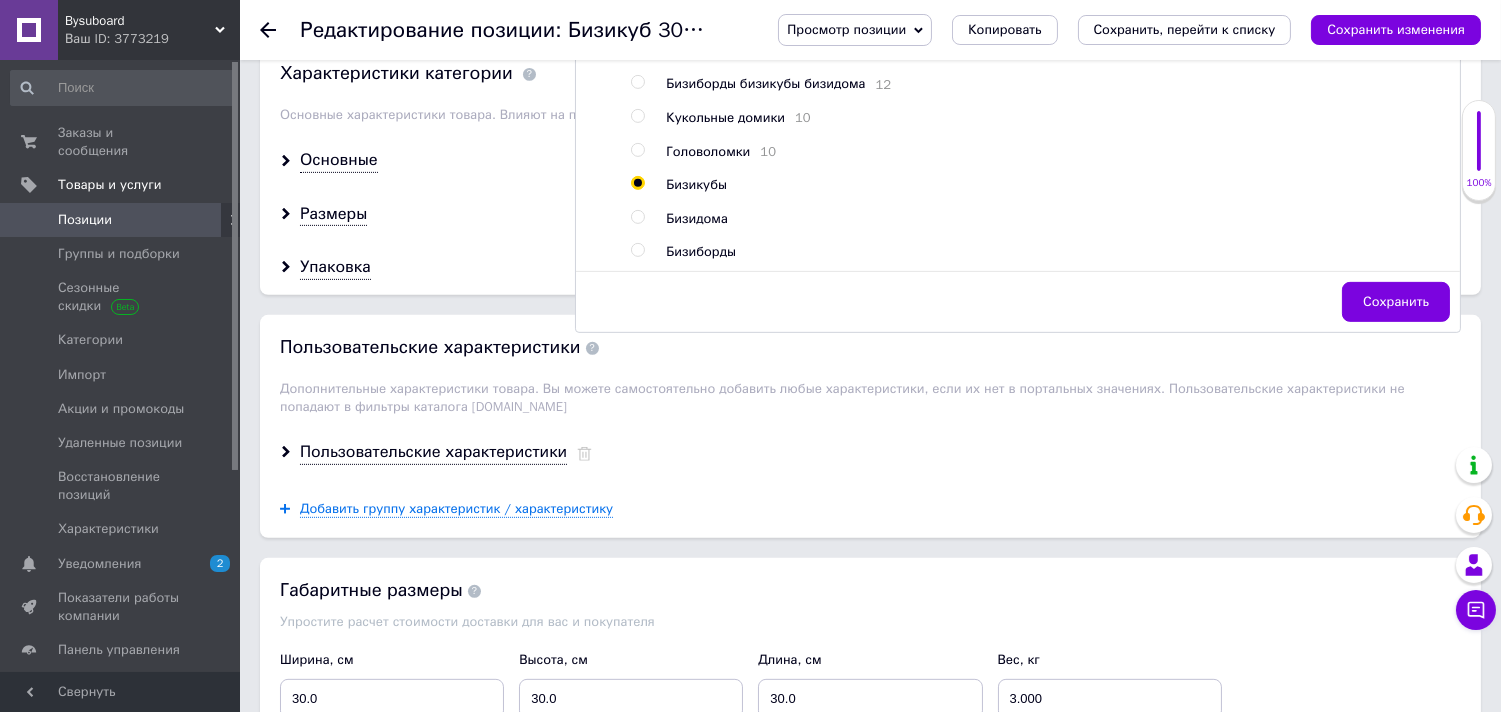 scroll, scrollTop: 1663, scrollLeft: 0, axis: vertical 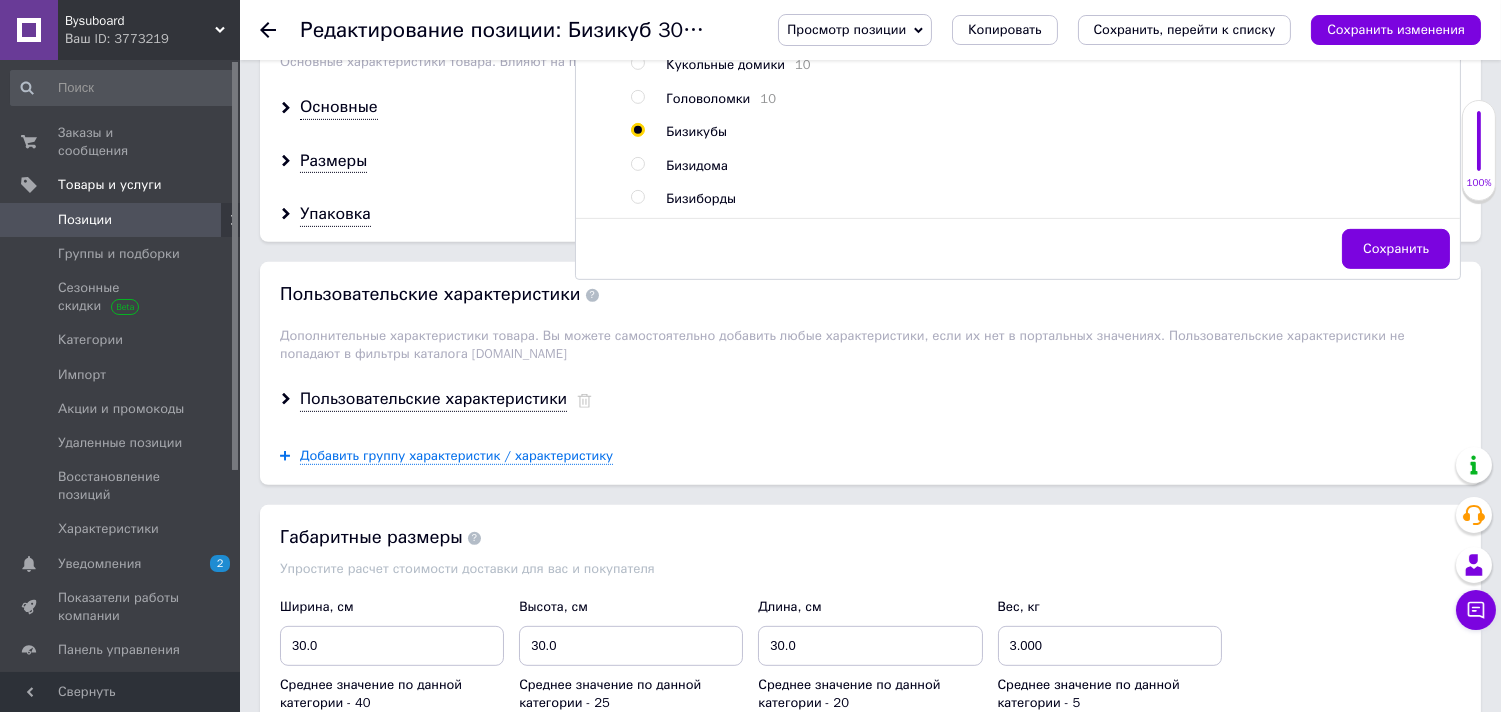 click on "Сохранить" at bounding box center [1396, 249] 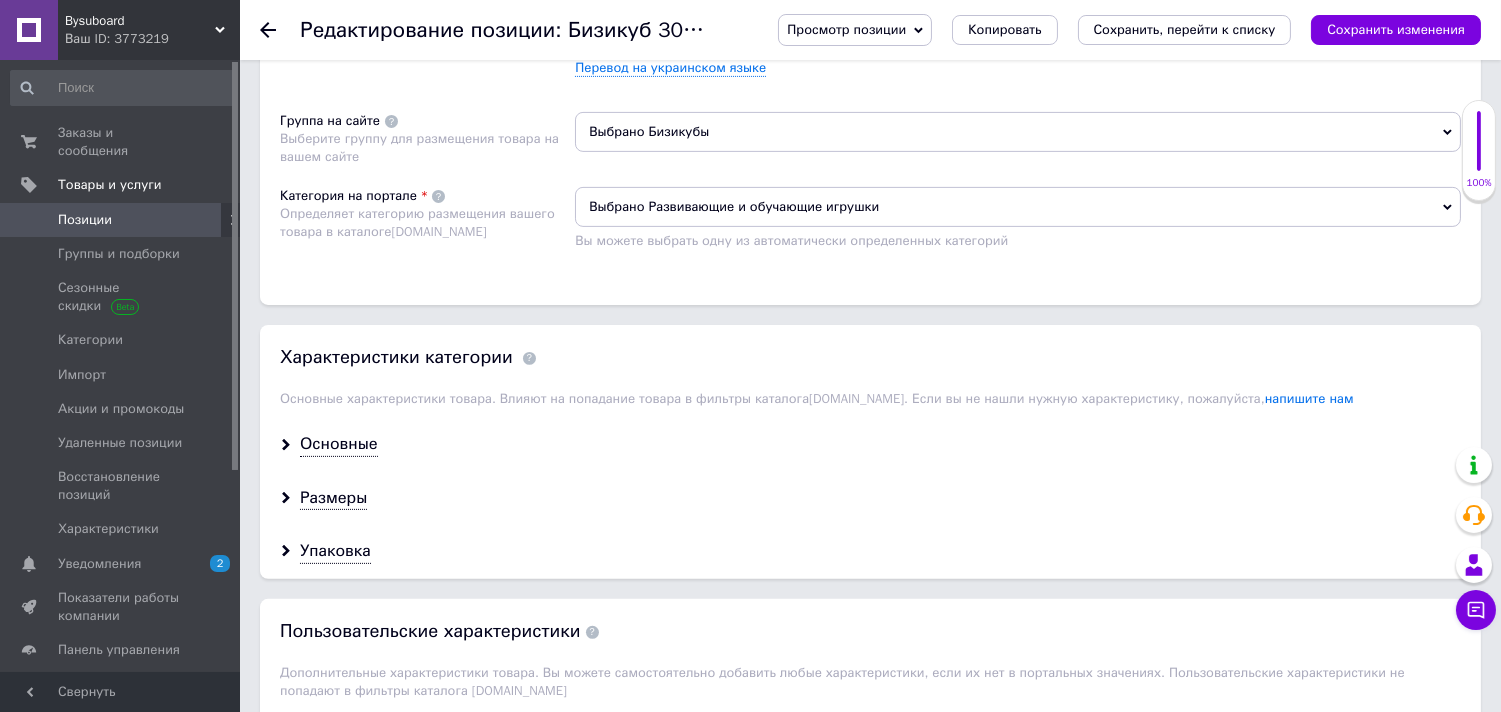scroll, scrollTop: 1268, scrollLeft: 0, axis: vertical 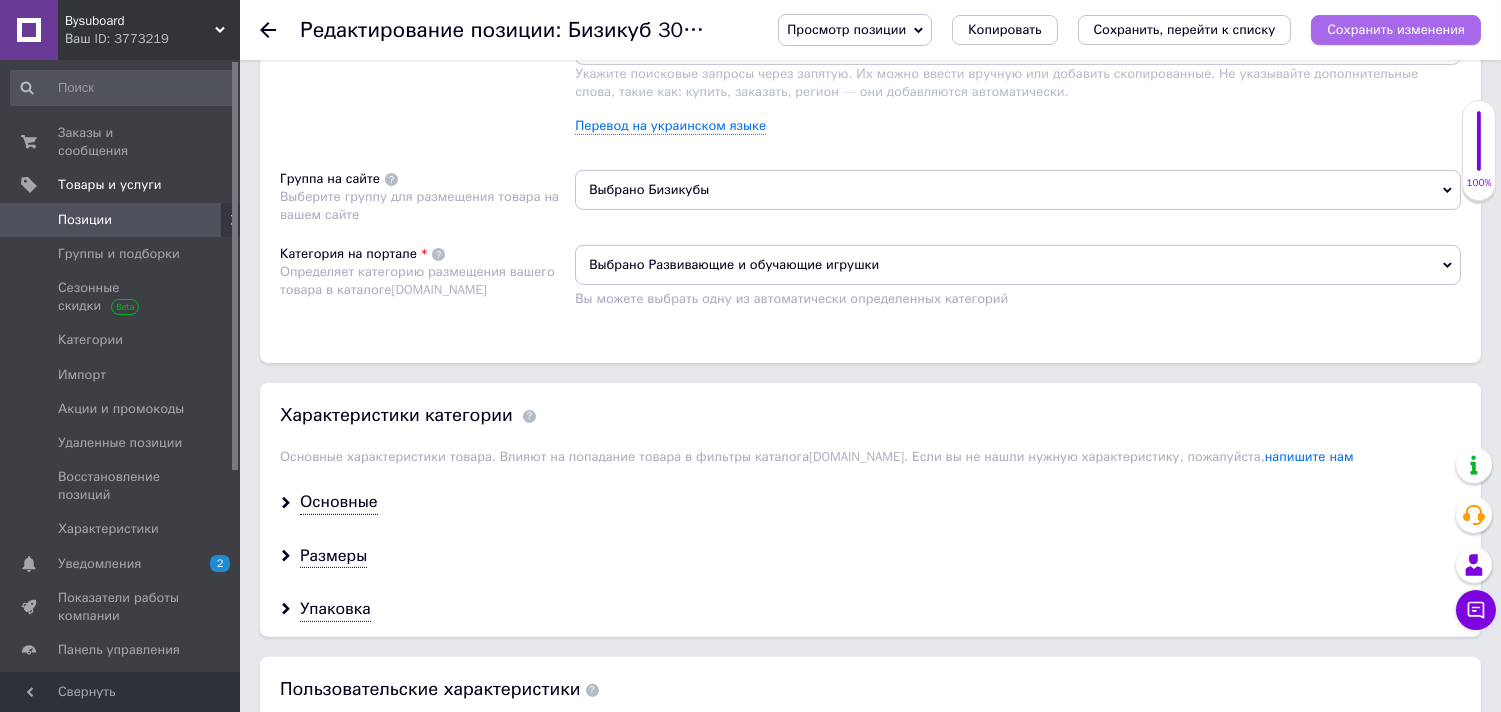 click on "Сохранить изменения" at bounding box center (1396, 29) 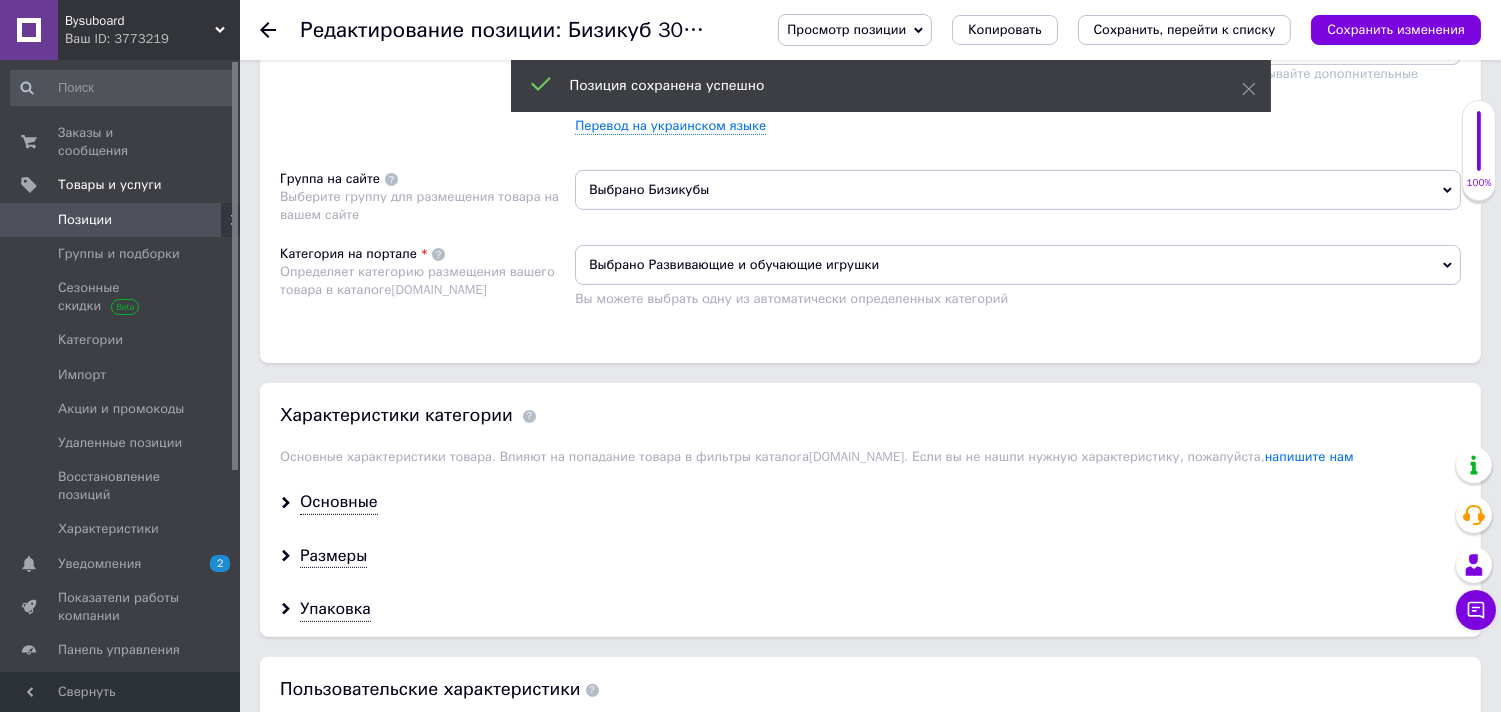 click 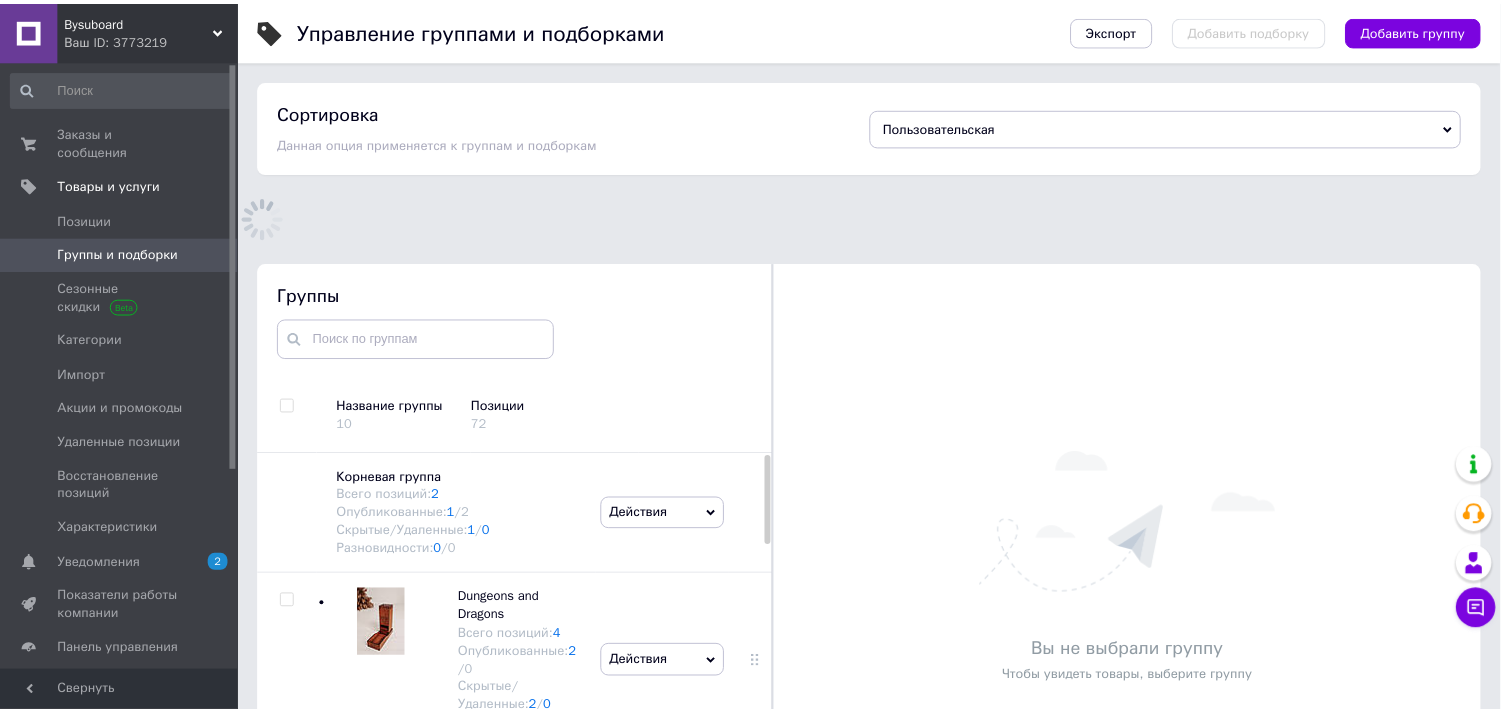 scroll, scrollTop: 113, scrollLeft: 0, axis: vertical 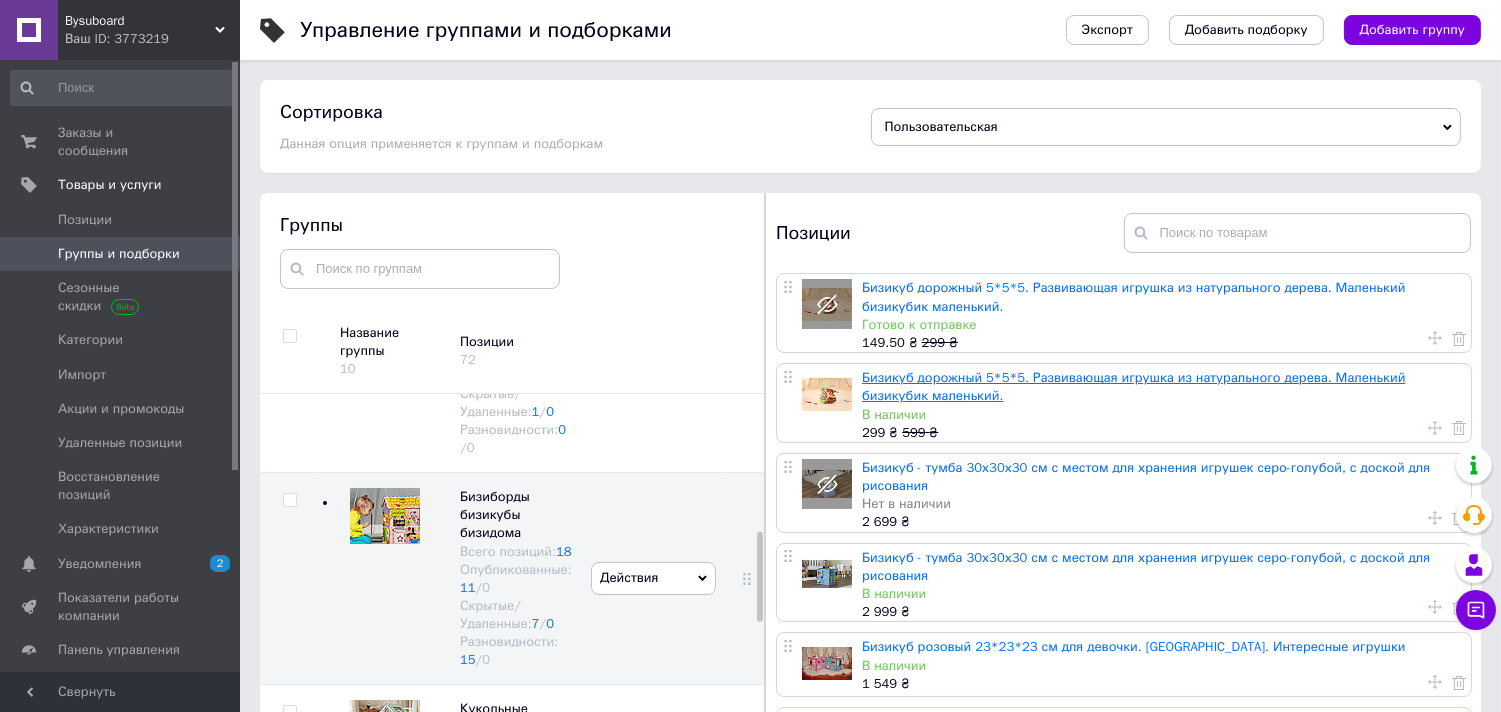 click on "Бизикуб дорожный 5*5*5. Развивающая игрушка из натурального дерева. Маленький бизикубик маленький." at bounding box center (1133, 386) 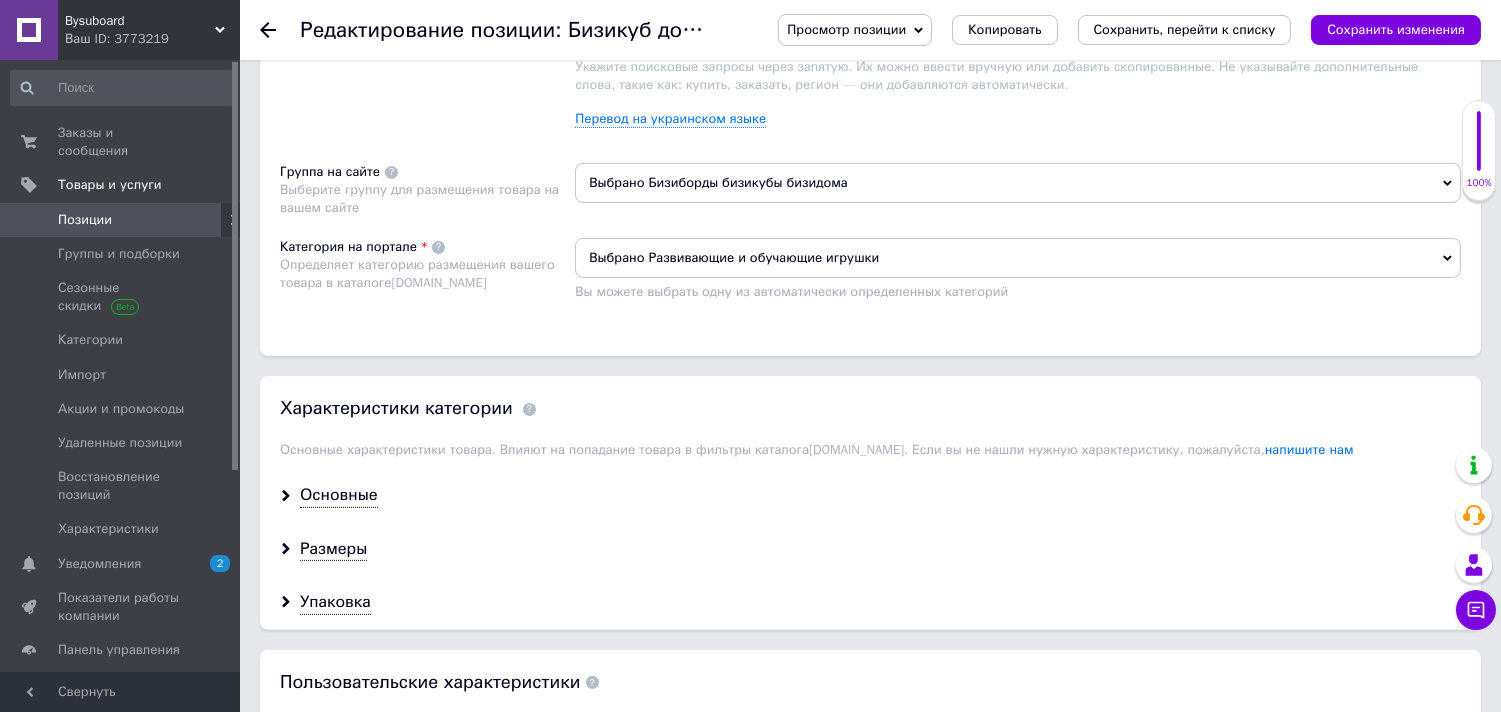 scroll, scrollTop: 1247, scrollLeft: 0, axis: vertical 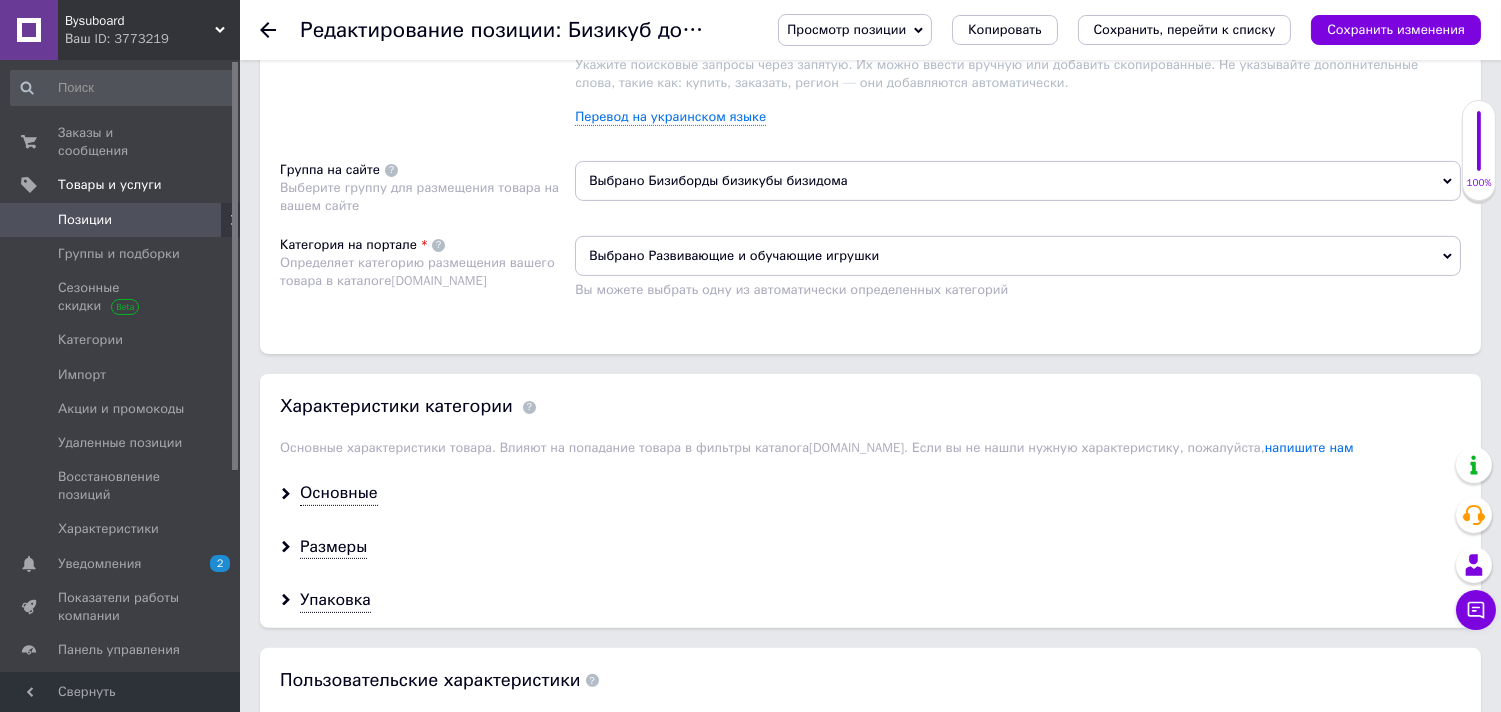 click on "Выбрано Бизиборды бизикубы бизидома" at bounding box center (1018, 181) 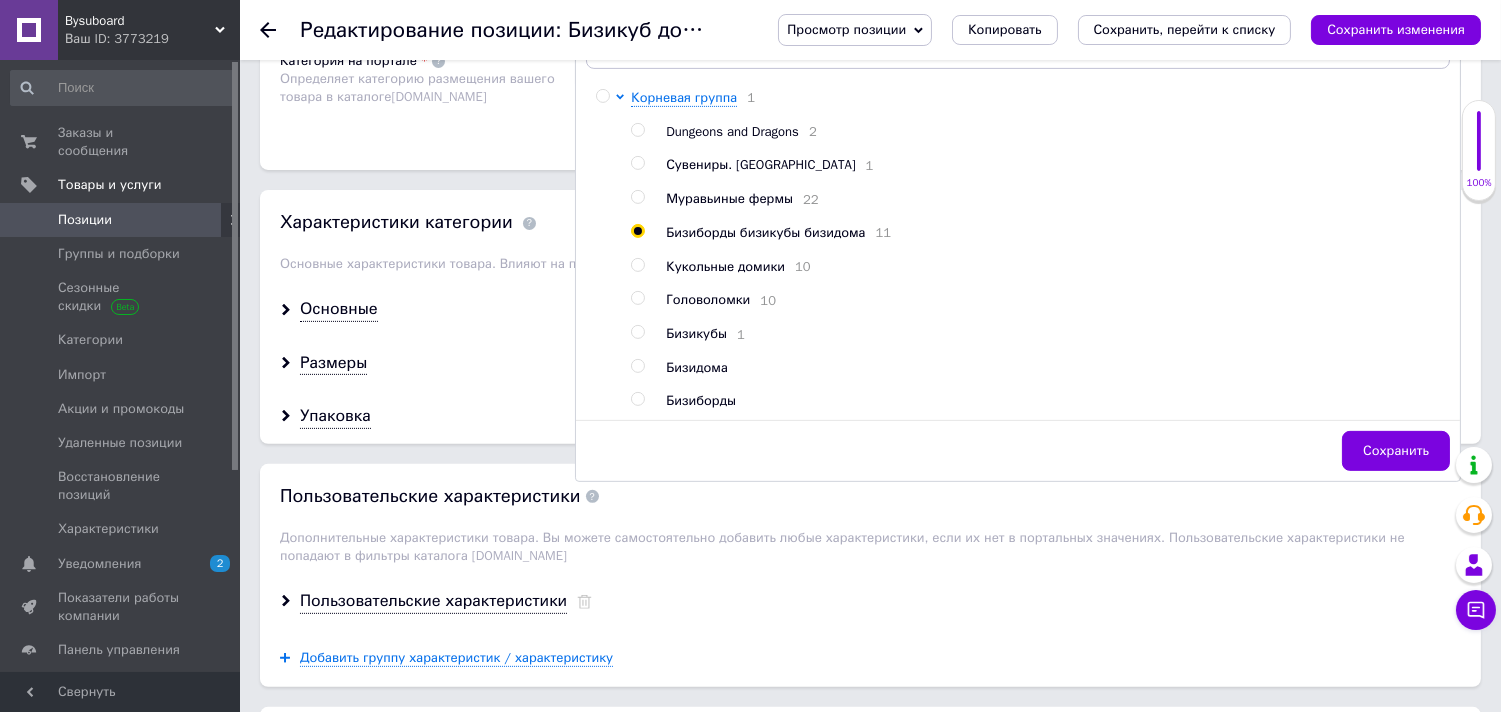scroll, scrollTop: 1474, scrollLeft: 0, axis: vertical 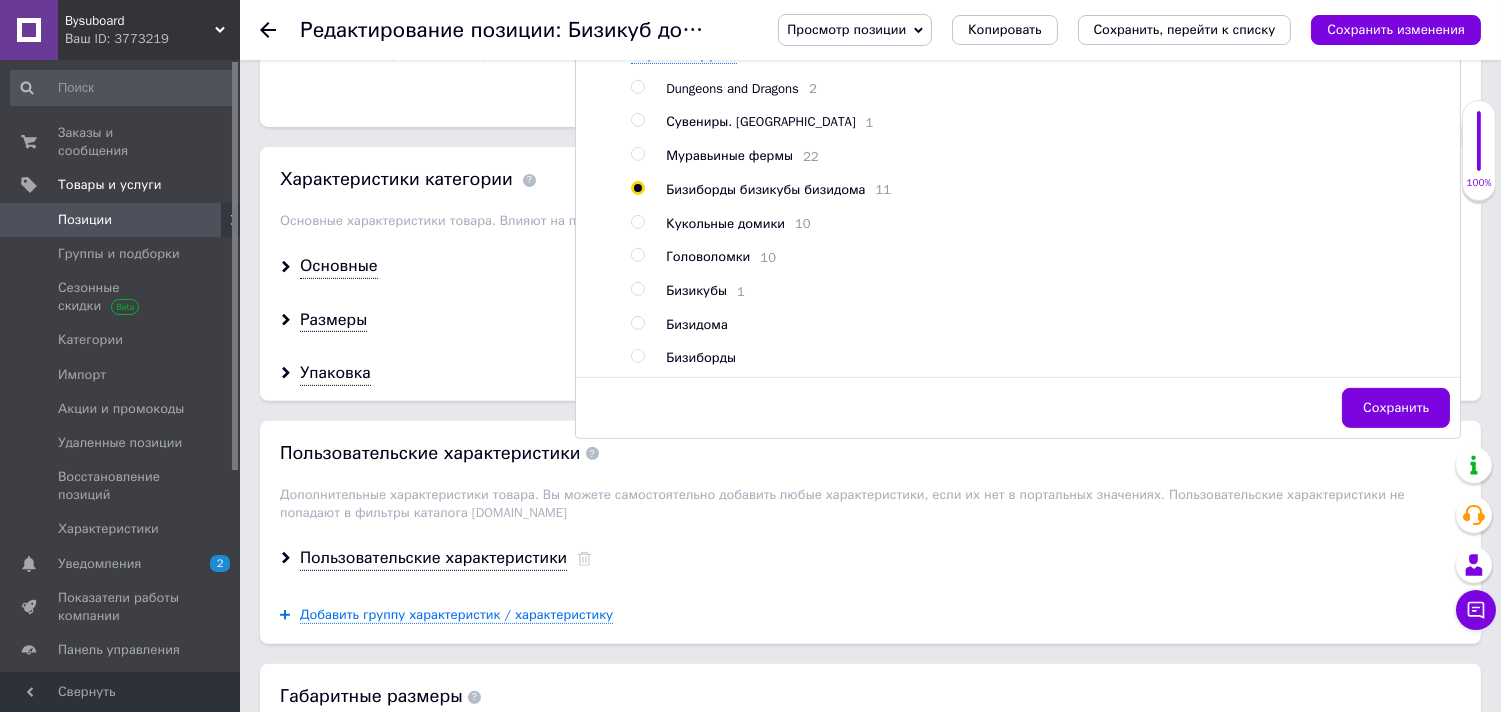 click on "Бизикубы" at bounding box center [696, 290] 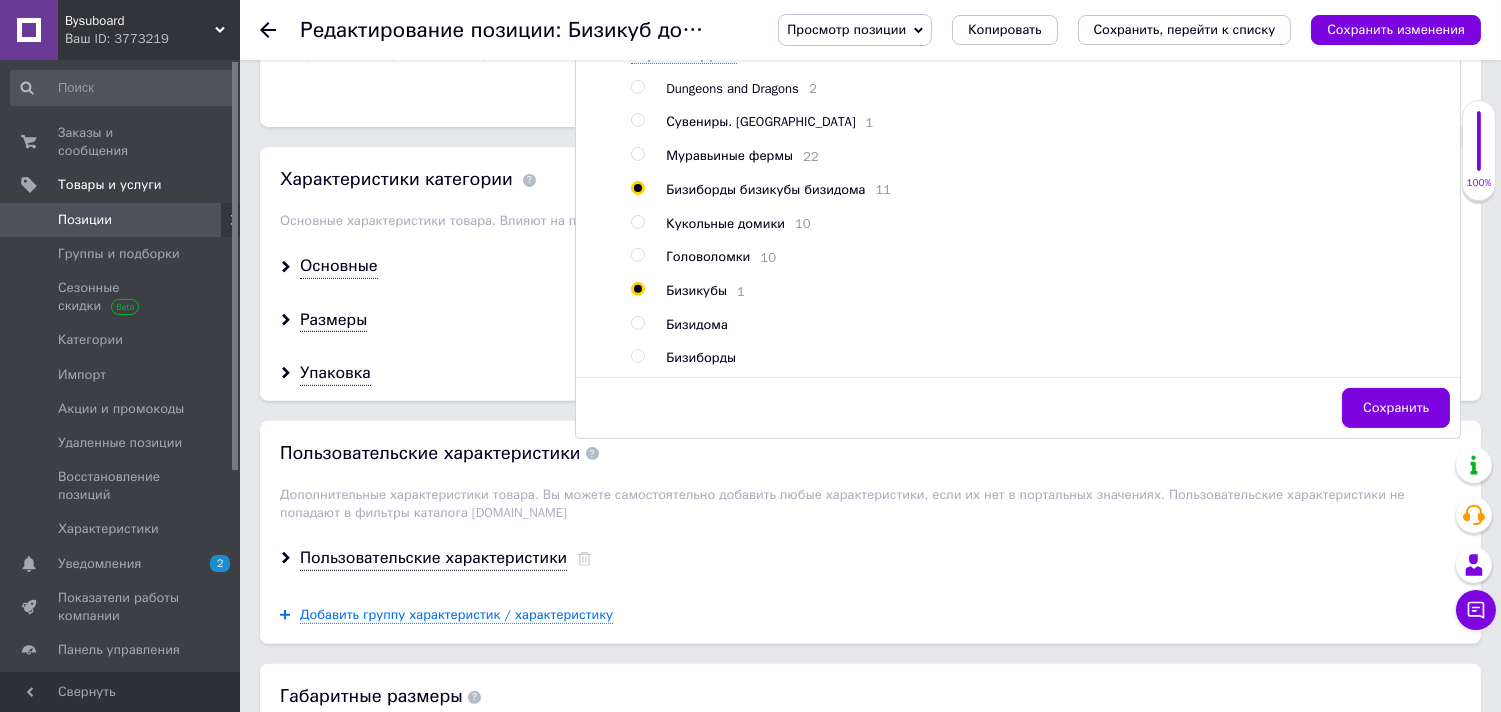 radio on "false" 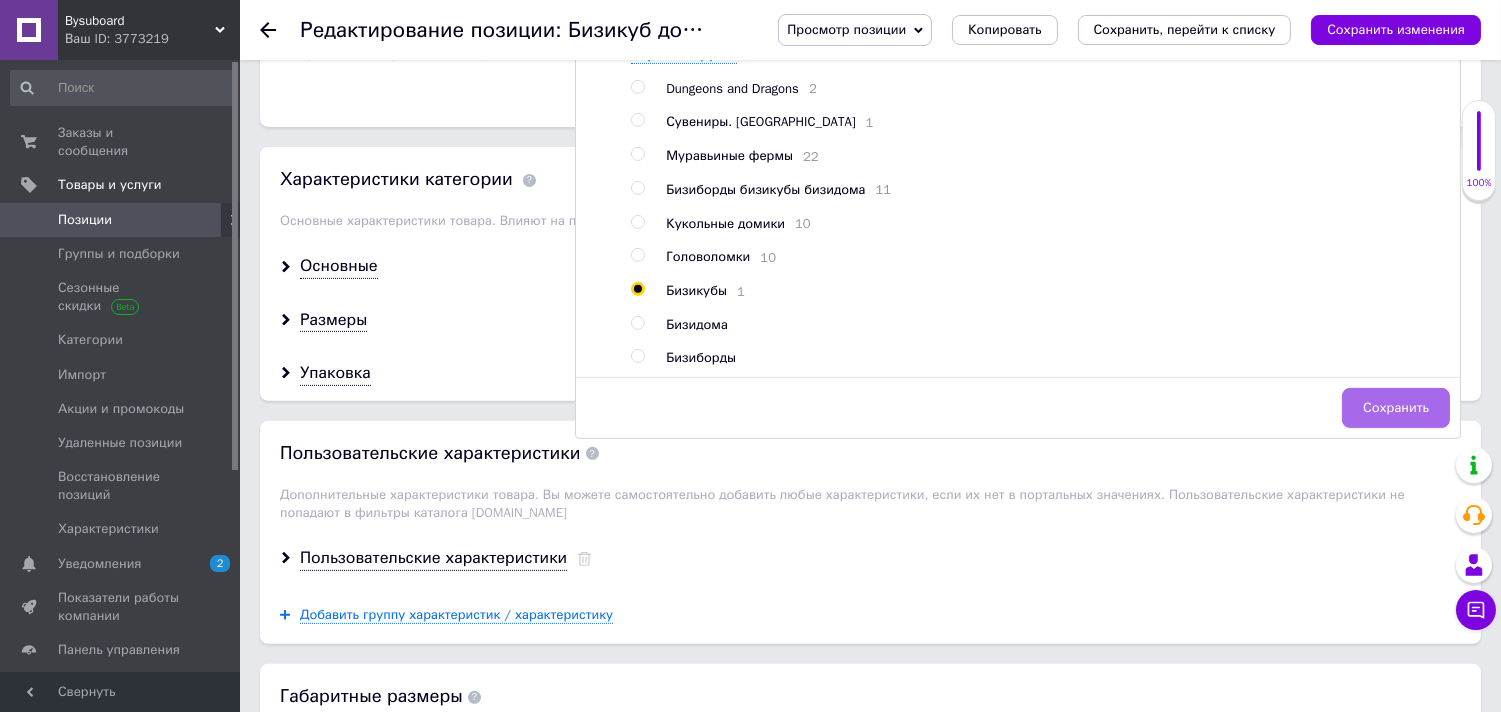 click on "Сохранить" at bounding box center (1396, 408) 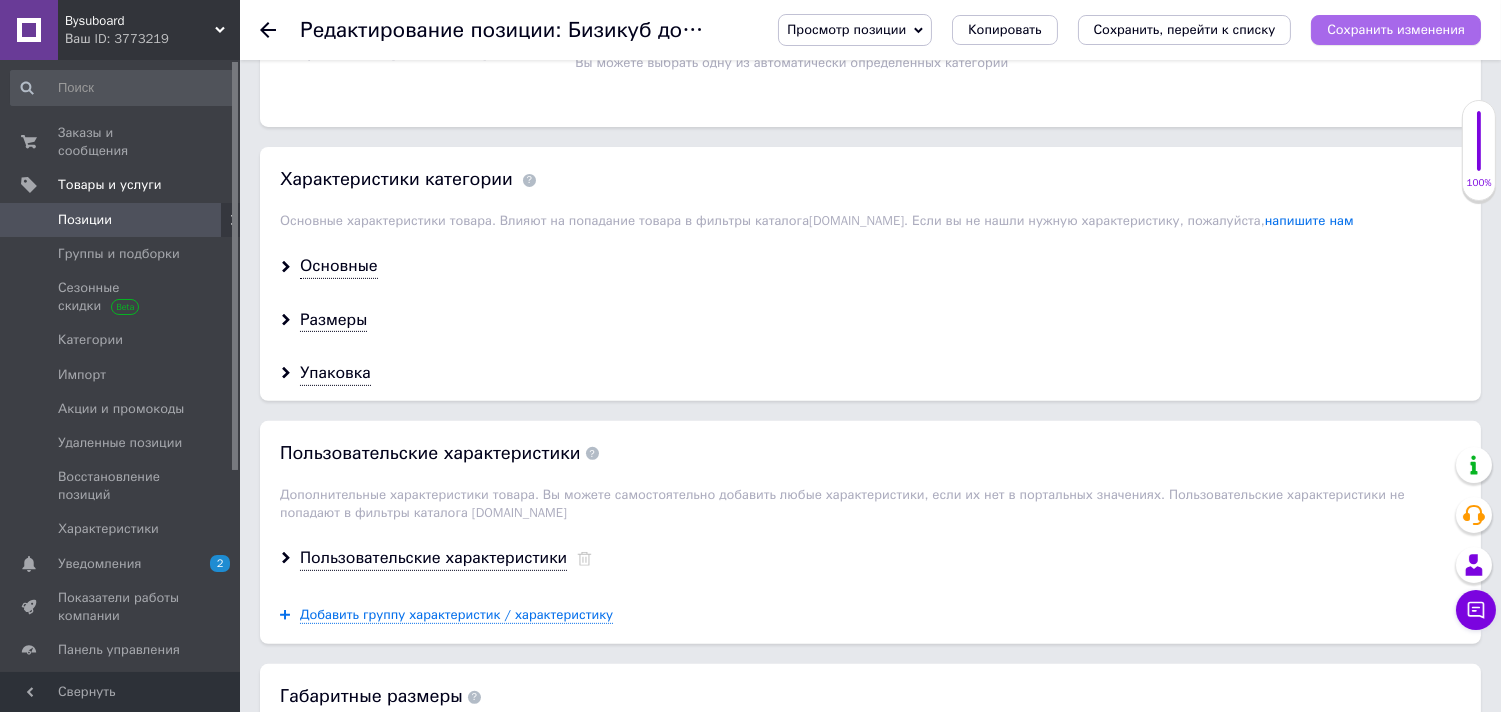 click on "Сохранить изменения" at bounding box center [1396, 29] 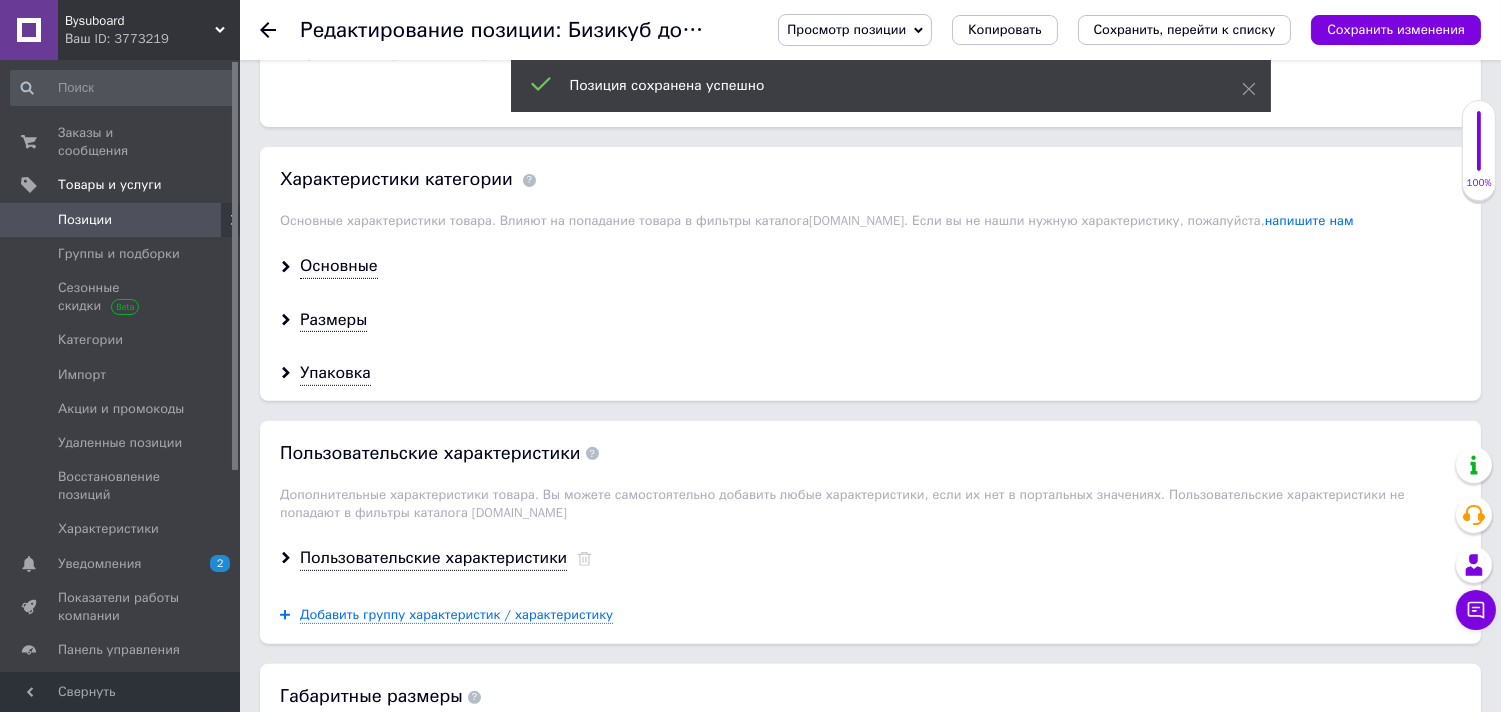 click 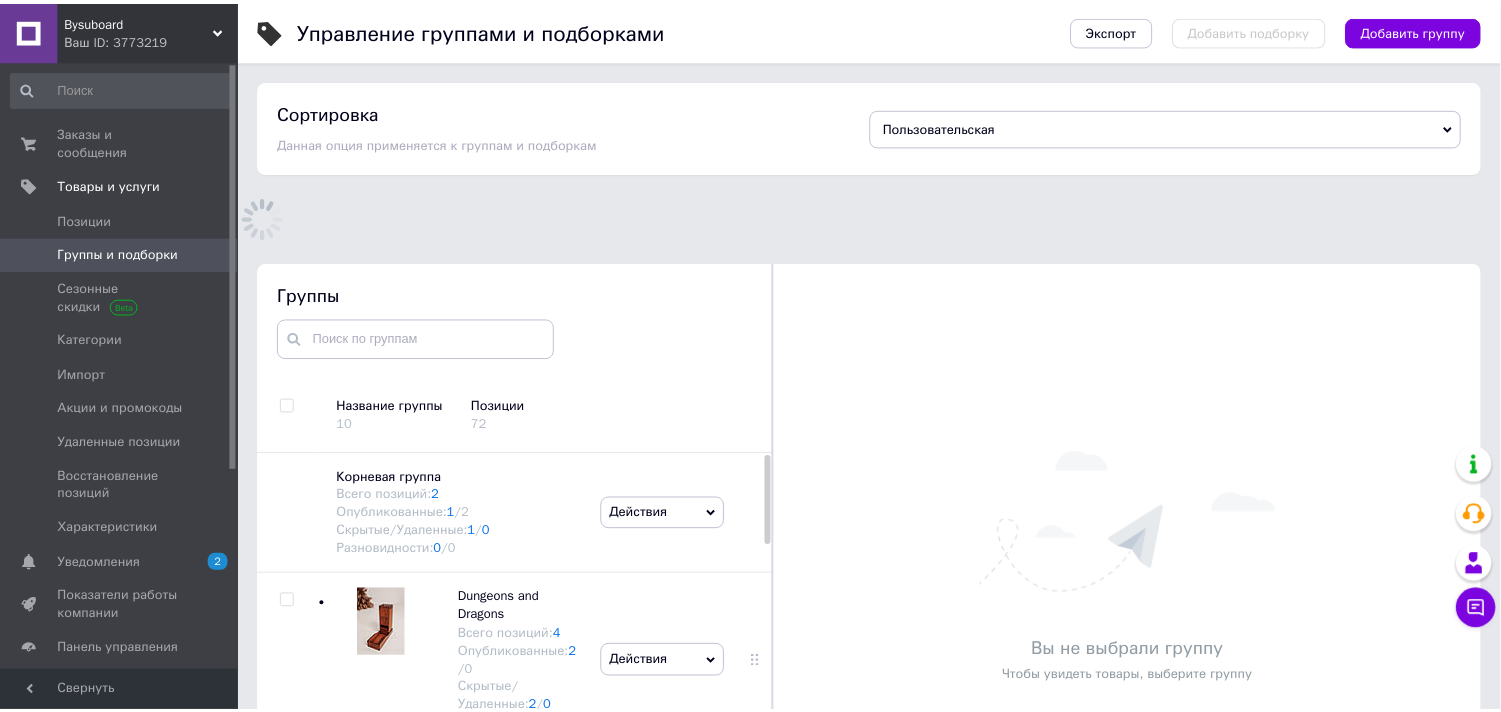 scroll, scrollTop: 113, scrollLeft: 0, axis: vertical 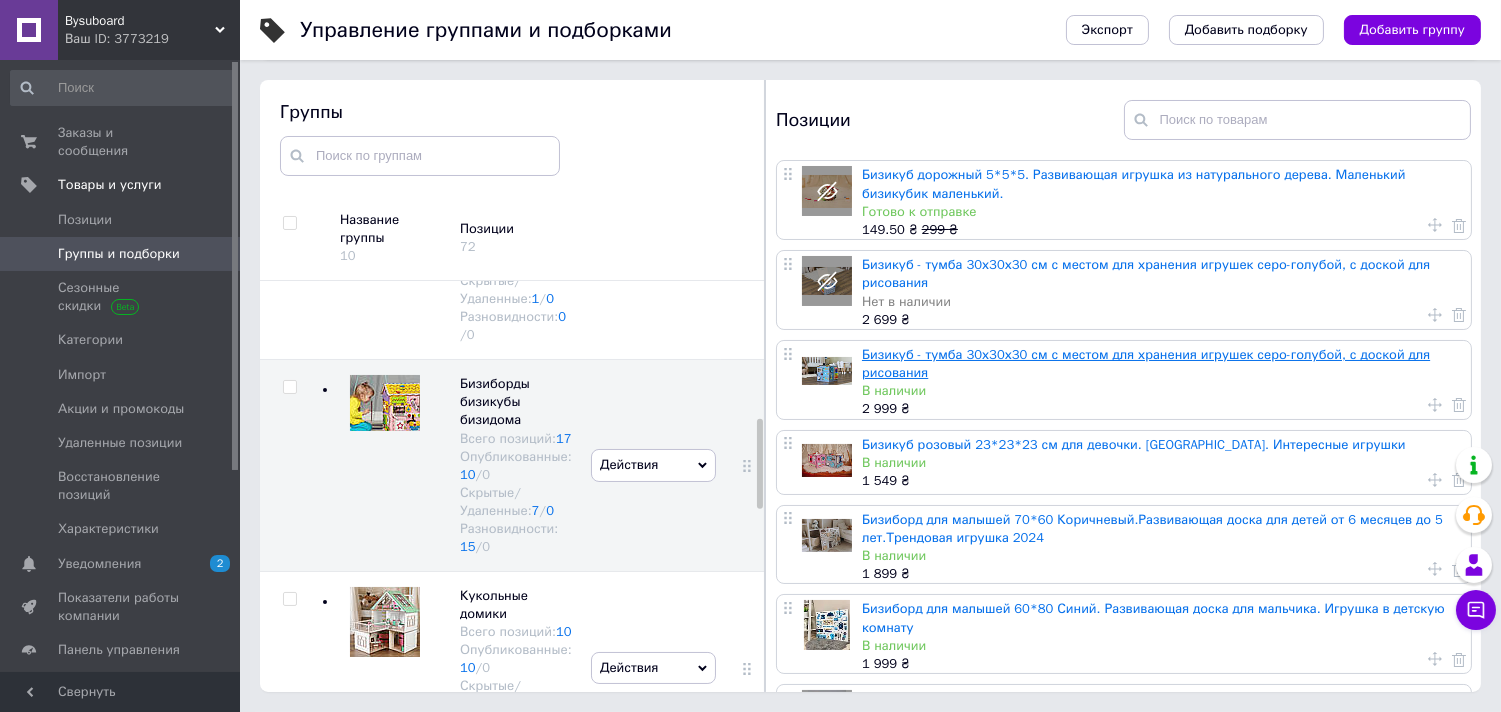 click on "Бизикуб - тумба 30х30х30 см с местом для хранения игрушек серо-голубой, с доской для рисования" at bounding box center [1146, 363] 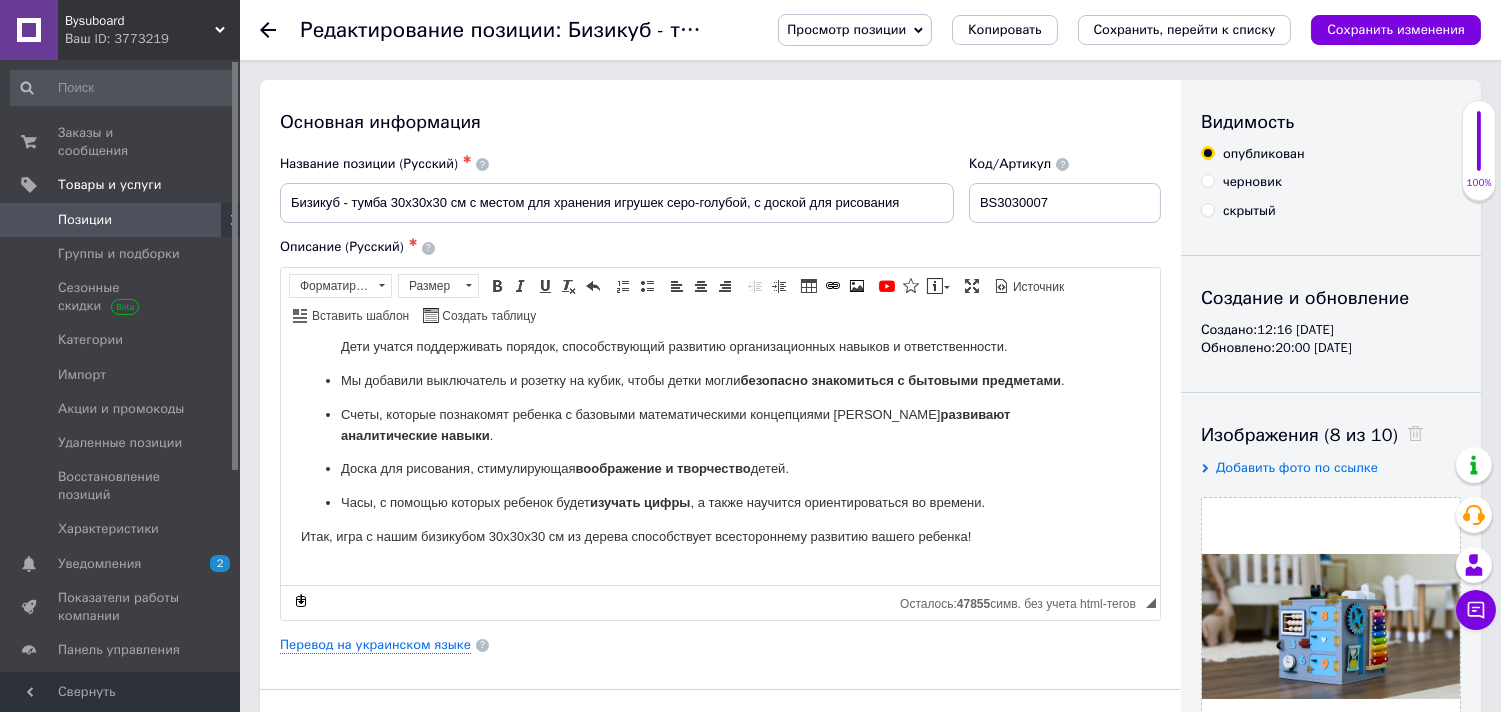 scroll, scrollTop: 390, scrollLeft: 0, axis: vertical 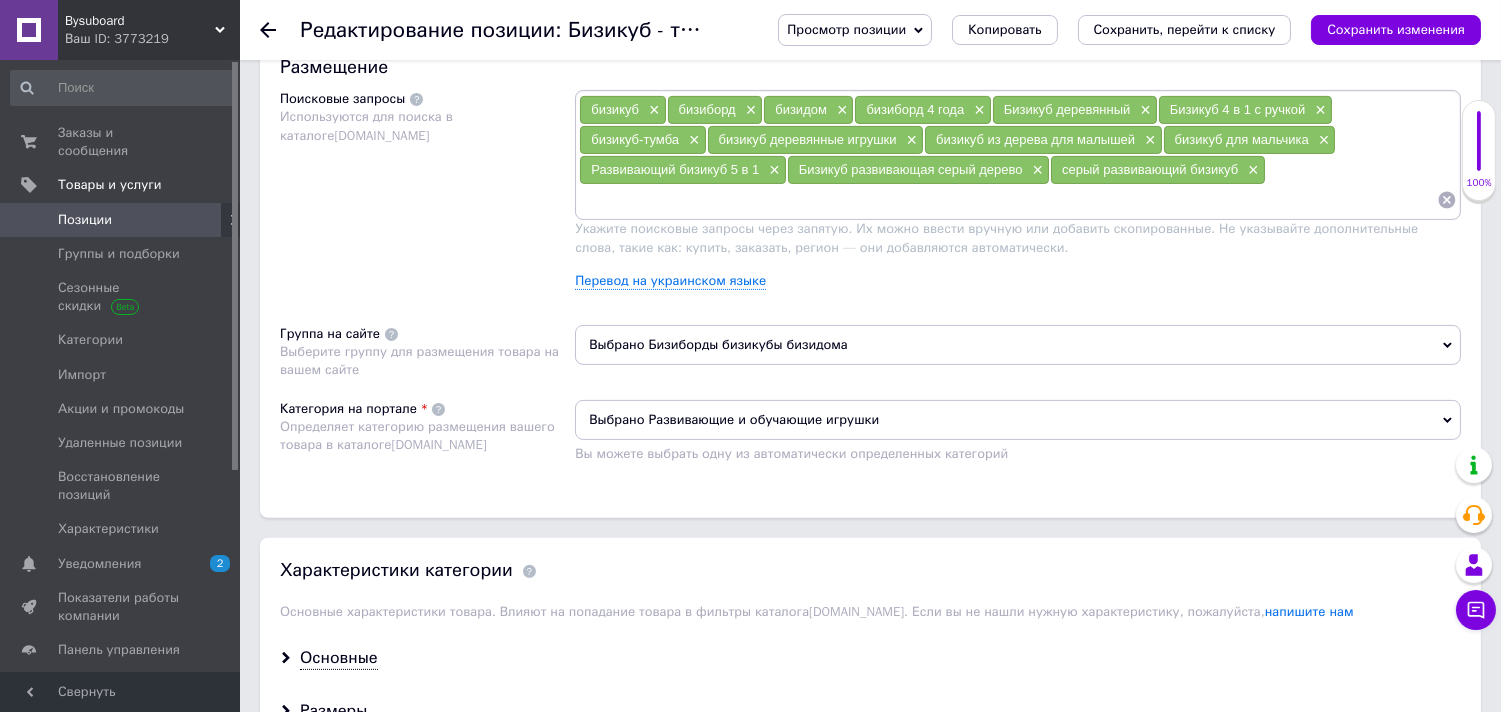 click on "Выбрано Бизиборды бизикубы бизидома" at bounding box center [1018, 345] 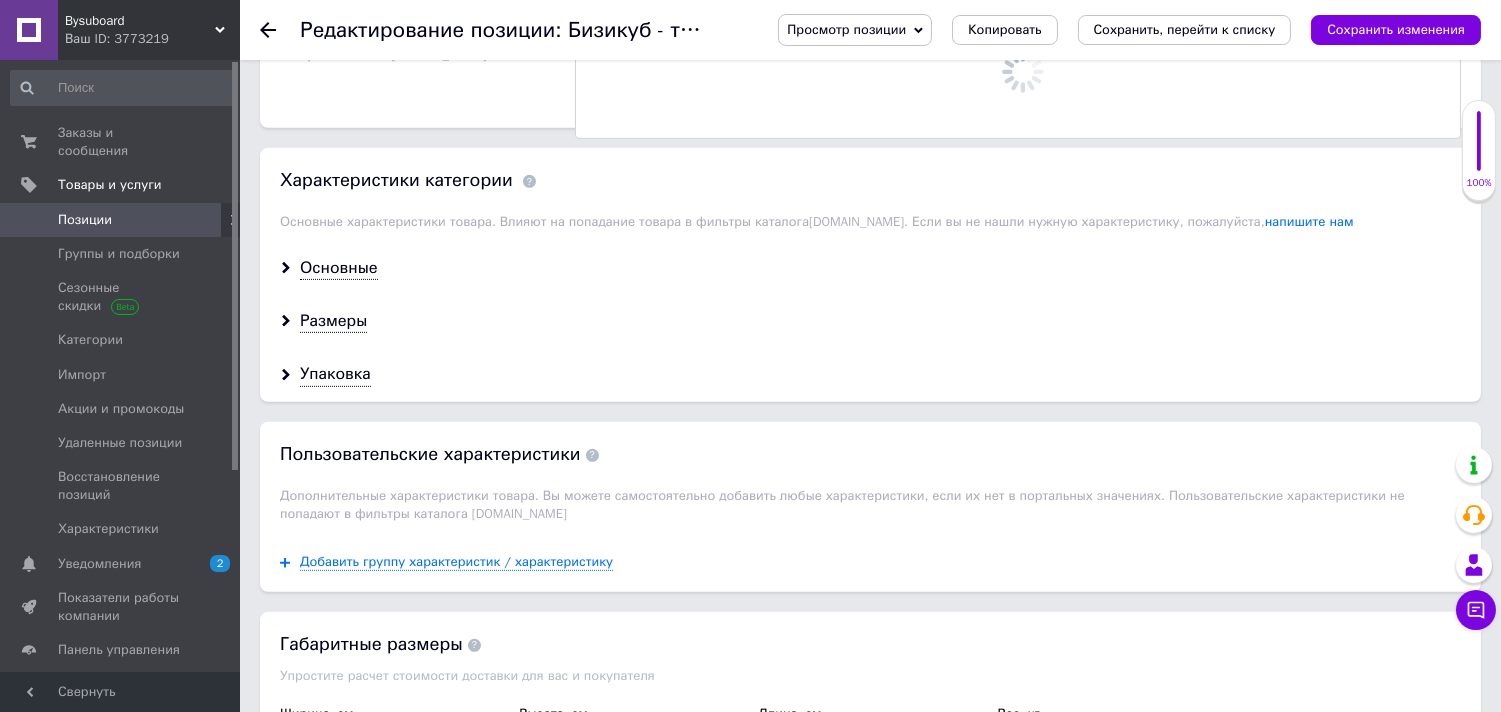 scroll, scrollTop: 1647, scrollLeft: 0, axis: vertical 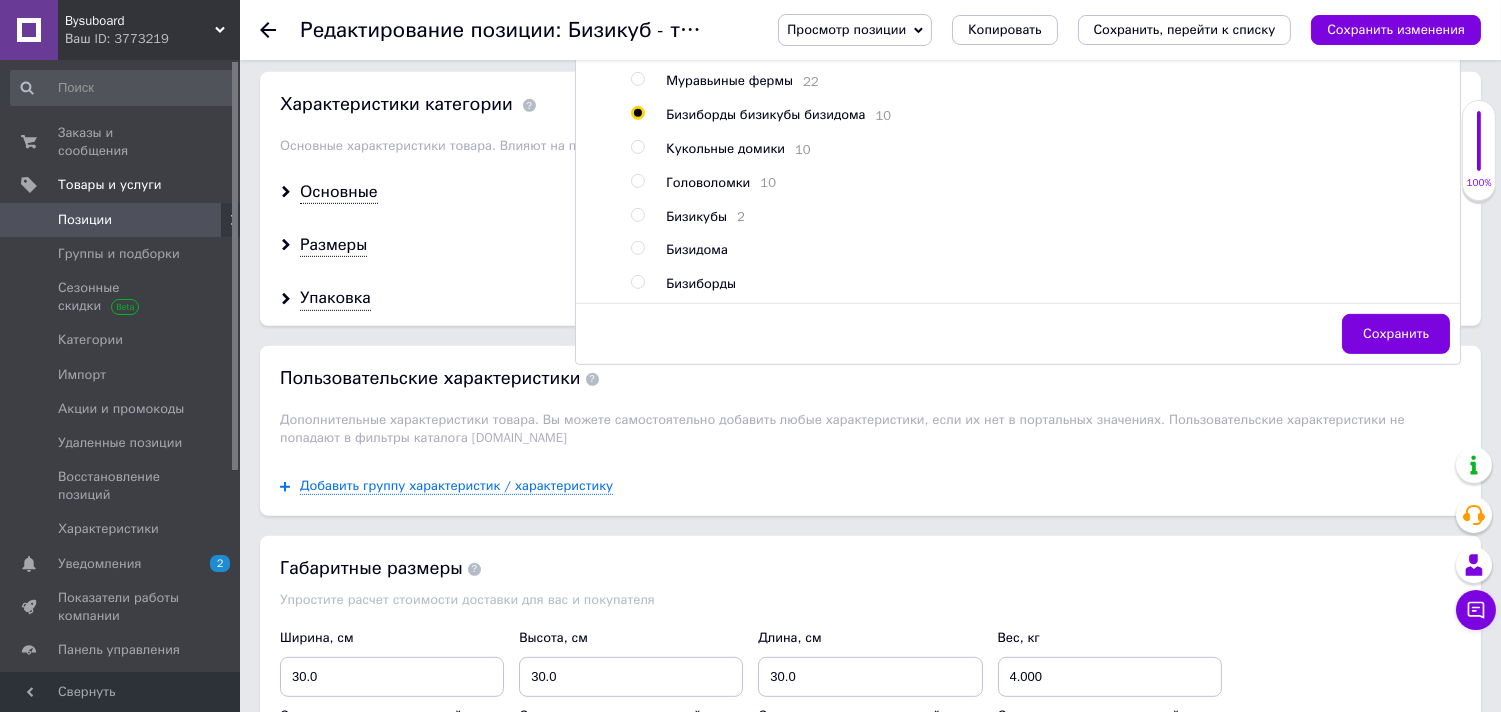click at bounding box center (637, 215) 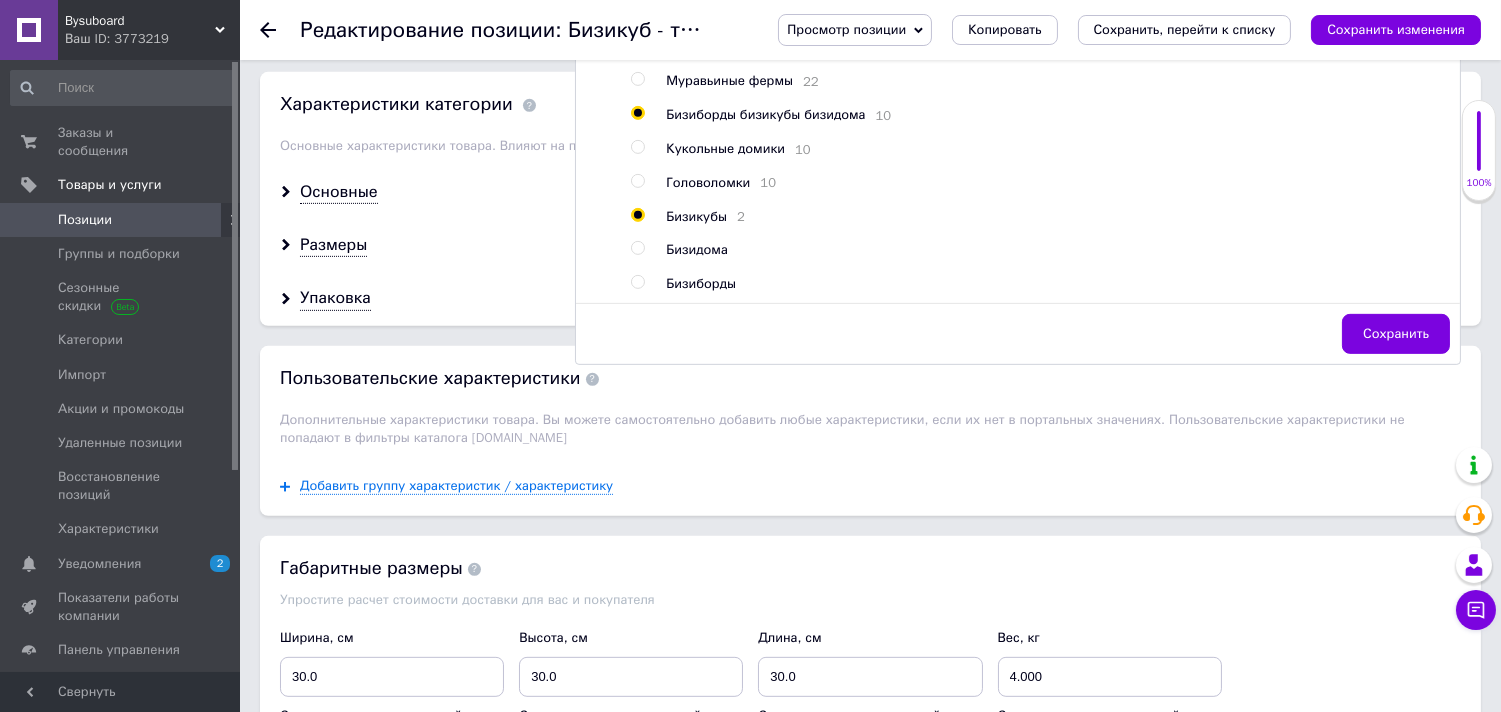radio on "true" 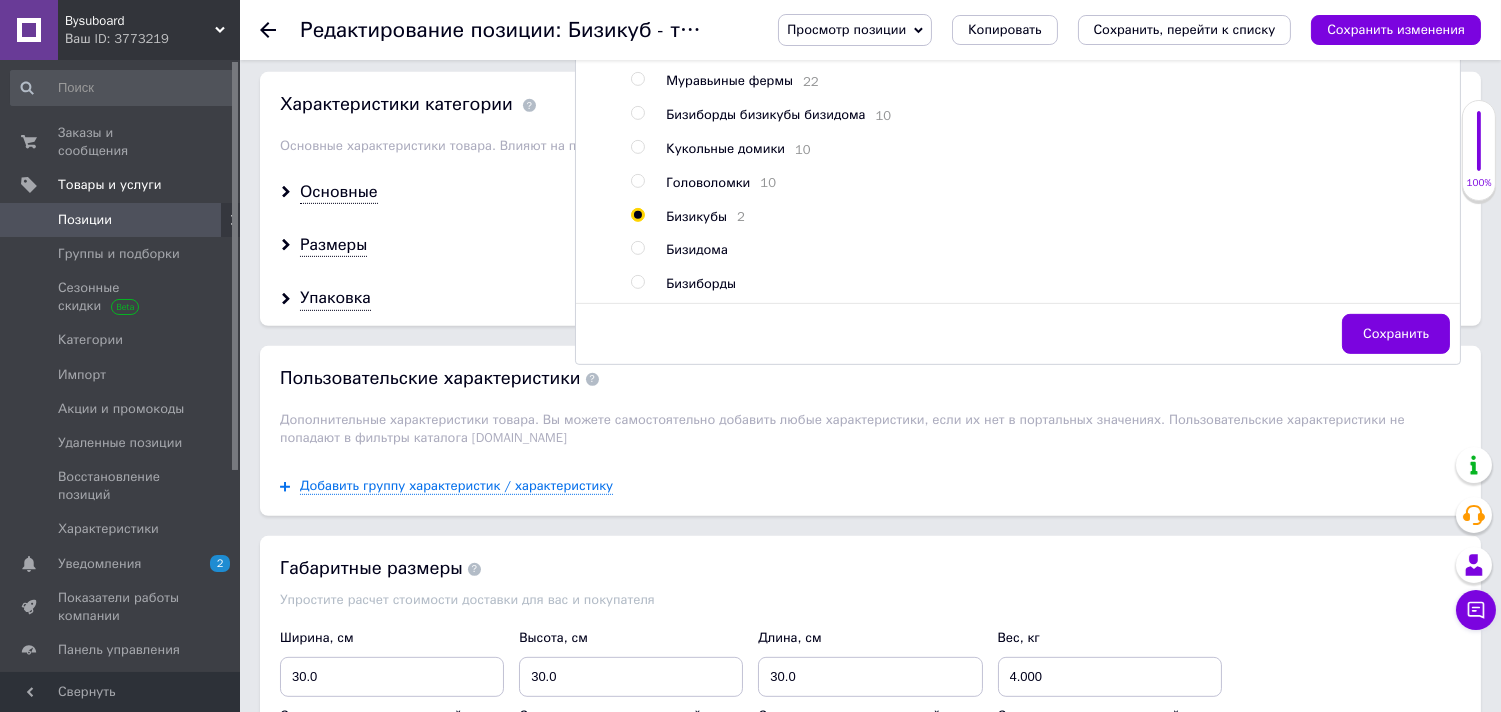 click on "Сохранить" at bounding box center (1396, 334) 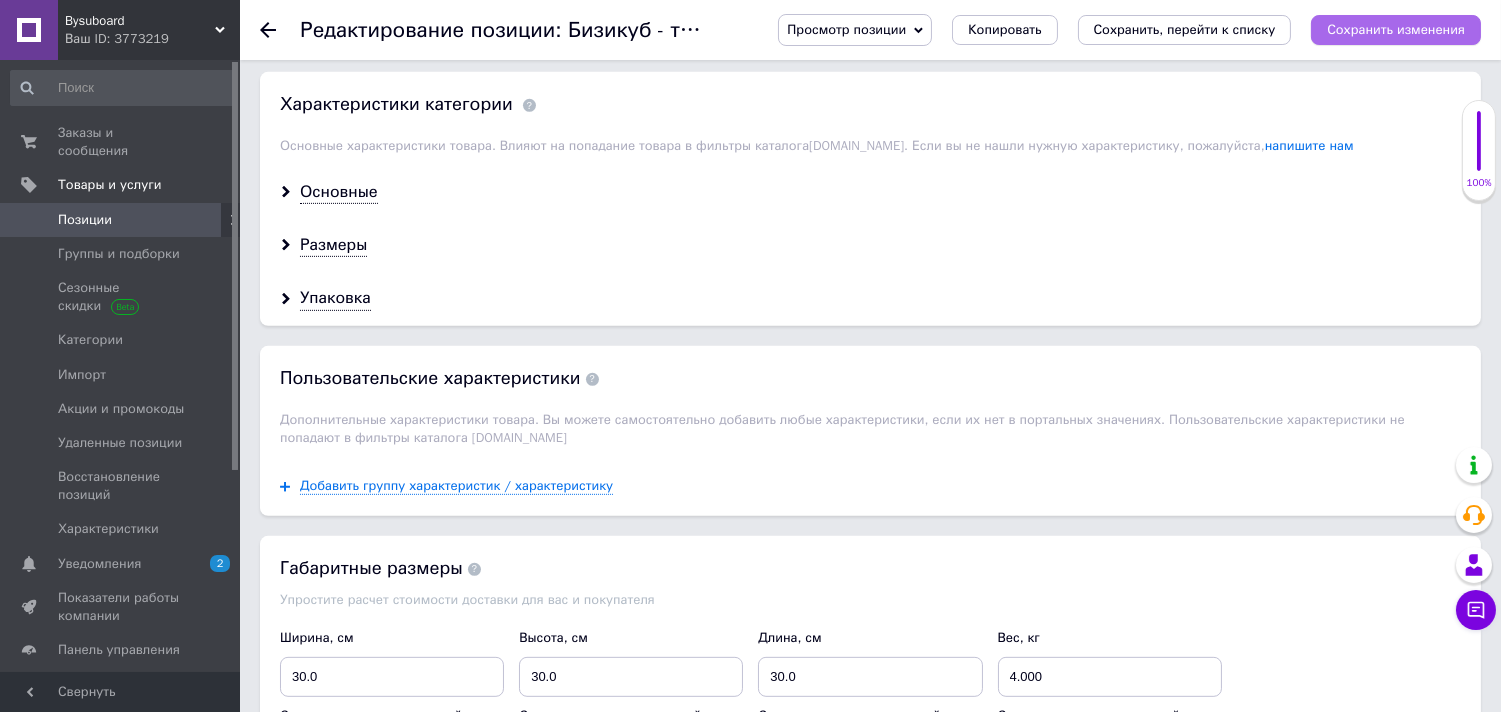 click on "Сохранить изменения" at bounding box center (1396, 29) 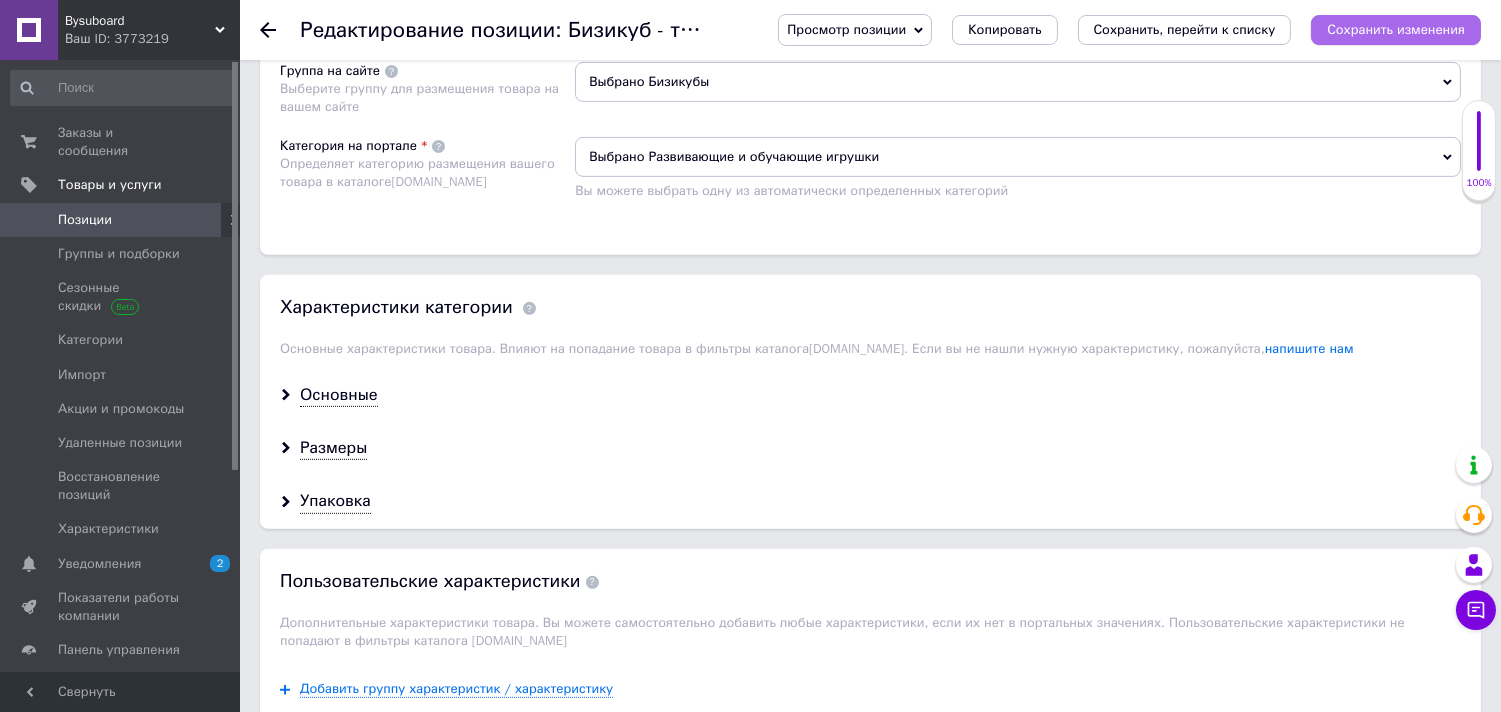 scroll, scrollTop: 1408, scrollLeft: 0, axis: vertical 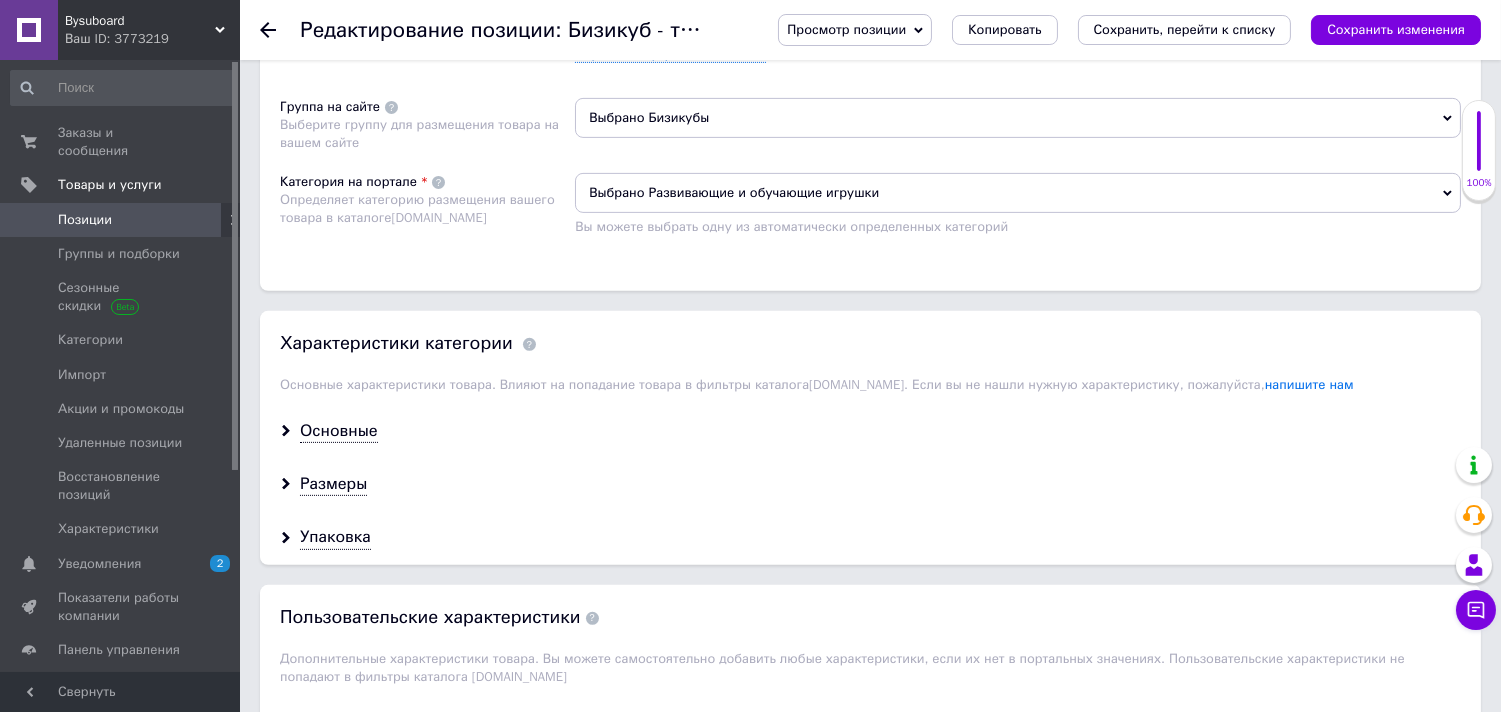 click on "Сохранить изменения" at bounding box center [1396, 29] 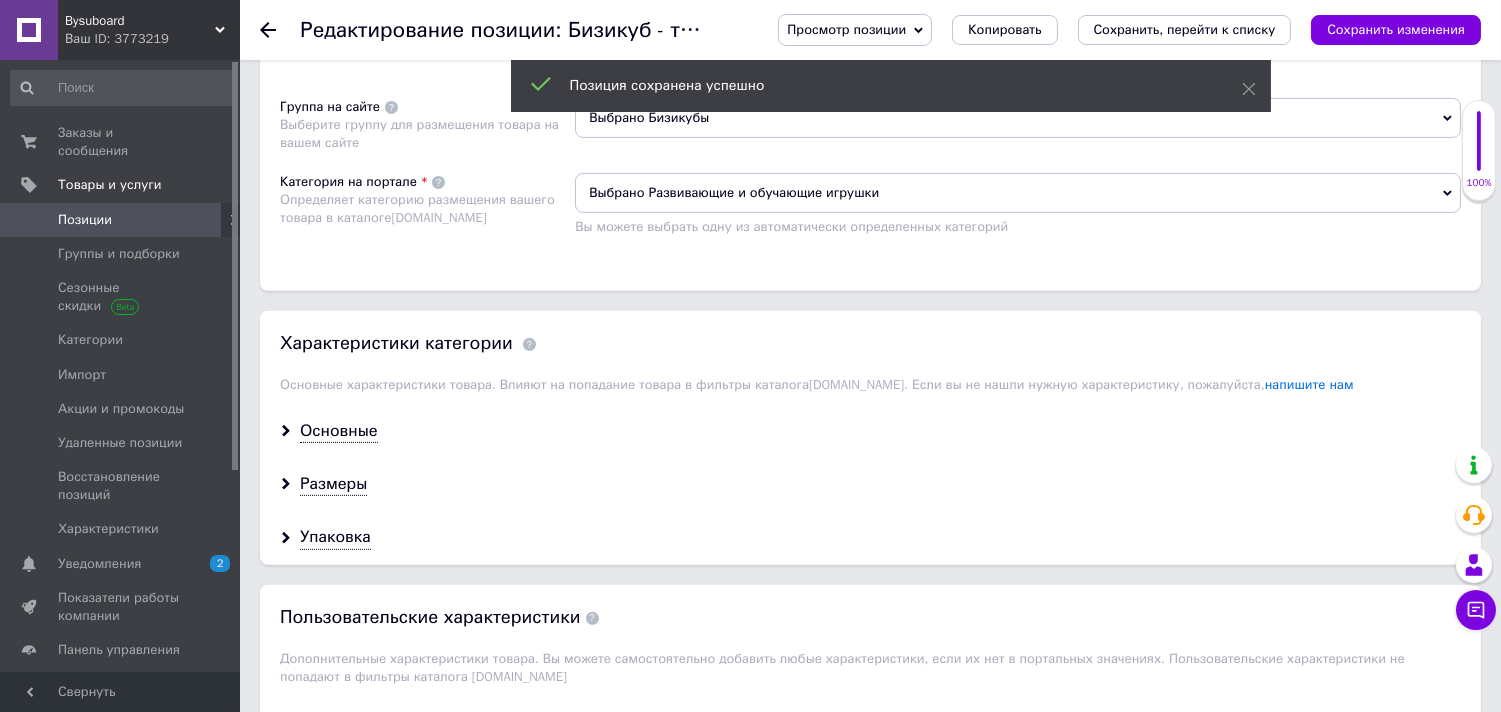click 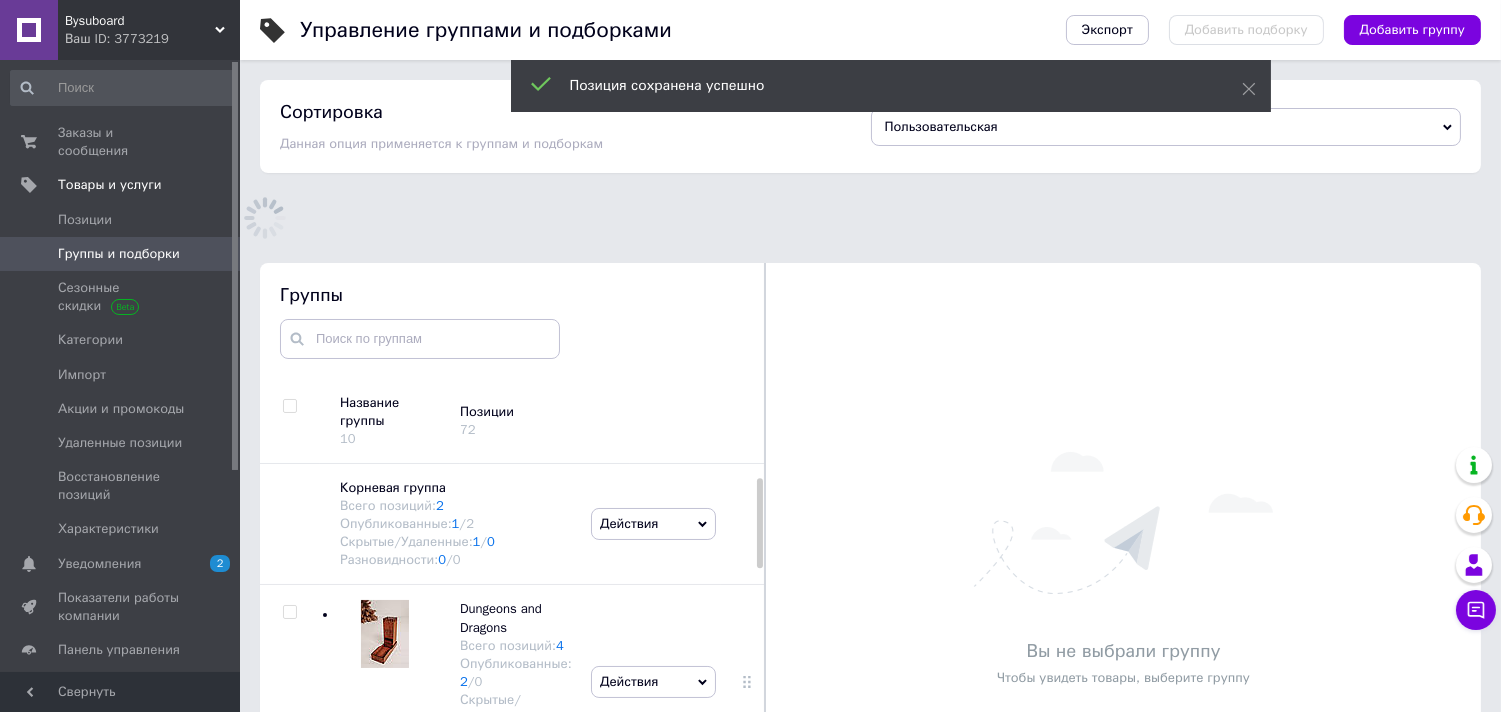 scroll, scrollTop: 105, scrollLeft: 0, axis: vertical 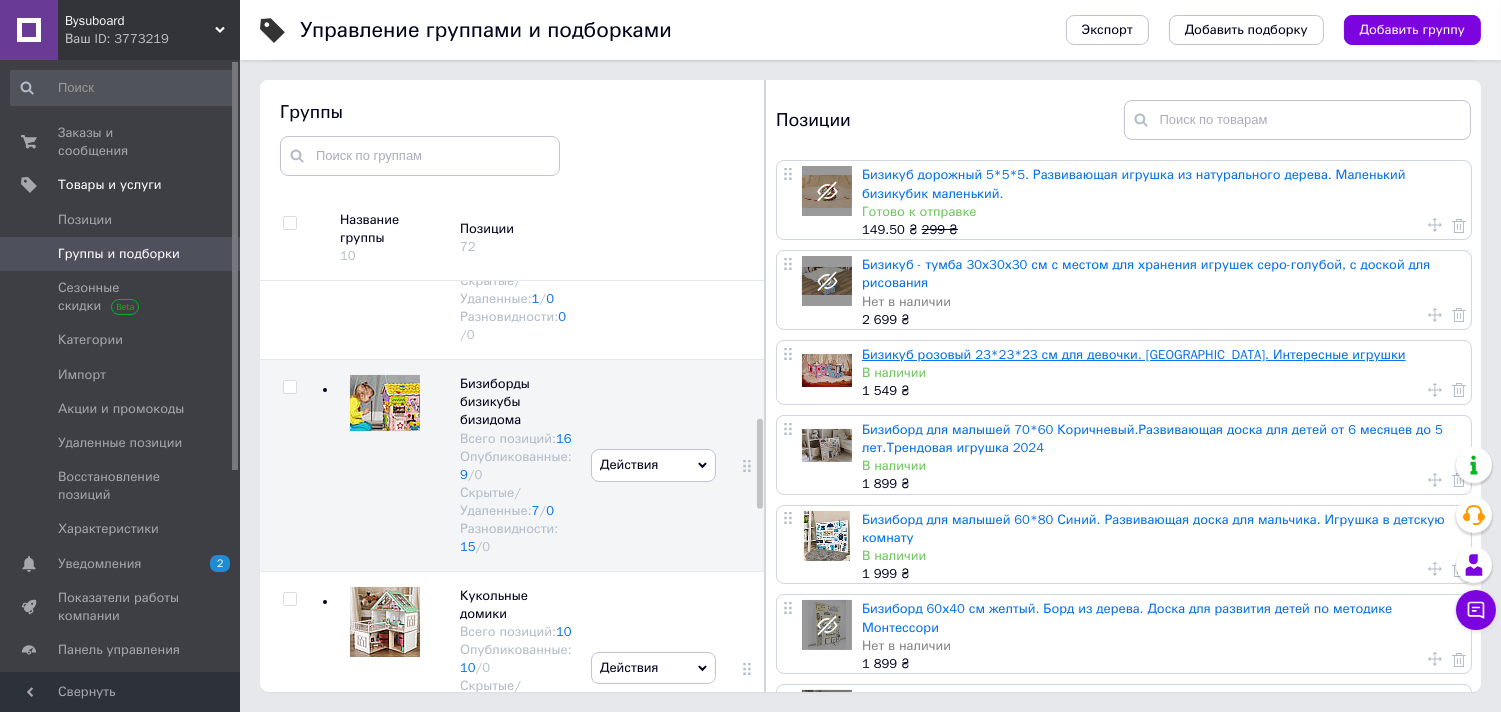 click on "Бизикуб розовый 23*23*23 см для девочки. Бизиборд. Интересные игрушки" at bounding box center (1134, 354) 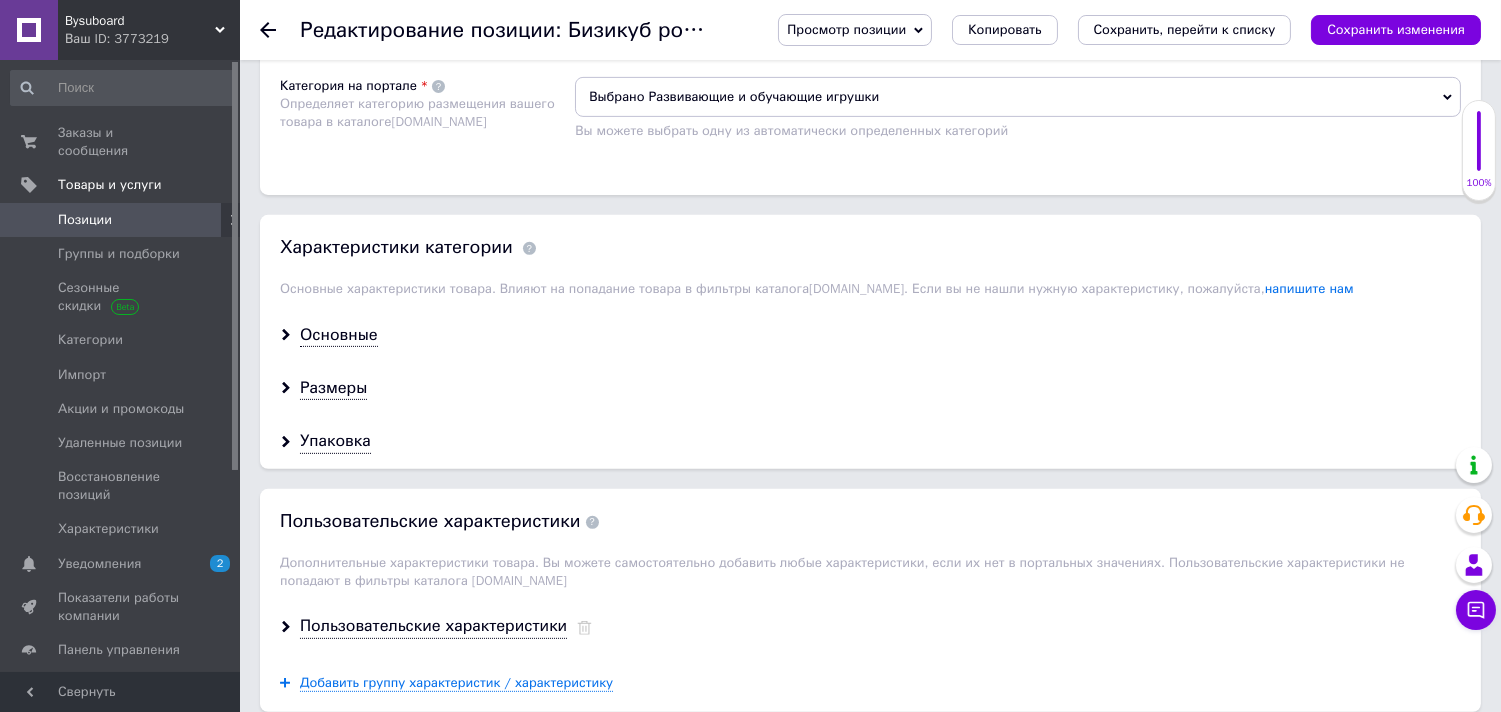 scroll, scrollTop: 1481, scrollLeft: 0, axis: vertical 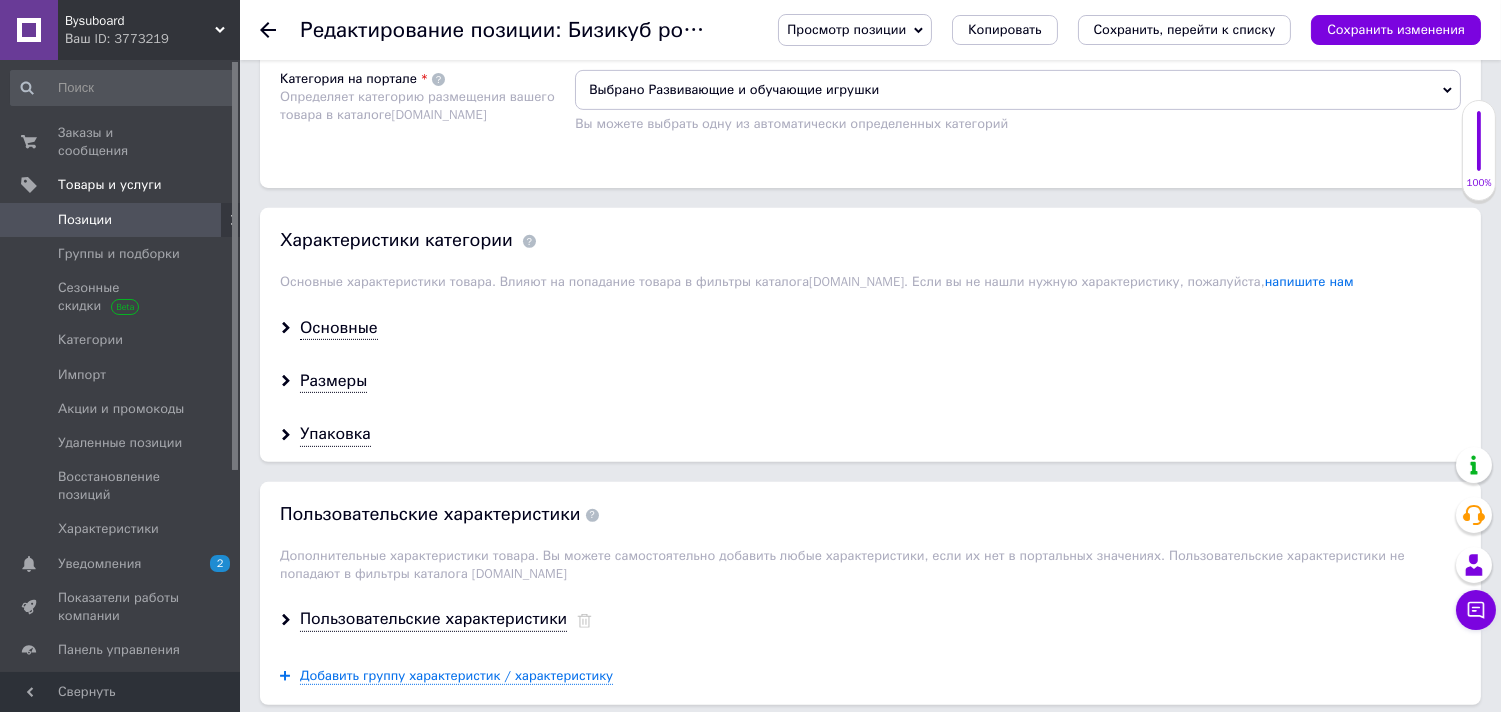 click on "Выбрано Бизиборды бизикубы бизидома" at bounding box center (1018, 15) 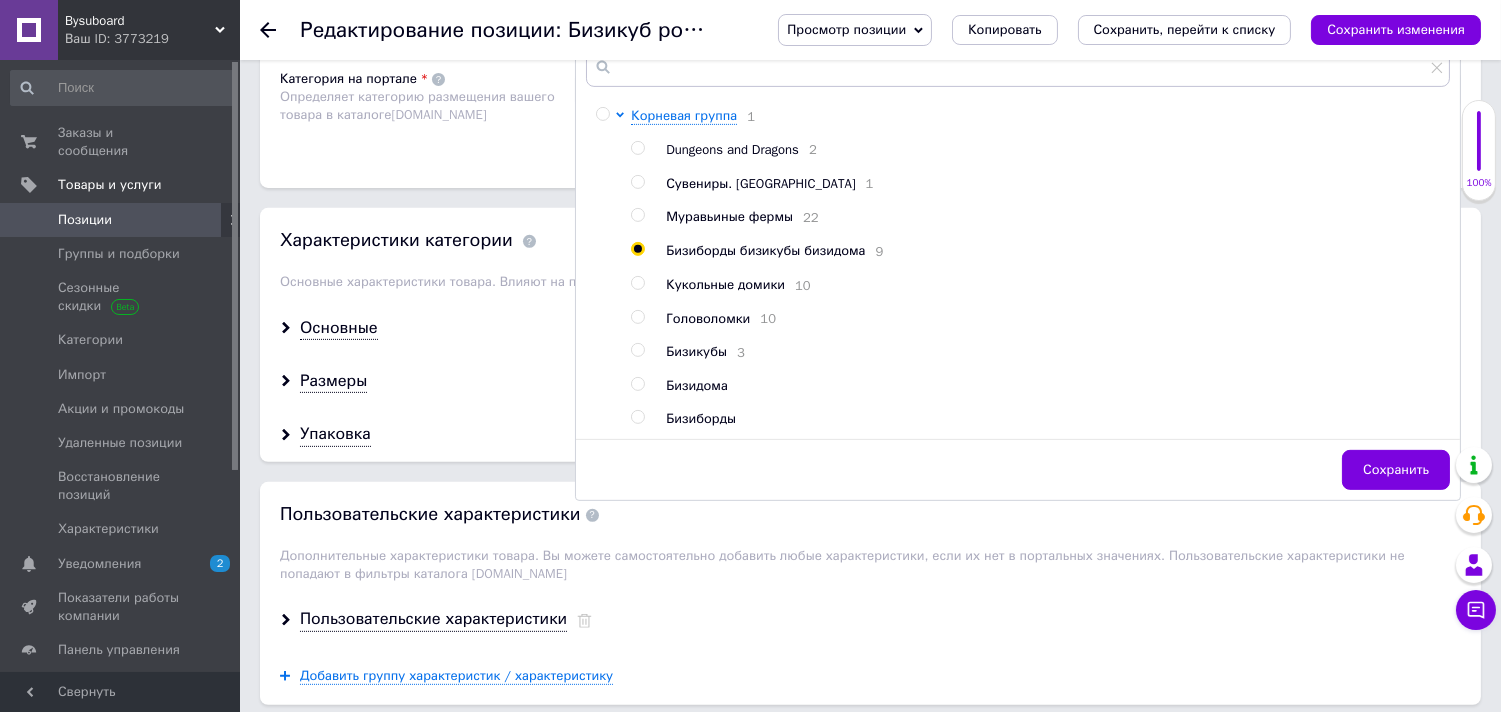 click at bounding box center (637, 350) 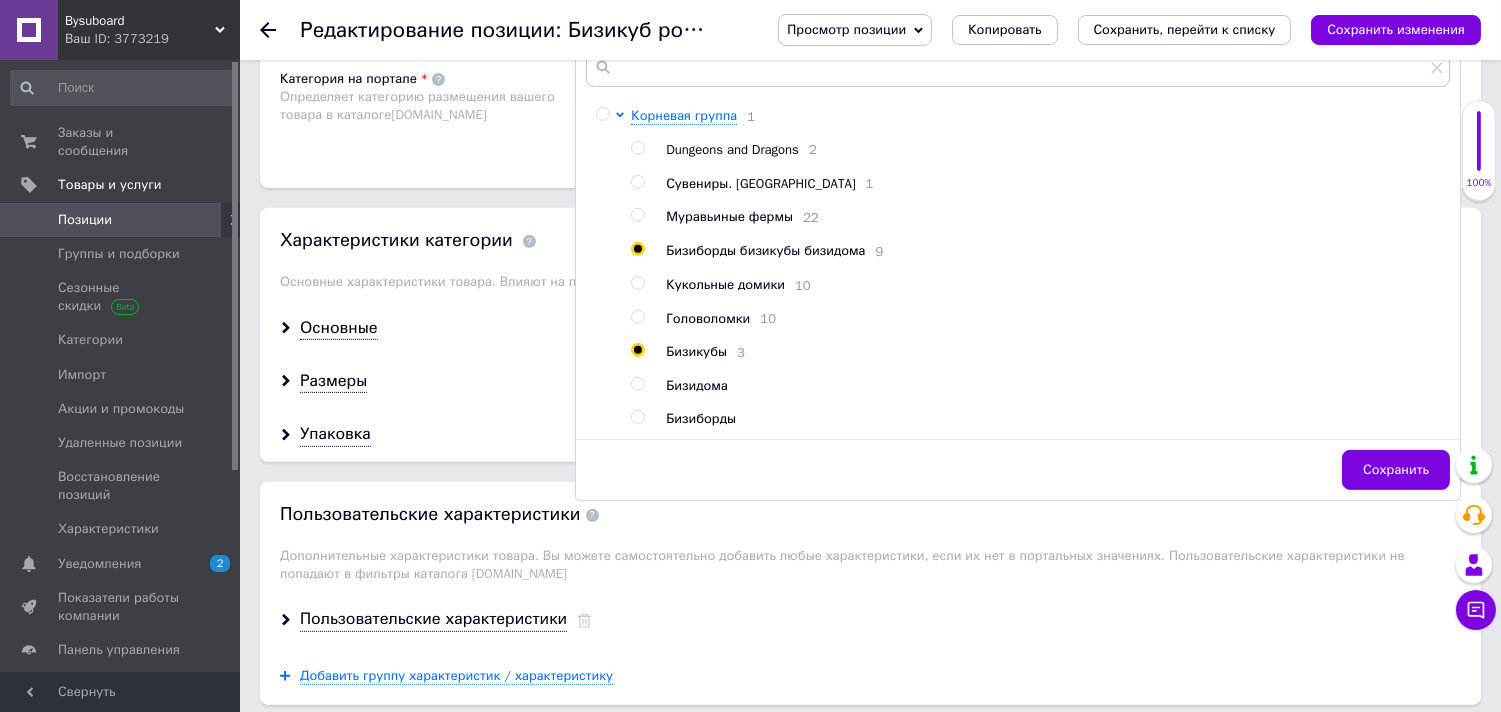 radio on "true" 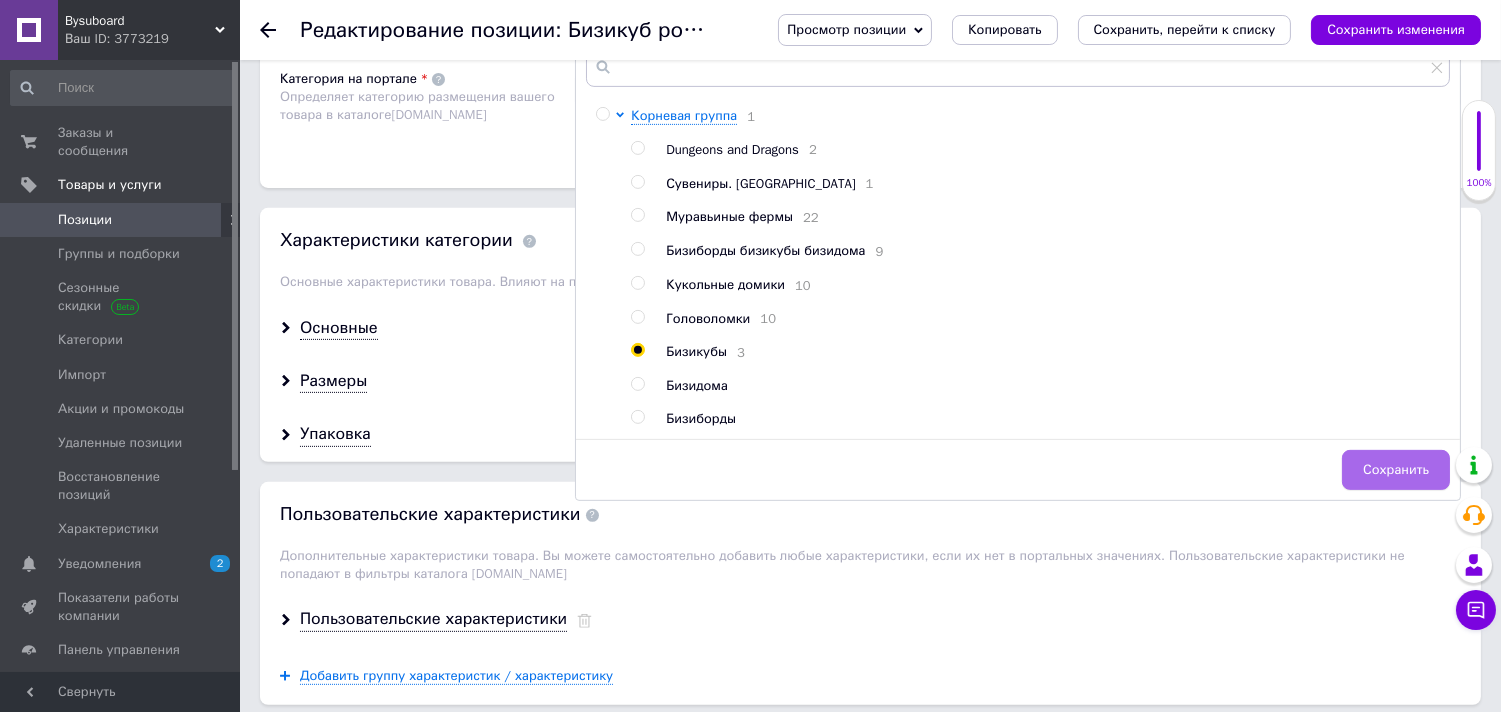 click on "Сохранить" at bounding box center [1396, 470] 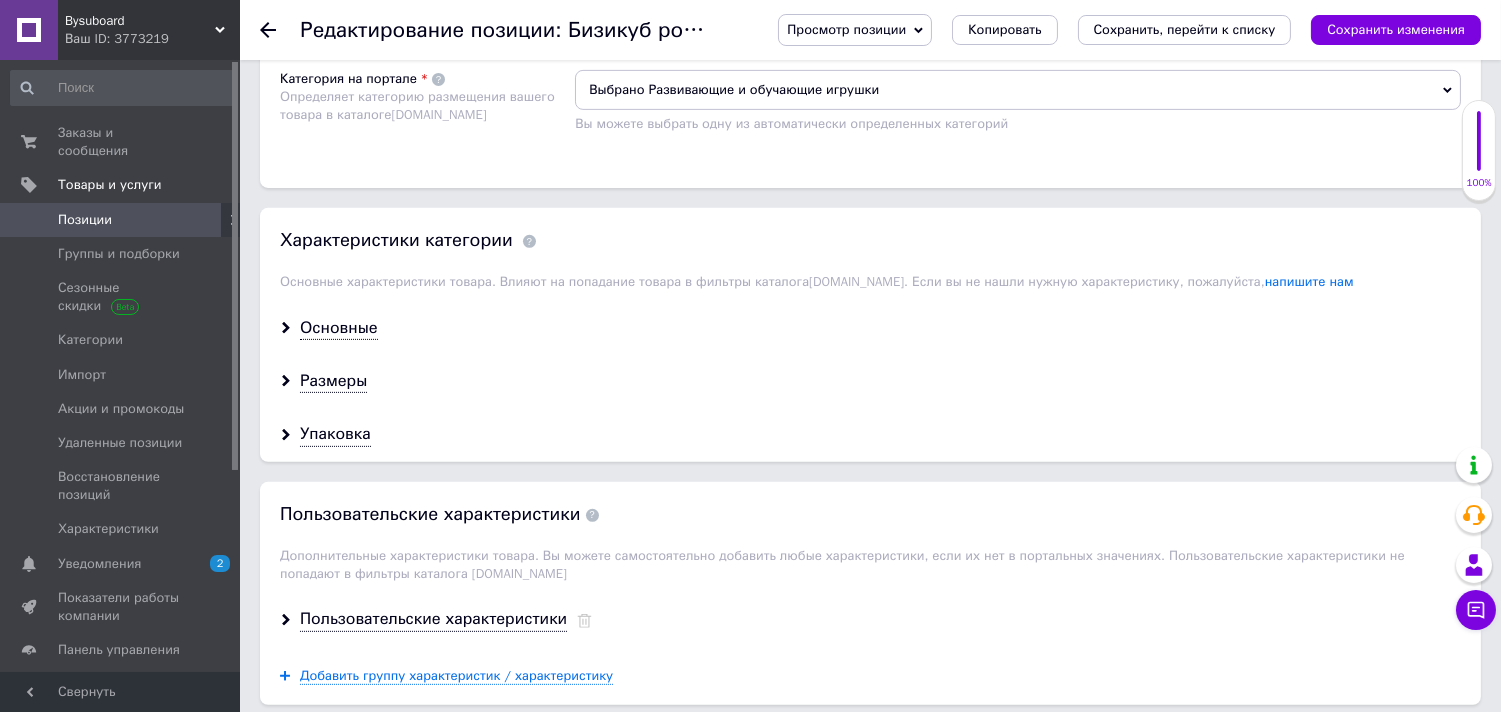 click on "Сохранить изменения" at bounding box center (1396, 30) 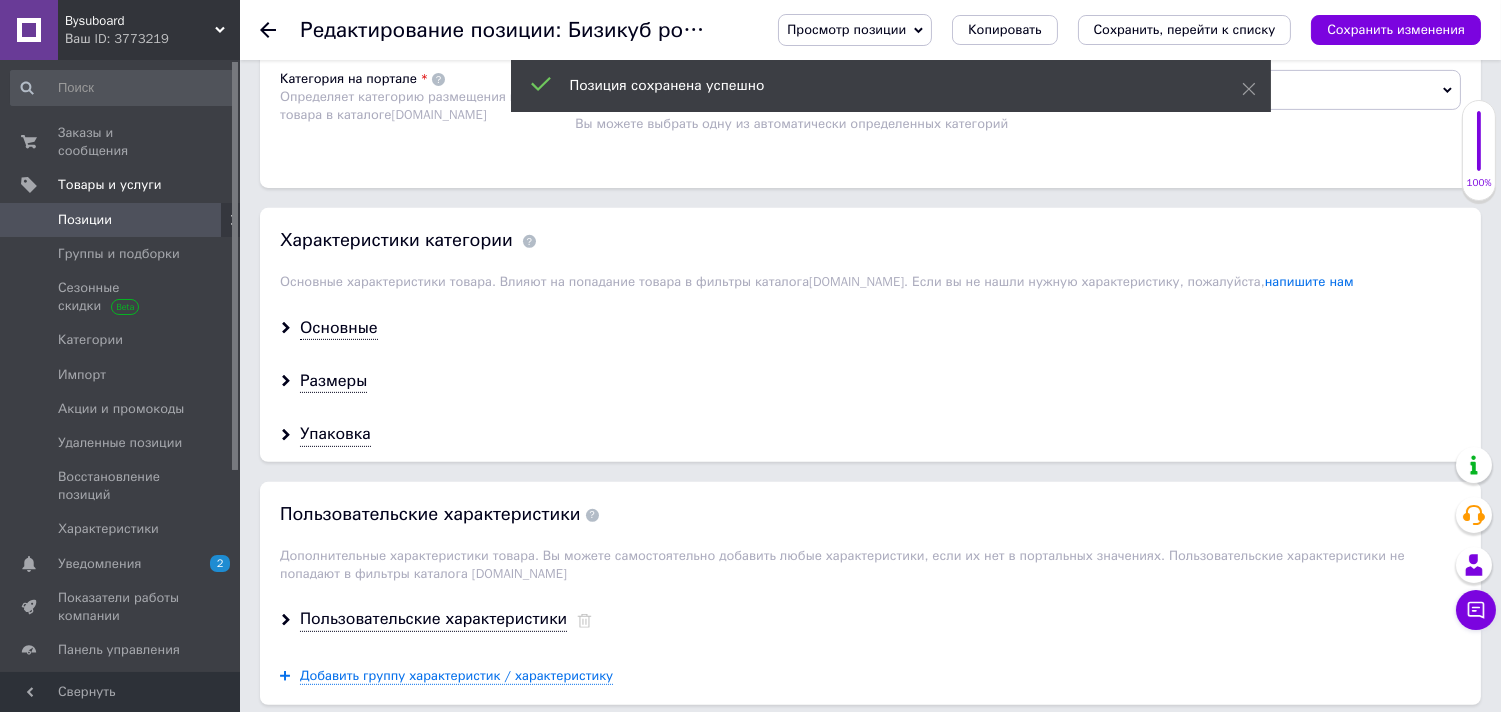 click 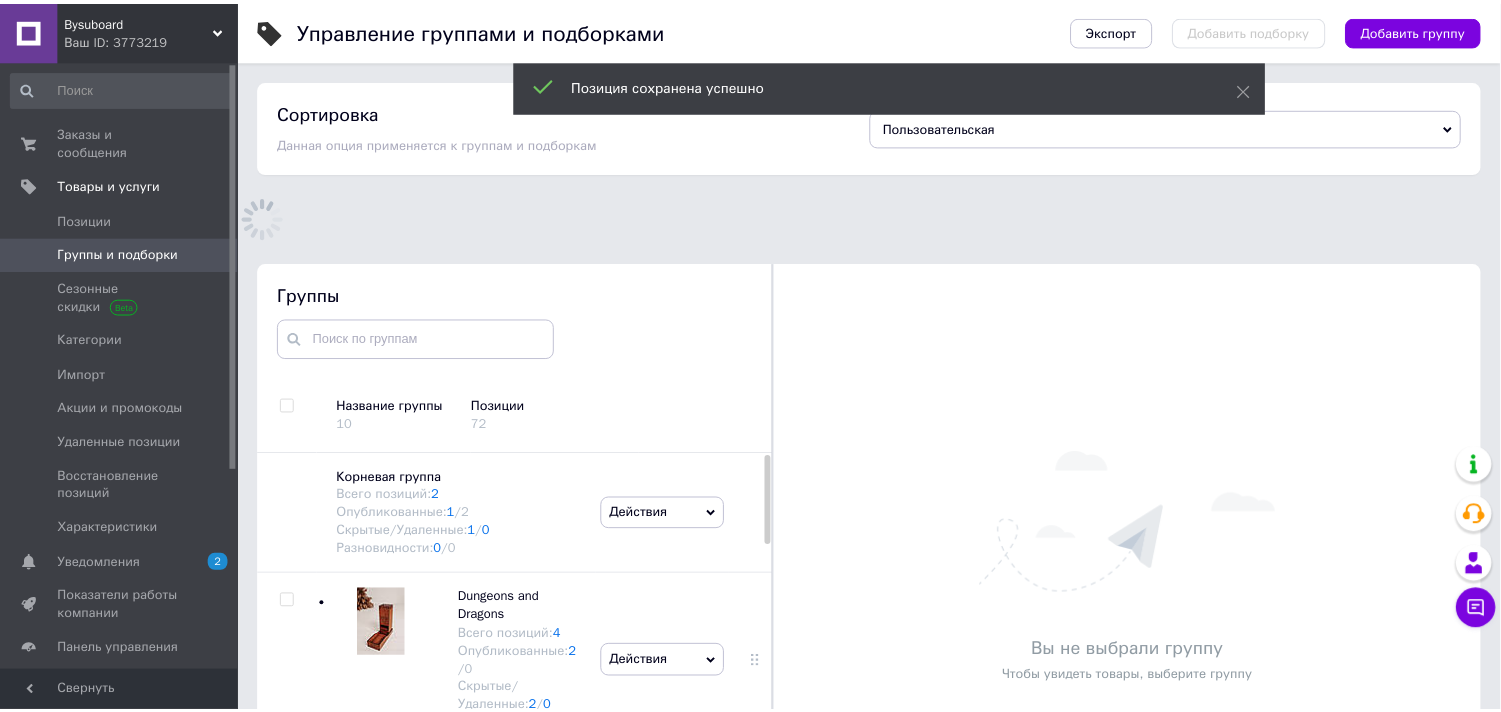scroll, scrollTop: 105, scrollLeft: 0, axis: vertical 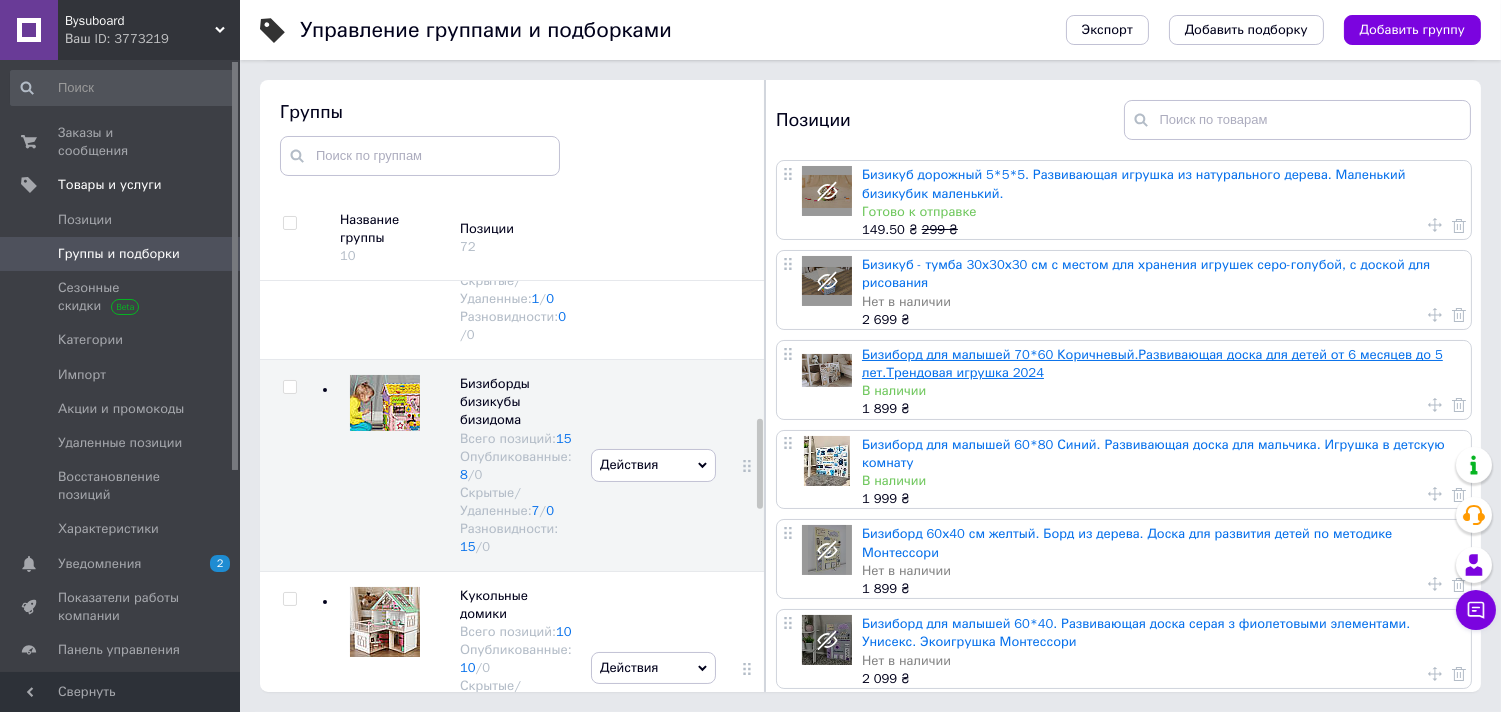 click on "Бизиборд для малышей 70*60 Коричневый.Развивающая доска для детей от 6 месяцев до 5 лет.Трендовая игрушка 2024" at bounding box center [1152, 363] 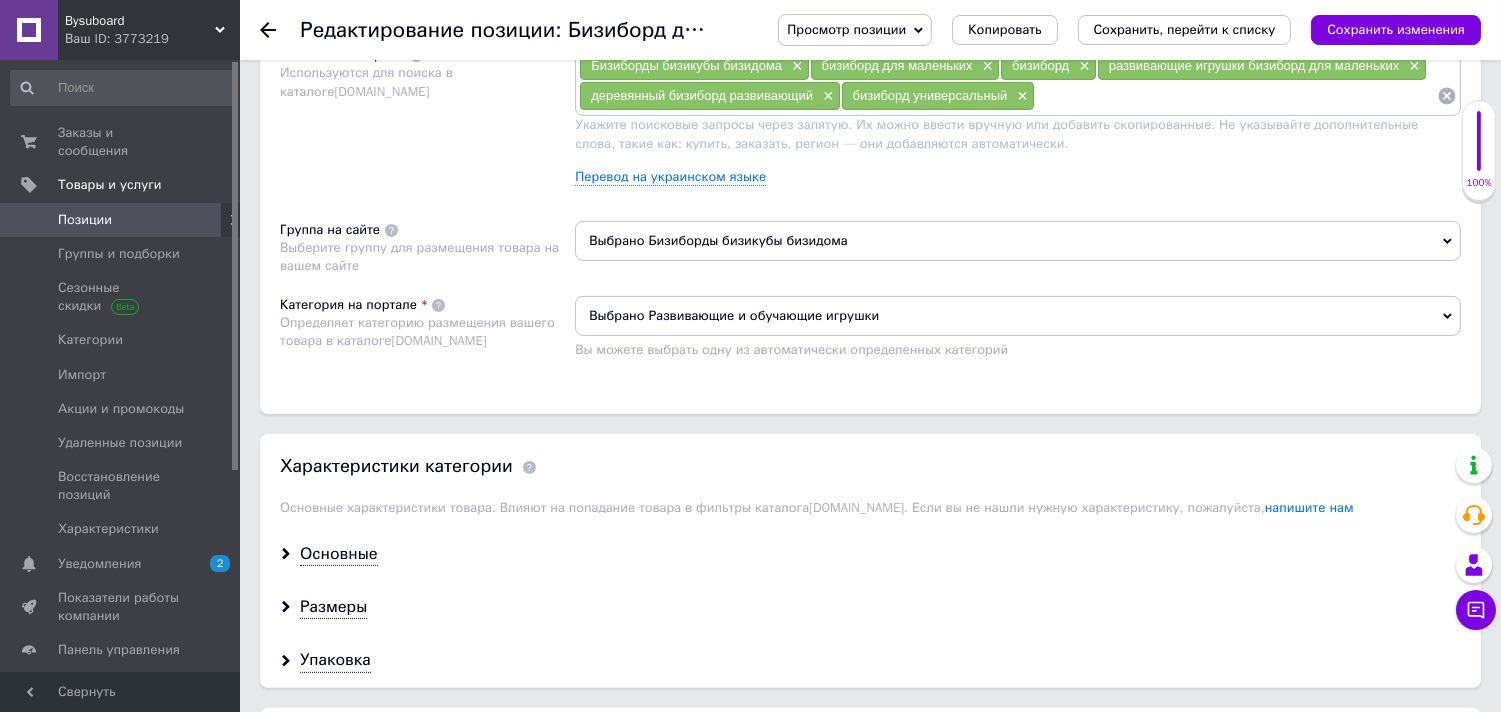scroll, scrollTop: 1244, scrollLeft: 0, axis: vertical 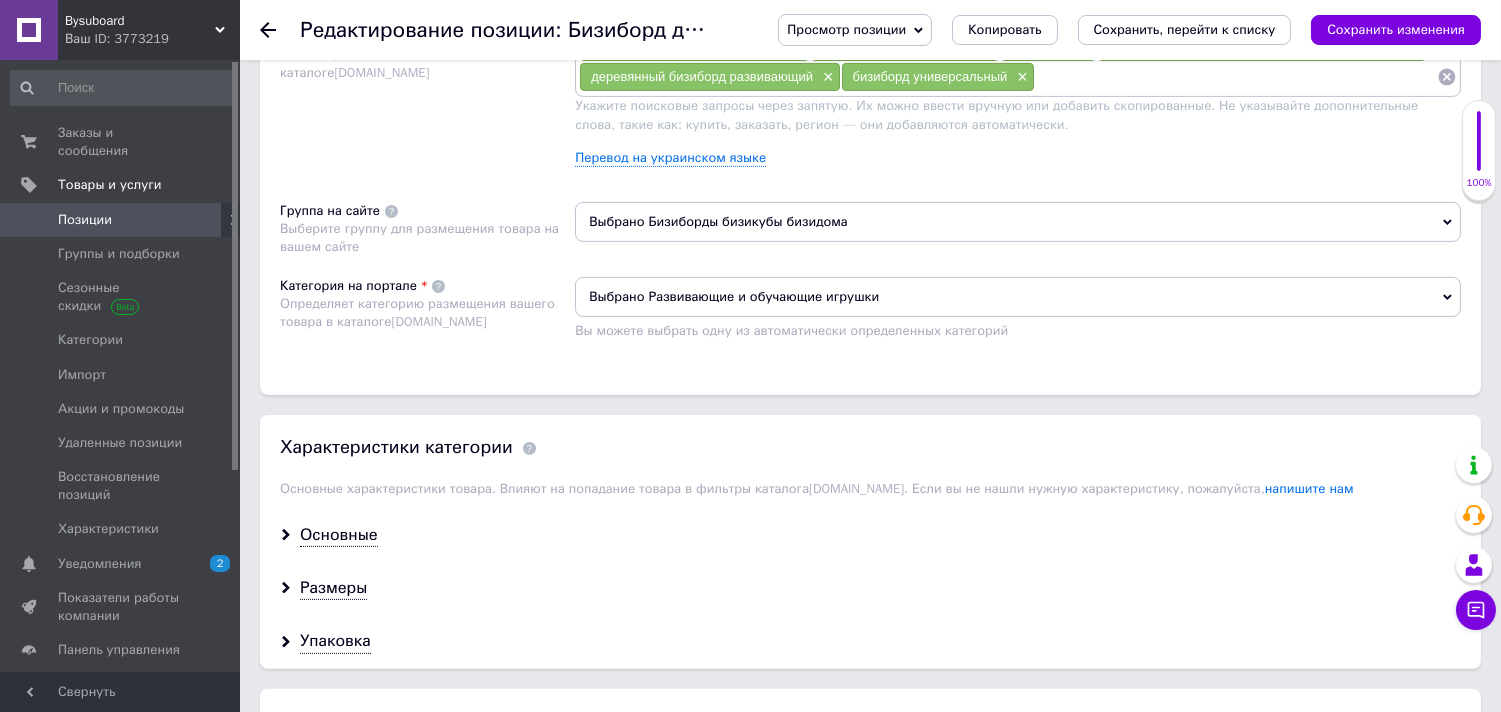 click on "Выбрано Бизиборды бизикубы бизидома" at bounding box center [1018, 222] 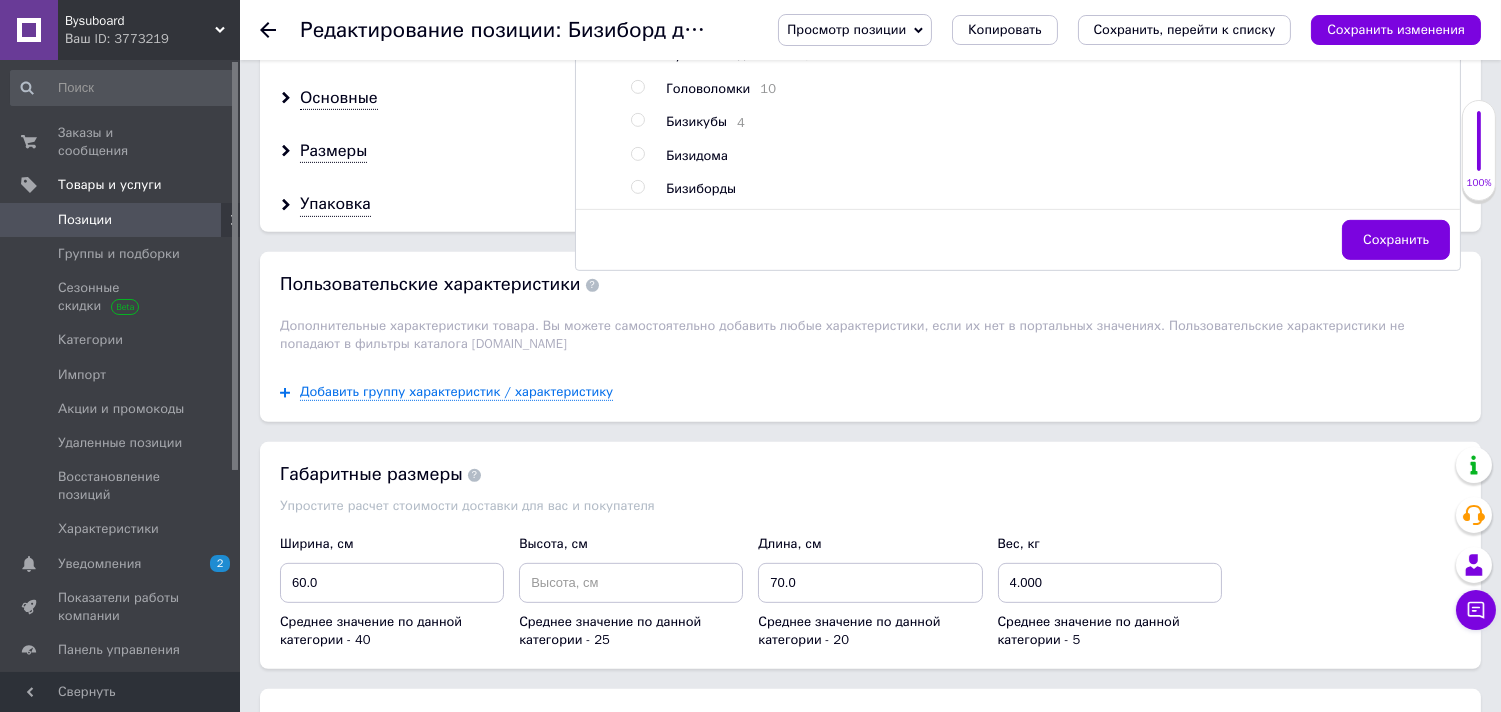 scroll, scrollTop: 1686, scrollLeft: 0, axis: vertical 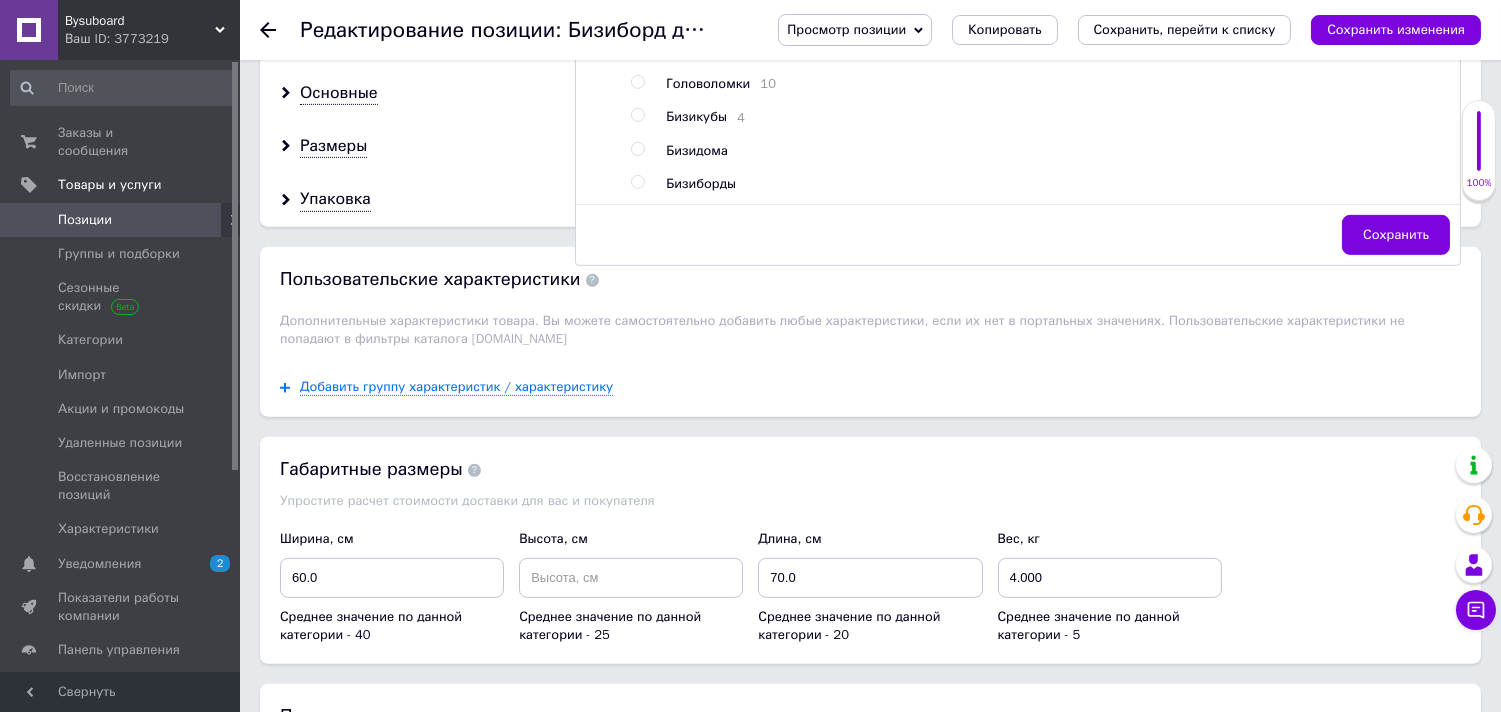 click at bounding box center (637, 182) 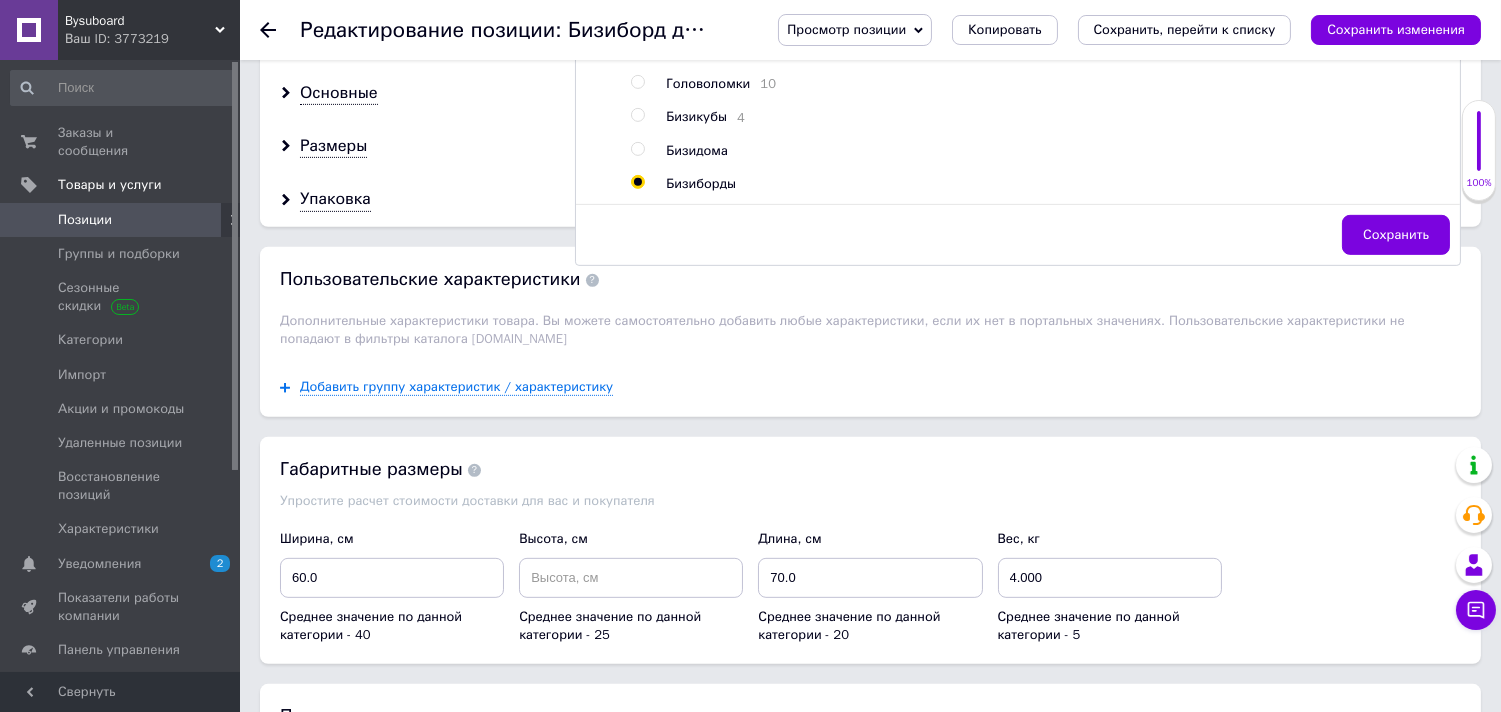 radio on "true" 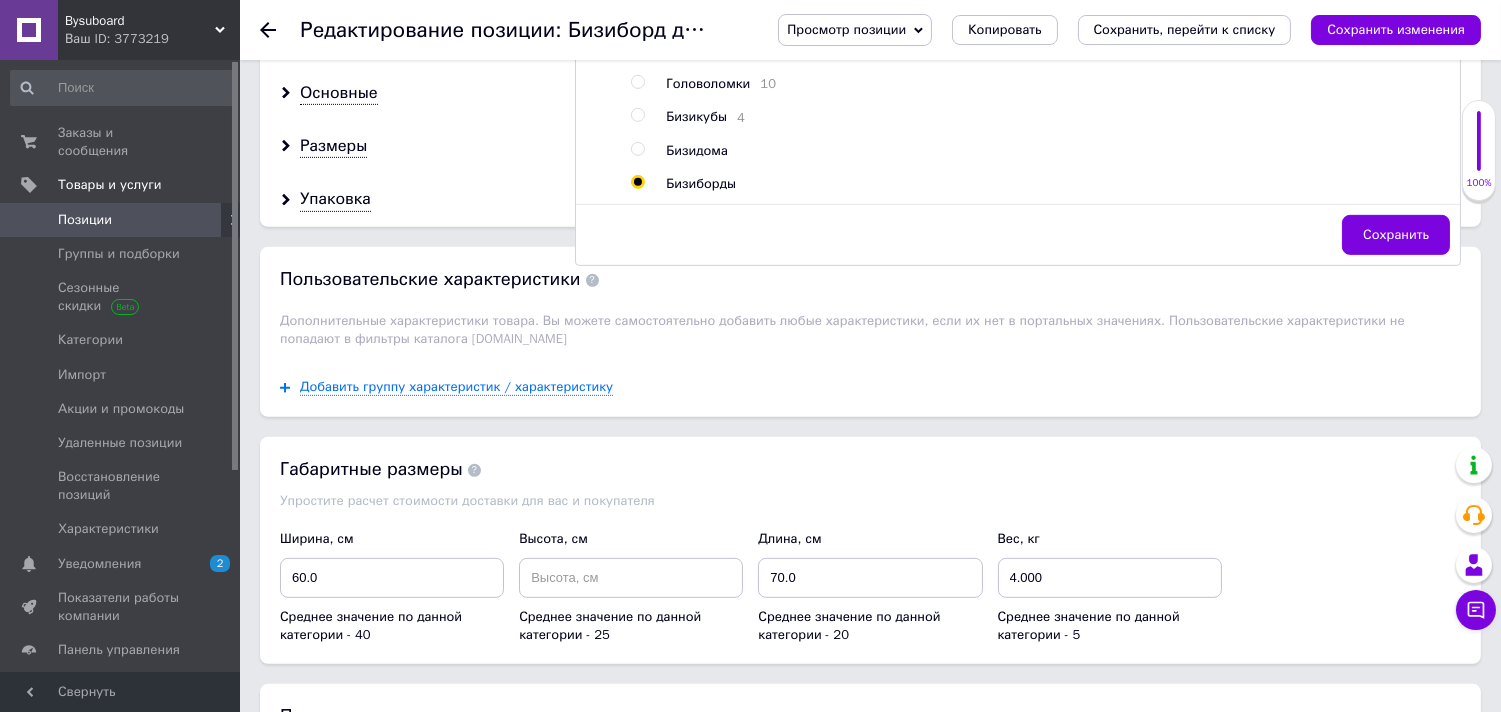 click on "Сохранить" at bounding box center [1396, 235] 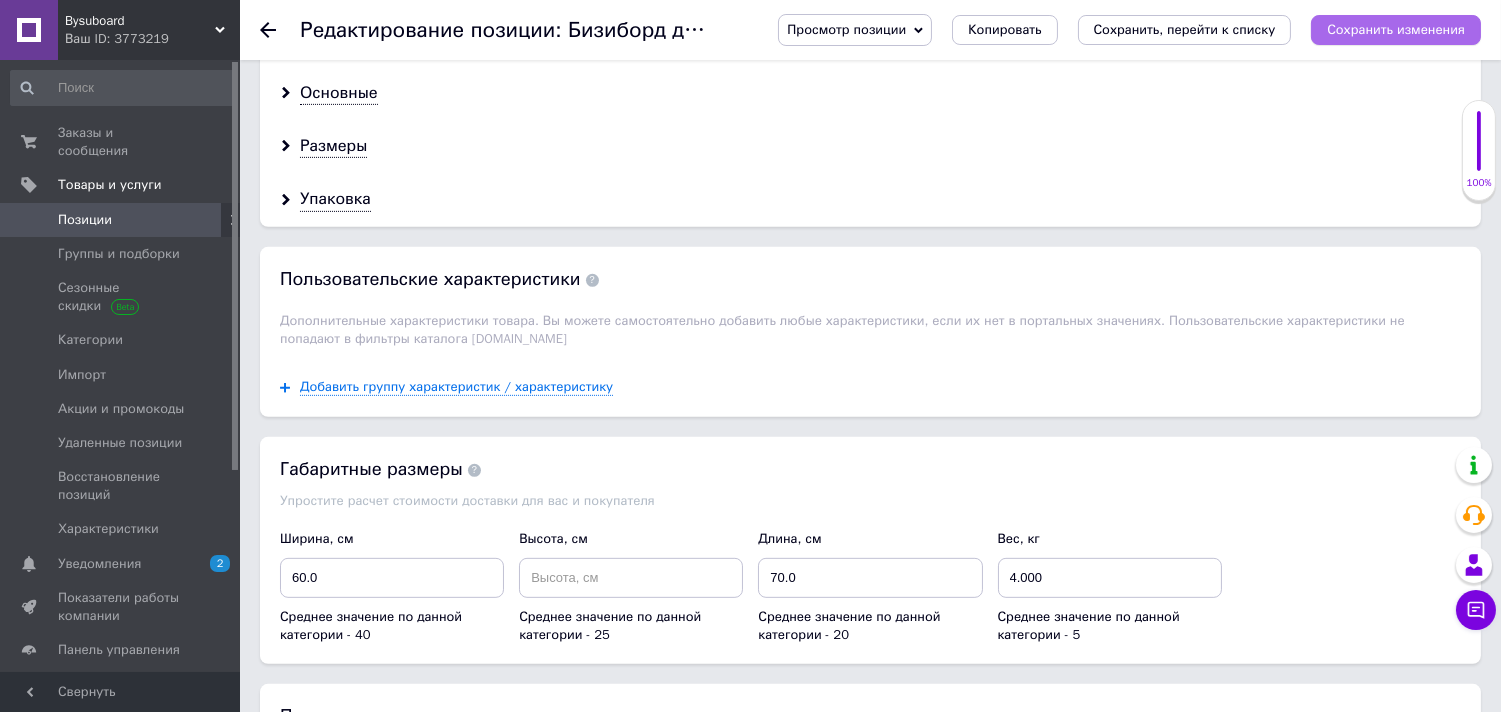 click on "Сохранить изменения" at bounding box center (1396, 29) 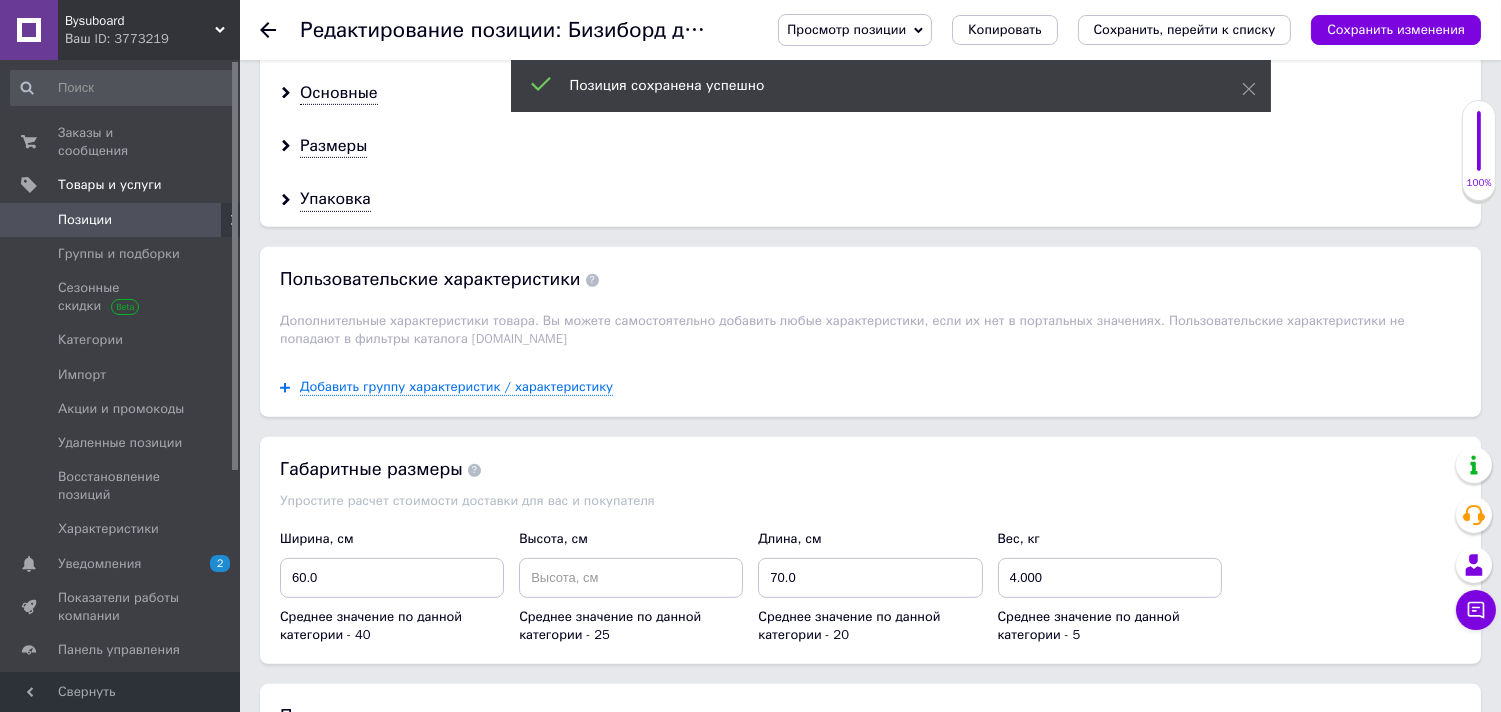 click 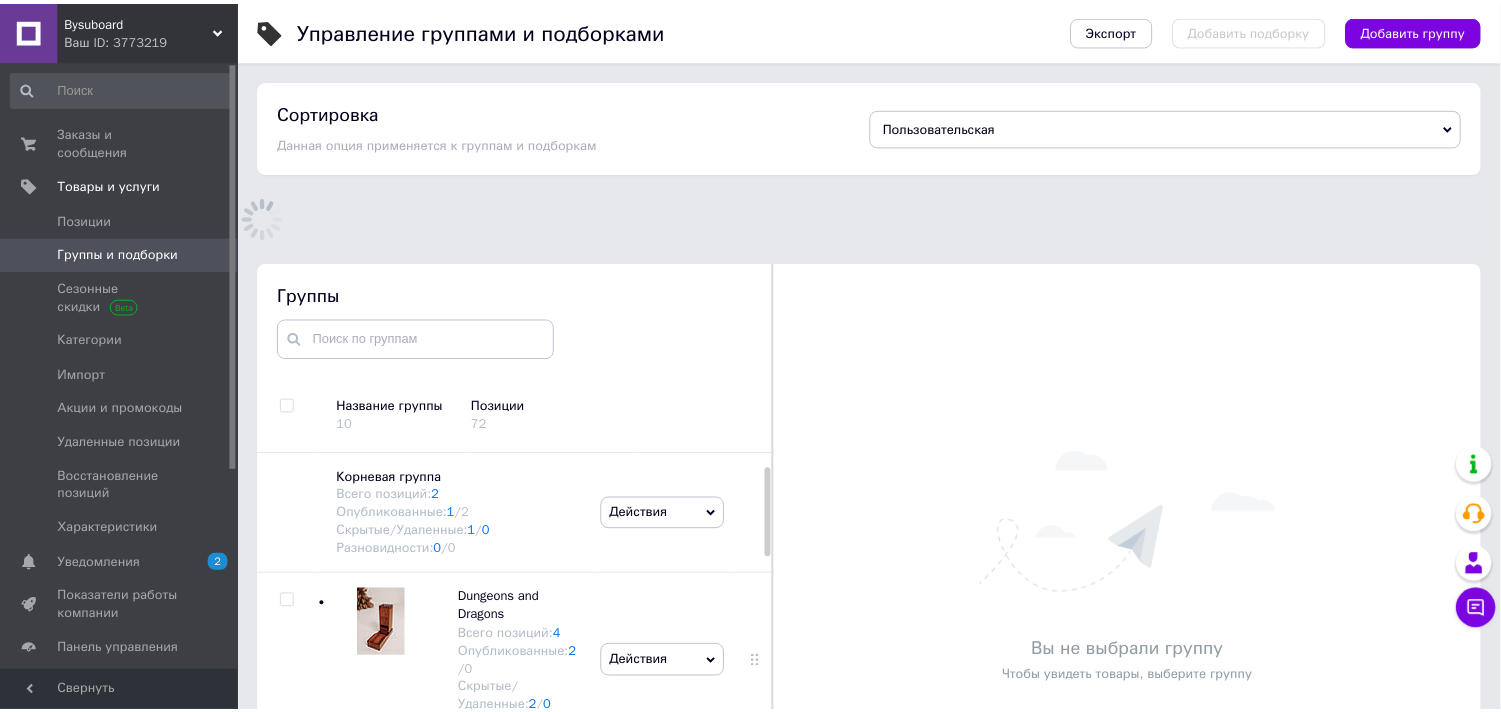 scroll, scrollTop: 128, scrollLeft: 0, axis: vertical 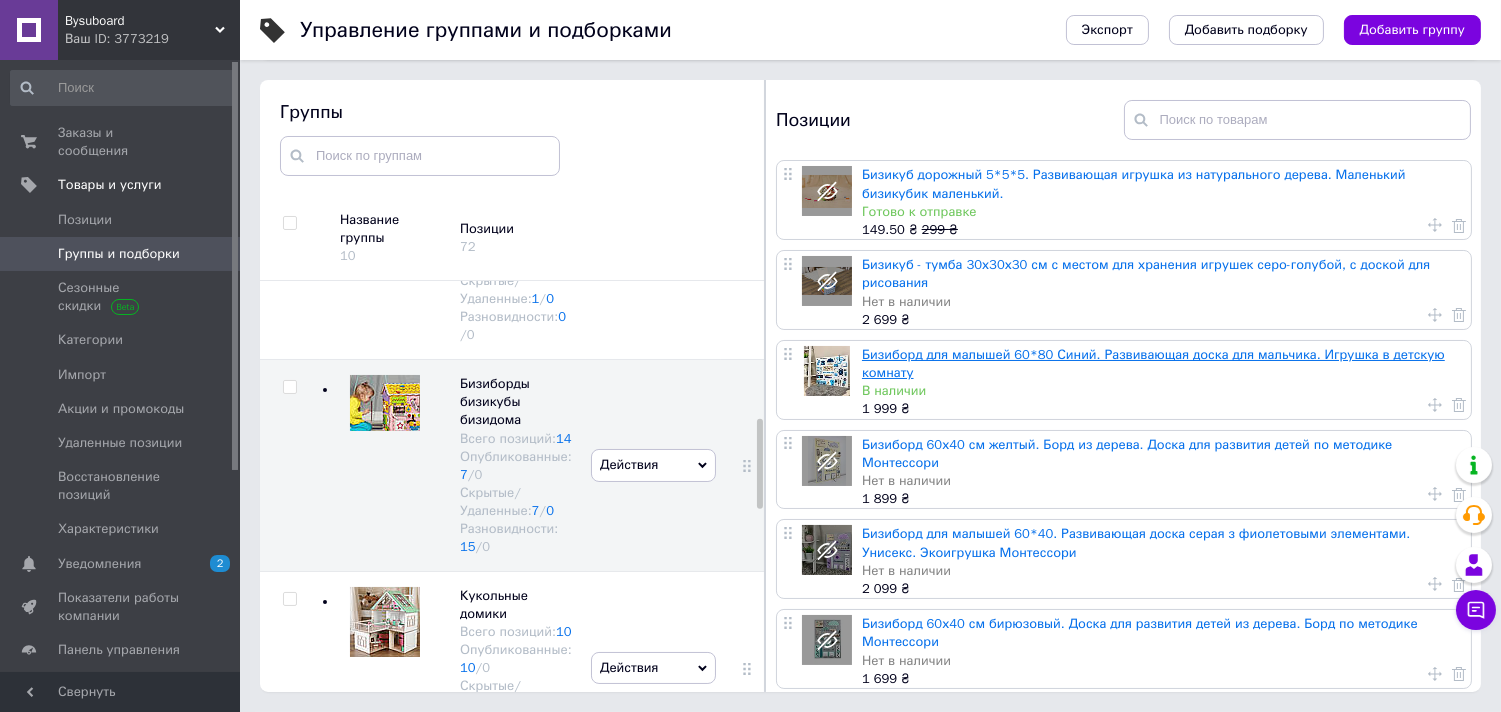 click on "Бизиборд для малышей 60*80 Синий. Развивающая доска для мальчика. Игрушка в детскую комнату" at bounding box center [1153, 363] 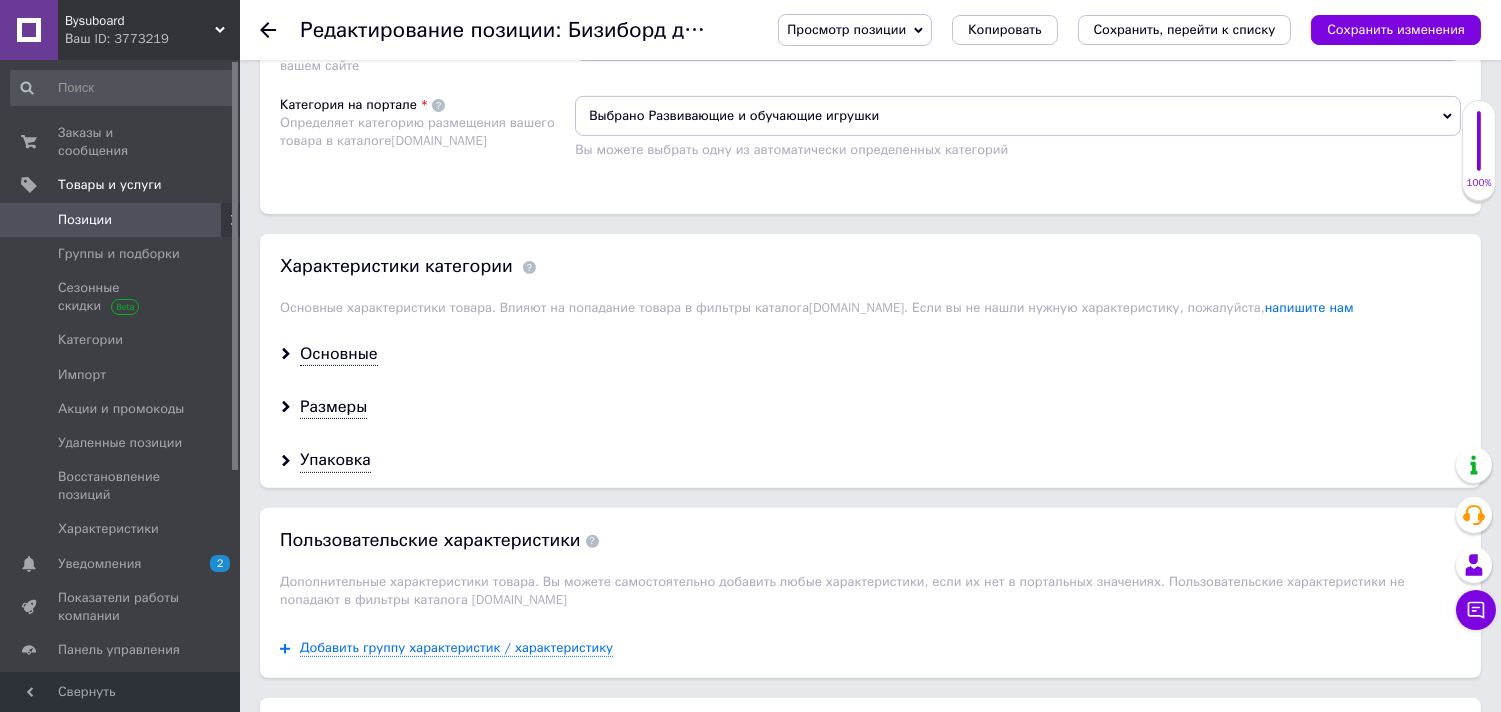 scroll, scrollTop: 1456, scrollLeft: 0, axis: vertical 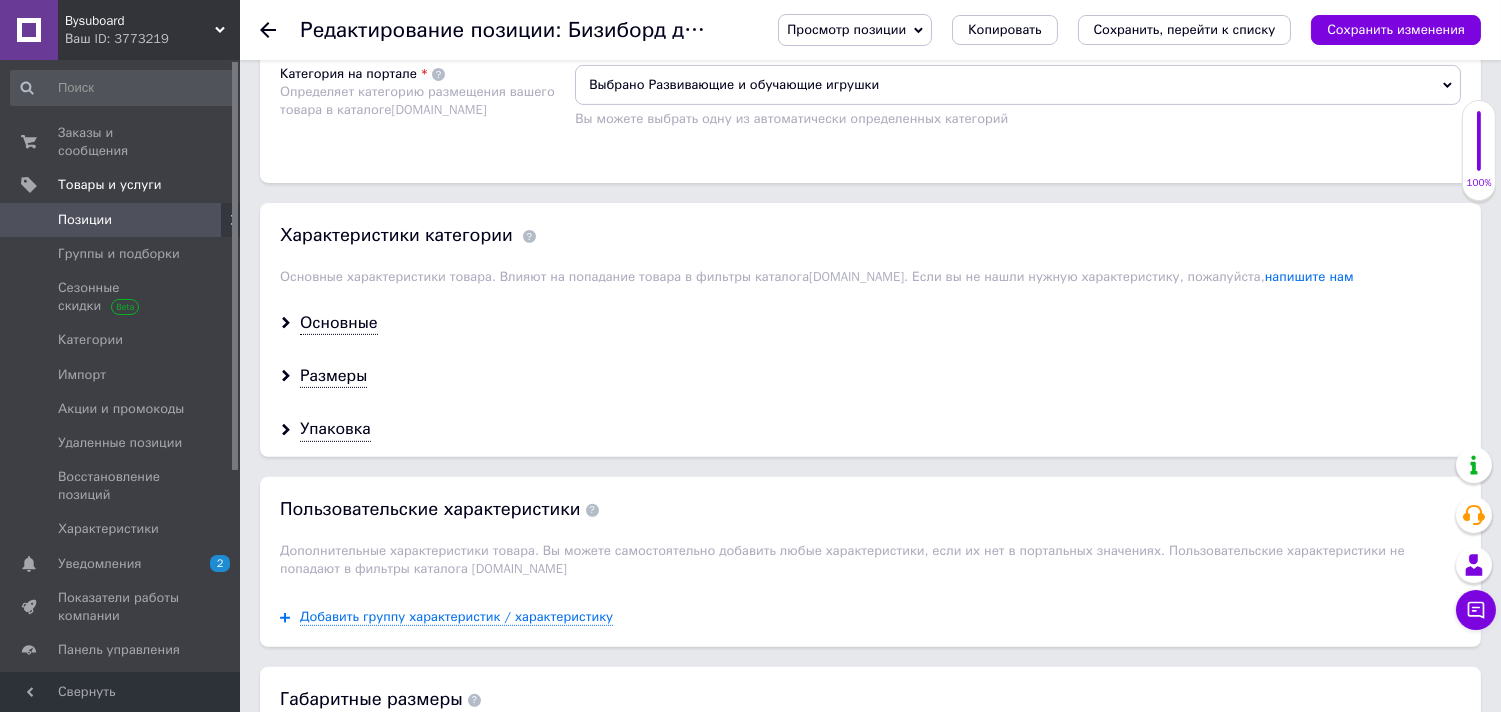 click on "Выбрано Бизиборды бизикубы бизидома" at bounding box center [1018, 10] 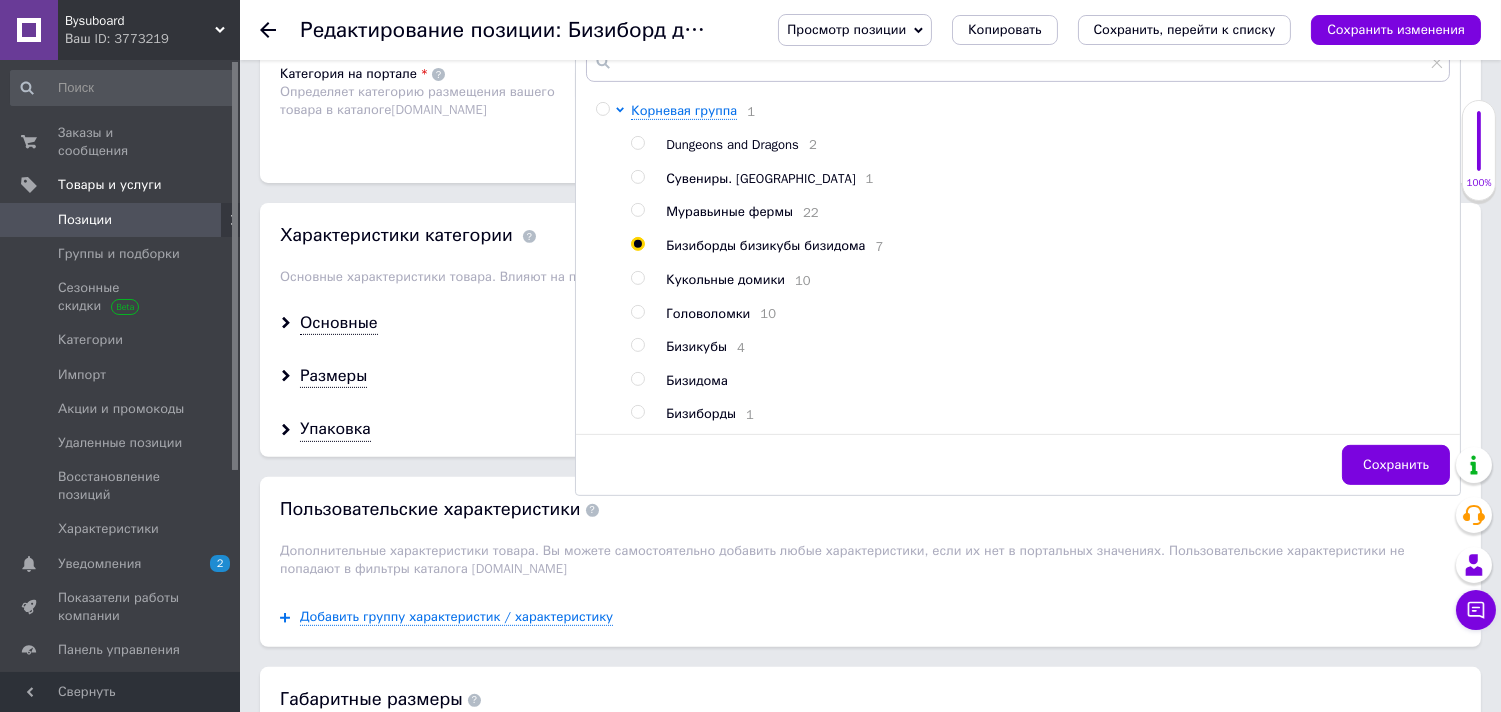 click at bounding box center (638, 412) 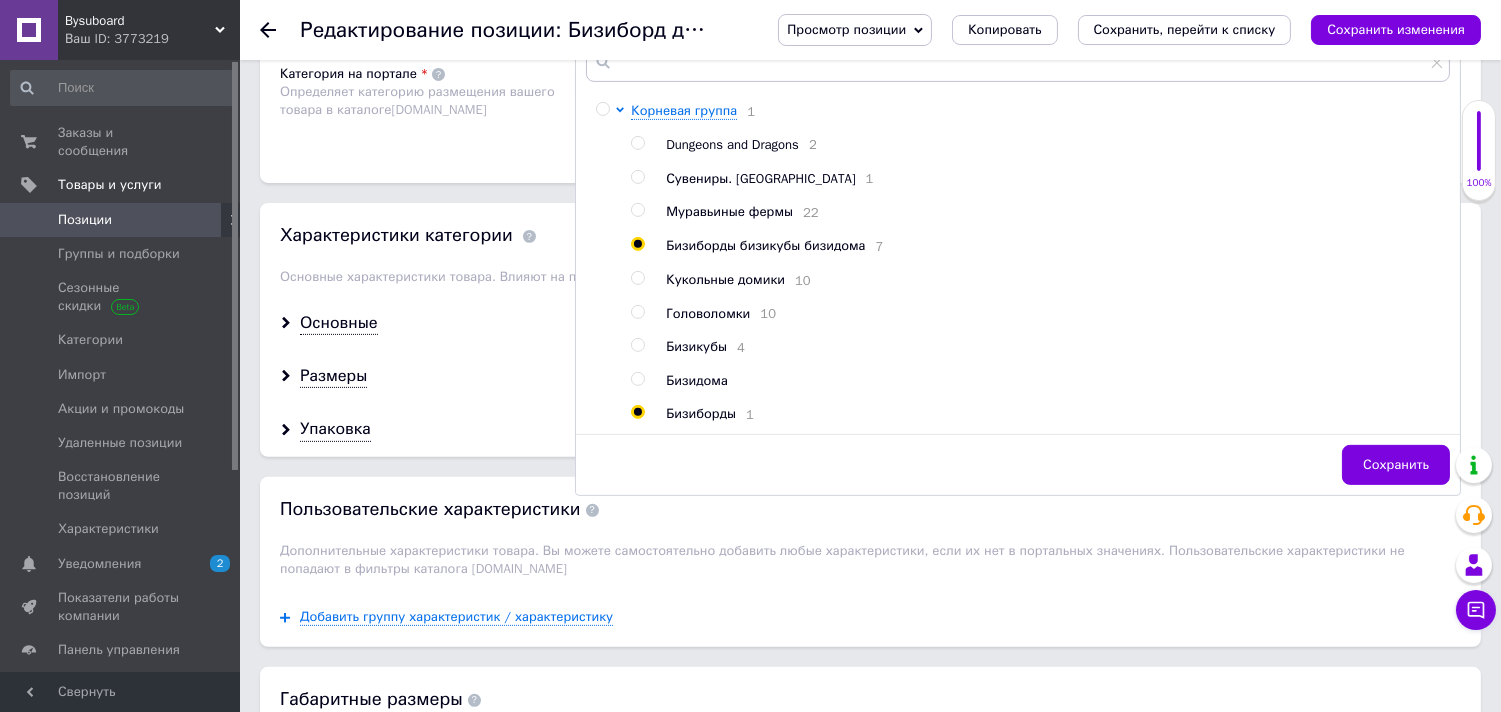 radio on "true" 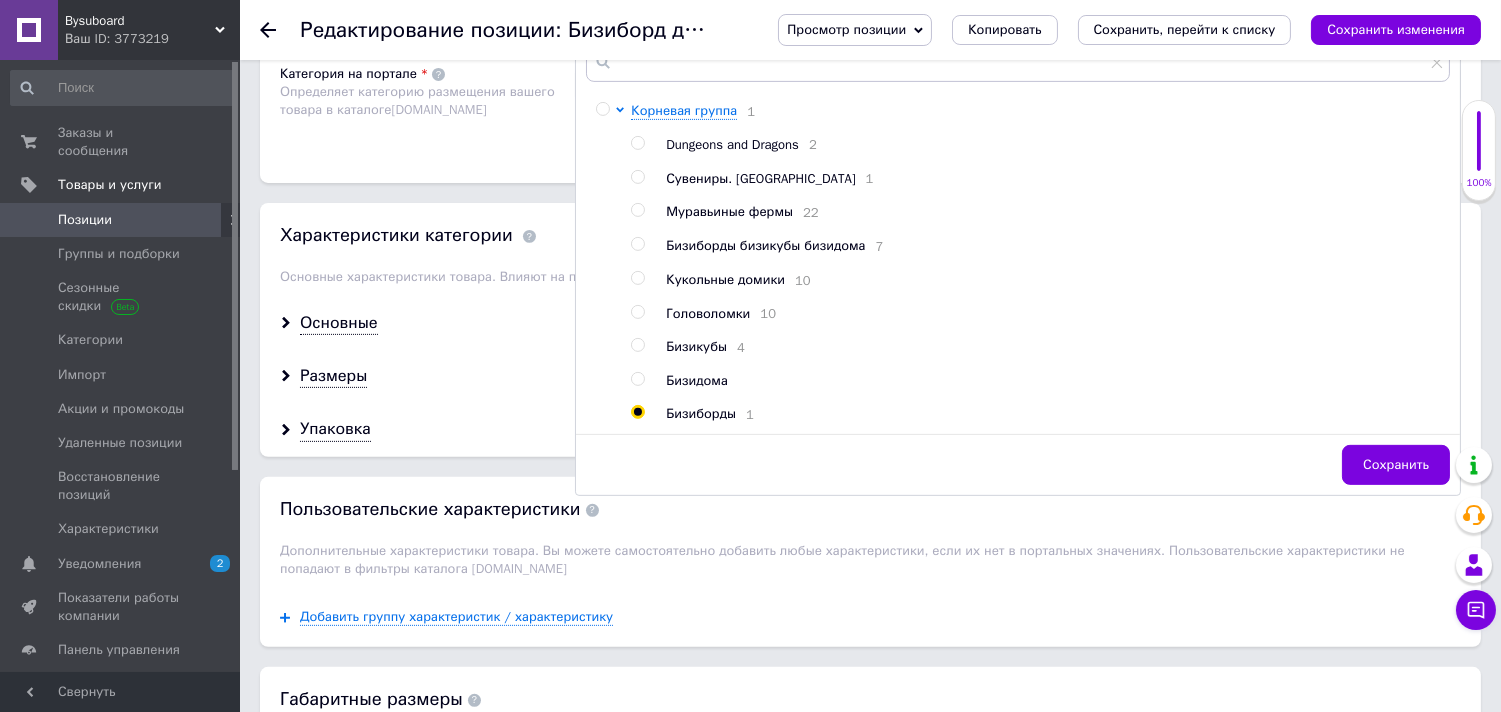click on "Сохранить" at bounding box center (1396, 465) 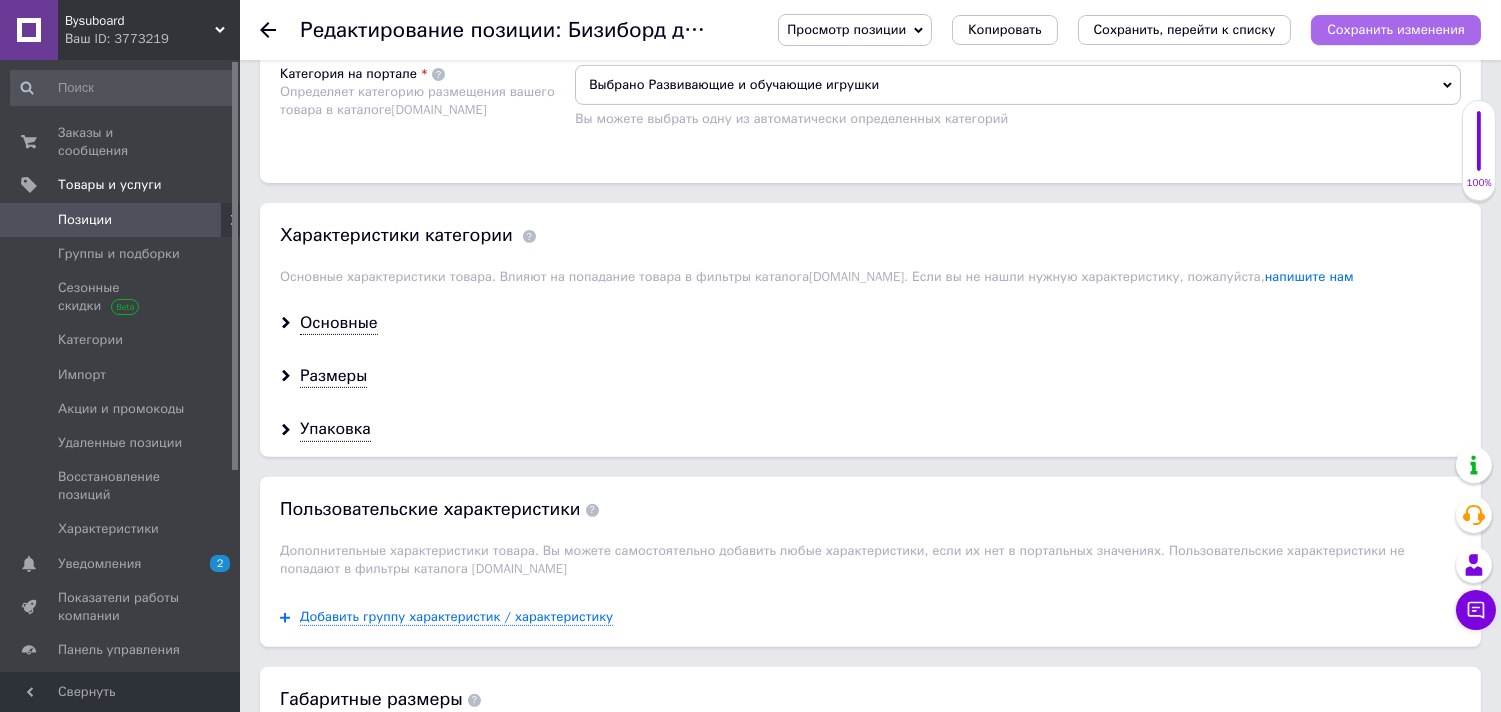 click on "Сохранить изменения" at bounding box center (1396, 29) 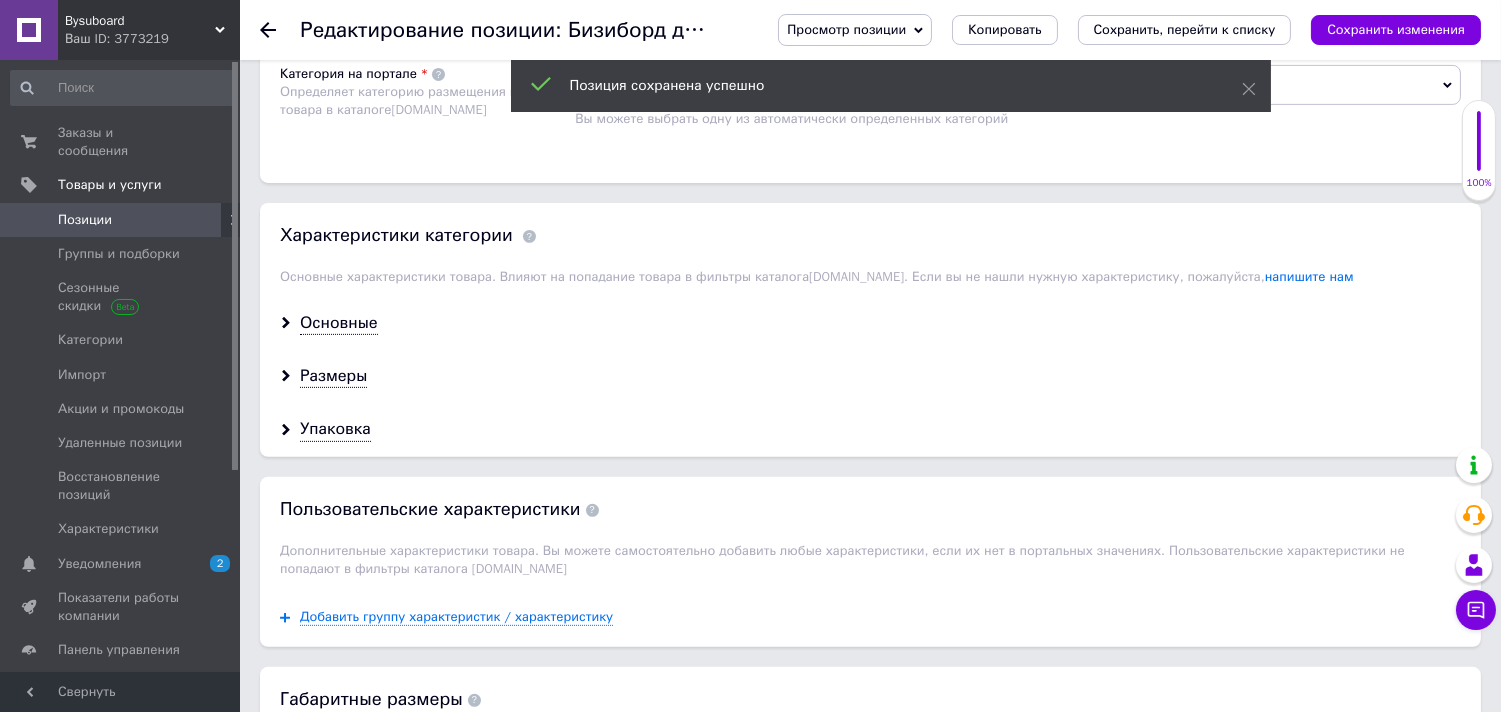 click 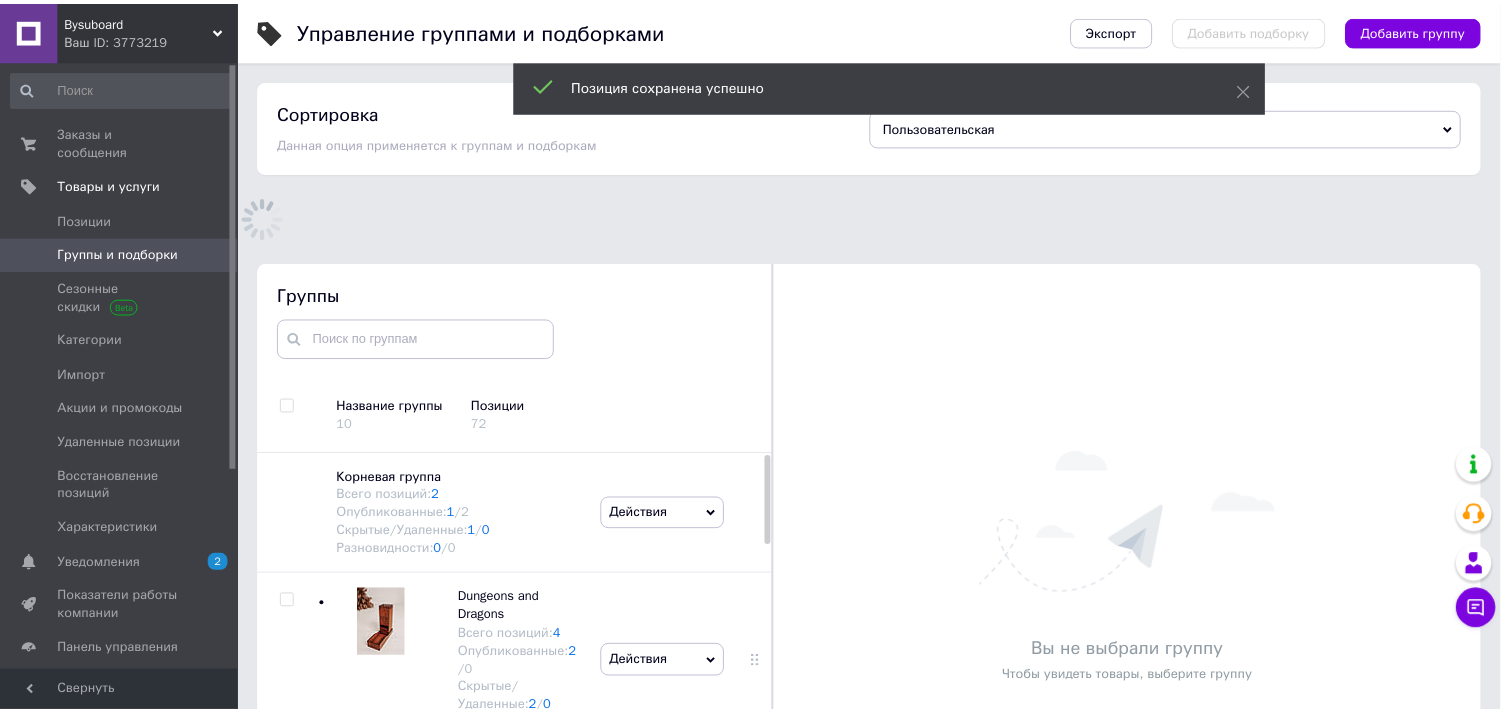 scroll, scrollTop: 175, scrollLeft: 0, axis: vertical 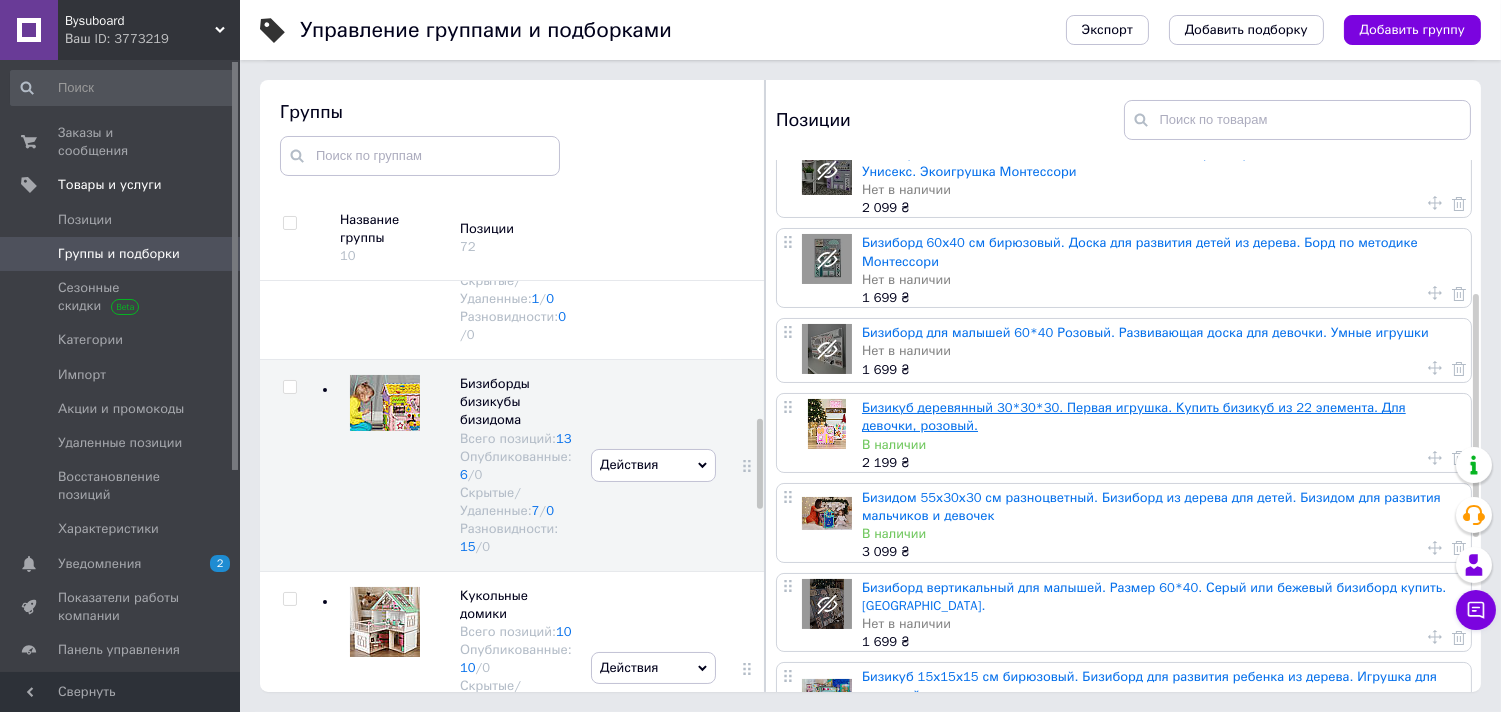 click on "Бизикуб деревянный 30*30*30. Первая игрушка. Купить бизикуб из 22 элемента. Для девочки, розовый." at bounding box center [1134, 416] 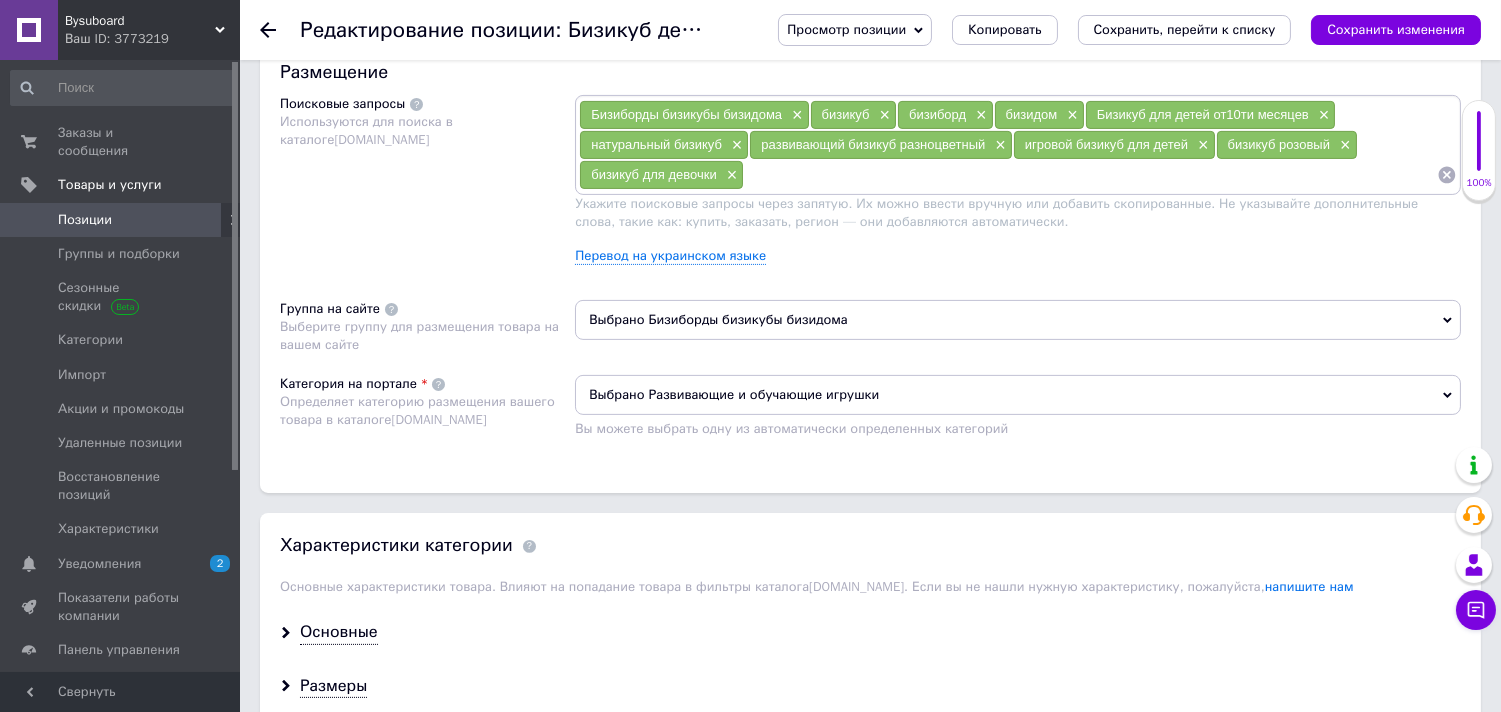 click on "Выбрано Бизиборды бизикубы бизидома" at bounding box center (1018, 320) 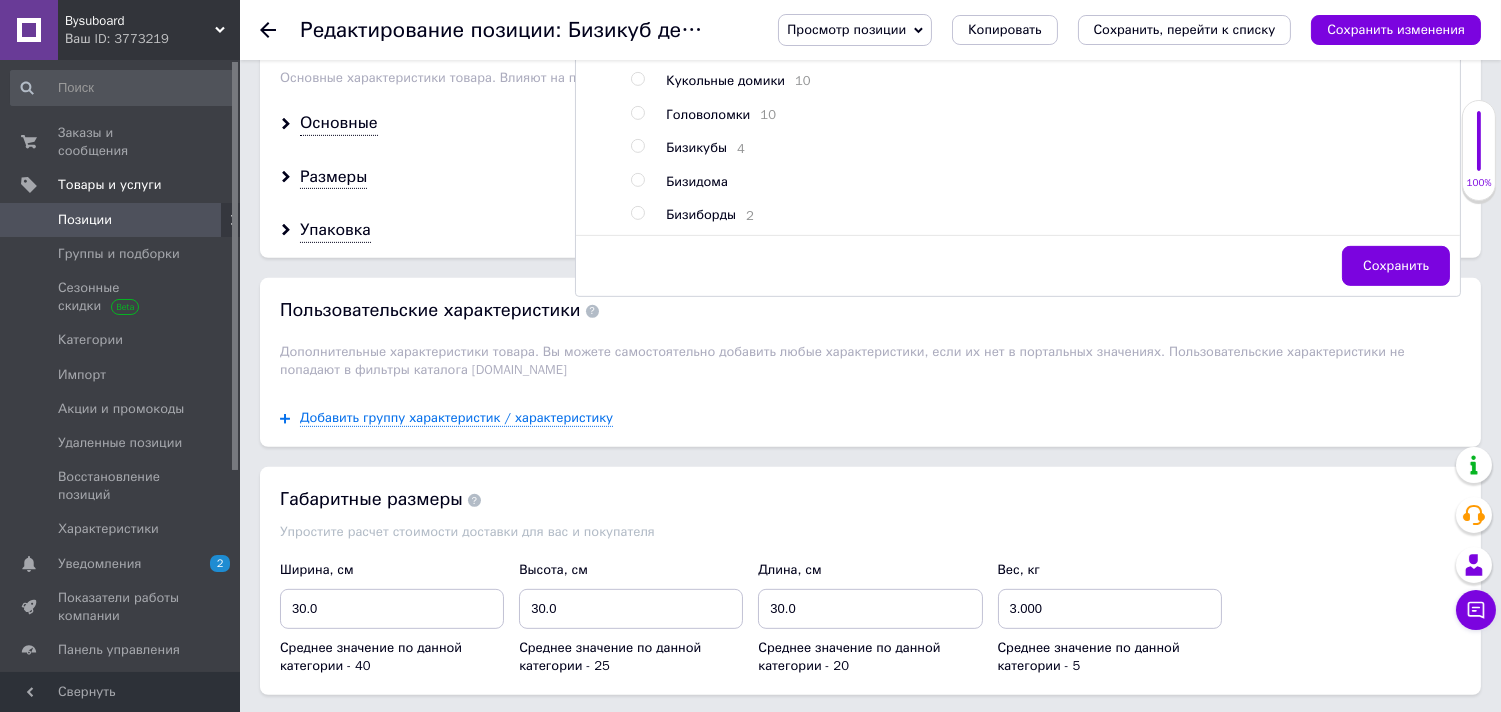 click on "Бизикубы" at bounding box center [696, 147] 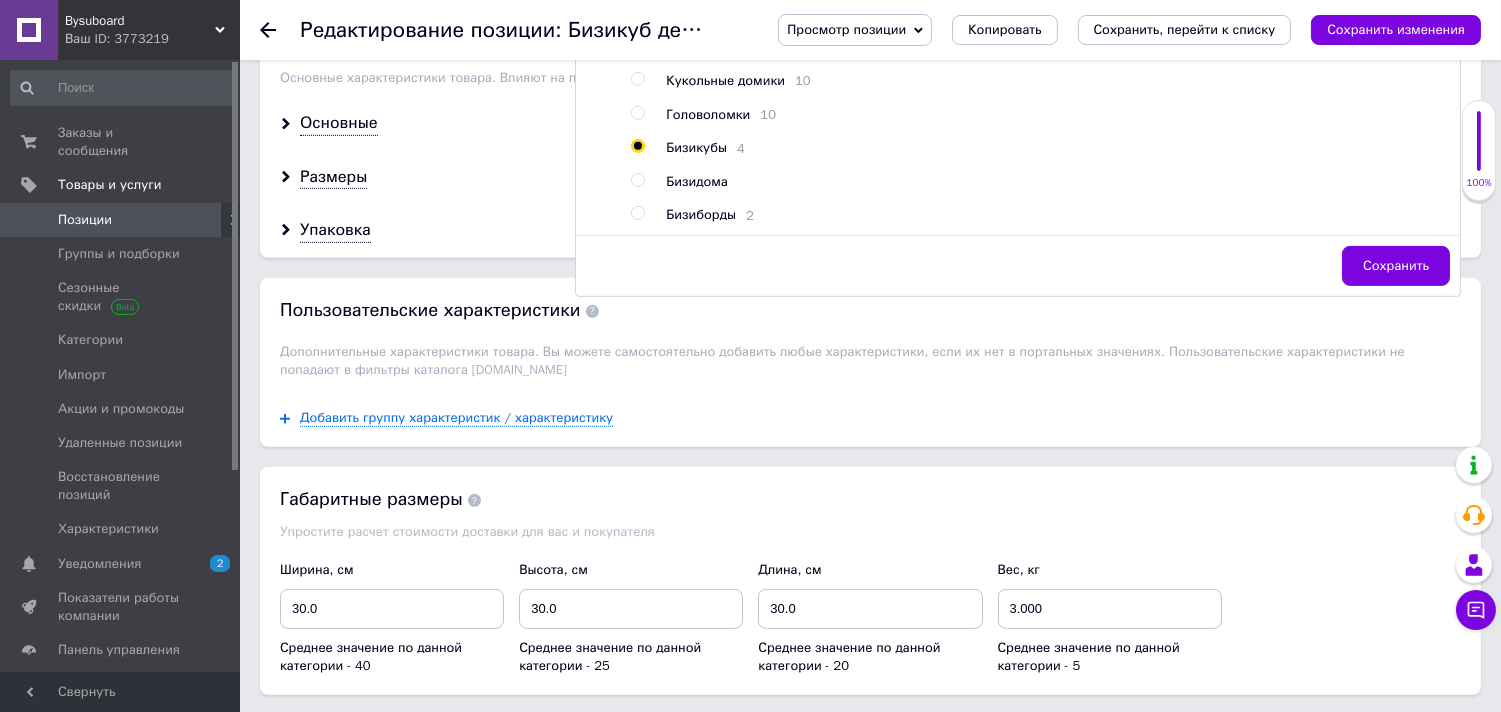 radio on "false" 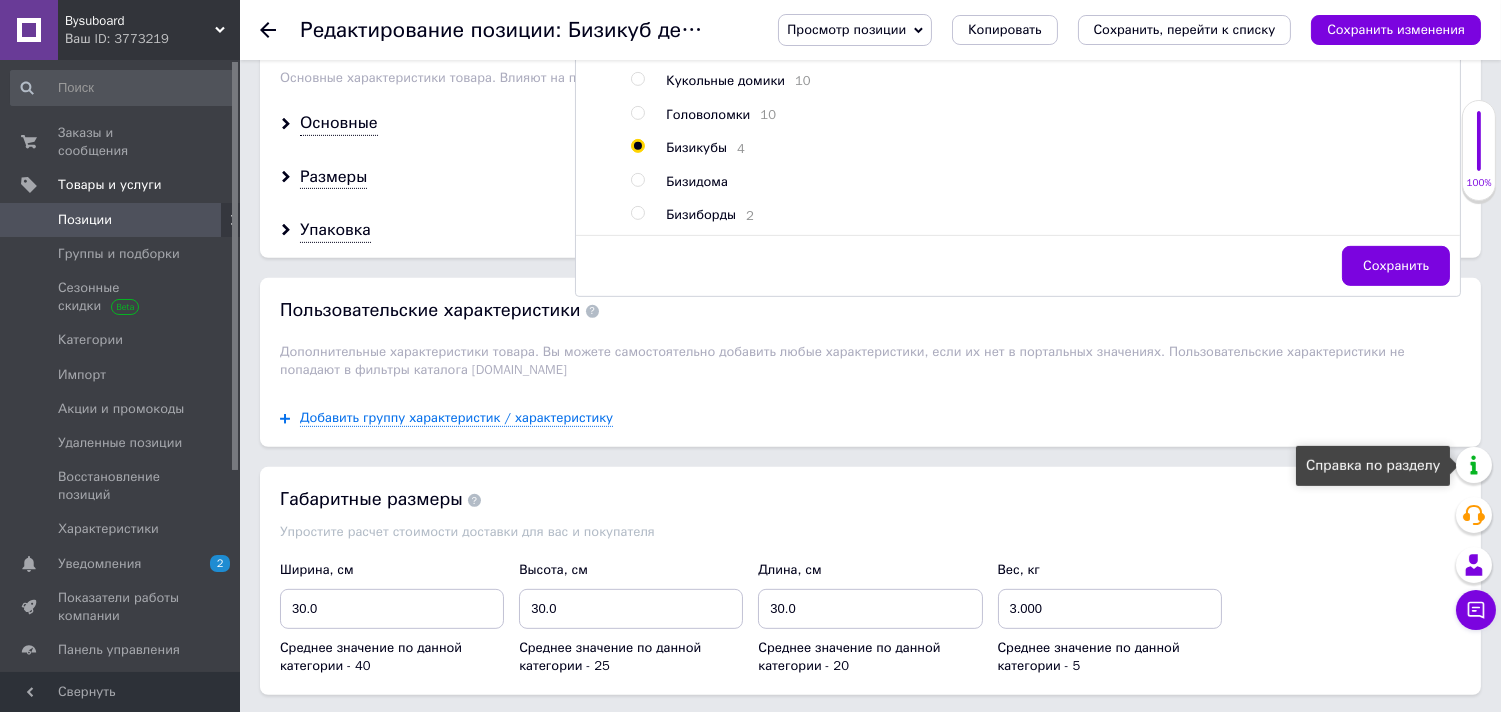 click on "Справка по разделу" at bounding box center (1373, 466) 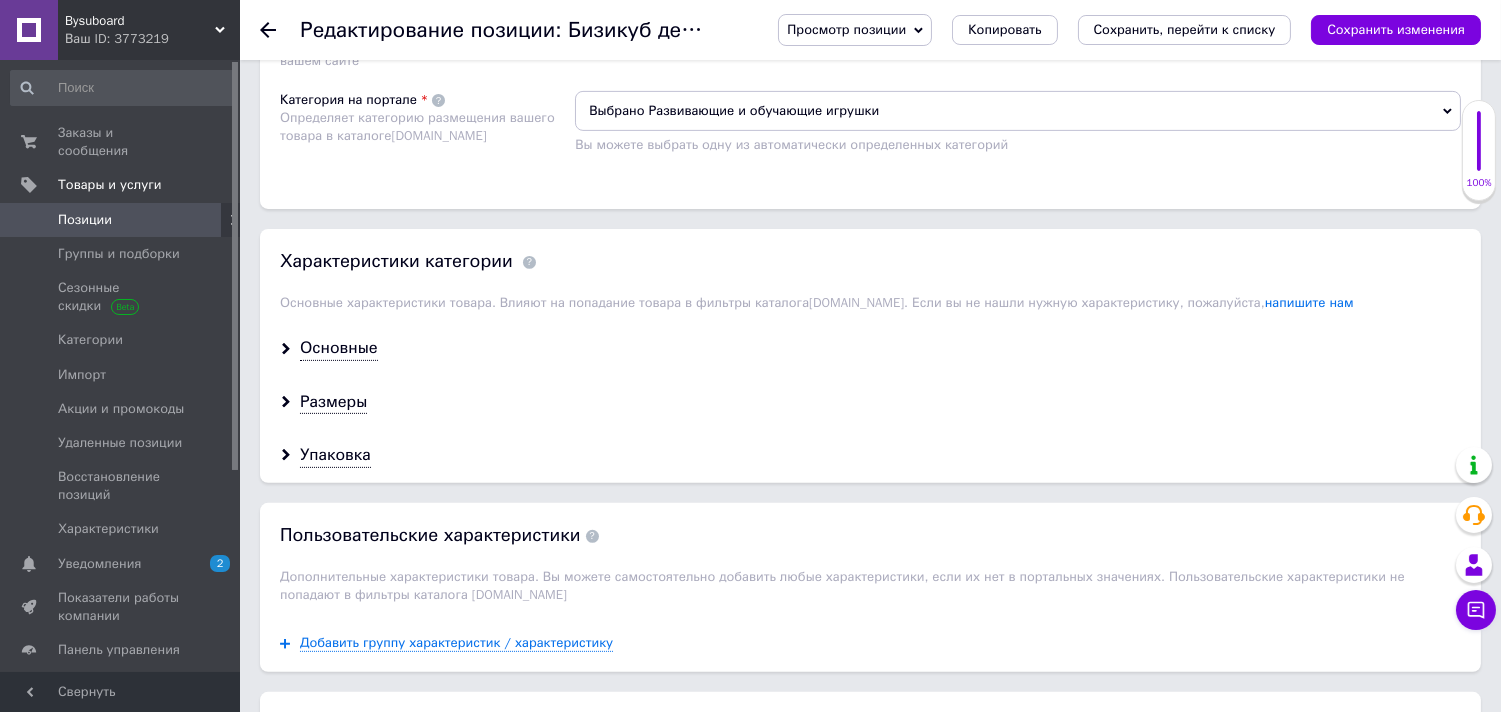 scroll, scrollTop: 1377, scrollLeft: 0, axis: vertical 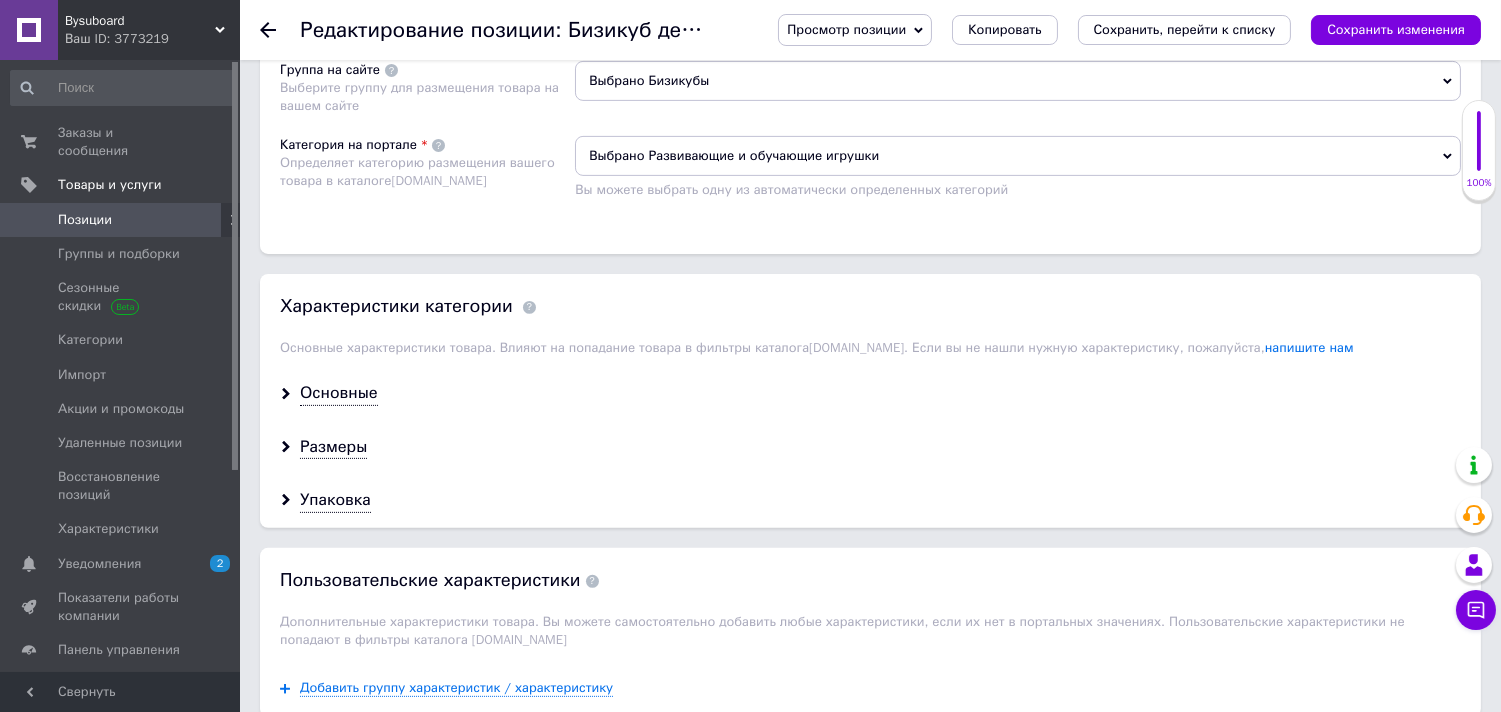 click on "Выбрано Бизикубы" at bounding box center [1018, 81] 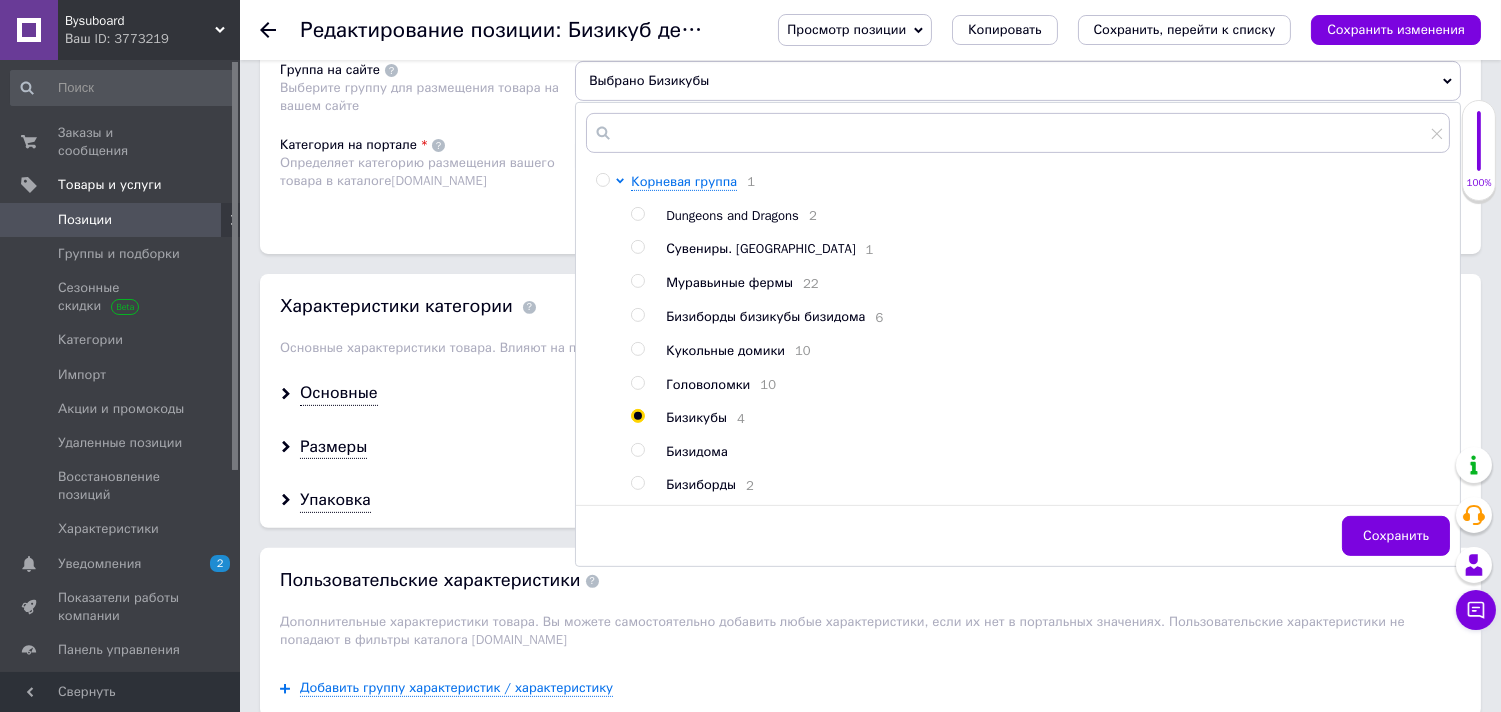 click on "Выбрано Бизикубы" at bounding box center [1018, 81] 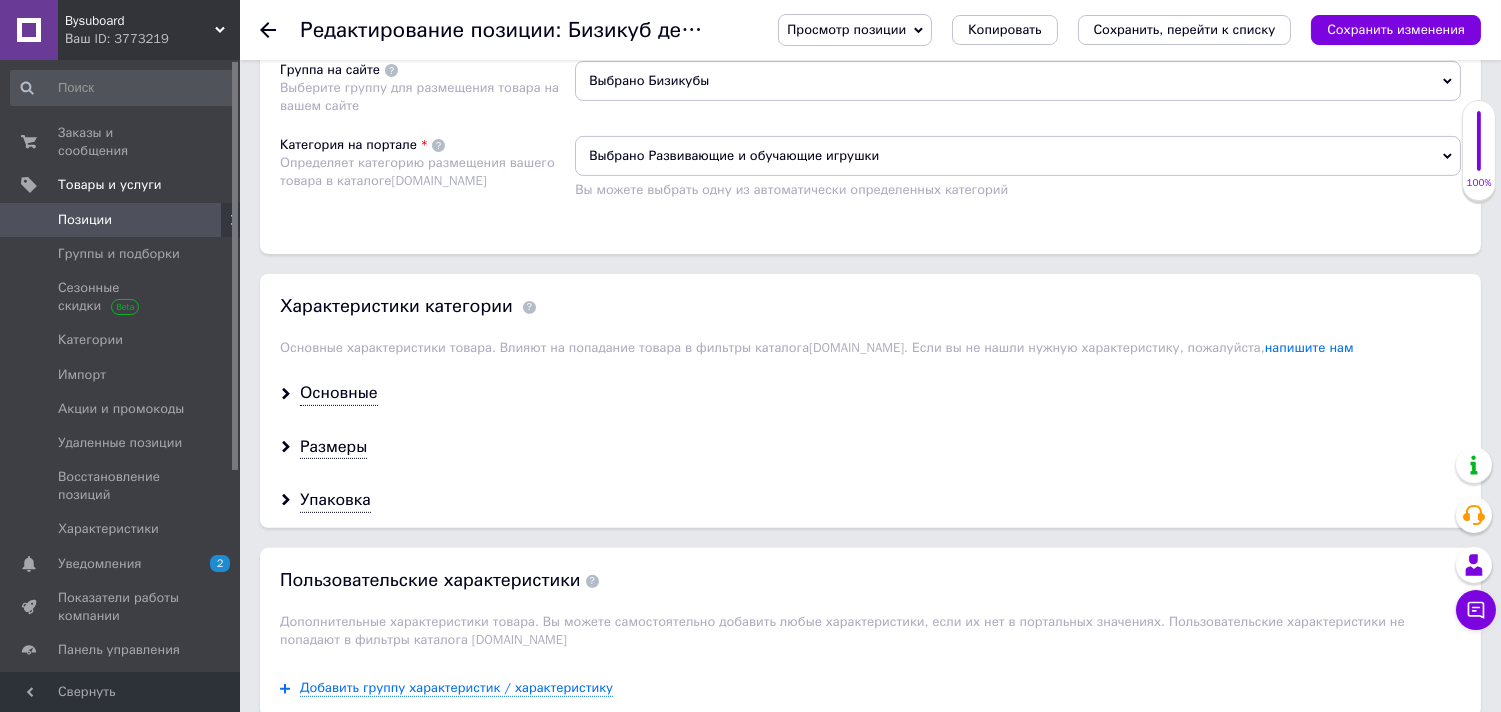 click on "Сохранить изменения" at bounding box center [1396, 29] 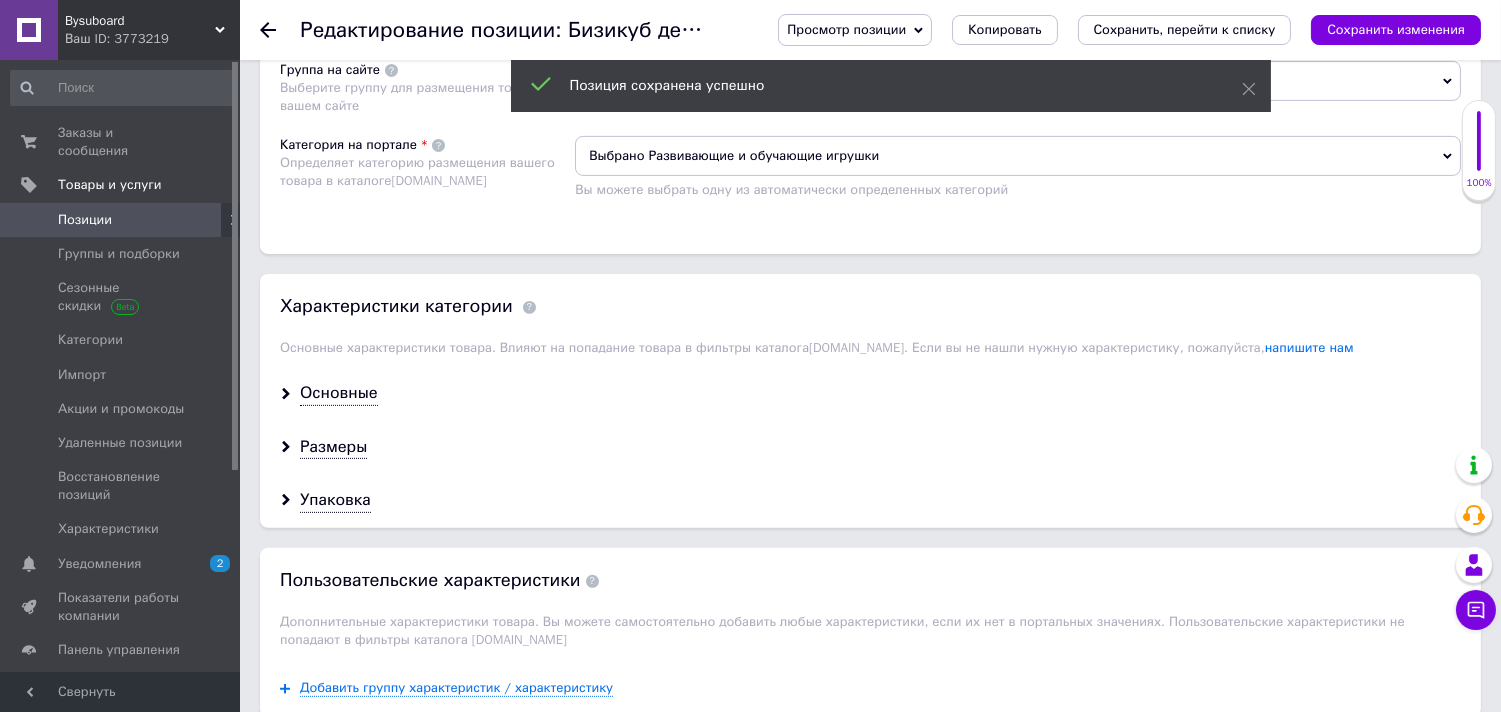 click 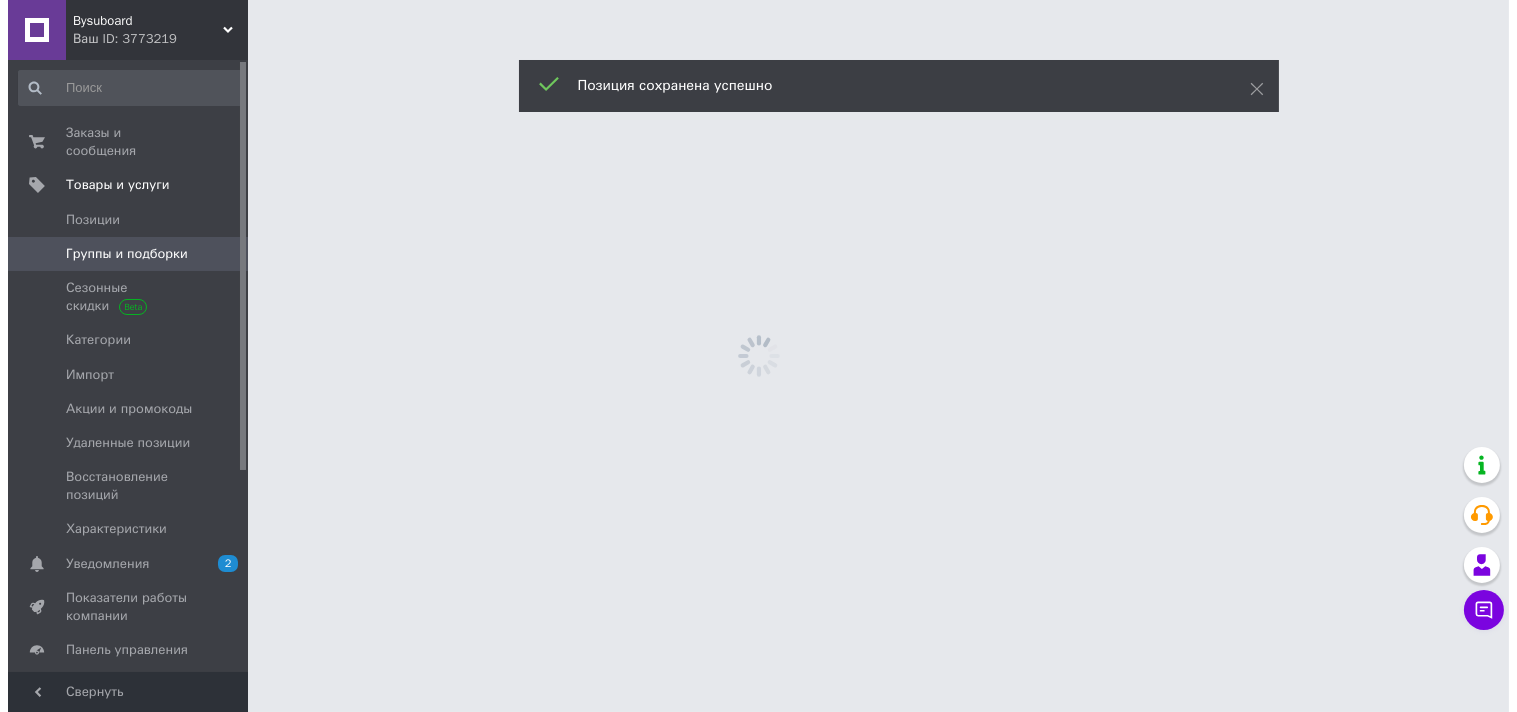 scroll, scrollTop: 0, scrollLeft: 0, axis: both 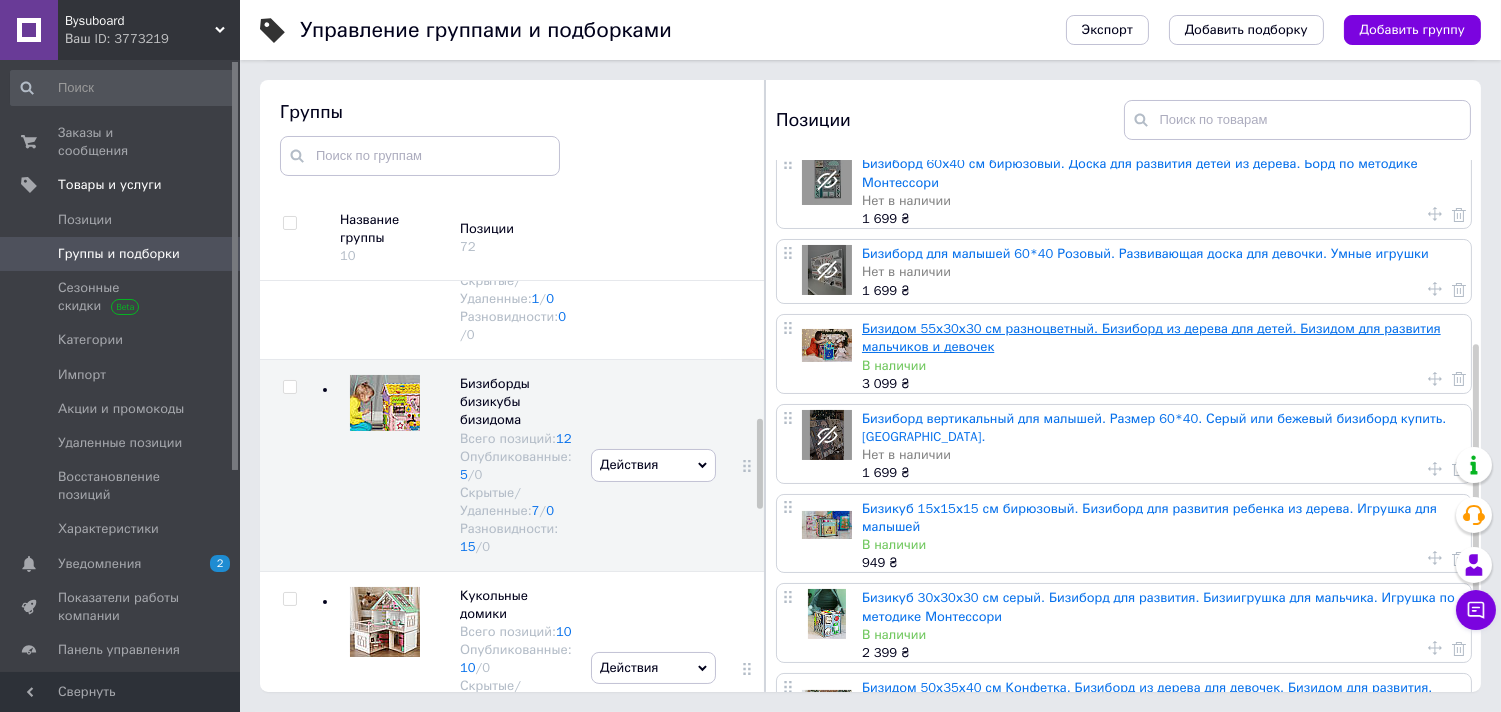click on "Бизидом 55х30х30 см разноцветный. Бизиборд из дерева для детей. Бизидом для развития мальчиков и девочек" at bounding box center [1151, 337] 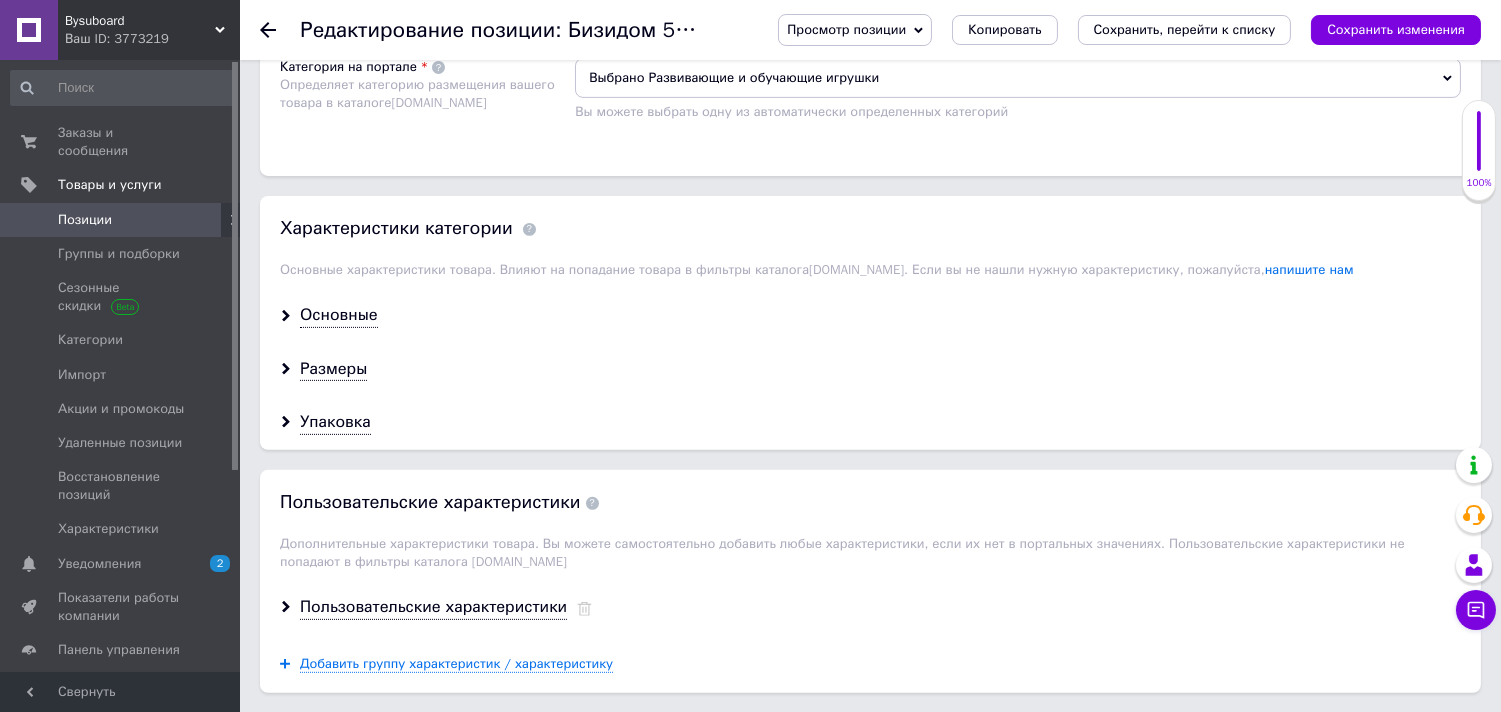 click on "Выбрано Бизиборды бизикубы бизидома" at bounding box center [1018, 3] 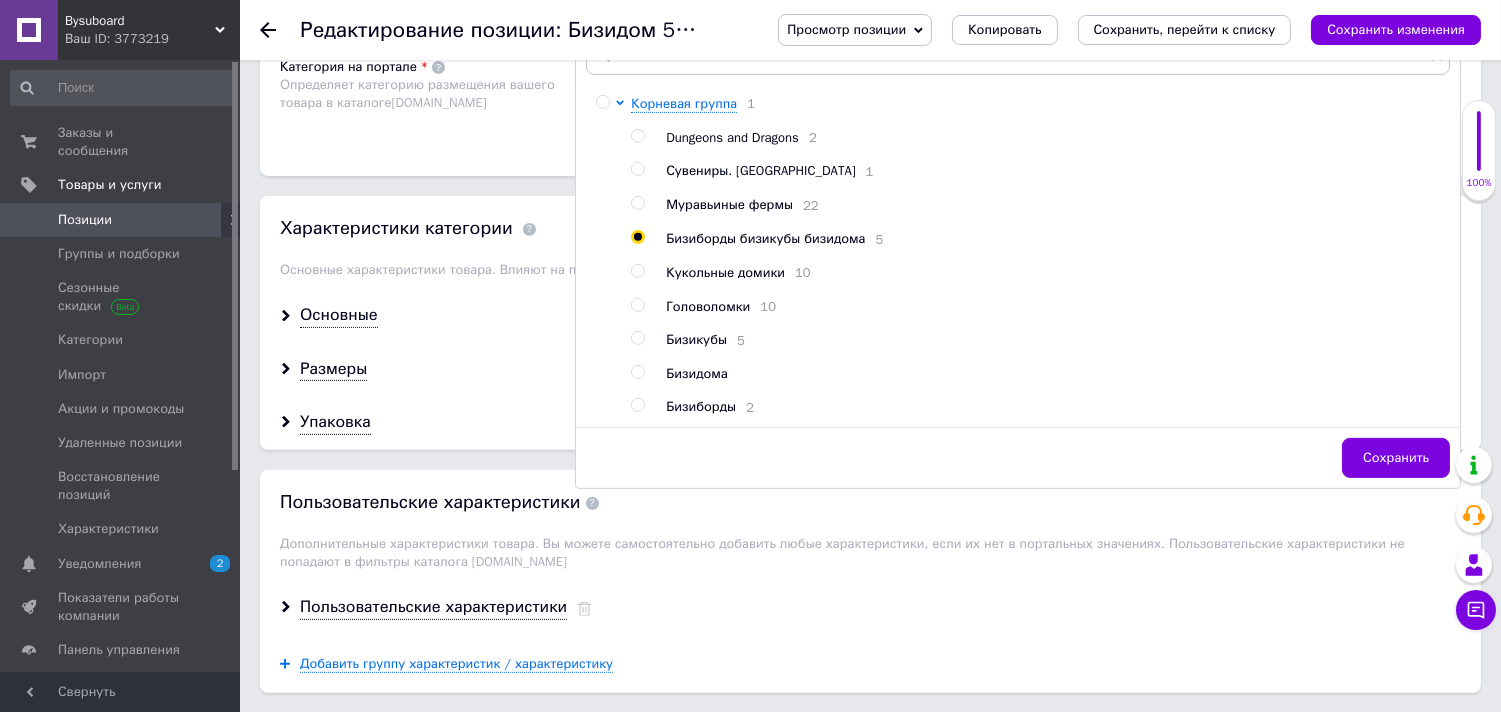 click at bounding box center (637, 372) 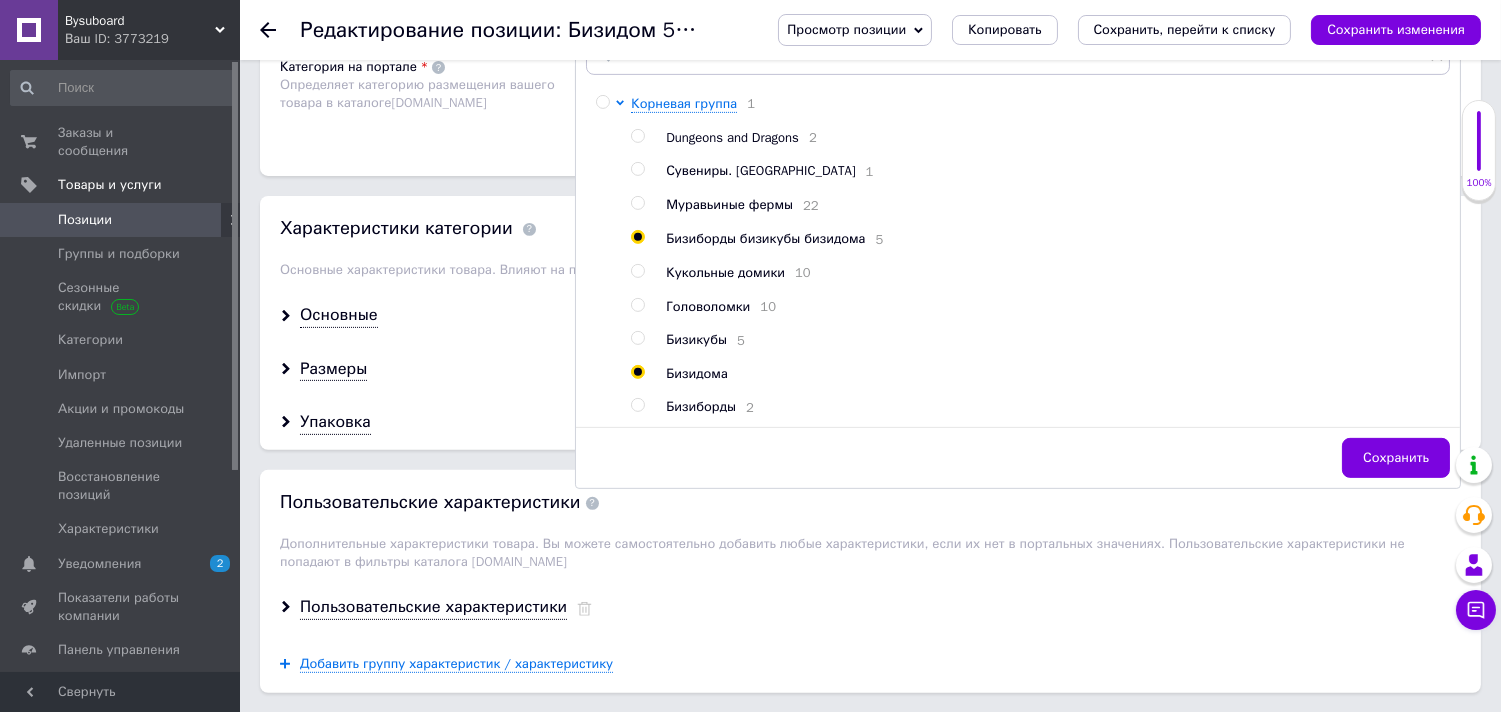 radio on "true" 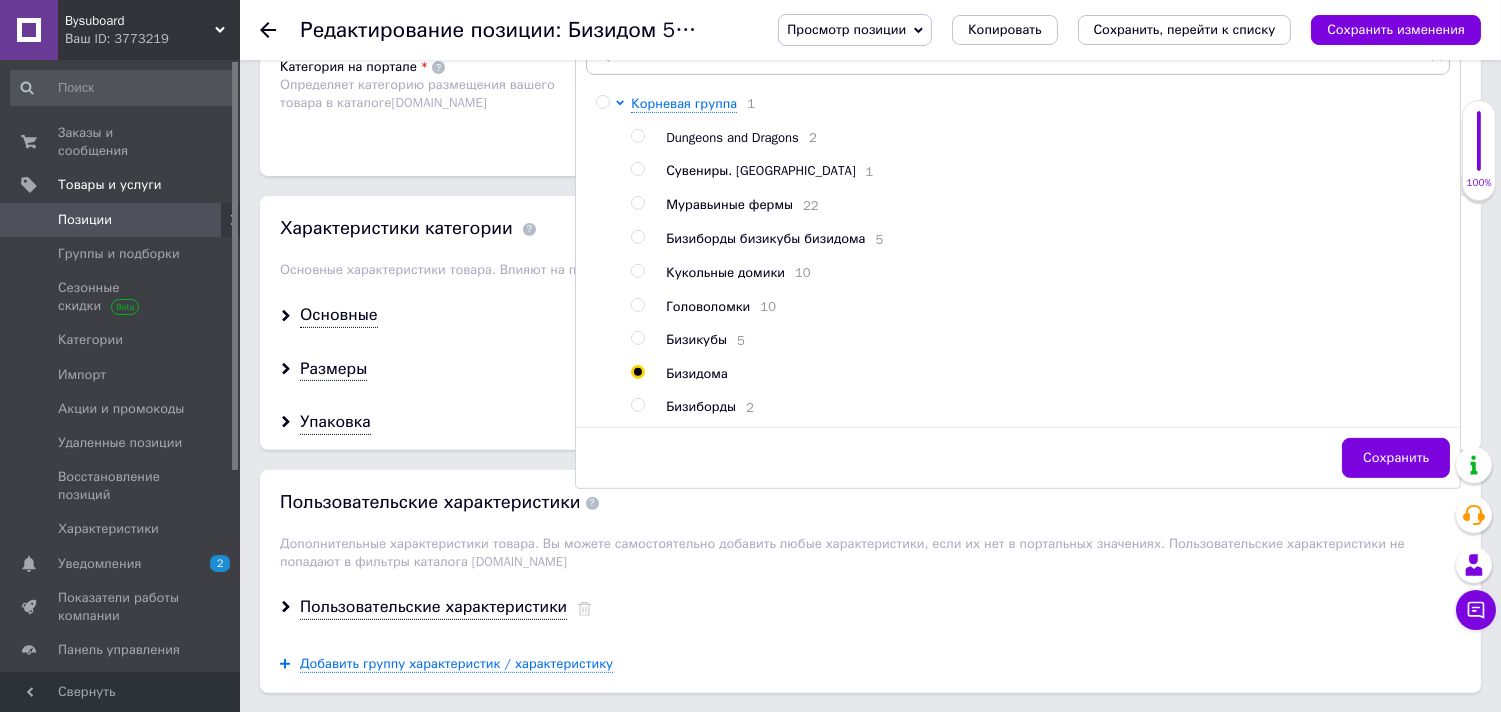 click on "Сохранить" at bounding box center (1396, 458) 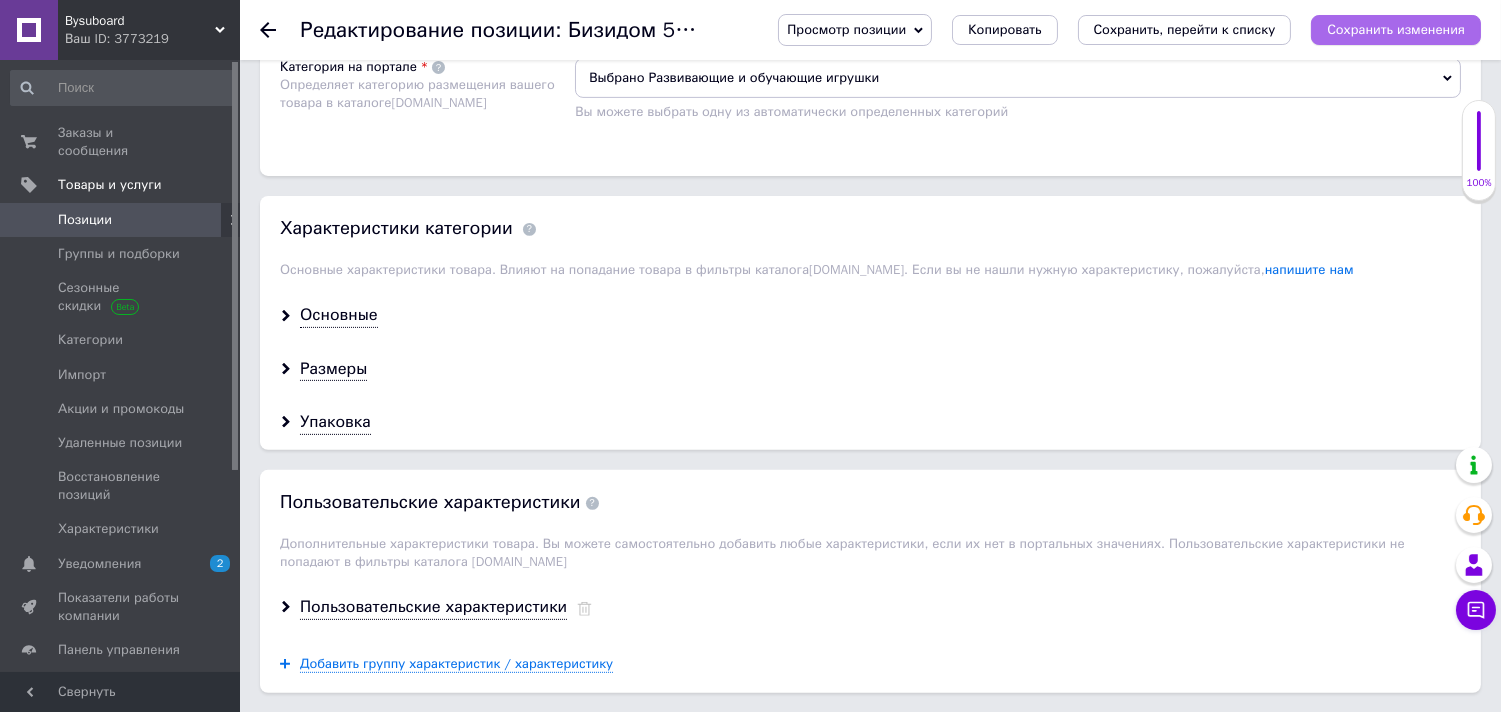 click on "Сохранить изменения" at bounding box center [1396, 29] 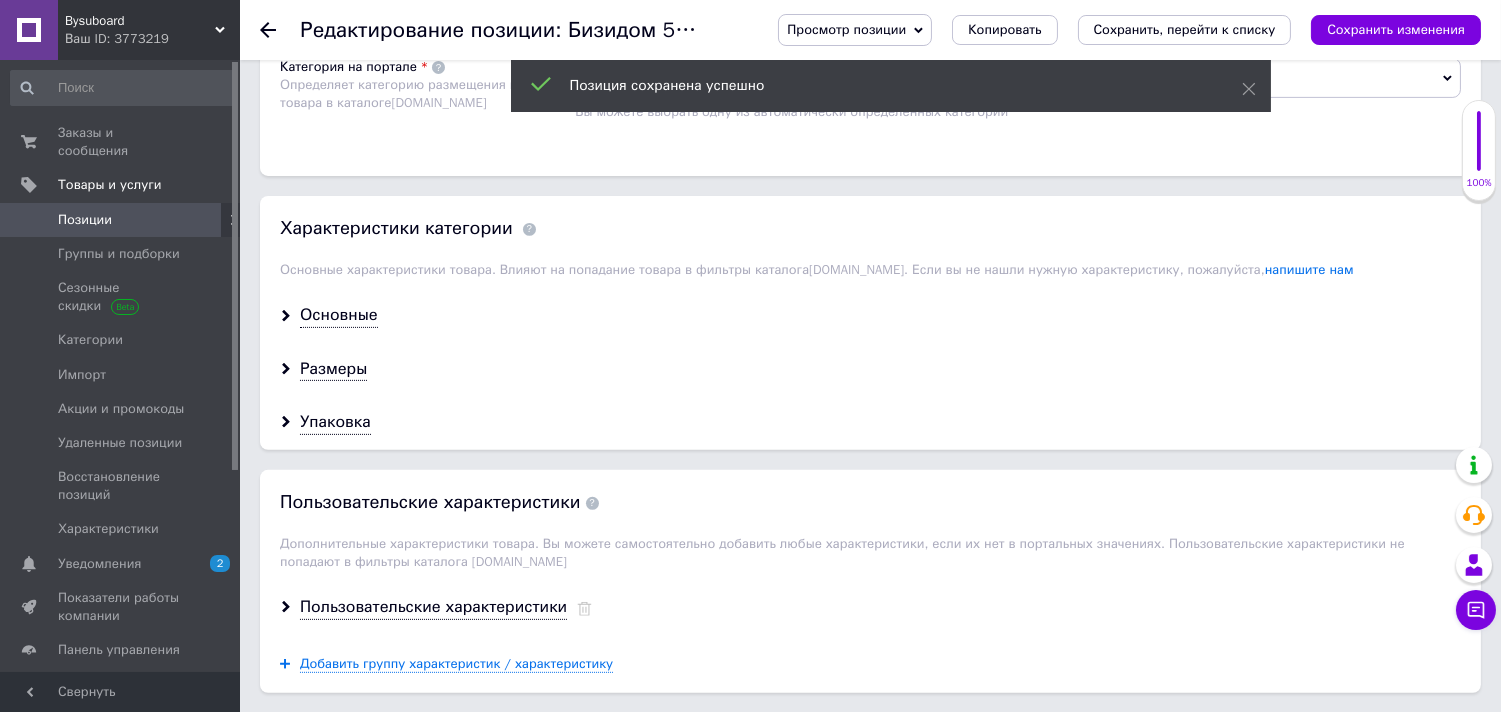 click 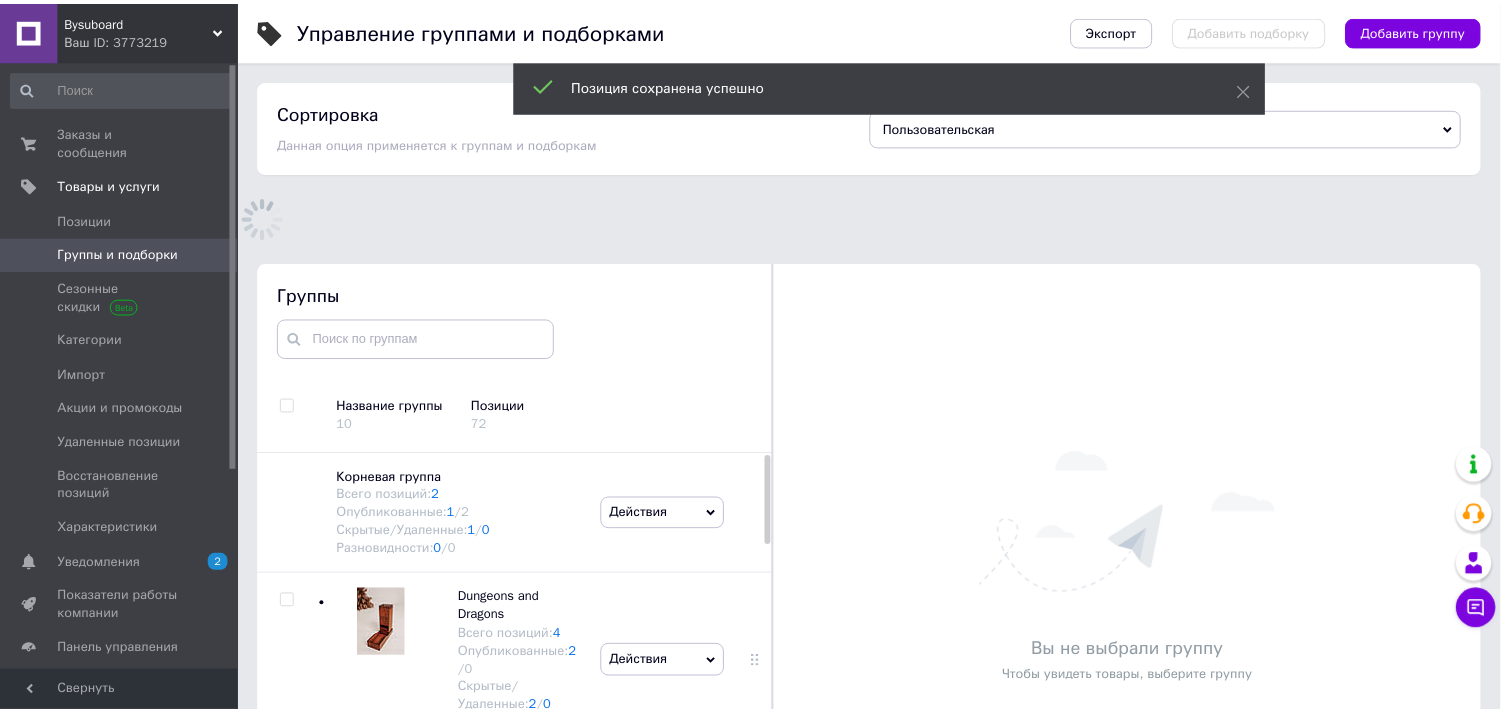 scroll, scrollTop: 182, scrollLeft: 0, axis: vertical 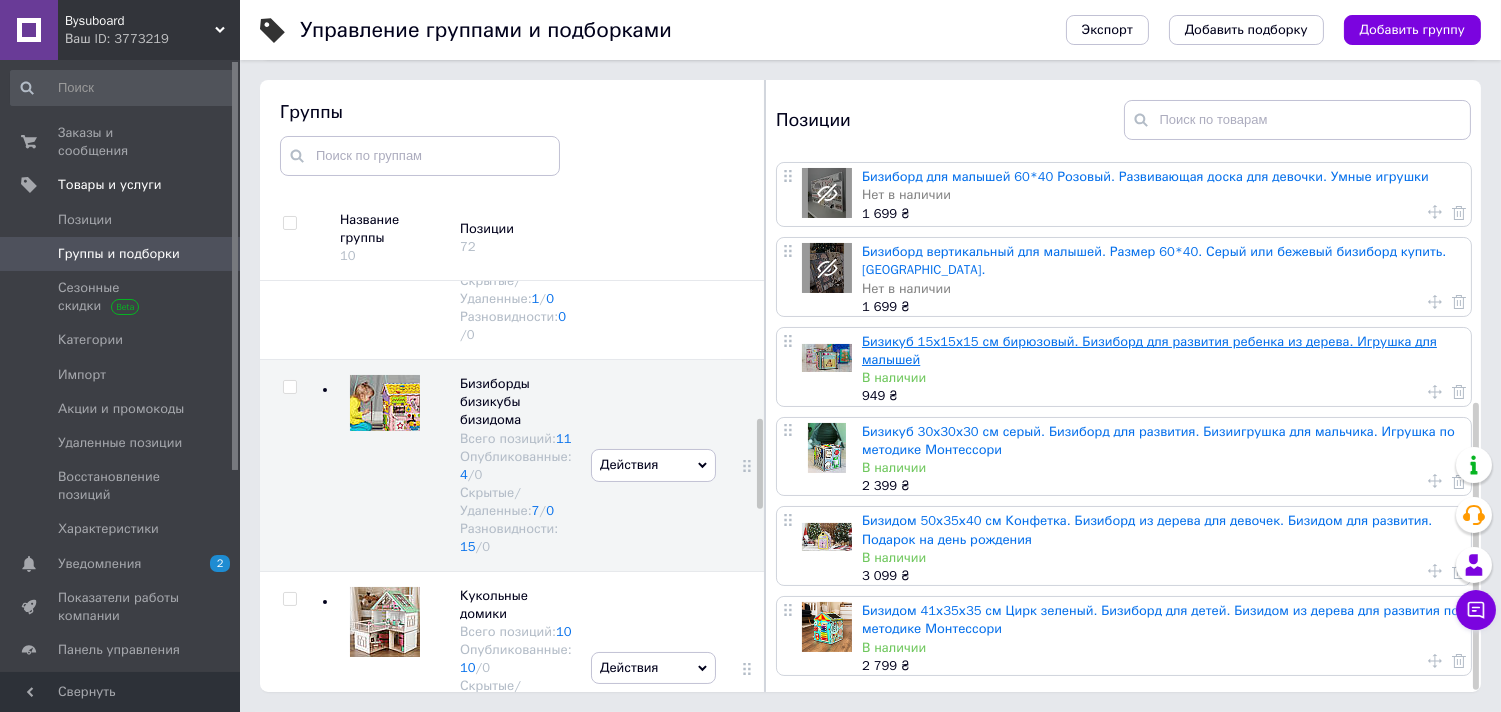 click on "Бизикуб 15х15х15 см бирюзовый. Бизиборд для развития ребенка из дерева. Игрушка для малышей" at bounding box center (1149, 350) 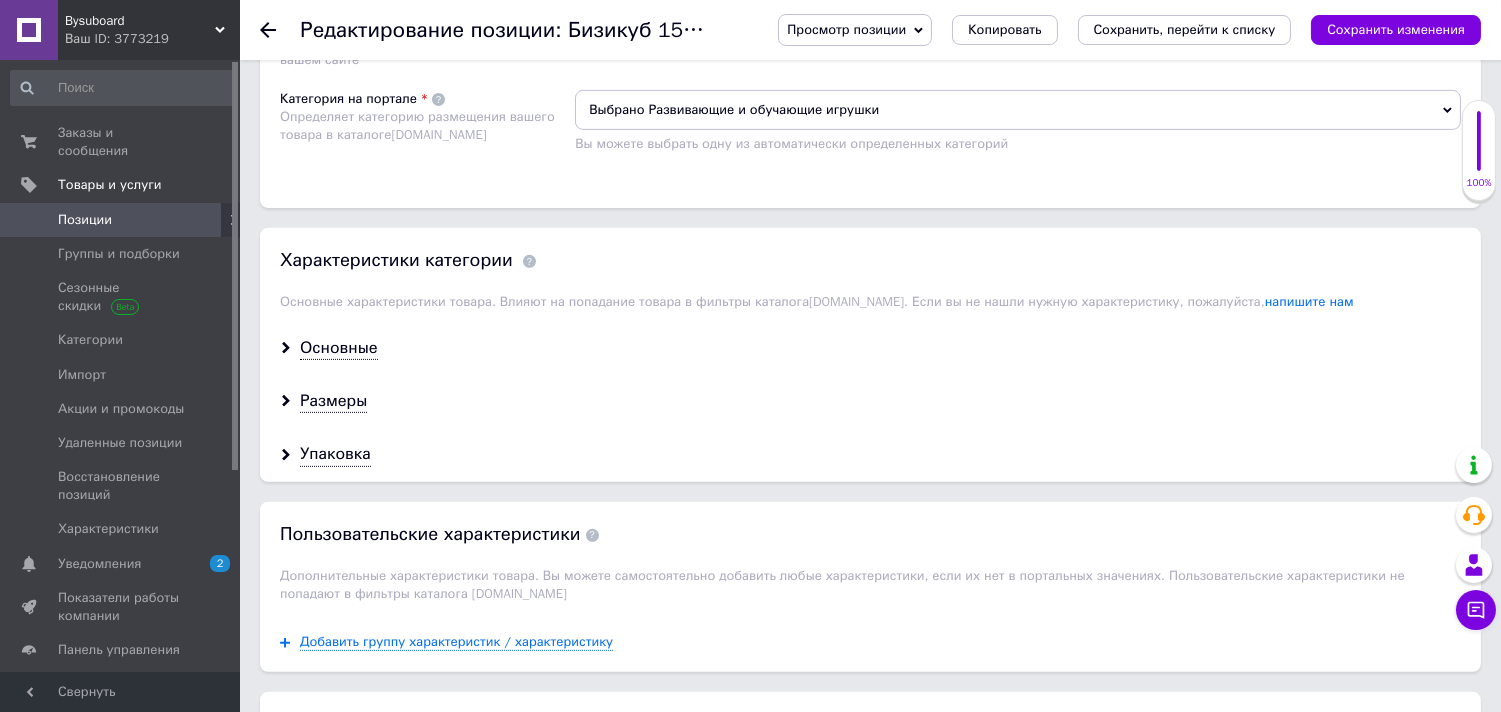 click on "Выбрано Бизиборды бизикубы бизидома" at bounding box center (1018, 35) 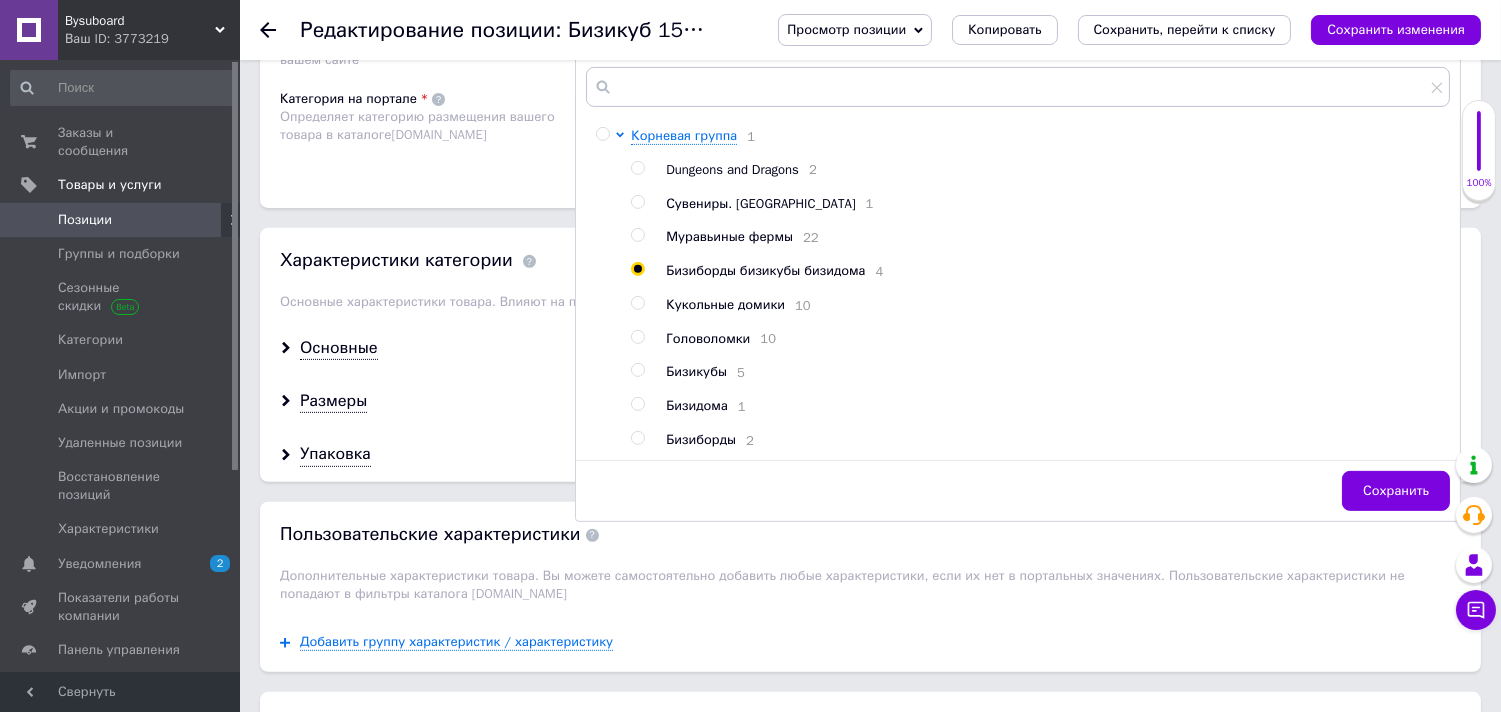 click at bounding box center (637, 370) 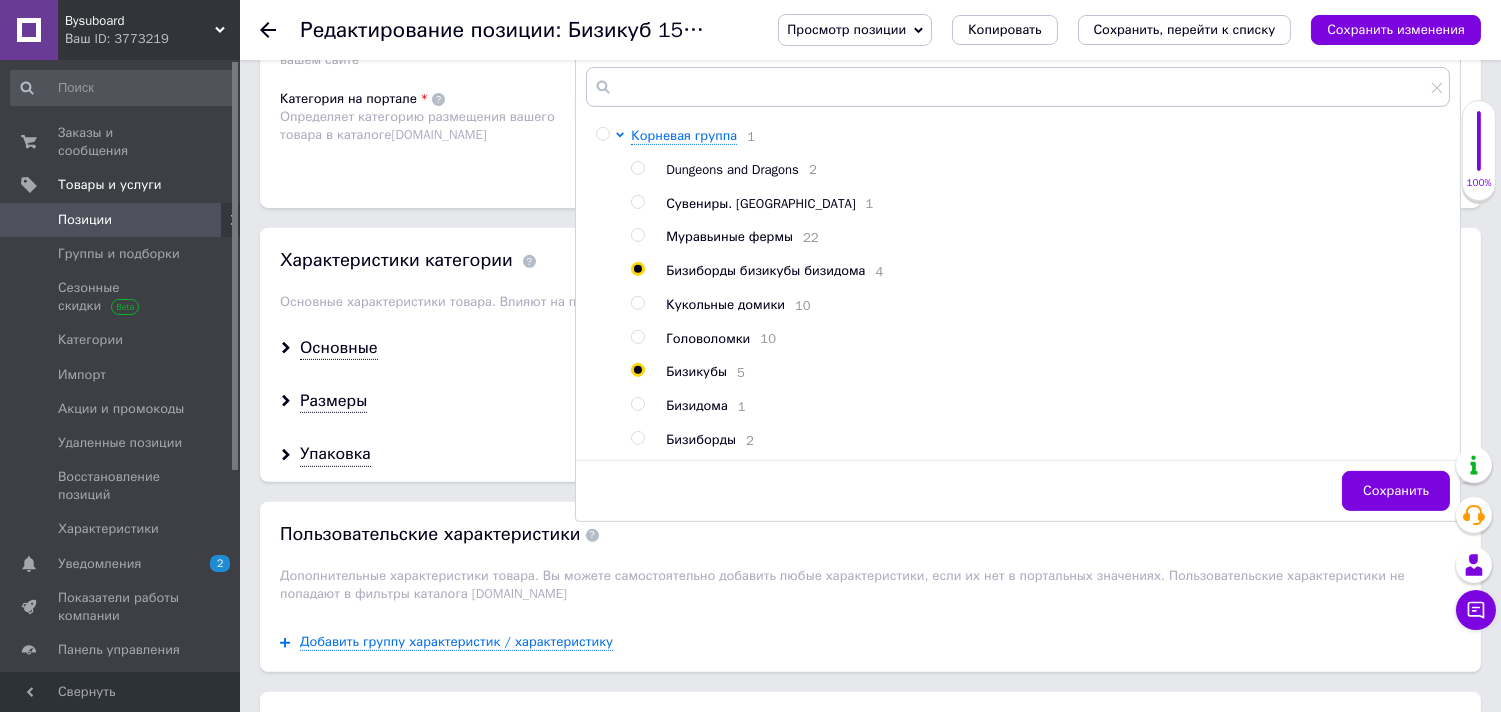 radio on "true" 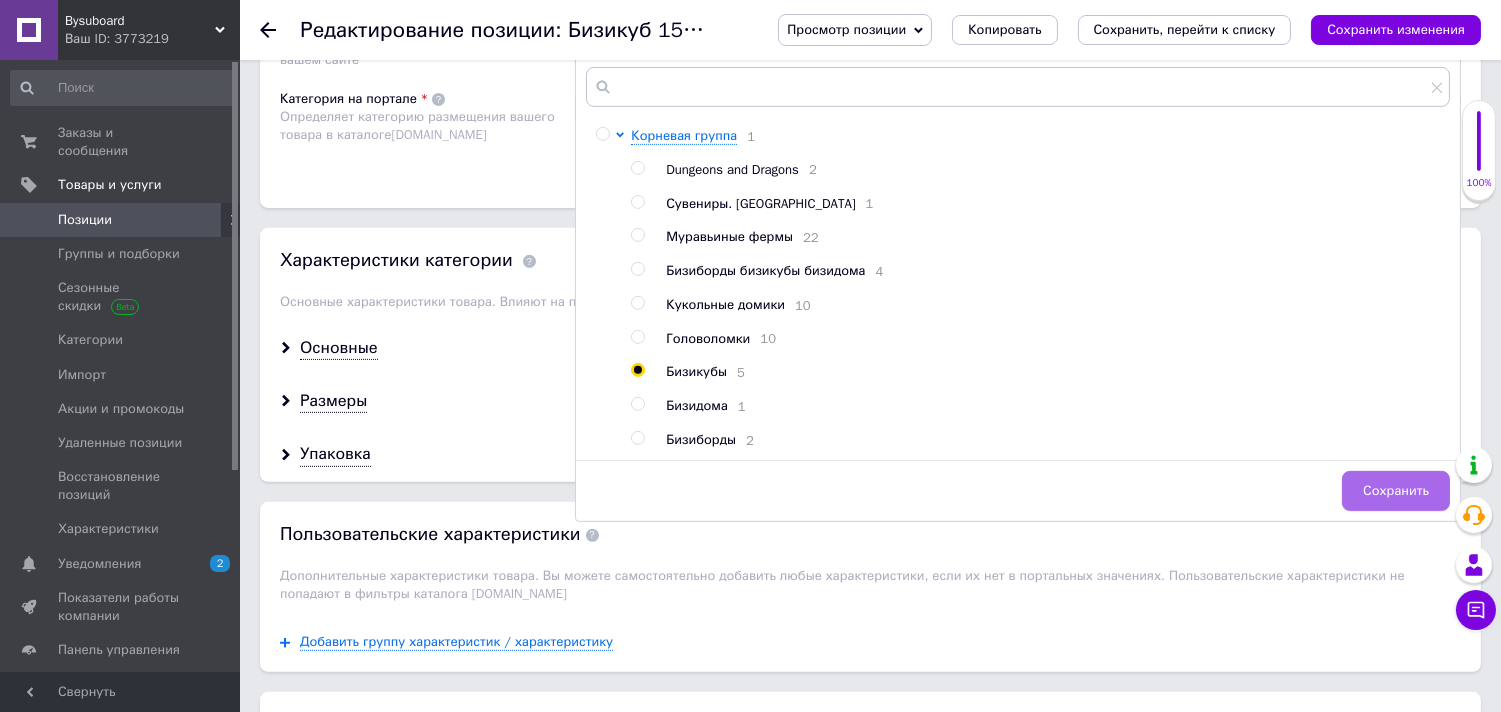 click on "Сохранить" at bounding box center (1396, 491) 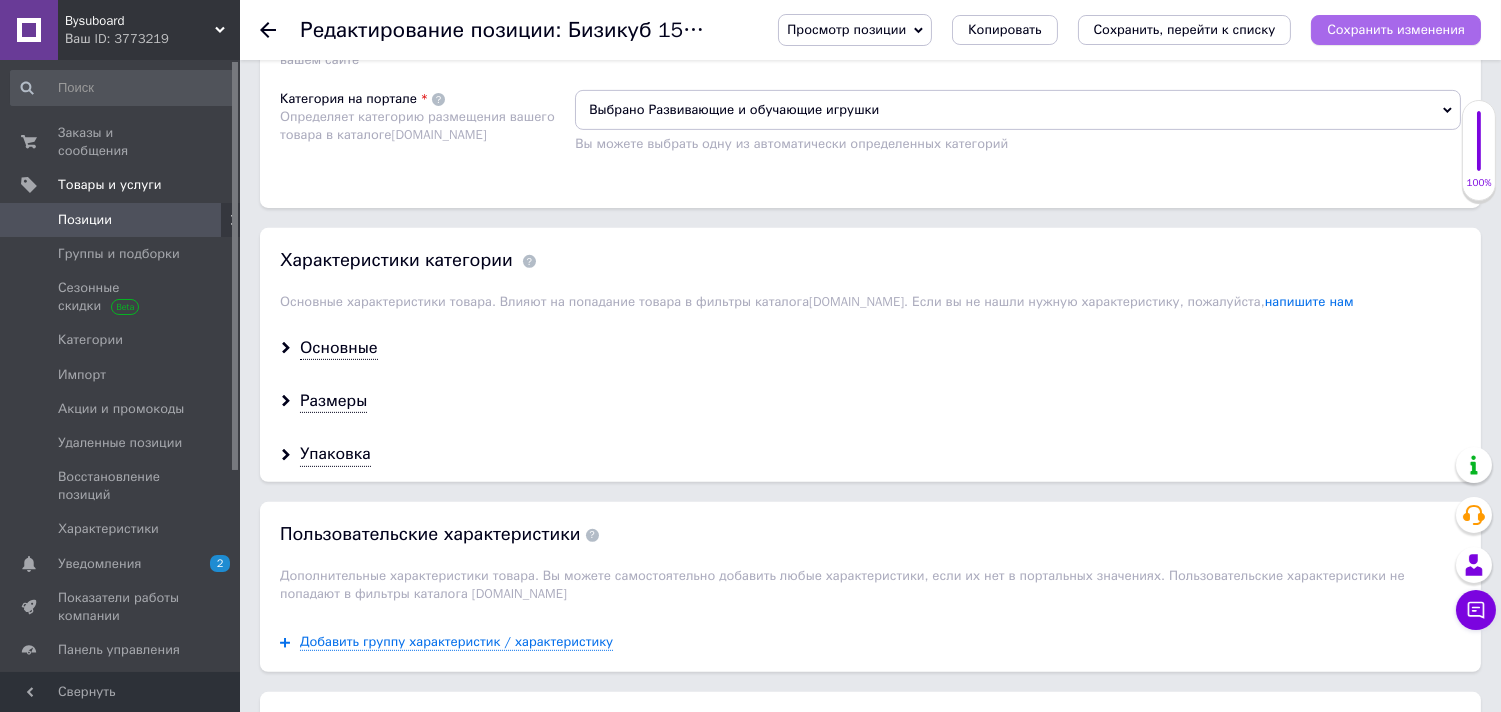 click on "Сохранить изменения" at bounding box center [1396, 29] 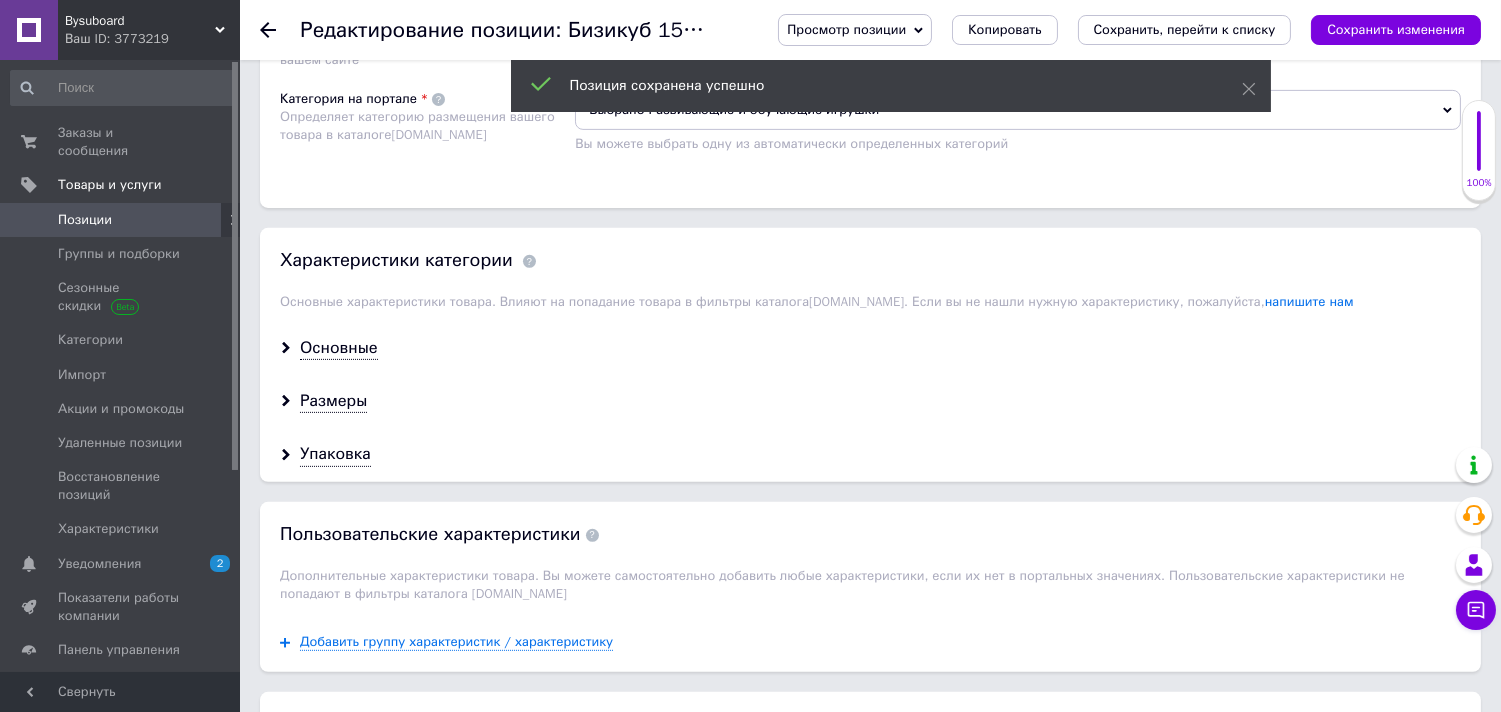 click 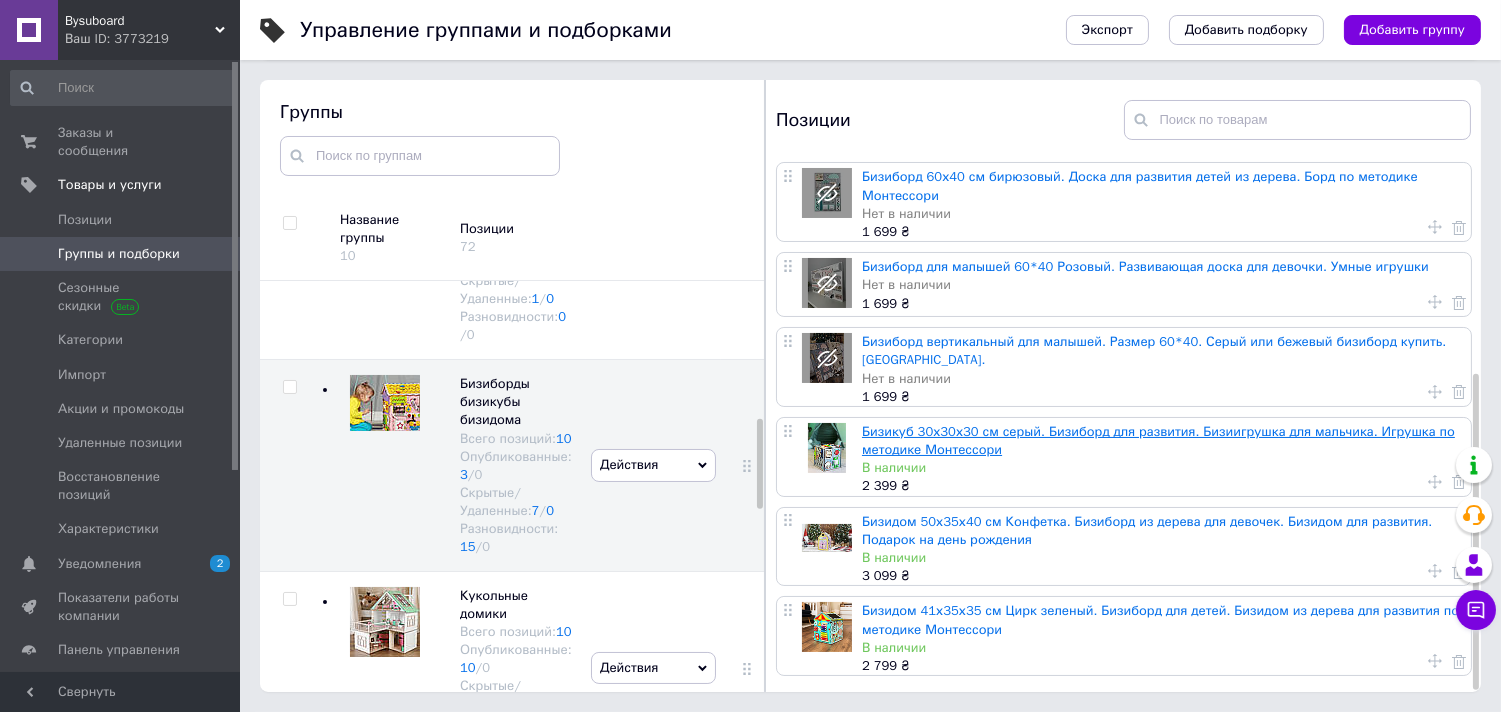click on "Бизикуб 30х30х30 см серый. Бизиборд для развития. Бизиигрушка для мальчика. Игрушка по методике Монтессори" at bounding box center [1158, 440] 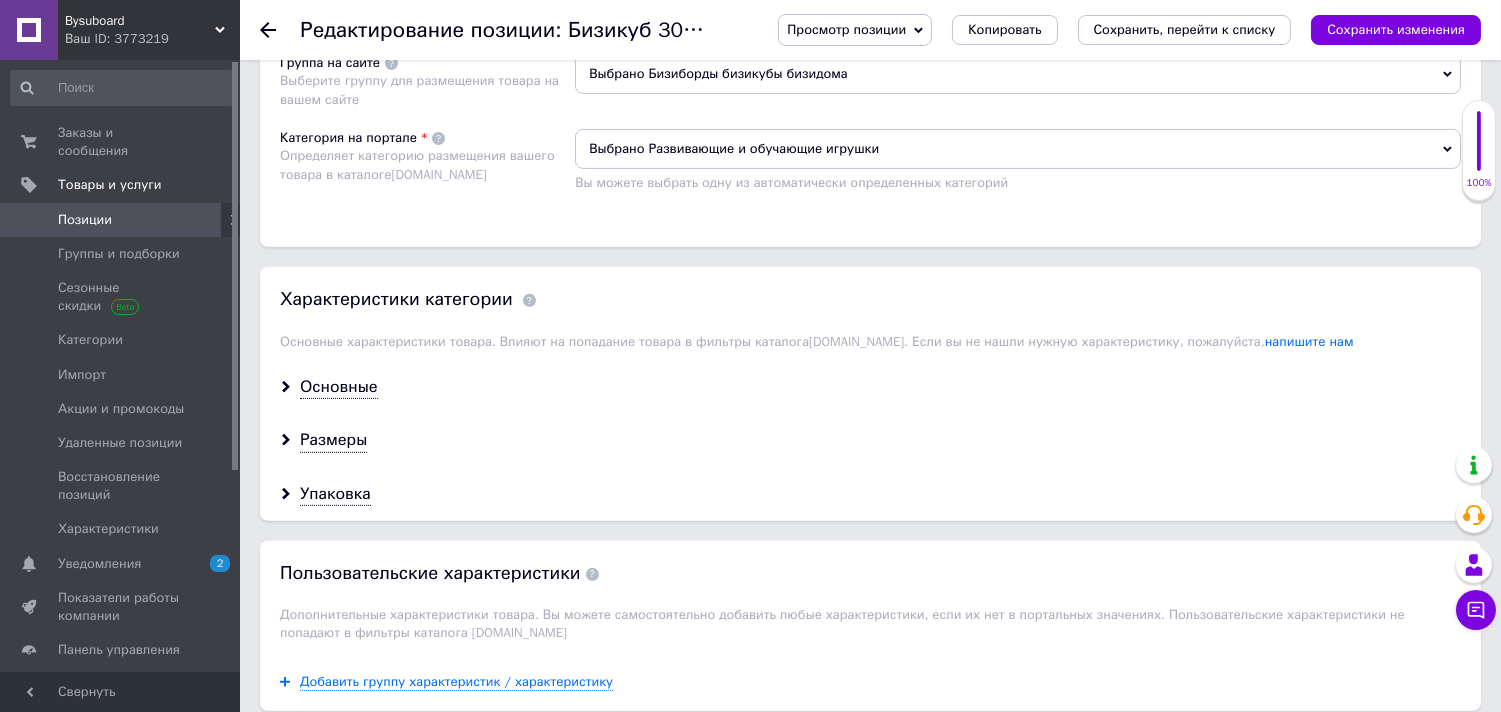click on "Выбрано Бизиборды бизикубы бизидома" at bounding box center [1018, 74] 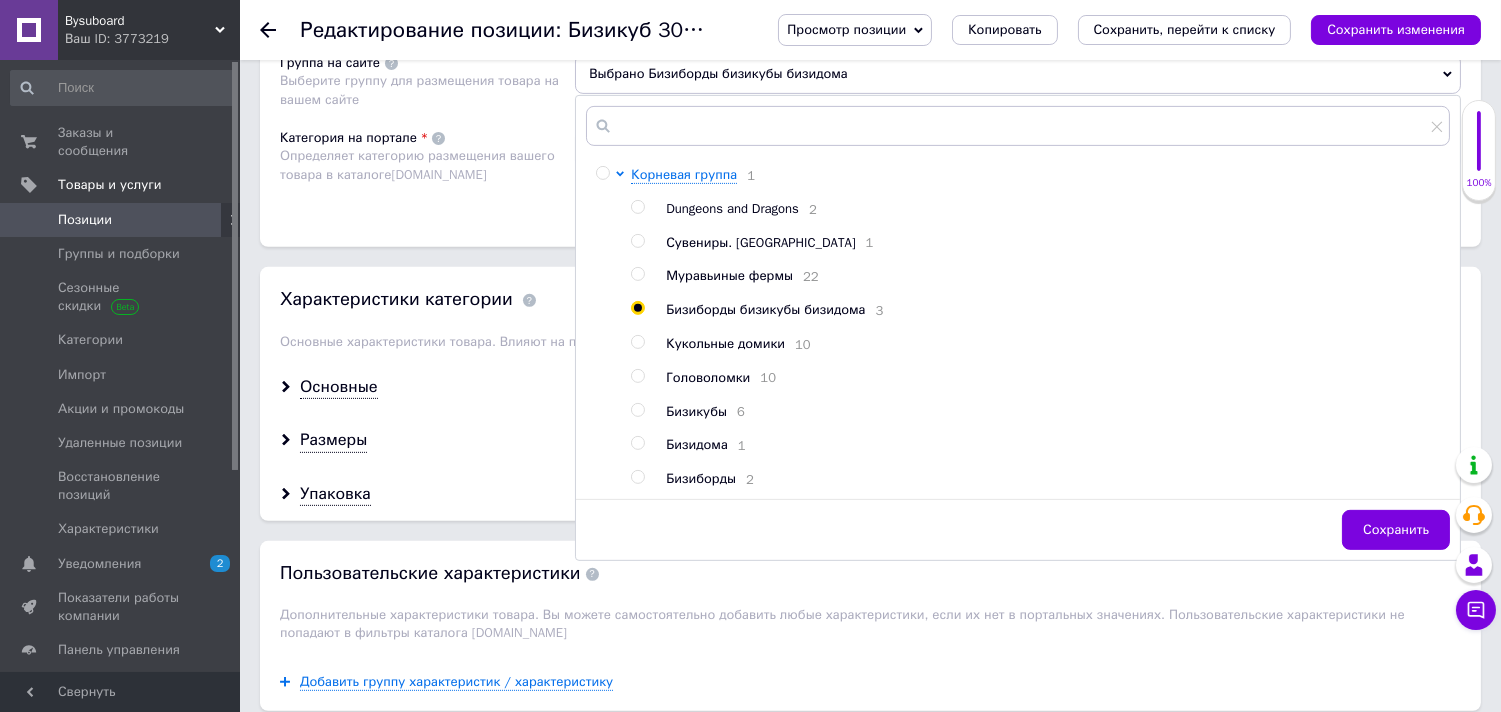 click at bounding box center [637, 410] 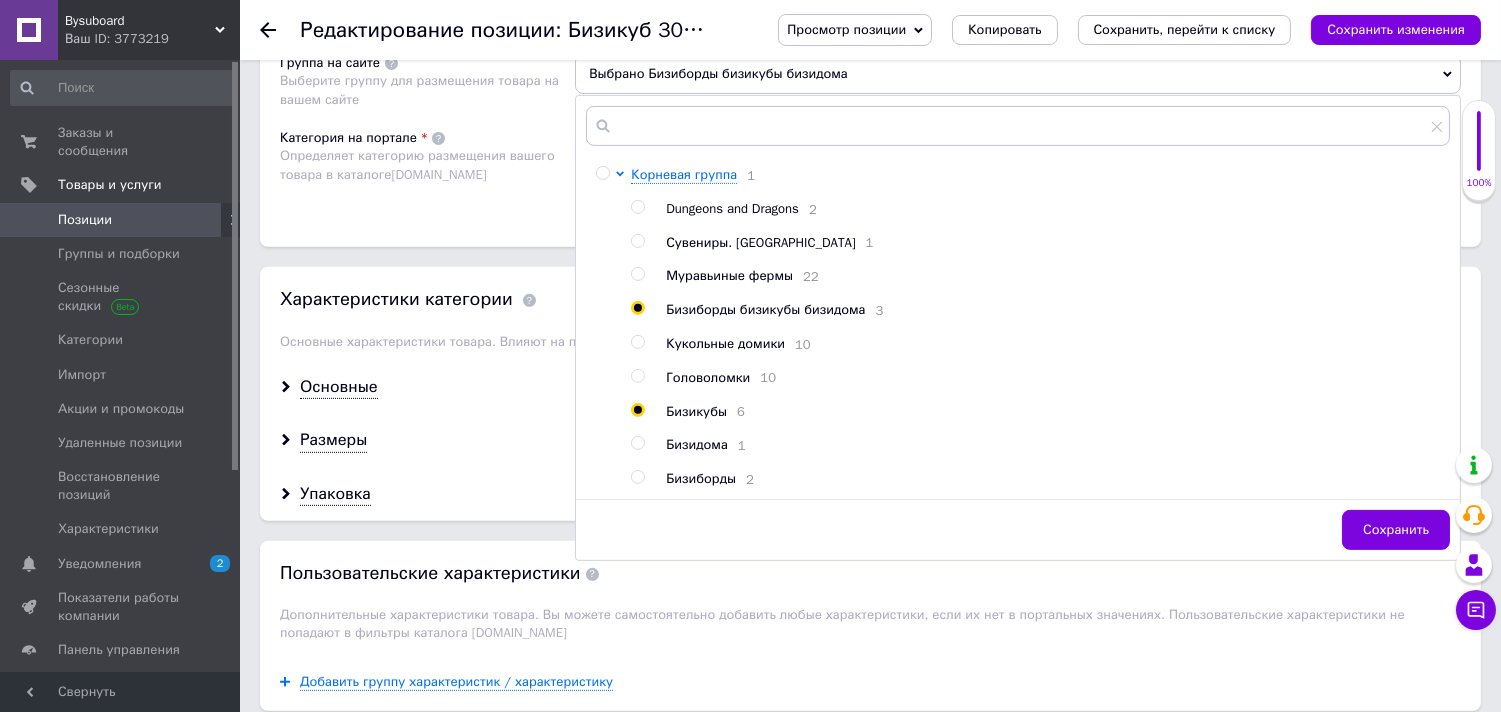 radio on "true" 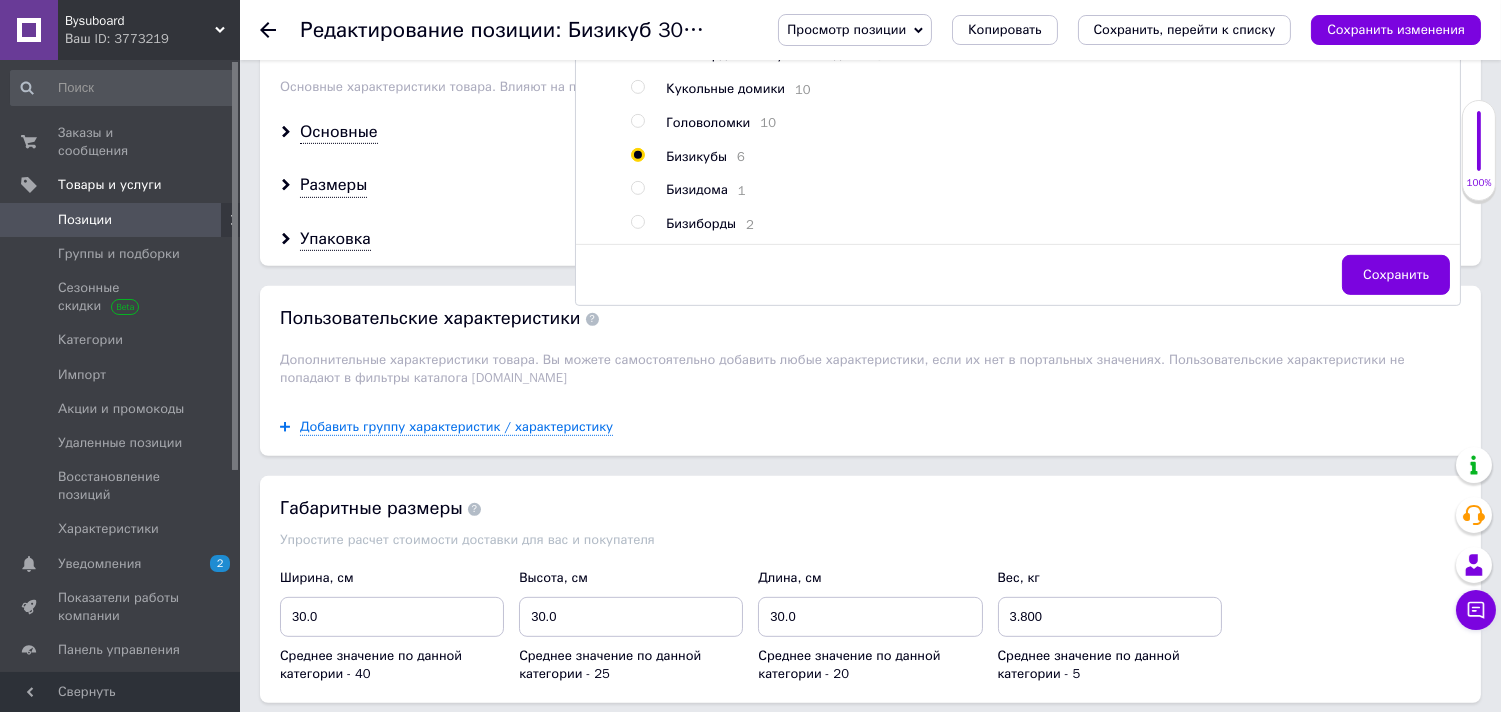 click on "Сохранить" at bounding box center (1396, 275) 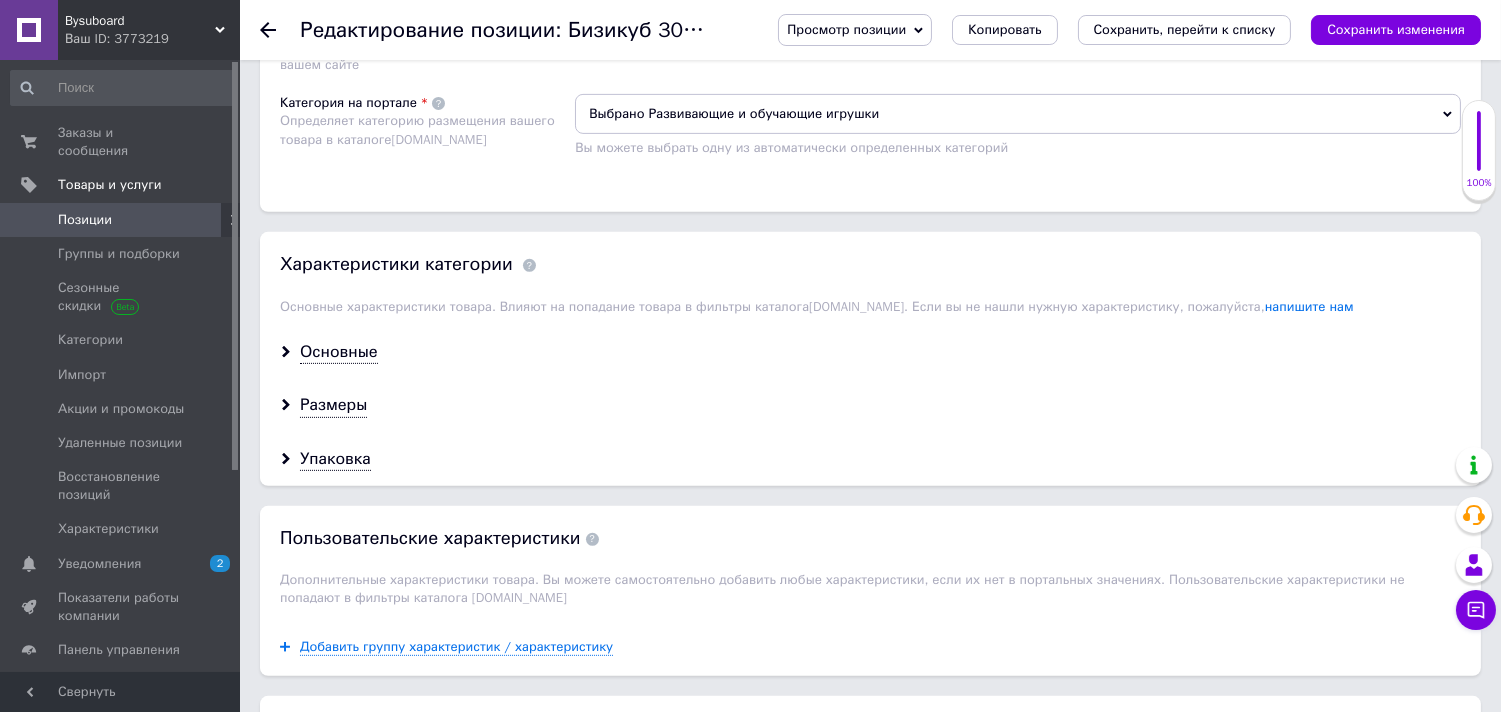 click on "Сохранить изменения" at bounding box center [1396, 30] 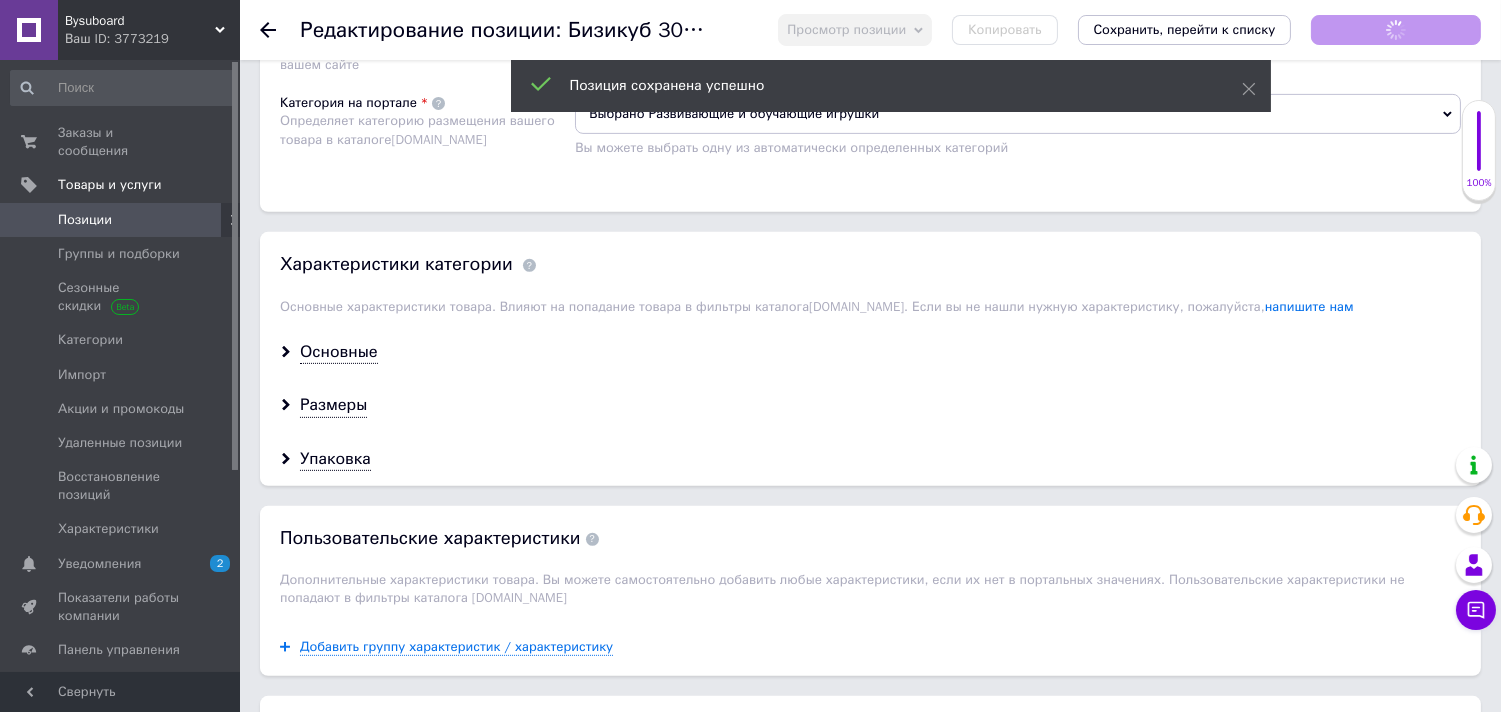 click 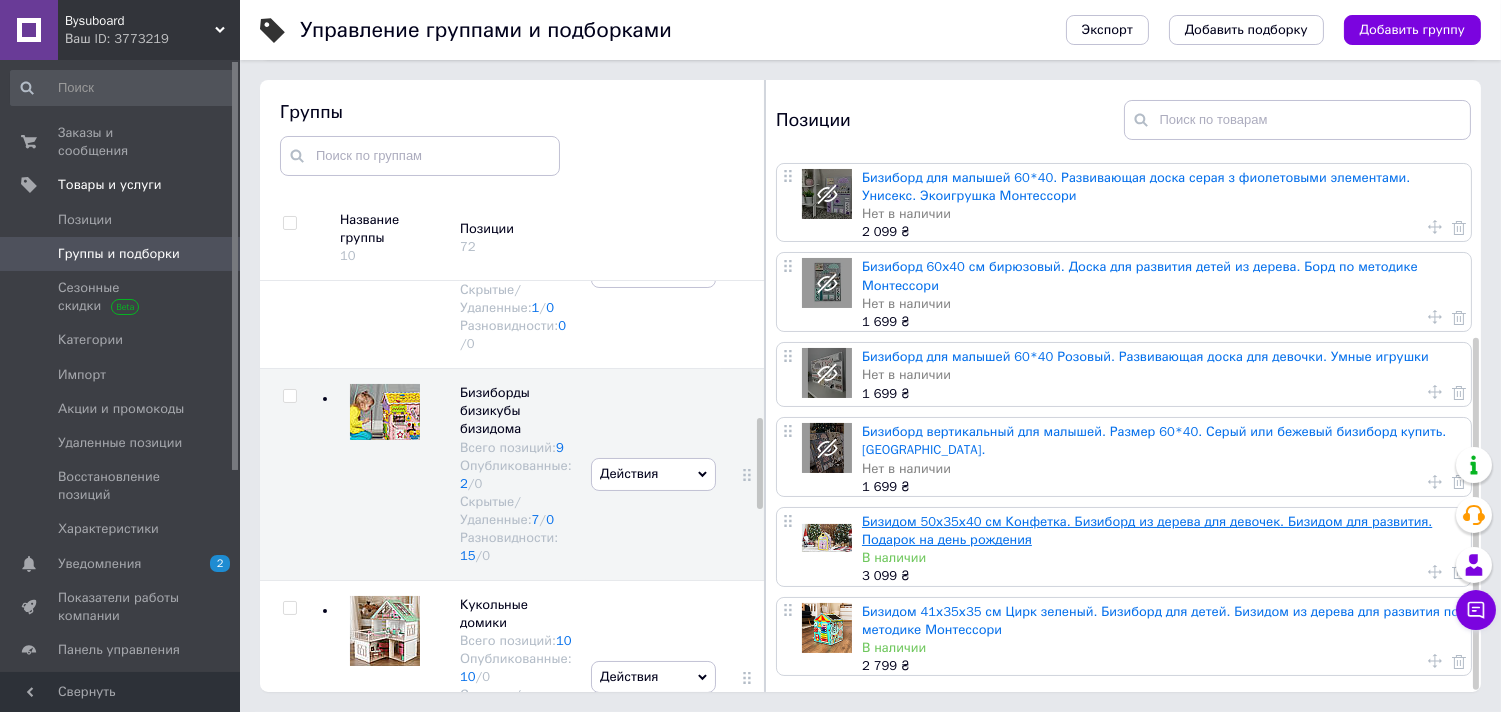 click on "Бизидом 50х35х40 см Конфетка. Бизиборд из дерева для девочек. Бизидом для развития. Подарок на день рождения" at bounding box center (1147, 530) 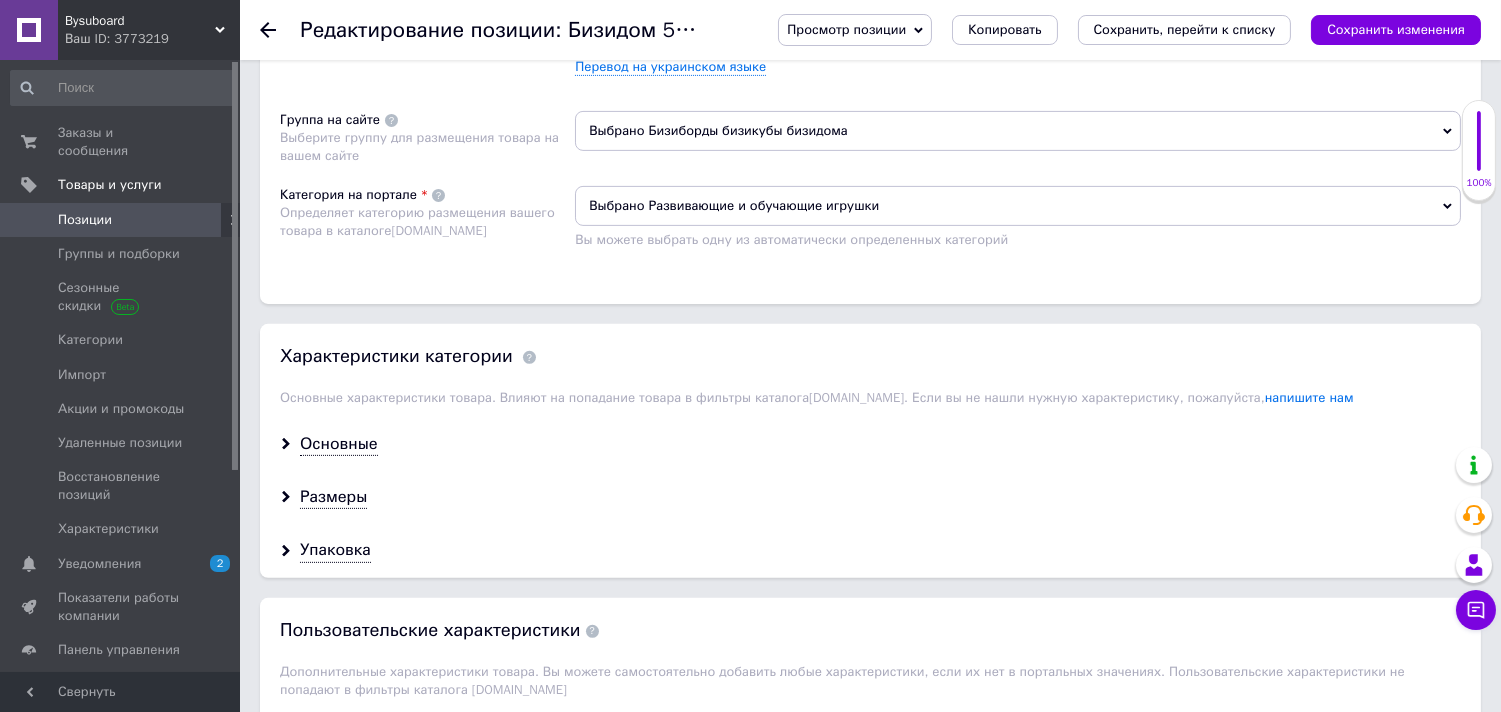 click on "Выбрано Бизиборды бизикубы бизидома" at bounding box center (1018, 131) 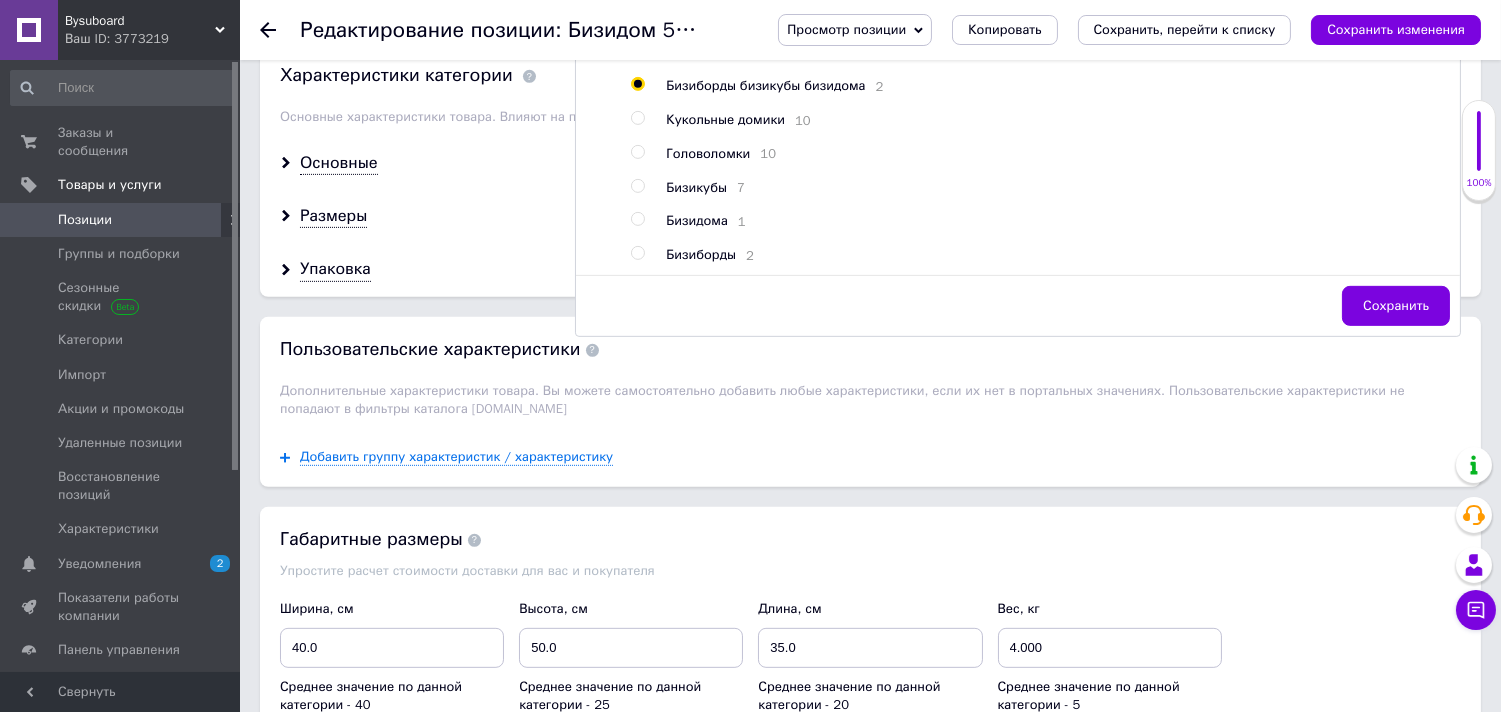 click on "Бизидома" at bounding box center (697, 220) 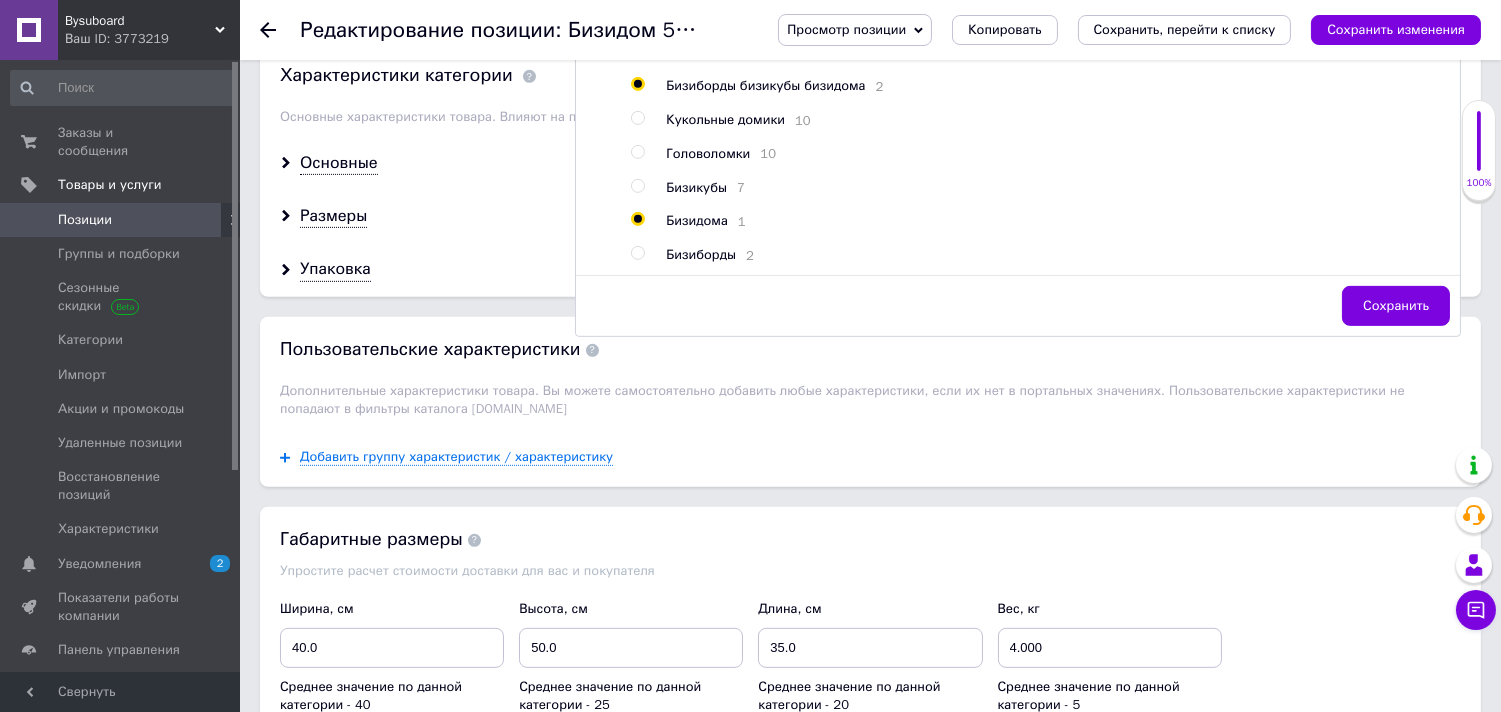 radio on "false" 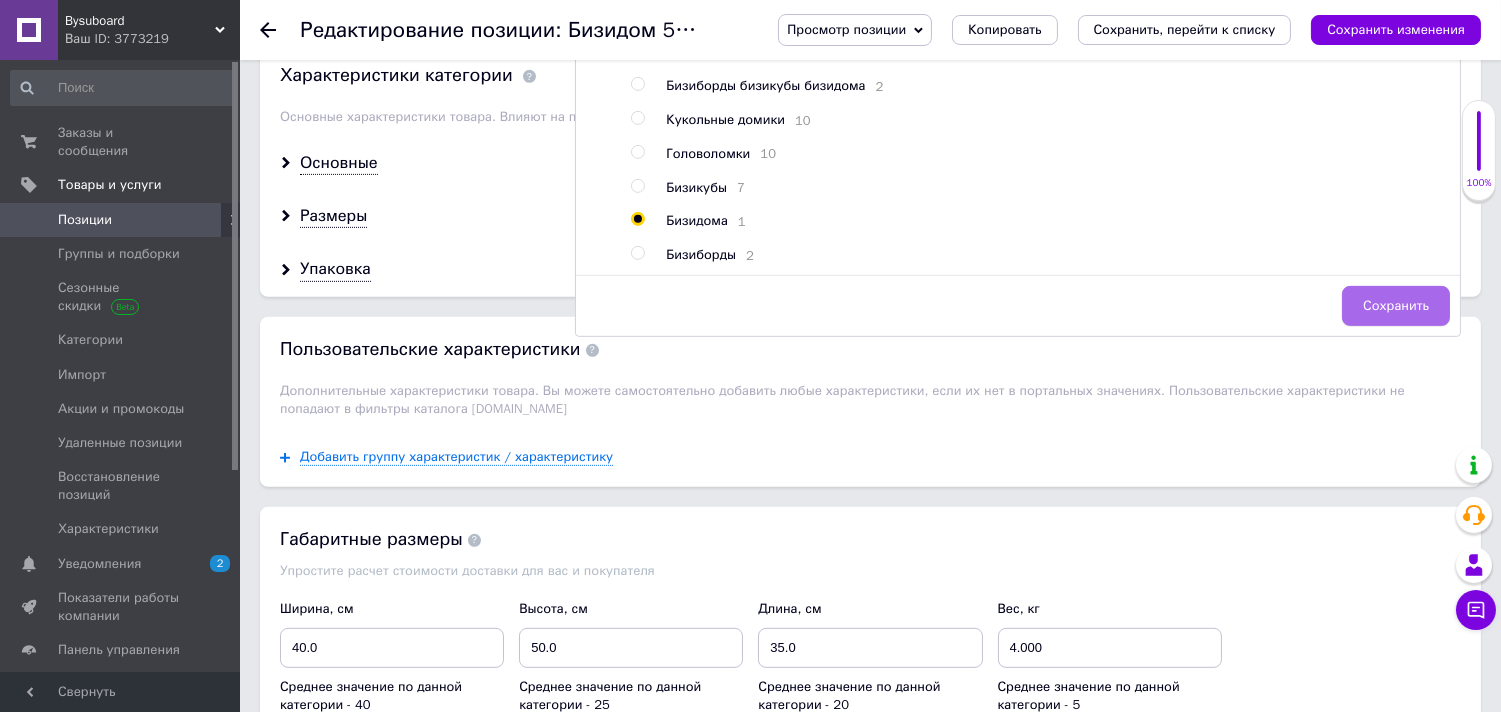 click on "Сохранить" at bounding box center [1396, 306] 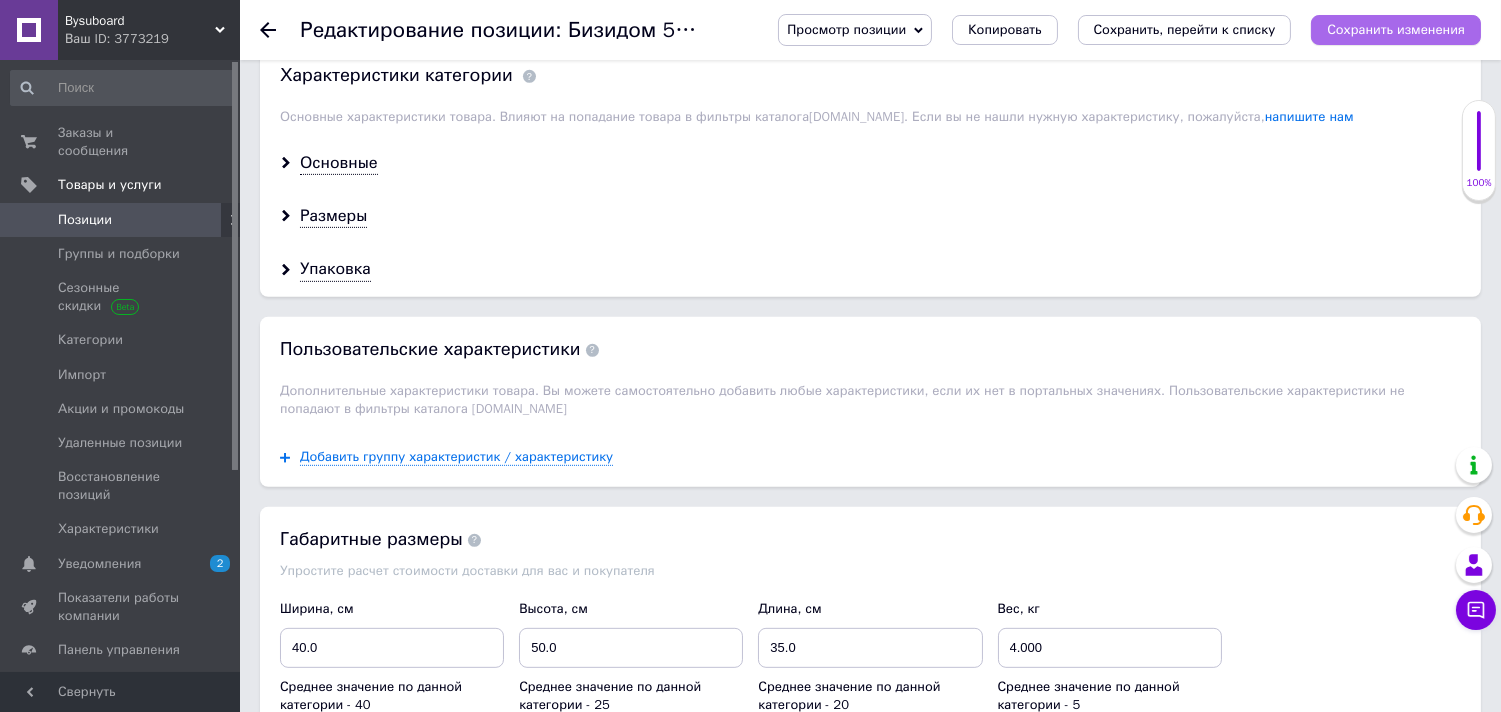 click on "Сохранить изменения" at bounding box center [1396, 29] 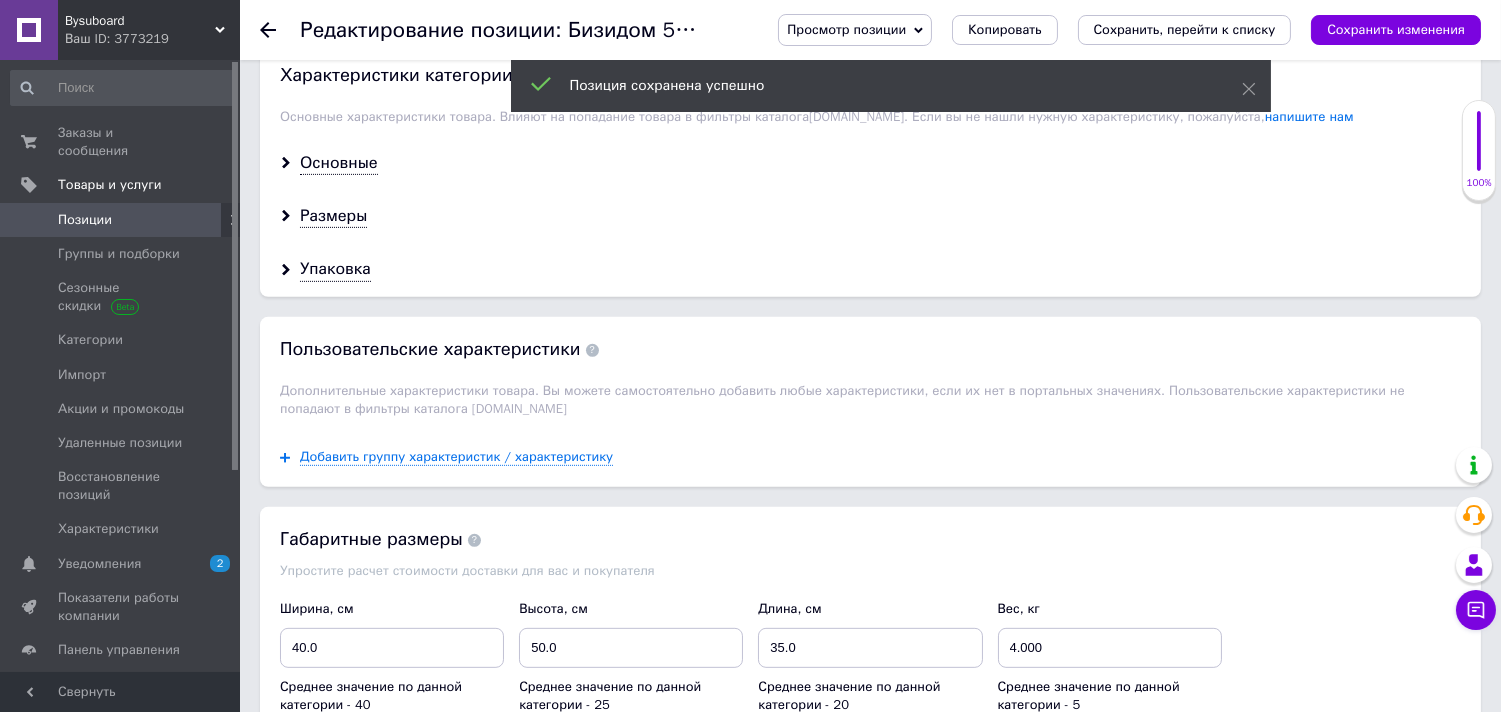 click 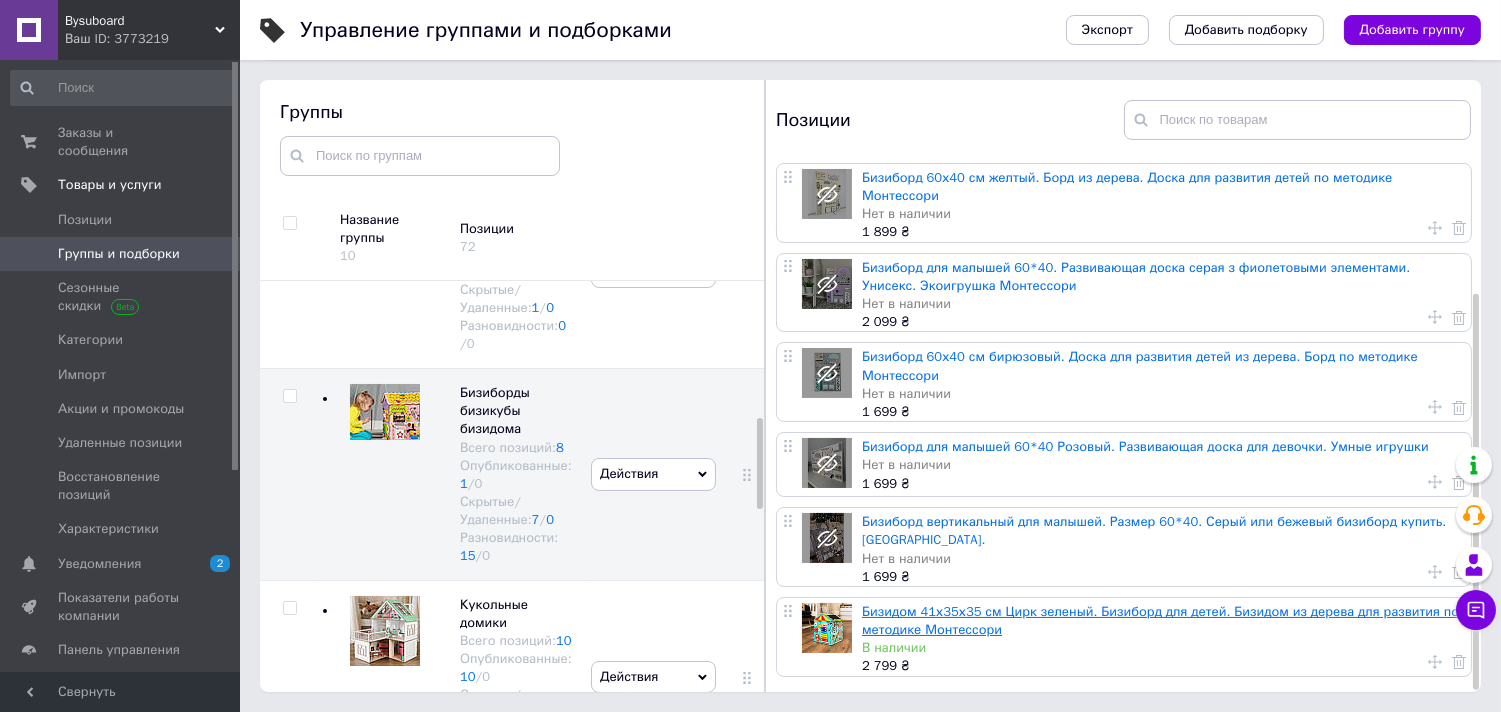 click on "Бизидом 41х35х35 см Цирк зеленый. Бизиборд для детей. Бизидом из дерева для развития по методике Монтессори" at bounding box center (1160, 620) 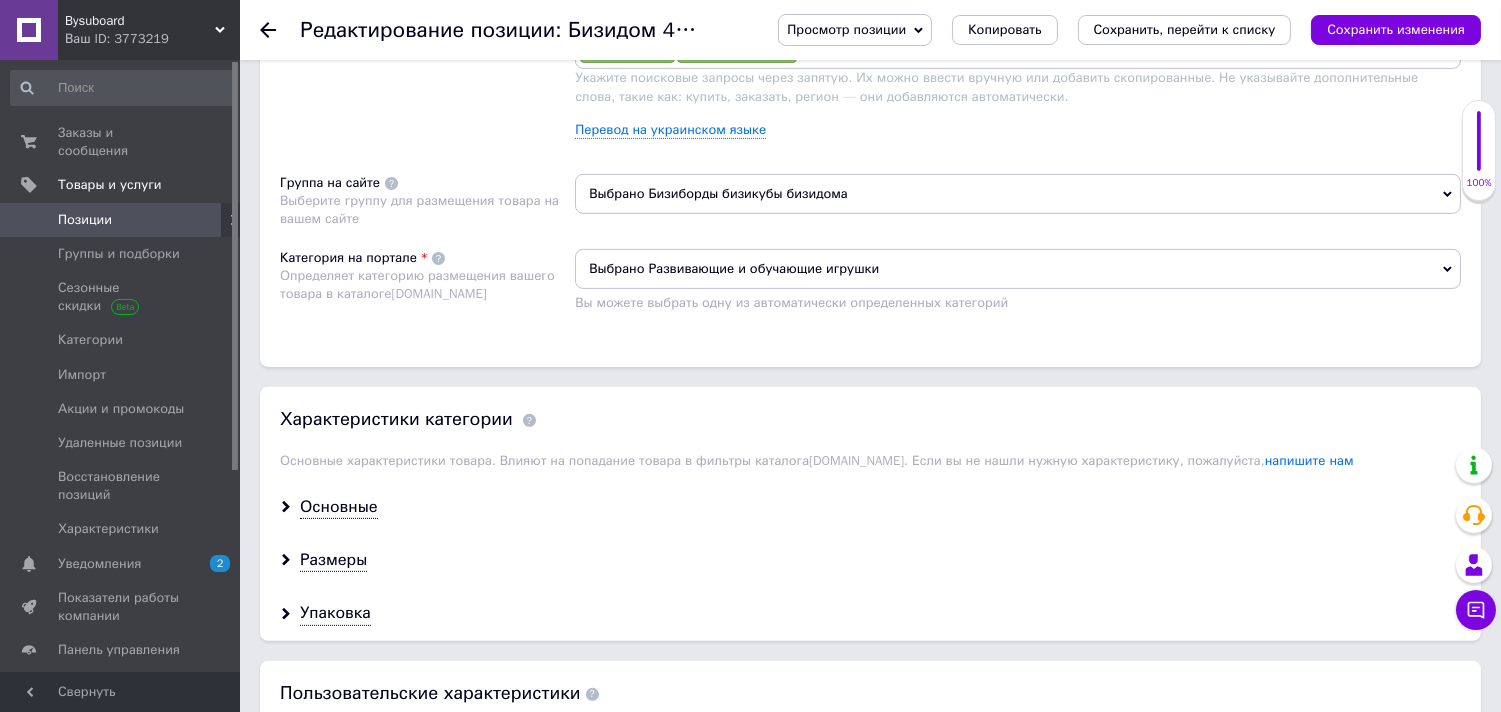 click on "Выбрано Бизиборды бизикубы бизидома" at bounding box center [1018, 194] 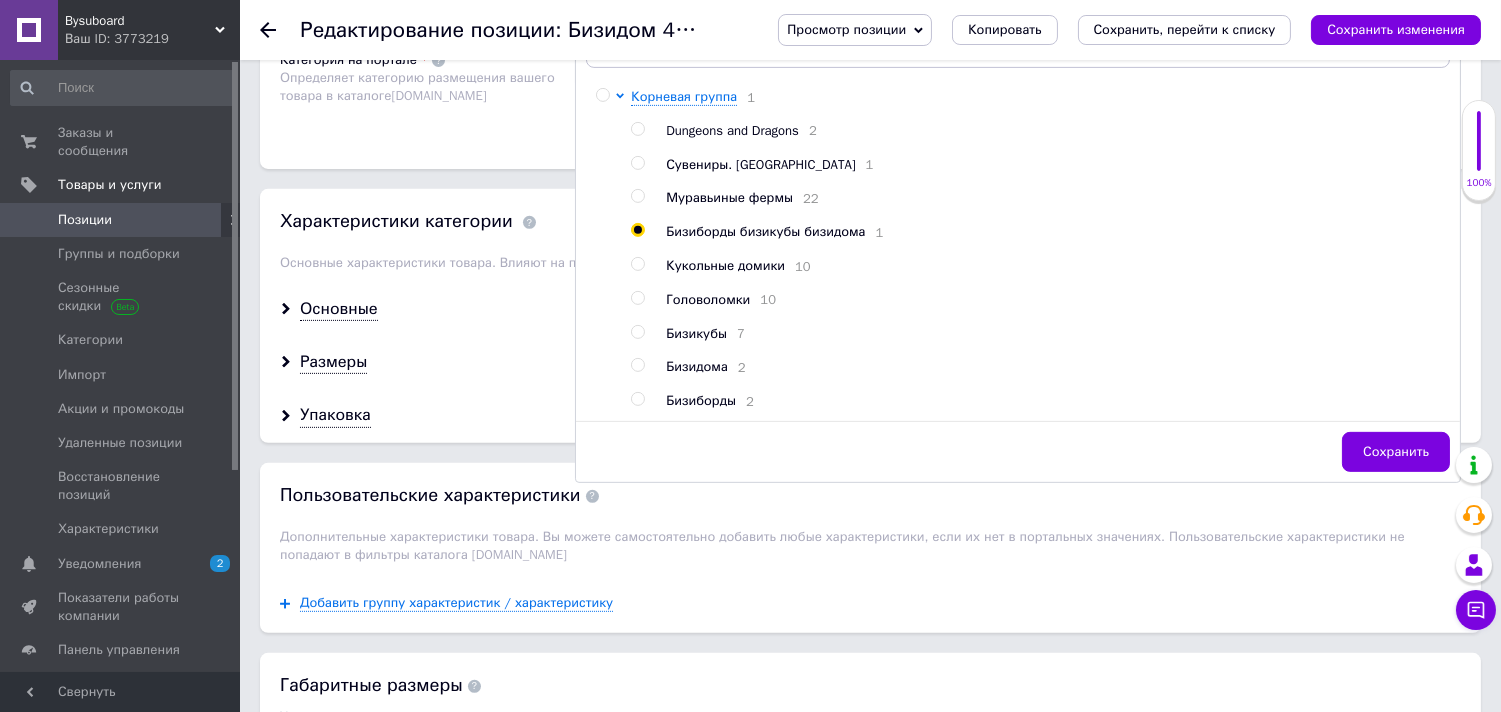 click on "Бизидома" at bounding box center (697, 366) 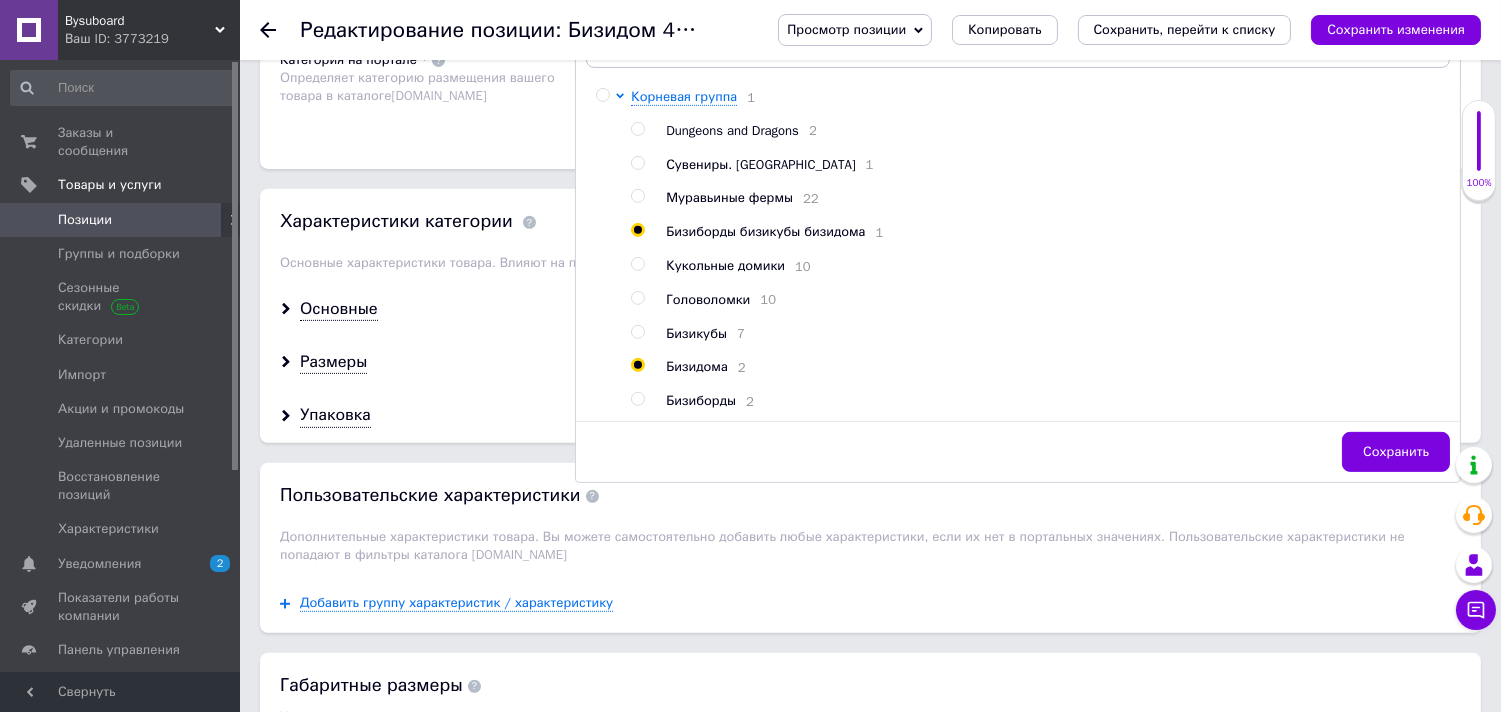 radio on "false" 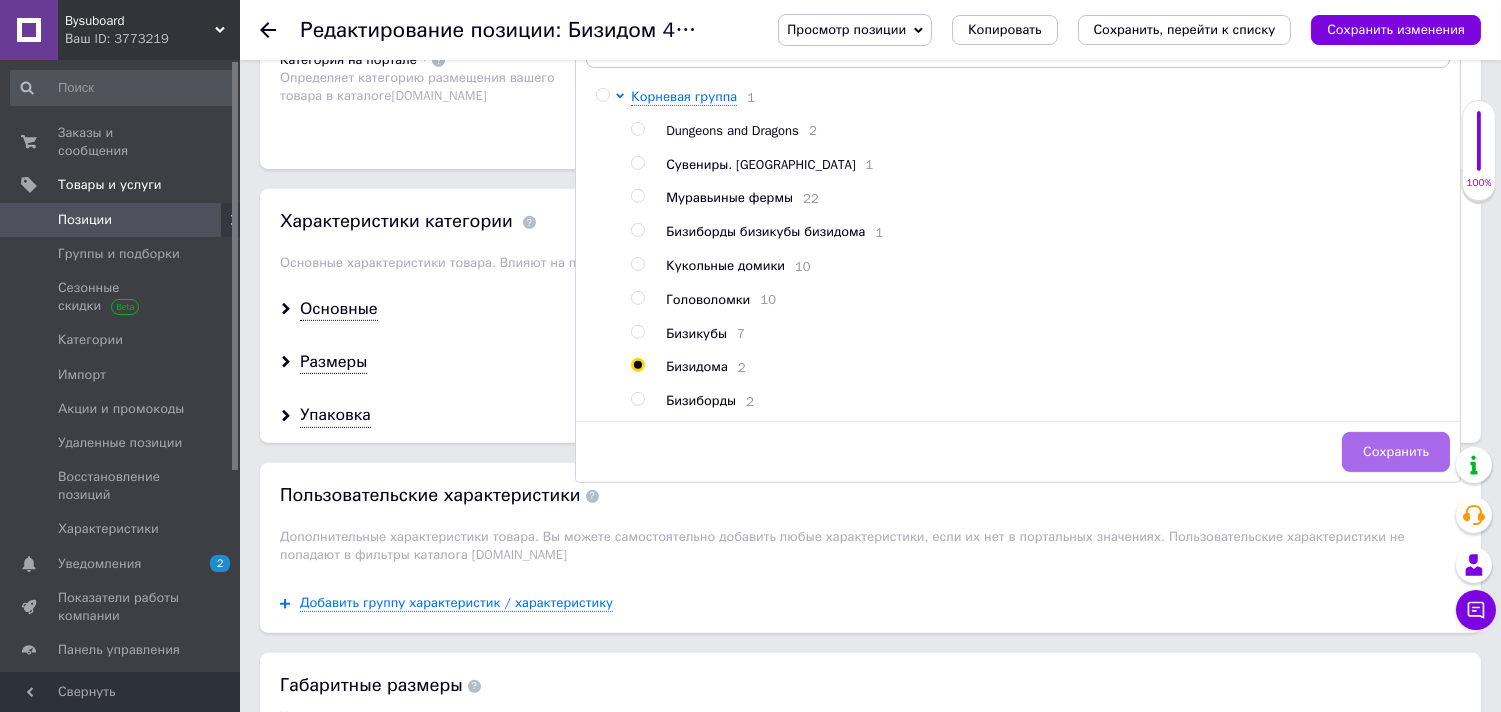 click on "Сохранить" at bounding box center [1396, 452] 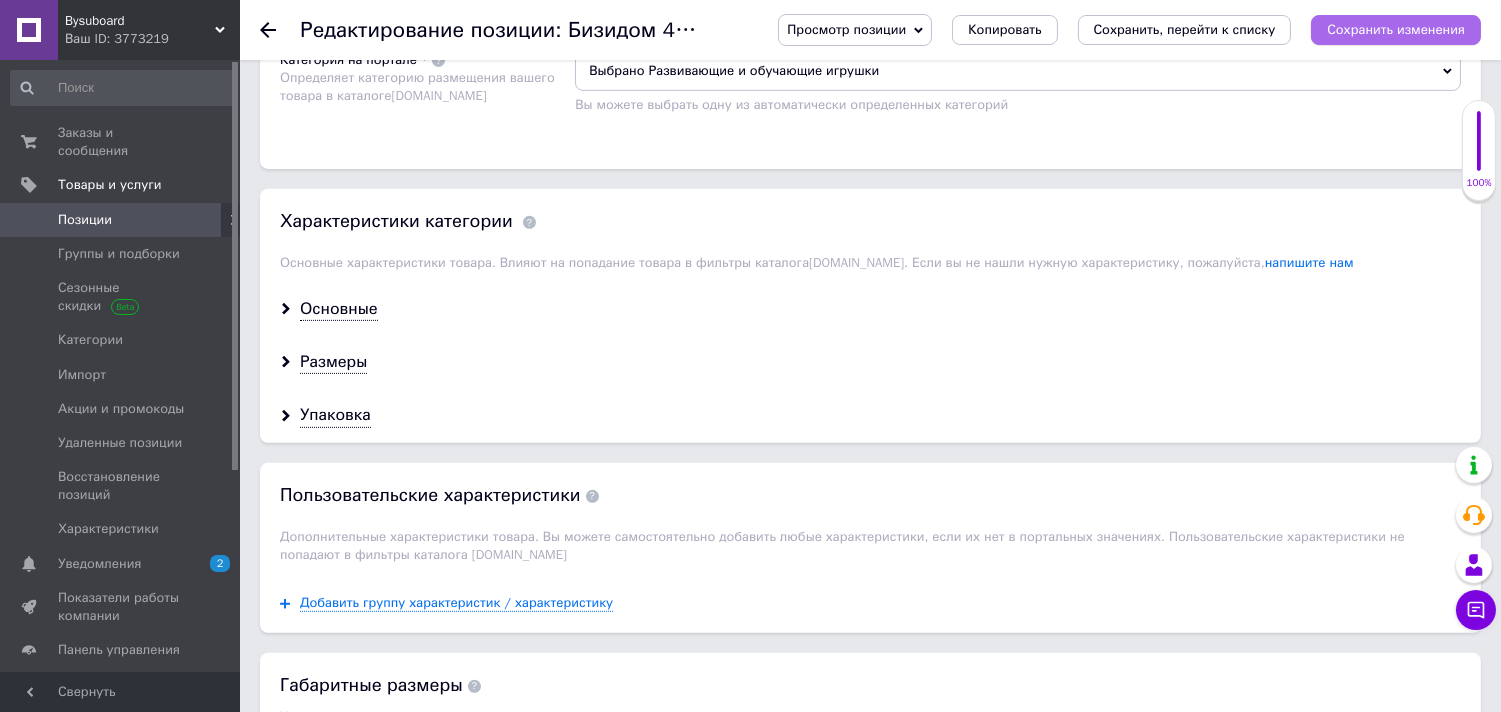 click on "Сохранить изменения" at bounding box center (1396, 29) 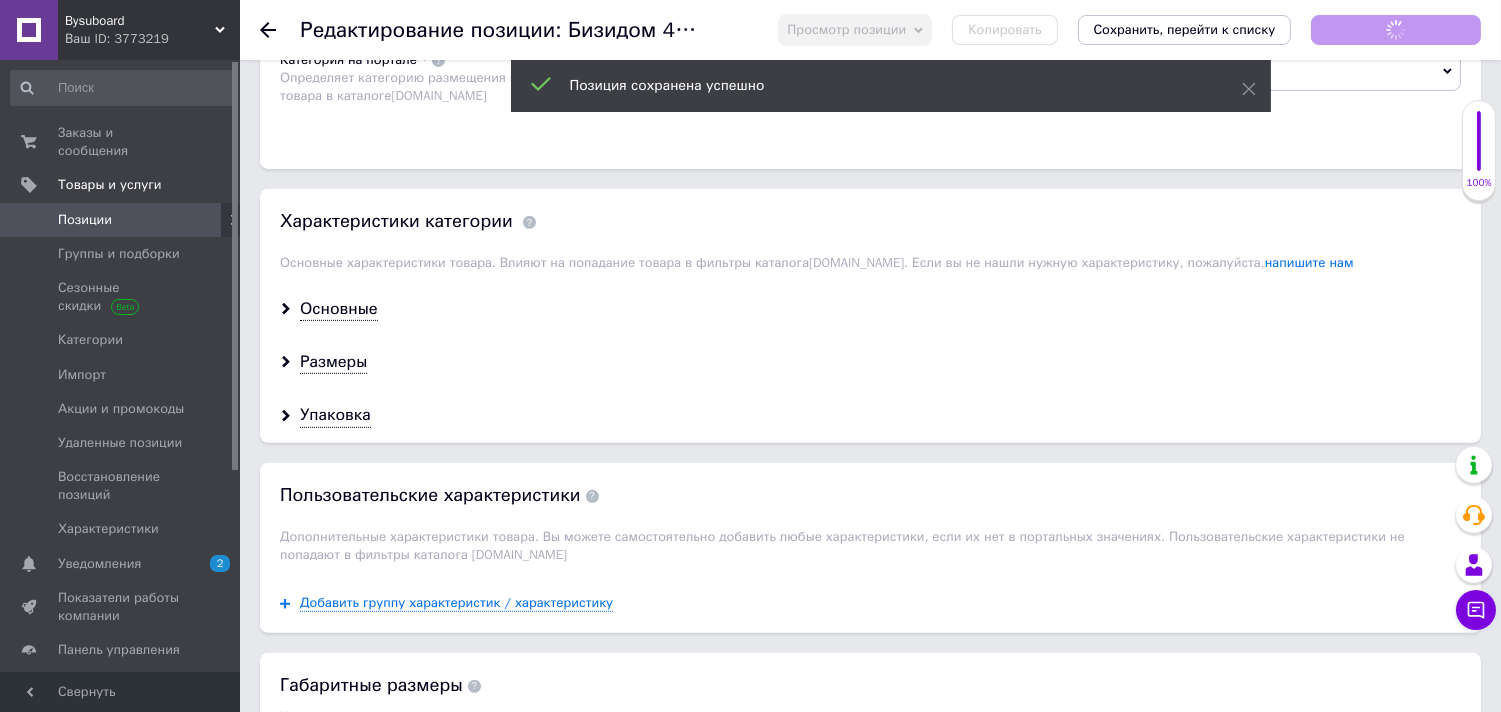 click 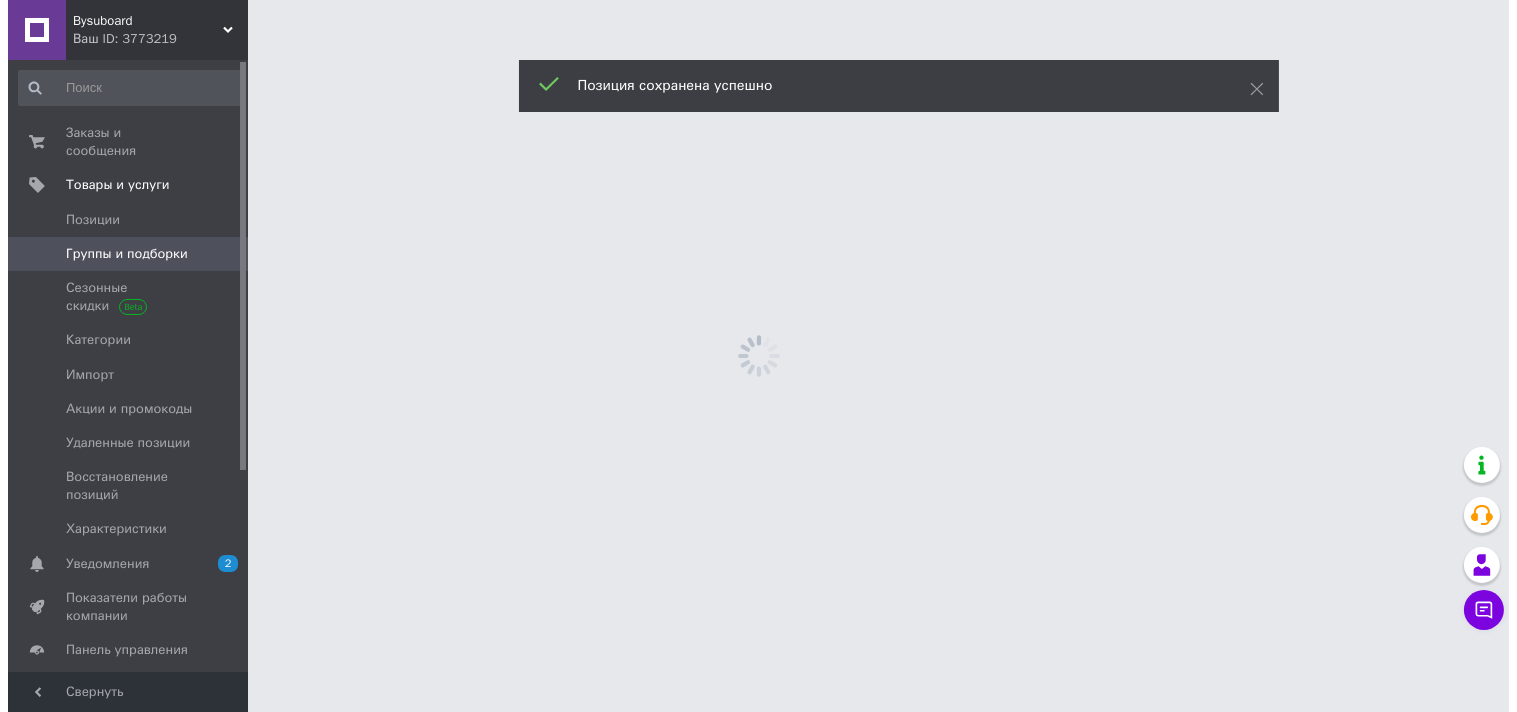 scroll, scrollTop: 0, scrollLeft: 0, axis: both 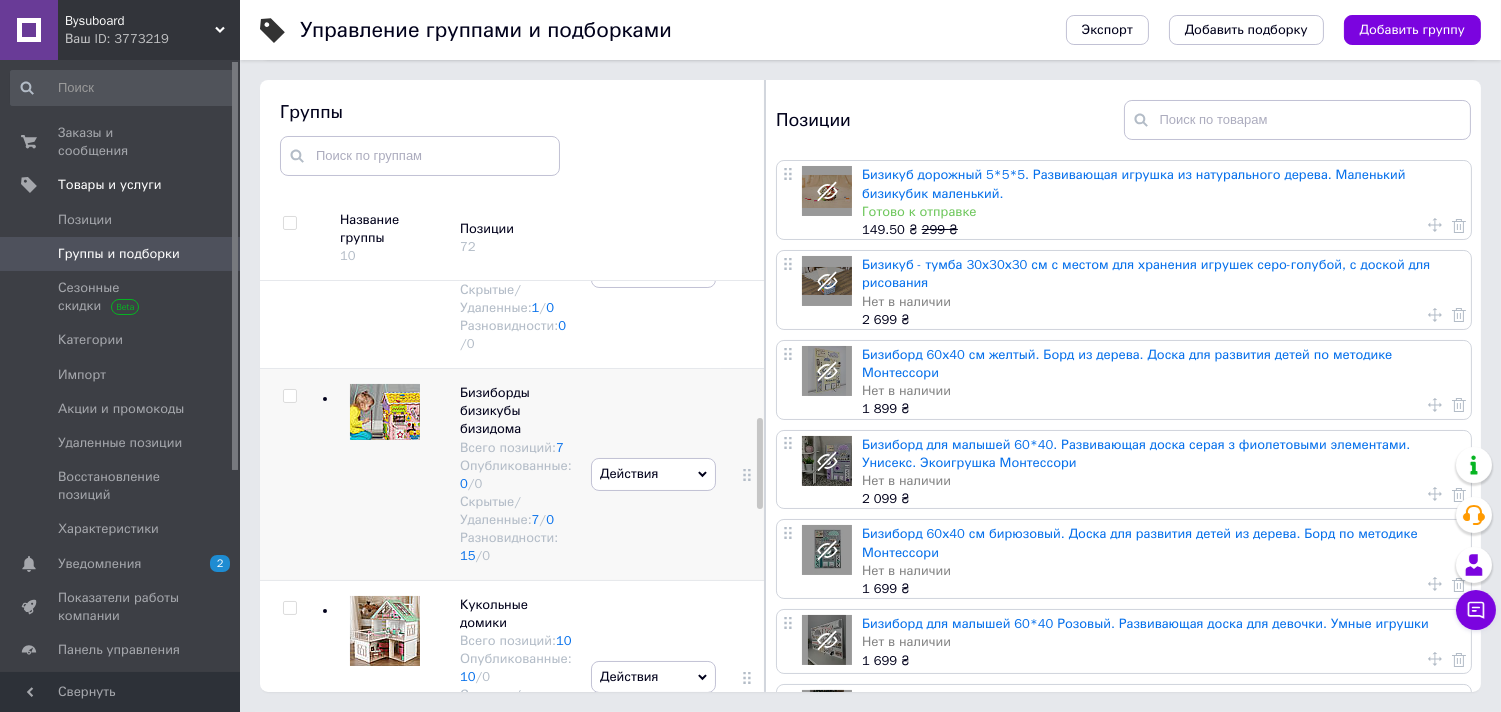click on "Действия" at bounding box center (653, 474) 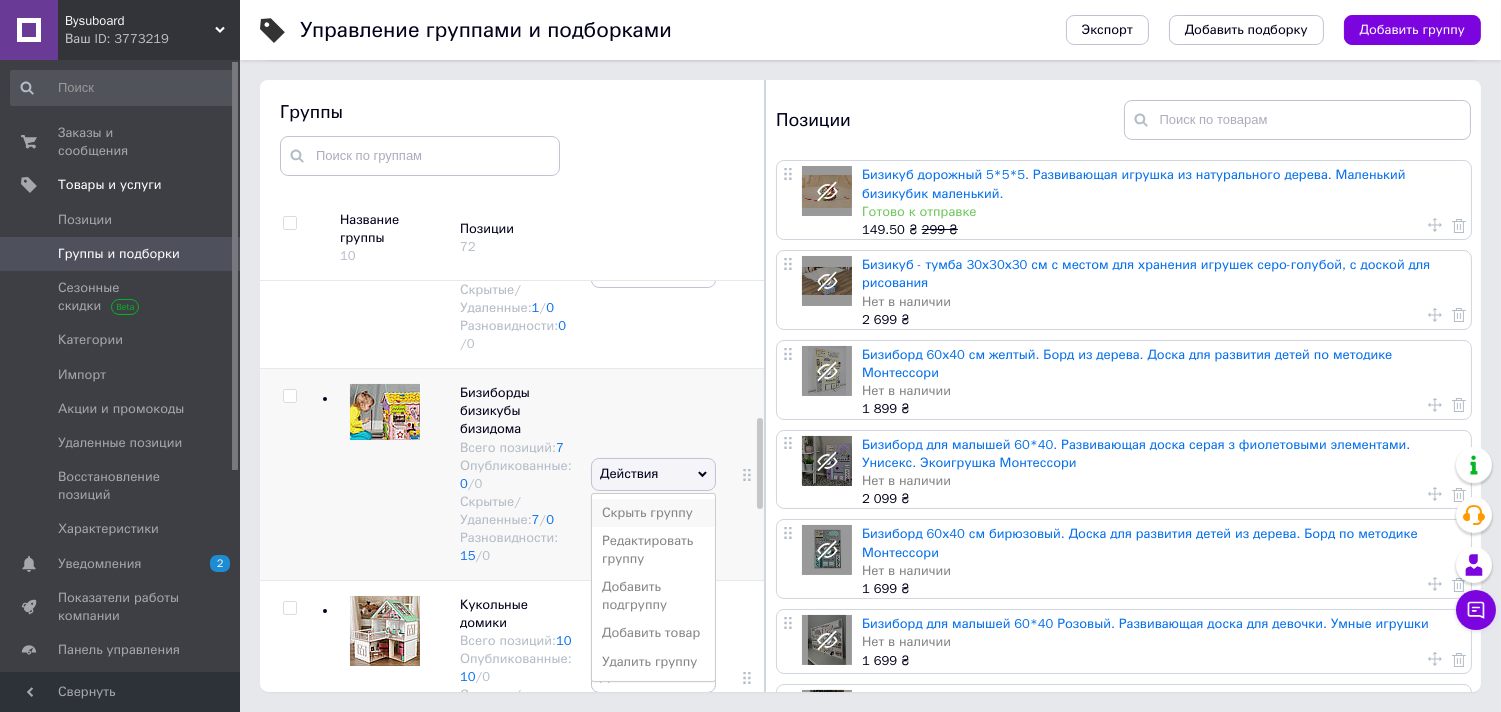 click on "Скрыть группу" at bounding box center [653, 513] 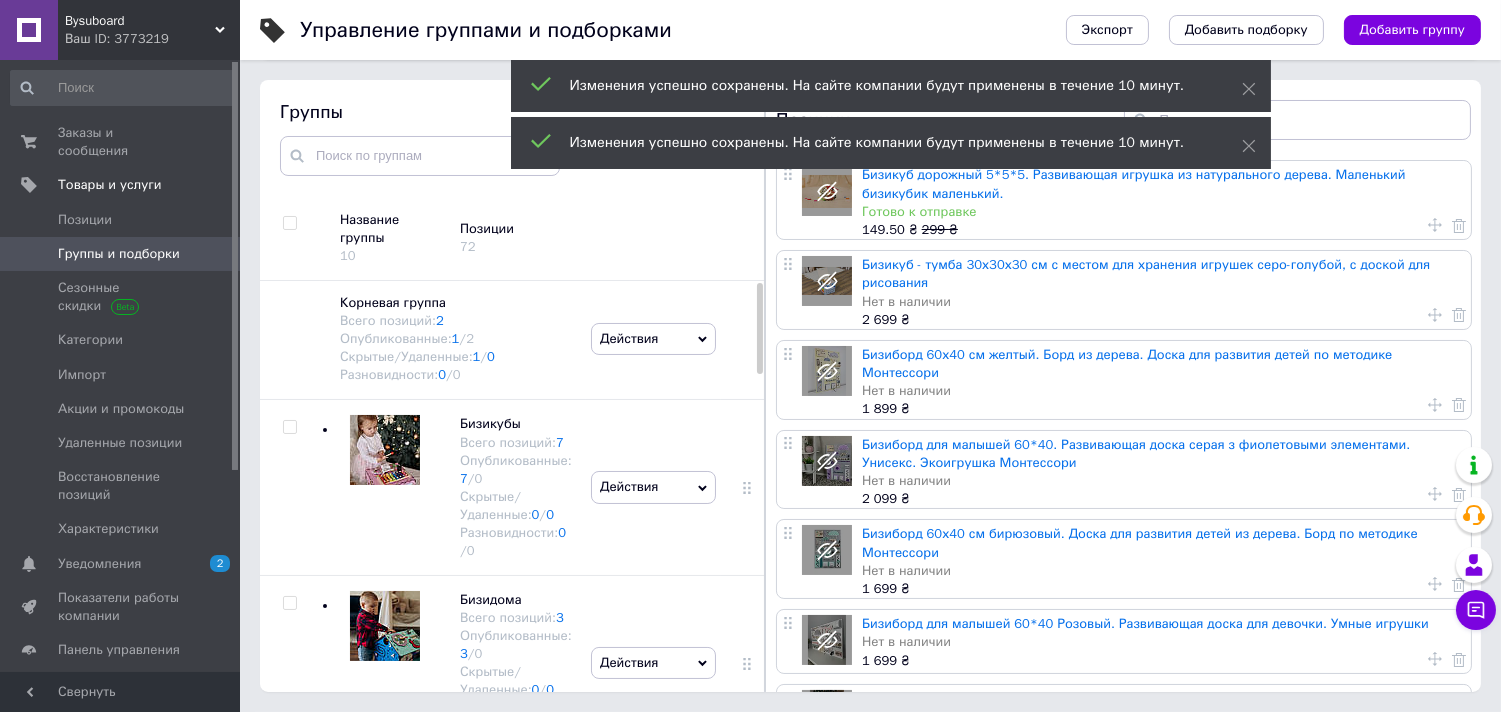 scroll, scrollTop: 0, scrollLeft: 0, axis: both 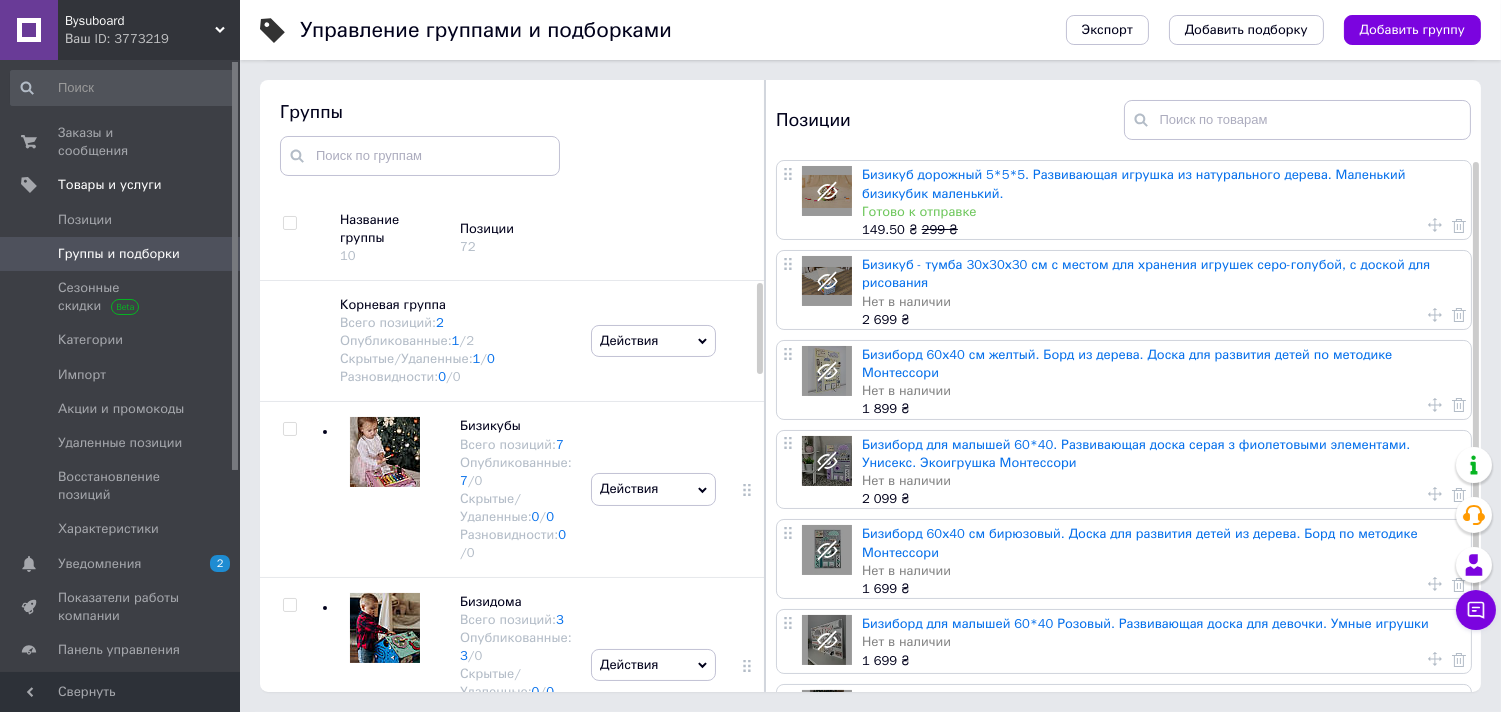 click on "Bysuboard" at bounding box center [140, 21] 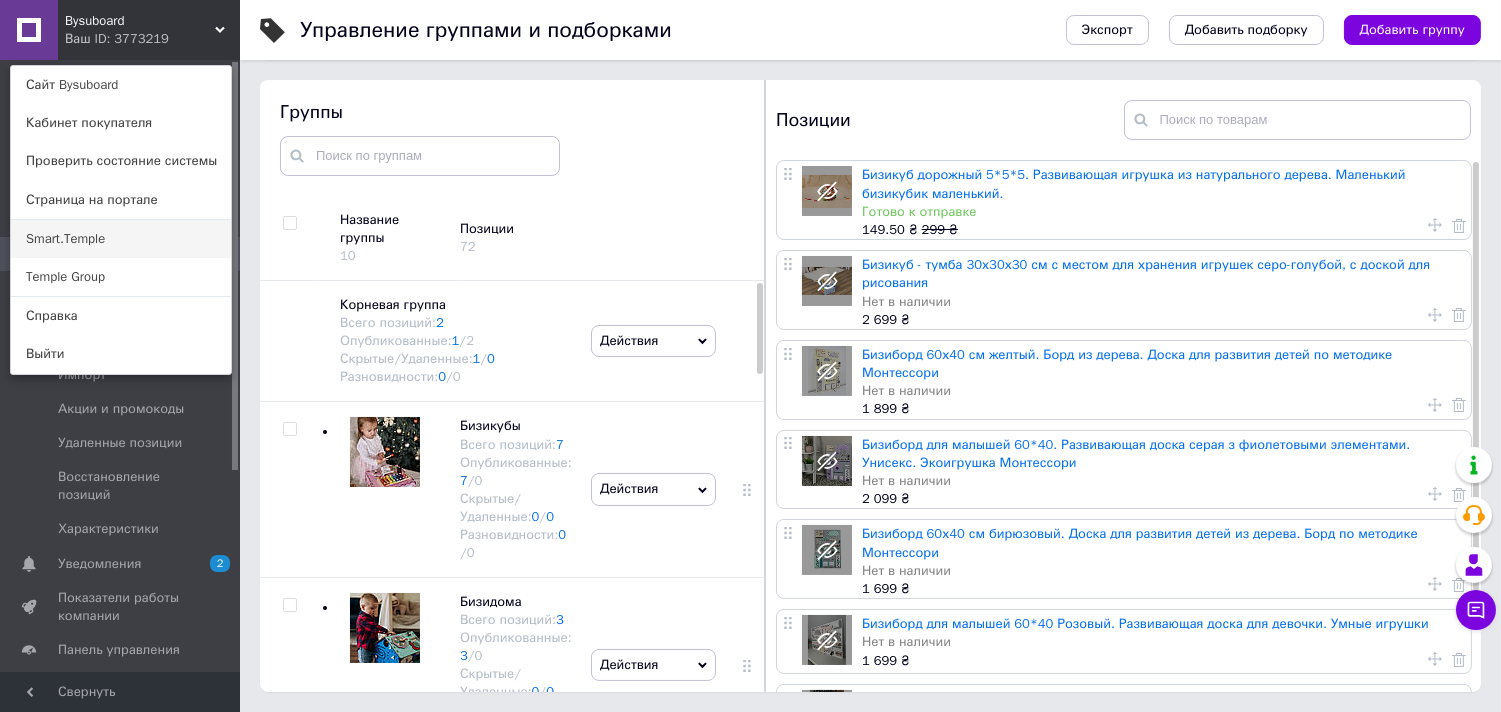 click on "Smart.Temple" at bounding box center [121, 239] 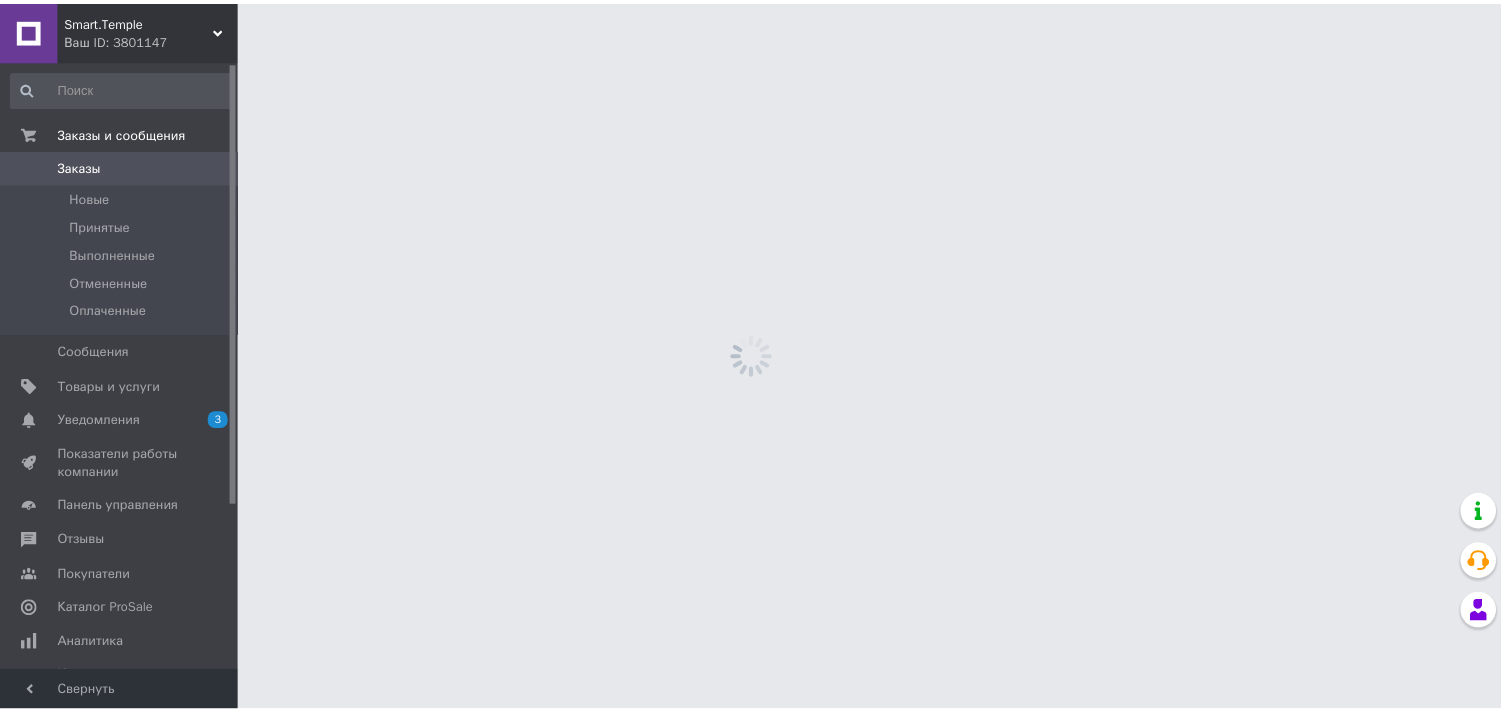 scroll, scrollTop: 0, scrollLeft: 0, axis: both 